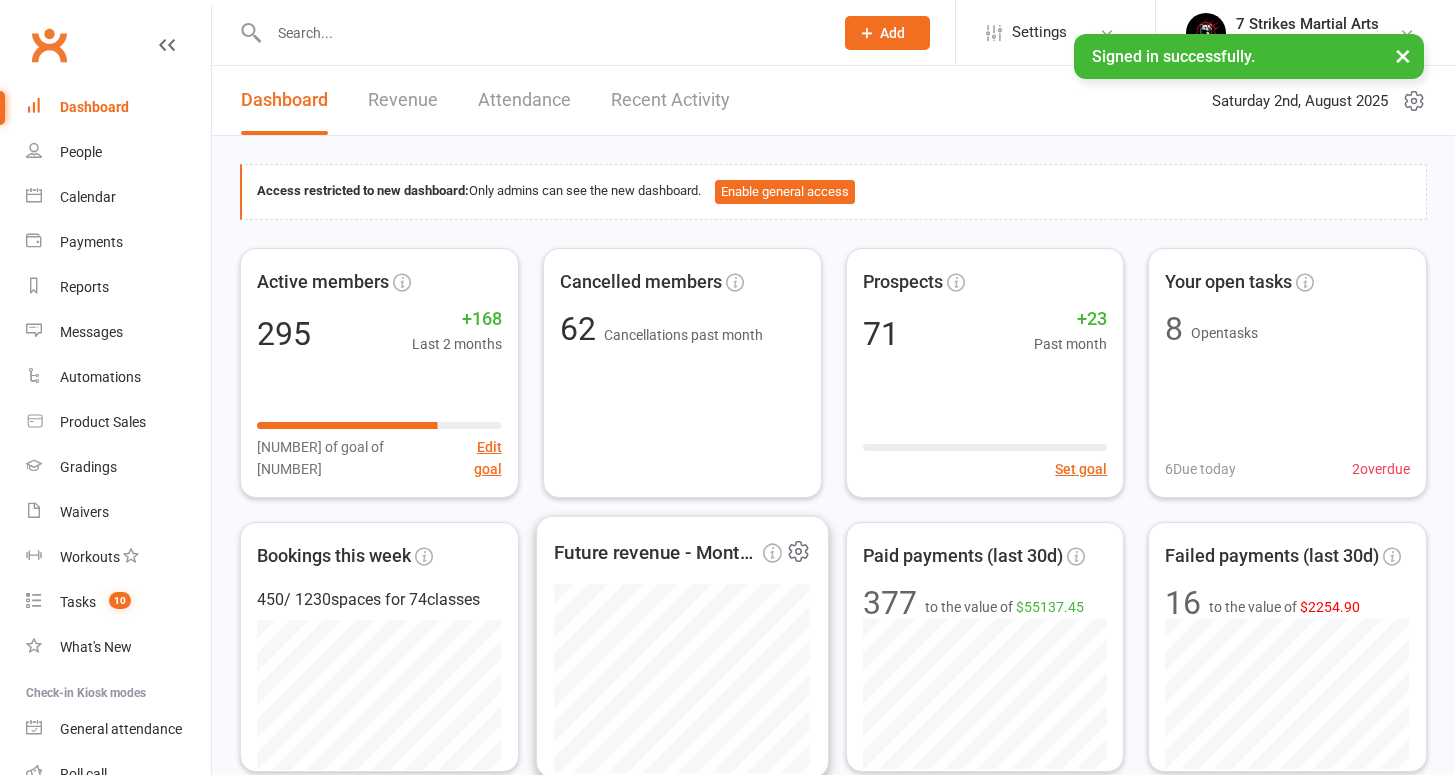 scroll, scrollTop: 0, scrollLeft: 0, axis: both 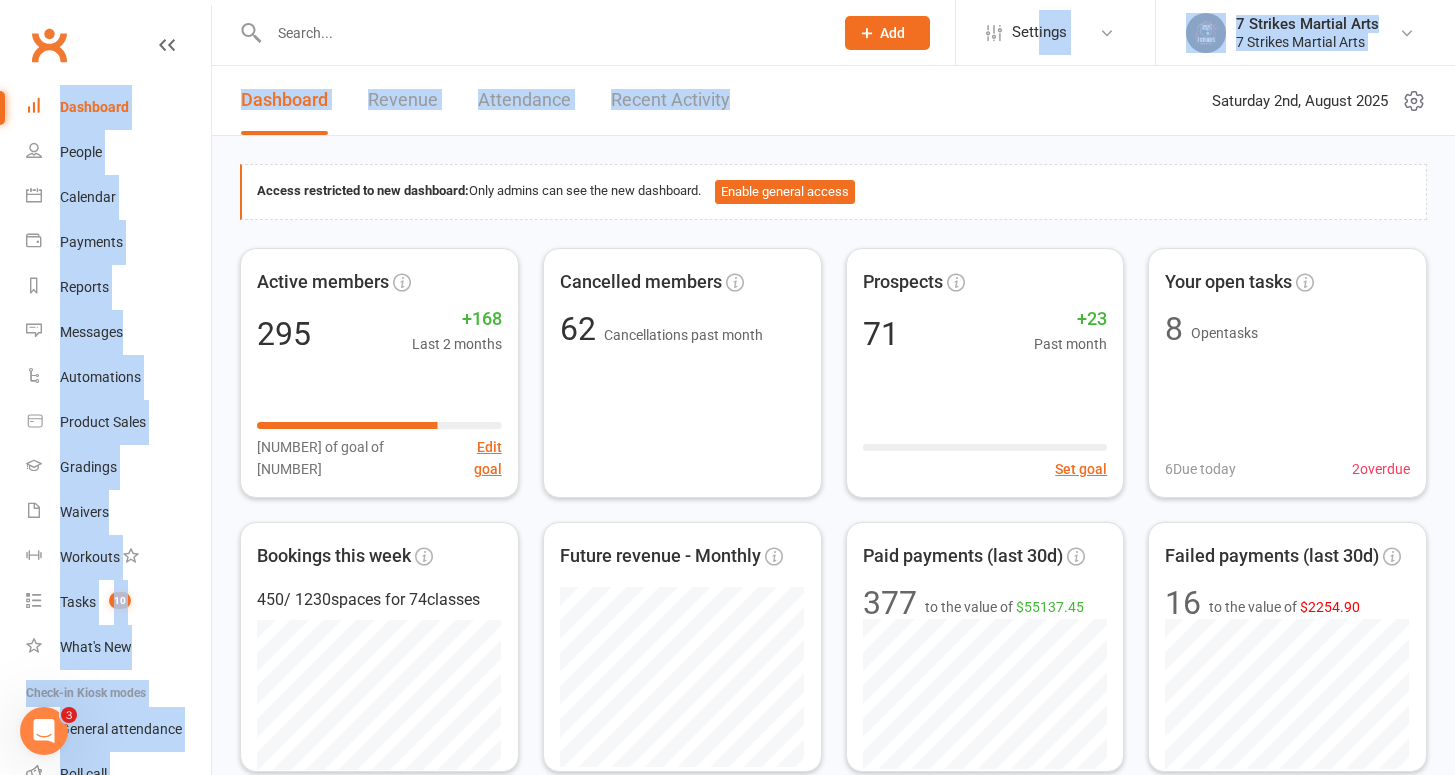 drag, startPoint x: 1219, startPoint y: 3, endPoint x: 872, endPoint y: 154, distance: 378.43097 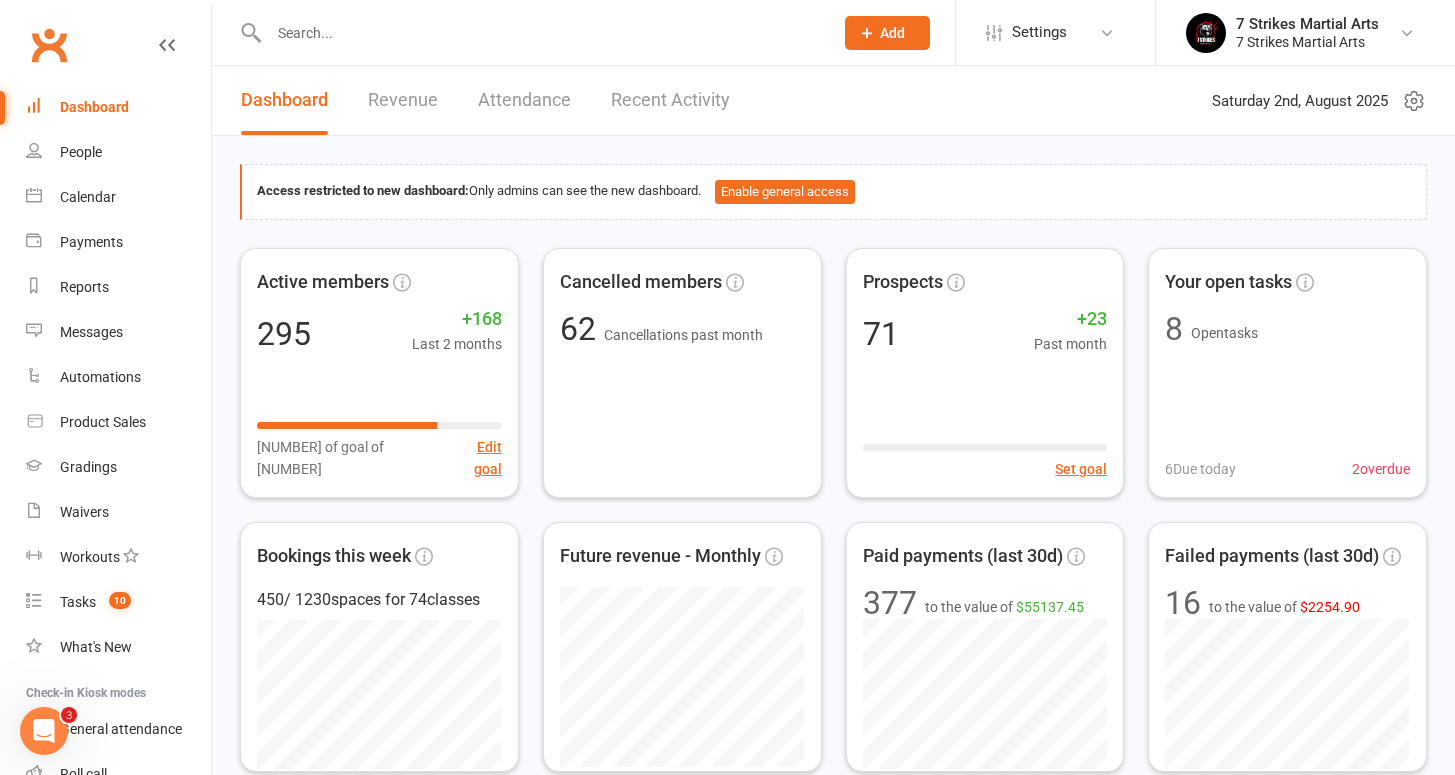 click at bounding box center [541, 33] 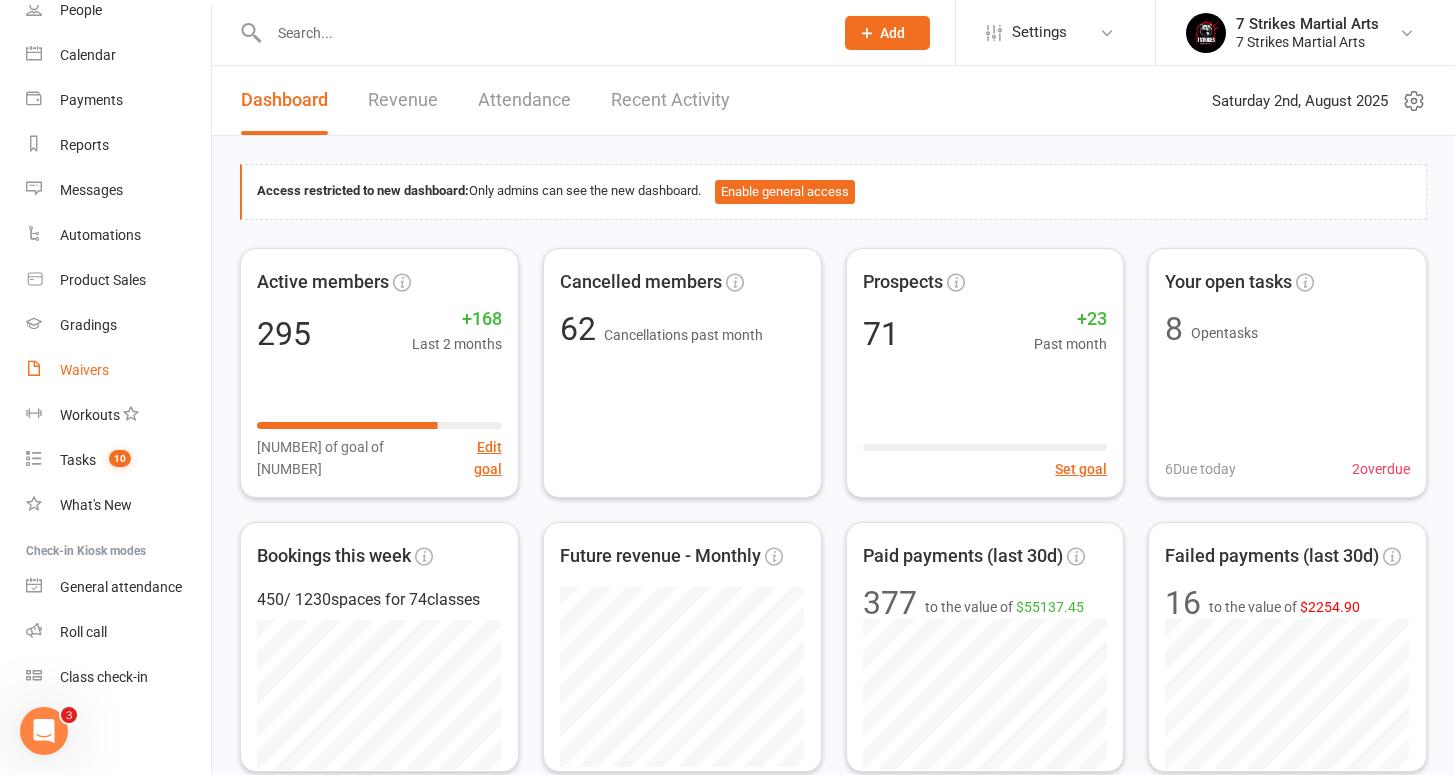scroll, scrollTop: 3, scrollLeft: 0, axis: vertical 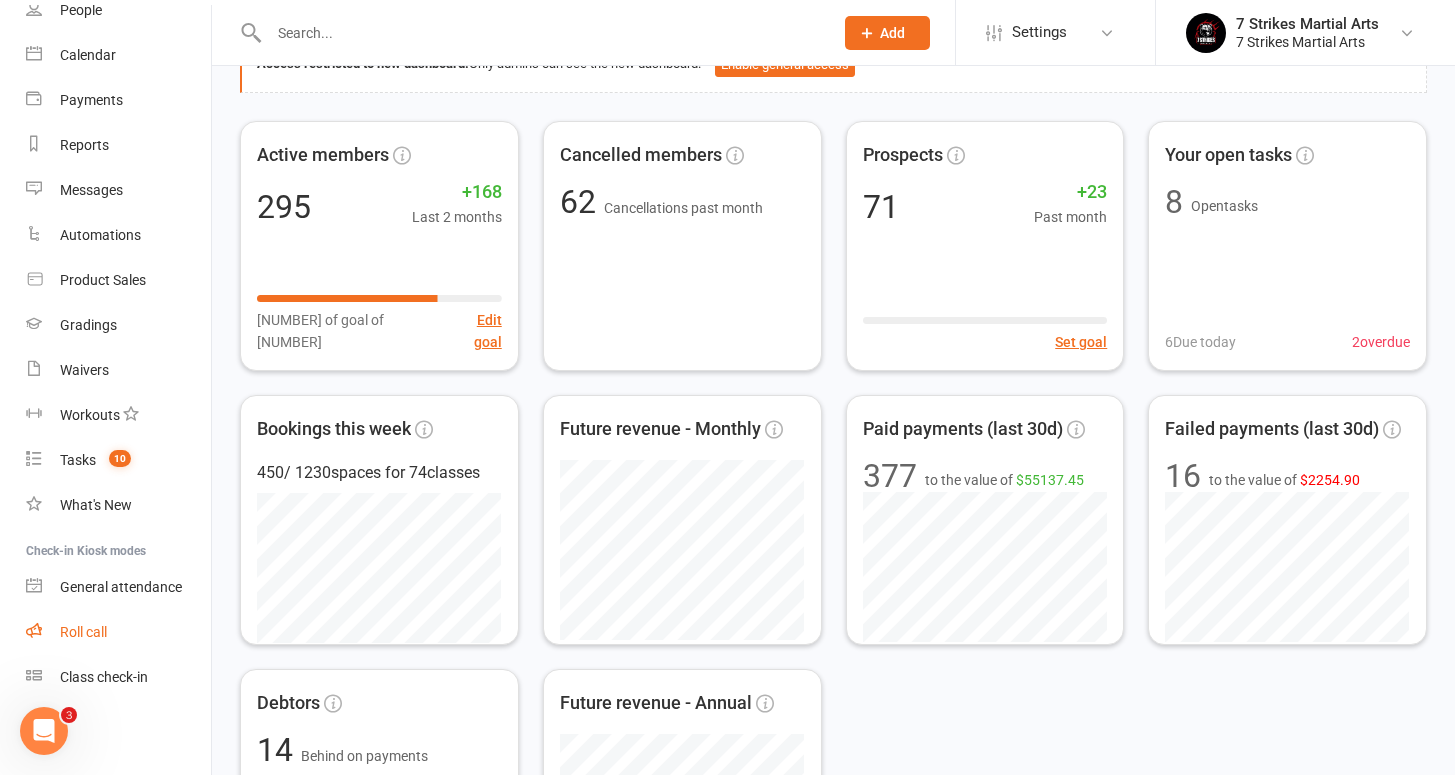 click on "Roll call" at bounding box center (83, 632) 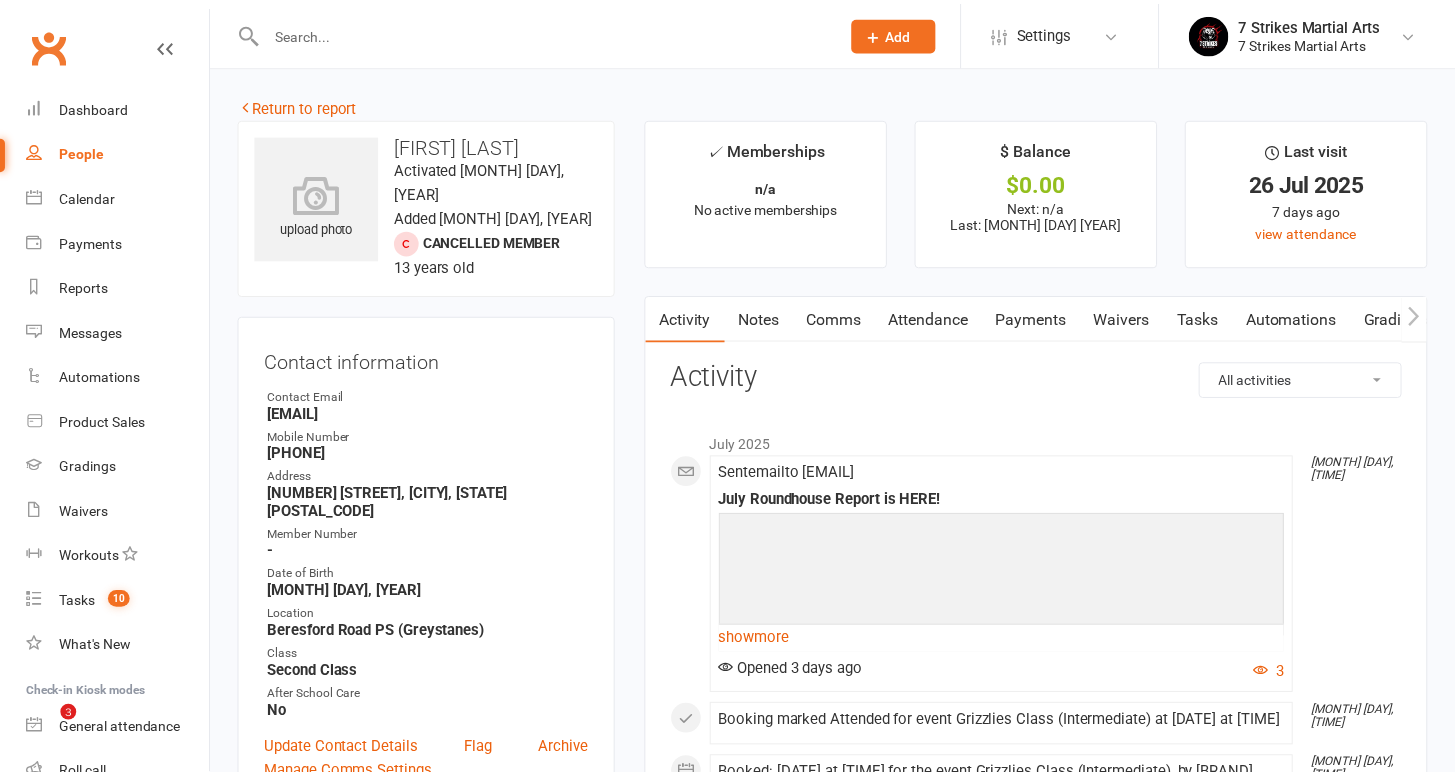 scroll, scrollTop: 0, scrollLeft: 0, axis: both 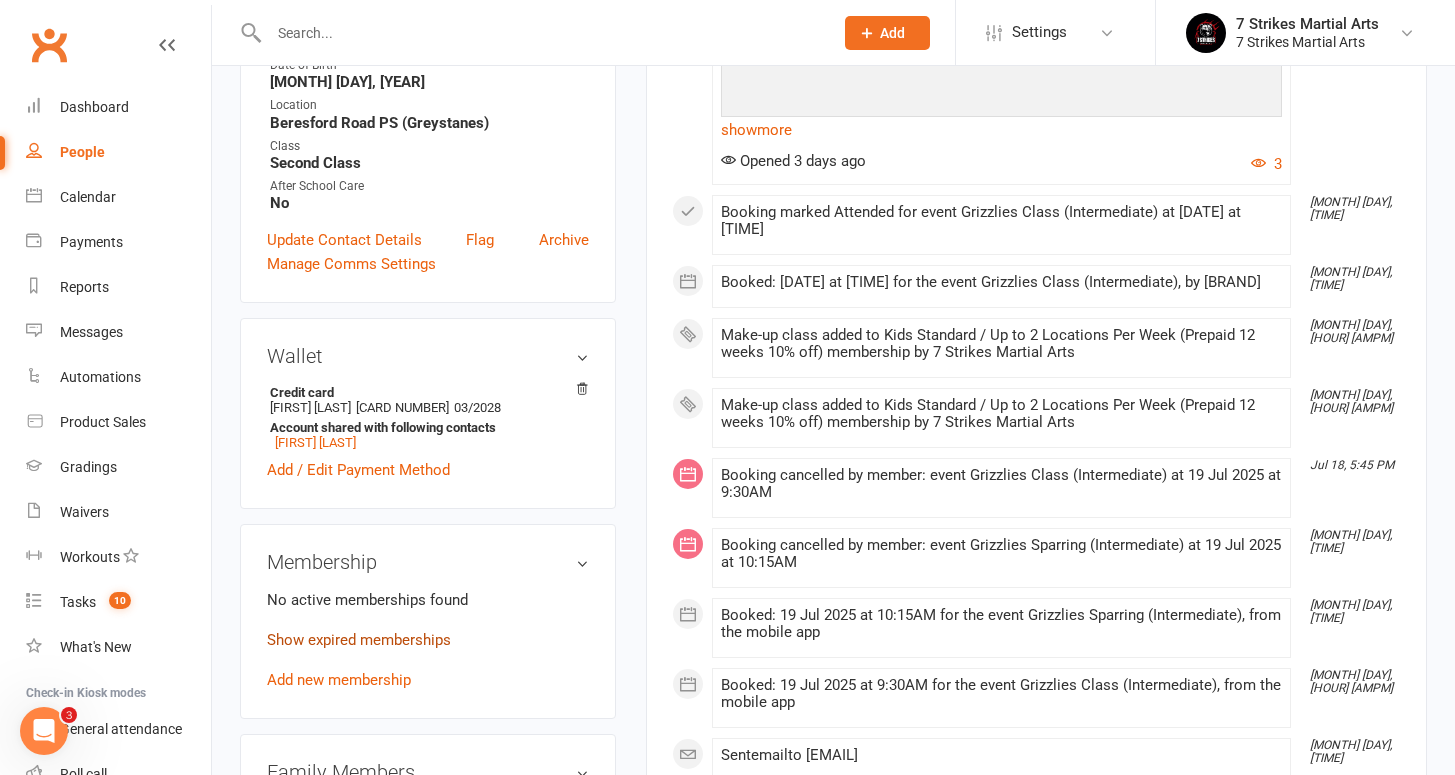 click on "Show expired memberships" at bounding box center [359, 640] 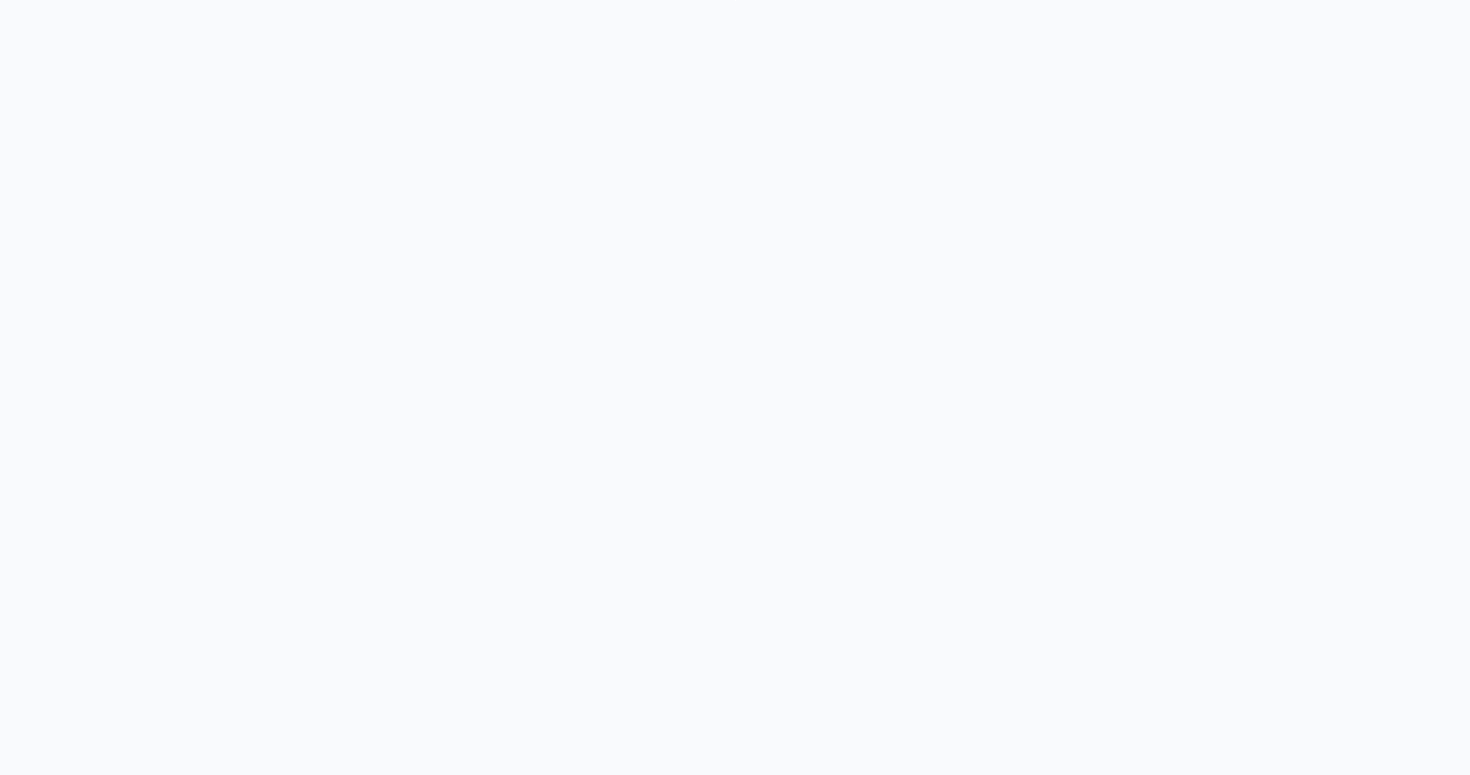 scroll, scrollTop: 0, scrollLeft: 0, axis: both 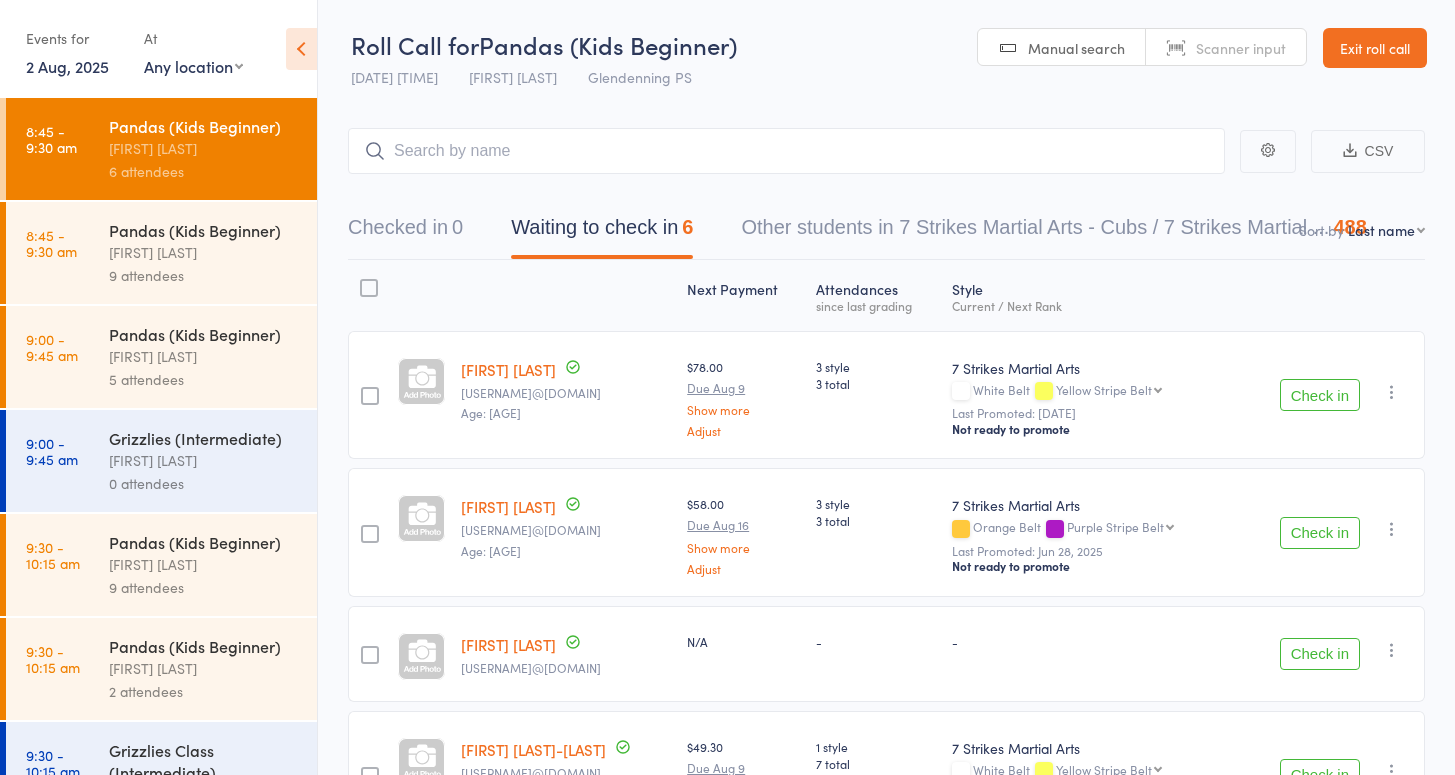click on "Exit roll call" at bounding box center (1375, 48) 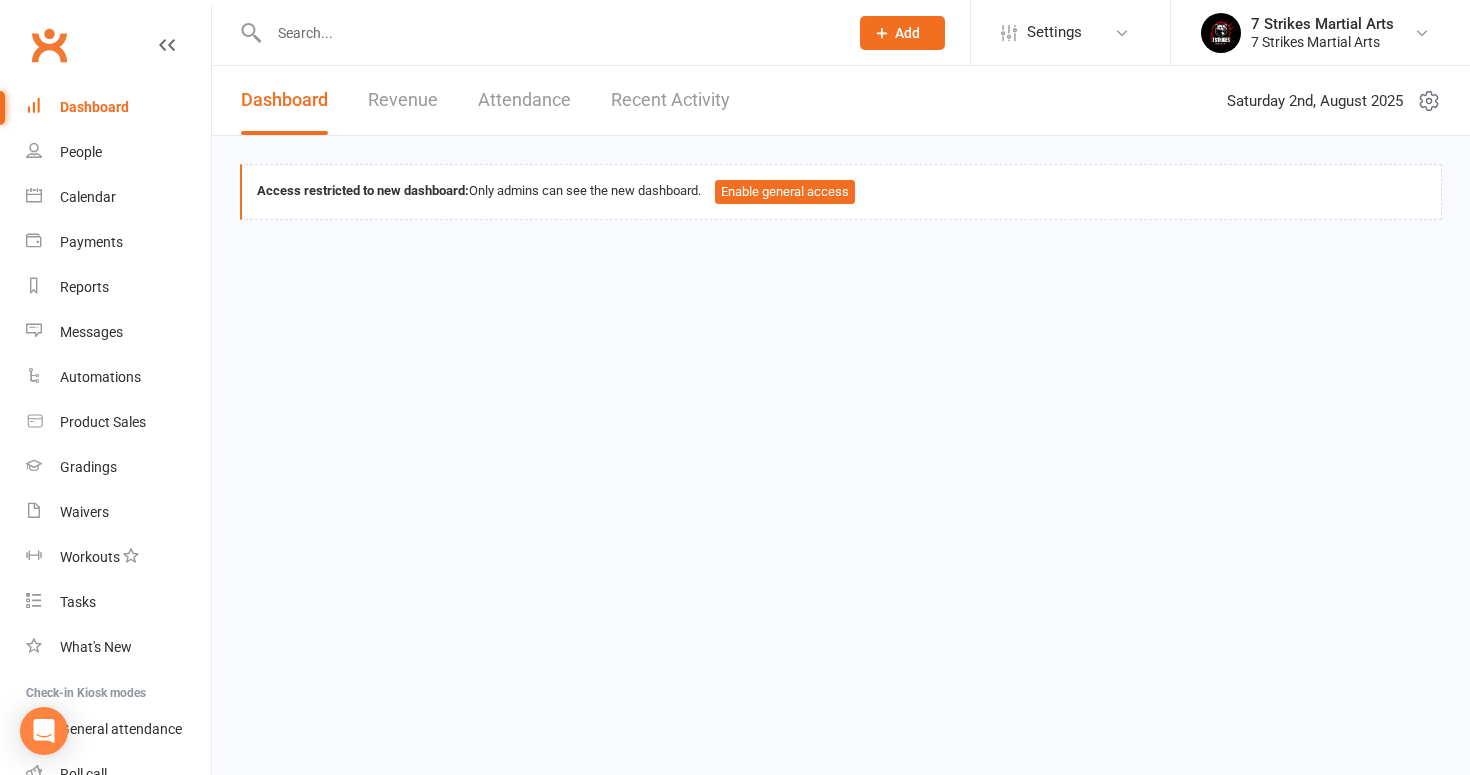 scroll, scrollTop: 0, scrollLeft: 0, axis: both 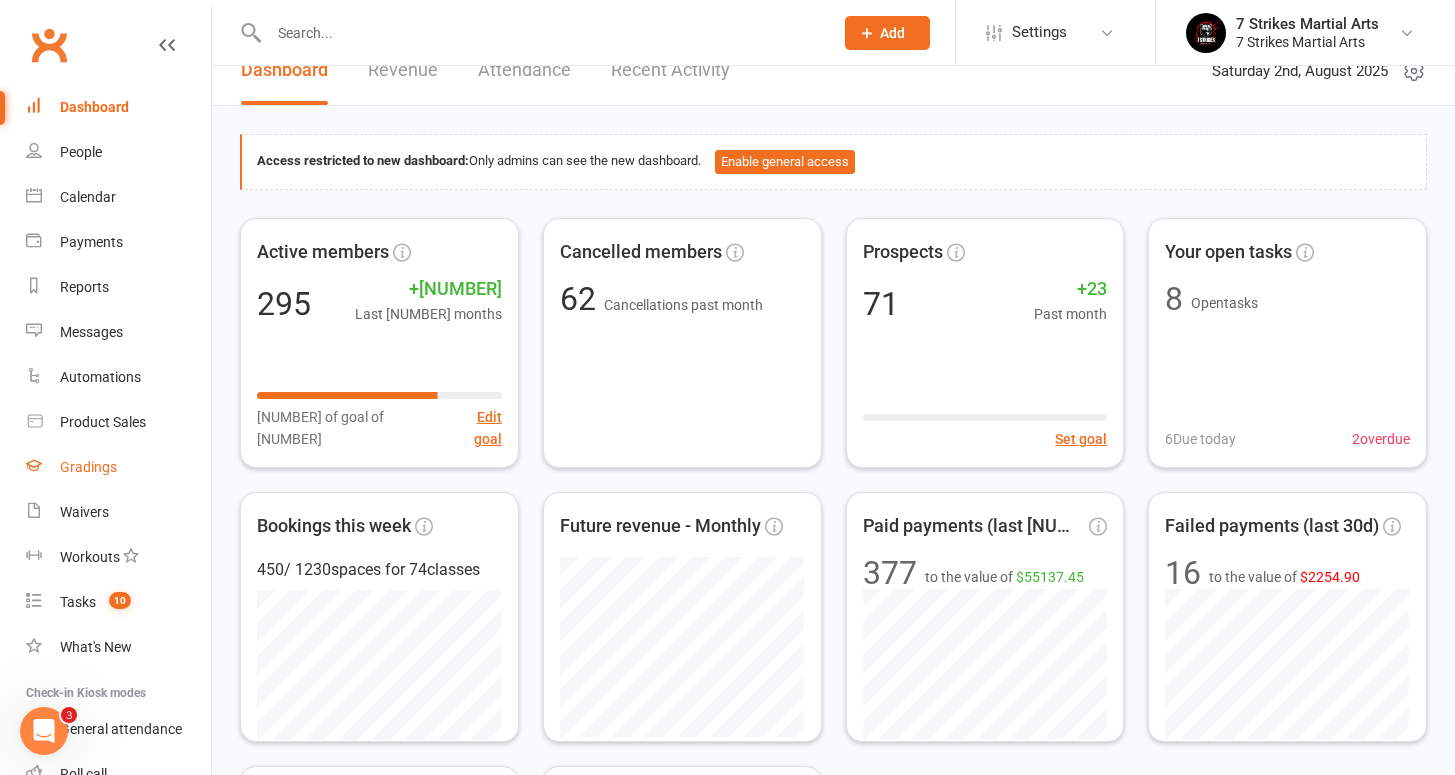click on "Gradings" at bounding box center (118, 467) 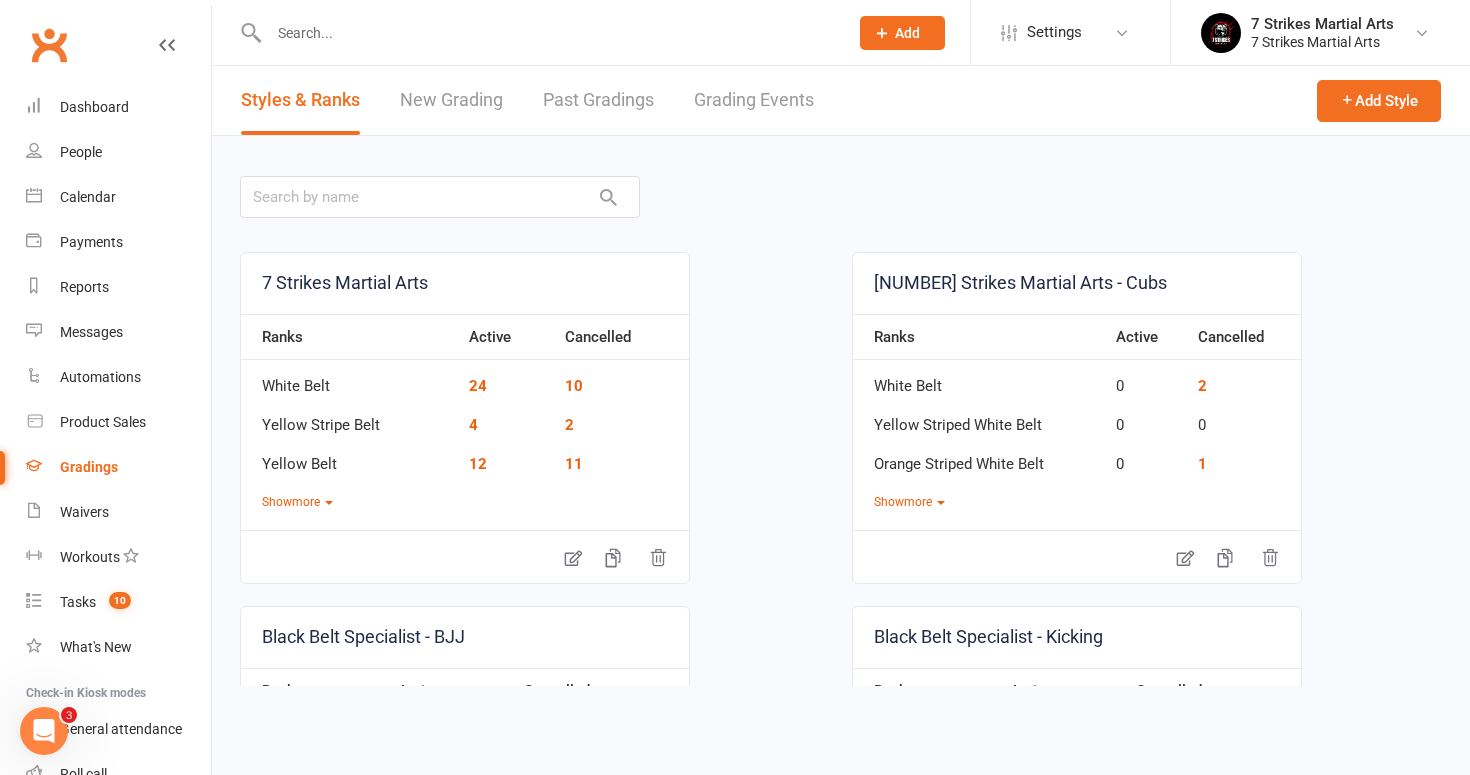 click on "New Grading" at bounding box center [451, 100] 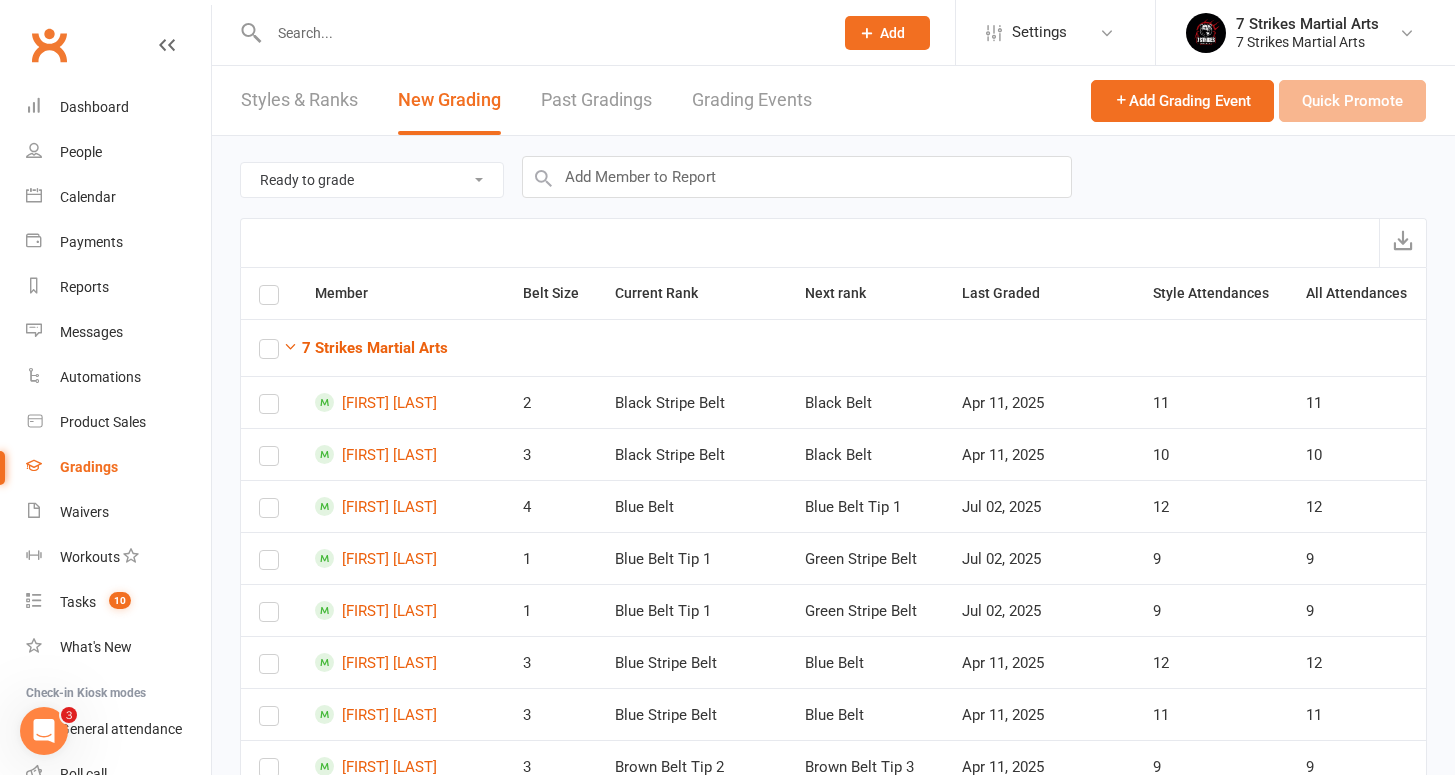click on "Last Graded" at bounding box center (1039, 293) 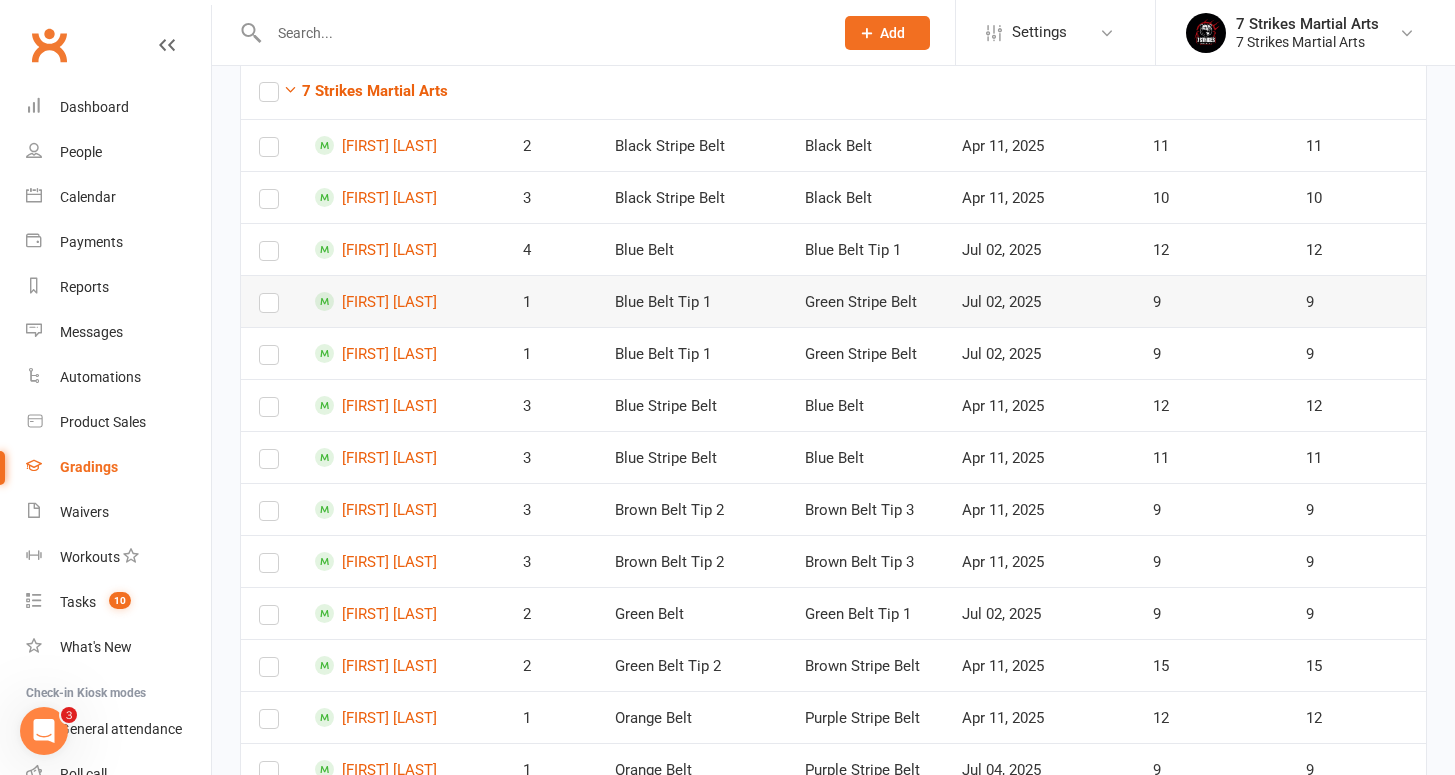 scroll, scrollTop: 232, scrollLeft: 0, axis: vertical 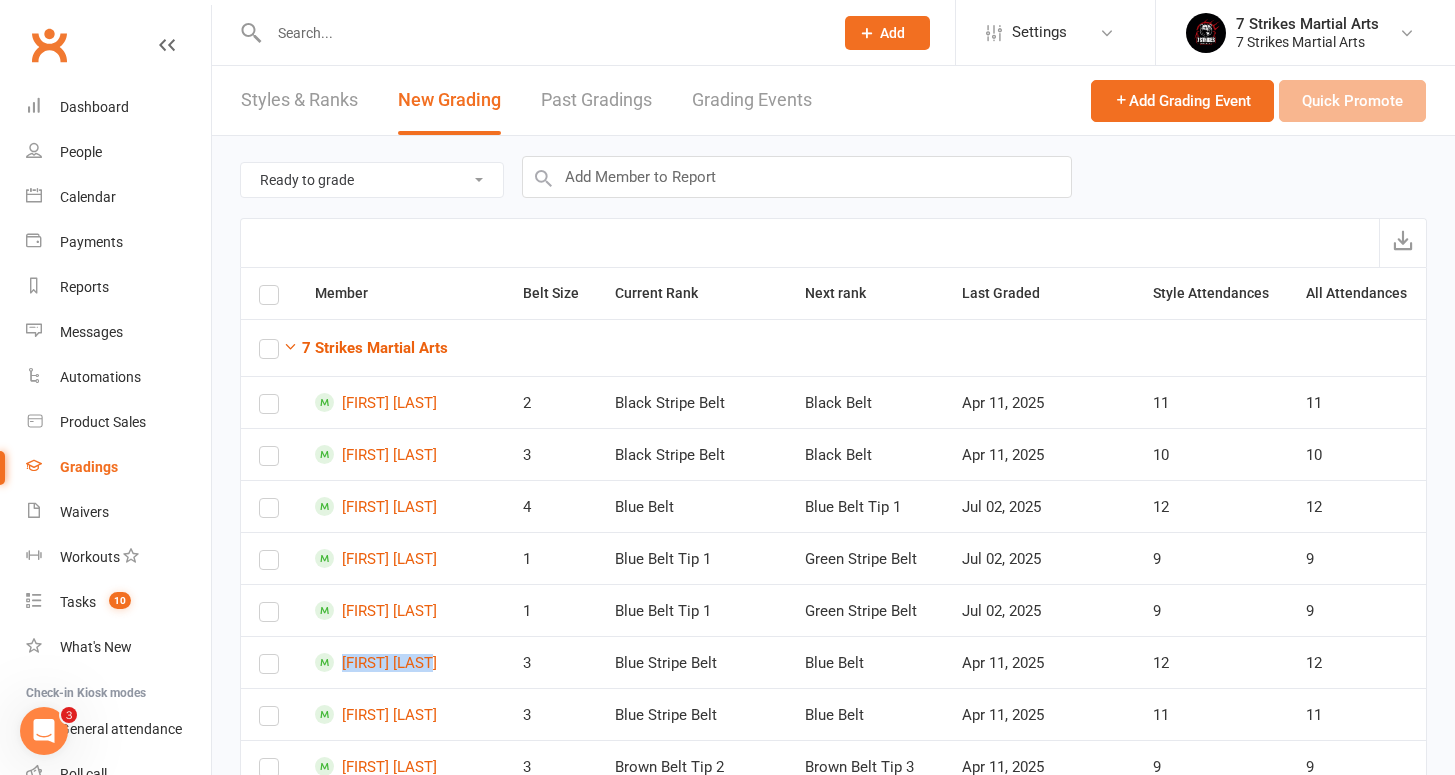 click on "Styles & Ranks" at bounding box center (299, 100) 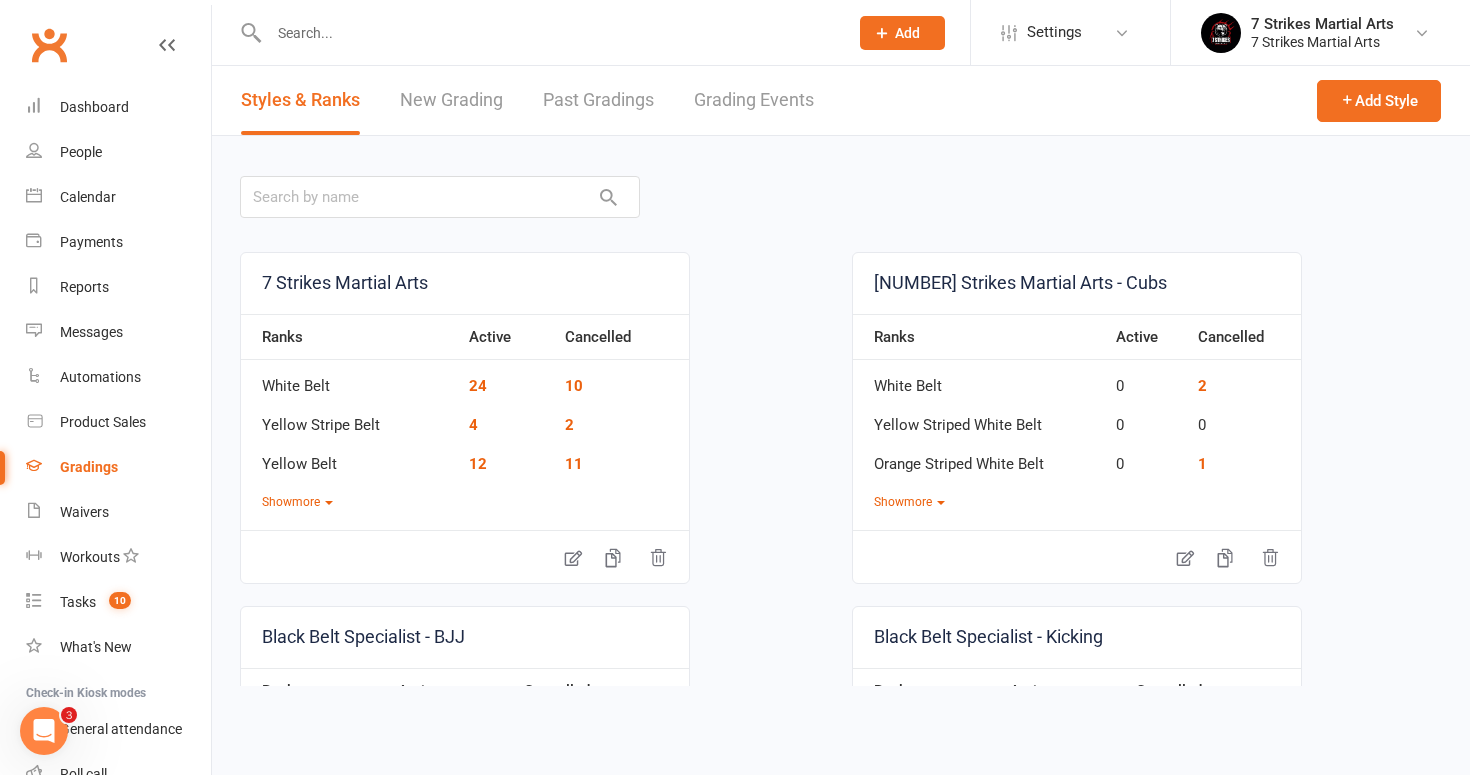 click on "New Grading" at bounding box center (451, 100) 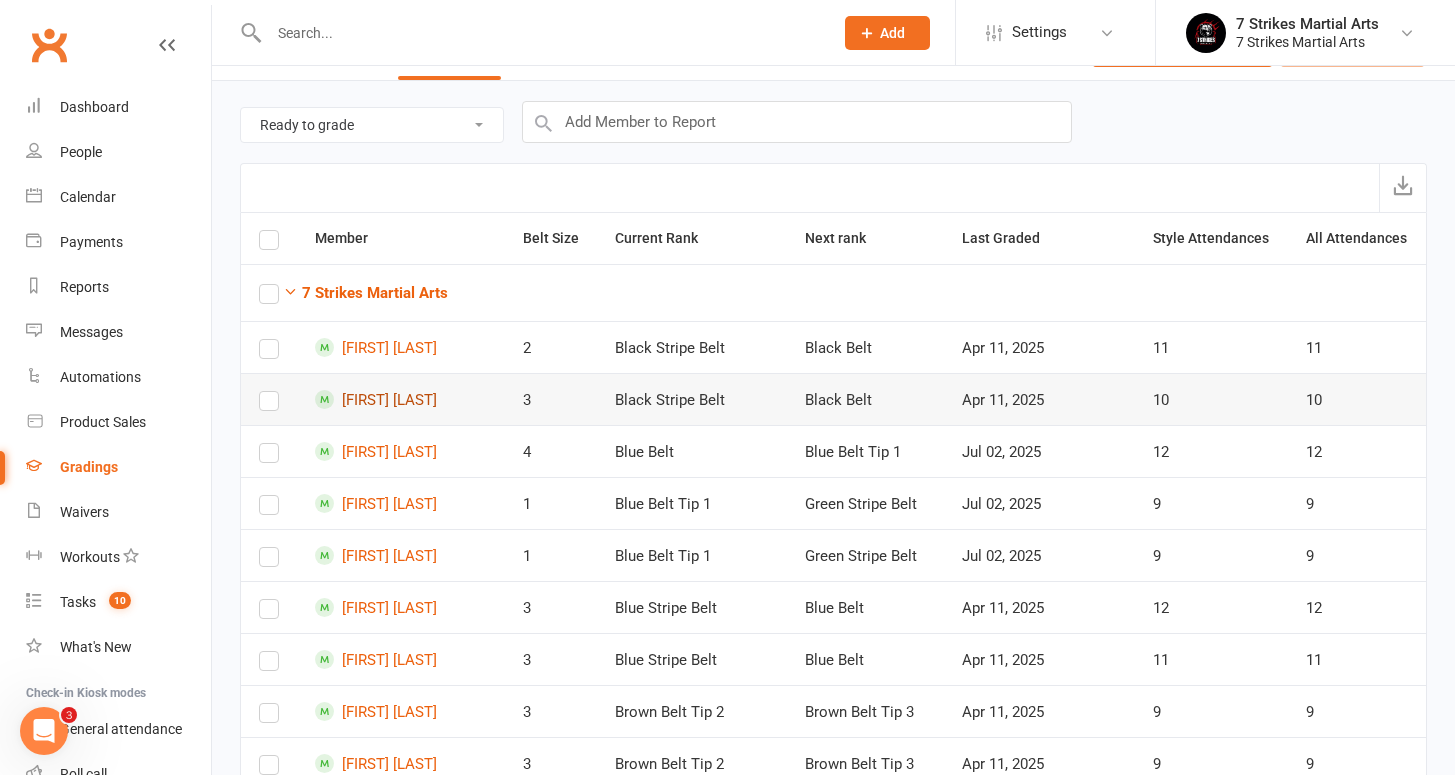 scroll, scrollTop: 59, scrollLeft: 0, axis: vertical 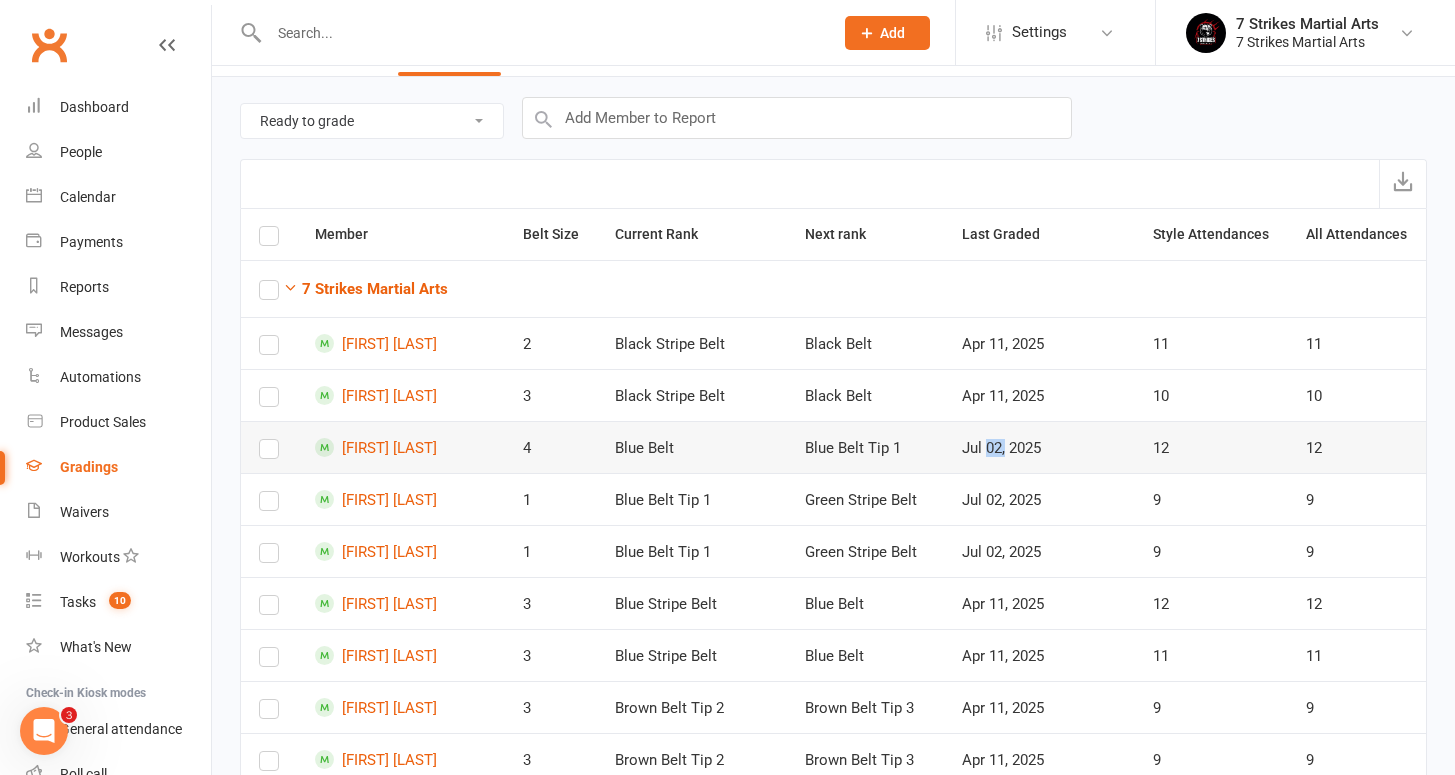 drag, startPoint x: 1047, startPoint y: 453, endPoint x: 1028, endPoint y: 452, distance: 19.026299 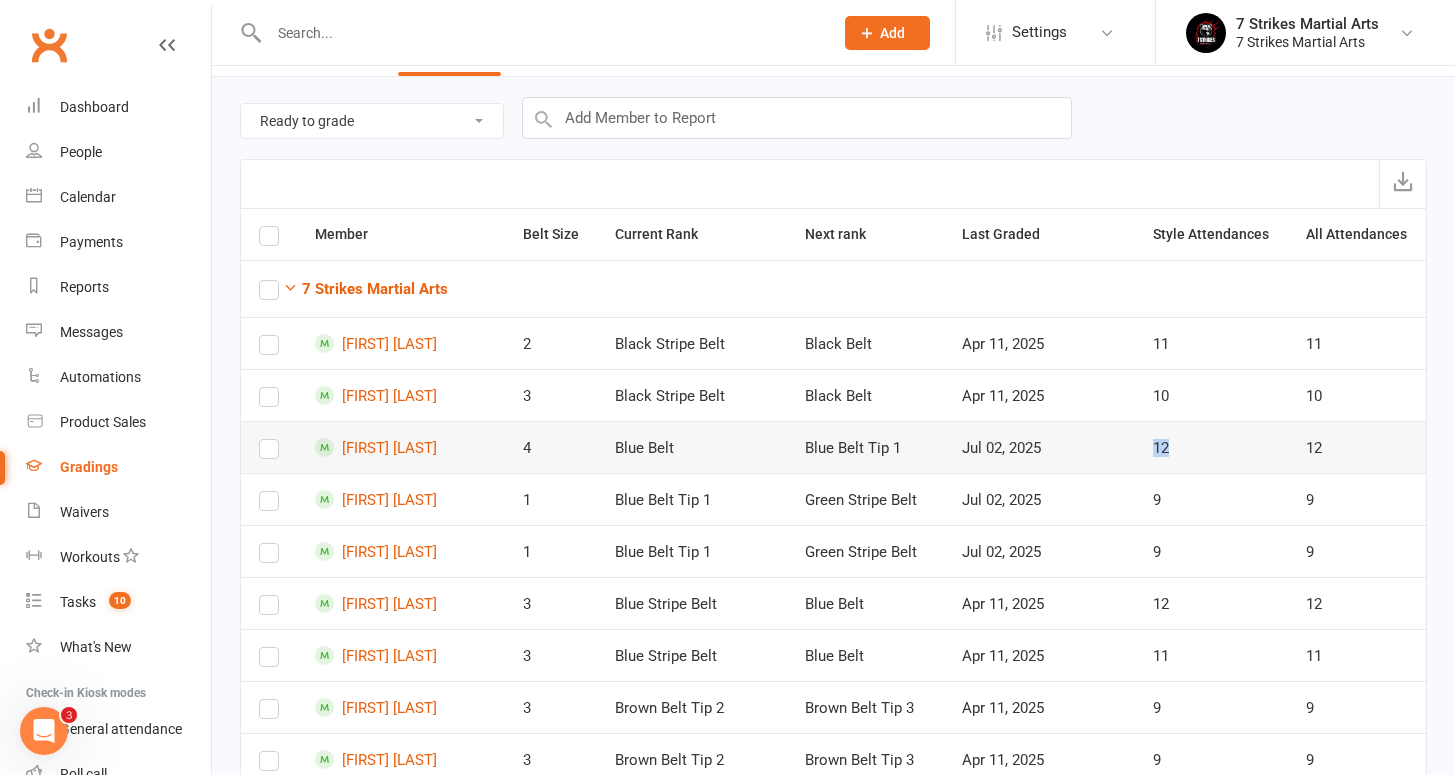 drag, startPoint x: 1177, startPoint y: 449, endPoint x: 1135, endPoint y: 450, distance: 42.0119 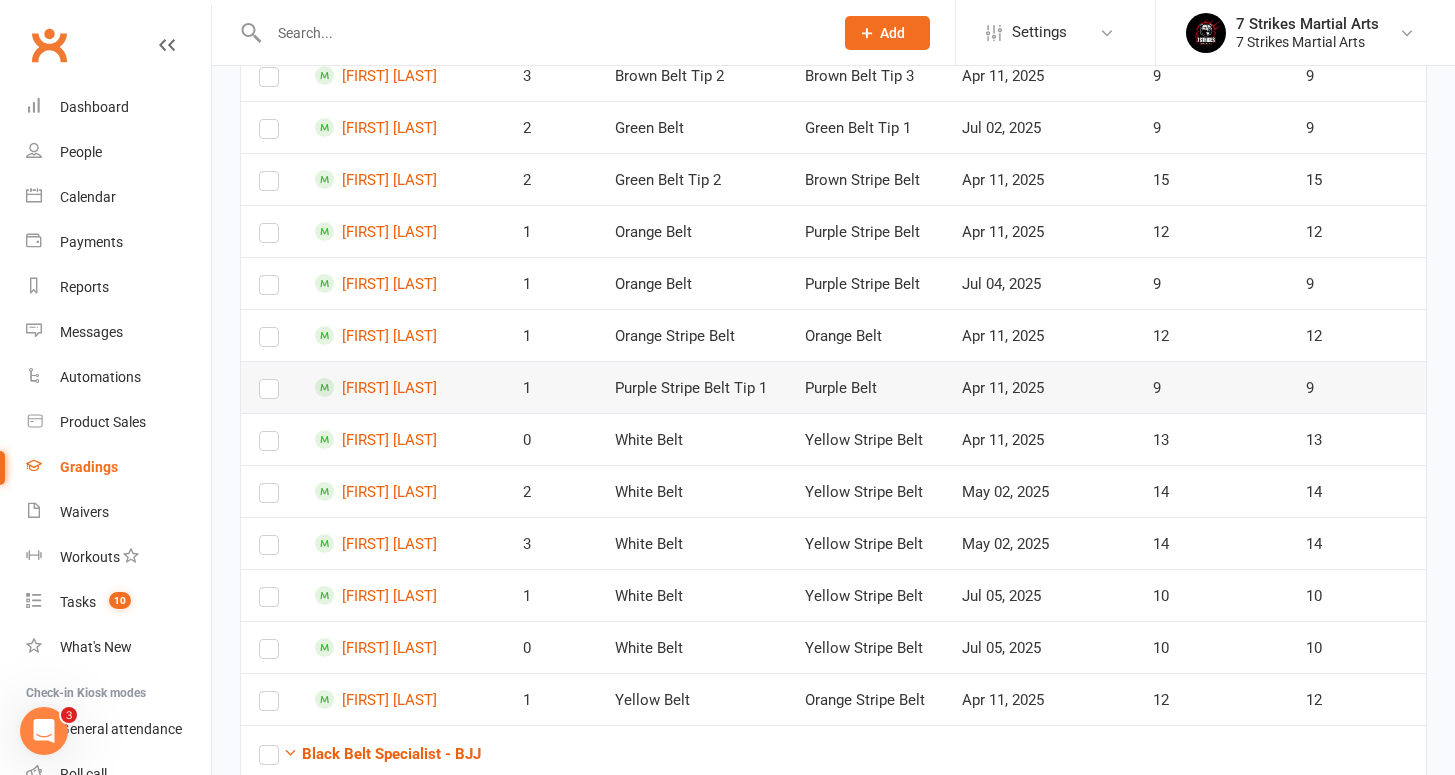scroll, scrollTop: 747, scrollLeft: 0, axis: vertical 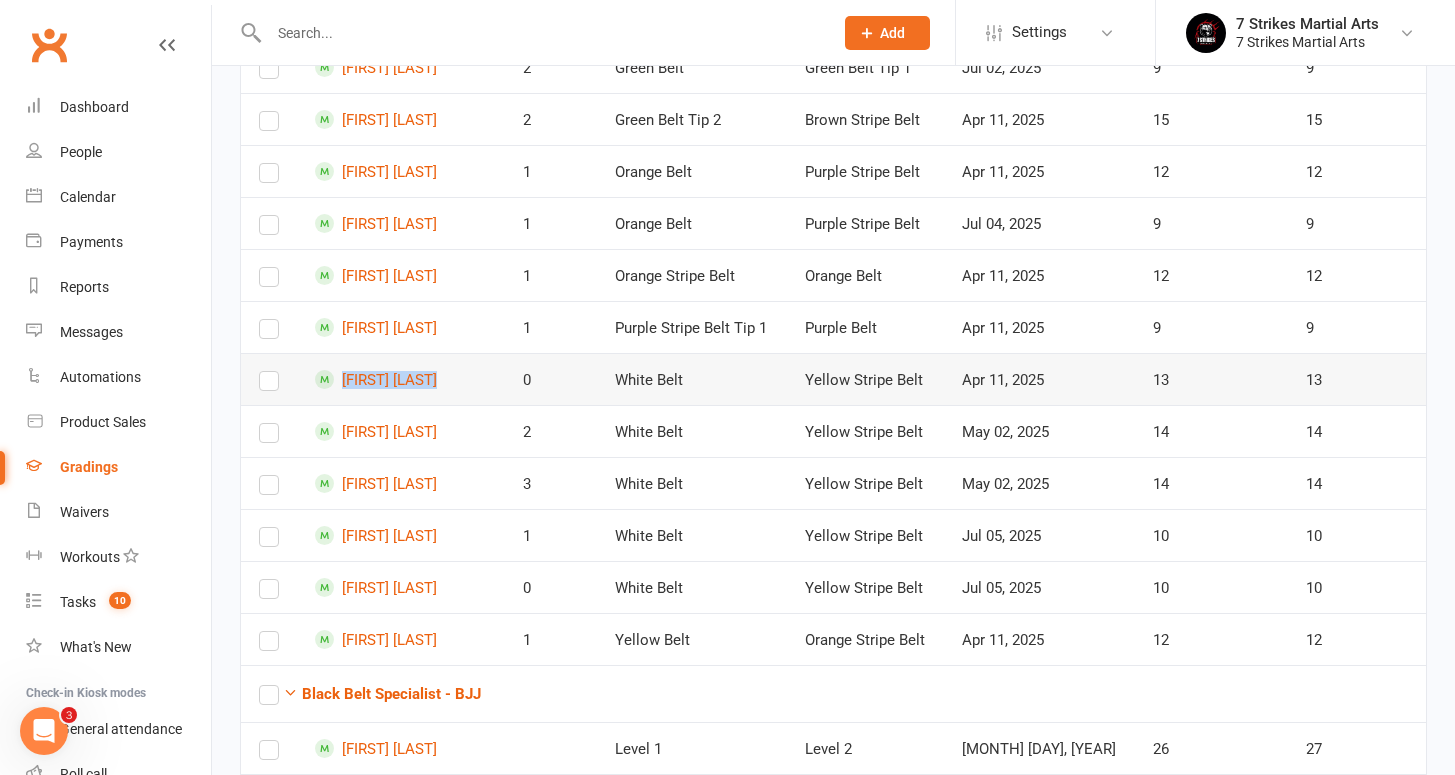 click at bounding box center (269, 385) 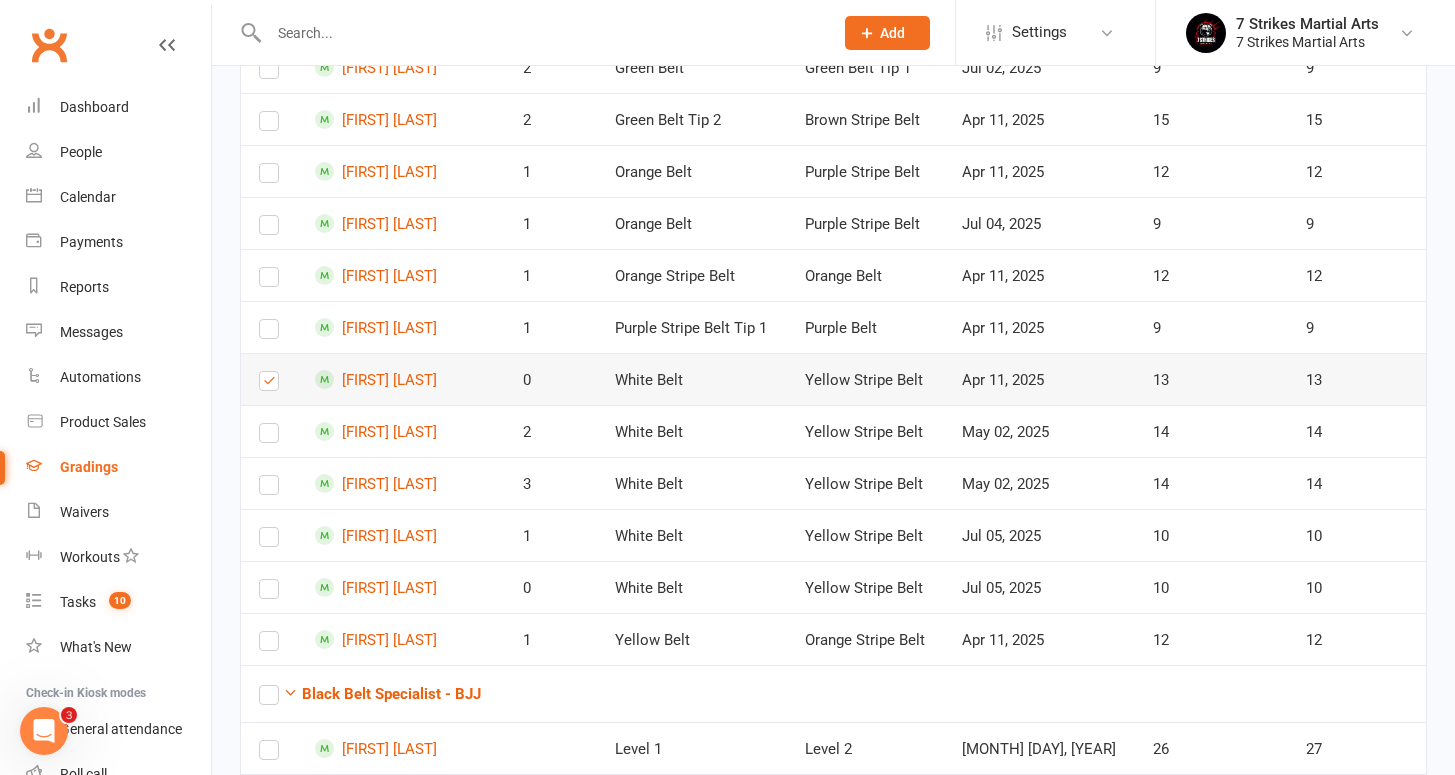 scroll, scrollTop: 0, scrollLeft: 0, axis: both 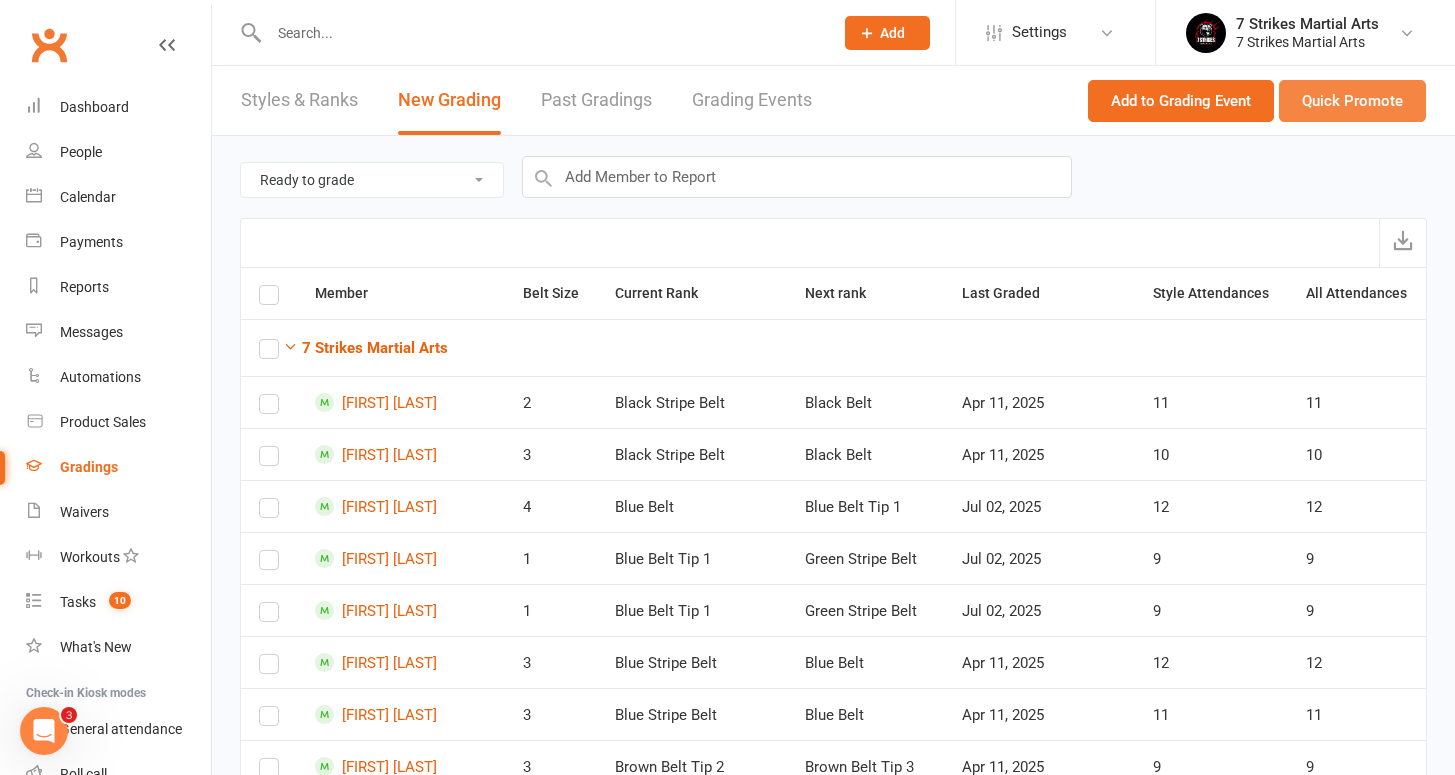 click on "Quick Promote" at bounding box center [1352, 101] 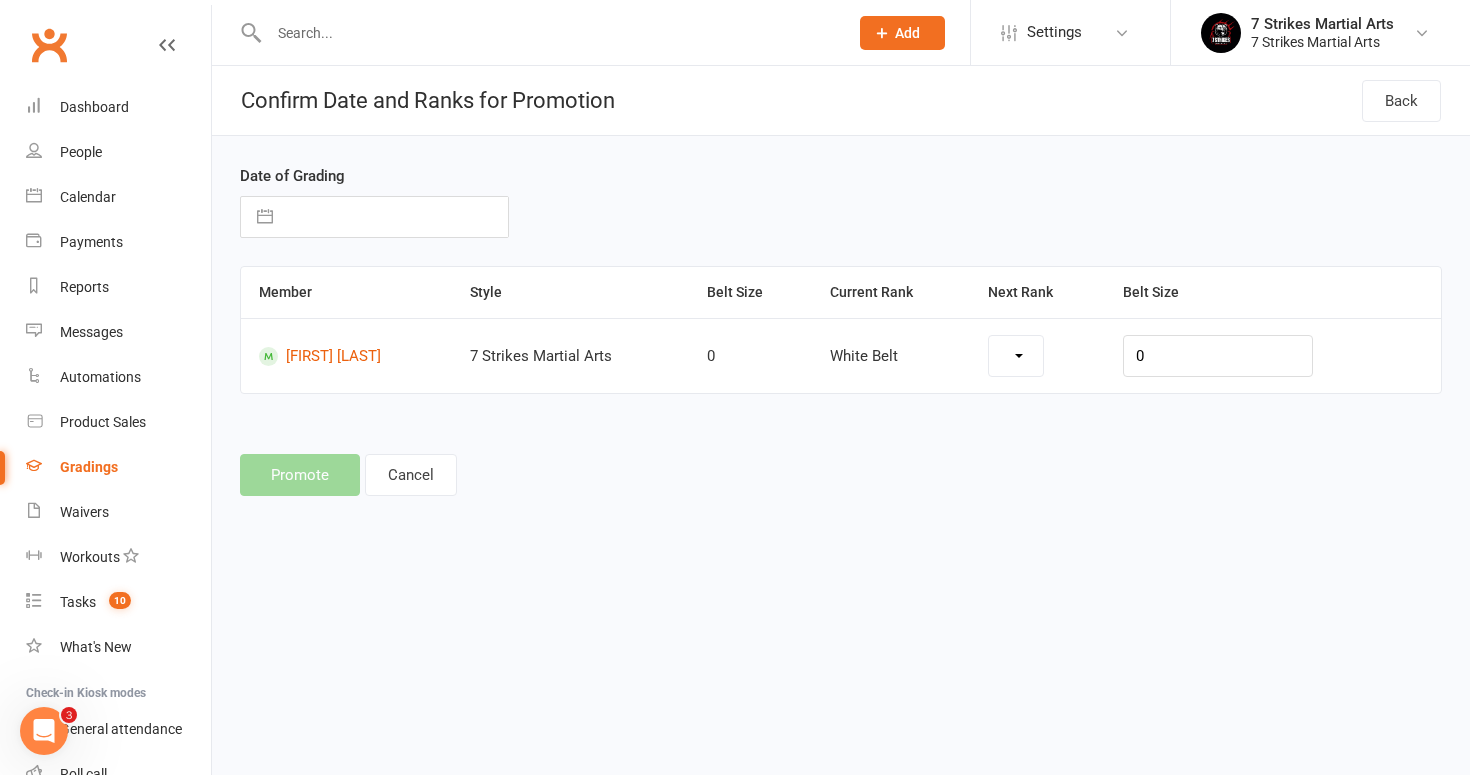 select on "30663" 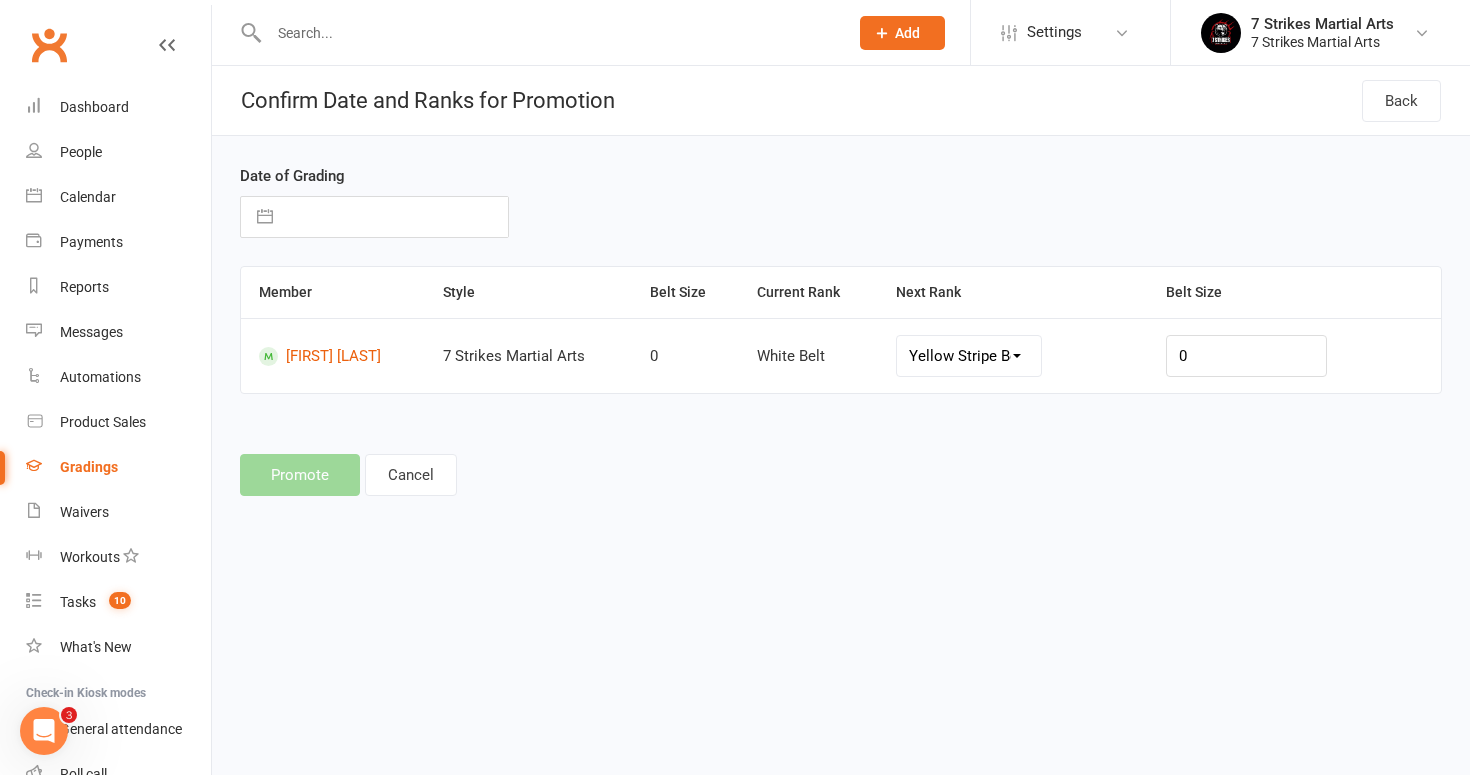 select on "6" 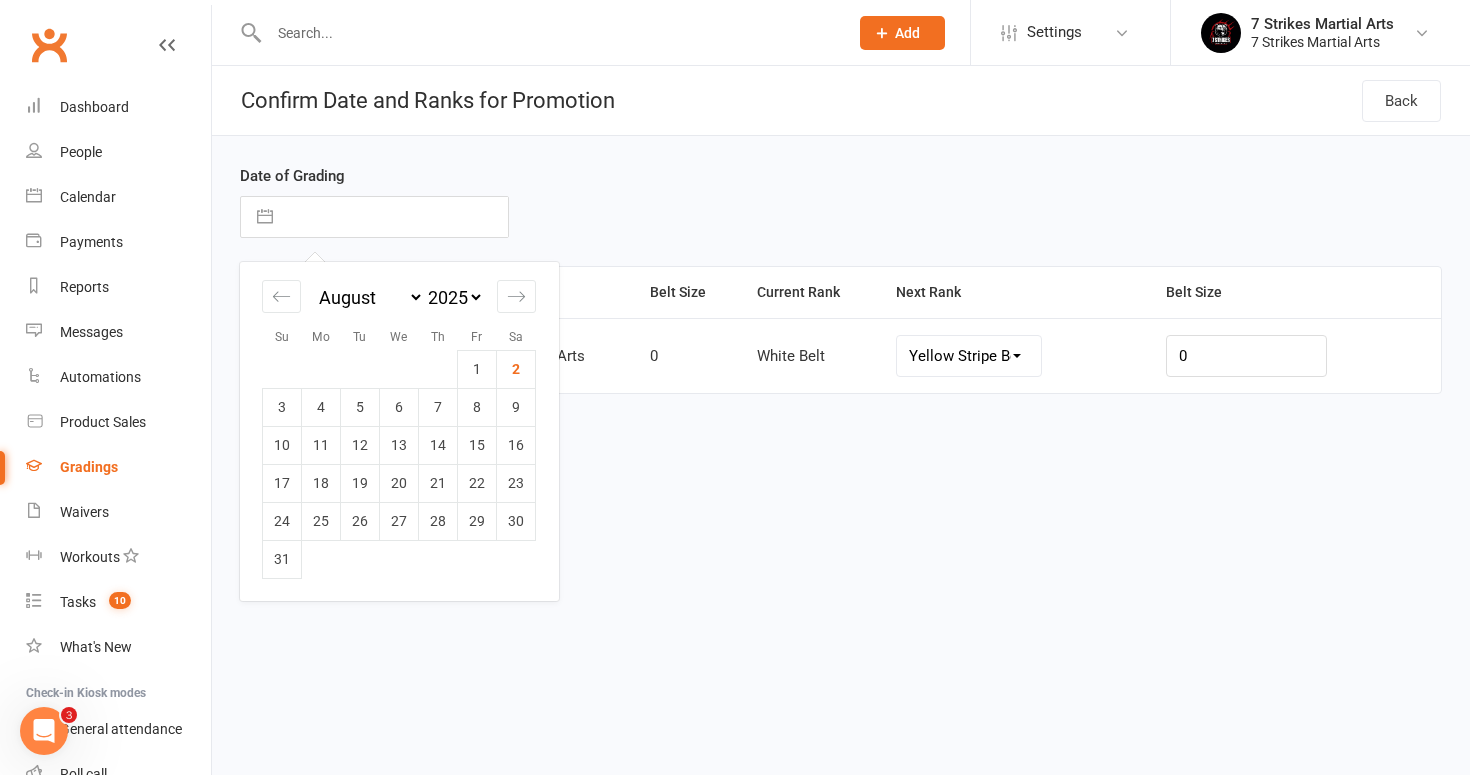 click at bounding box center (395, 217) 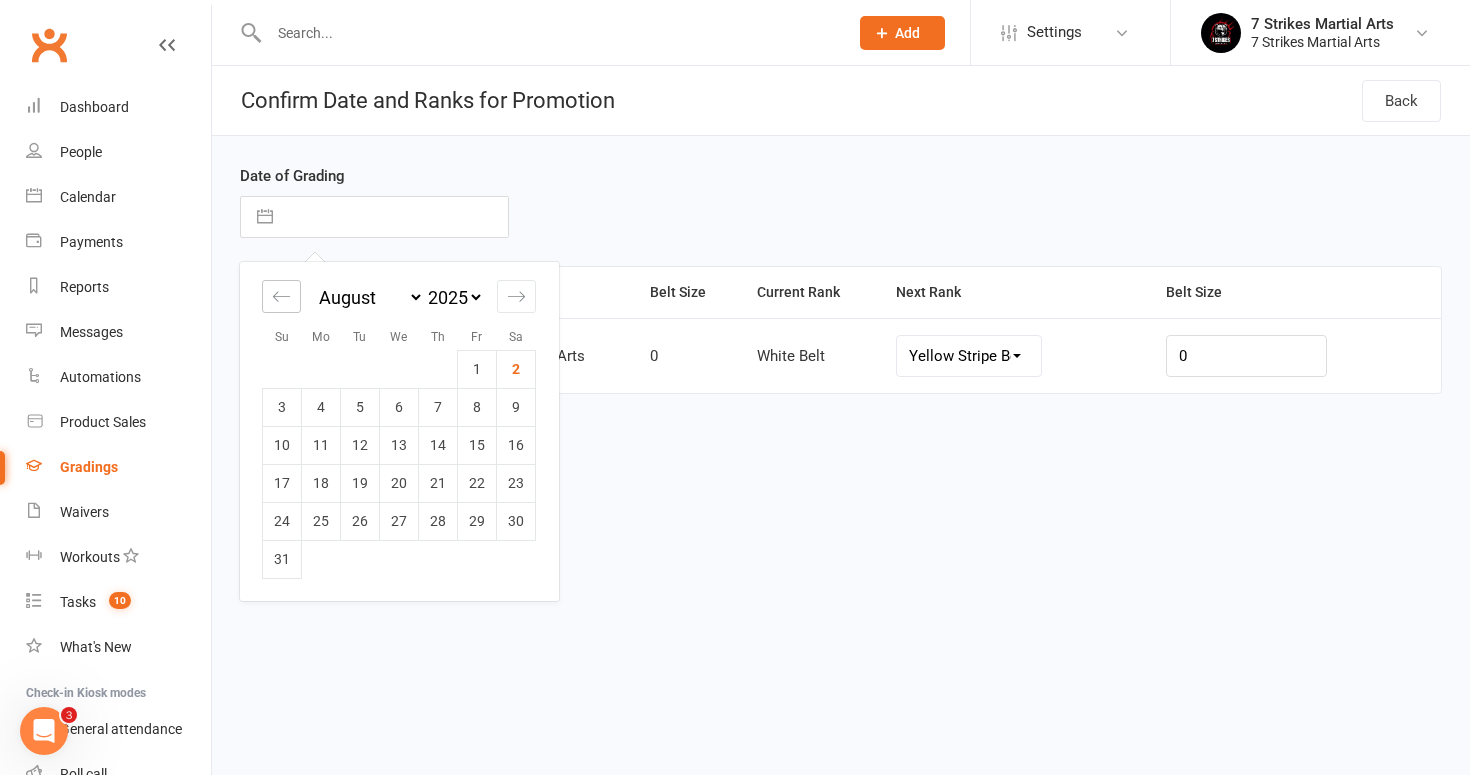 click 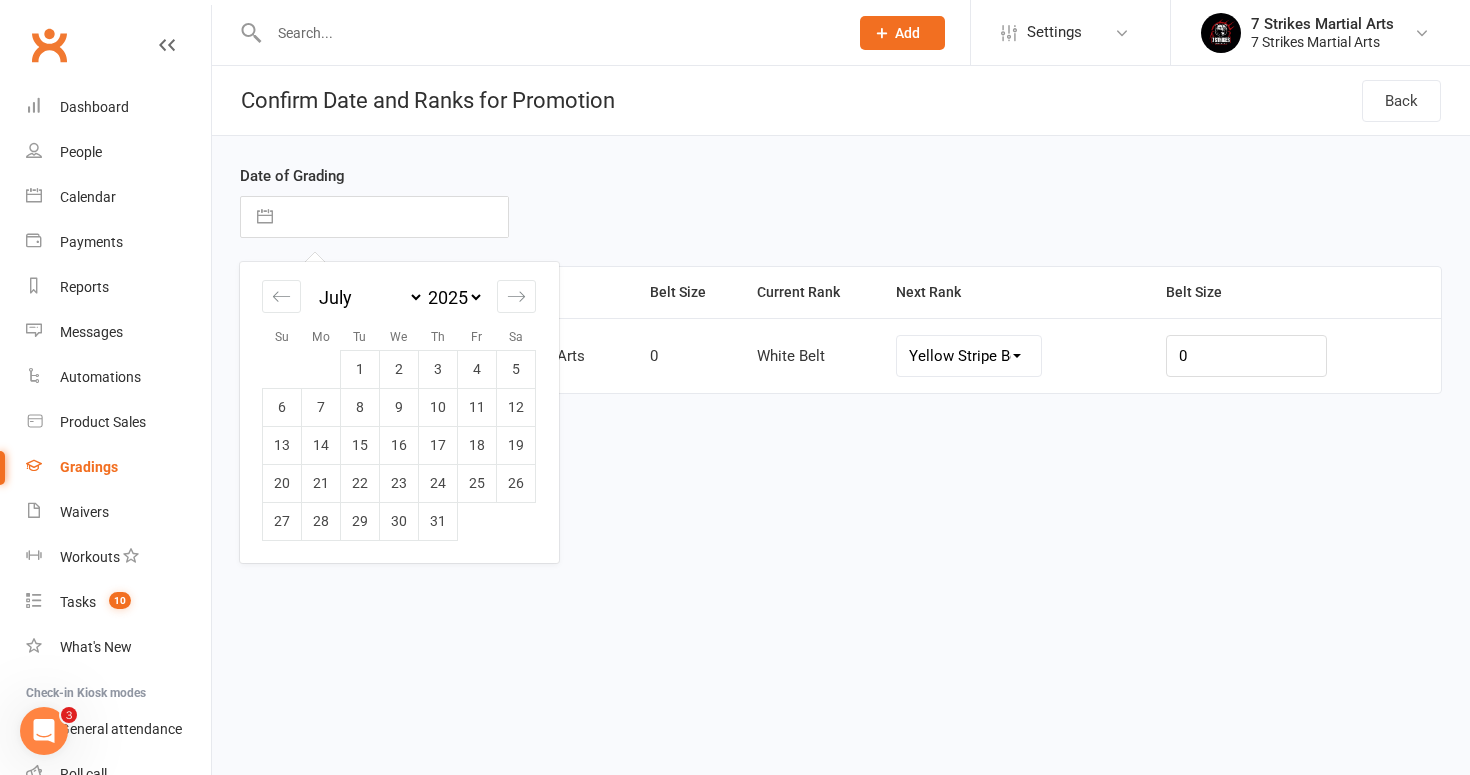 click on "Promote Cancel" at bounding box center [841, 475] 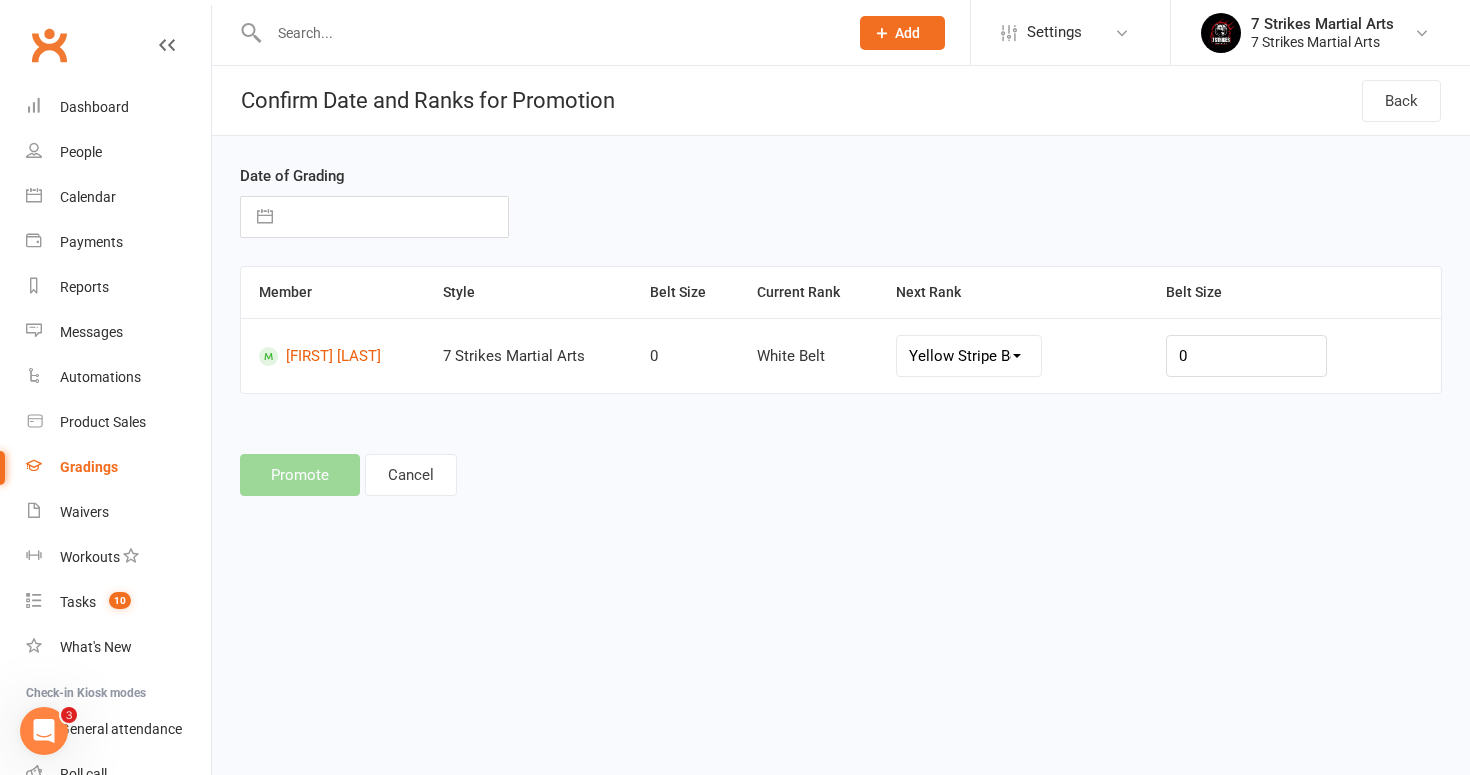 click at bounding box center (395, 217) 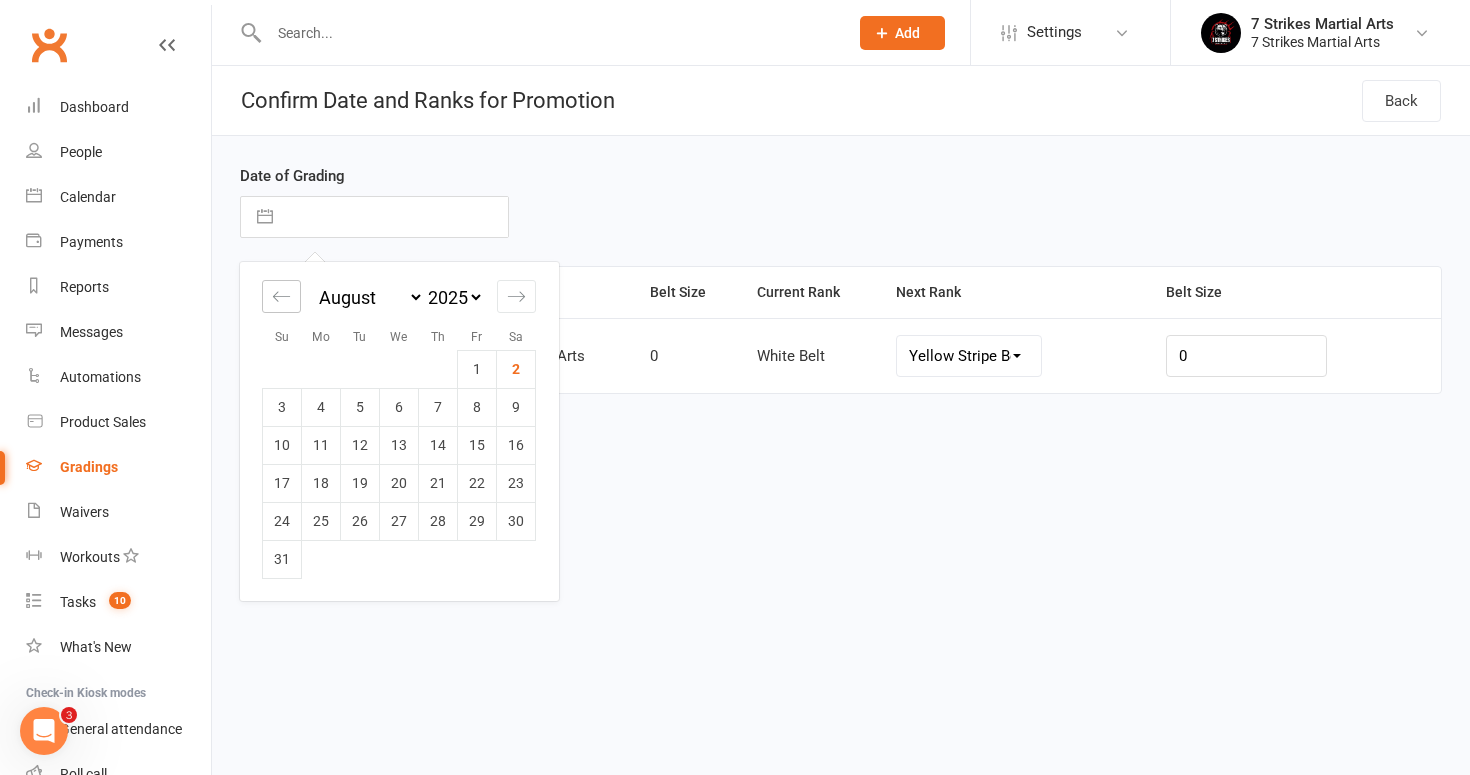 click at bounding box center [281, 296] 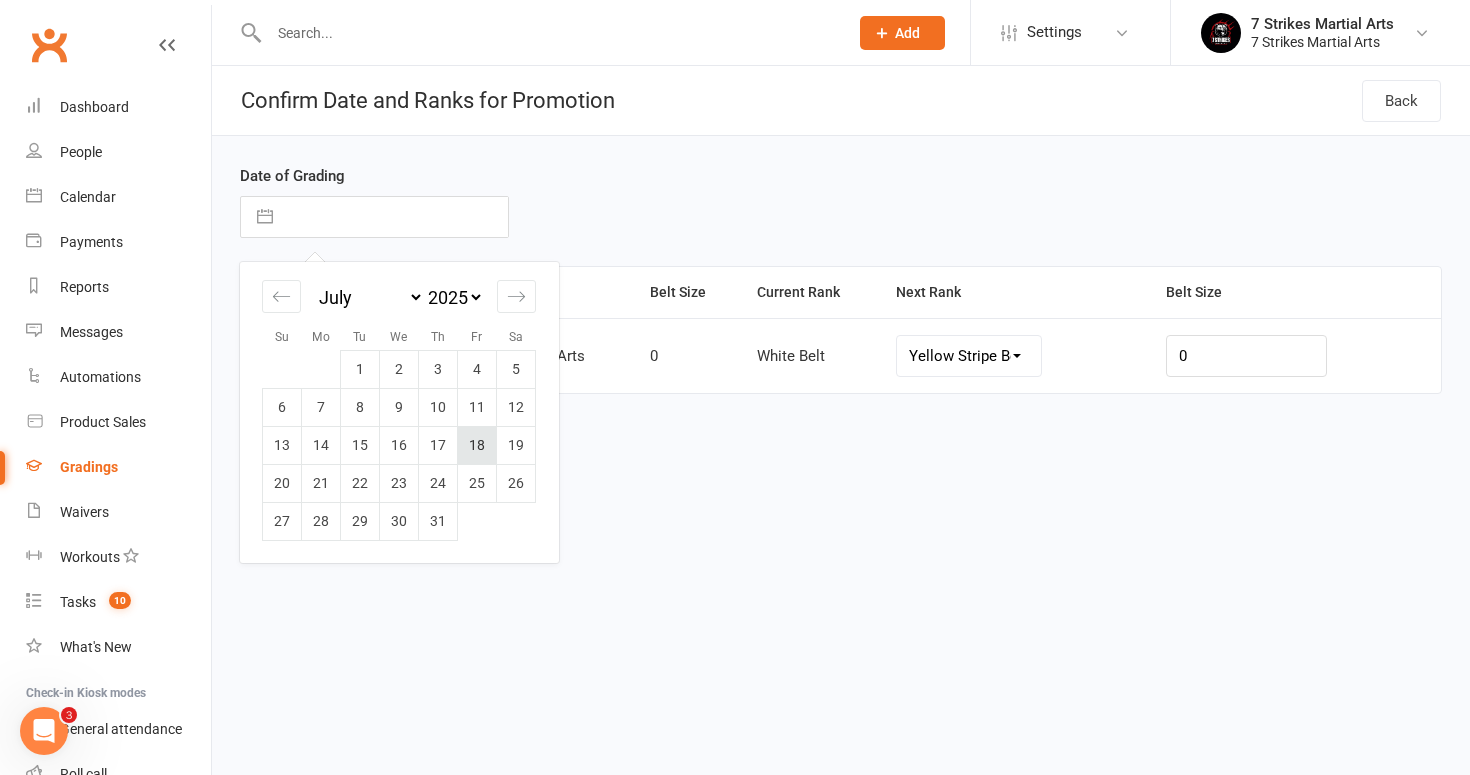 click on "18" at bounding box center [477, 445] 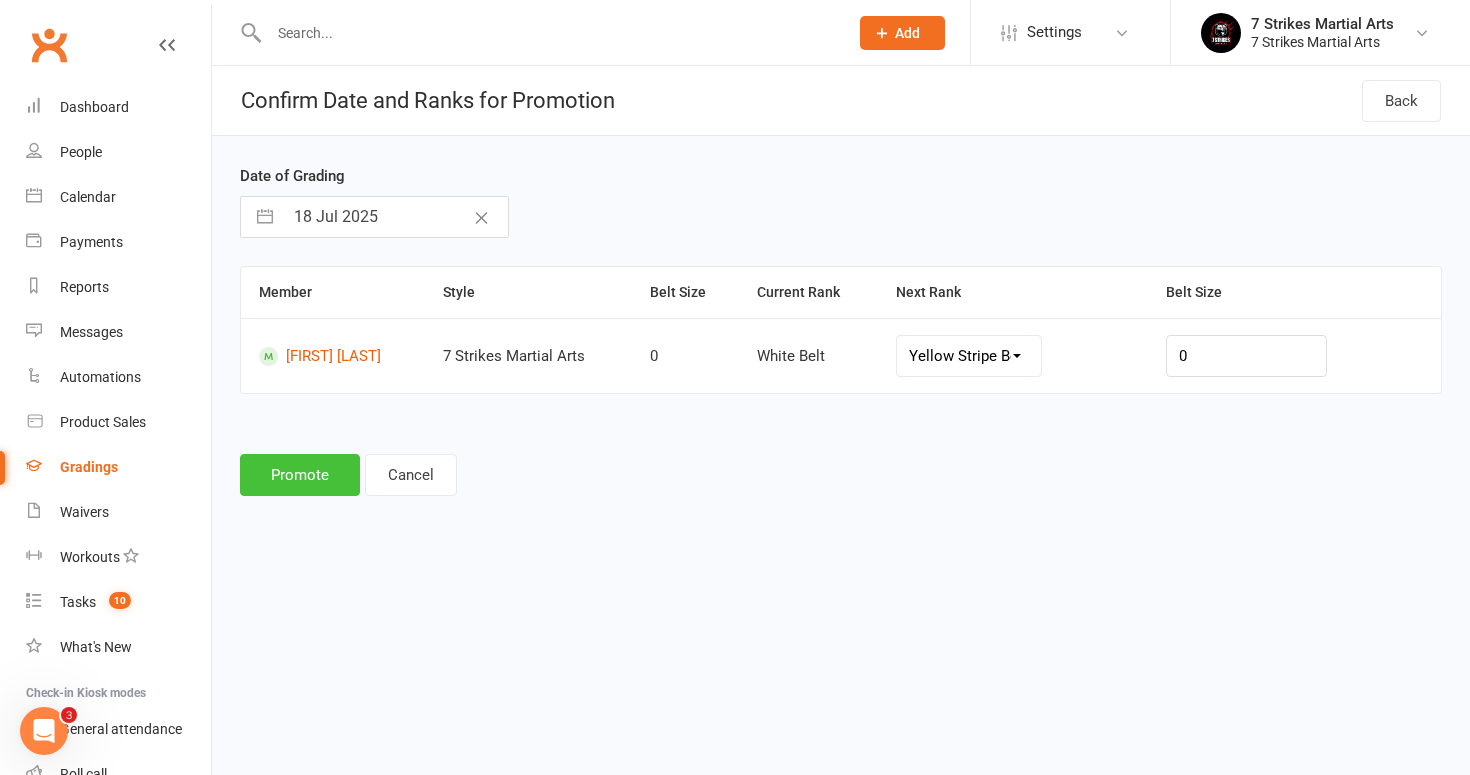 click on "Promote" at bounding box center (300, 475) 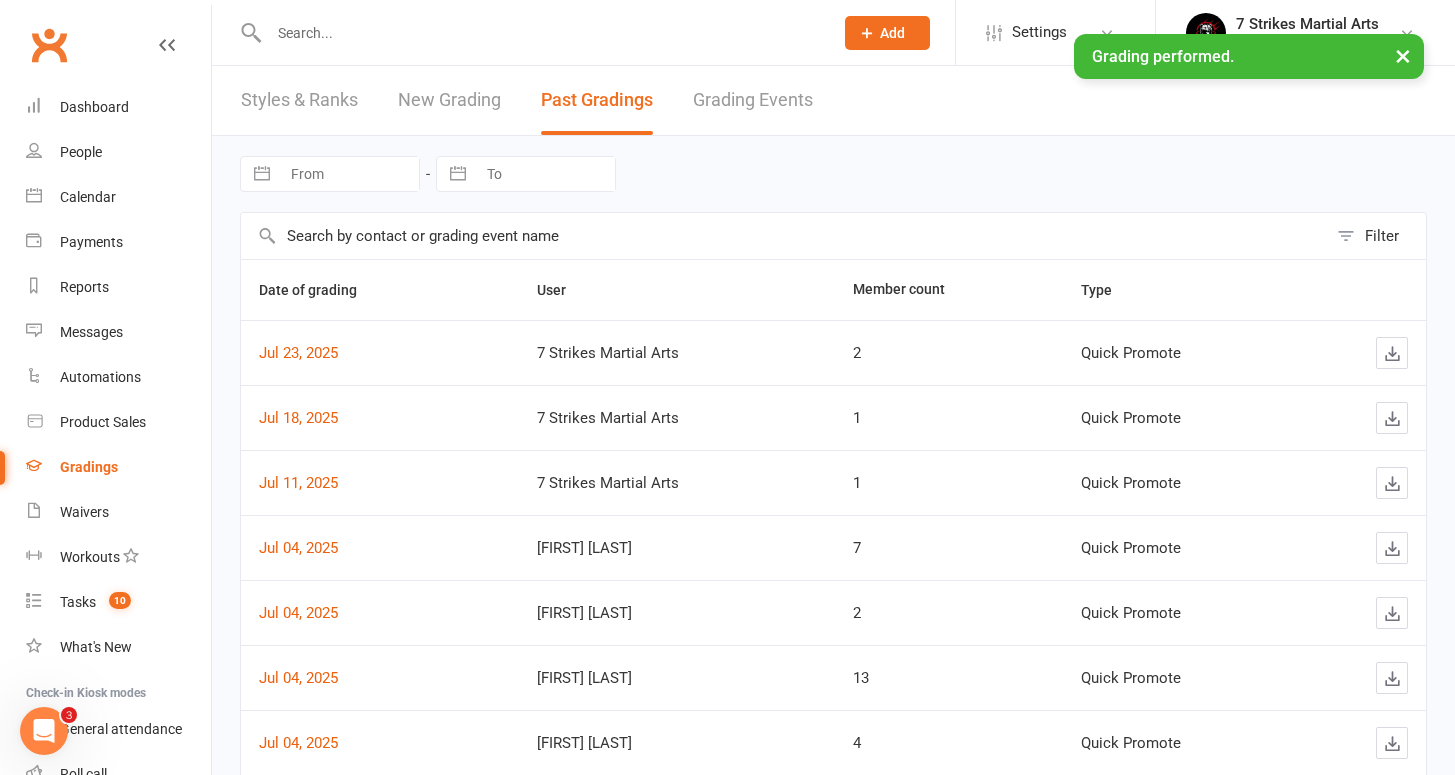 click on "New Grading" at bounding box center [449, 100] 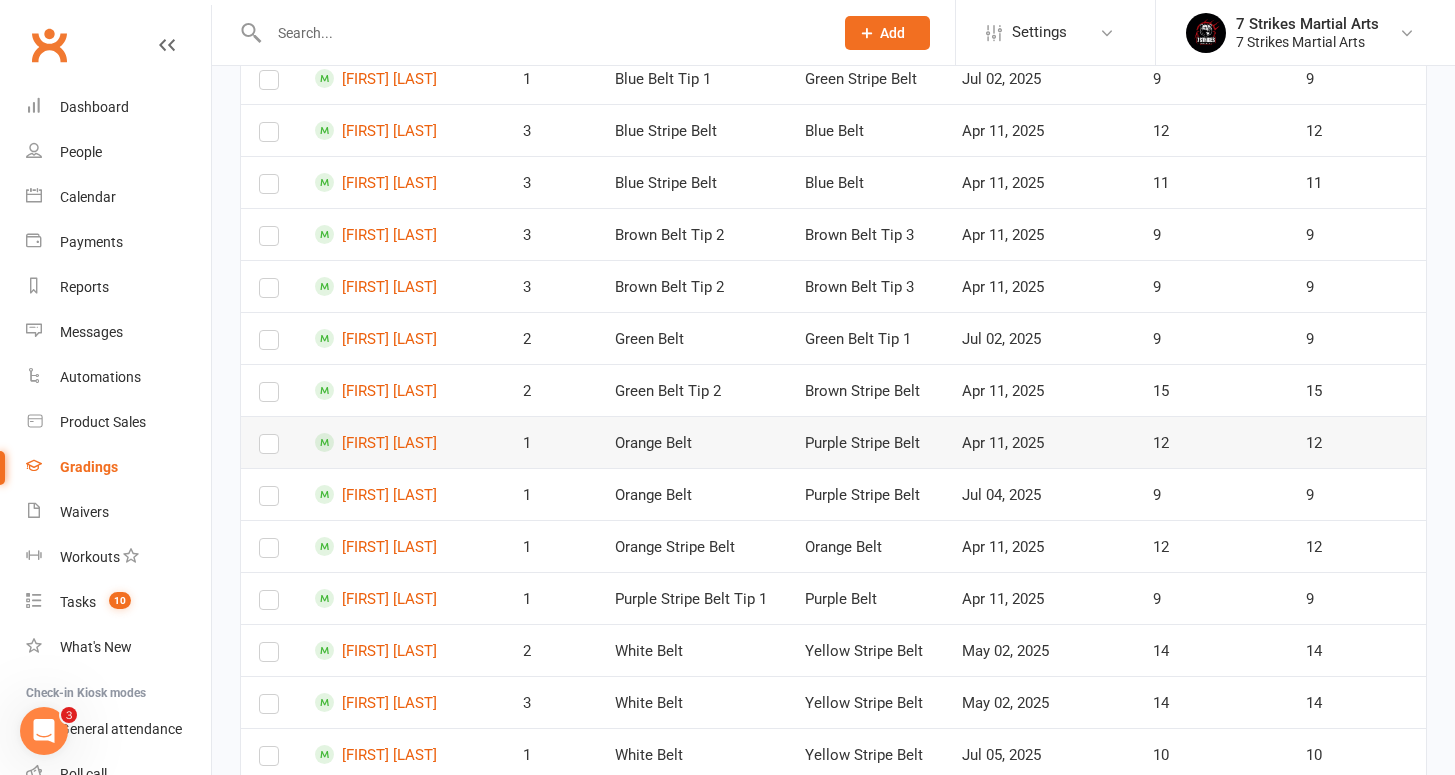 scroll, scrollTop: 545, scrollLeft: 0, axis: vertical 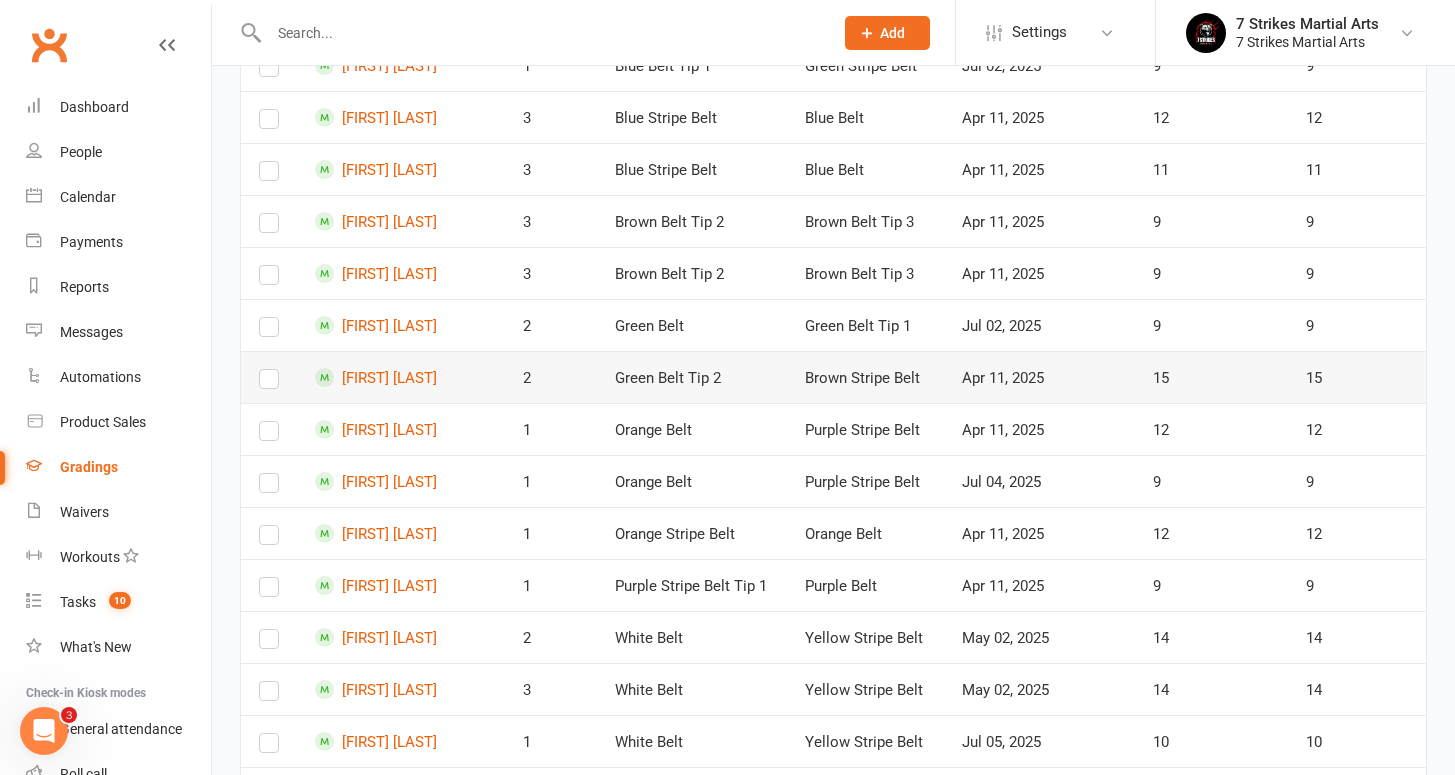 click at bounding box center (269, 383) 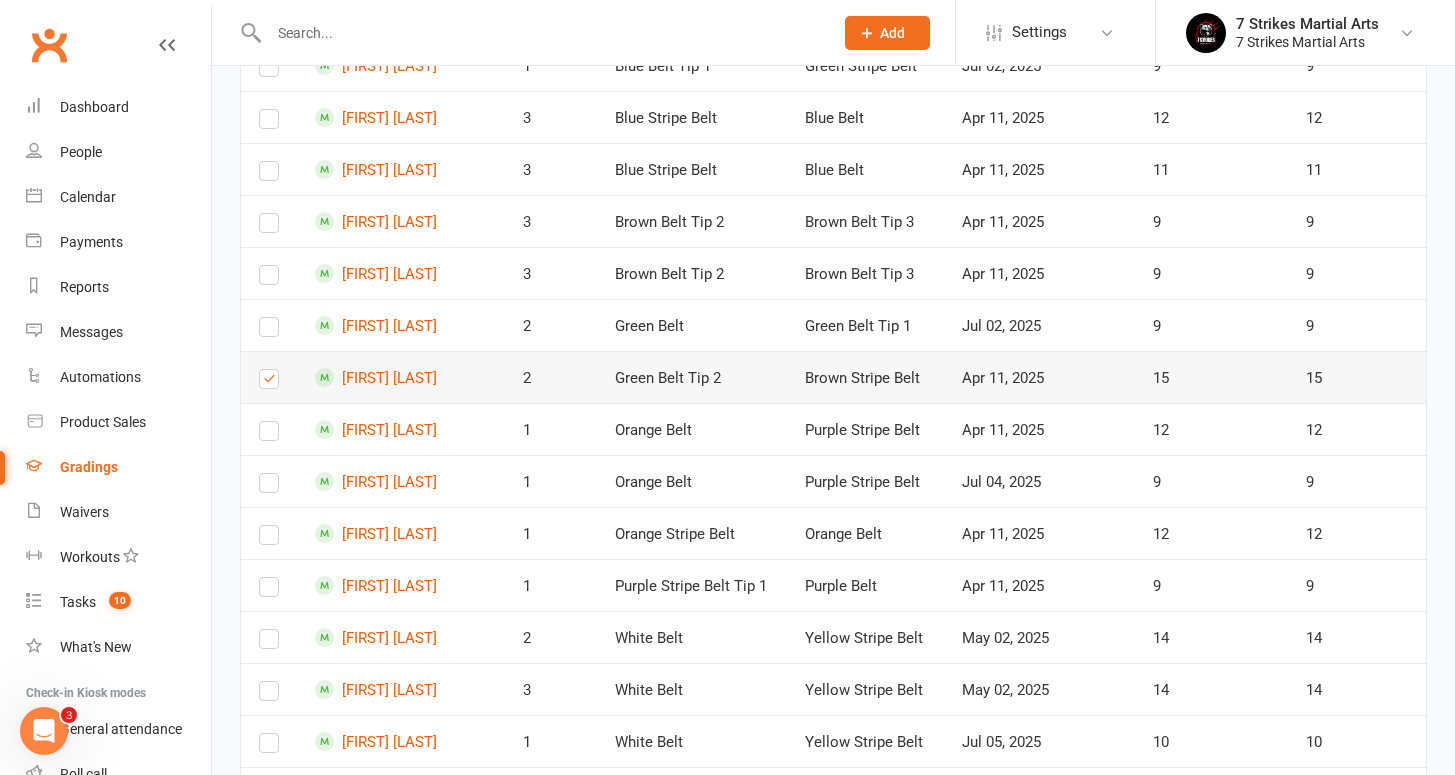 click at bounding box center [269, 383] 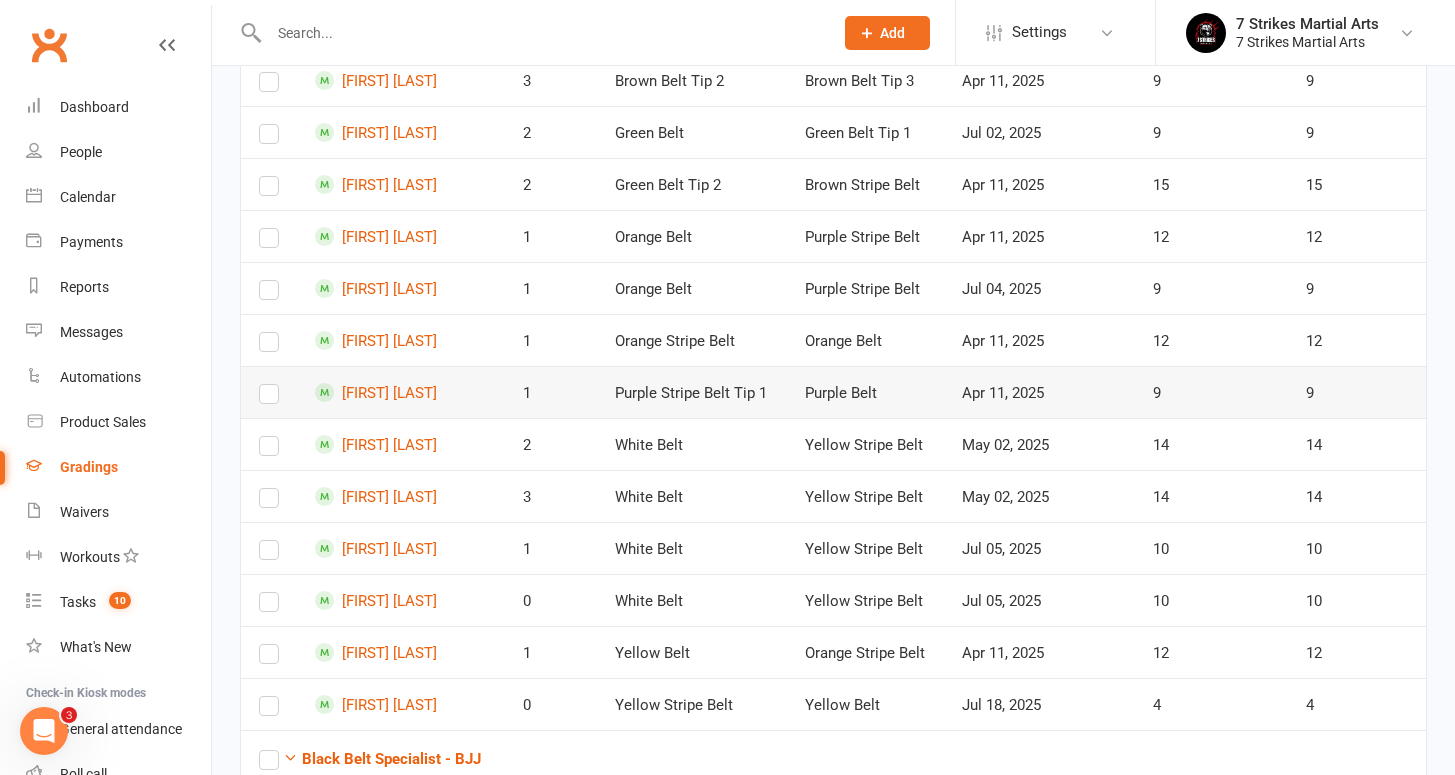 scroll, scrollTop: 0, scrollLeft: 0, axis: both 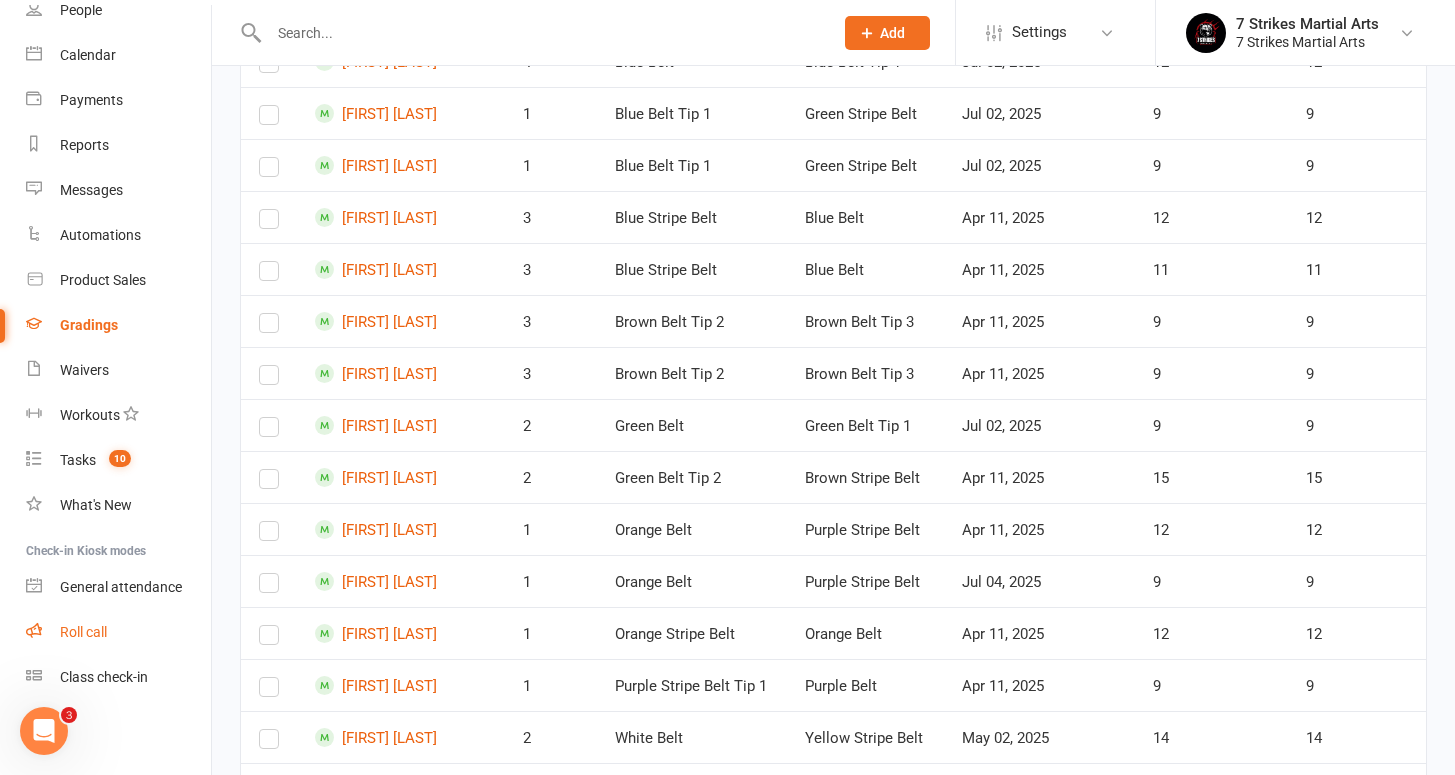 click on "Roll call" at bounding box center (83, 632) 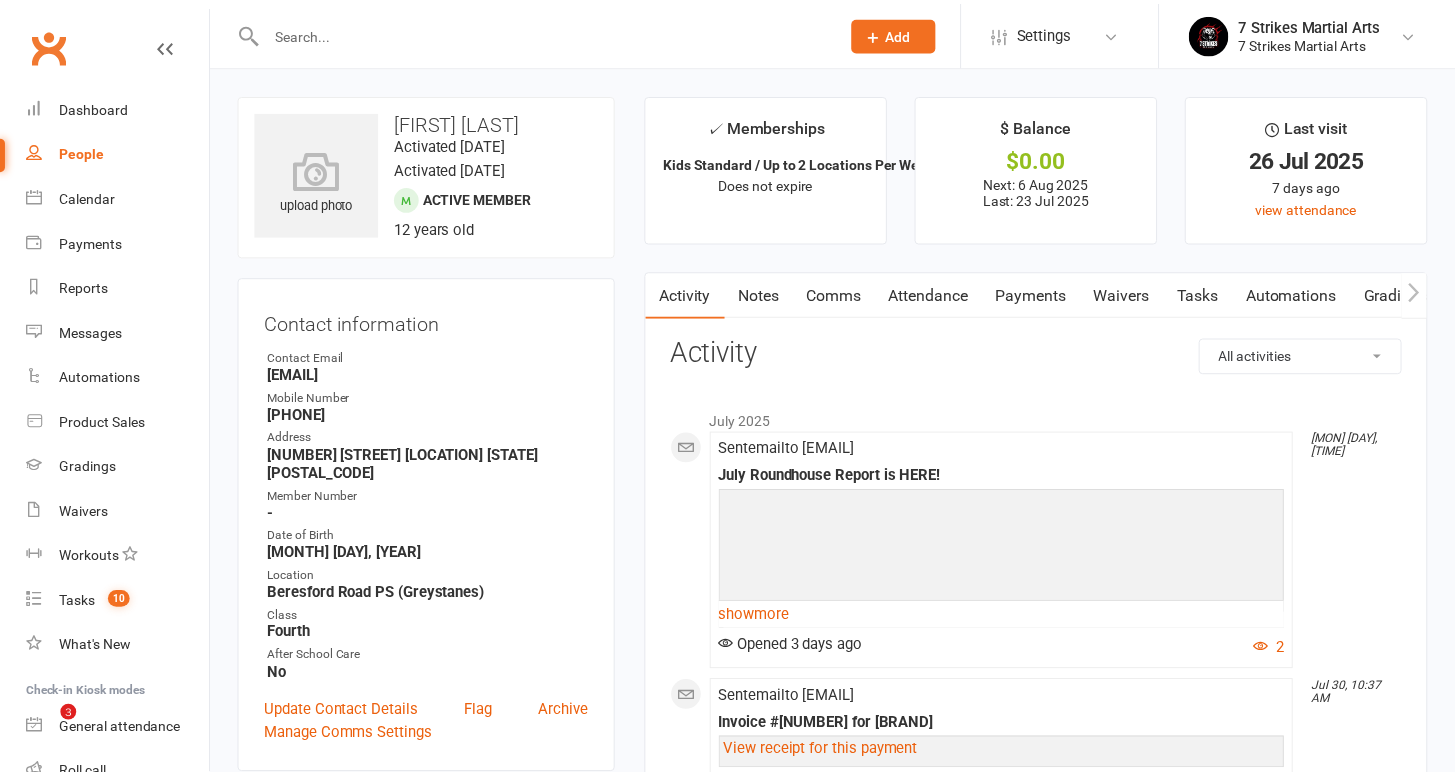scroll, scrollTop: 0, scrollLeft: 0, axis: both 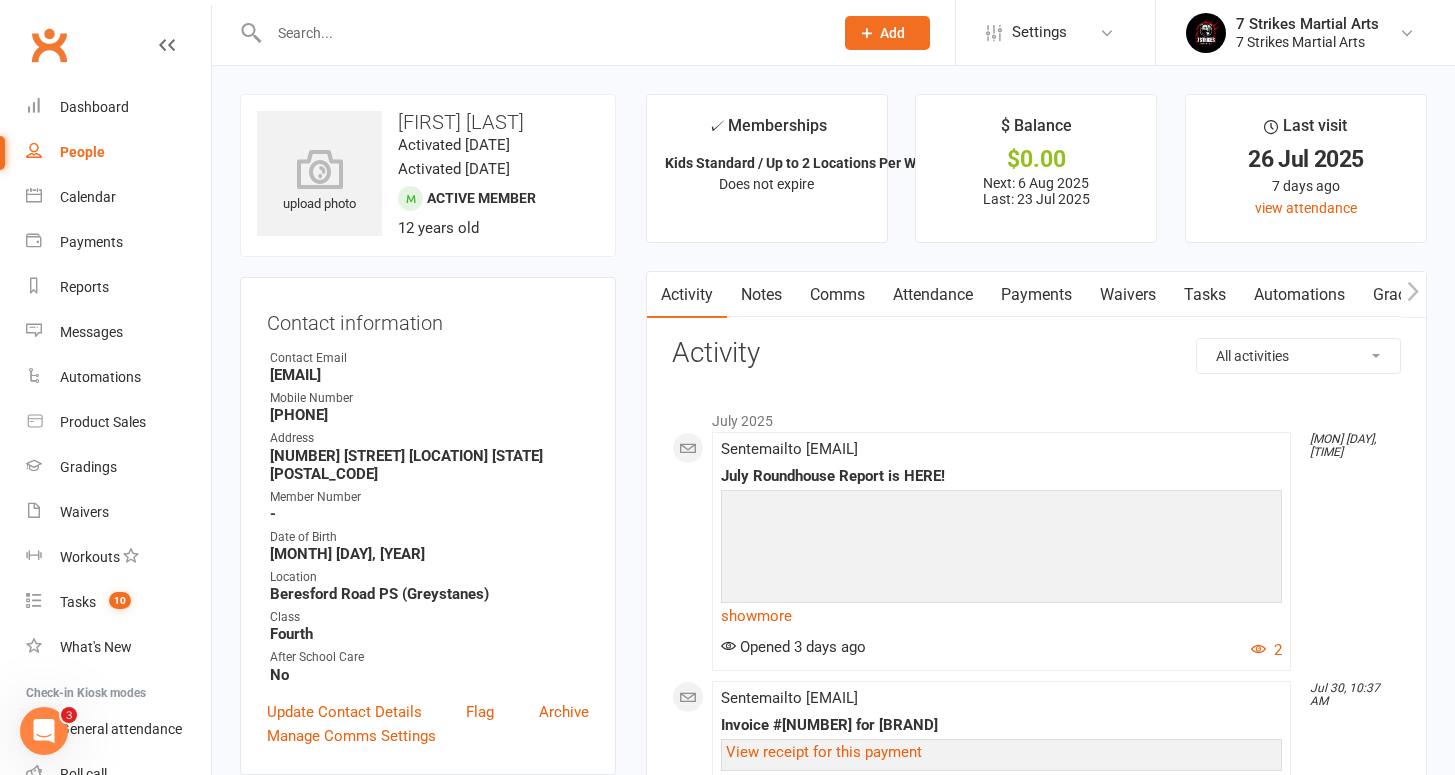 click on "Notes" at bounding box center (761, 295) 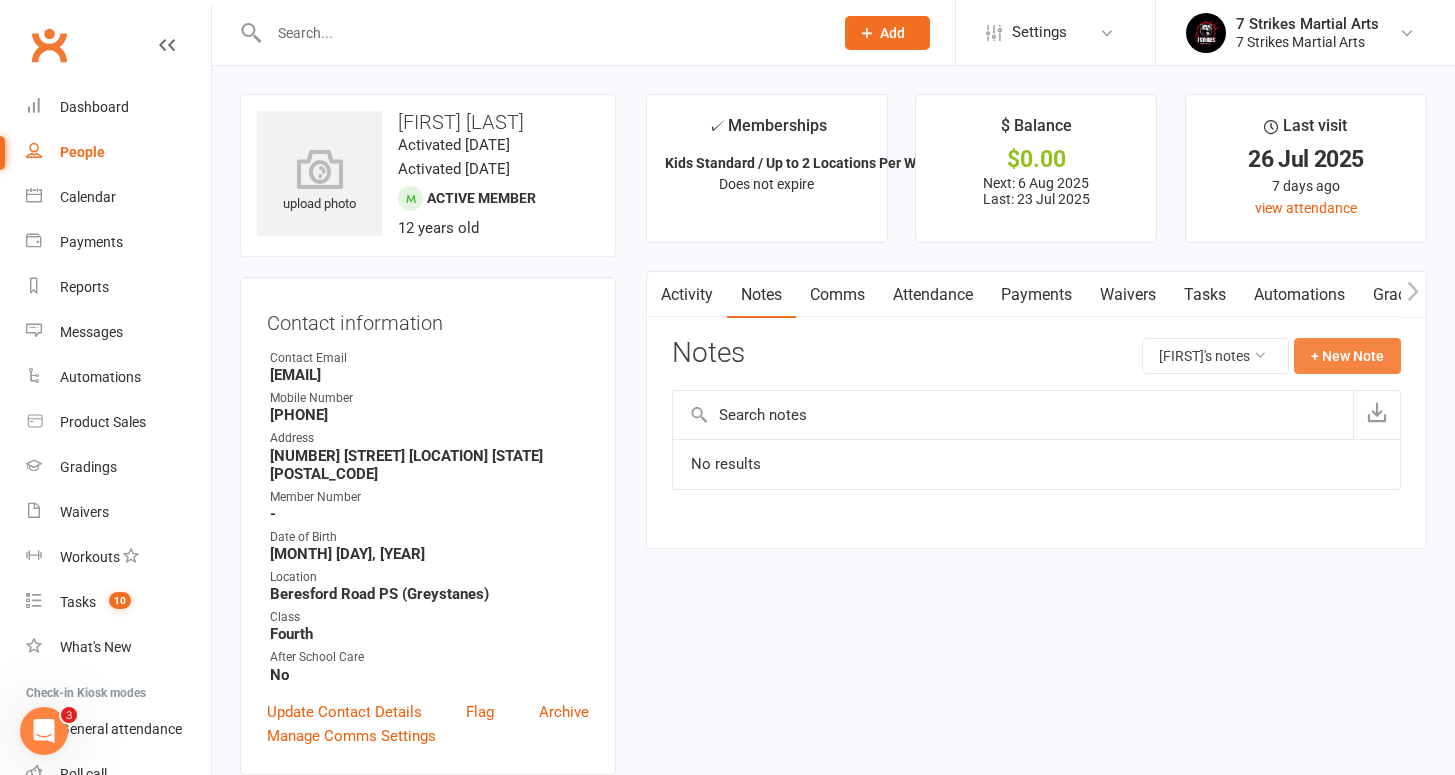 click on "+ New Note" at bounding box center (1347, 356) 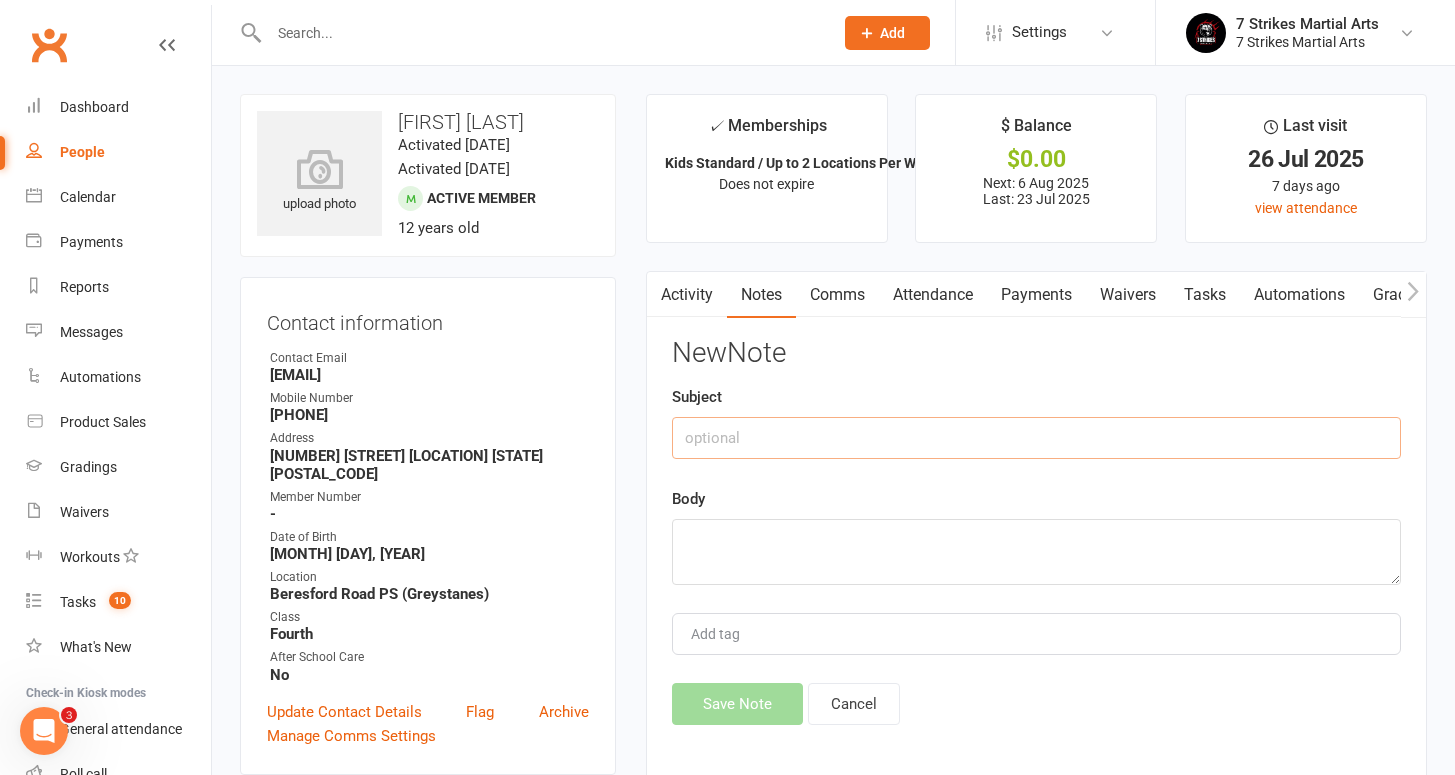 click at bounding box center [1036, 438] 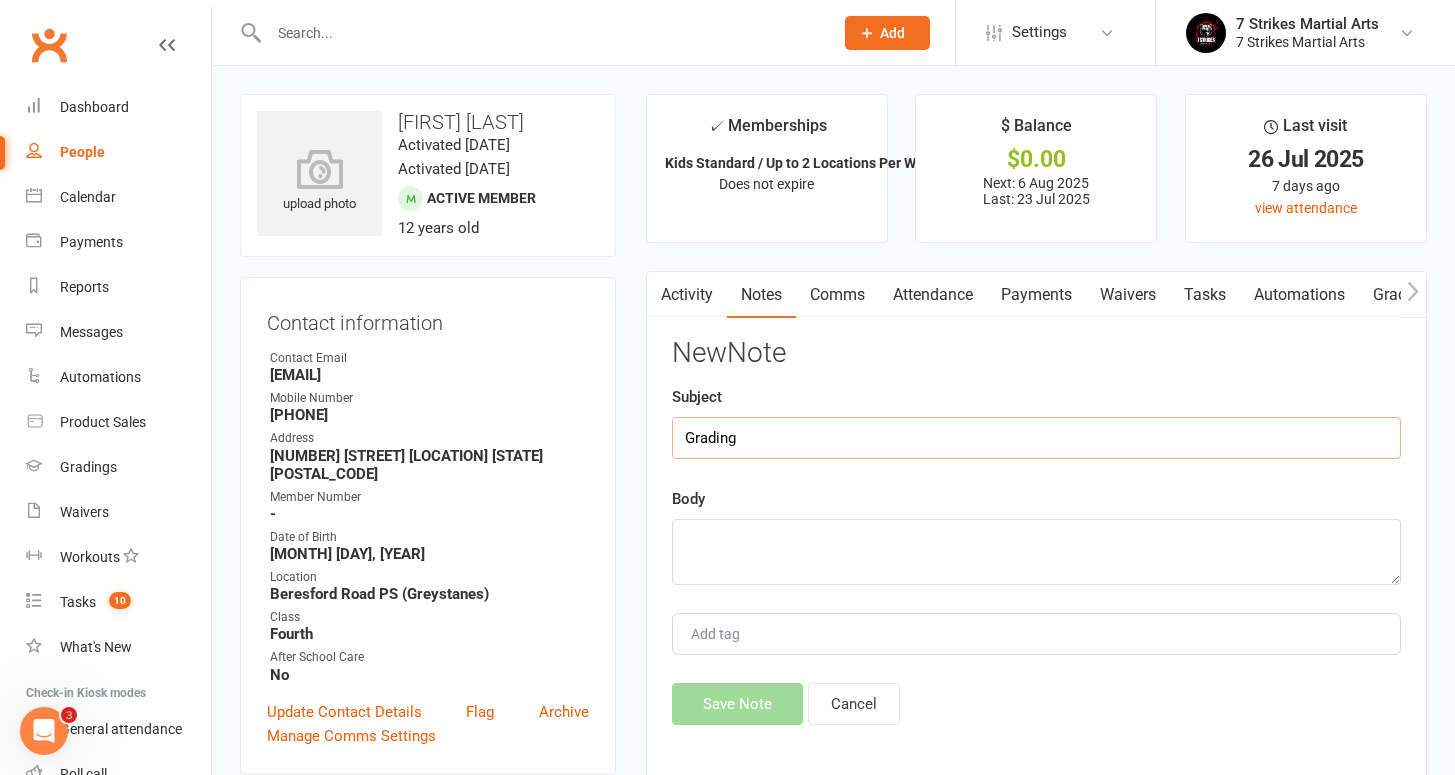 type on "Grading" 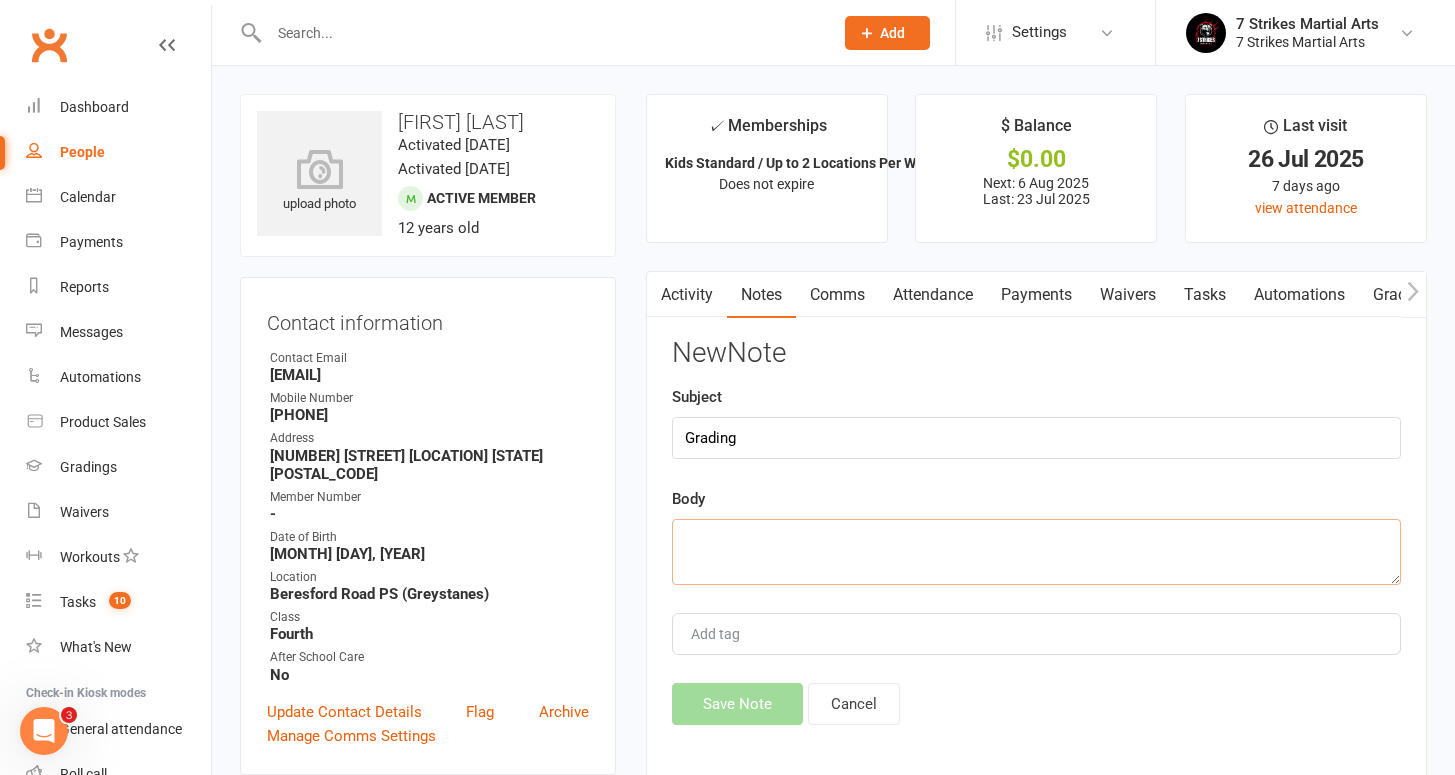 click at bounding box center [1036, 552] 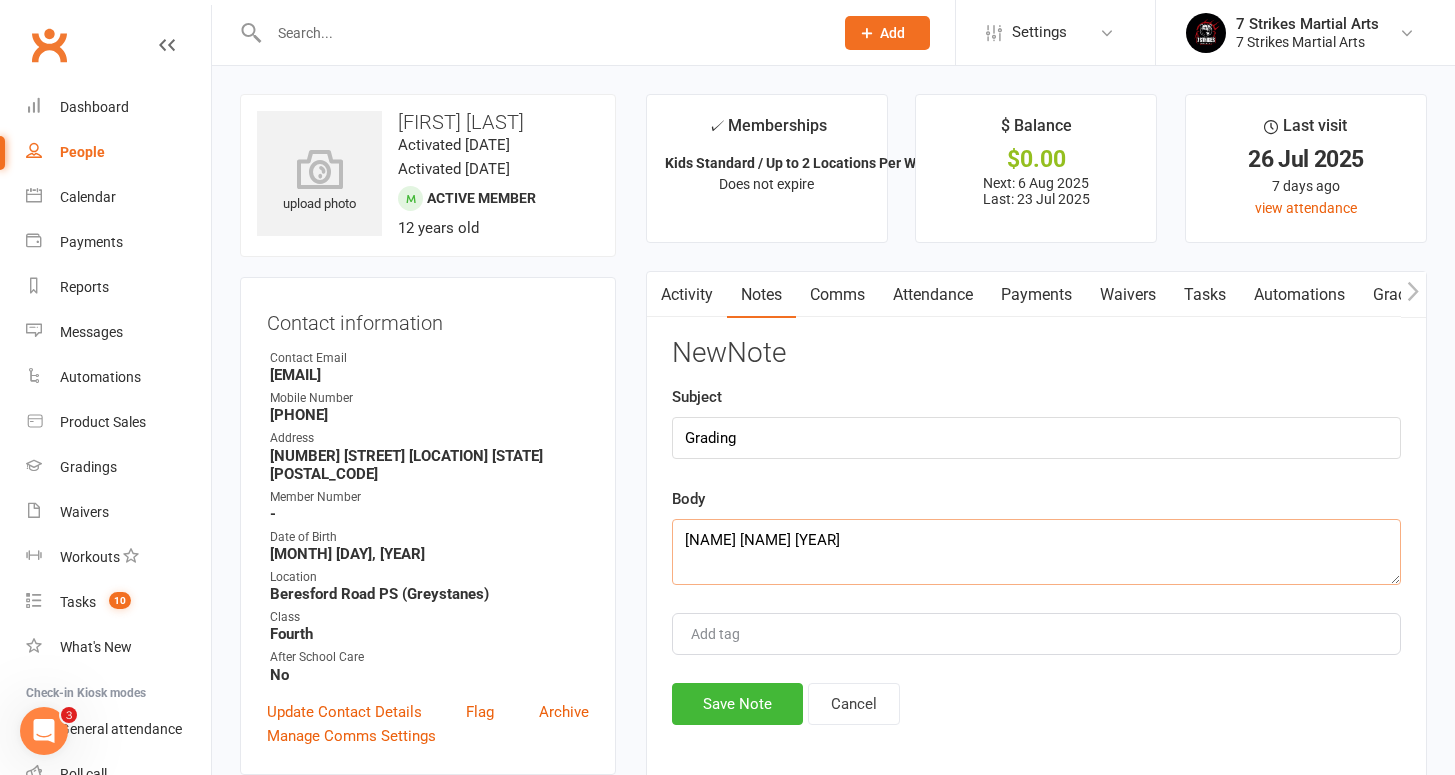 type on "[NAME] [NAME] [YEAR]" 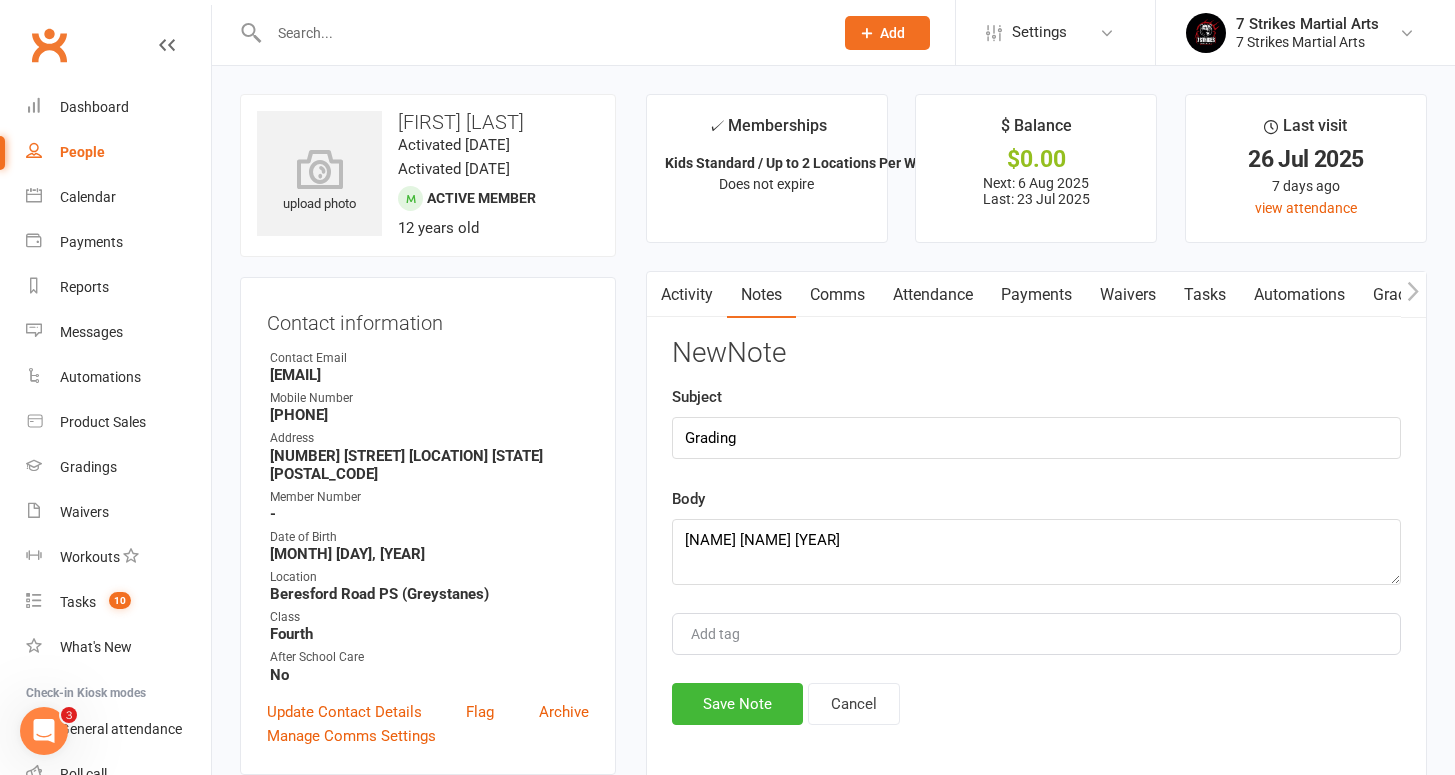 click on "Save Note" at bounding box center [737, 704] 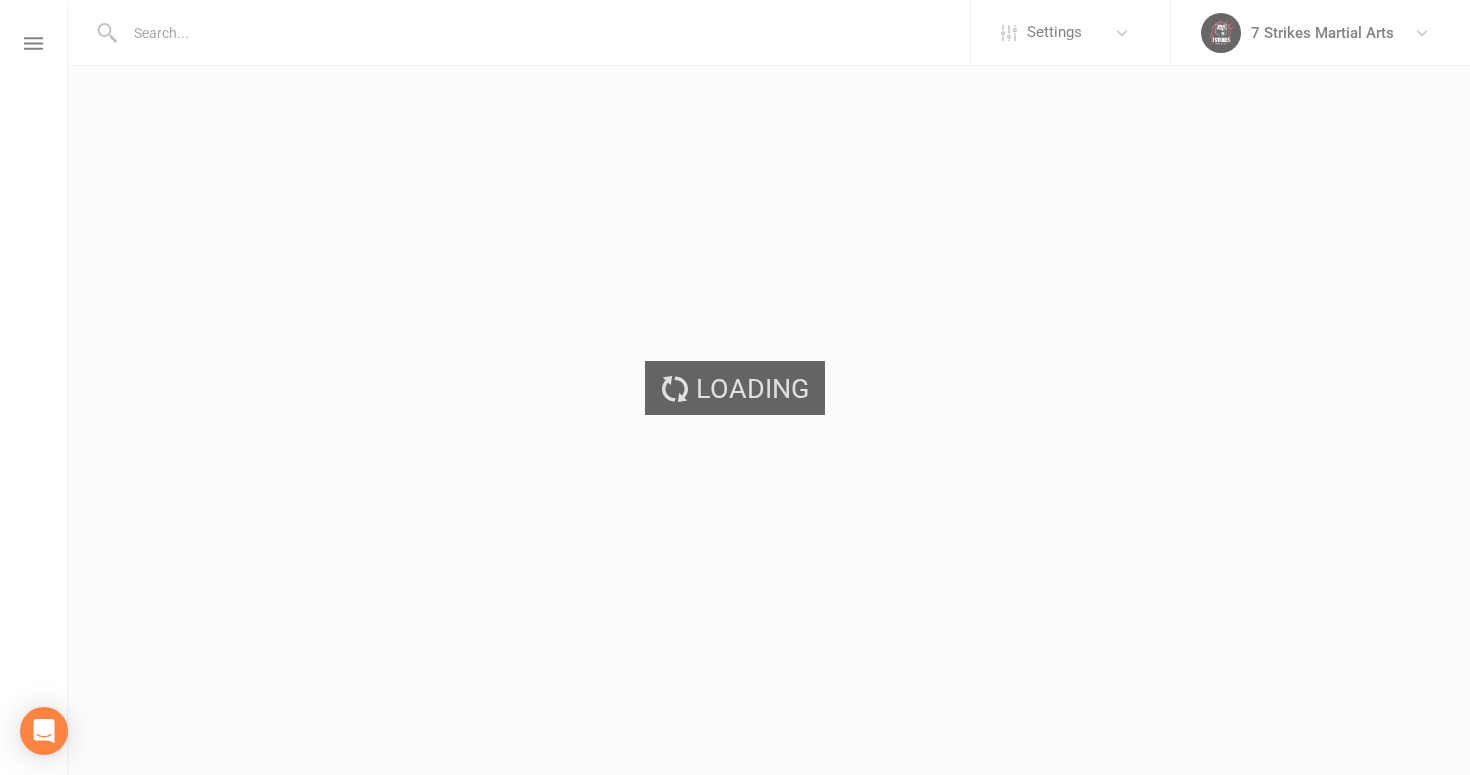 scroll, scrollTop: 0, scrollLeft: 0, axis: both 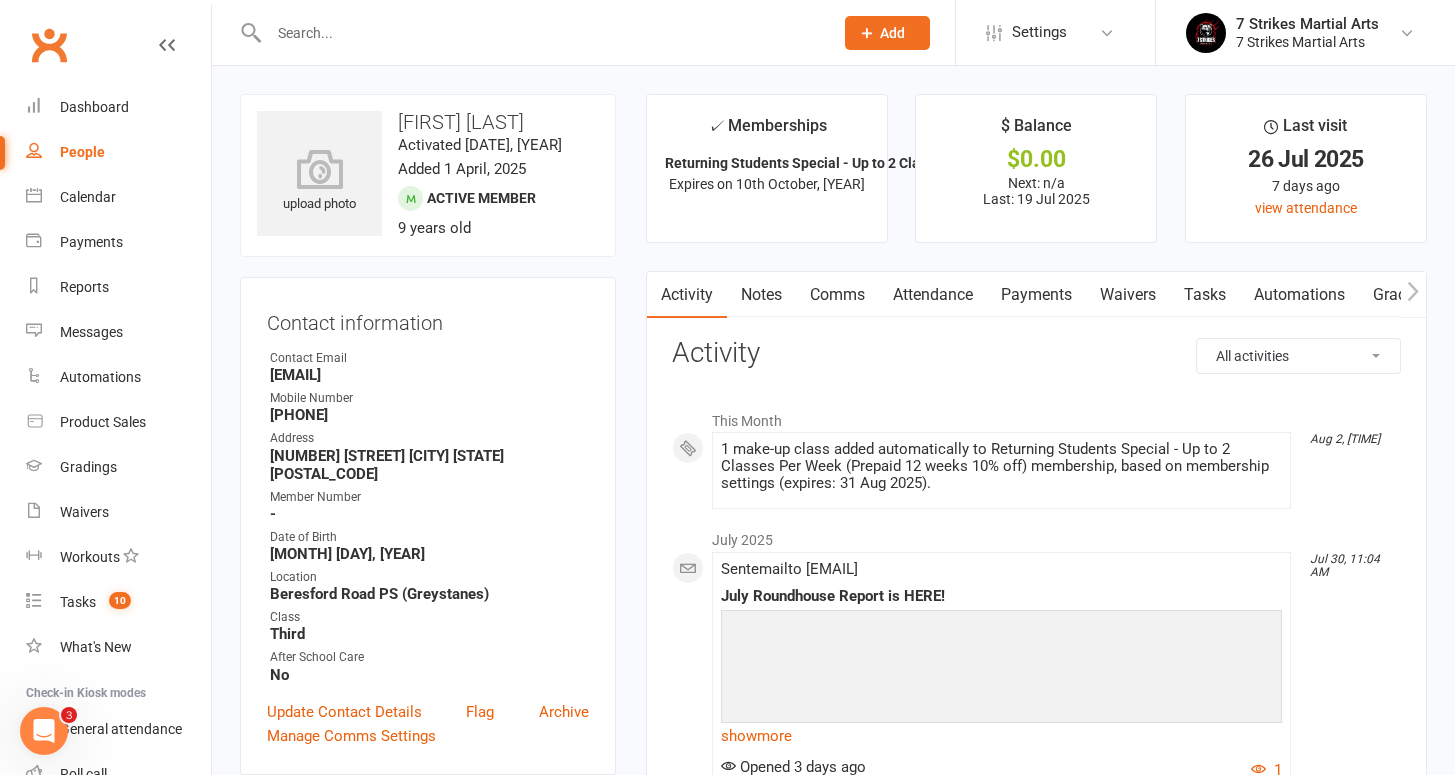 click on "upload photo [FIRST] [LAST] Activated [DATE], [YEAR] Added [DATE], [YEAR]   Active member [AGE] years old  Contact information Owner   Contact Email  [EMAIL]
Mobile Number  [PHONE]
Address  [NUMBER] [STREET] [CITY] [STATE] [POSTAL_CODE]
Member Number  -
Date of Birth  [MONTH] [DAY], [YEAR]
Location  Beresford Road PS ([CITY])
Class  Third
After School Care  No
Update Contact Details Flag Archive Manage Comms Settings
Wallet Bank account [FIRST] [LAST]  xxxx 5242  Account shared with following contacts [FIRST] [LAST]
Add / Edit Payment Method
Membership      Returning Students Special - Up to 2 Classes Per Week (Prepaid 12 weeks 10% off) Jul 19 [YEAR] — Oct 10 [YEAR] This  week Booked: 1 Attended: 0 GA: 0 1 classes remaining    (+ 2 make-up classes) Cancel membership Upgrade / Downgrade Show expired memberships Add new membership
Family Members   [FIRST] [LAST] - Parent / Guardian  [FIRST] [LAST] - Parent / Guardian Add link to existing contact  Add link to new contact
Suspensions
edit No
No" at bounding box center (428, 1162) 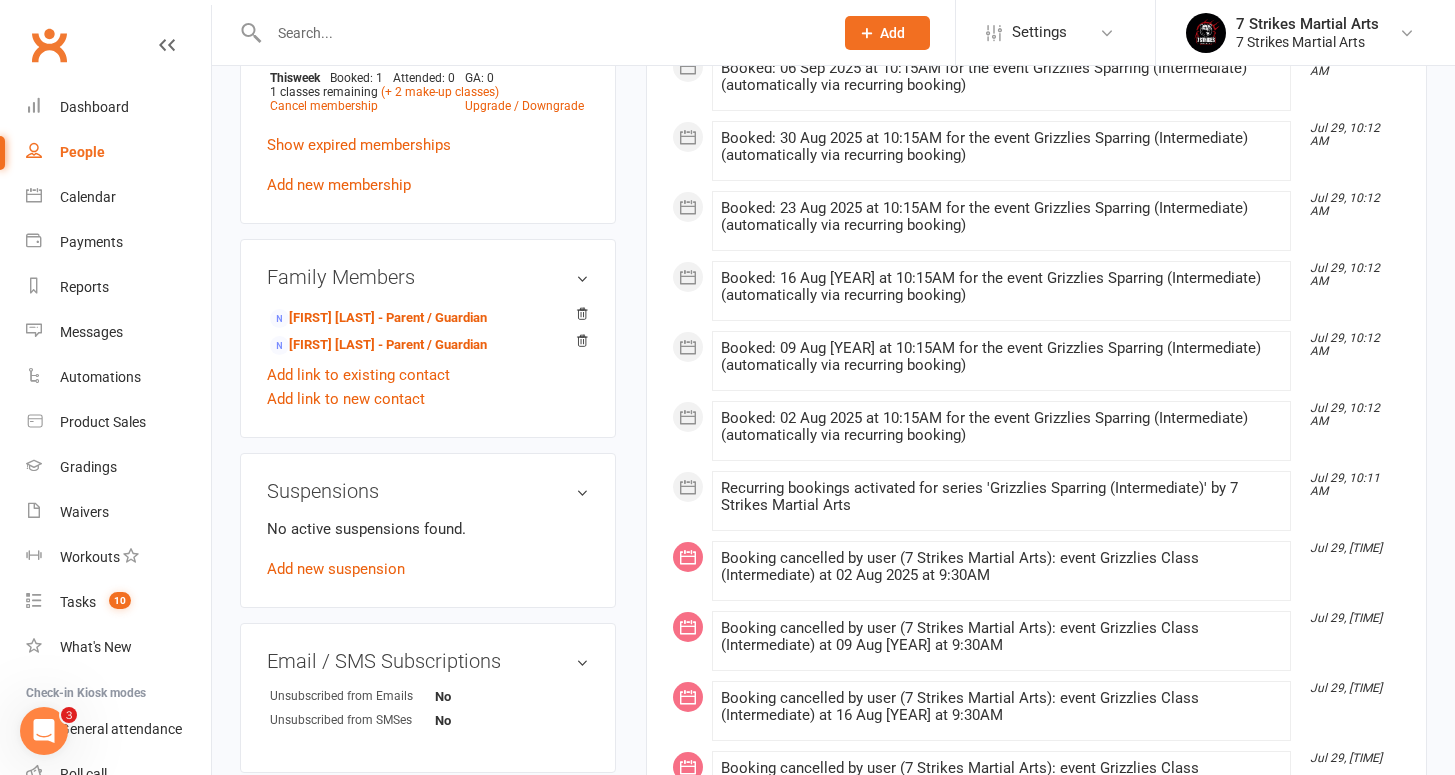 scroll, scrollTop: 1255, scrollLeft: 0, axis: vertical 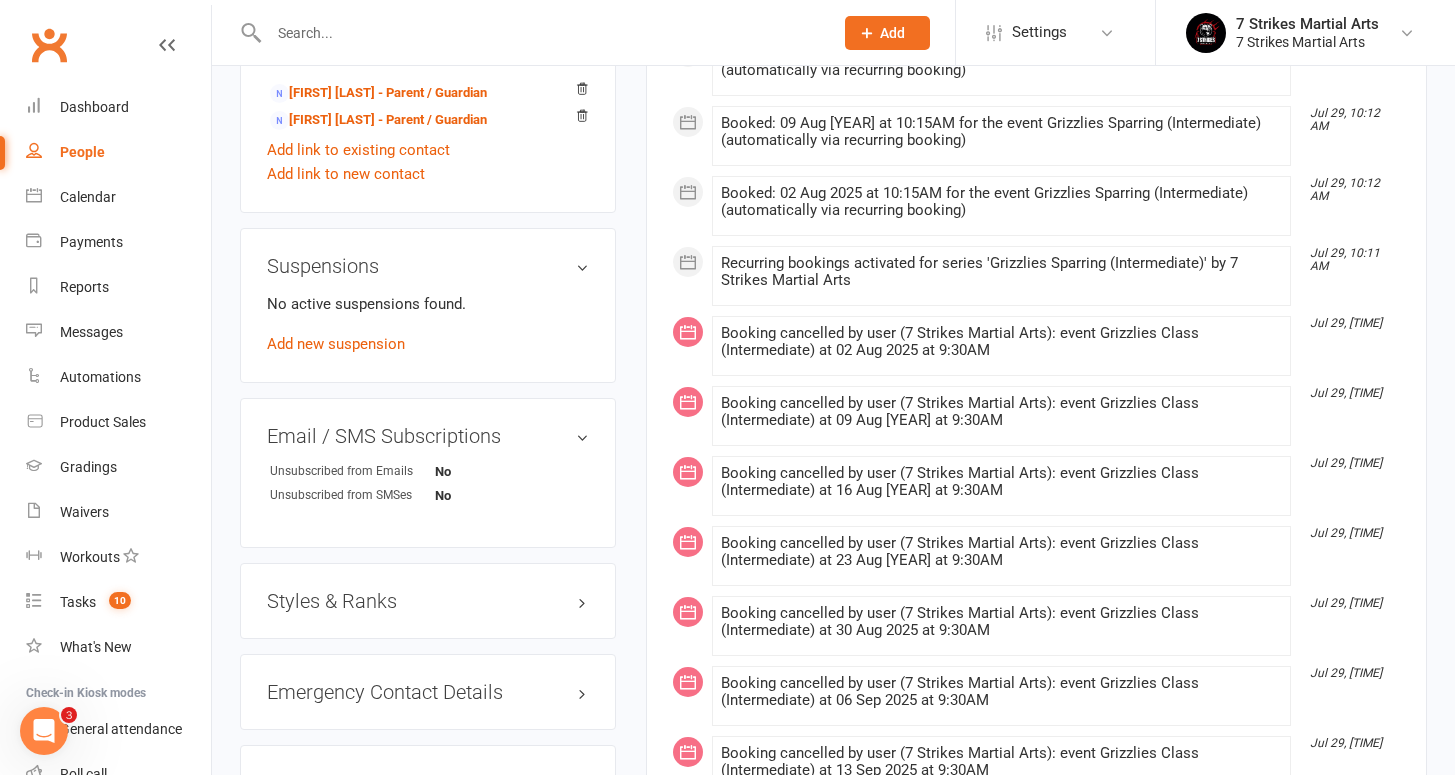click on "Styles & Ranks" at bounding box center [428, 601] 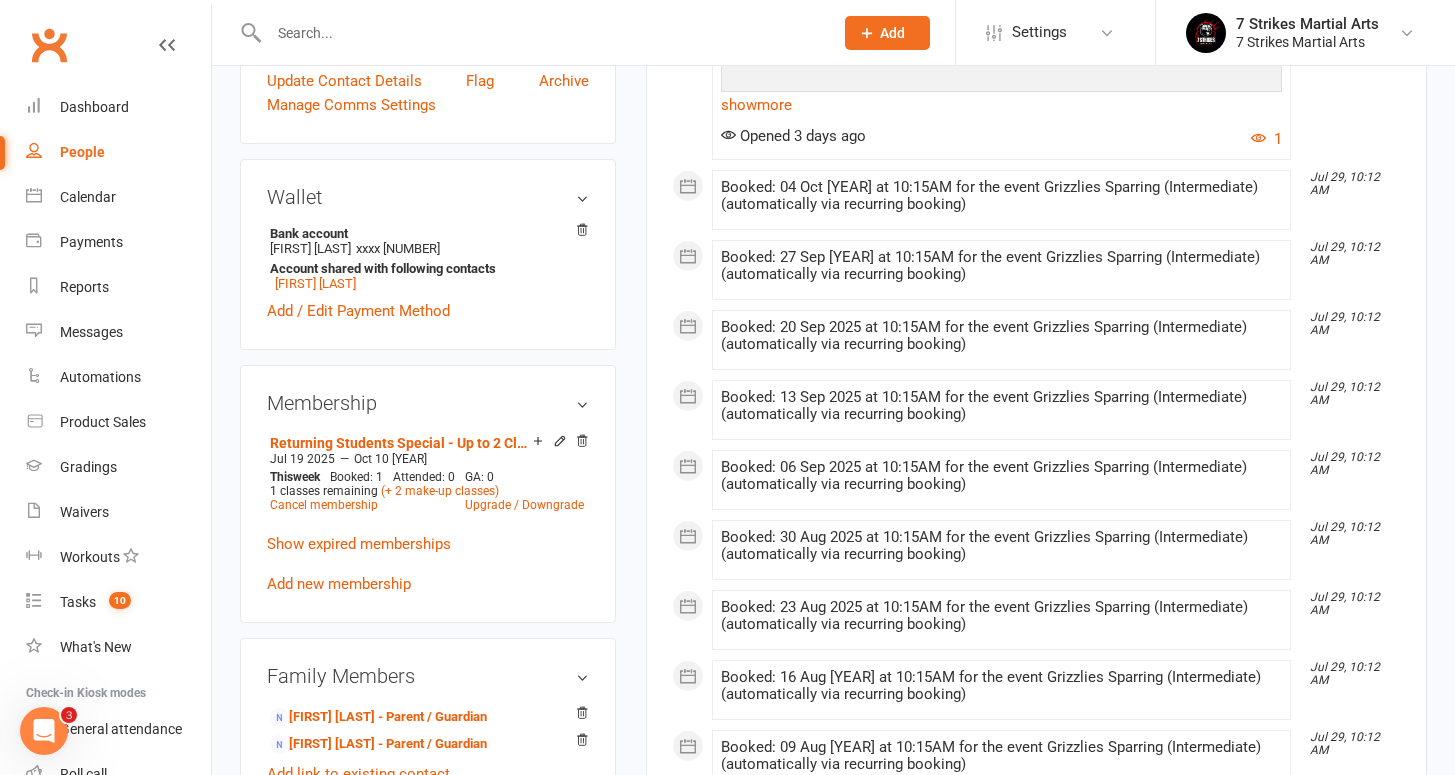 scroll, scrollTop: 0, scrollLeft: 0, axis: both 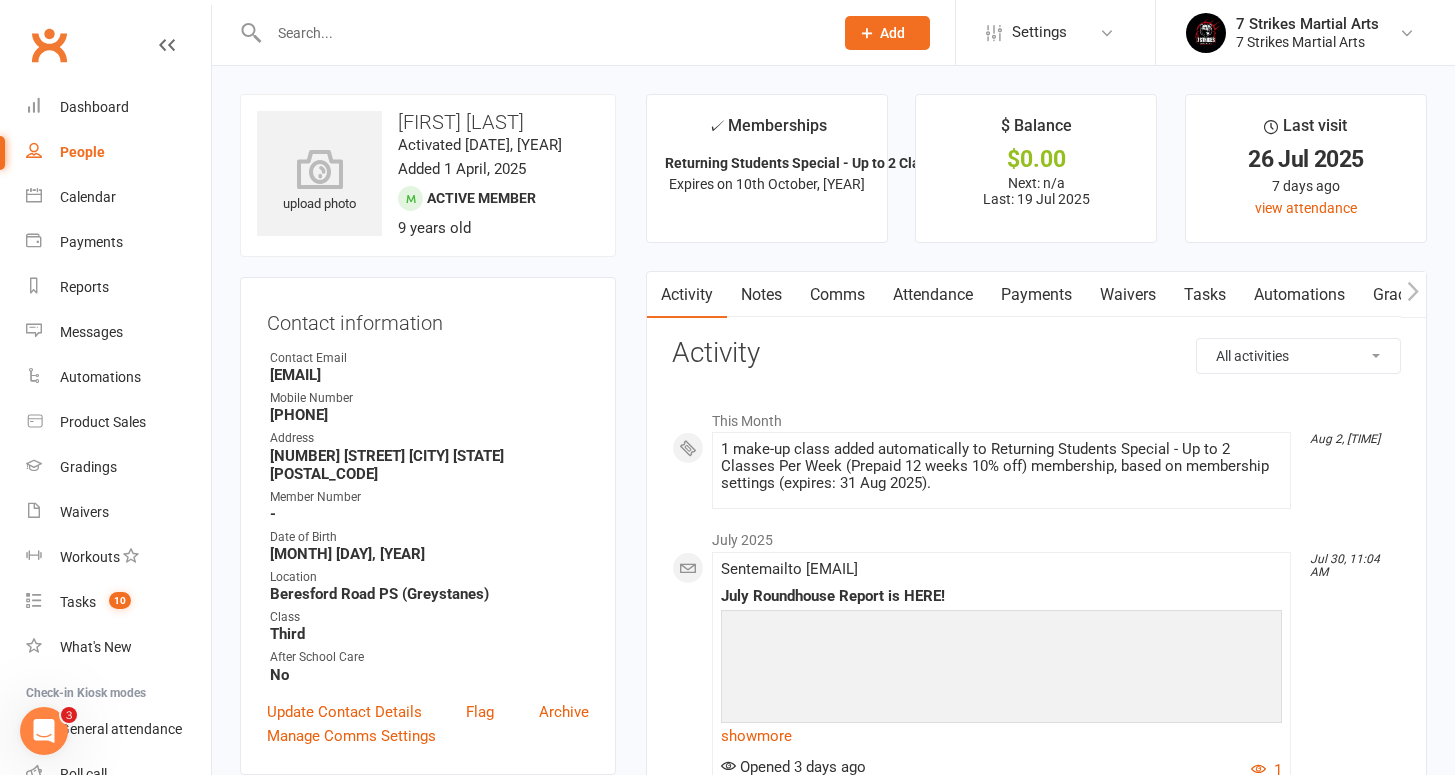 click on "Tasks" at bounding box center [1205, 295] 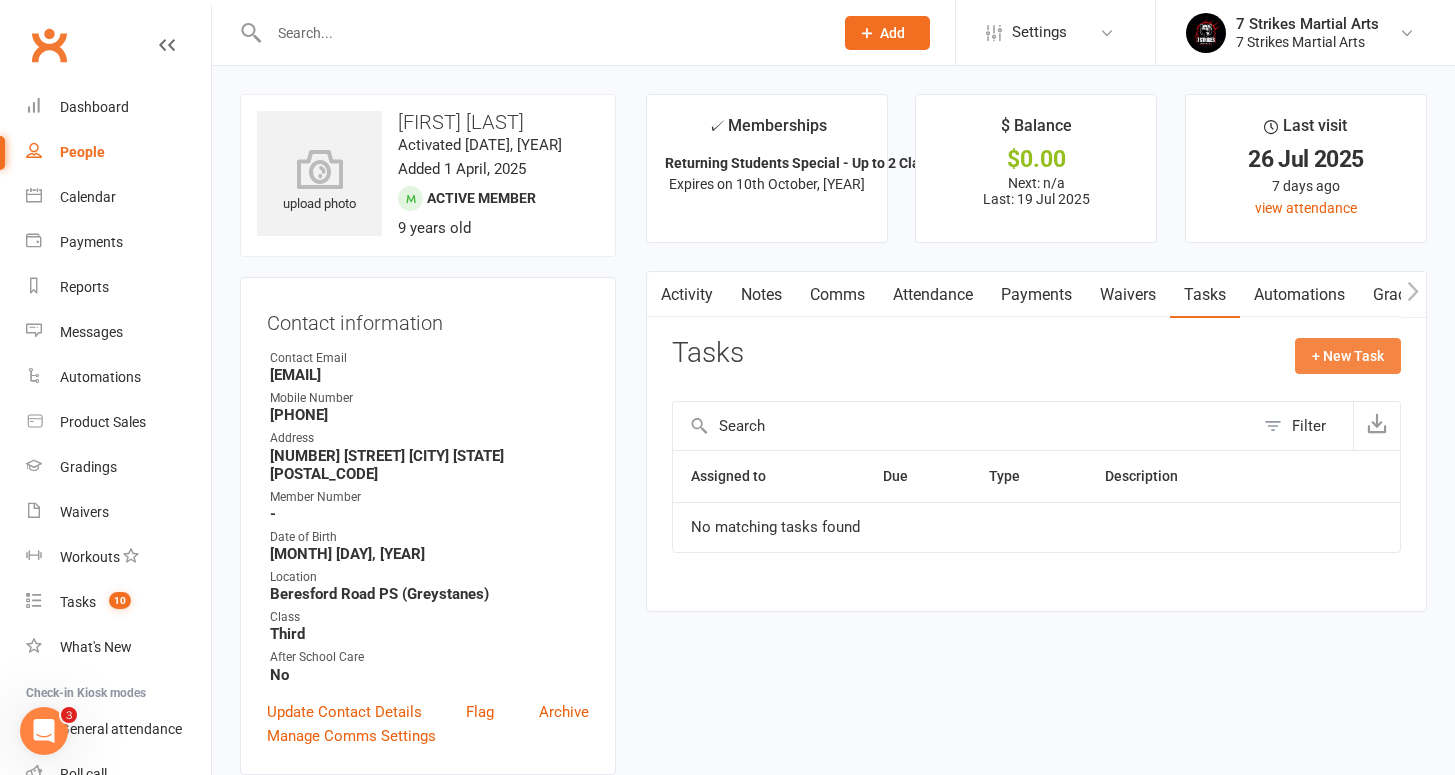 click on "+ New Task" at bounding box center (1348, 356) 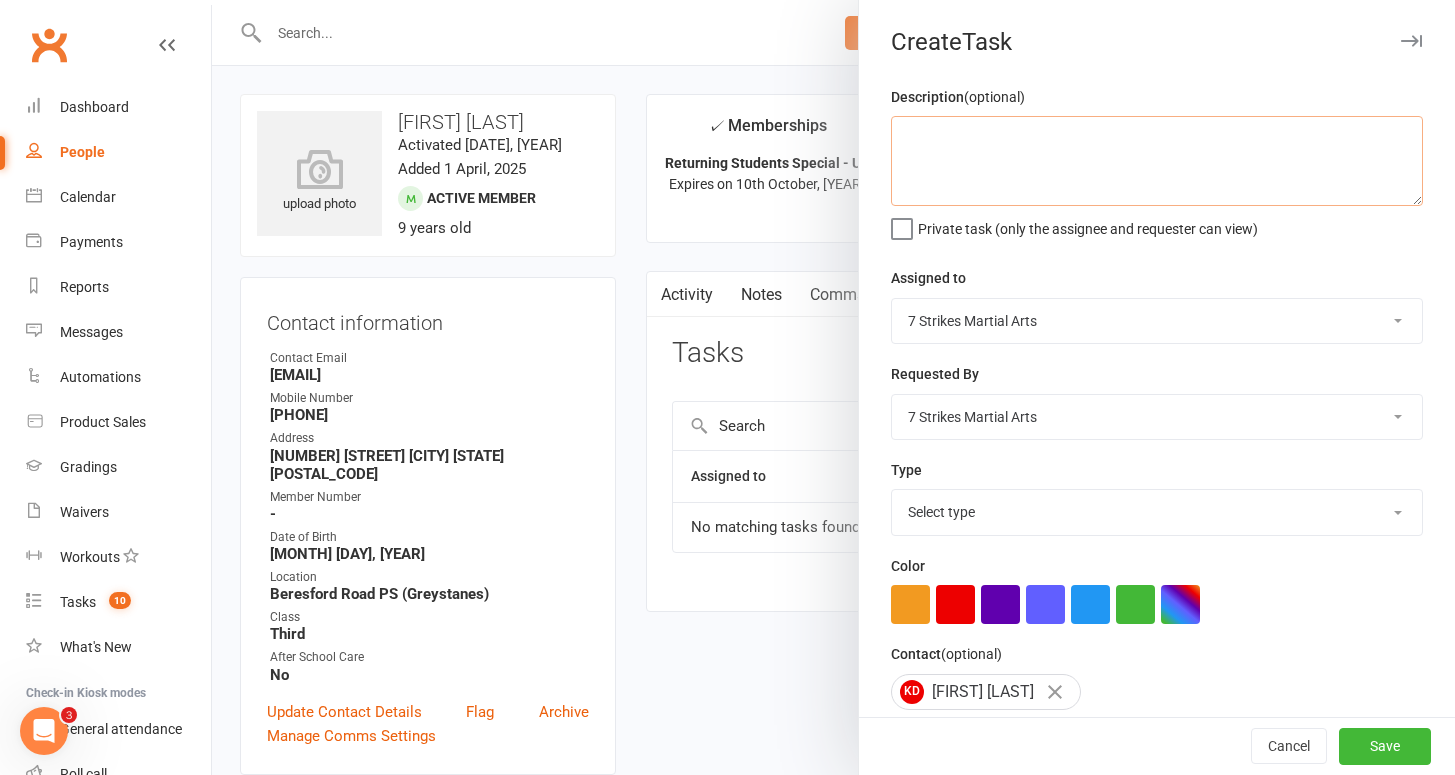click at bounding box center (1157, 161) 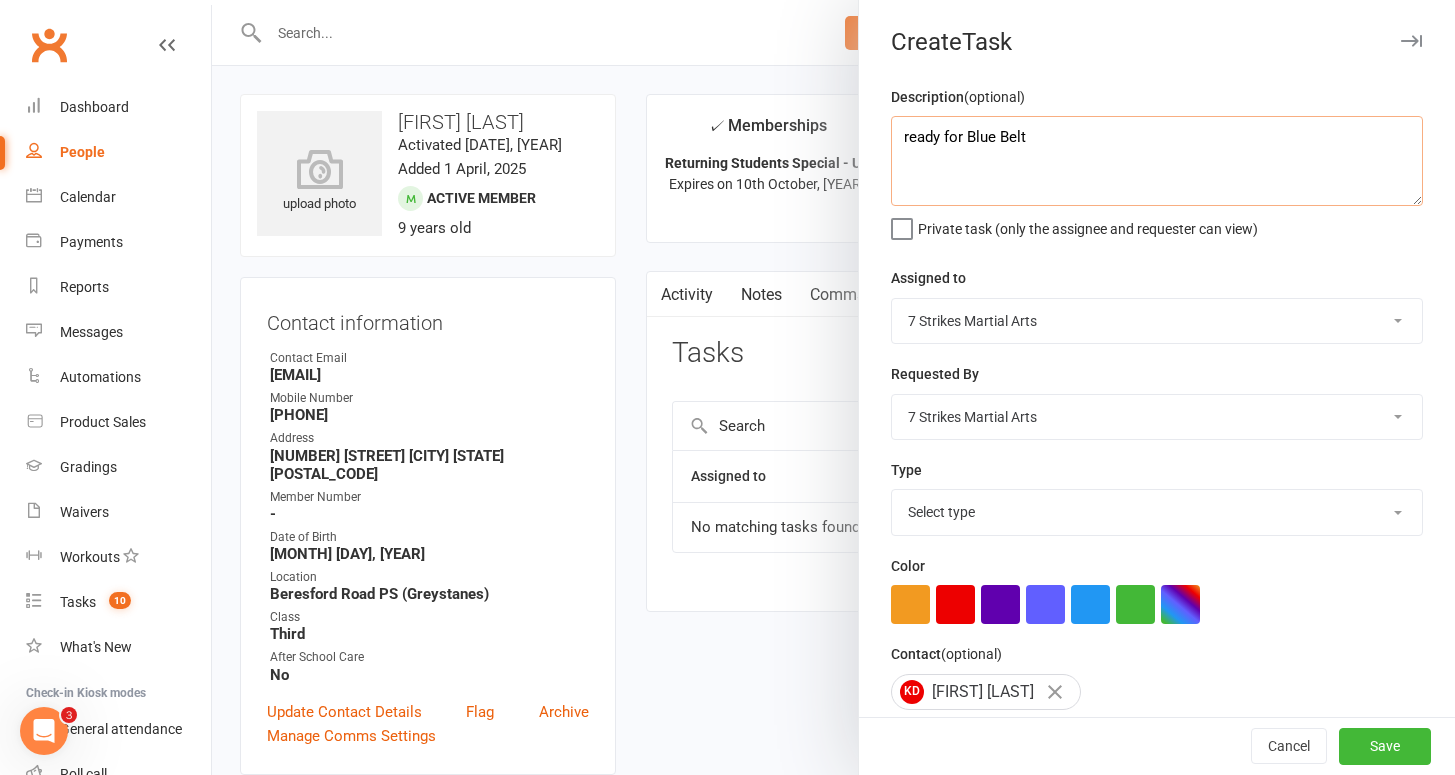 type on "ready for Blue Belt" 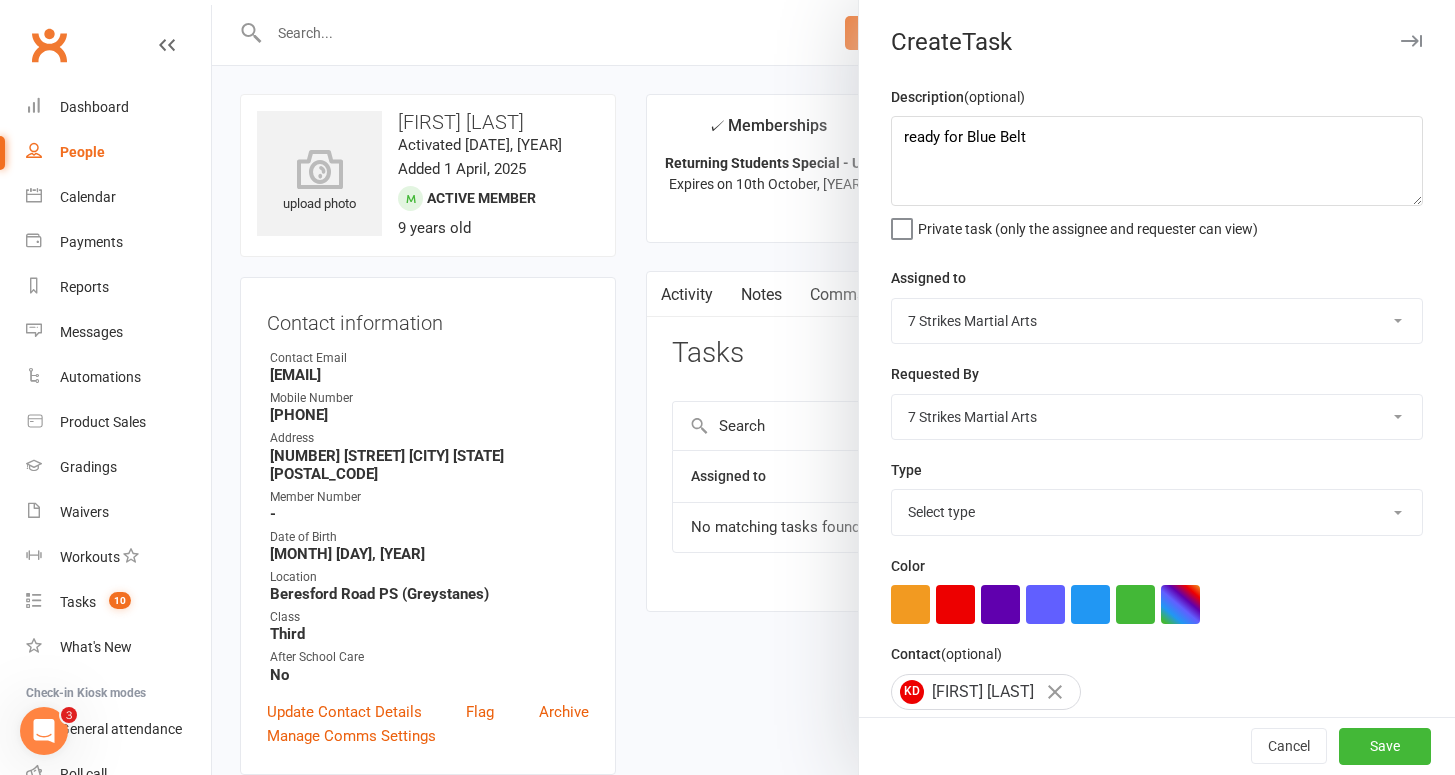 click on "Private task (only the assignee and requester can view)" at bounding box center [1074, 224] 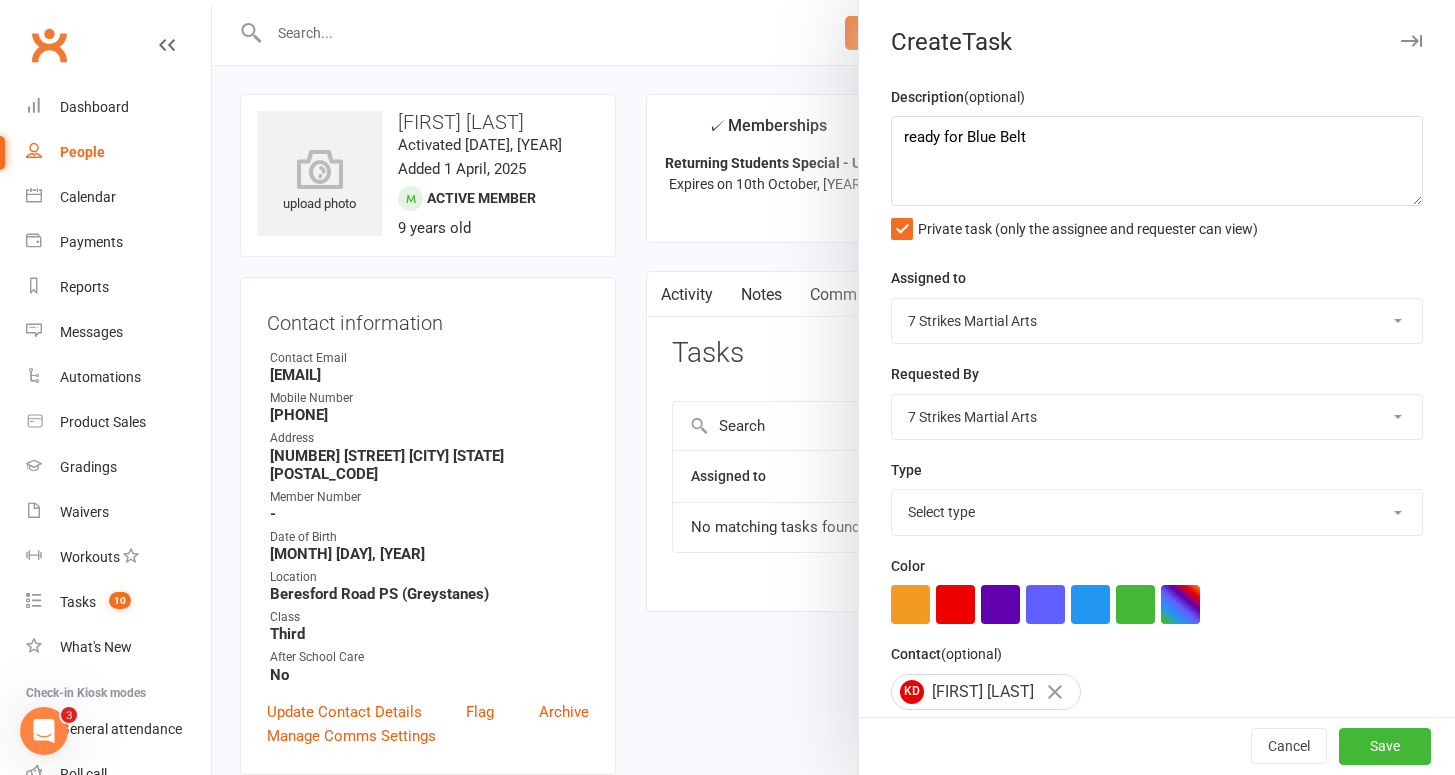 select on "33836" 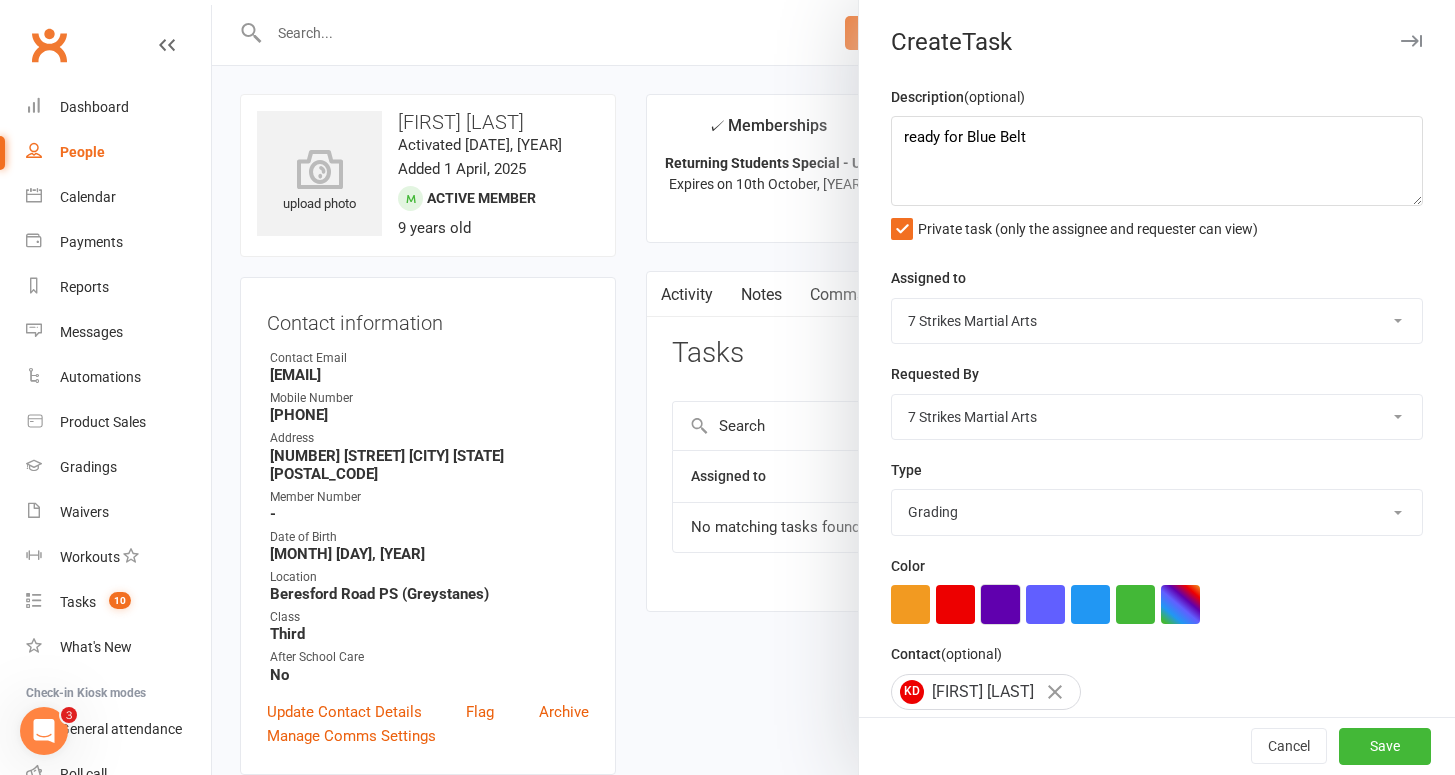 drag, startPoint x: 941, startPoint y: 604, endPoint x: 989, endPoint y: 613, distance: 48.83646 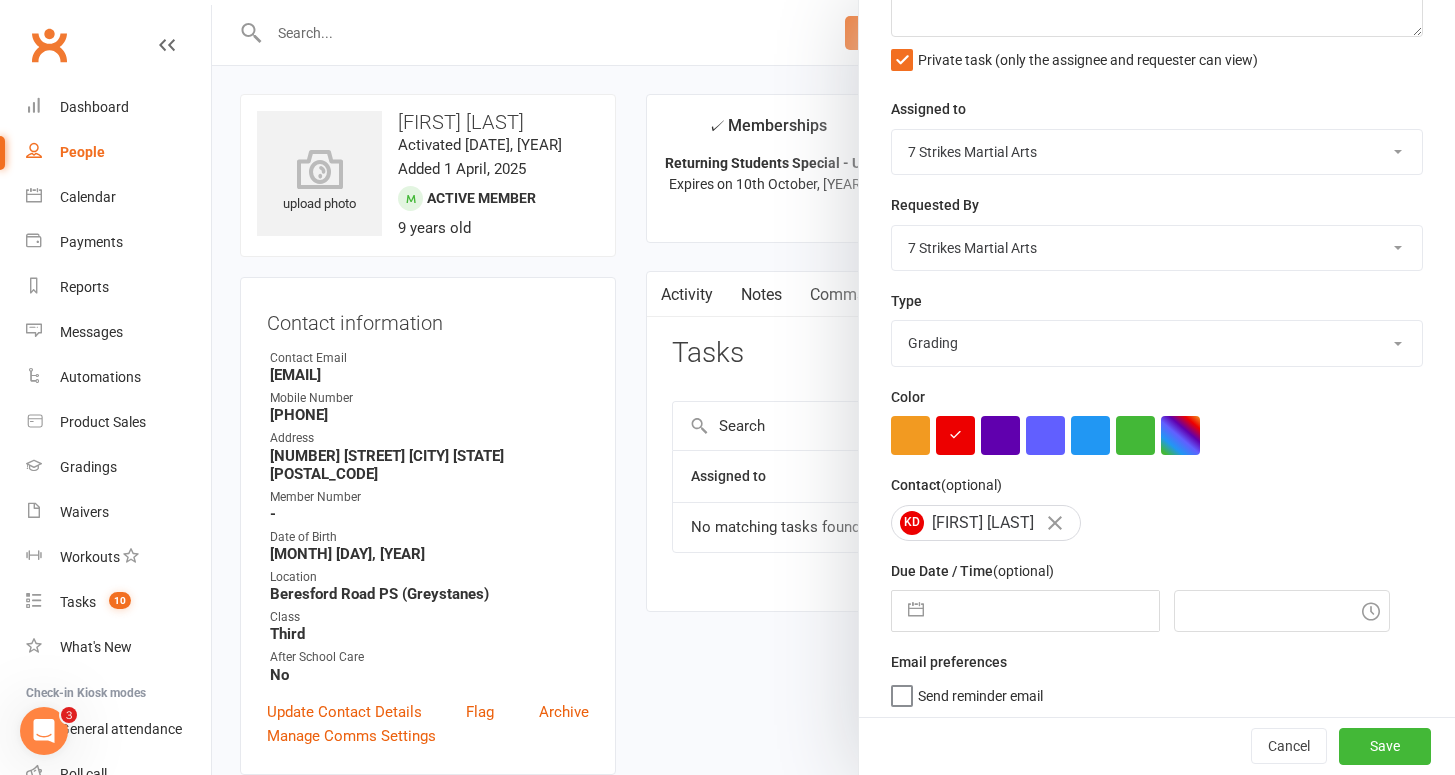 scroll, scrollTop: 171, scrollLeft: 0, axis: vertical 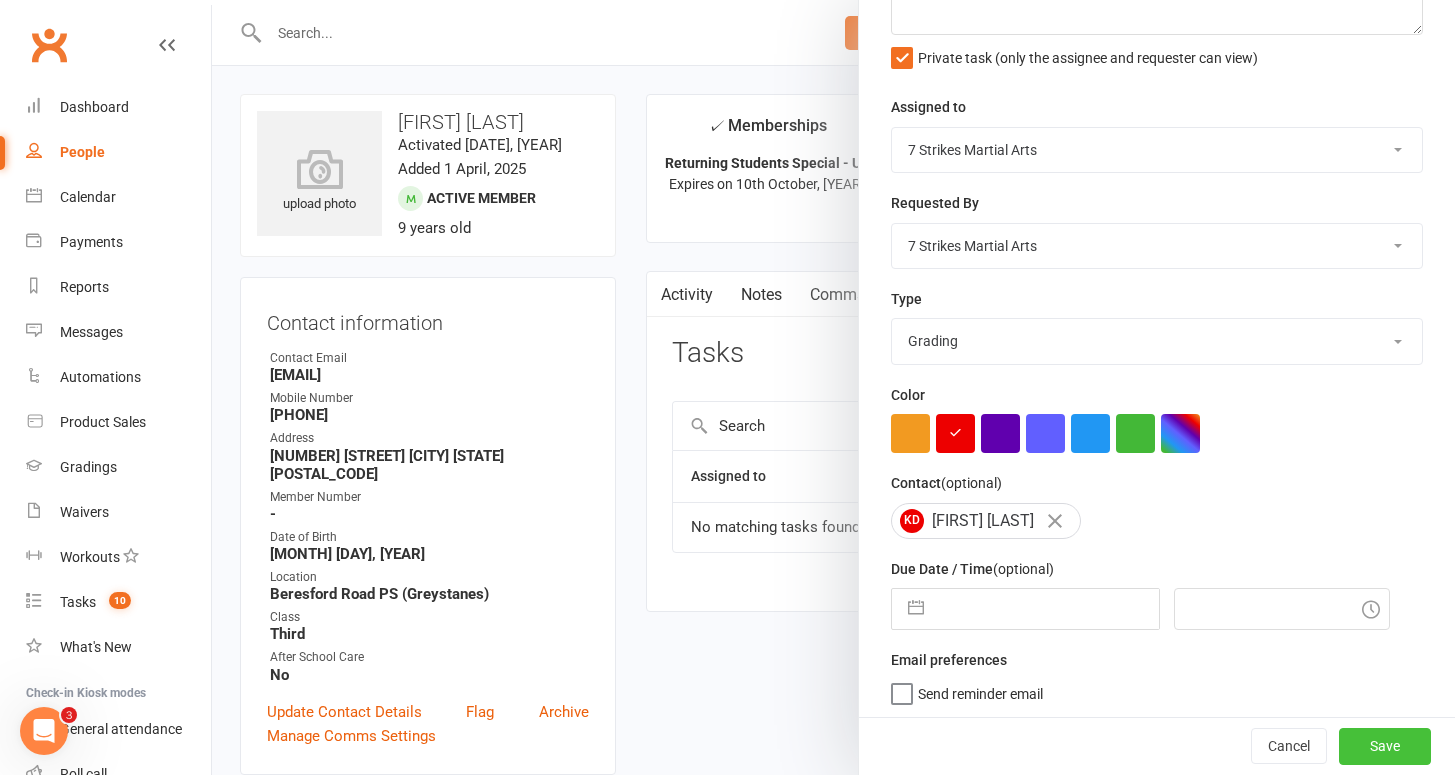 click on "Save" at bounding box center (1385, 747) 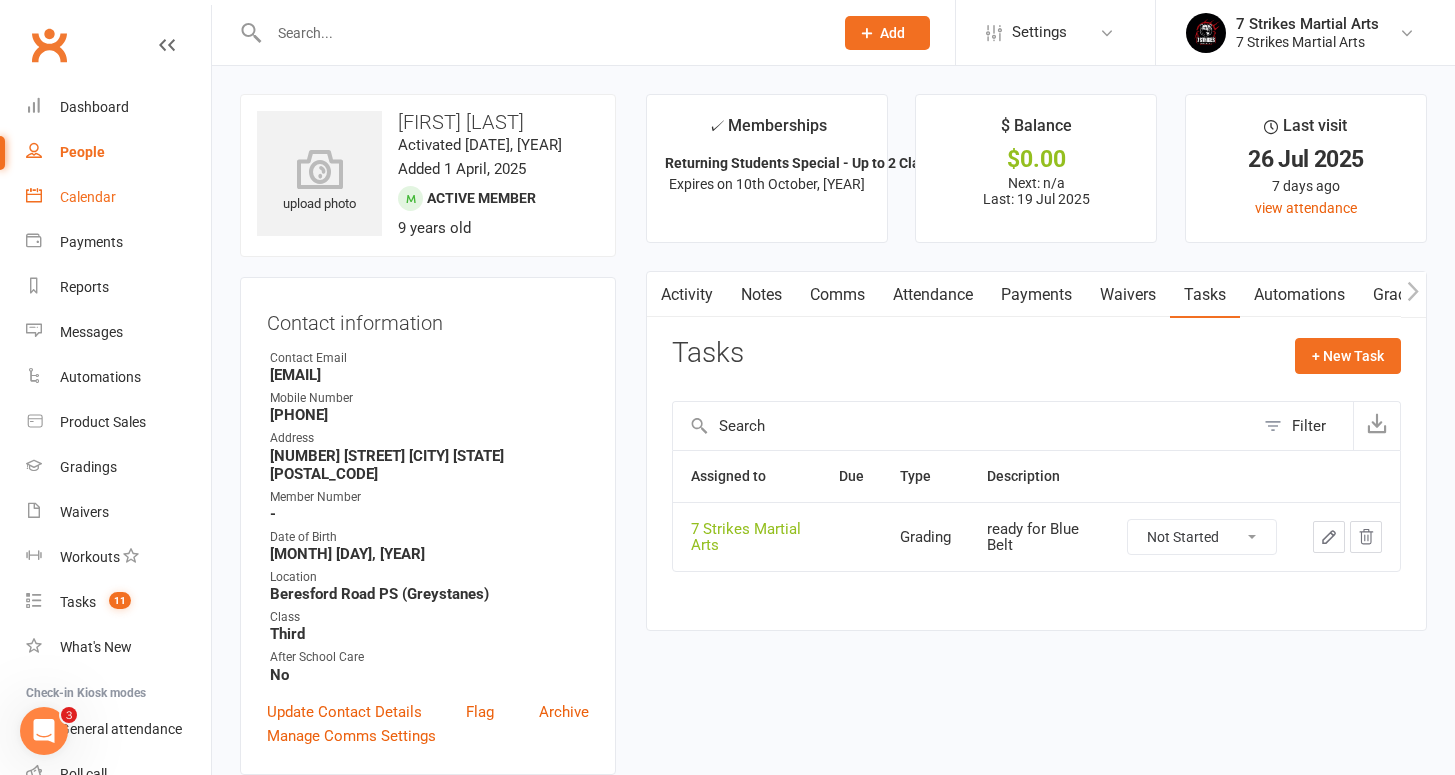 click on "Calendar" at bounding box center (118, 197) 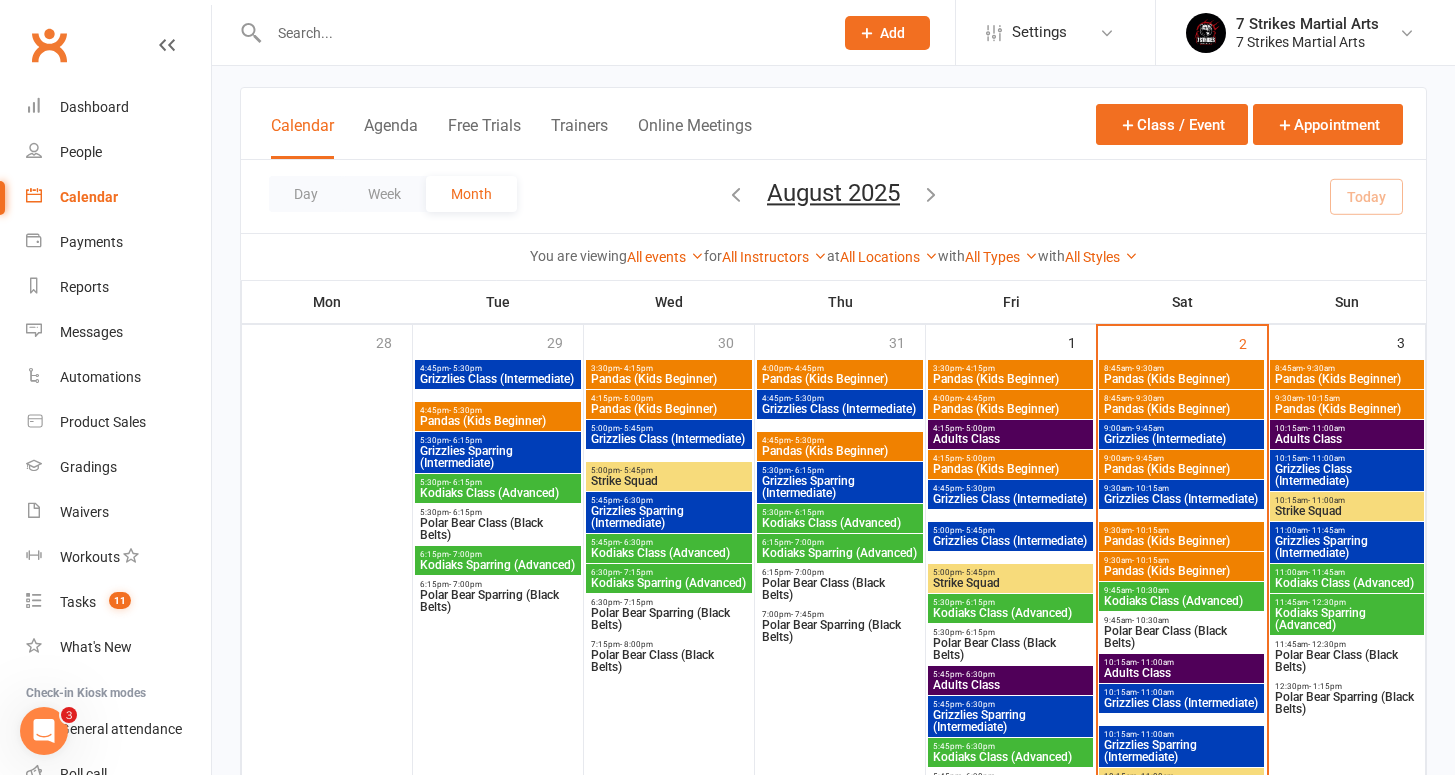 scroll, scrollTop: 164, scrollLeft: 0, axis: vertical 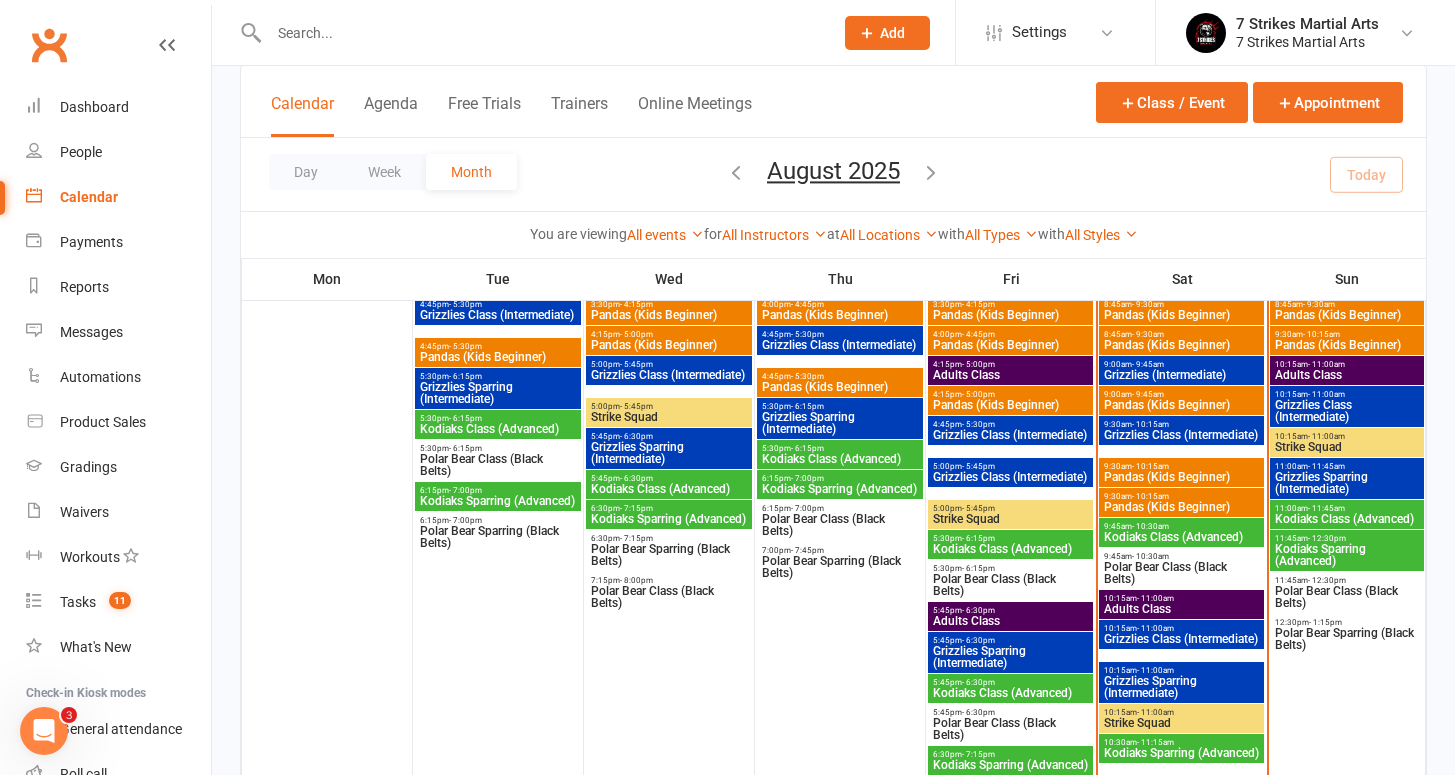 click on "- 9:30am" at bounding box center [1148, 304] 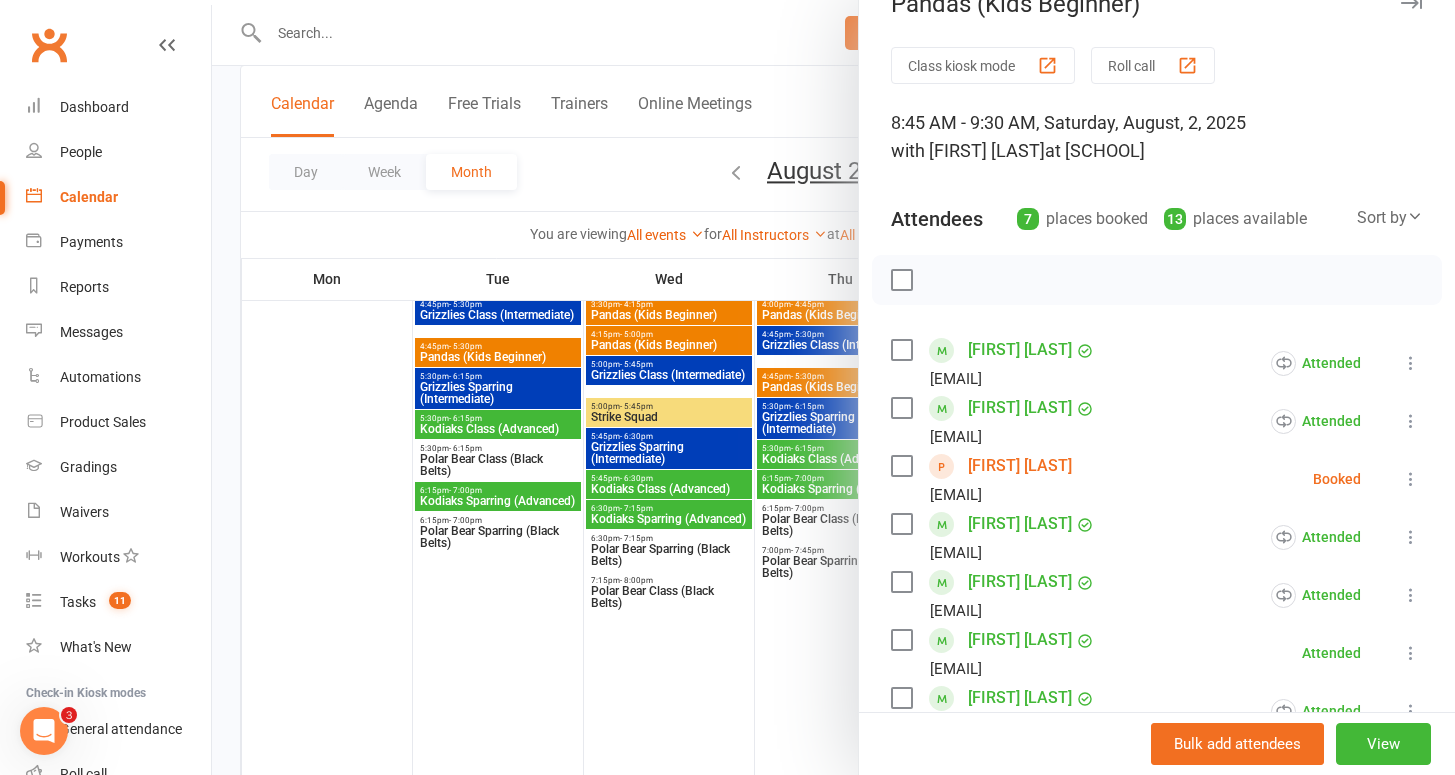 scroll, scrollTop: 235, scrollLeft: 0, axis: vertical 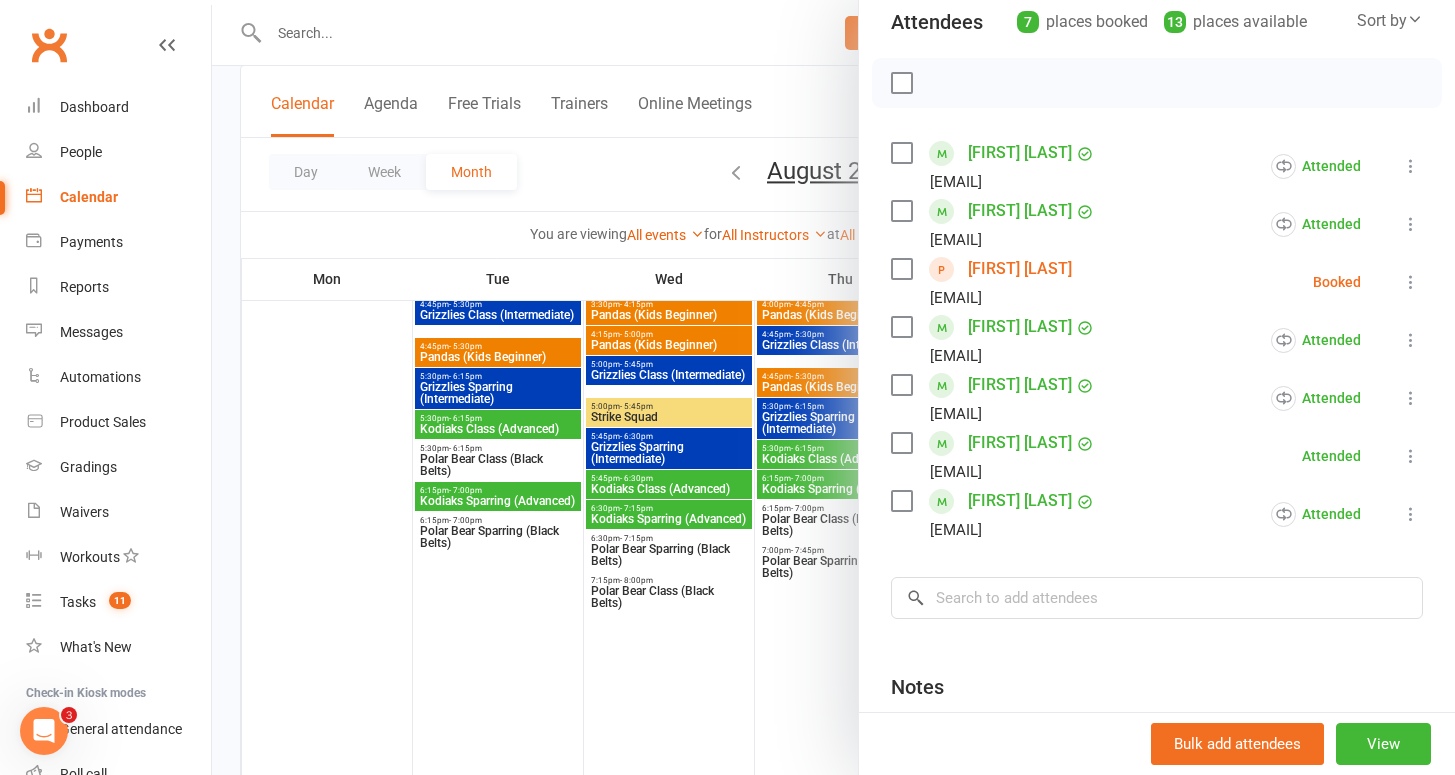 click at bounding box center [1411, 456] 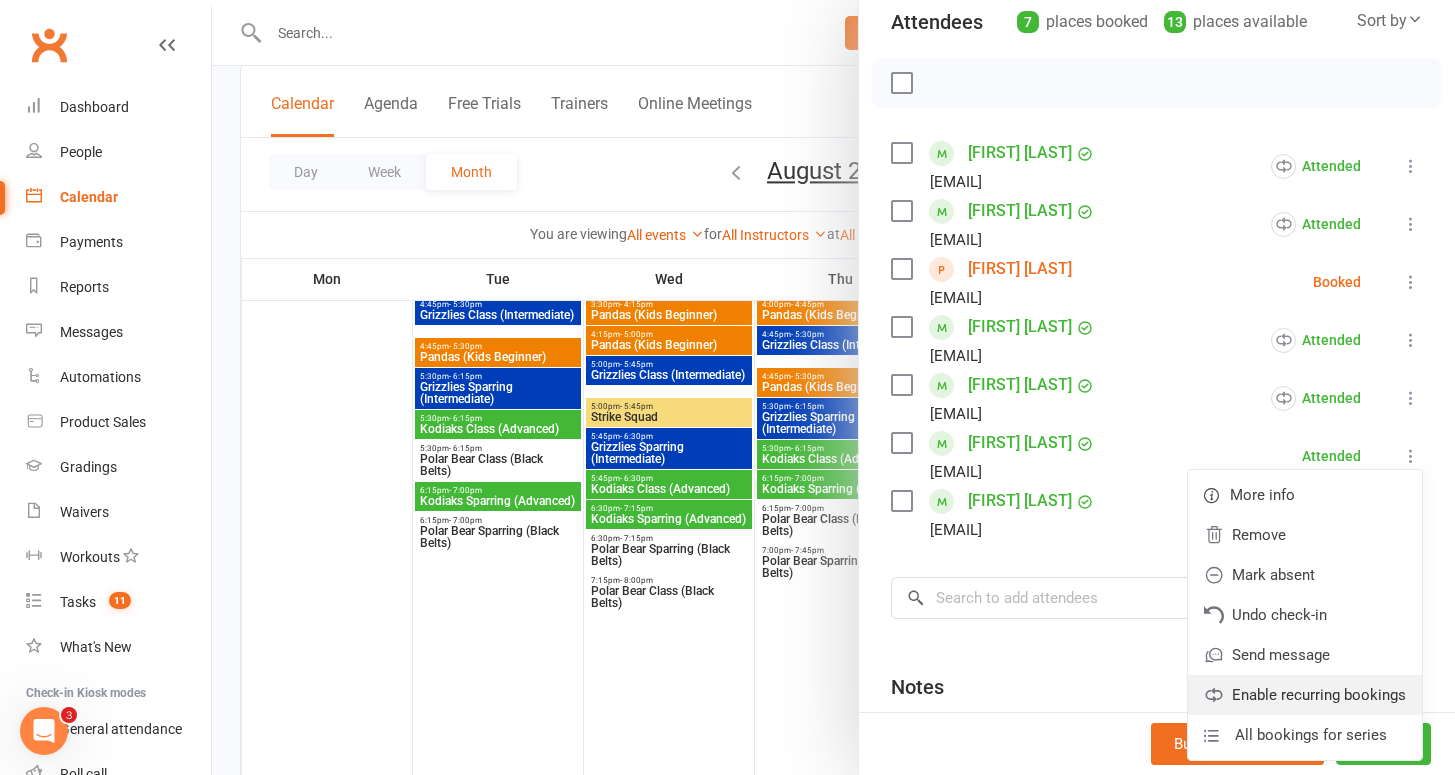 click on "Enable recurring bookings" at bounding box center (1305, 695) 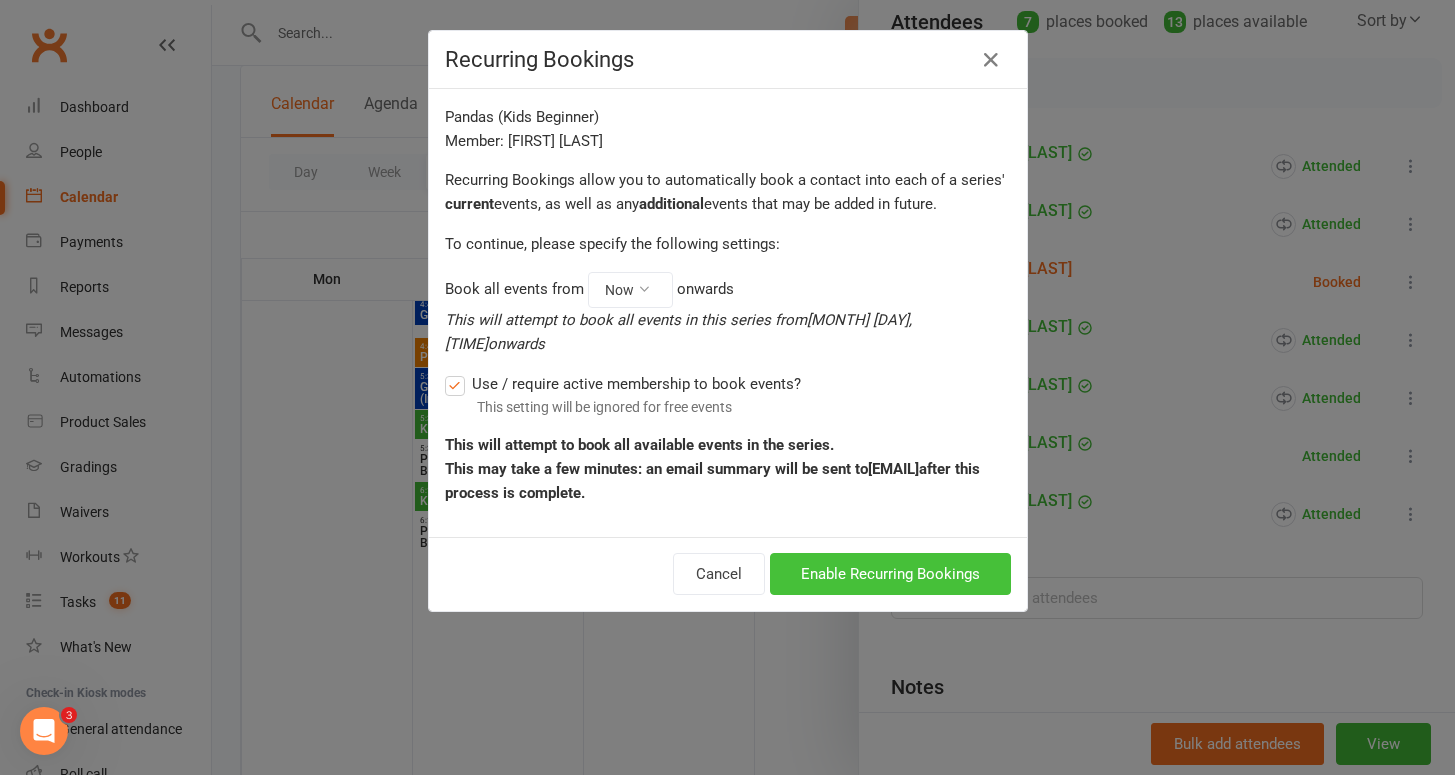click on "Enable Recurring Bookings" at bounding box center [890, 574] 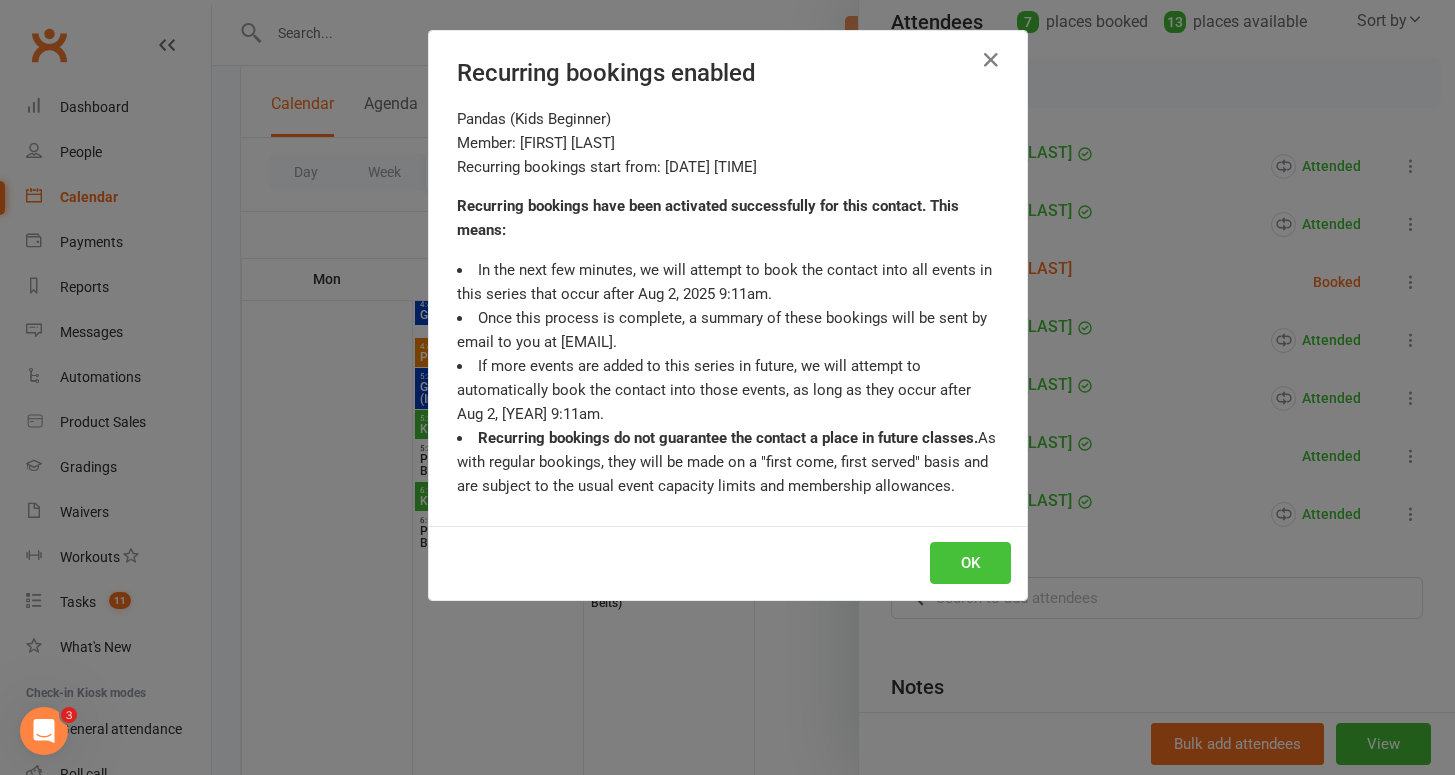click on "OK" at bounding box center (970, 563) 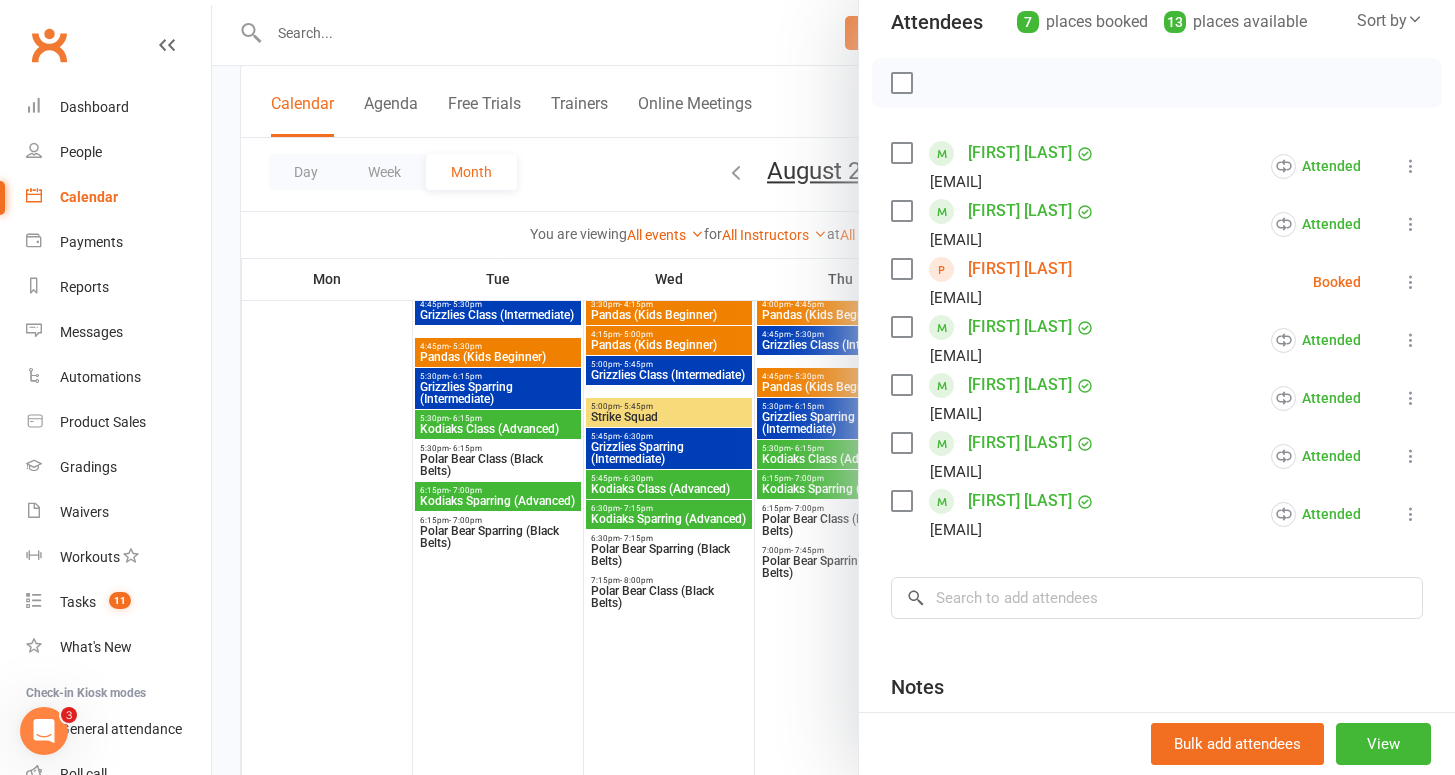 click at bounding box center [833, 387] 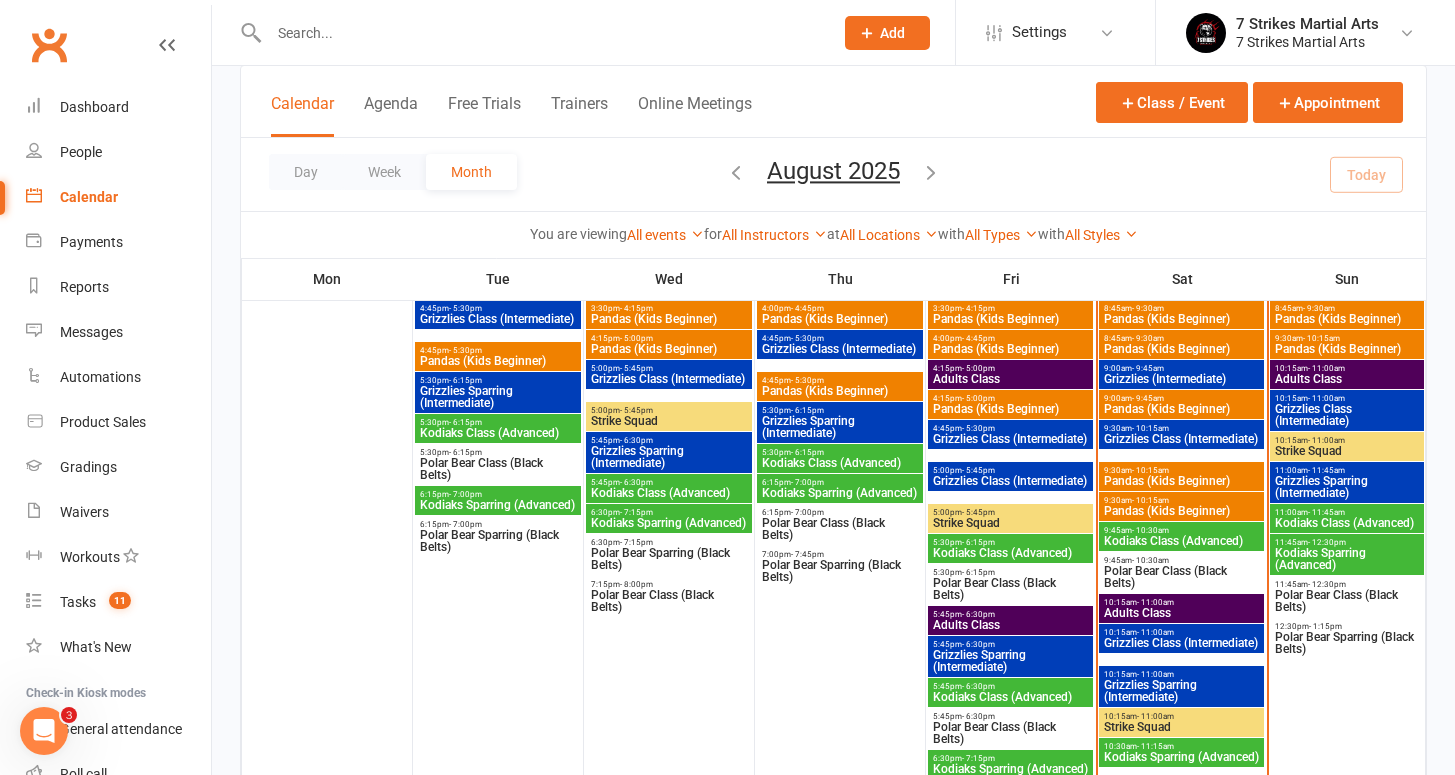 scroll, scrollTop: 135, scrollLeft: 0, axis: vertical 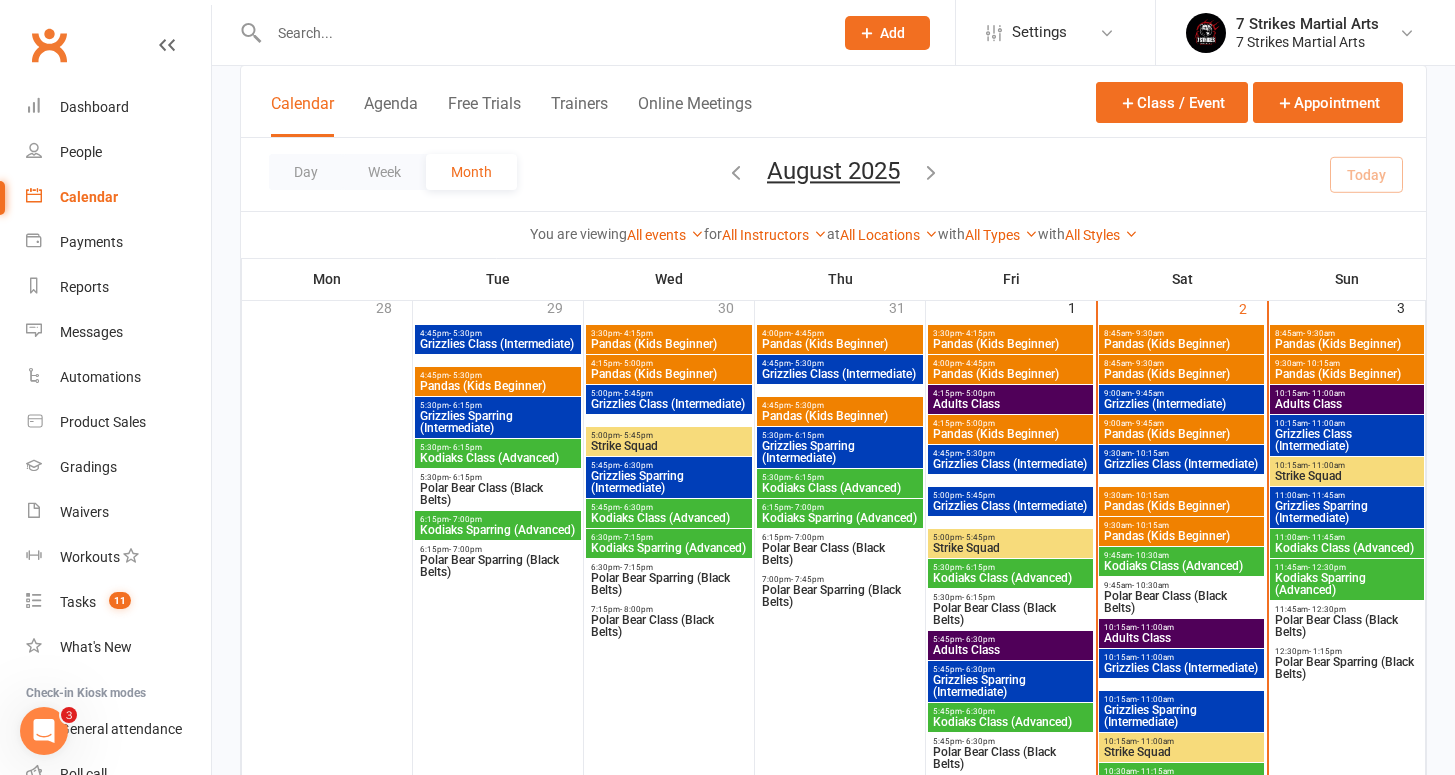 click on "- 9:30am" at bounding box center (1148, 363) 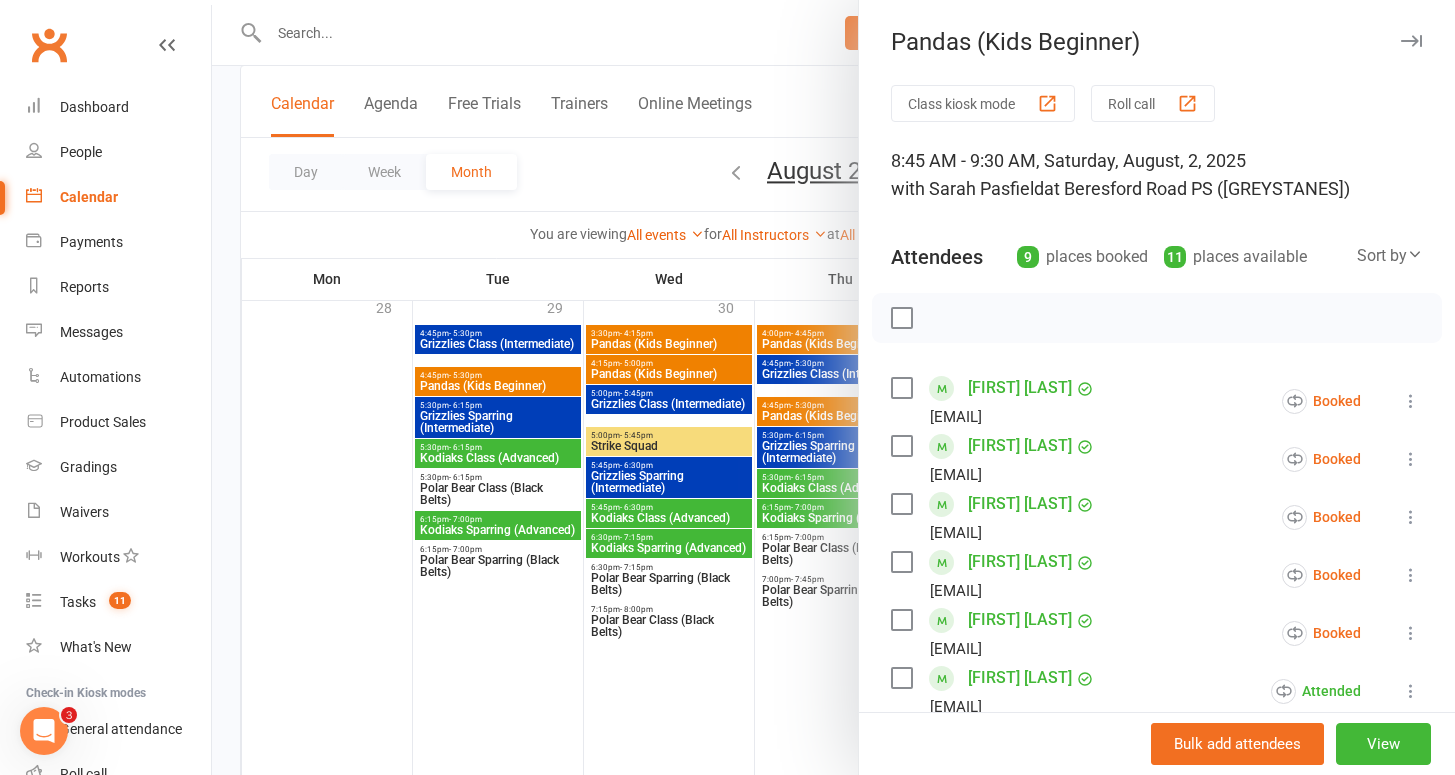 click at bounding box center [1411, 401] 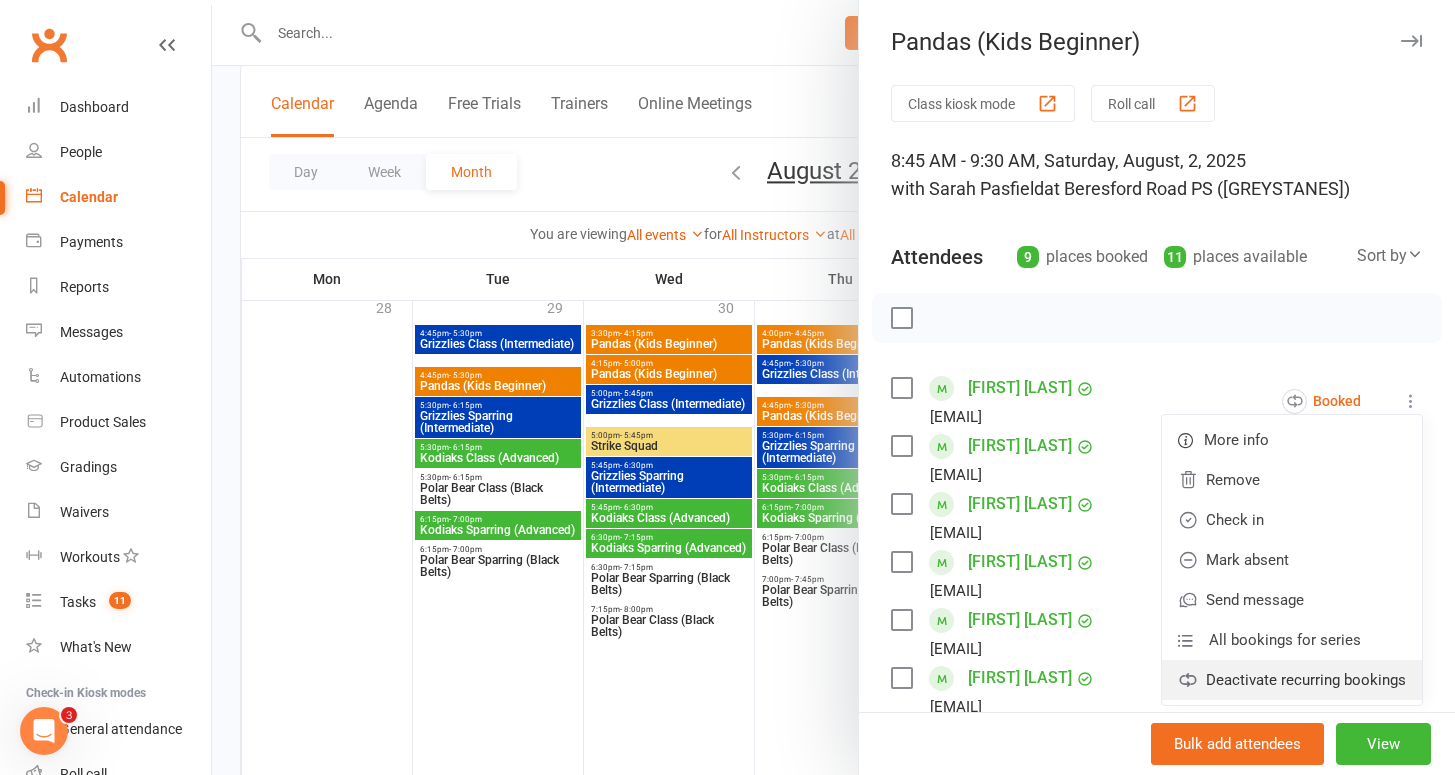 click on "Deactivate recurring bookings" at bounding box center (1292, 680) 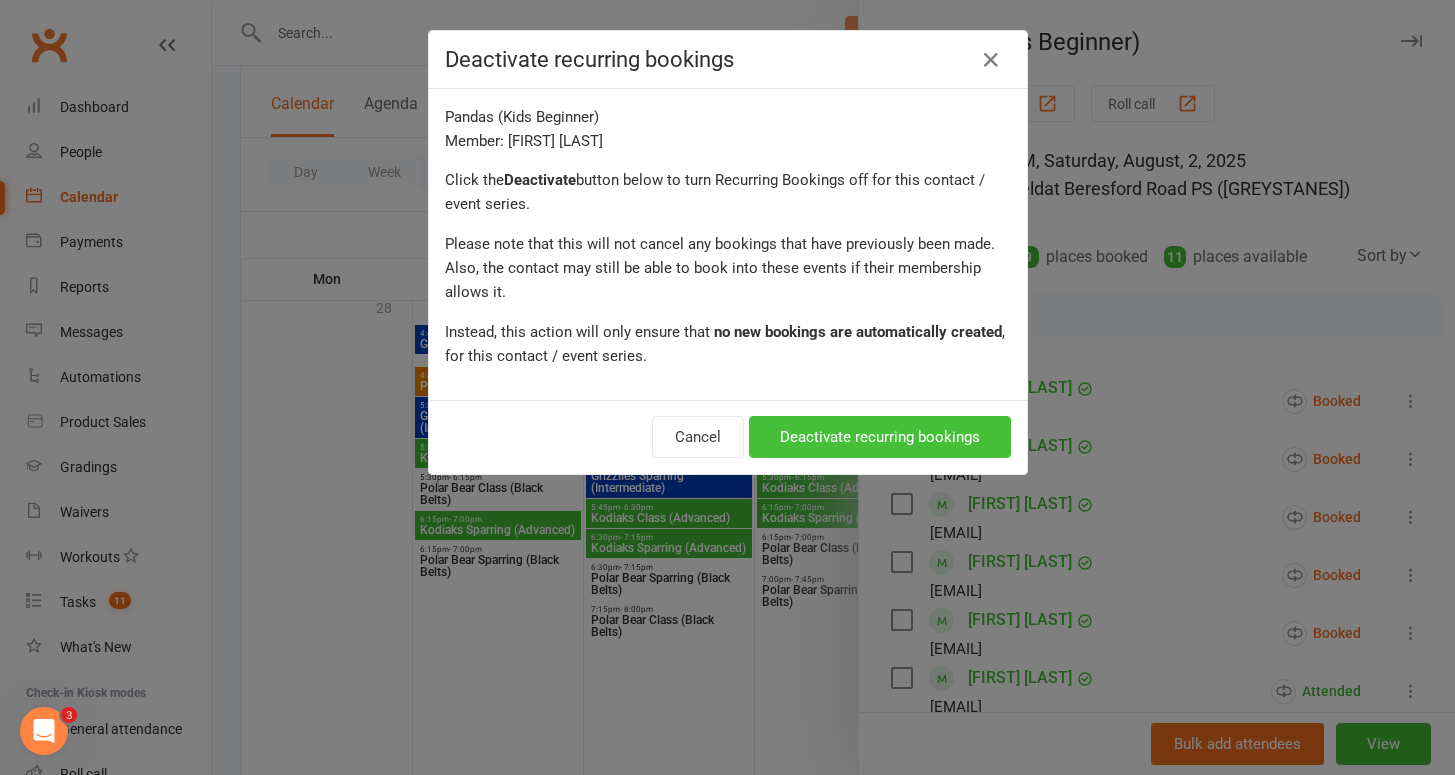 click on "Deactivate recurring bookings" at bounding box center (880, 437) 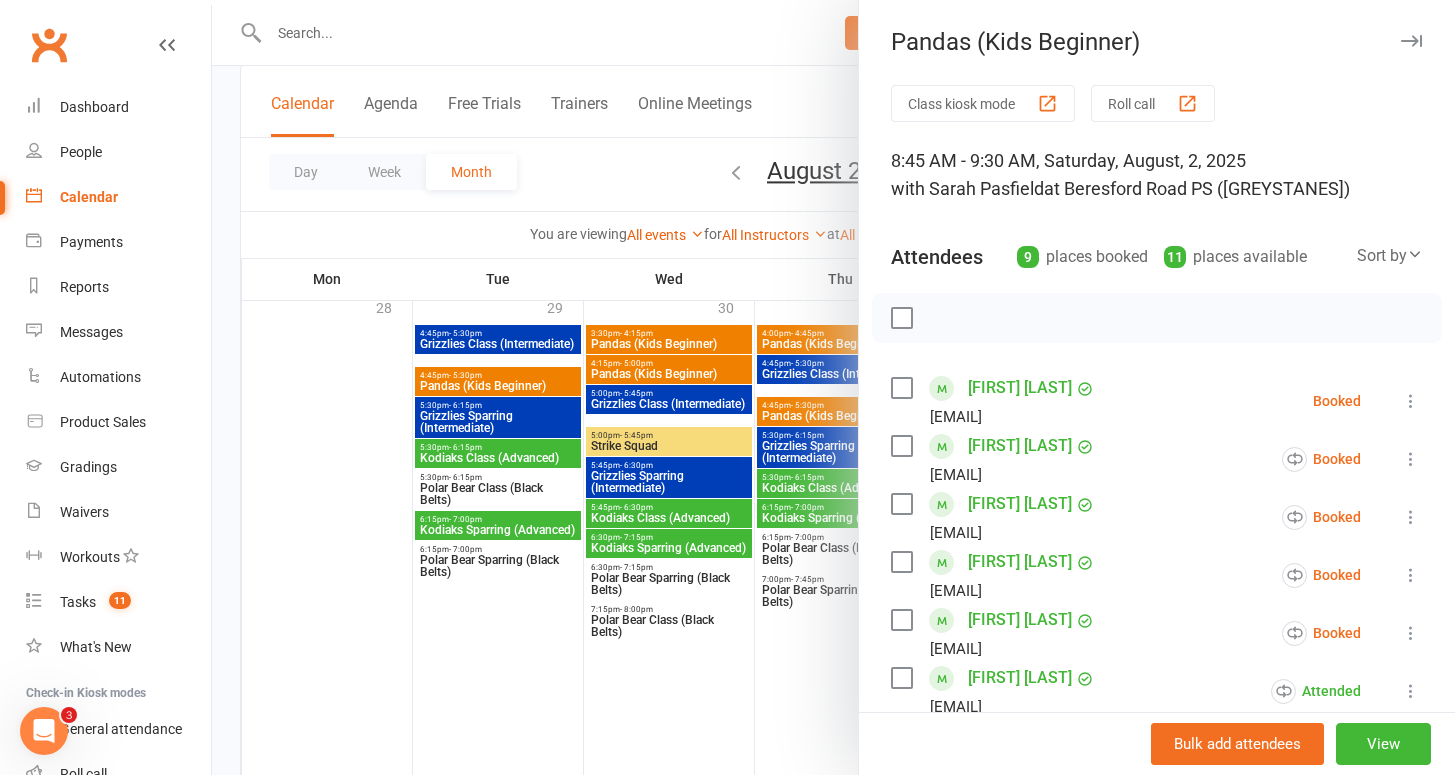 click at bounding box center (1411, 459) 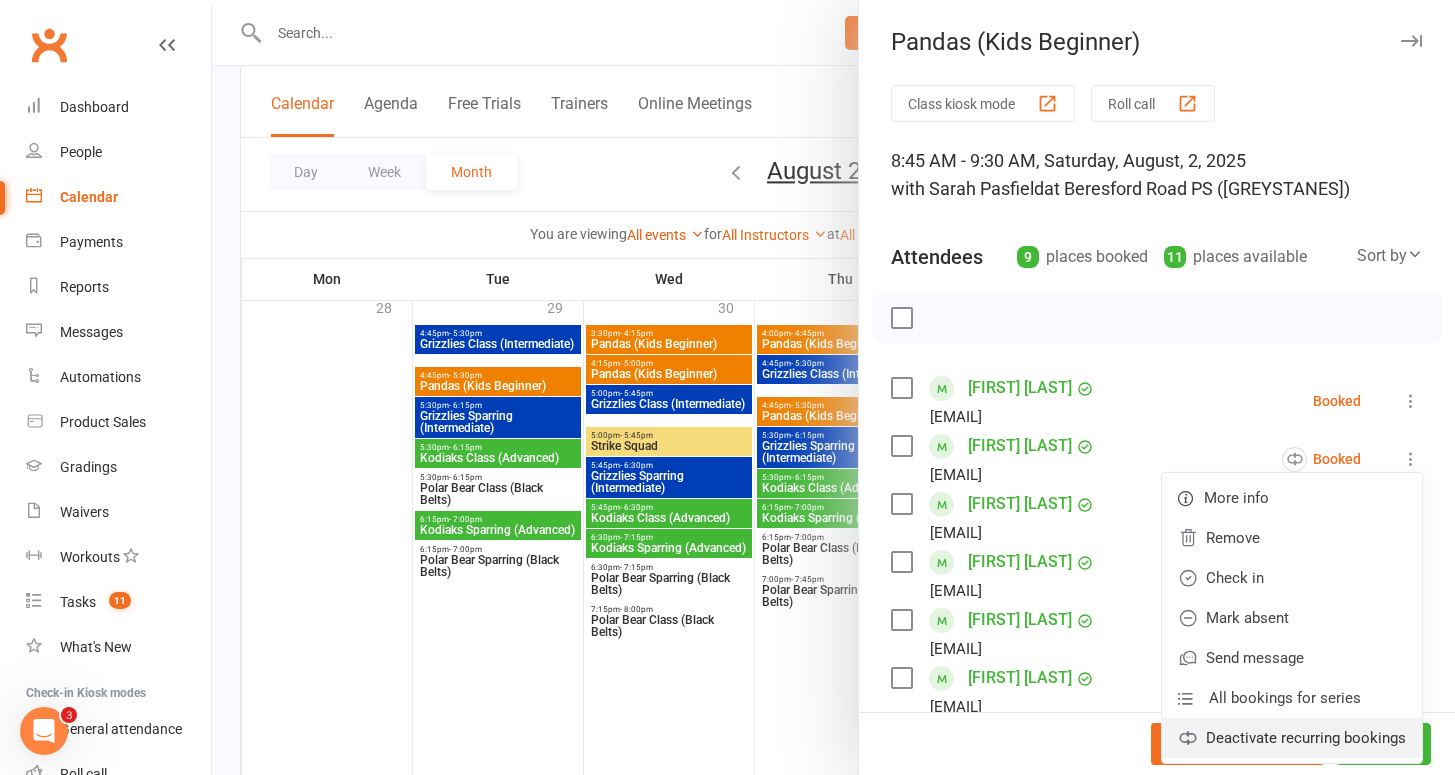 click on "Deactivate recurring bookings" at bounding box center [1292, 738] 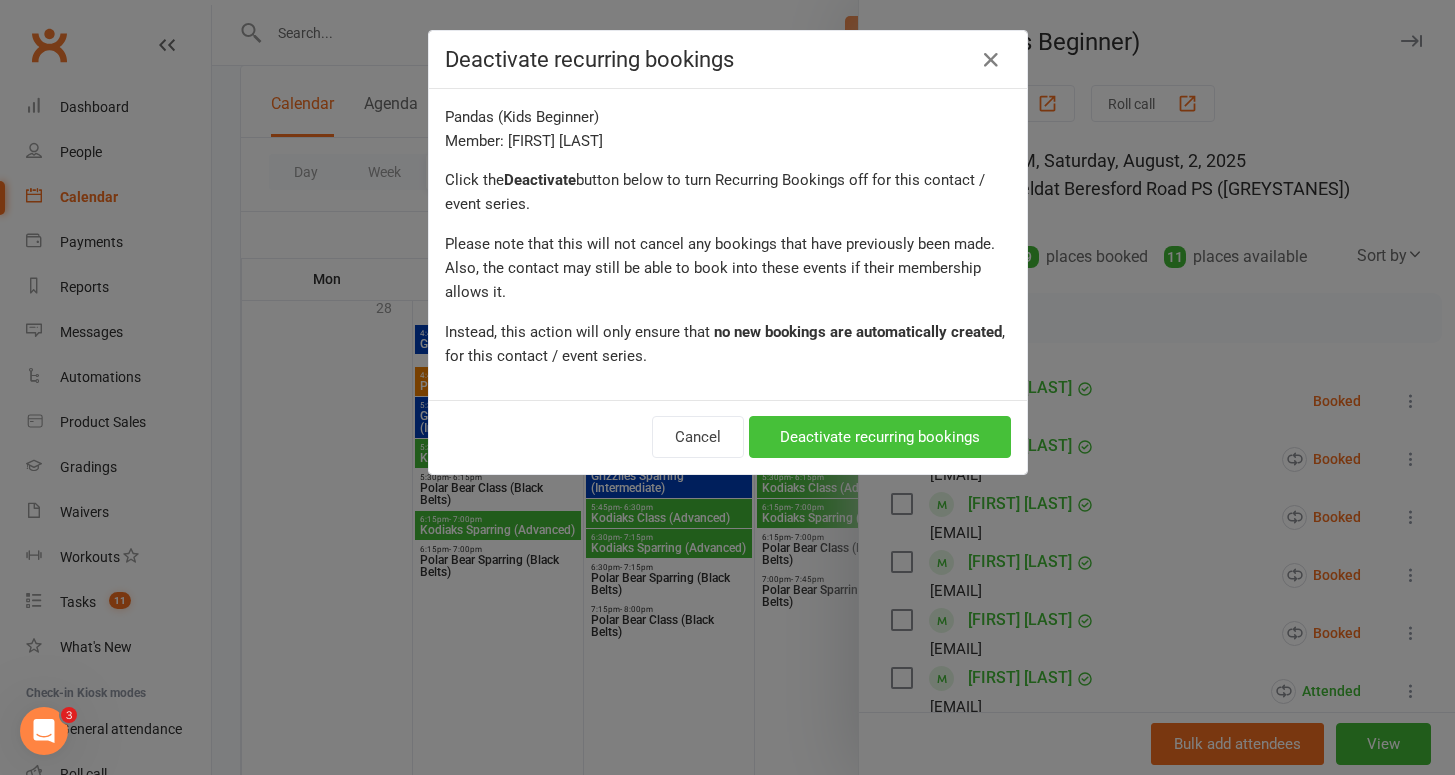 click on "Deactivate recurring bookings" at bounding box center [880, 437] 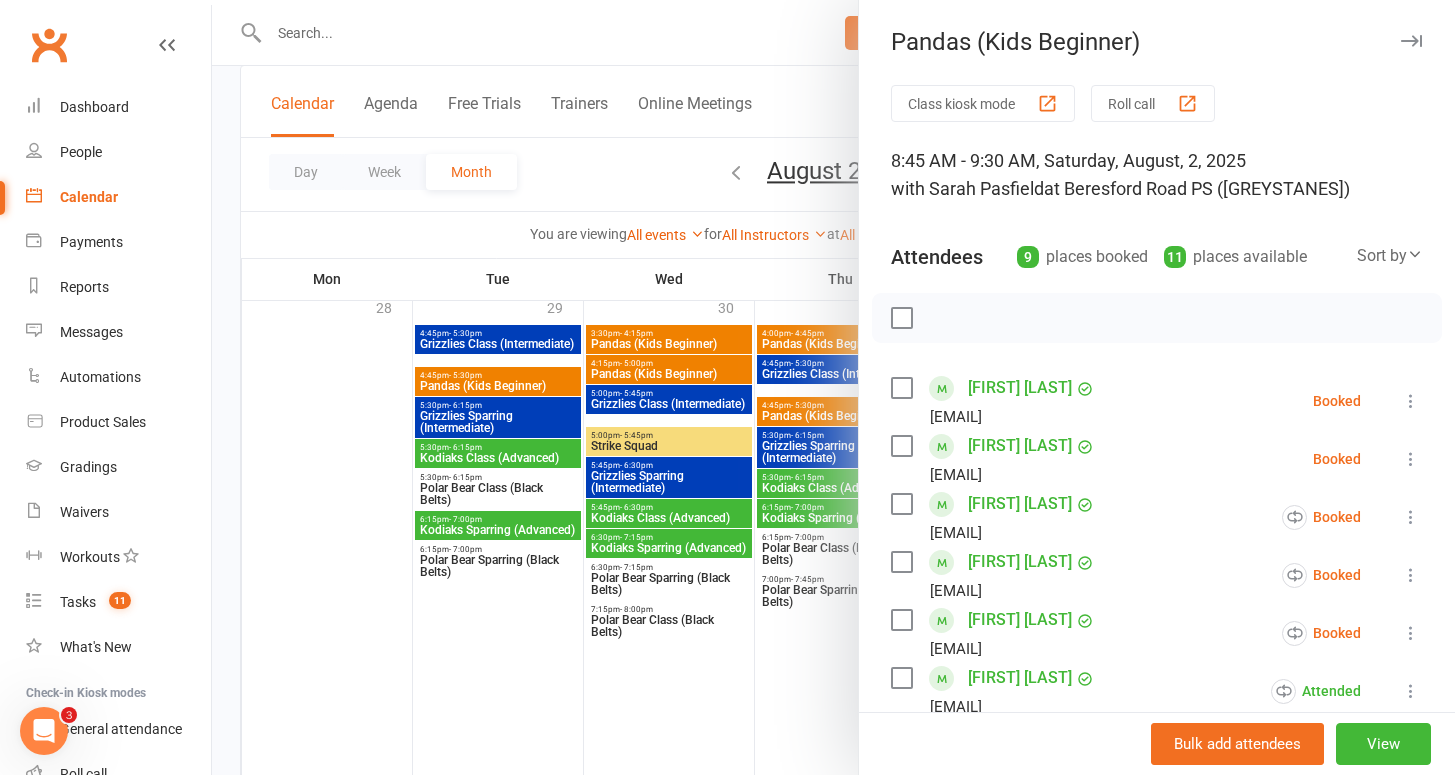 click at bounding box center [1411, 517] 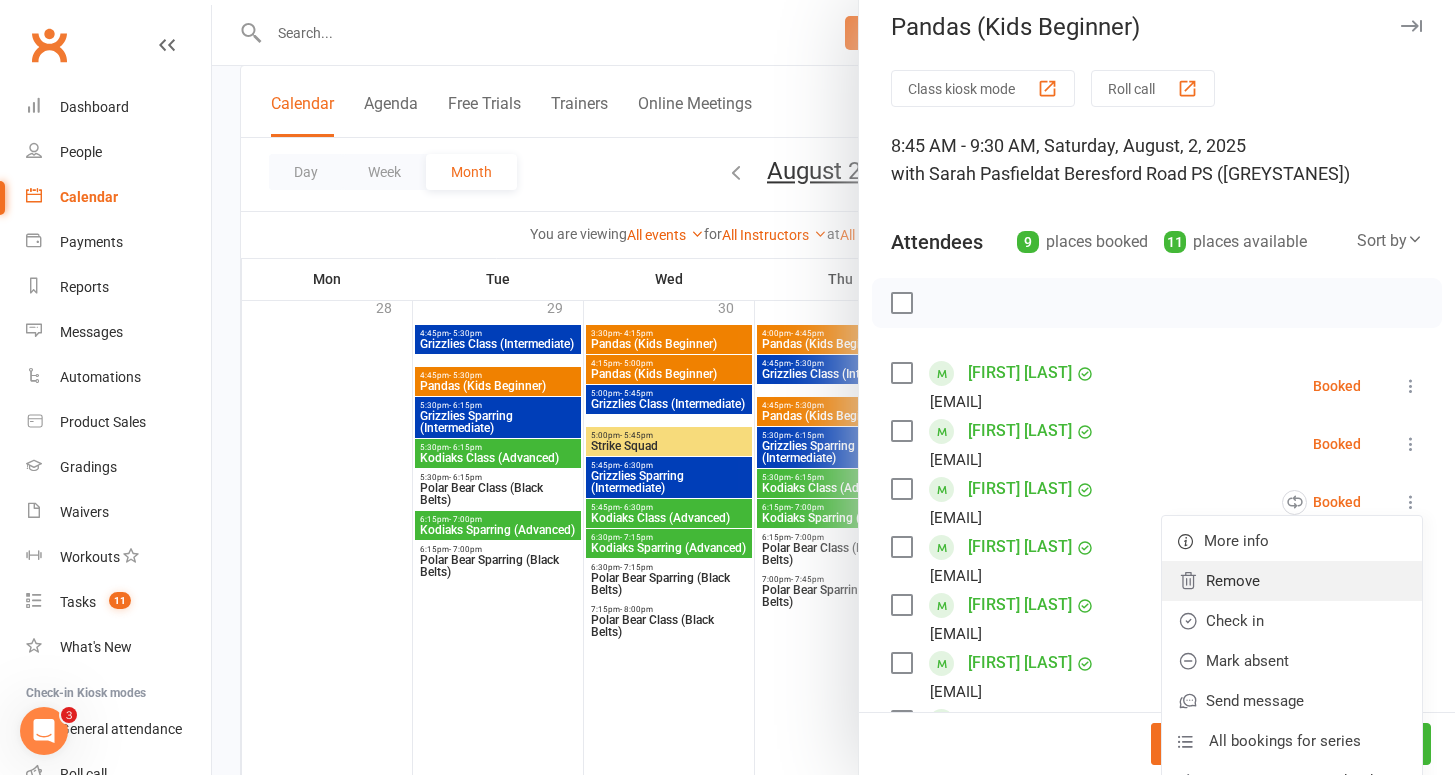 scroll, scrollTop: 65, scrollLeft: 0, axis: vertical 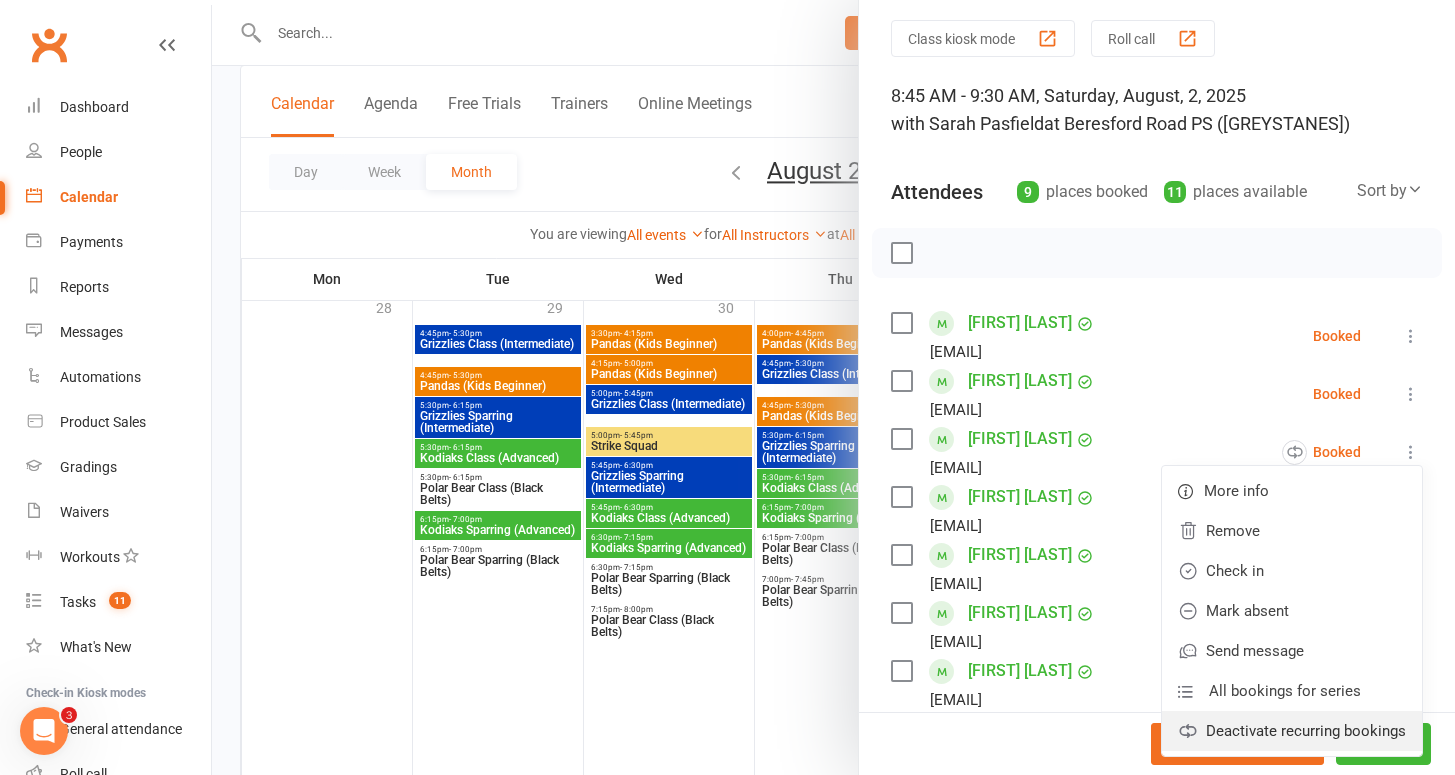 click on "Deactivate recurring bookings" at bounding box center (1292, 731) 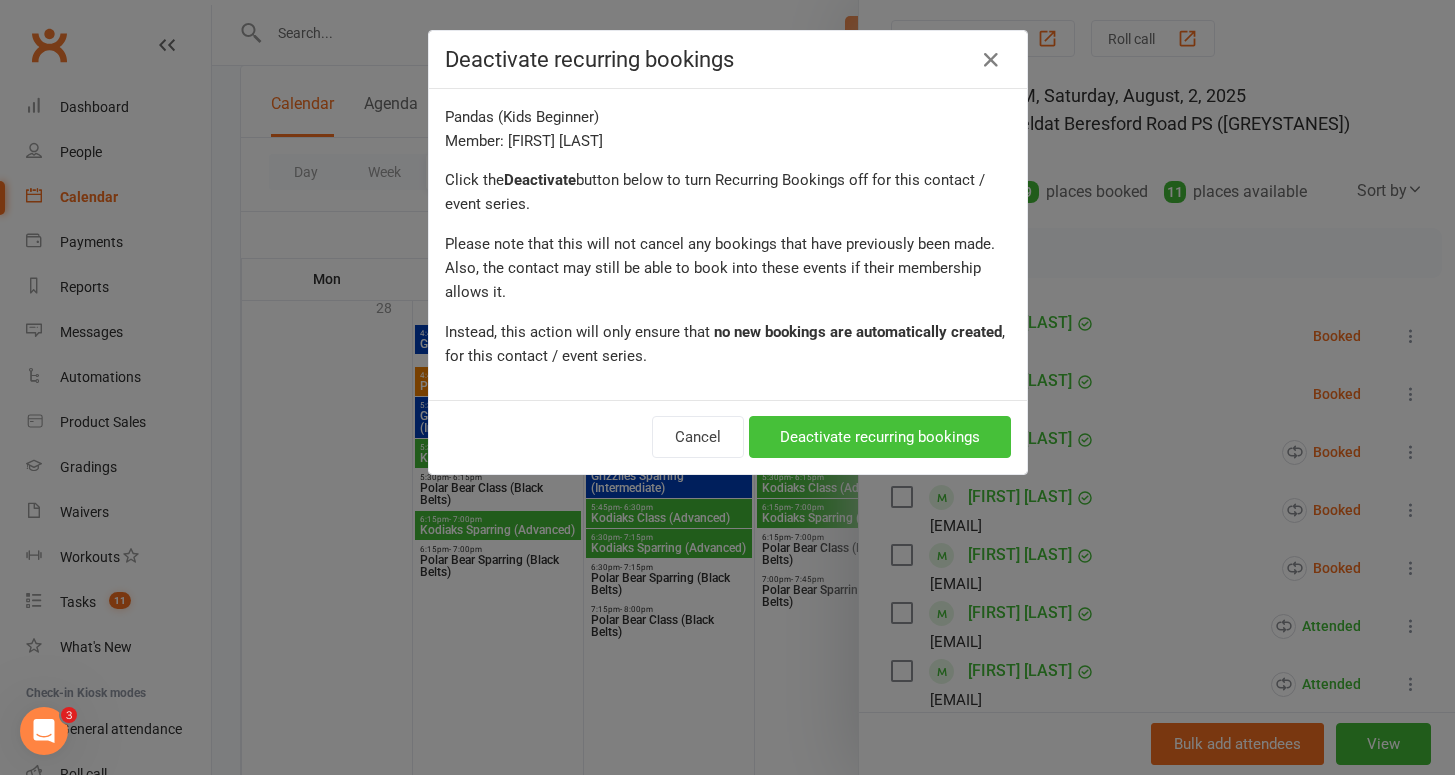 click on "Deactivate recurring bookings" at bounding box center (880, 437) 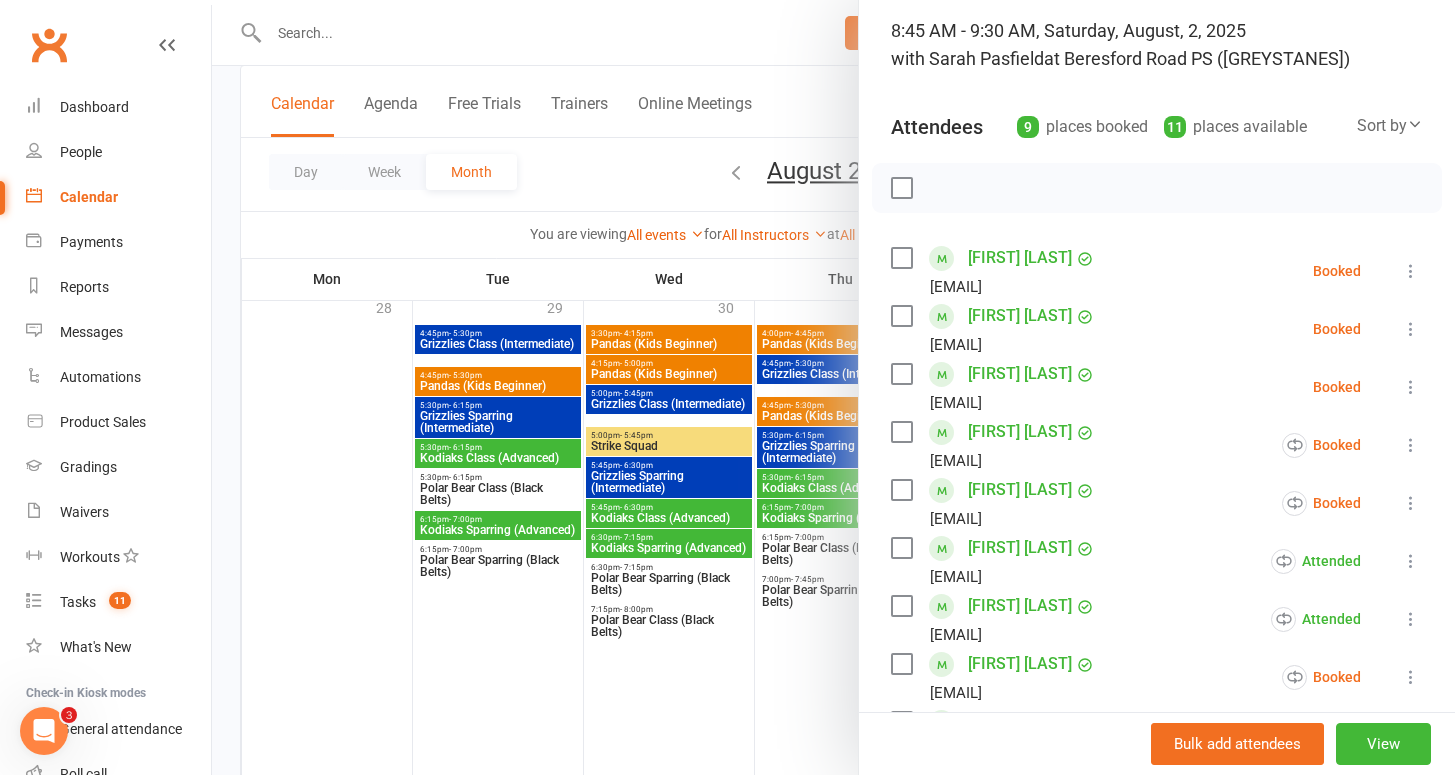 scroll, scrollTop: 134, scrollLeft: 0, axis: vertical 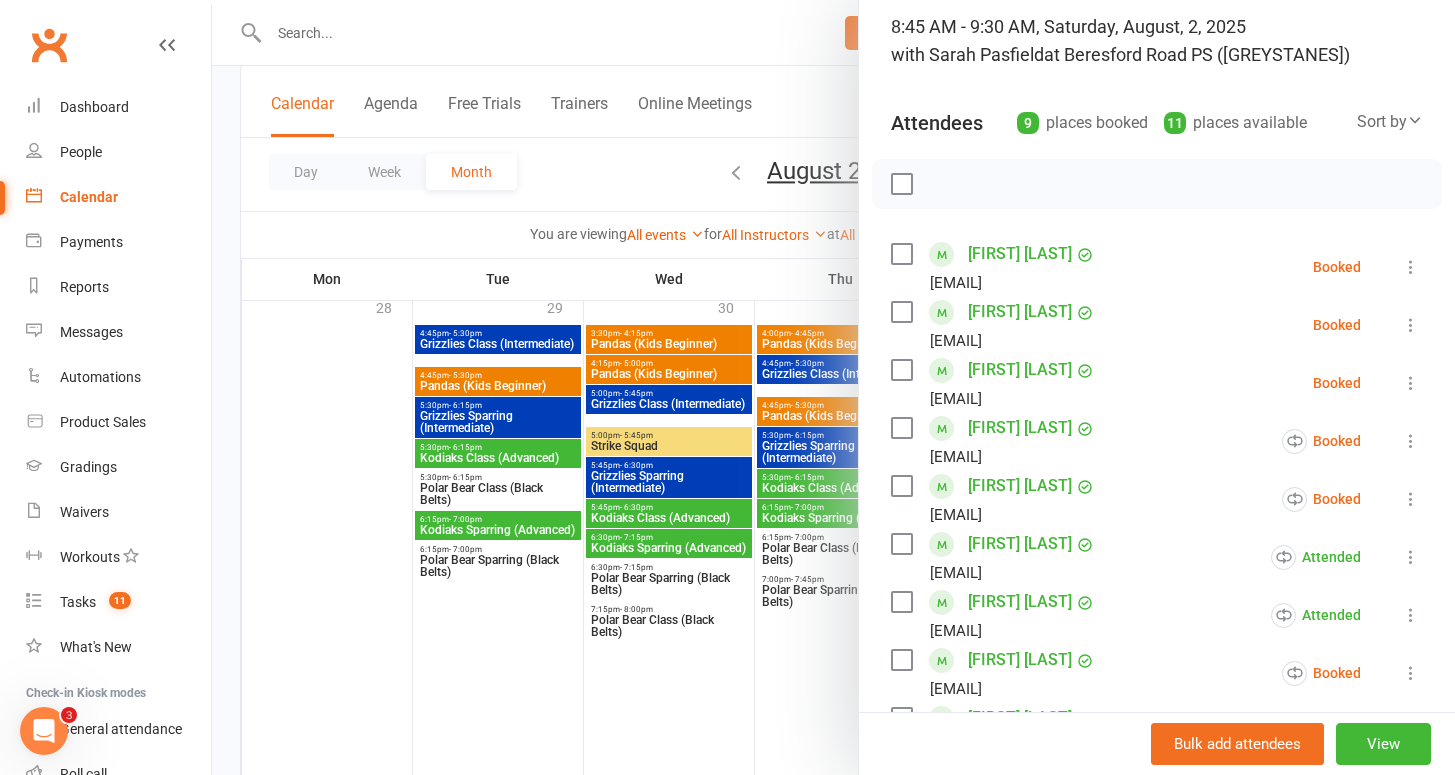 click at bounding box center [1411, 557] 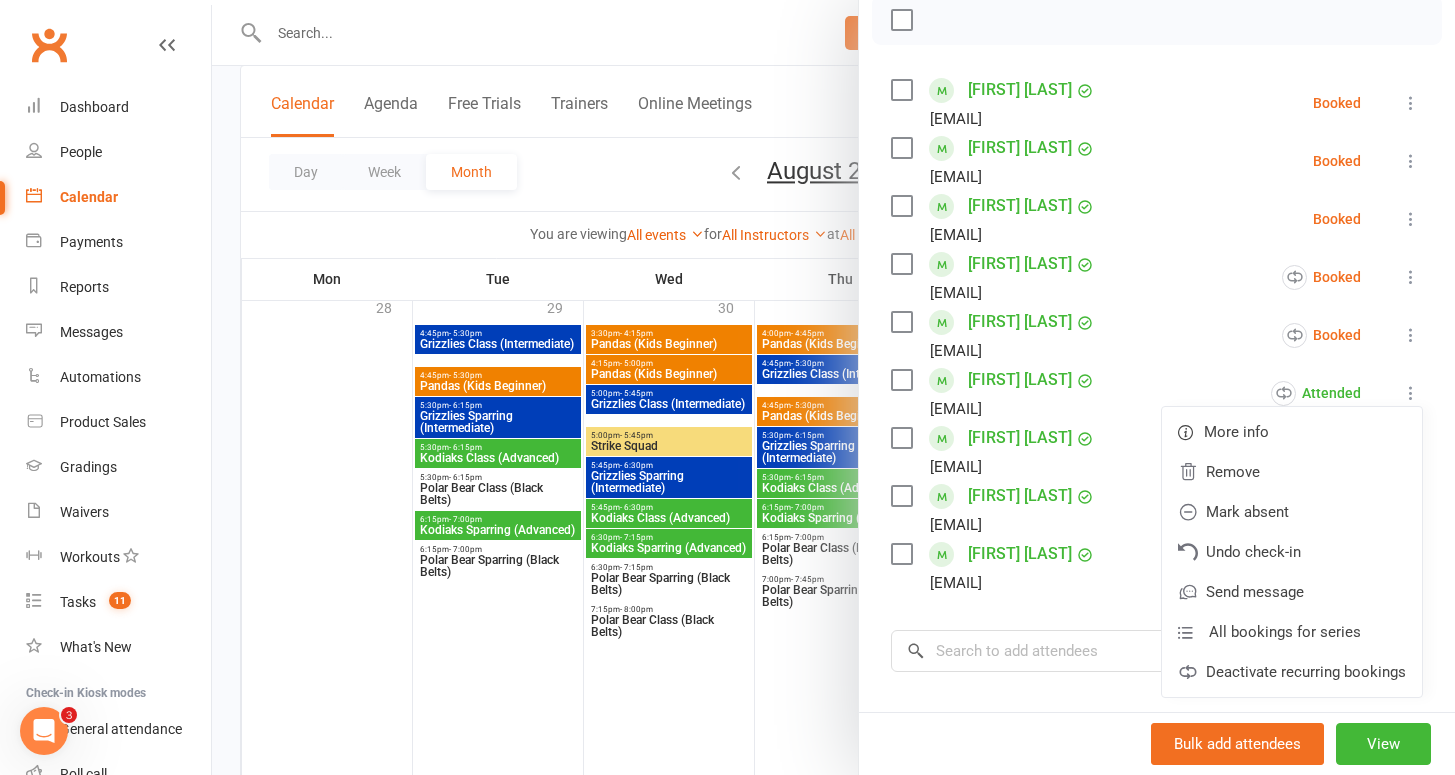 scroll, scrollTop: 448, scrollLeft: 0, axis: vertical 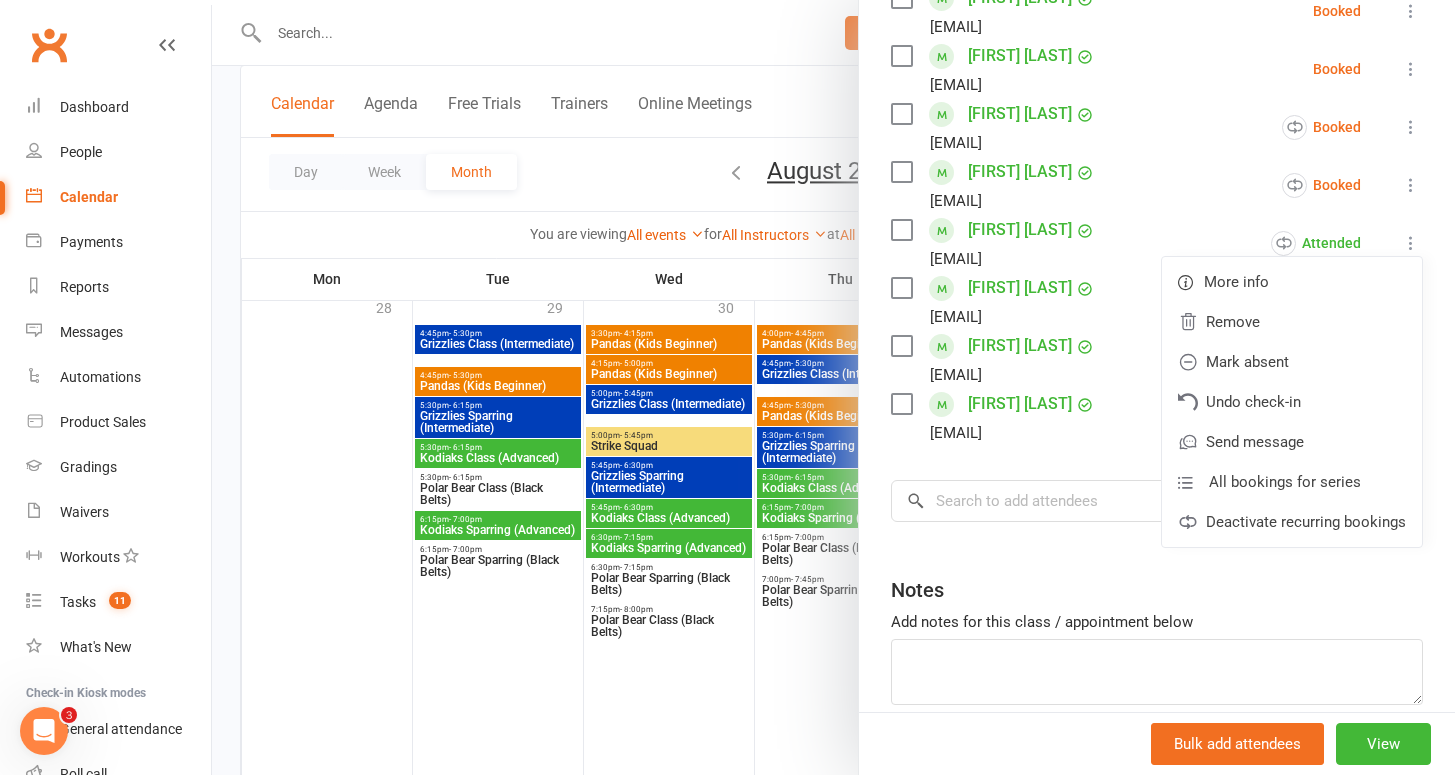 click on "Notes" at bounding box center (1157, 585) 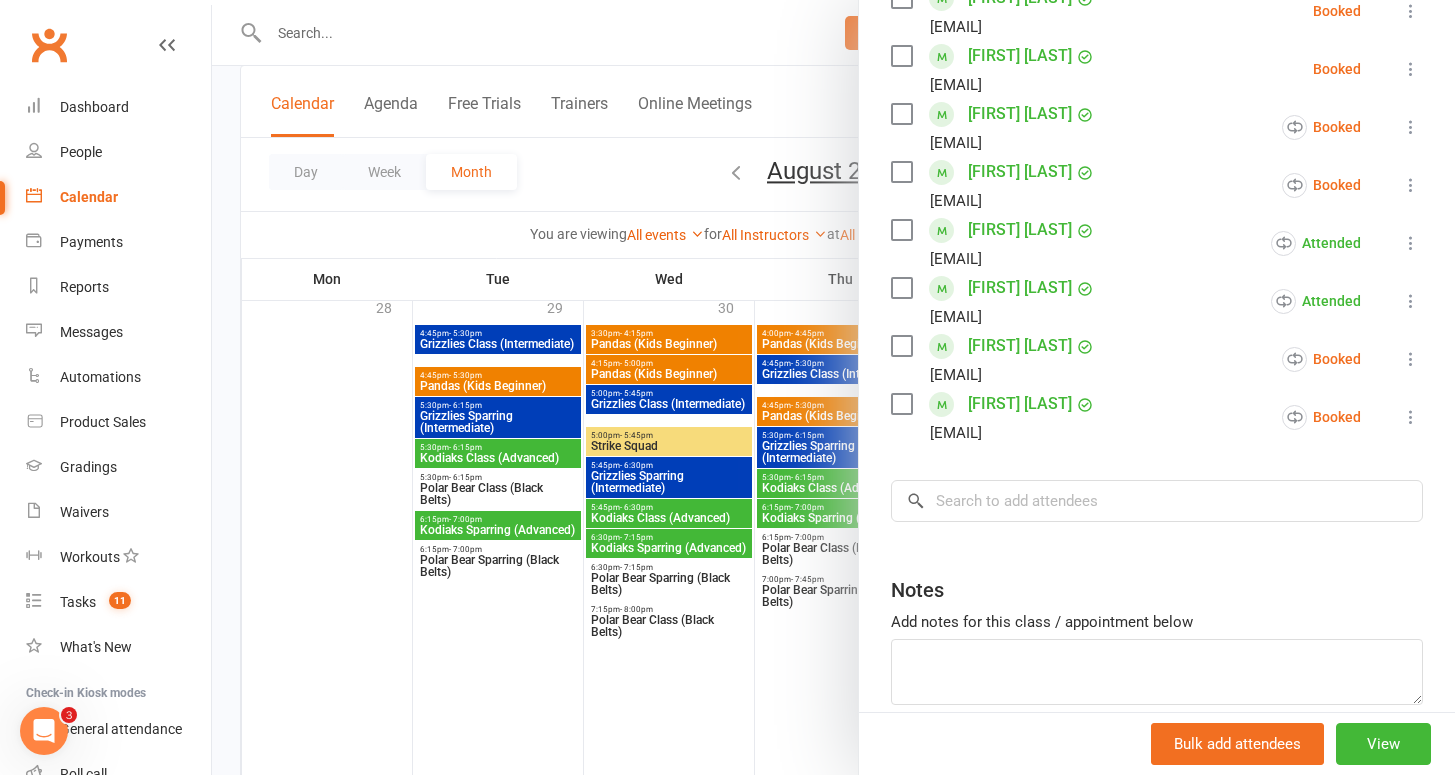 click at bounding box center [1411, 359] 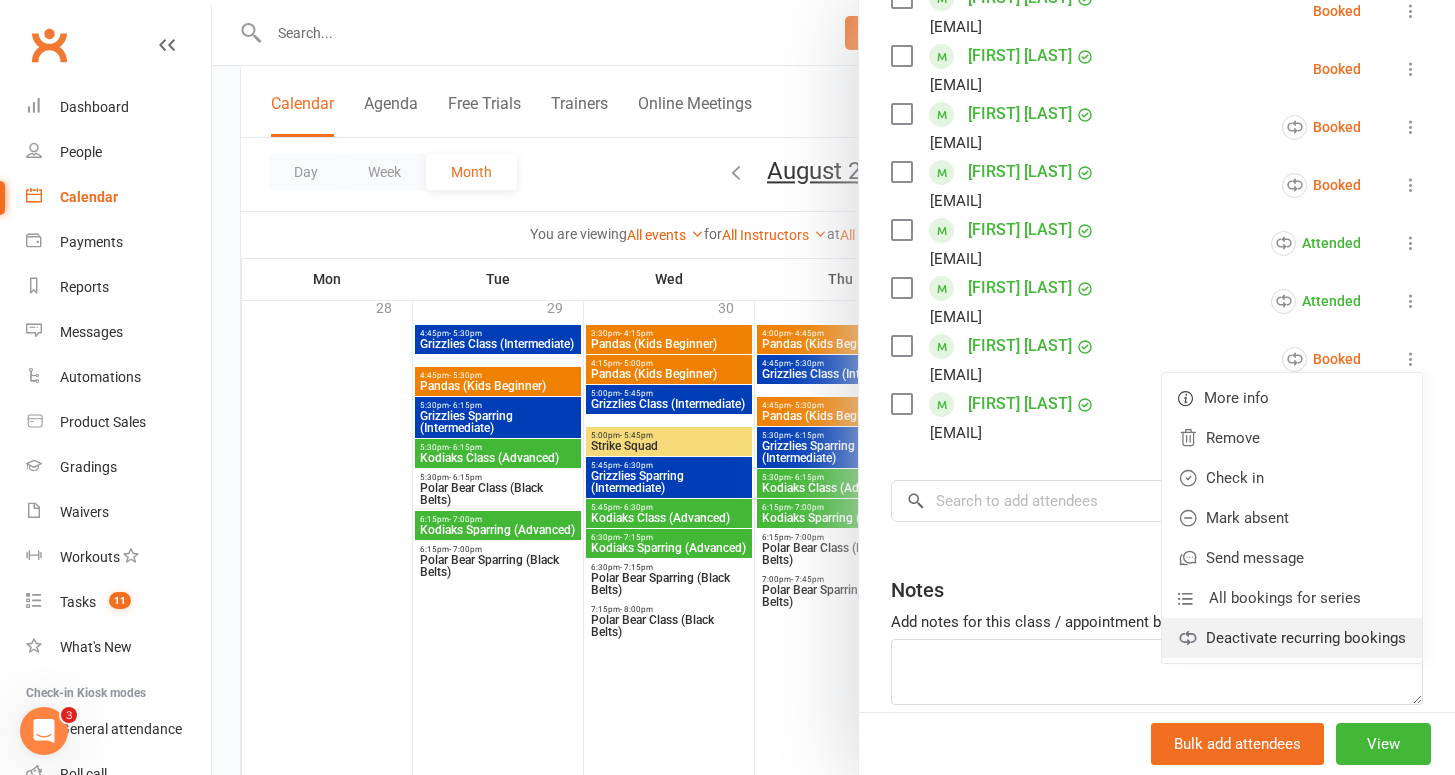 click on "Deactivate recurring bookings" at bounding box center [1292, 638] 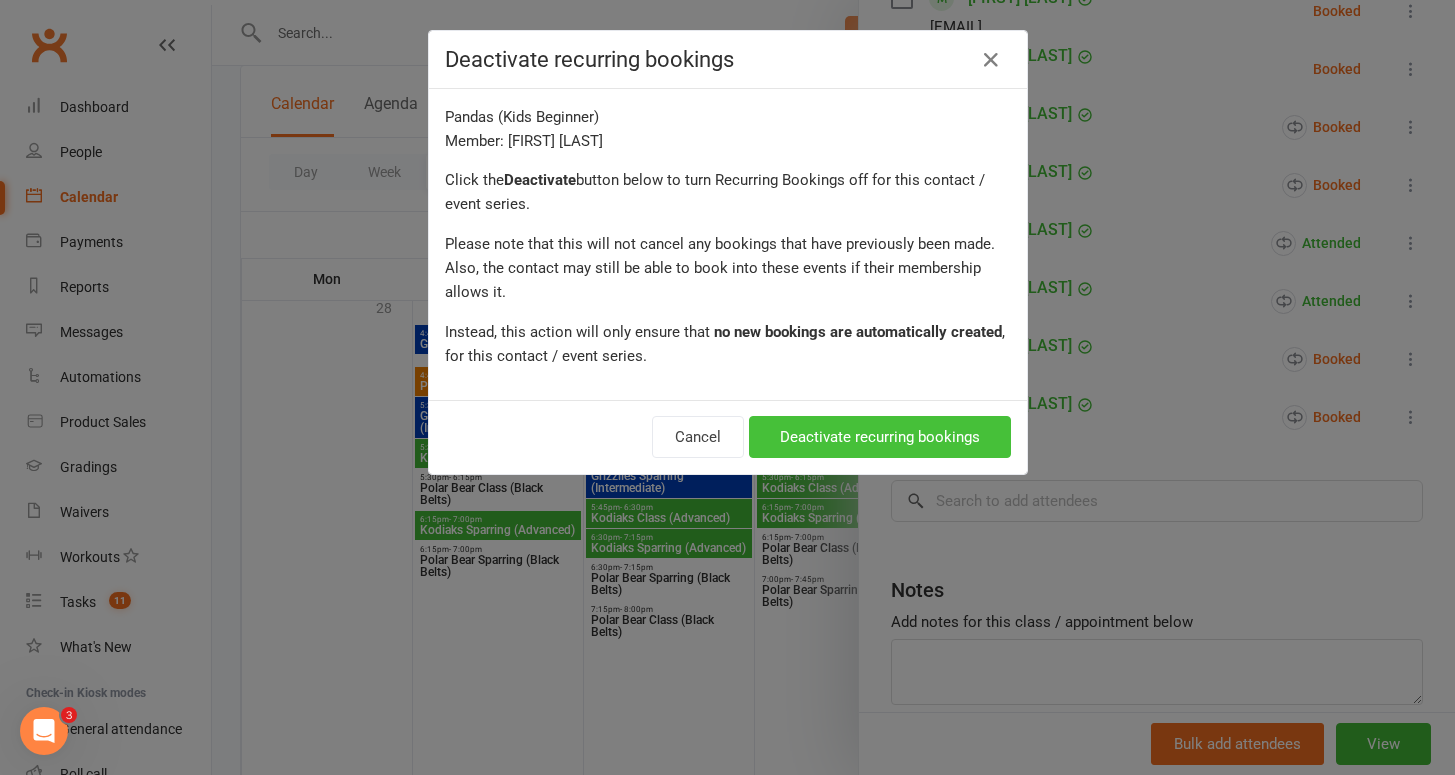 click on "Deactivate recurring bookings" at bounding box center (880, 437) 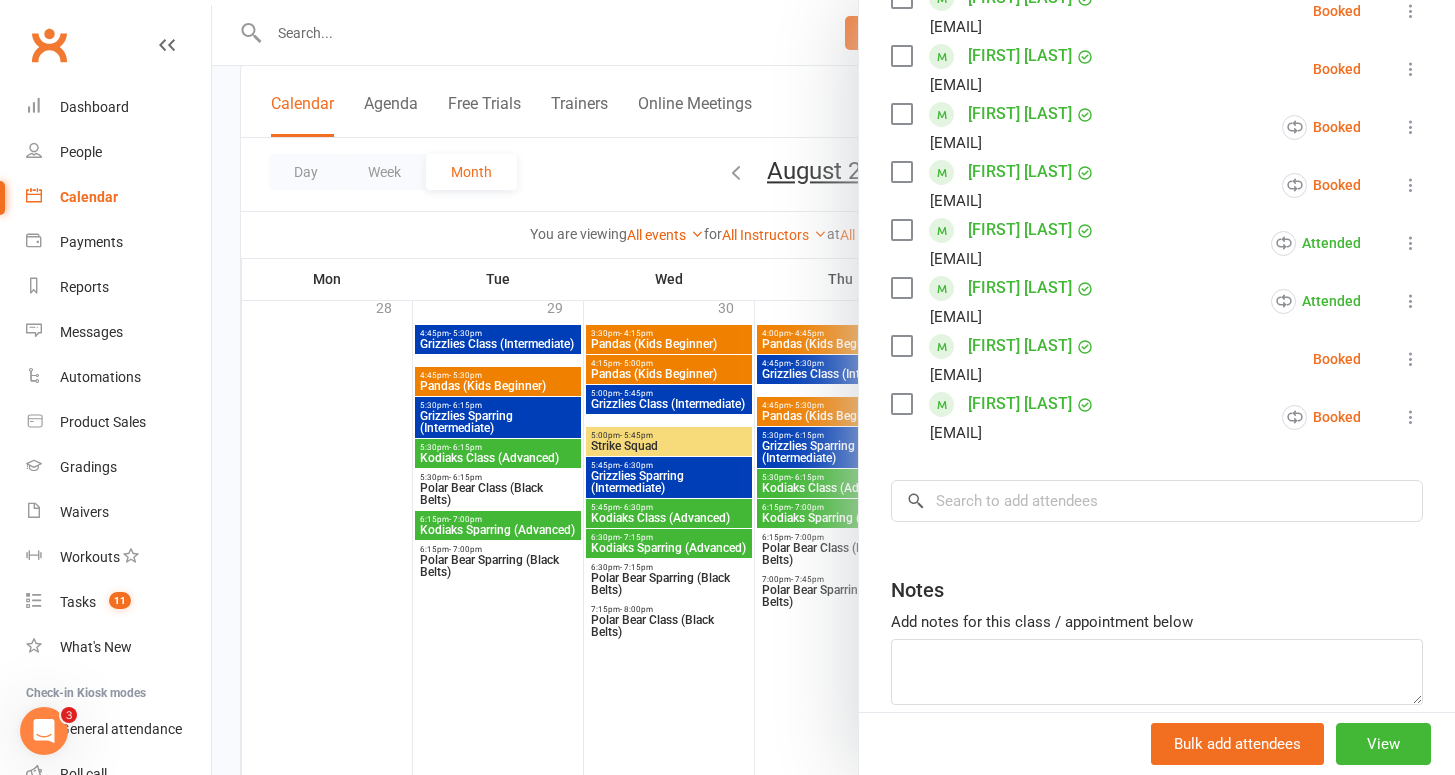 click at bounding box center (1411, 417) 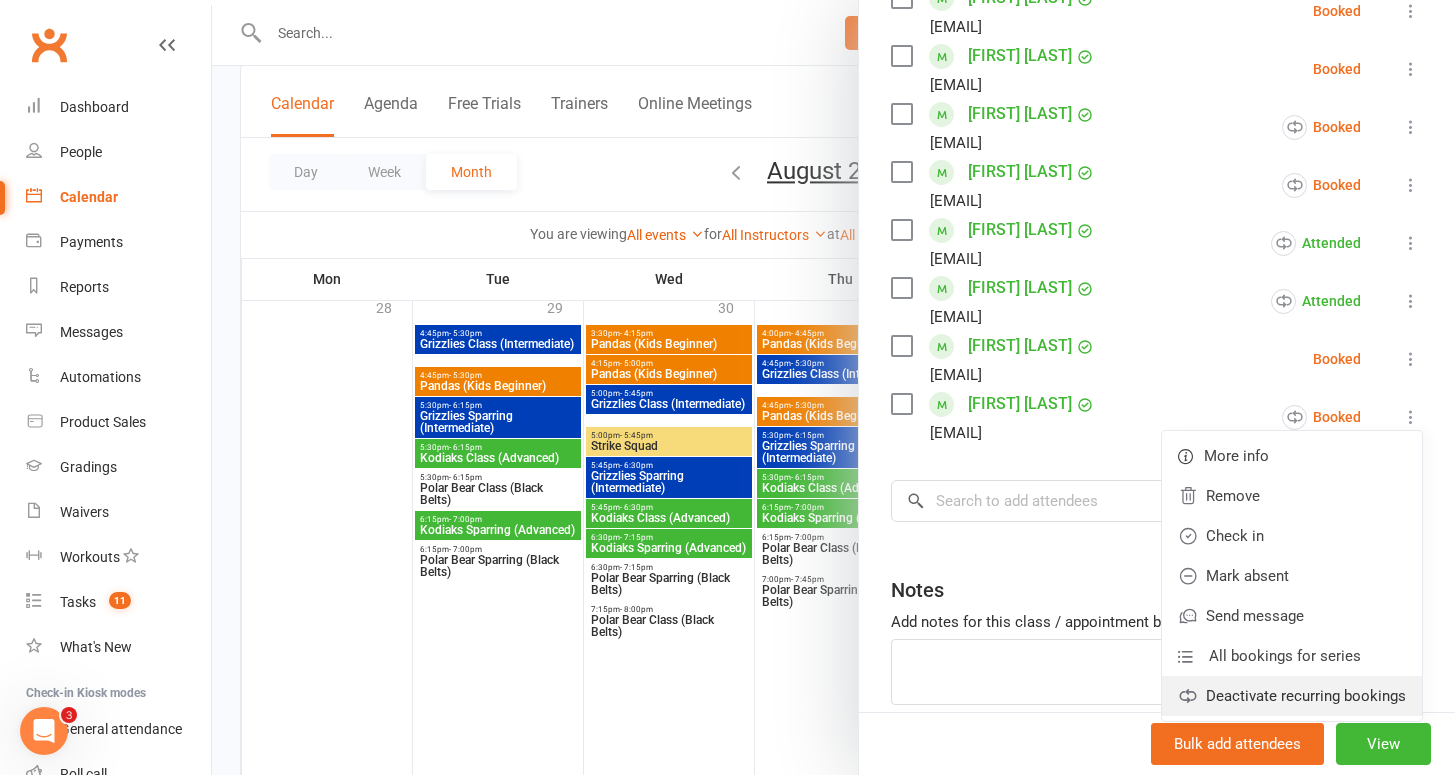 click on "Deactivate recurring bookings" at bounding box center (1292, 696) 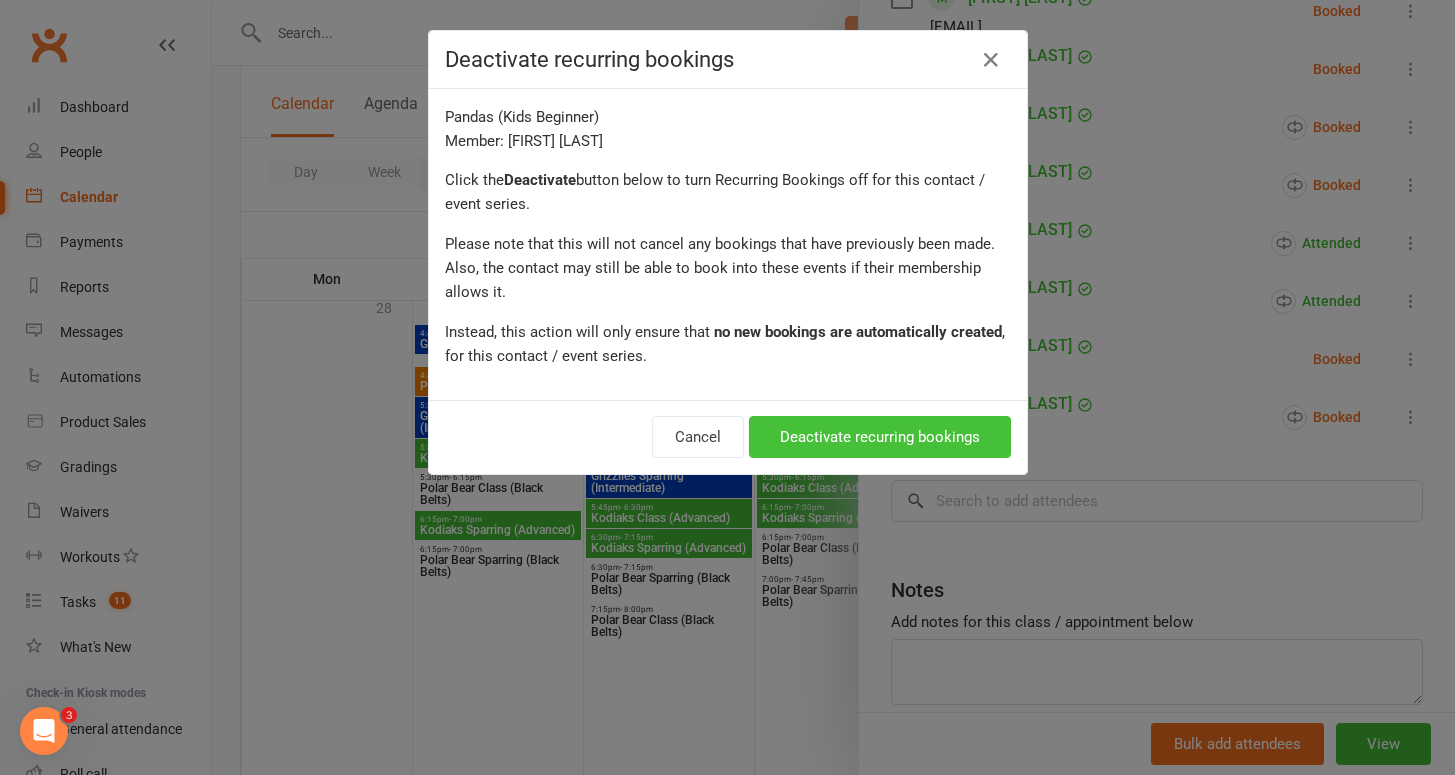 click on "Deactivate recurring bookings" at bounding box center (880, 437) 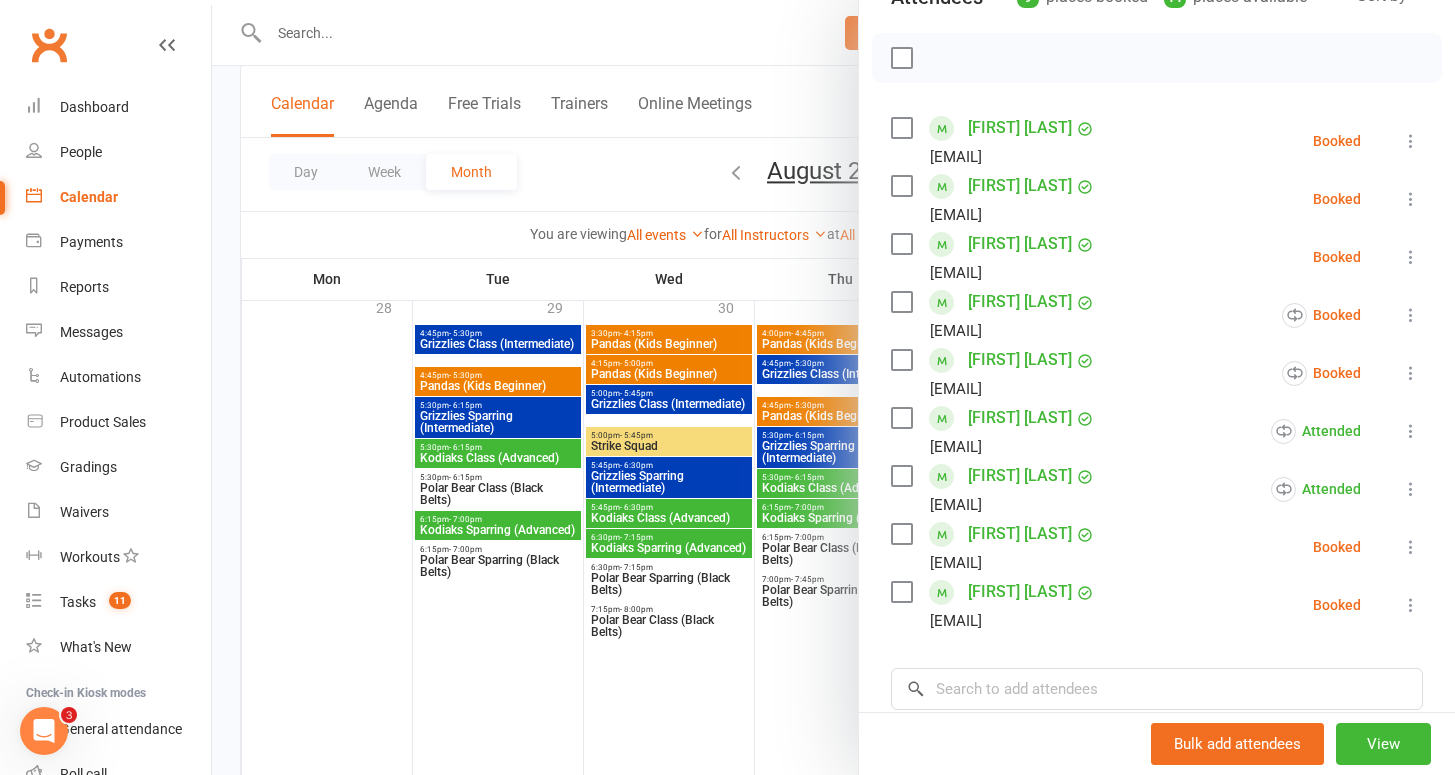 scroll, scrollTop: 256, scrollLeft: 0, axis: vertical 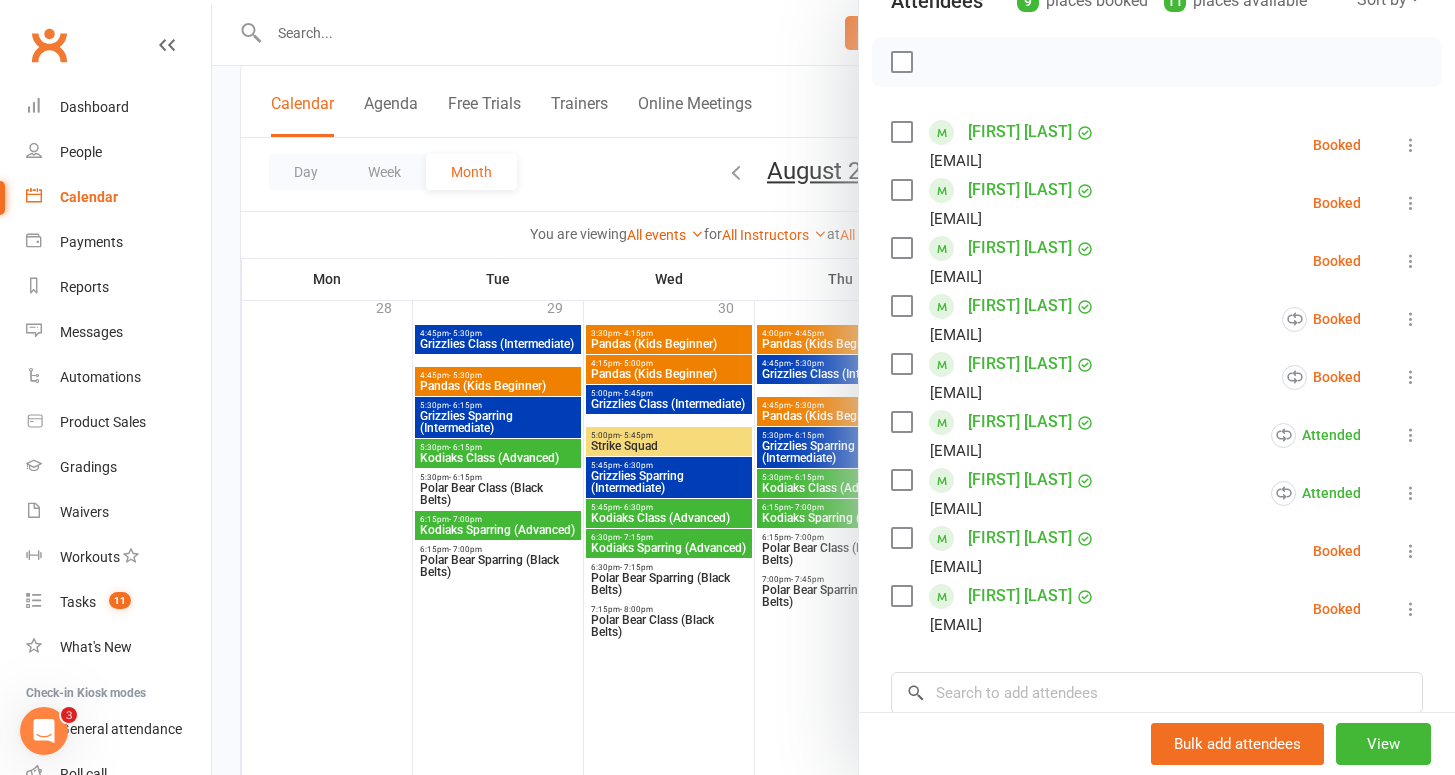 click at bounding box center (1411, 261) 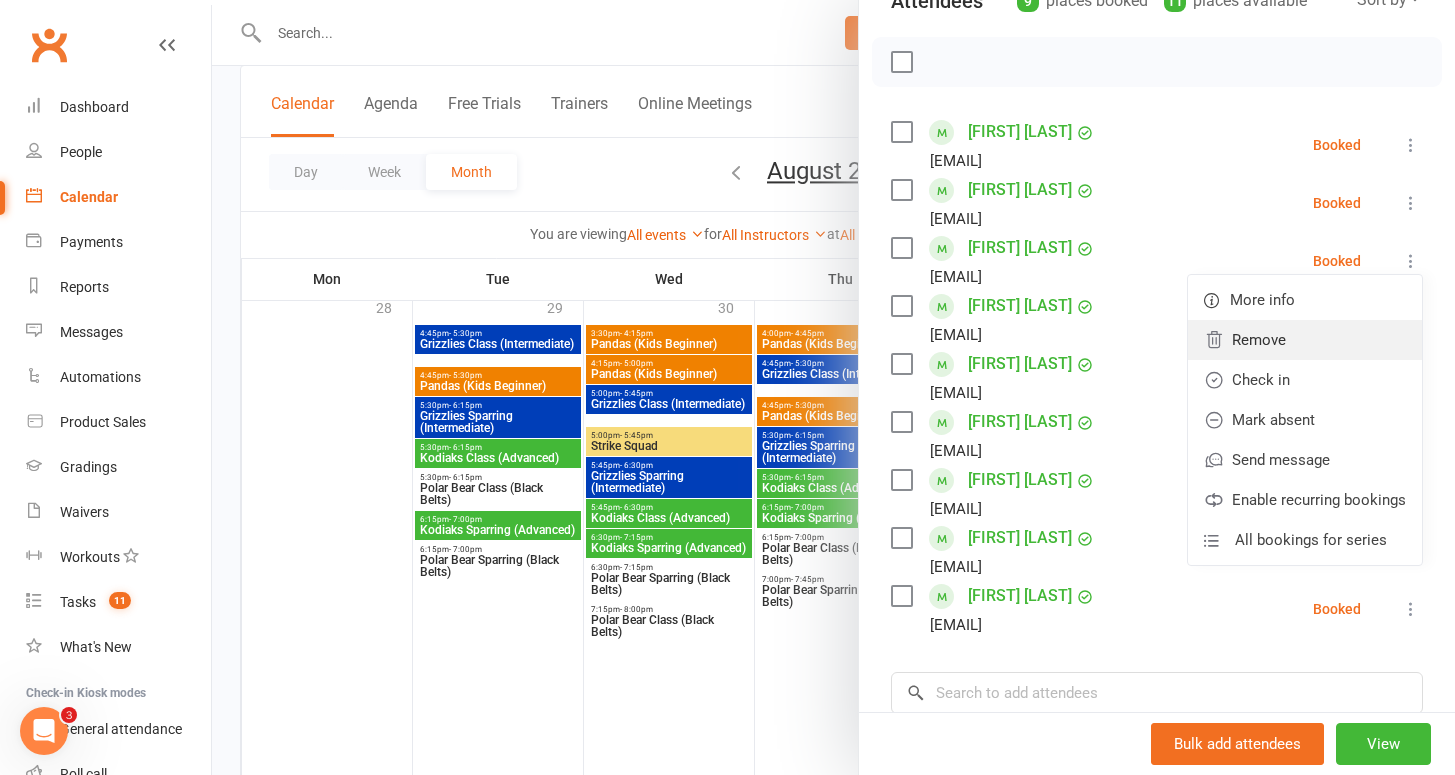 click on "Remove" at bounding box center [1305, 340] 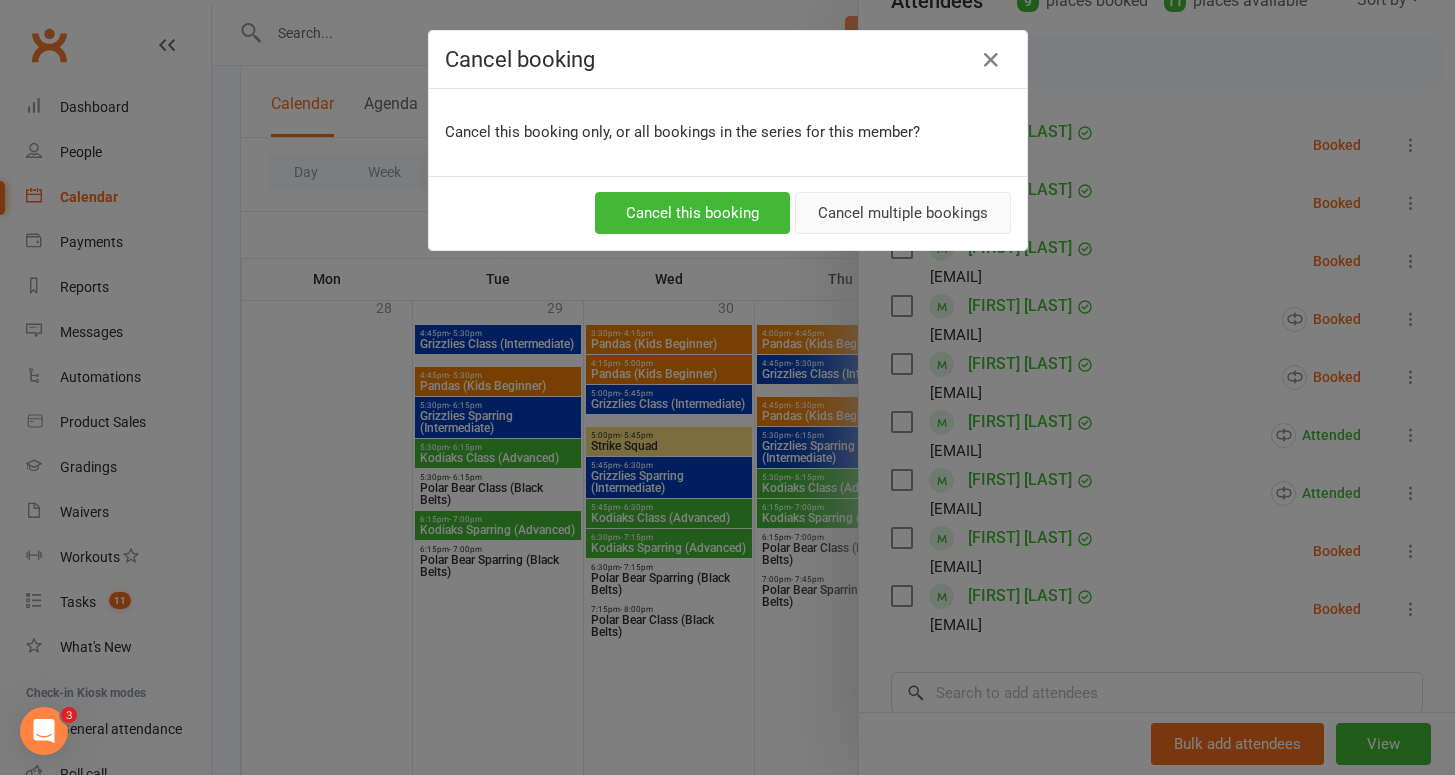 click on "Cancel multiple bookings" at bounding box center (903, 213) 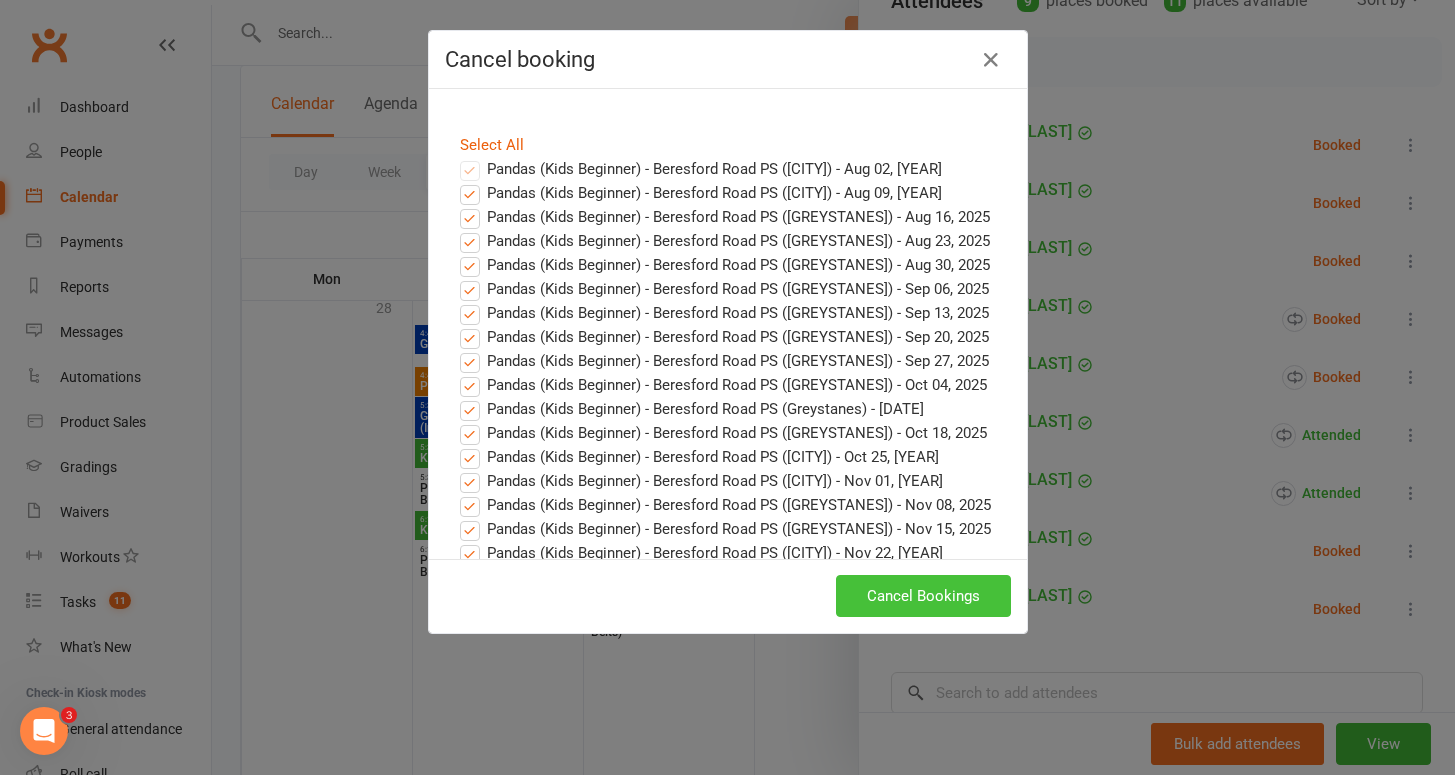 click on "Cancel Bookings" at bounding box center [923, 596] 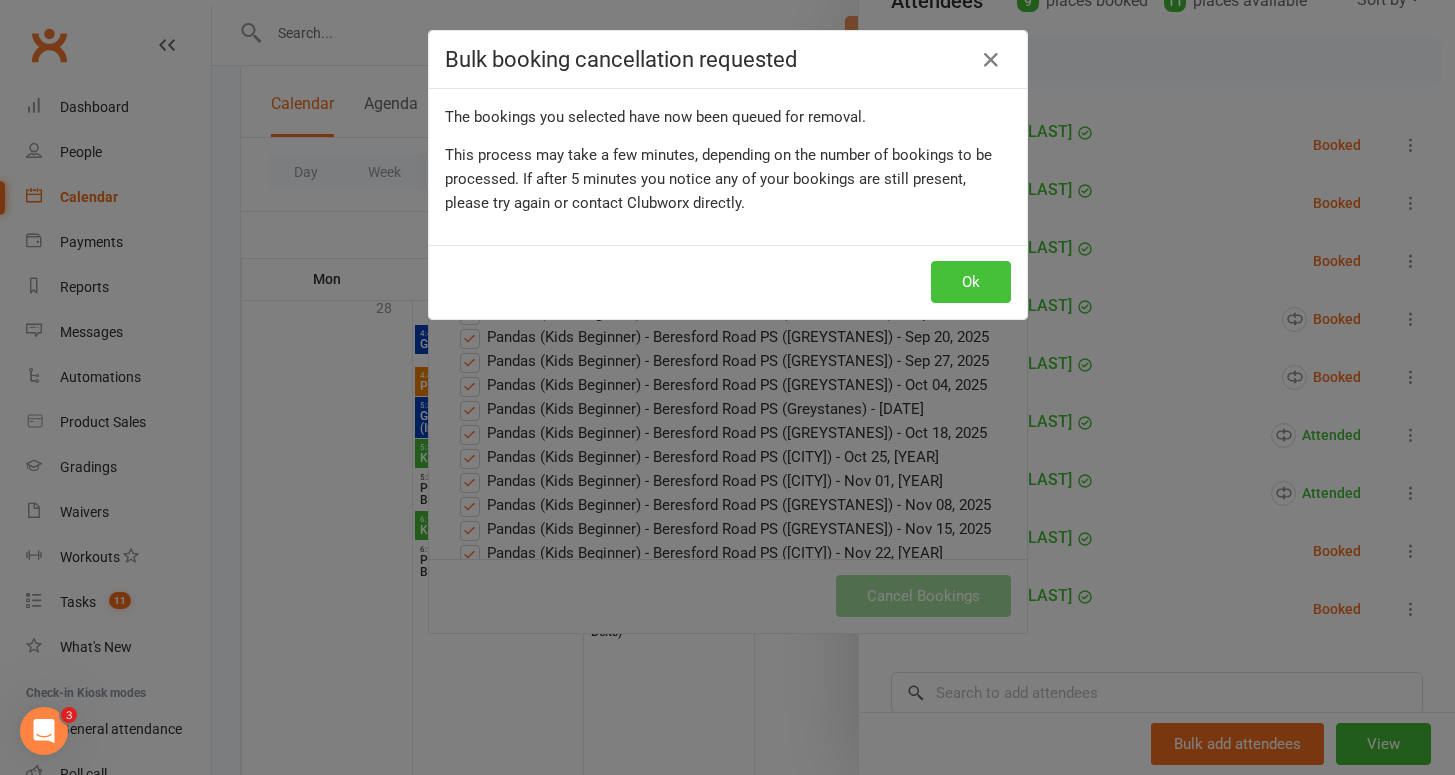click on "Ok" at bounding box center [971, 282] 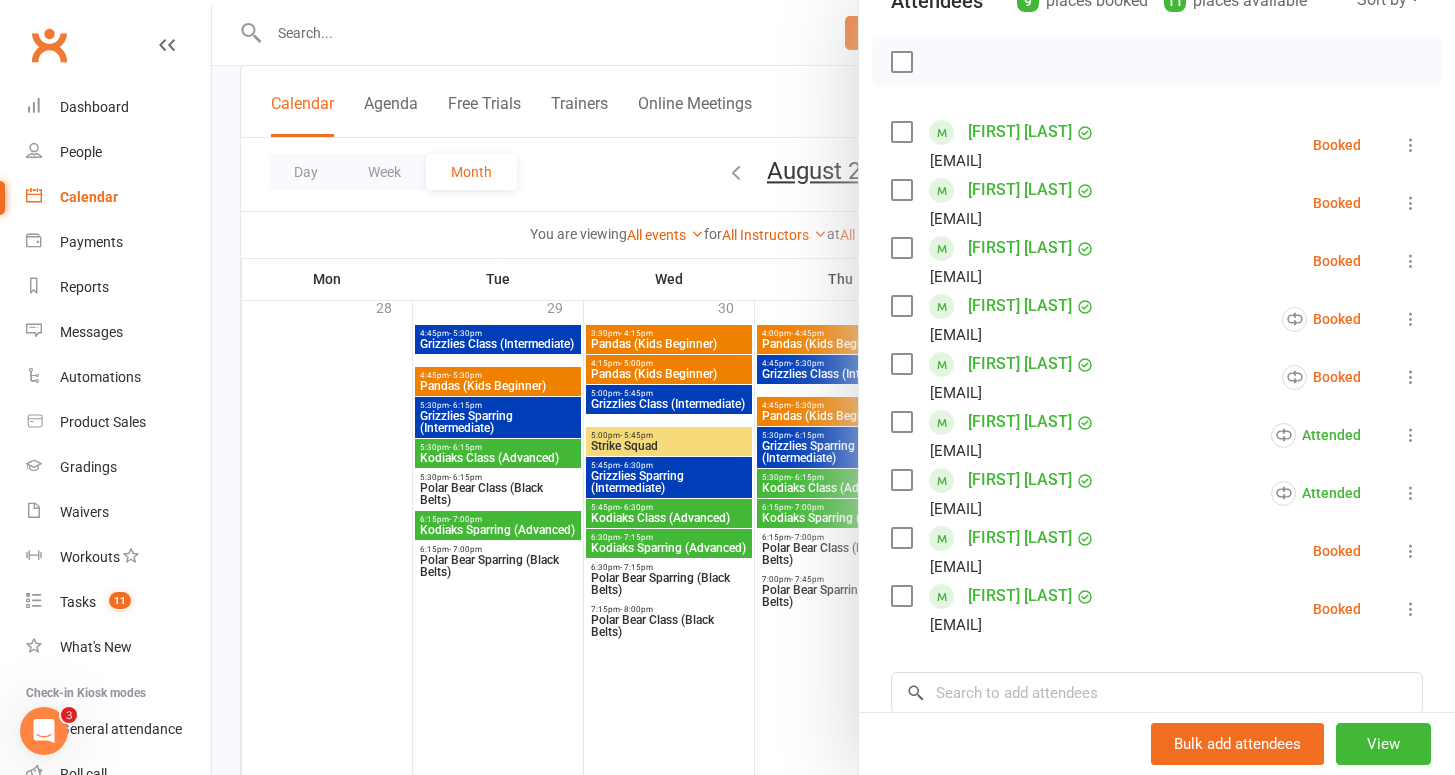 click at bounding box center (1411, 551) 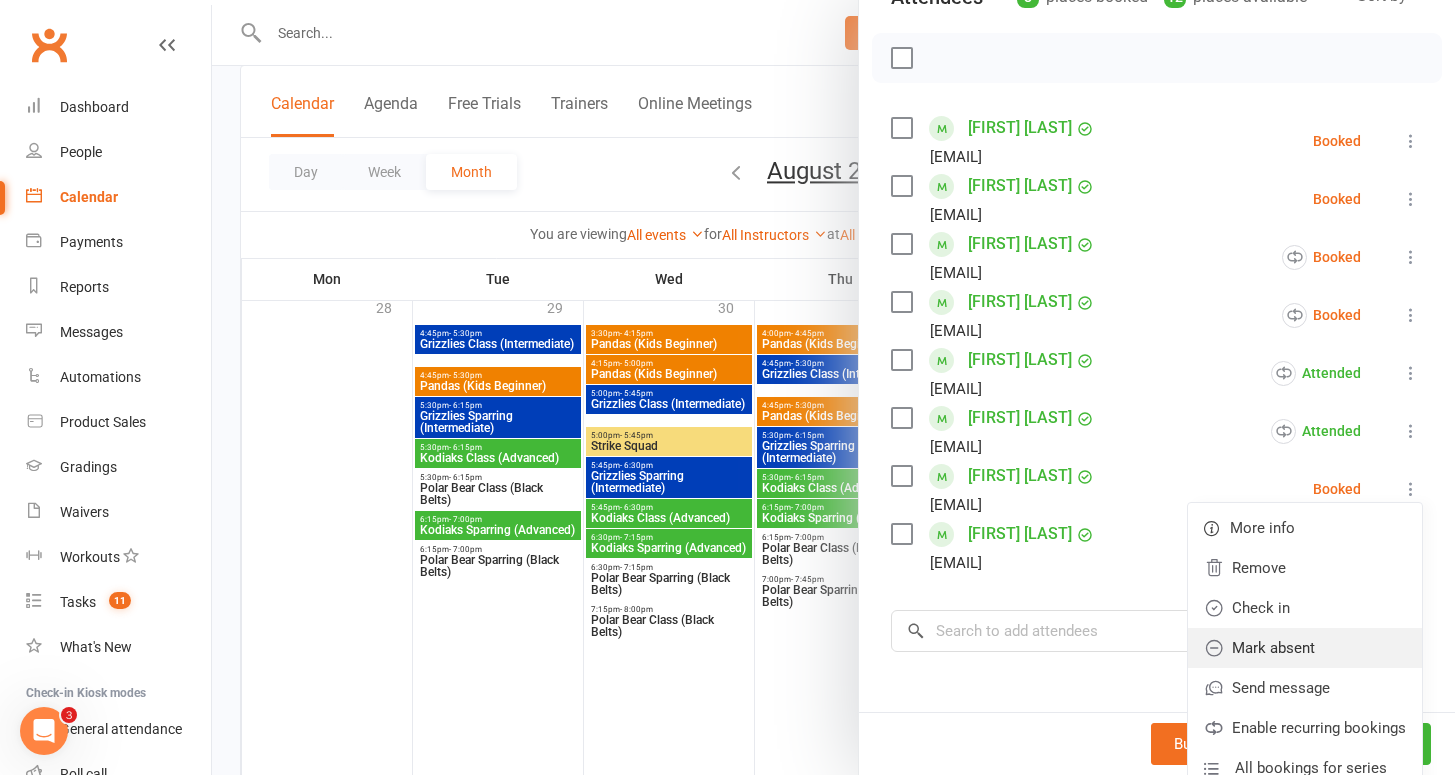 scroll, scrollTop: 293, scrollLeft: 0, axis: vertical 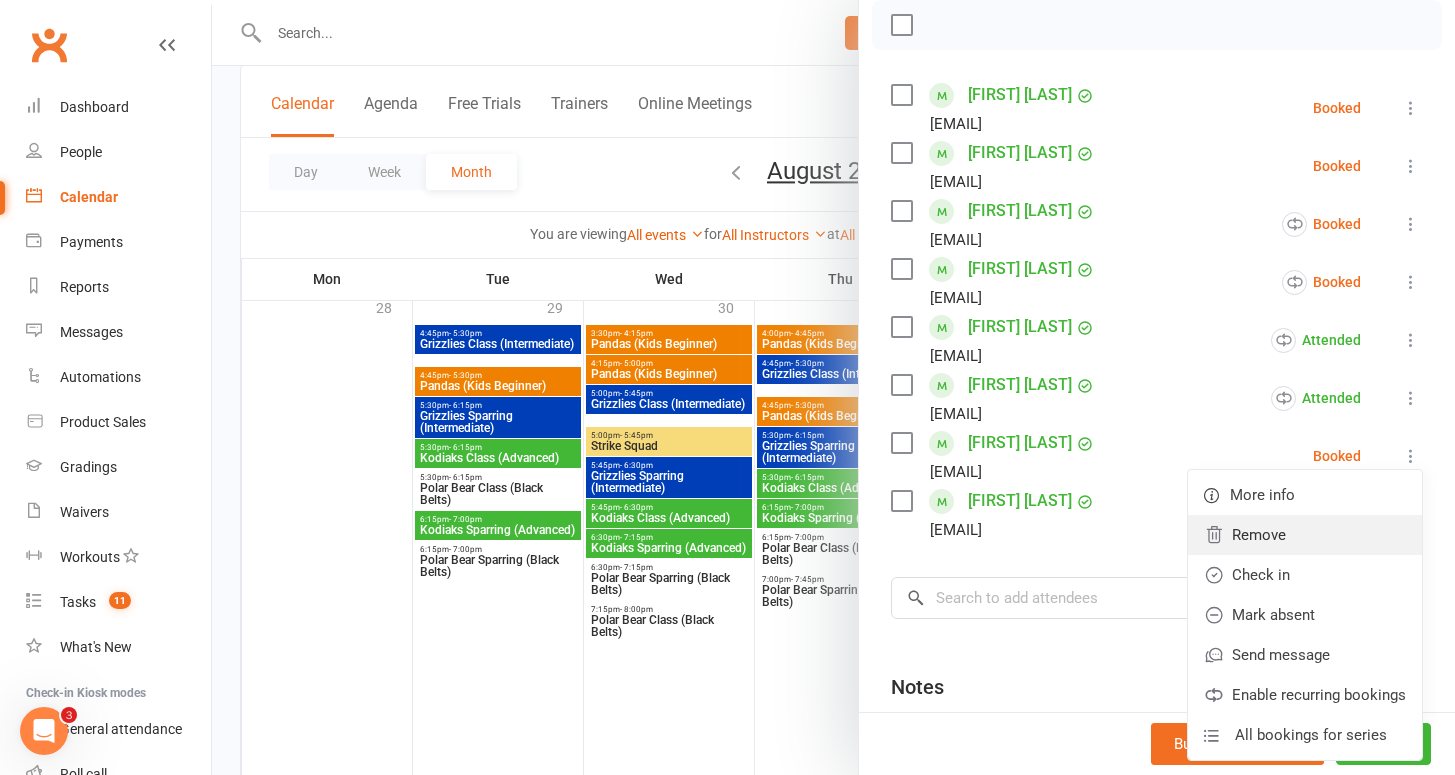 click on "Remove" at bounding box center [1305, 535] 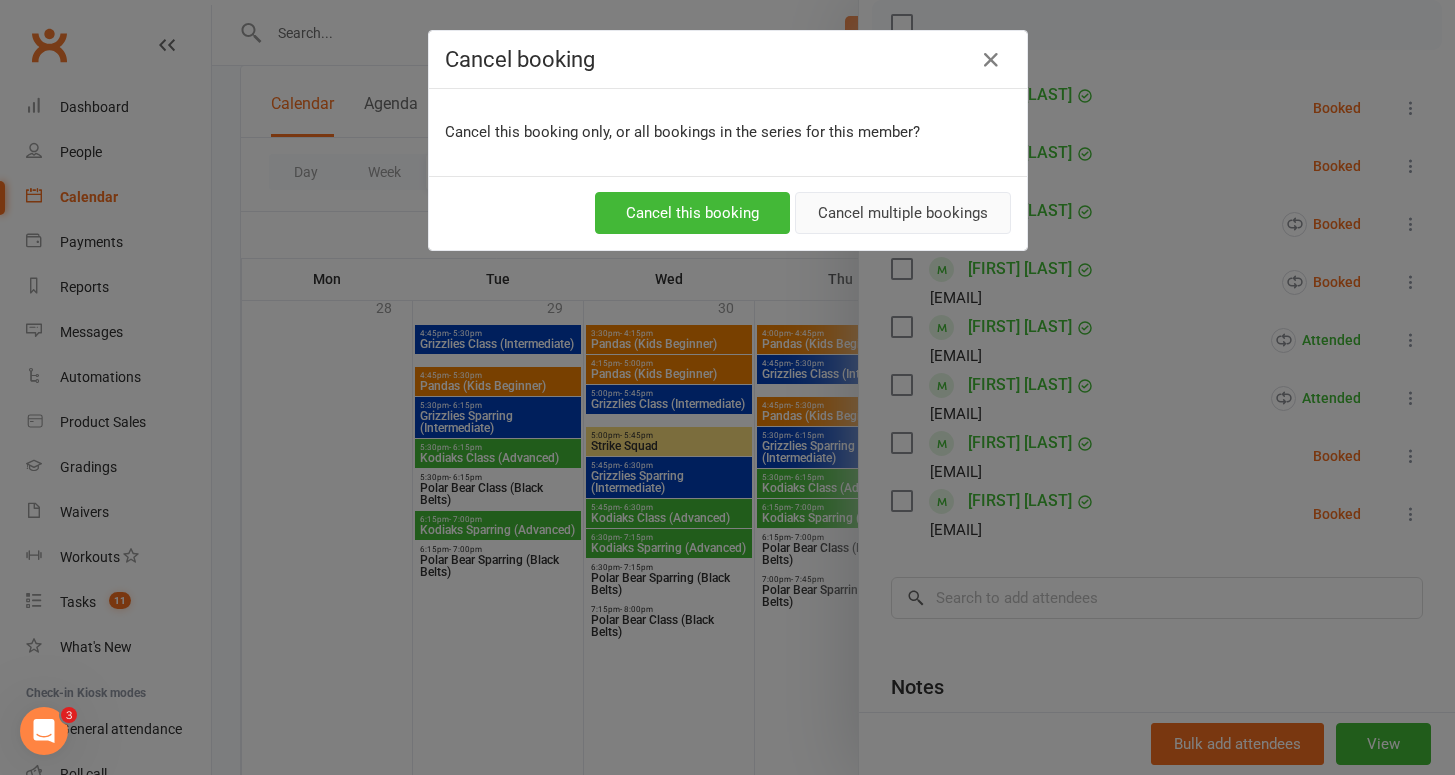 click on "Cancel multiple bookings" at bounding box center [903, 213] 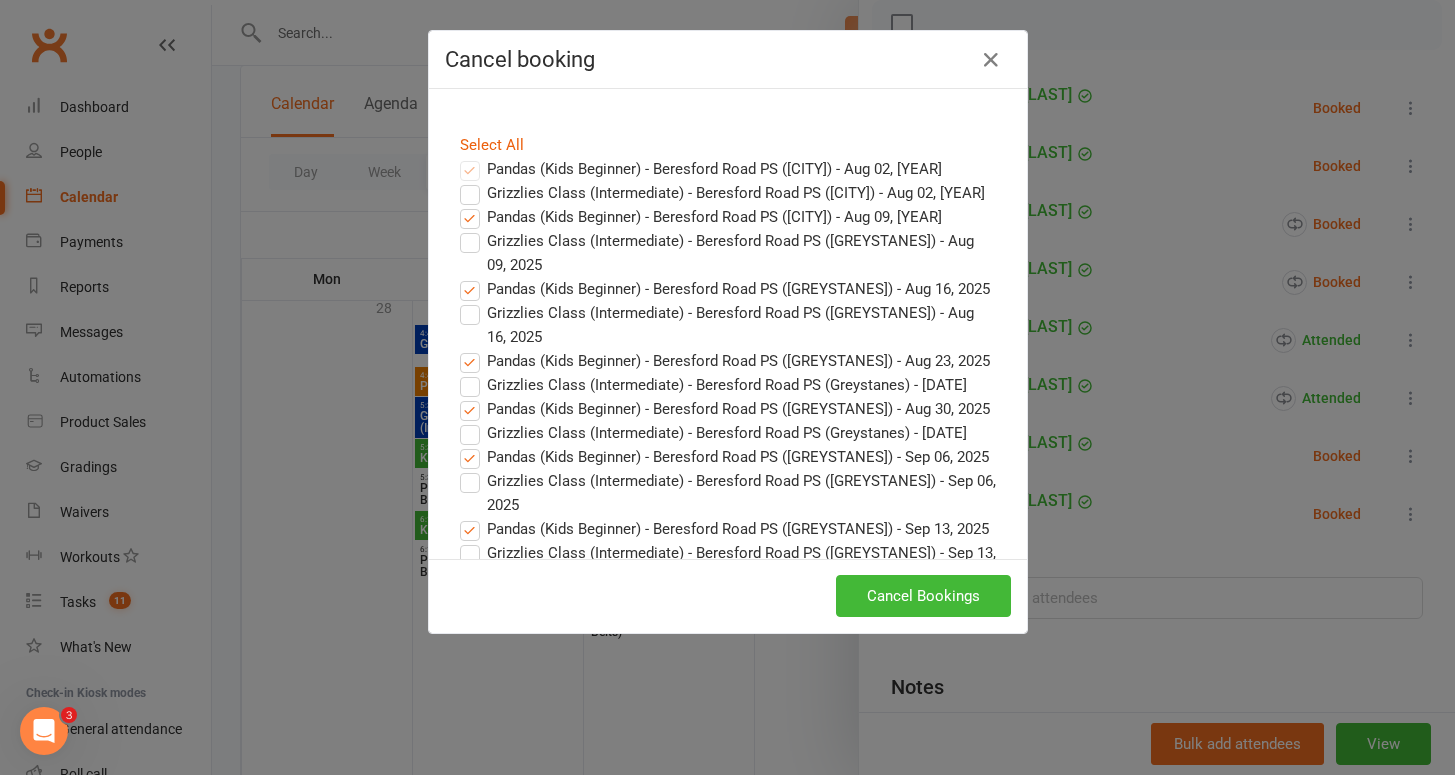 drag, startPoint x: 926, startPoint y: 585, endPoint x: 952, endPoint y: 585, distance: 26 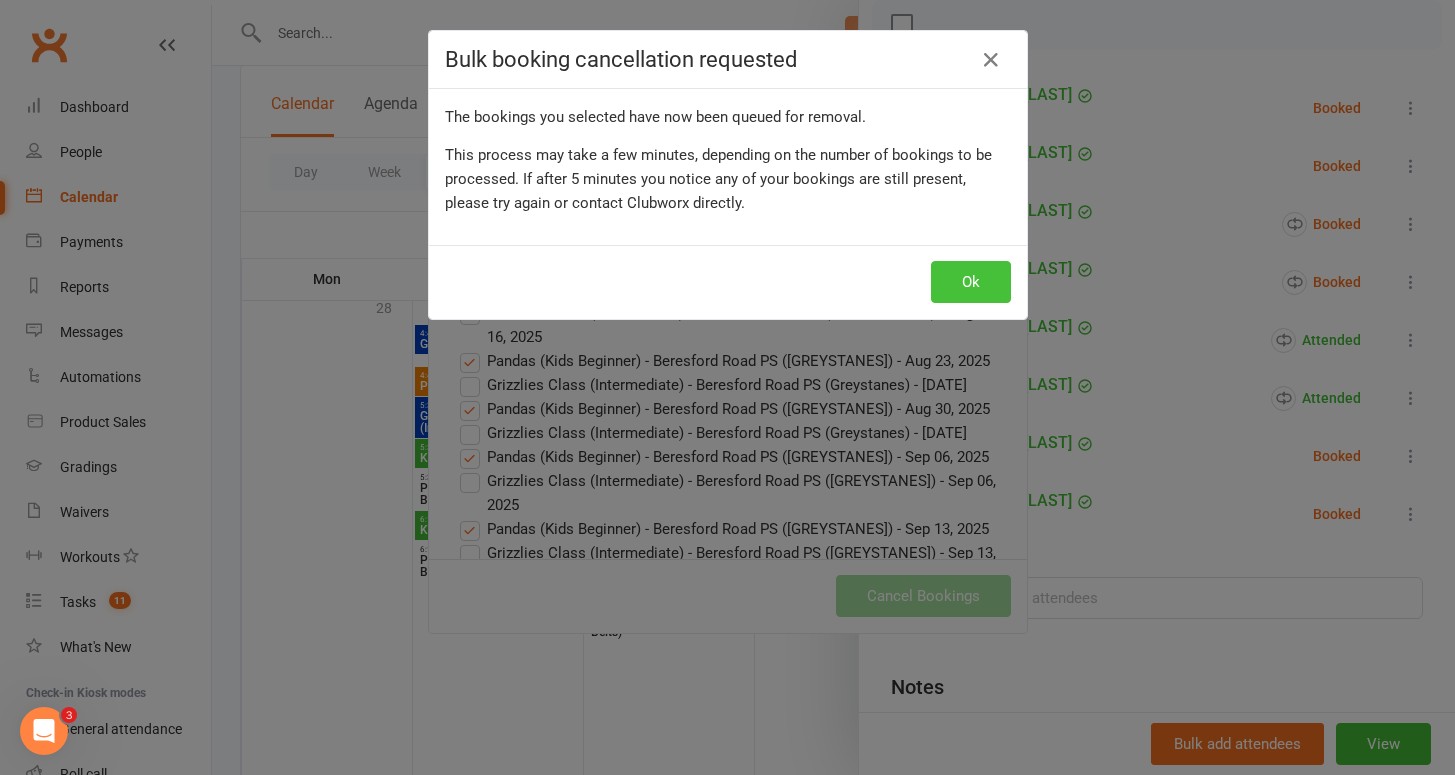 click on "Ok" at bounding box center (971, 282) 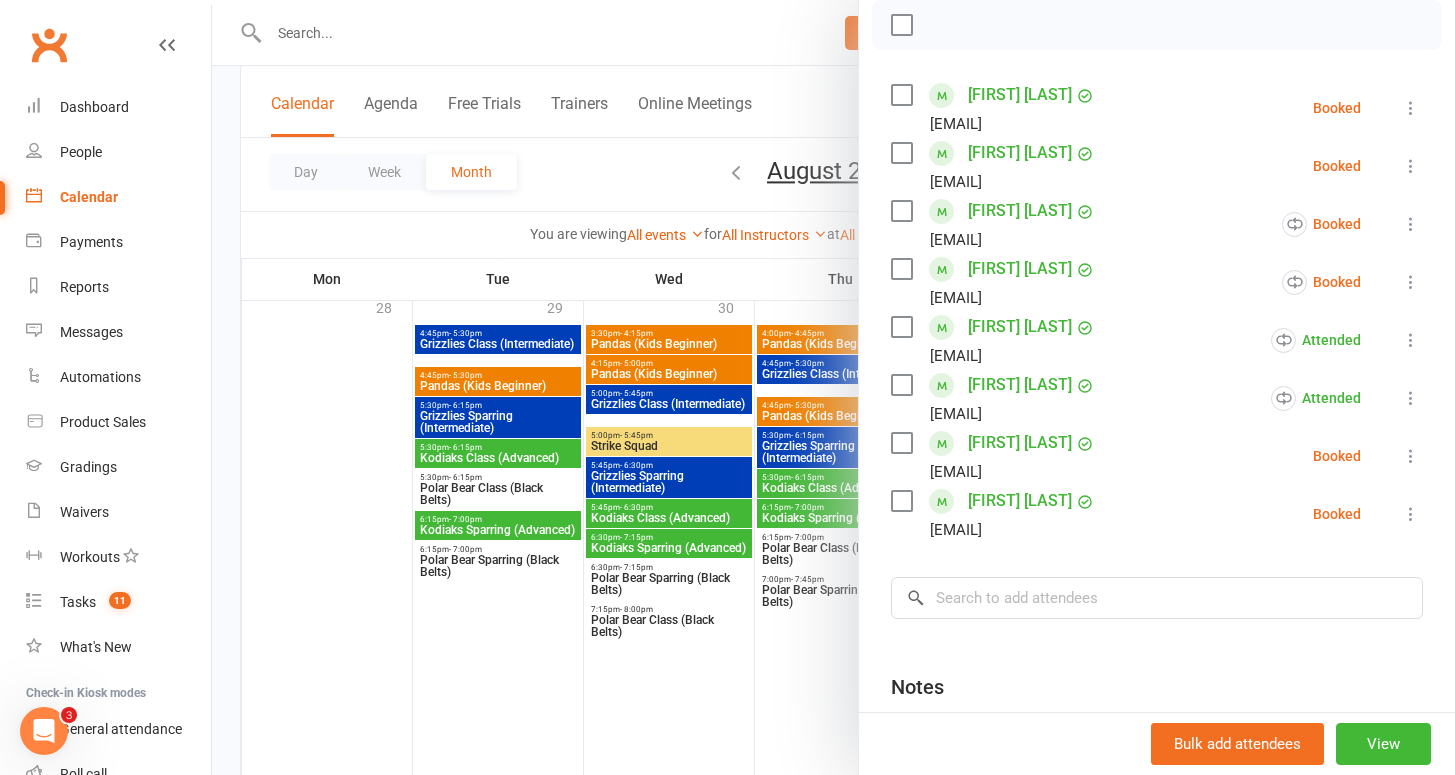 click at bounding box center [1411, 514] 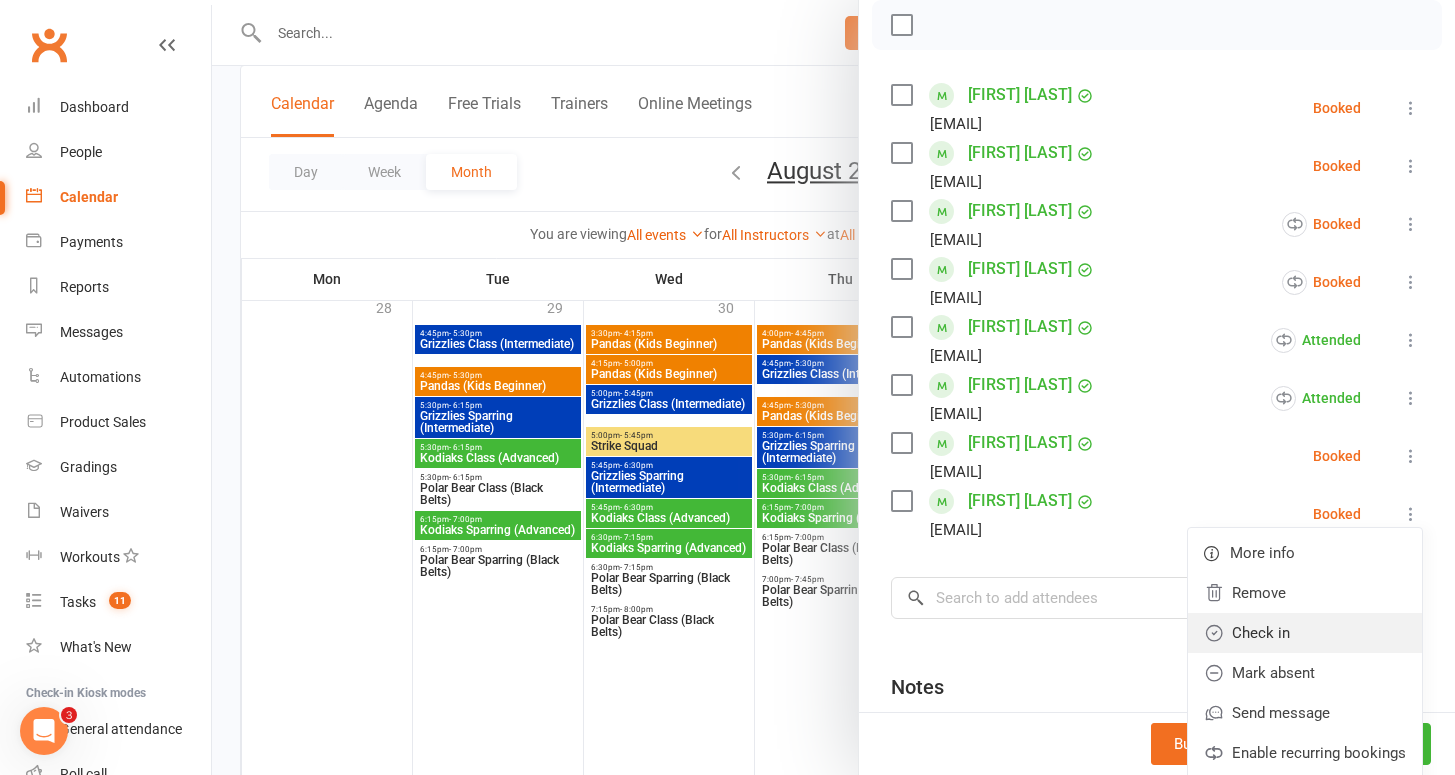 scroll, scrollTop: 321, scrollLeft: 0, axis: vertical 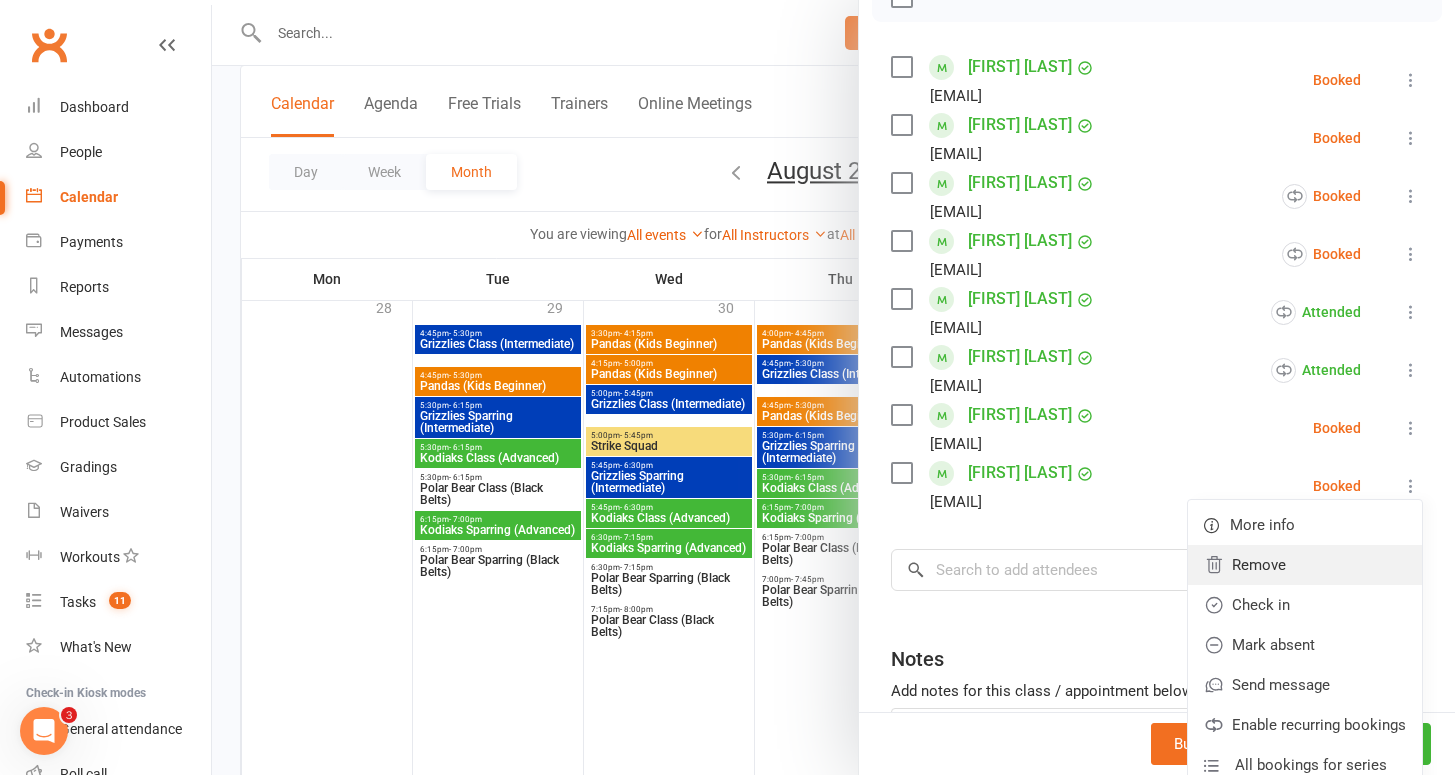 click on "Remove" at bounding box center (1305, 565) 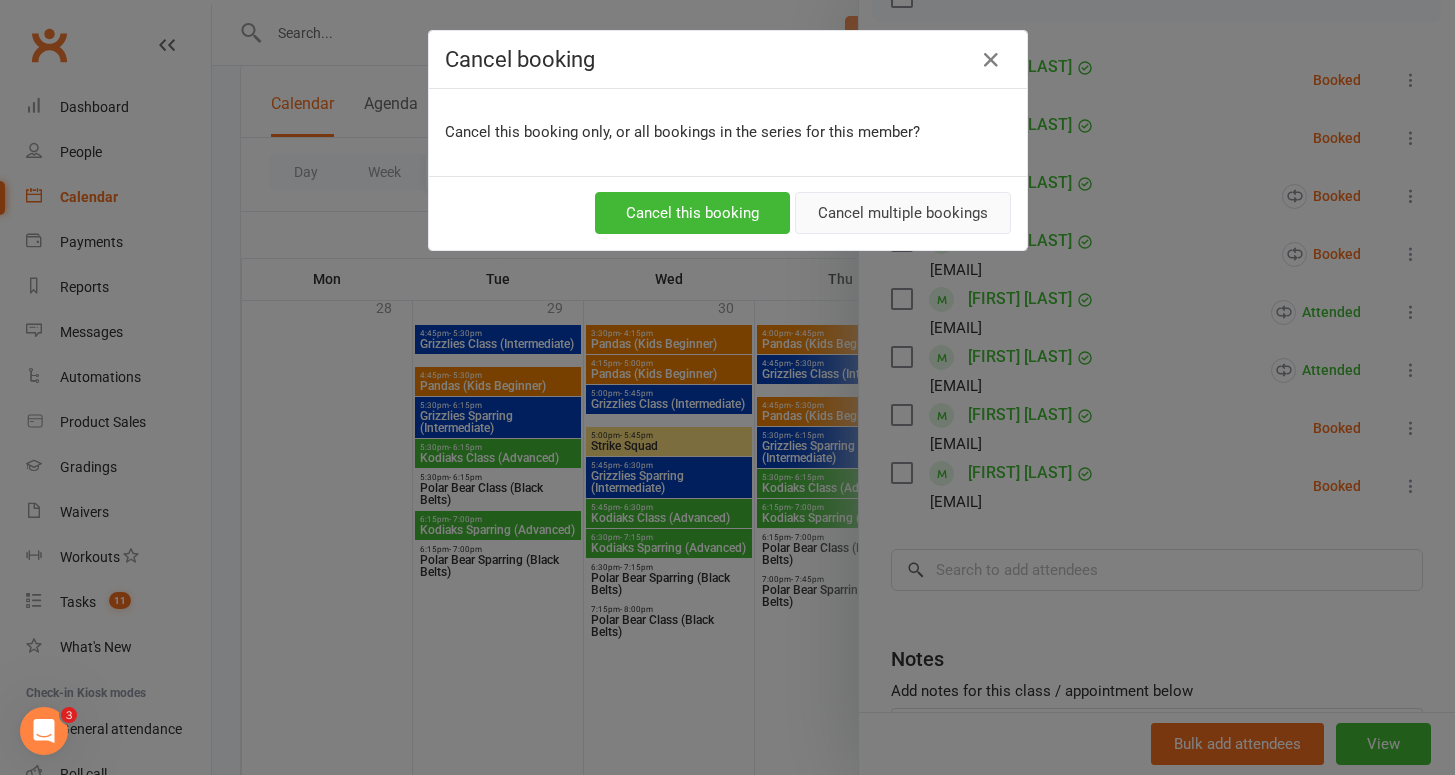 click on "Cancel multiple bookings" at bounding box center [903, 213] 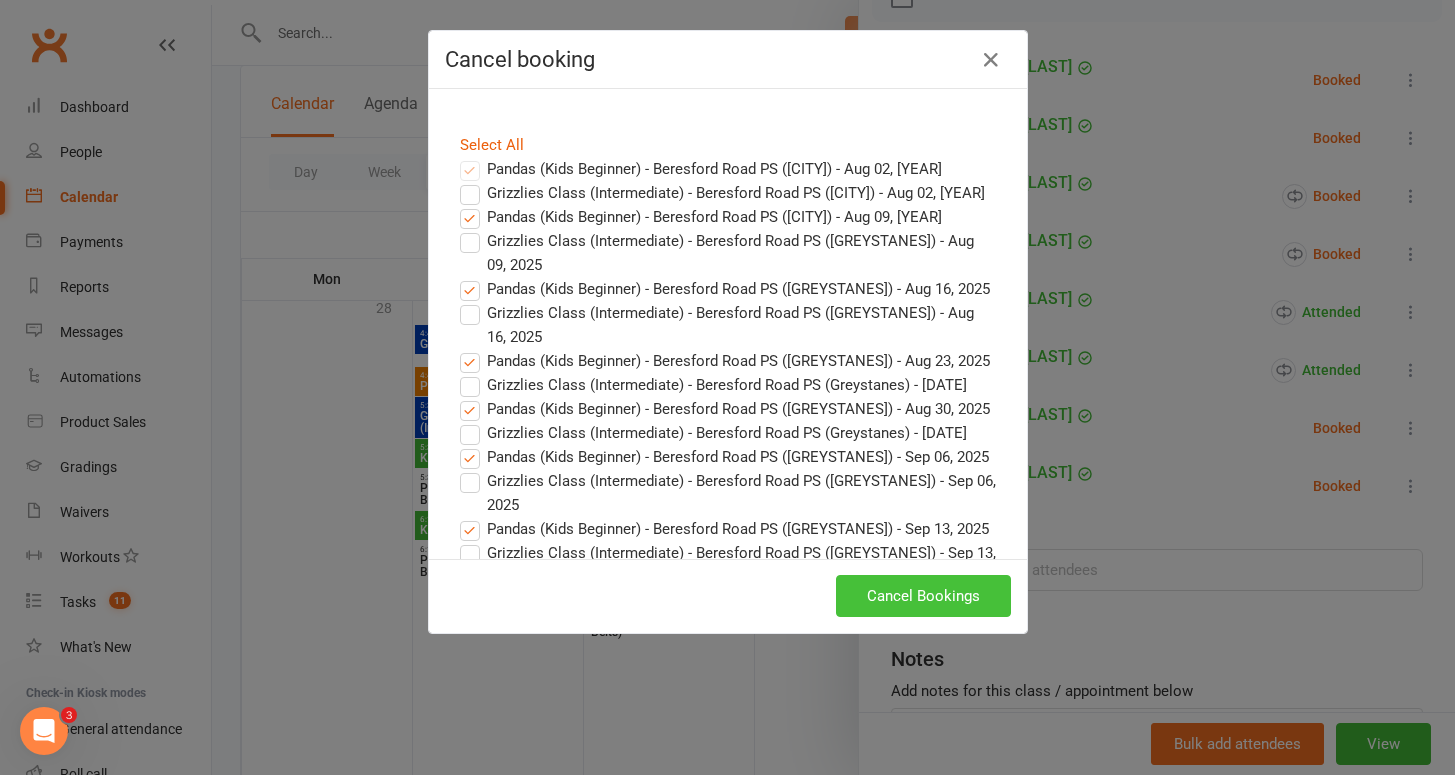 click on "Cancel Bookings" at bounding box center (923, 596) 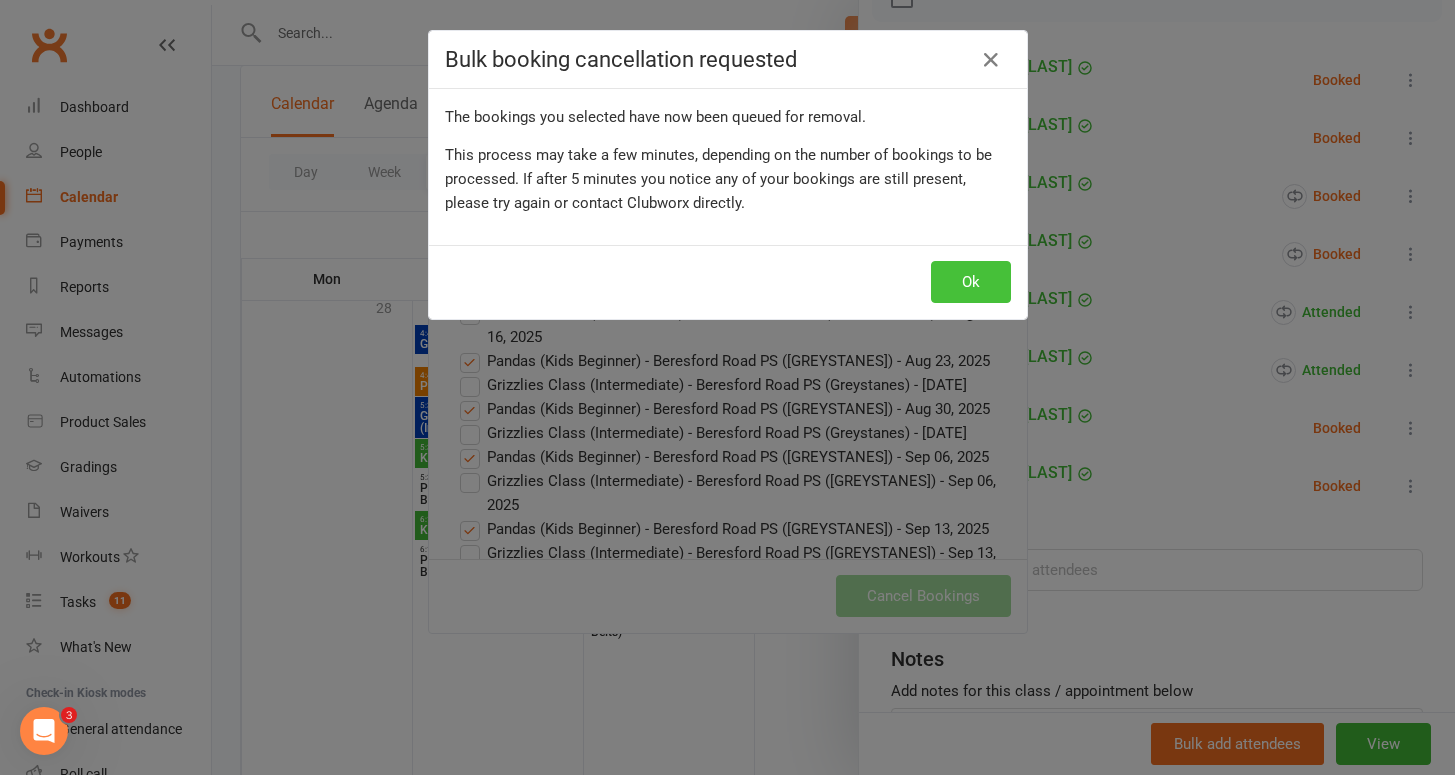 click on "Ok" at bounding box center (971, 282) 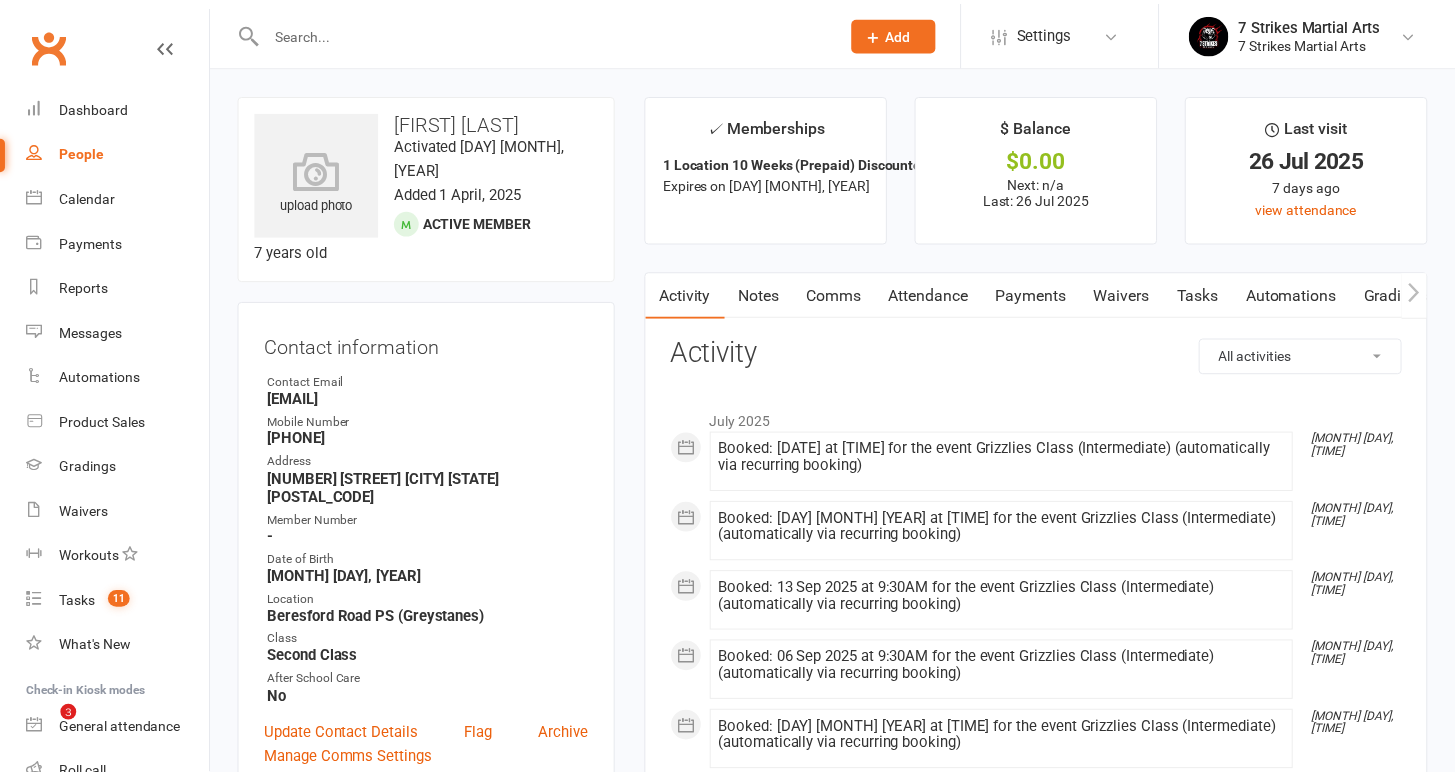 scroll, scrollTop: 0, scrollLeft: 0, axis: both 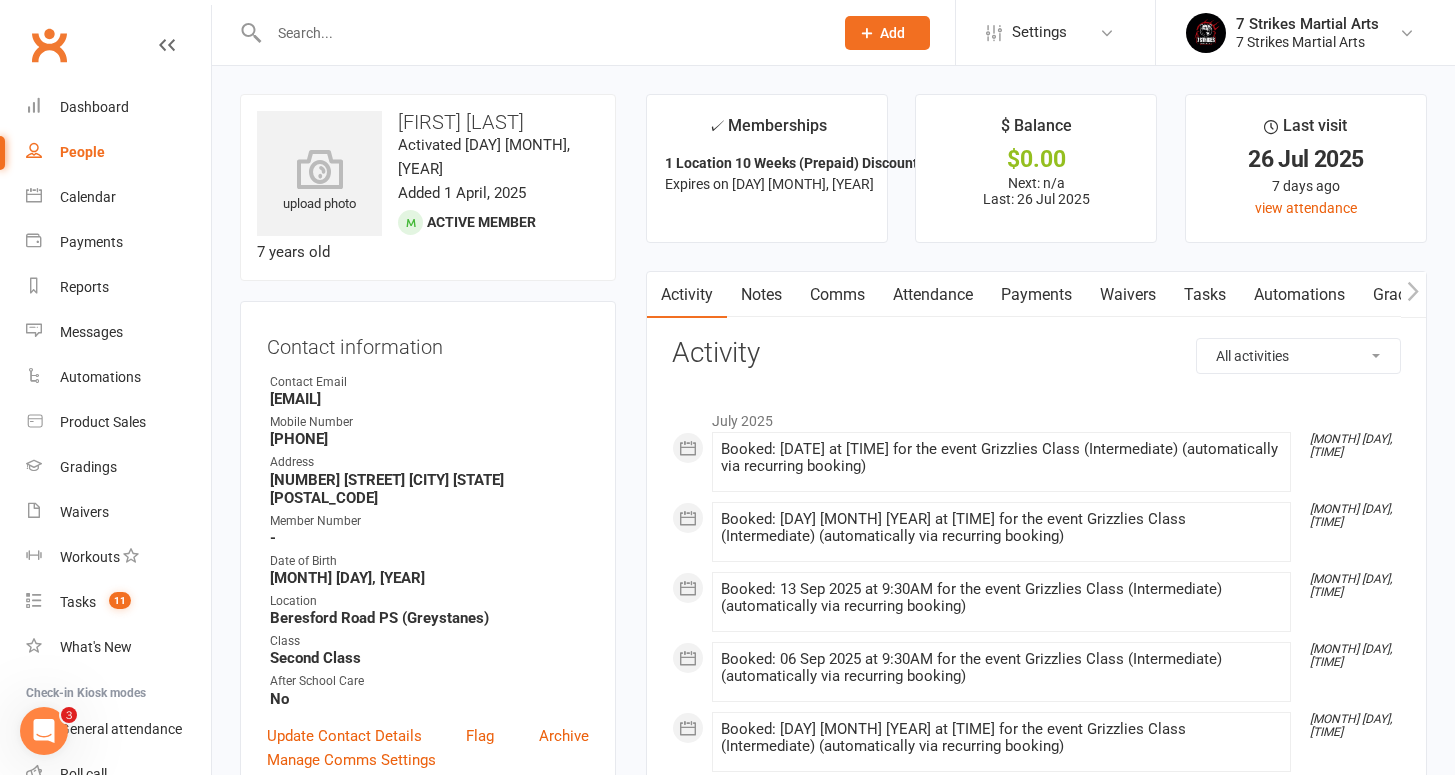 click at bounding box center (1413, 294) 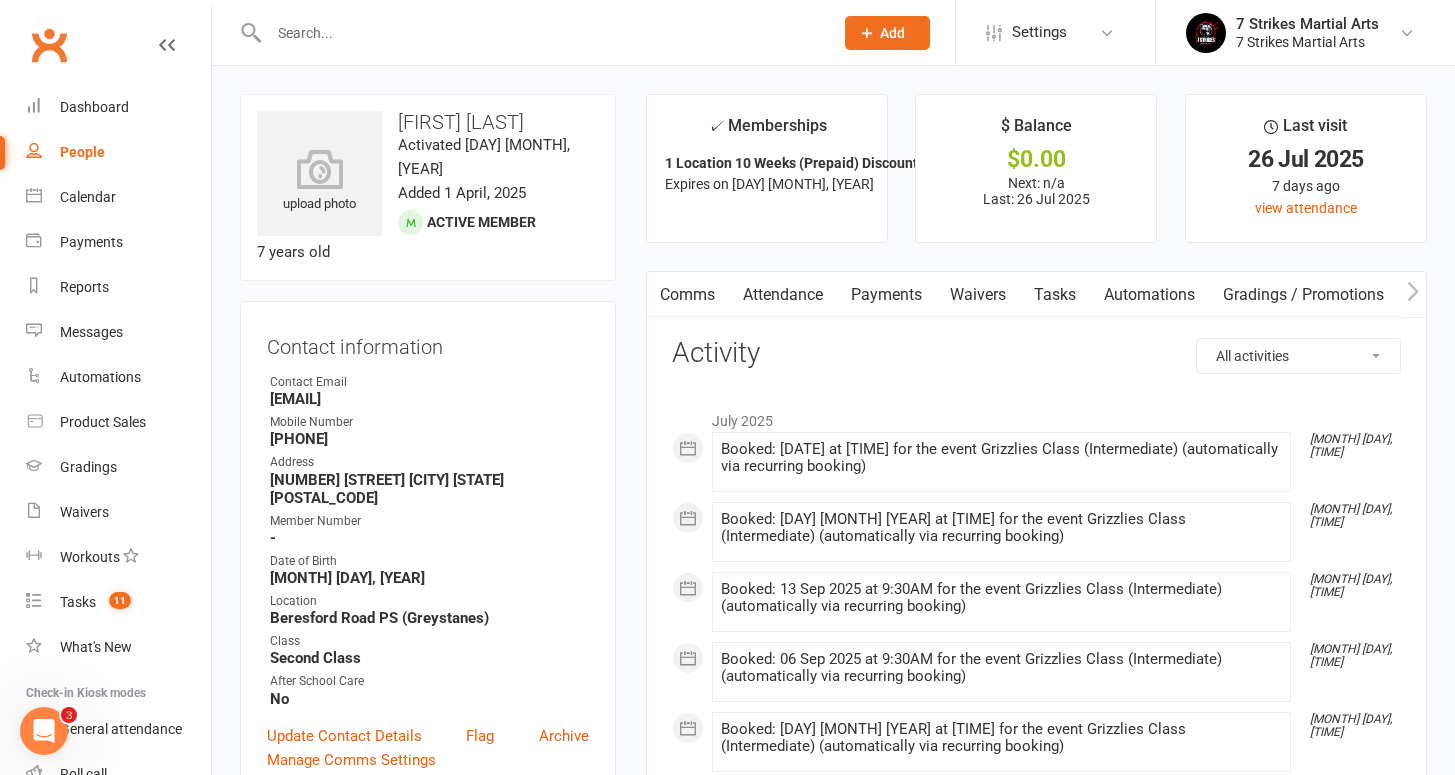 scroll, scrollTop: 0, scrollLeft: 150, axis: horizontal 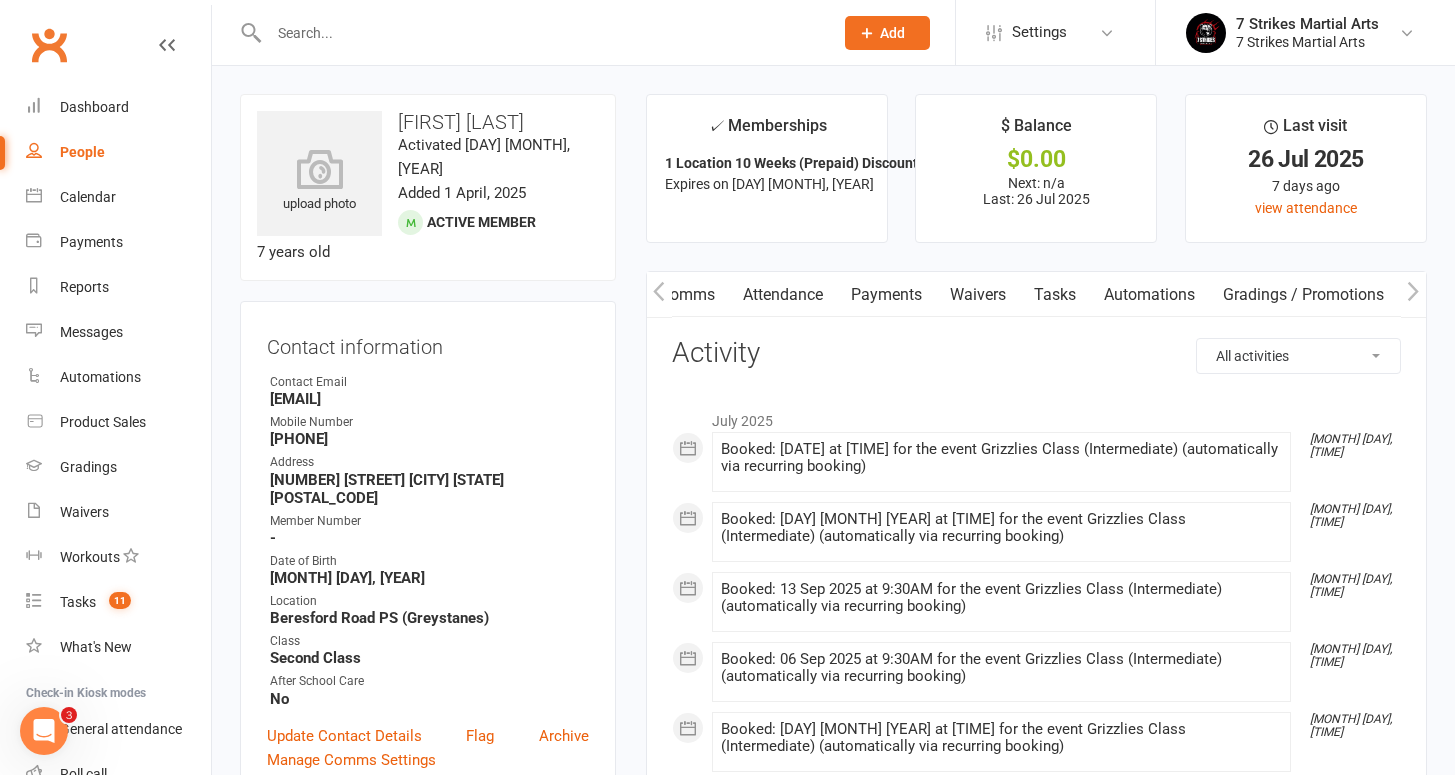 click 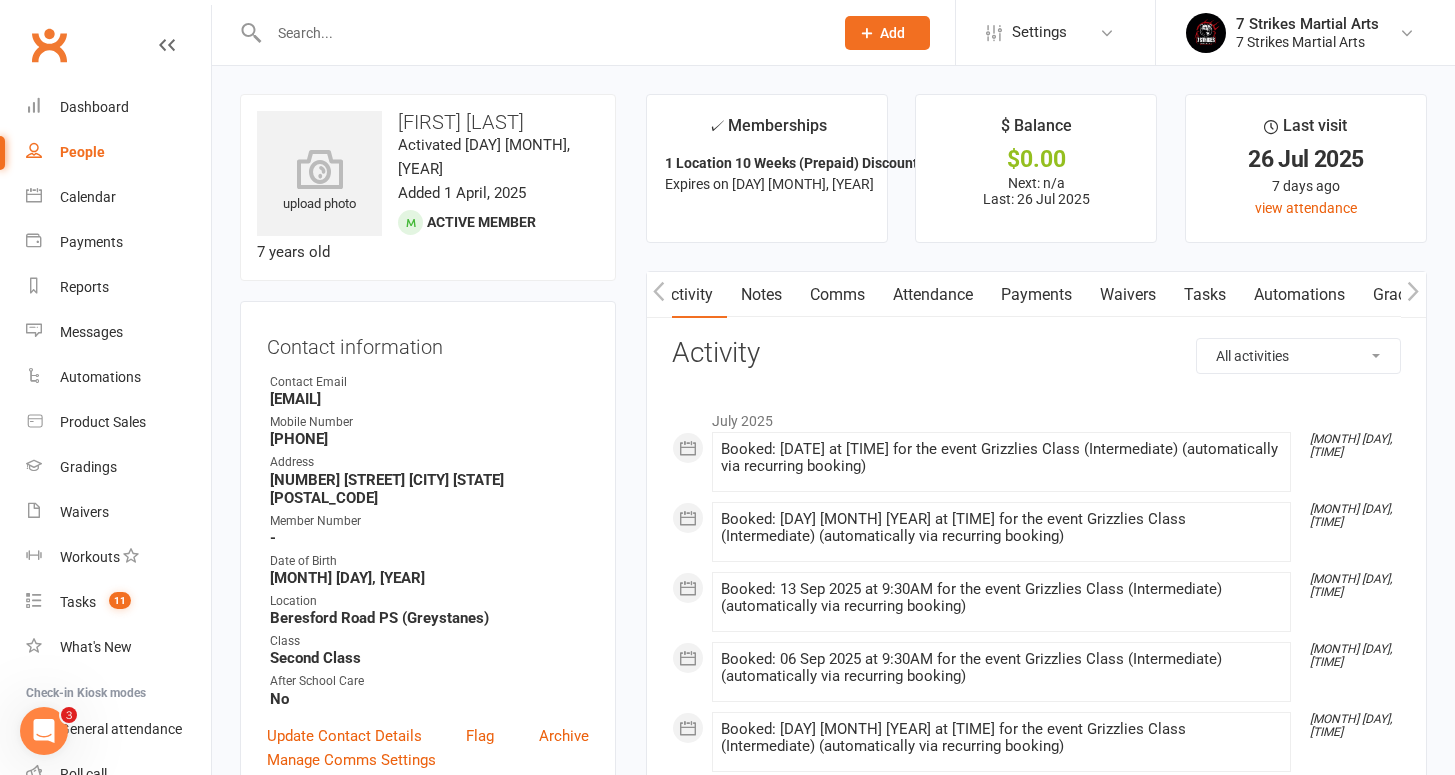 scroll, scrollTop: 0, scrollLeft: 0, axis: both 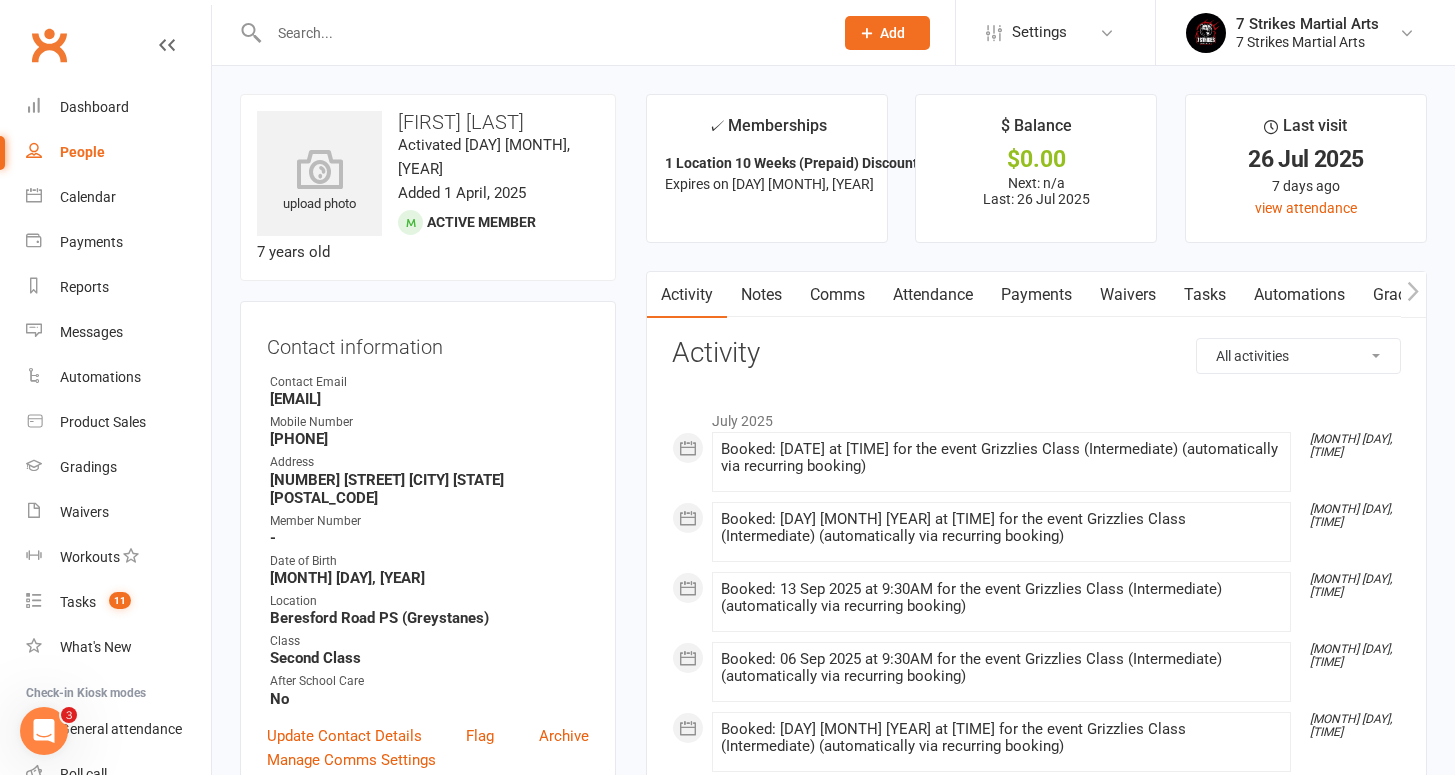 click on "Notes" at bounding box center [761, 295] 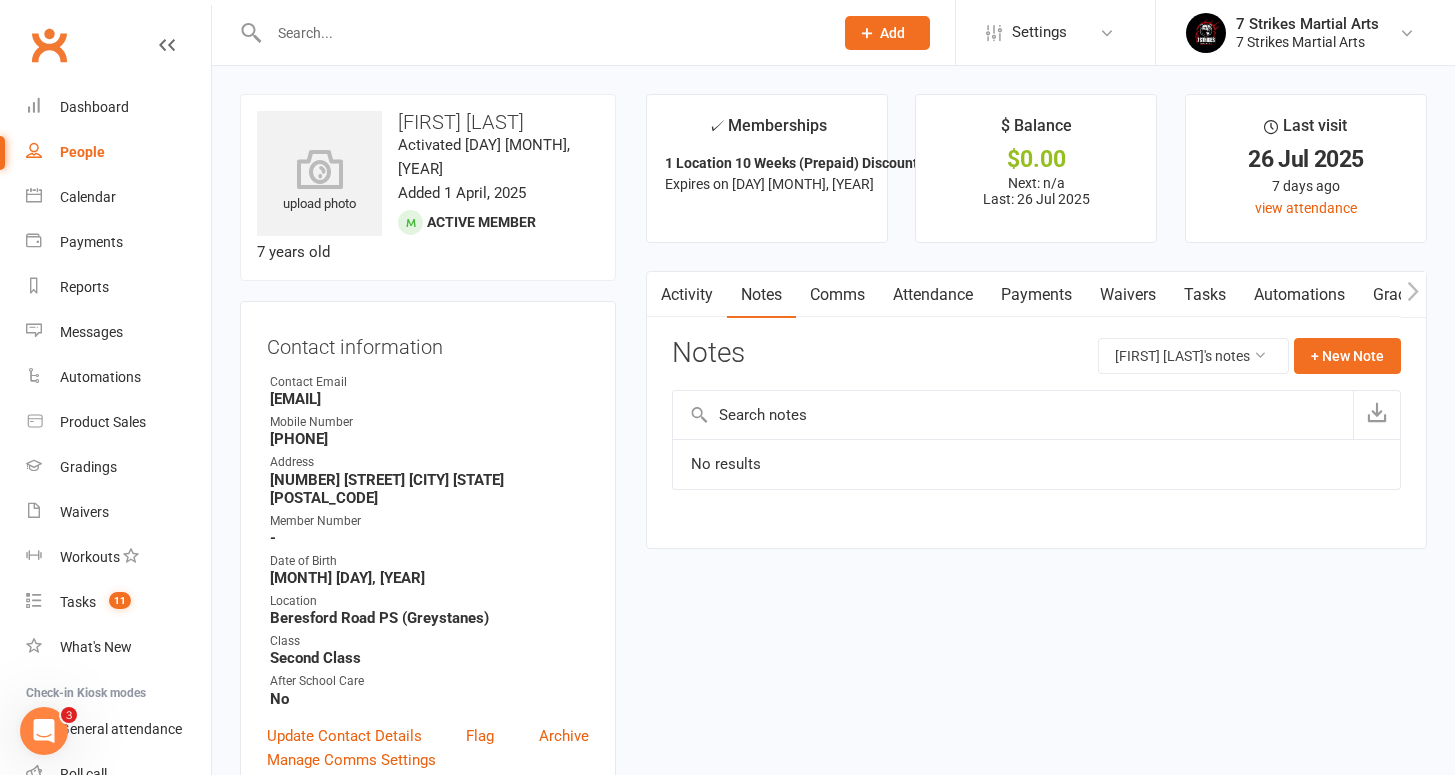 click on "Tasks" at bounding box center (1205, 295) 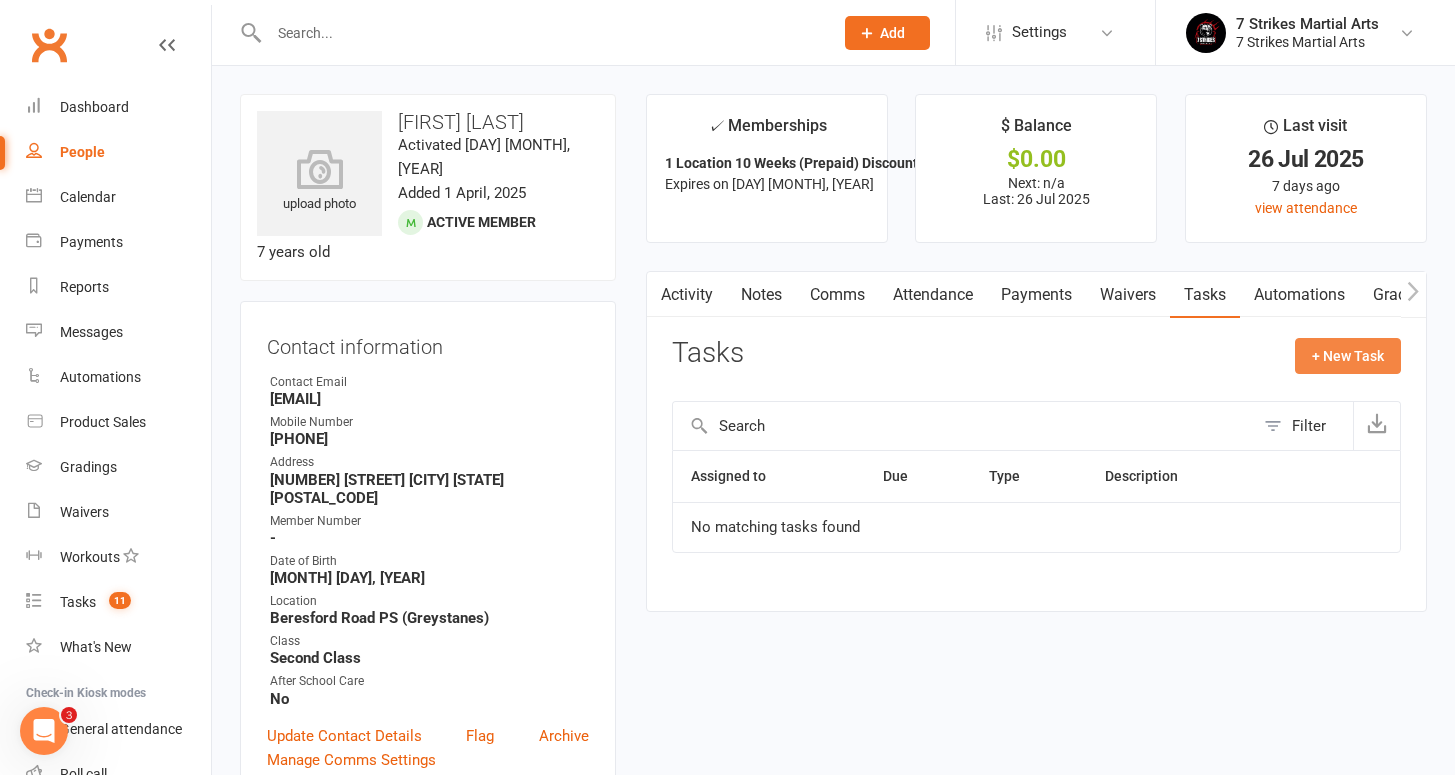 click on "+ New Task" at bounding box center [1348, 356] 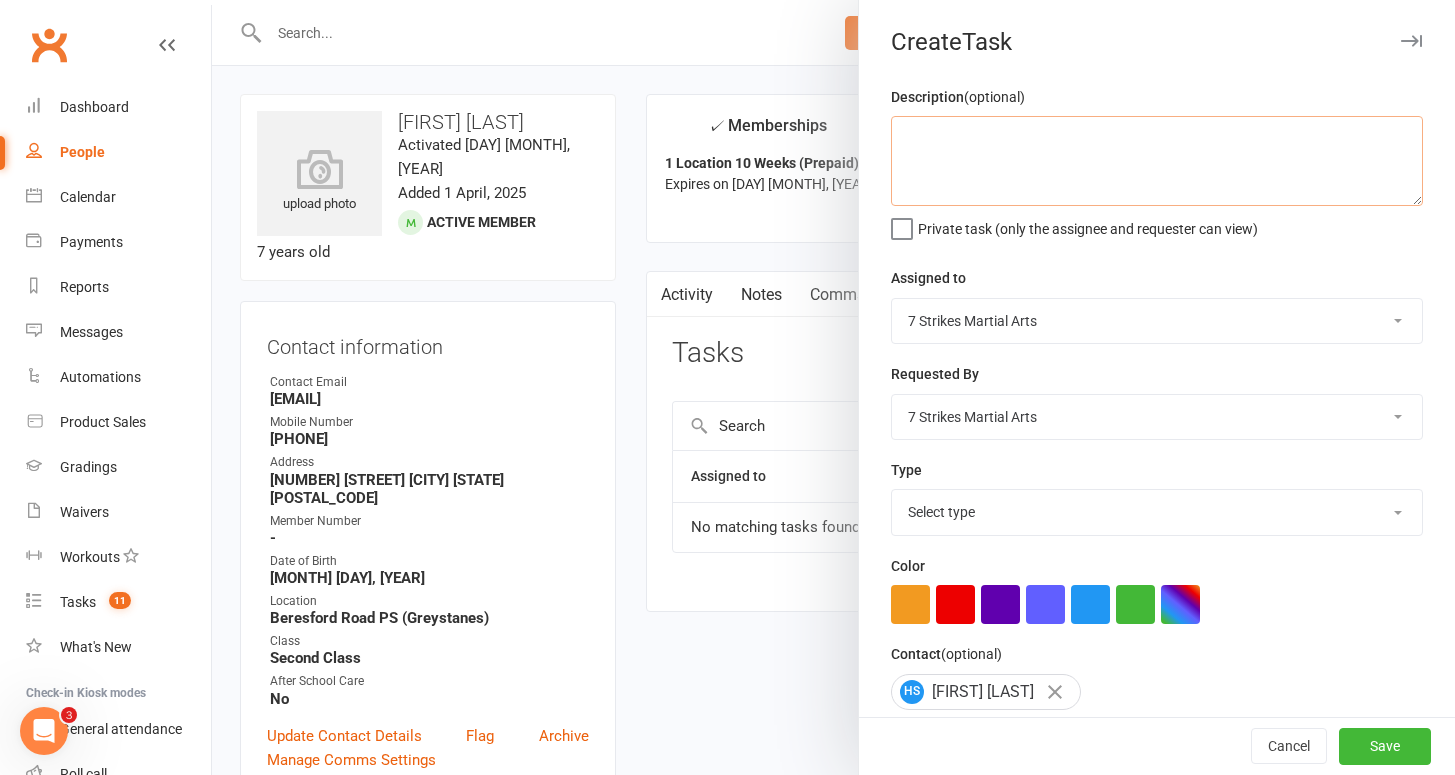 click at bounding box center [1157, 161] 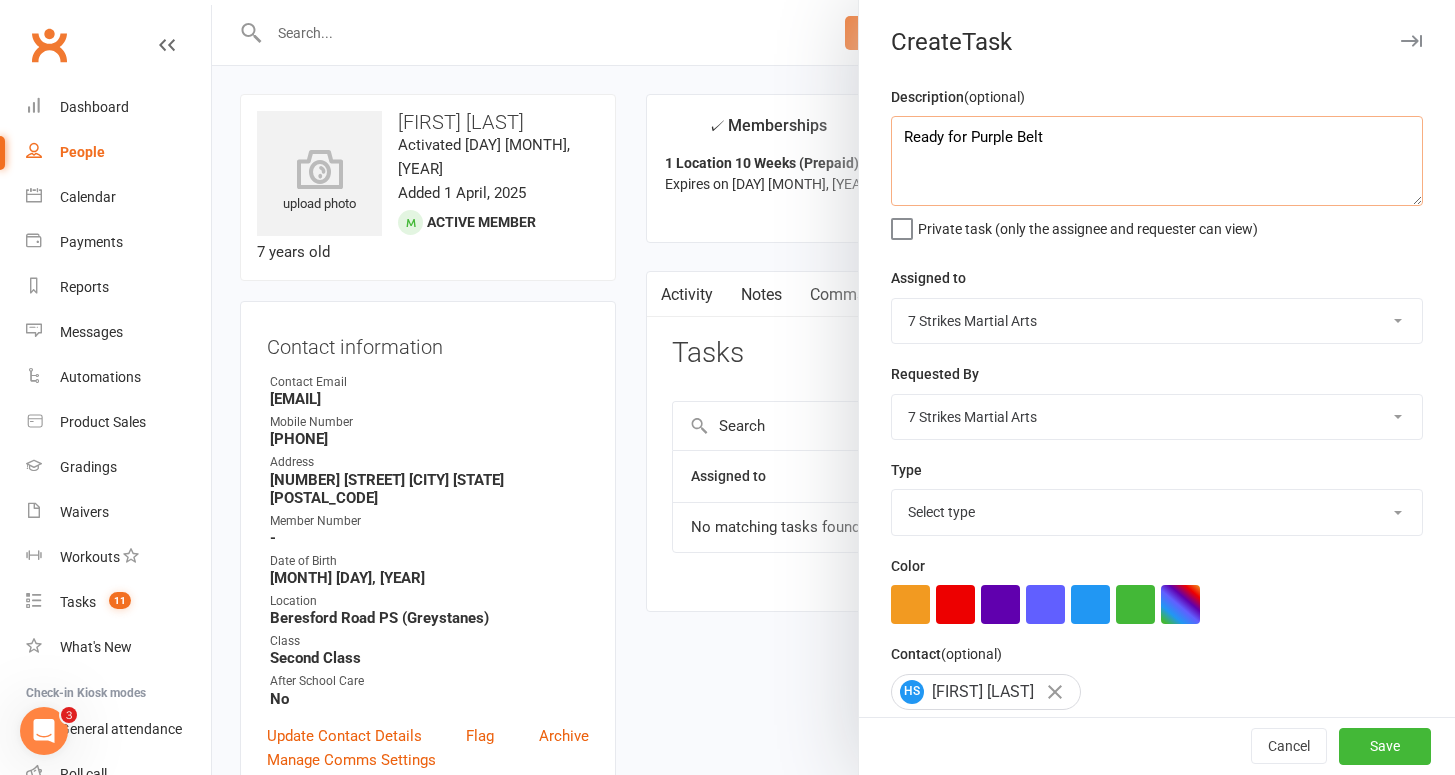 type on "Ready for Purple Belt" 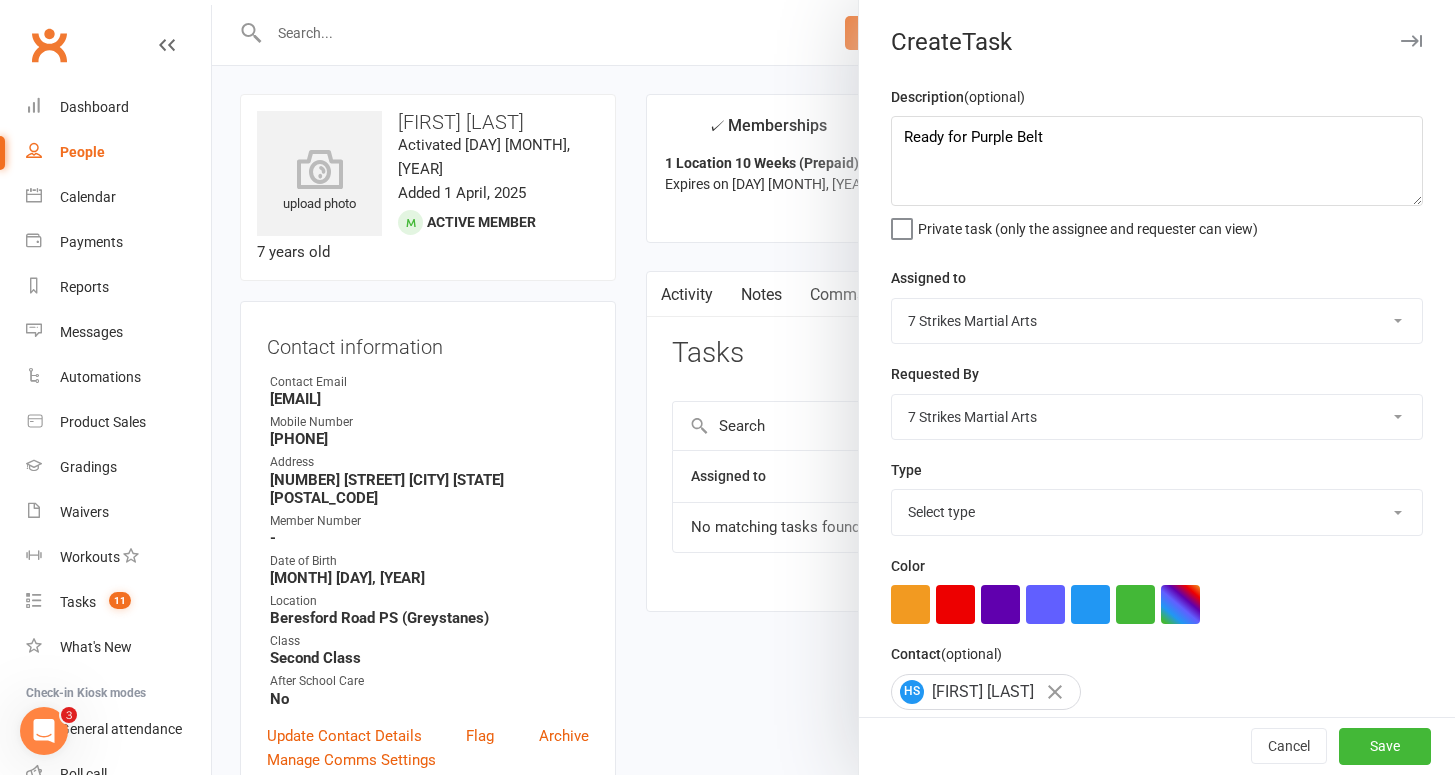 click on "Description  (optional) Ready for Purple Belt Private task (only the assignee and requester can view) Assigned to James Phillips 7 Strikes Martial Arts Esther Liu Sarah Pasfield Vasilis Sievas Isaac Matos Andrew Pasfield Emily Jancek Daniel Jancek Requested By James Phillips 7 Strikes Martial Arts Esther Liu Sarah Pasfield Vasilis Sievas Isaac Matos Andrew Pasfield Emily Jancek Daniel Jancek Type Select type Cancellation Collections Complaint E-mail General admin Grading Meeting Membership renewal New lead Non-active member attendance Phone call Add new task type Color Contact  (optional) HS Harper Sylvester Due Date / Time  (optional) Navigate forward to interact with the calendar and select a date. Press the question mark key to get the keyboard shortcuts for changing dates. Email preferences  Send reminder email" at bounding box center (1157, 488) 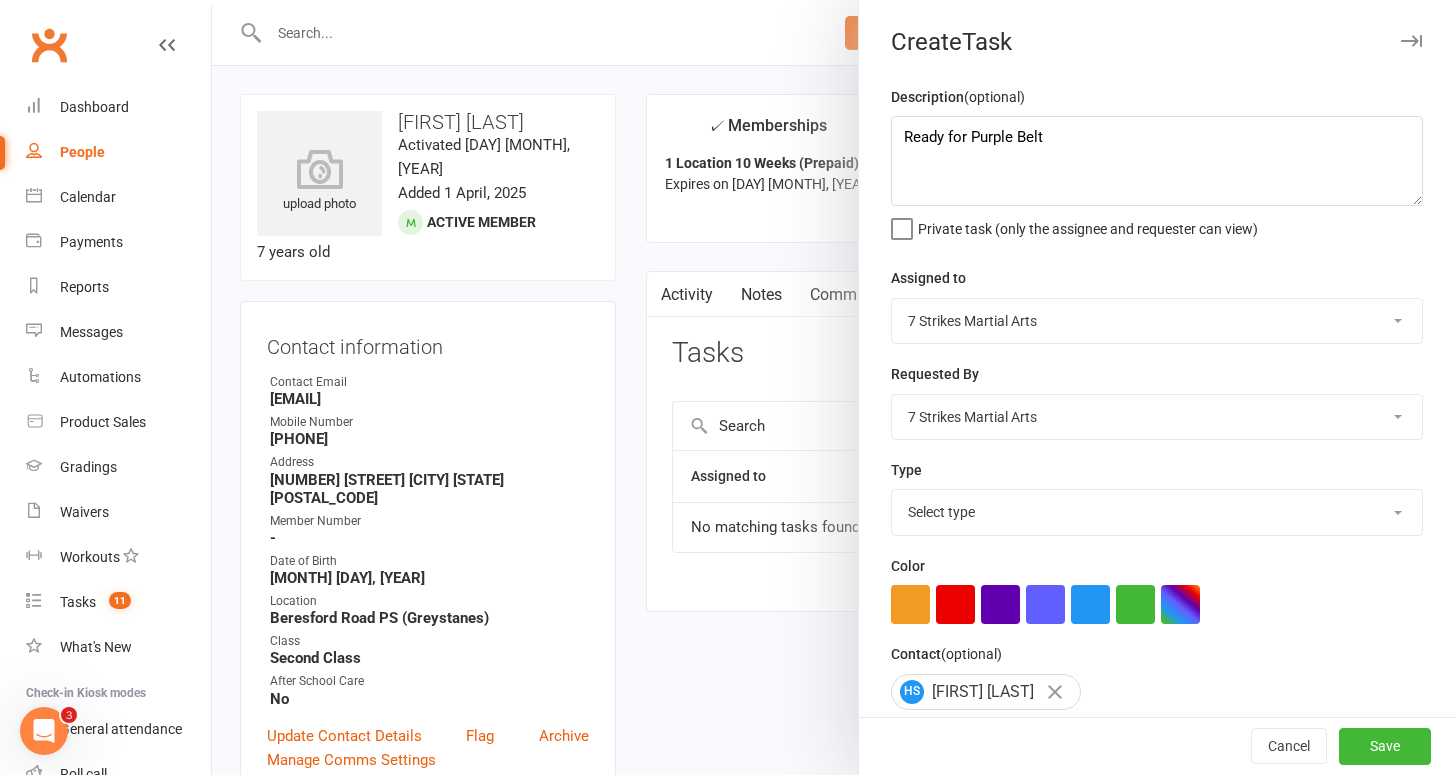 click on "Private task (only the assignee and requester can view)" at bounding box center [1074, 224] 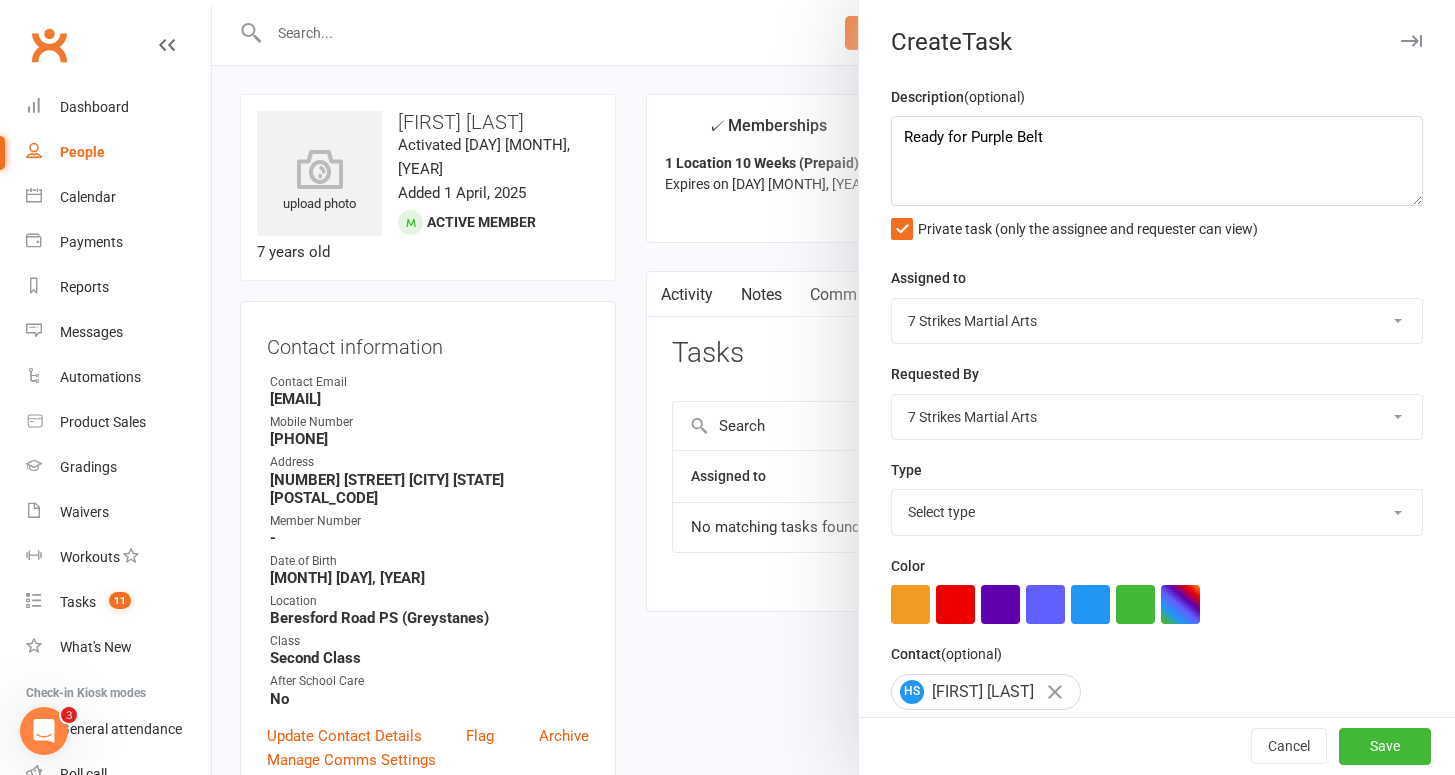 select on "33836" 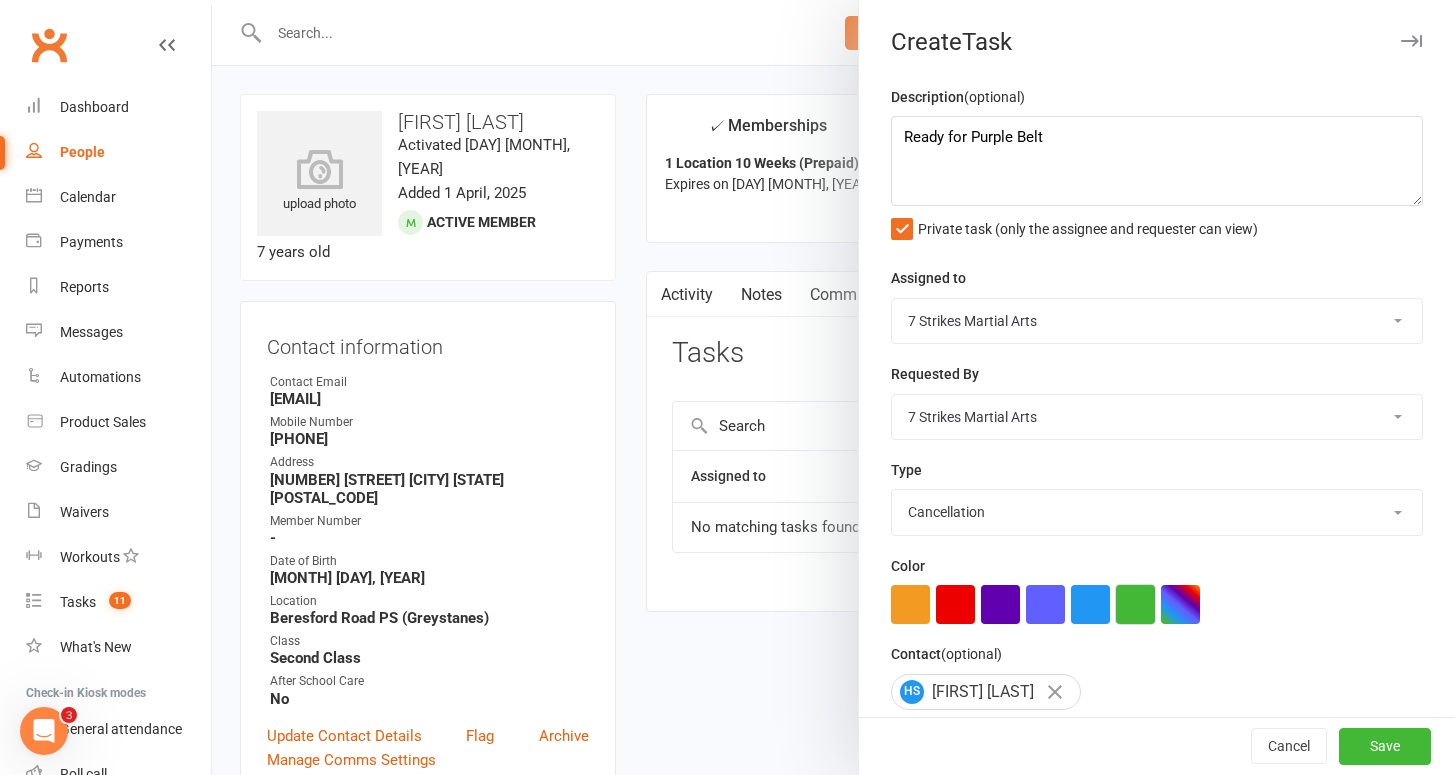 scroll, scrollTop: 31, scrollLeft: 0, axis: vertical 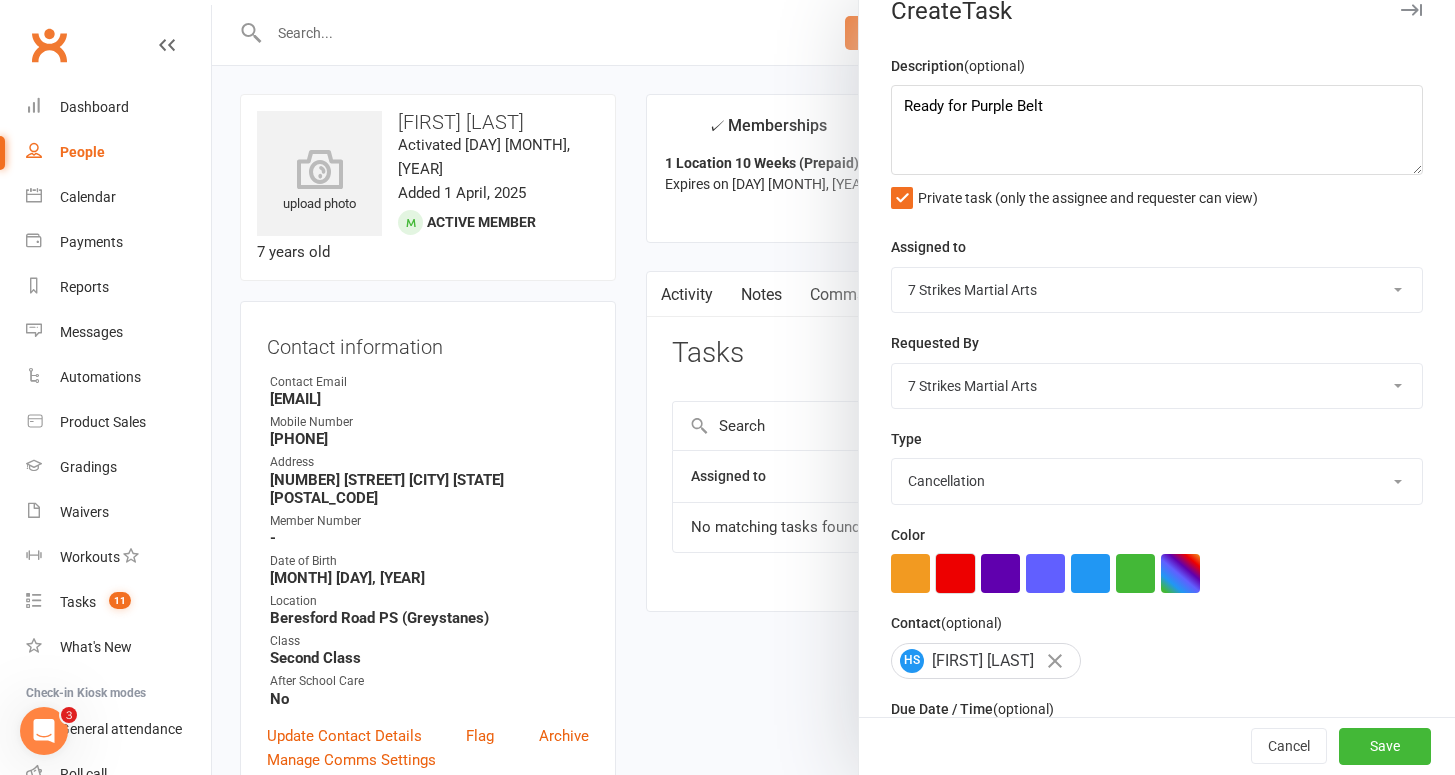 click at bounding box center (955, 573) 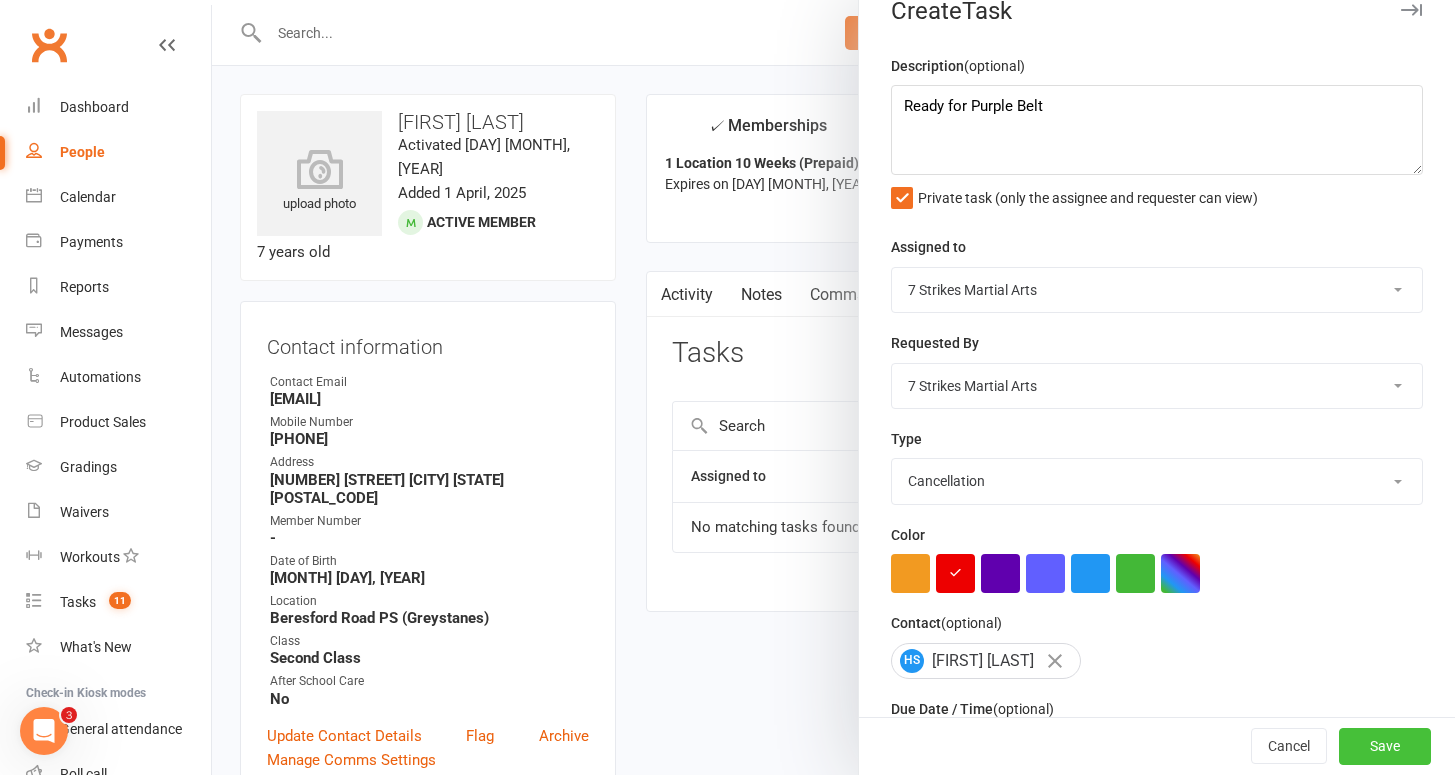 click on "Save" at bounding box center [1385, 747] 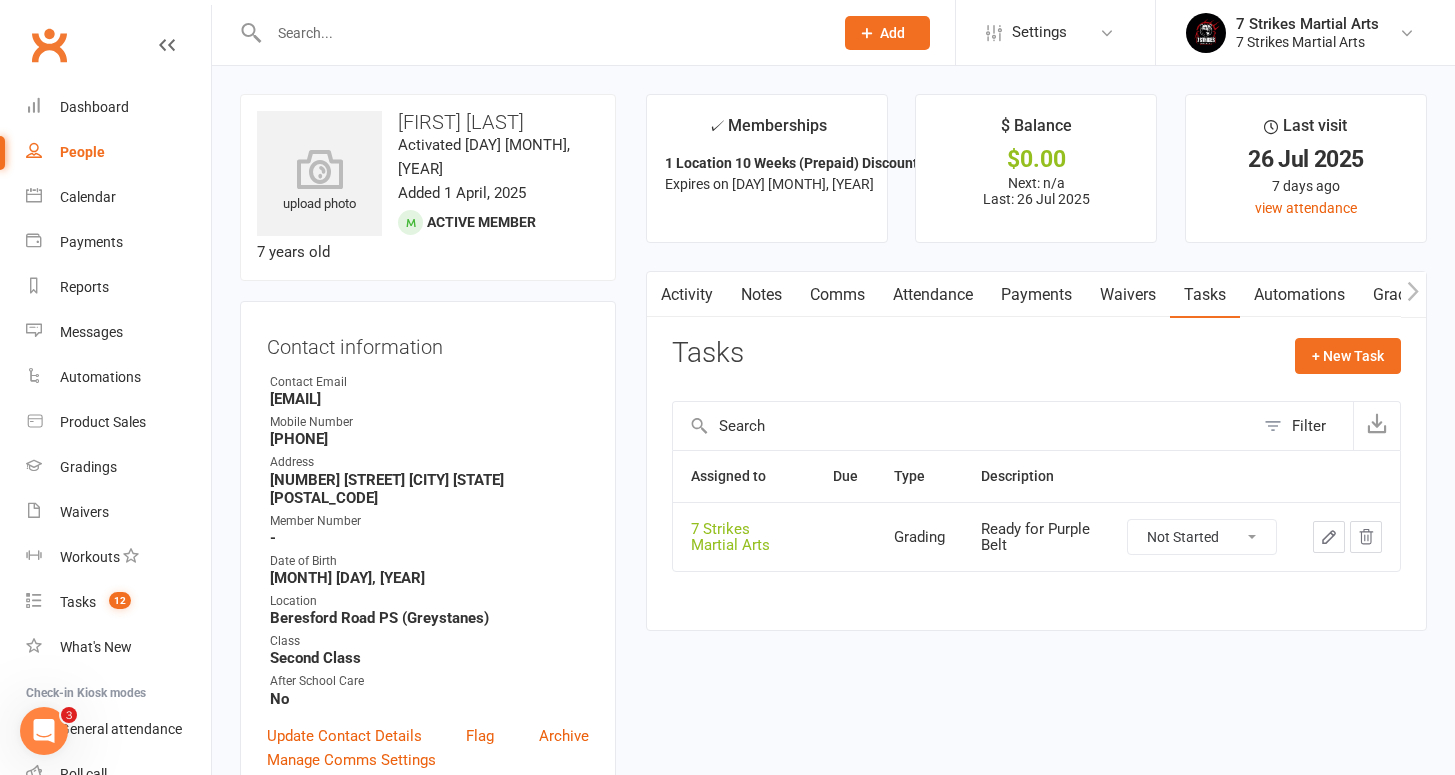 click at bounding box center (541, 33) 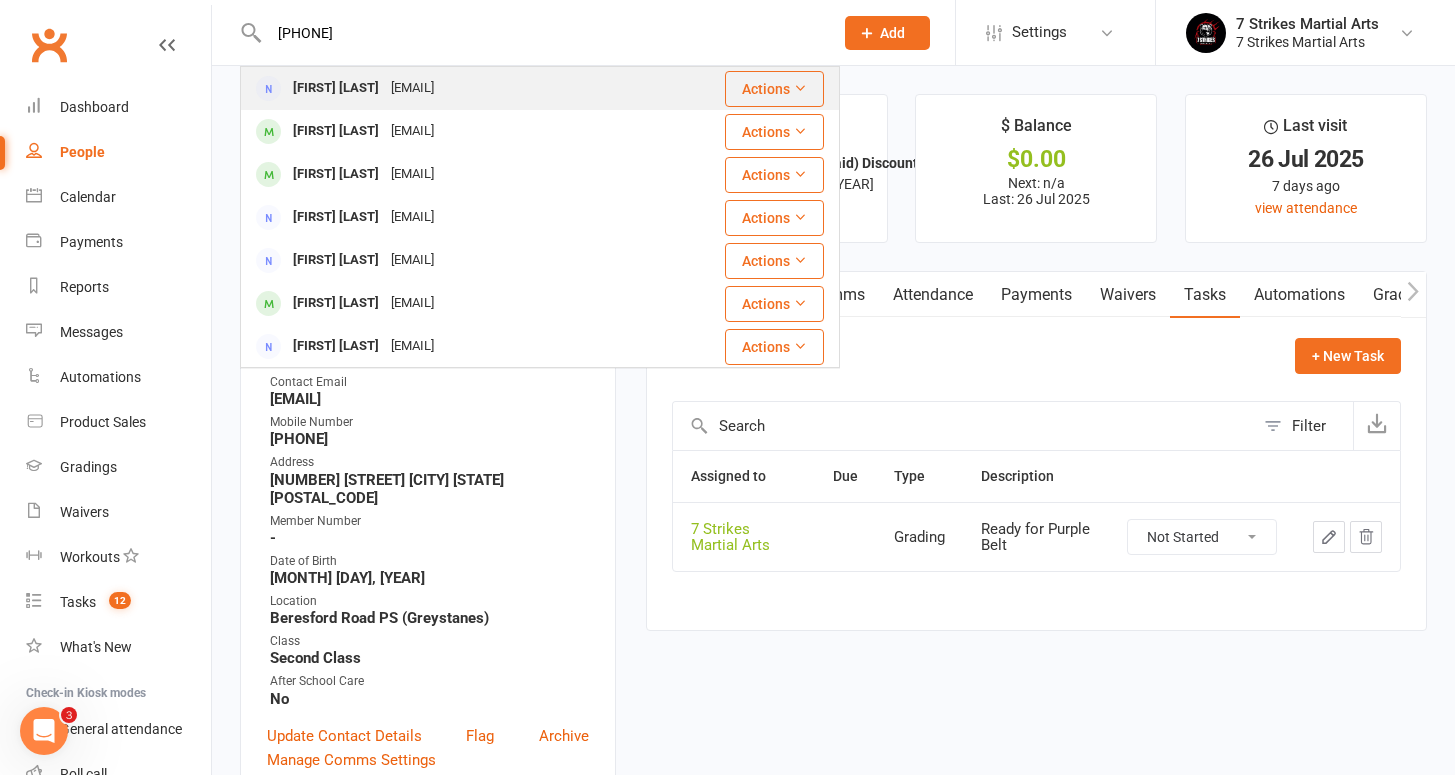 type on "0409673035" 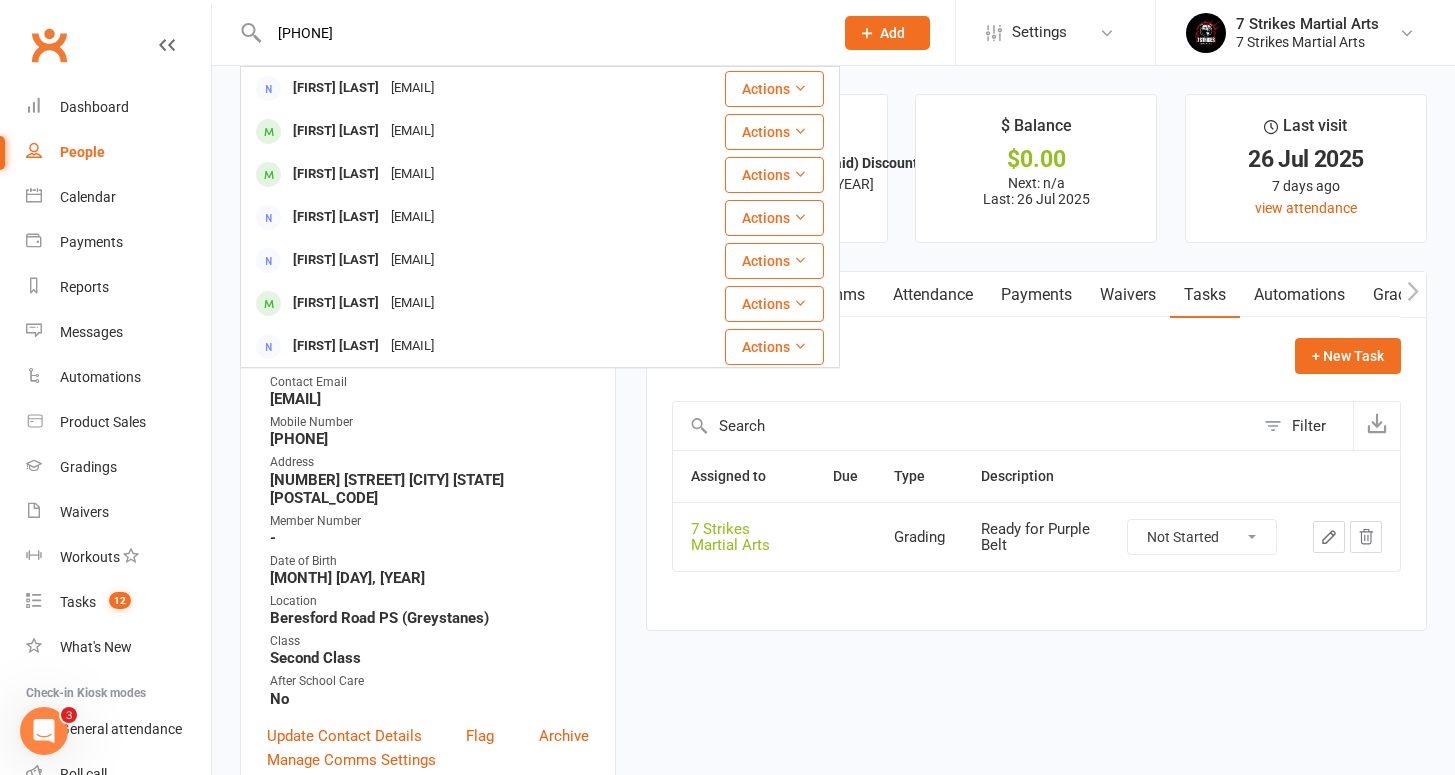 click on "drober57@gmail.com" at bounding box center [412, 88] 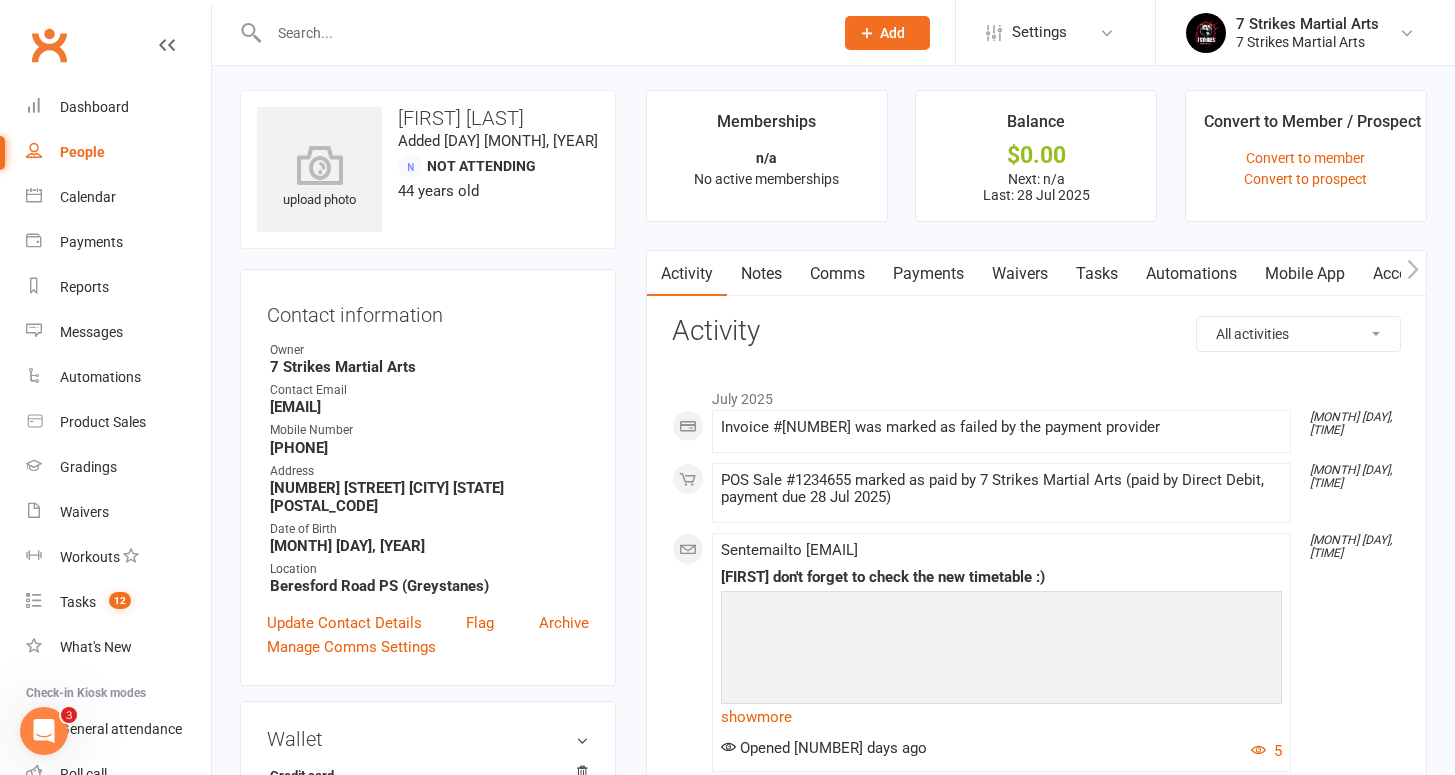 scroll, scrollTop: 37, scrollLeft: 0, axis: vertical 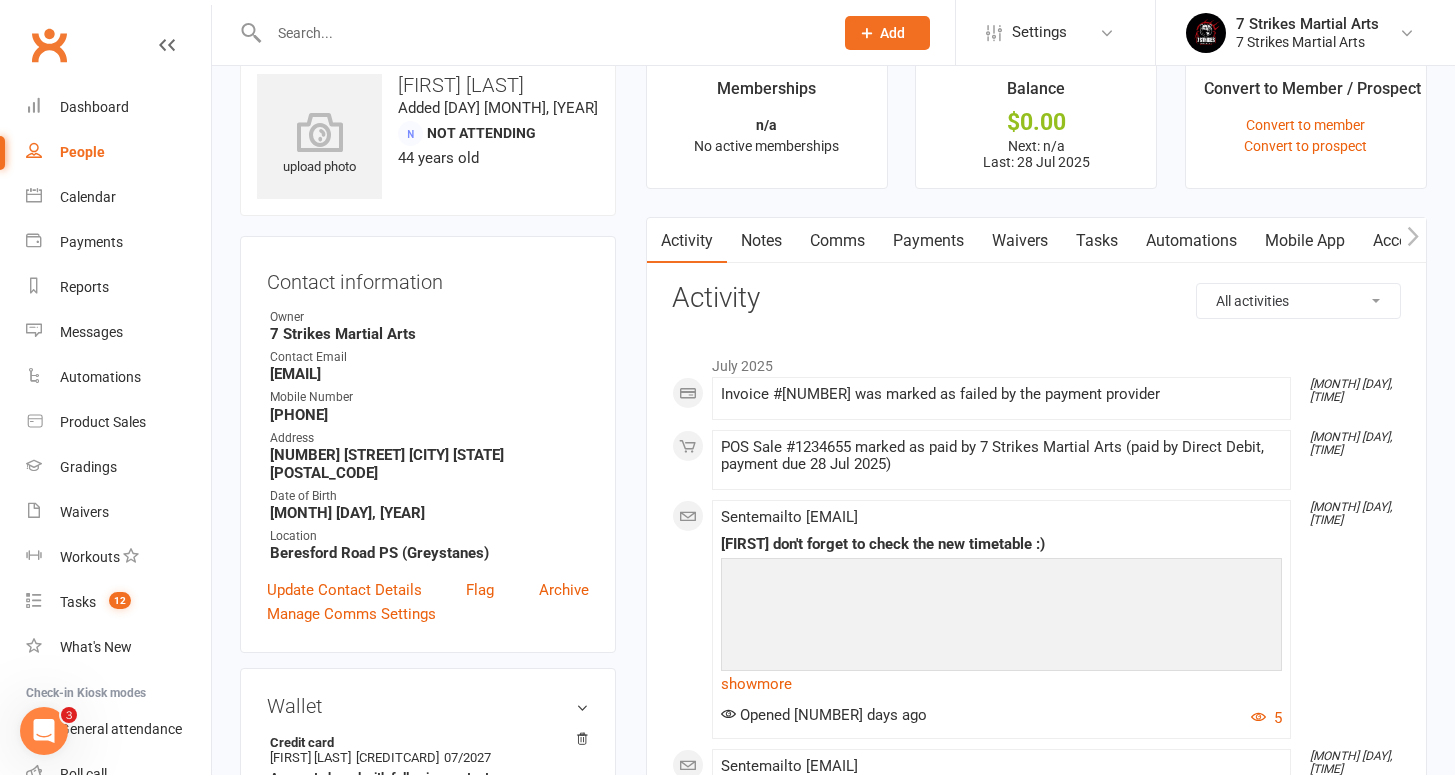 click on "Payments" at bounding box center (928, 241) 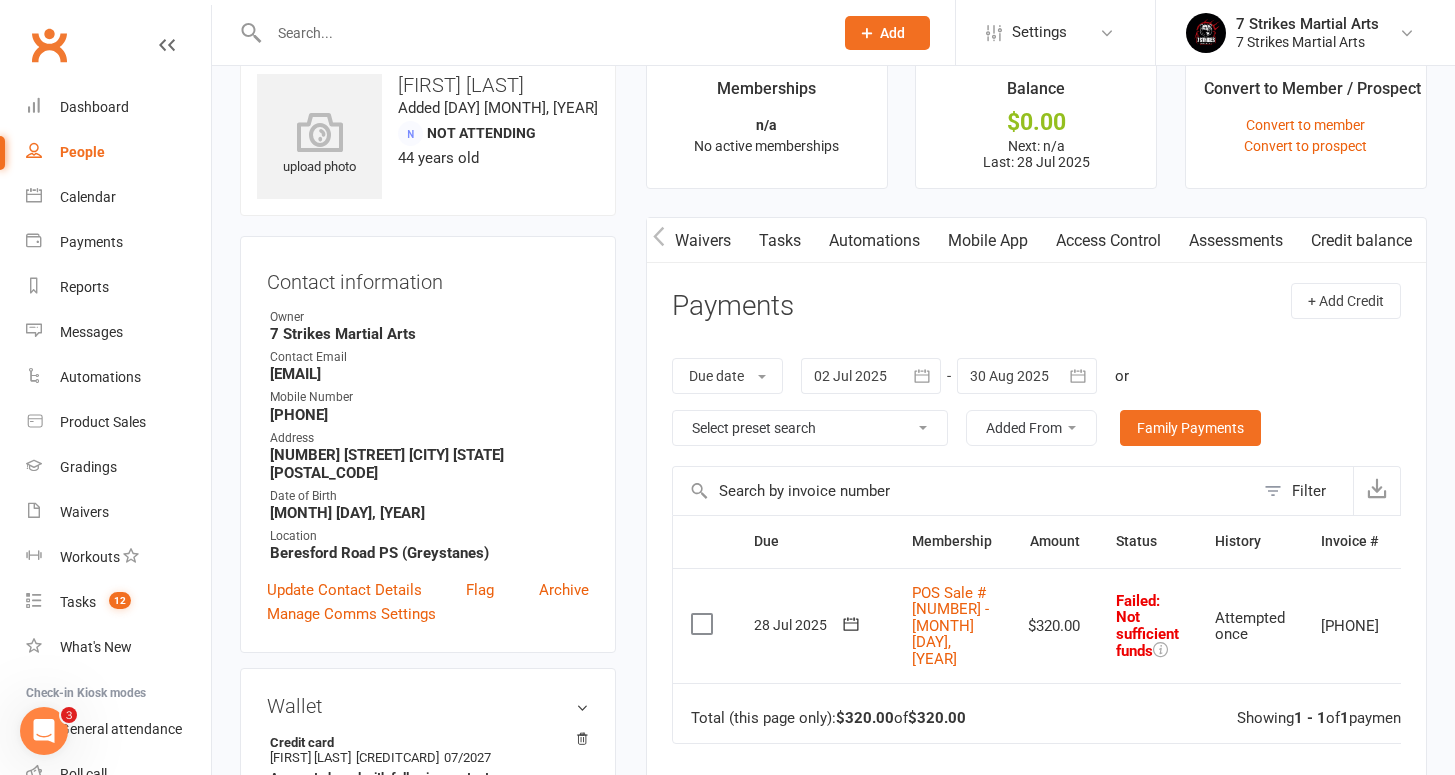 scroll, scrollTop: 0, scrollLeft: 328, axis: horizontal 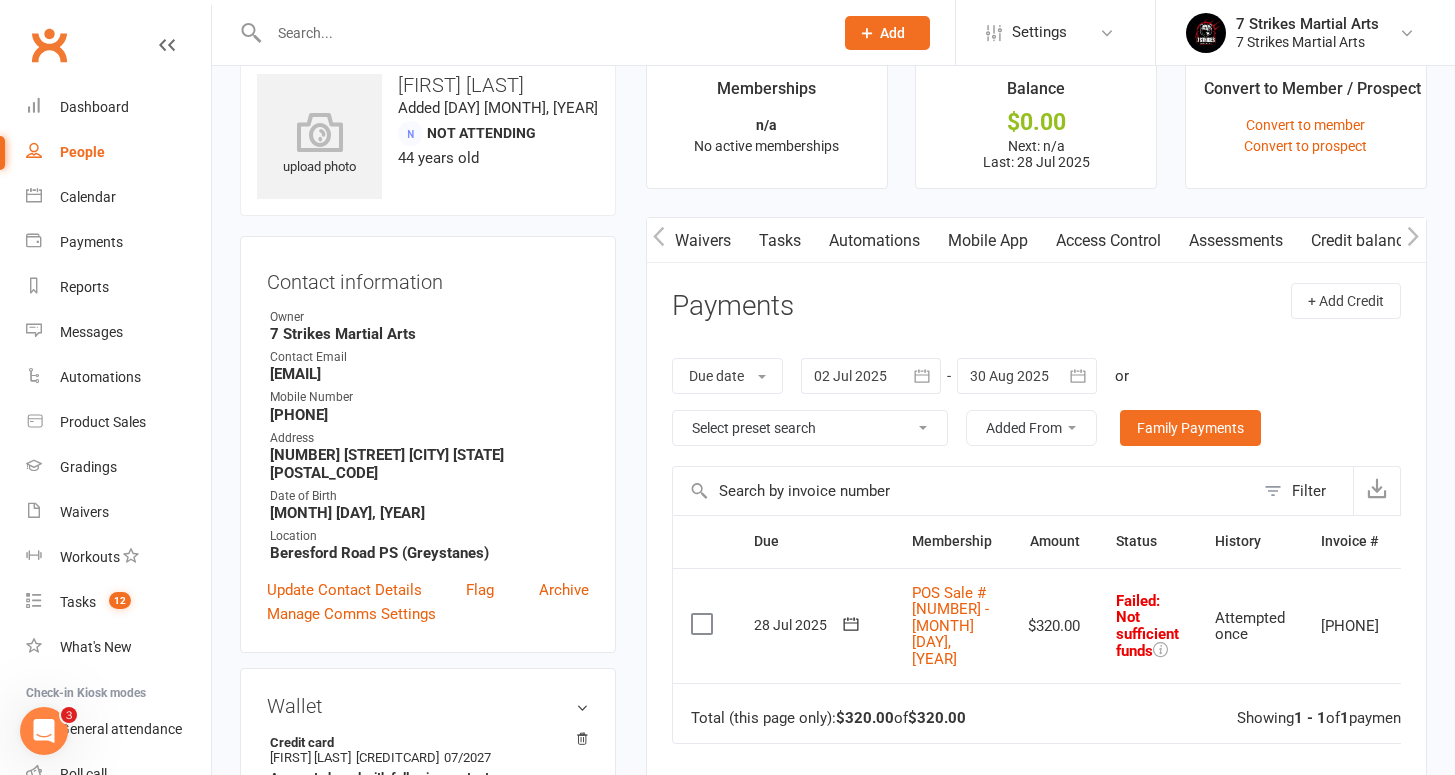 click on "7720094" at bounding box center (1350, 626) 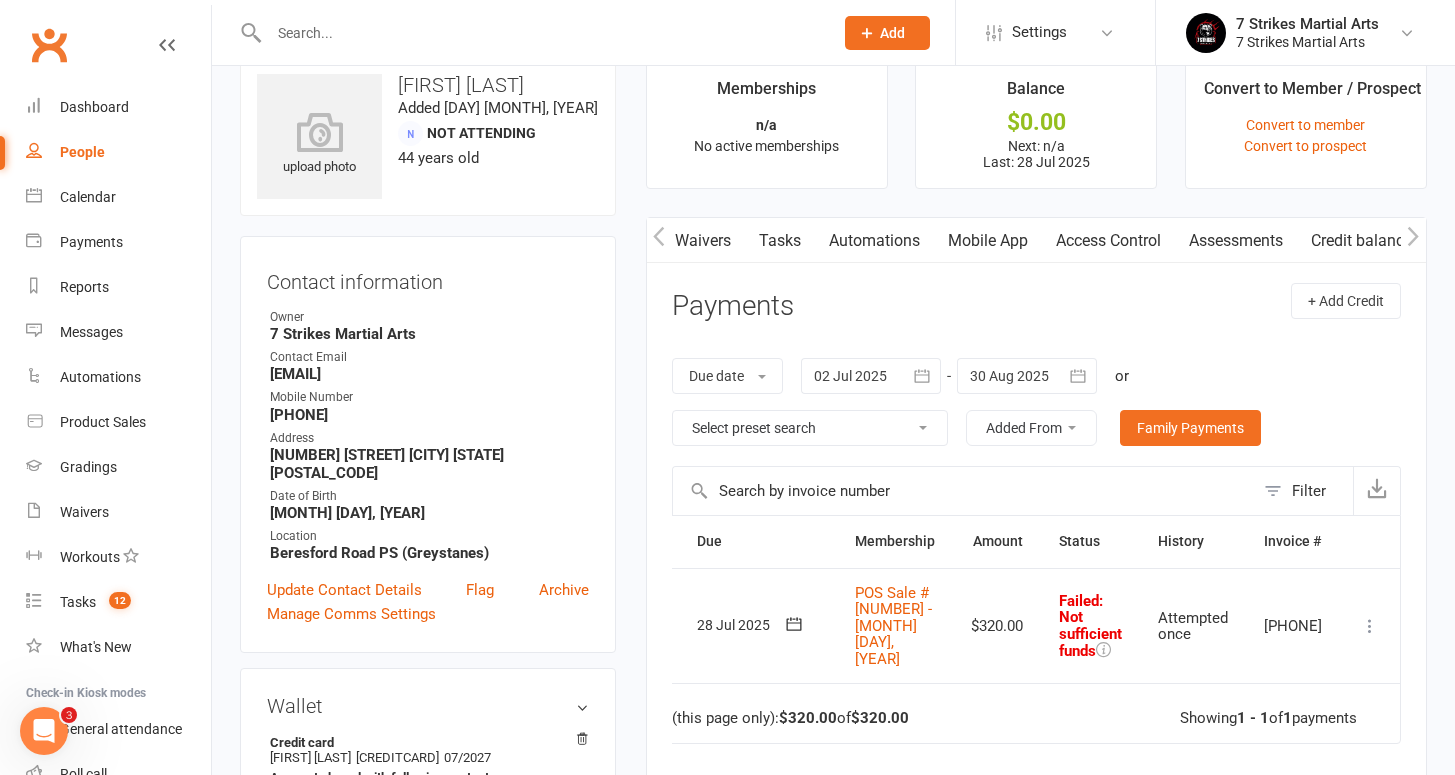 scroll, scrollTop: 0, scrollLeft: 60, axis: horizontal 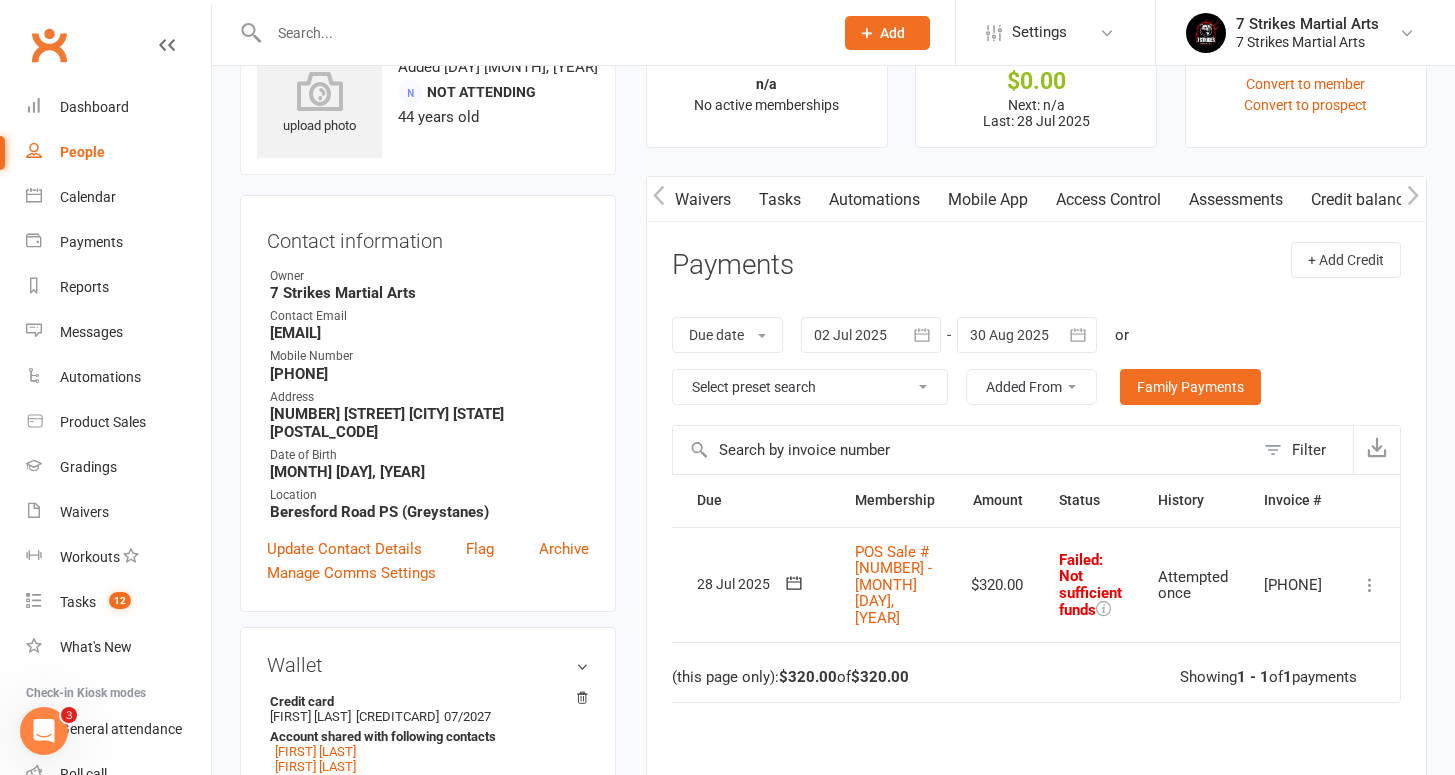 click at bounding box center [1370, 585] 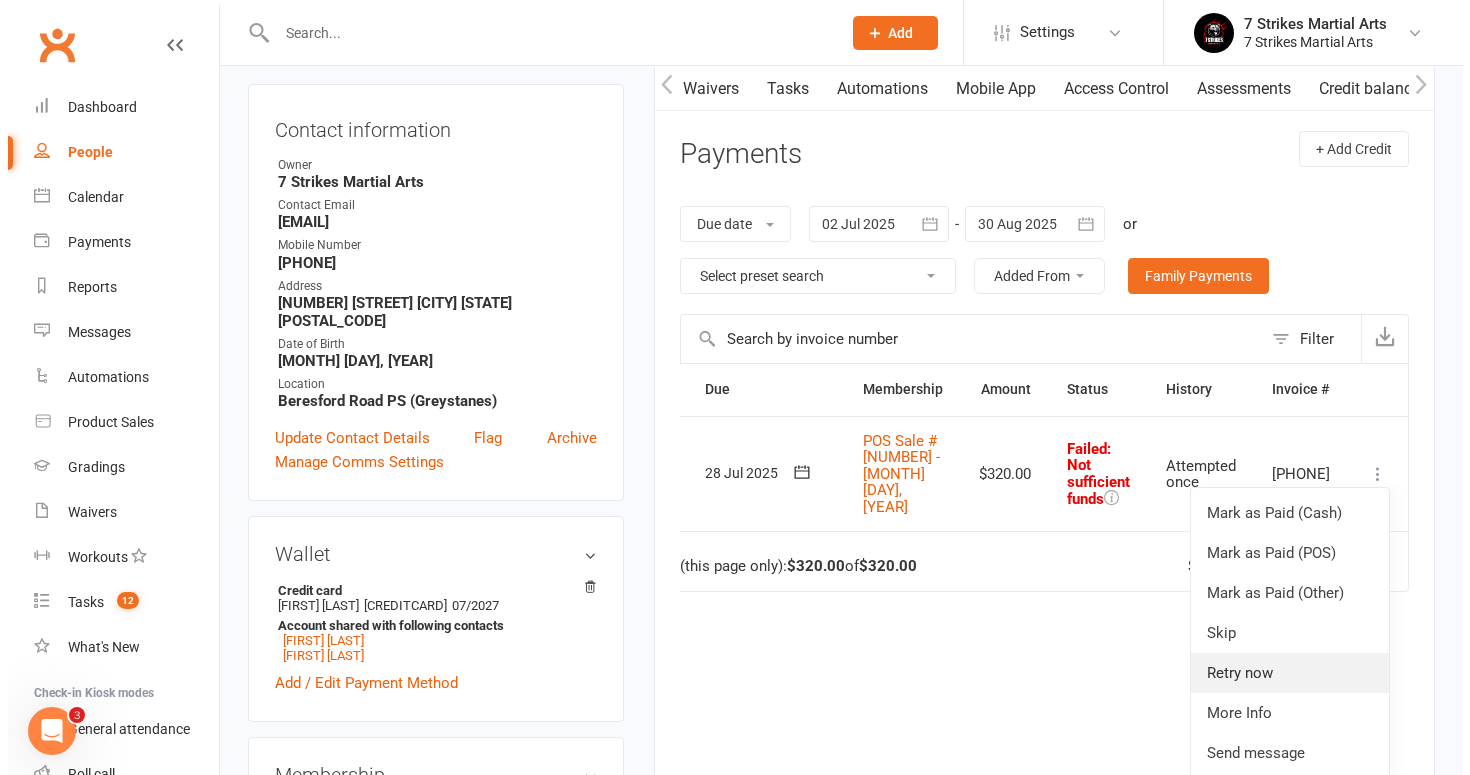 scroll, scrollTop: 193, scrollLeft: 0, axis: vertical 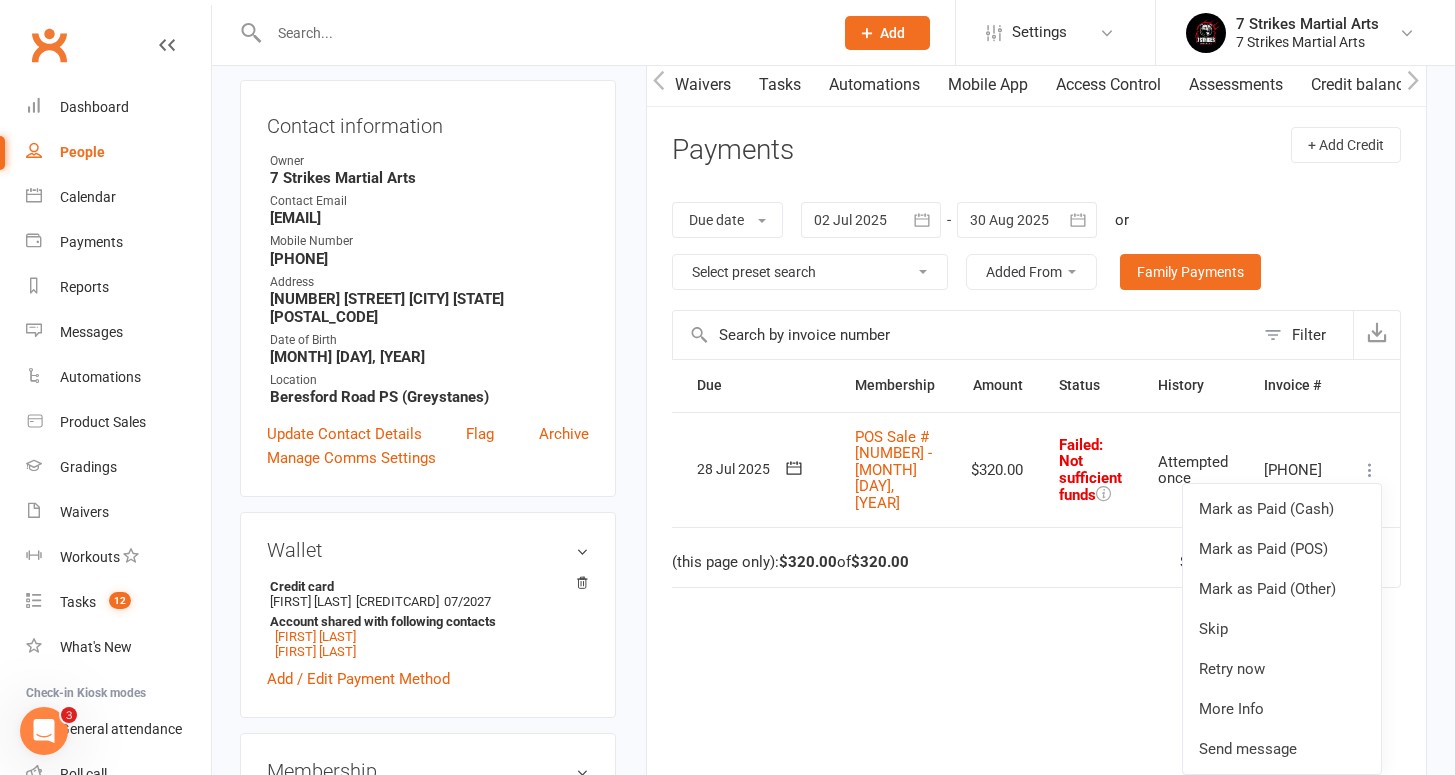 click on "Due  Contact  Membership Amount  Status History Invoice # Select this 28 Jul 2025
David Roberts
POS Sale #1234655 - July 28, 2025 $320.00 Failed : Not sufficient funds  Attempted once 7720094 Mark as Paid (Cash)  Mark as Paid (POS)  Mark as Paid (Other)  Skip  Retry now More Info Send message Total (this page only):  $320.00  of  $320.00 Showing  1 - 1  of  1  payments" at bounding box center (1036, 602) 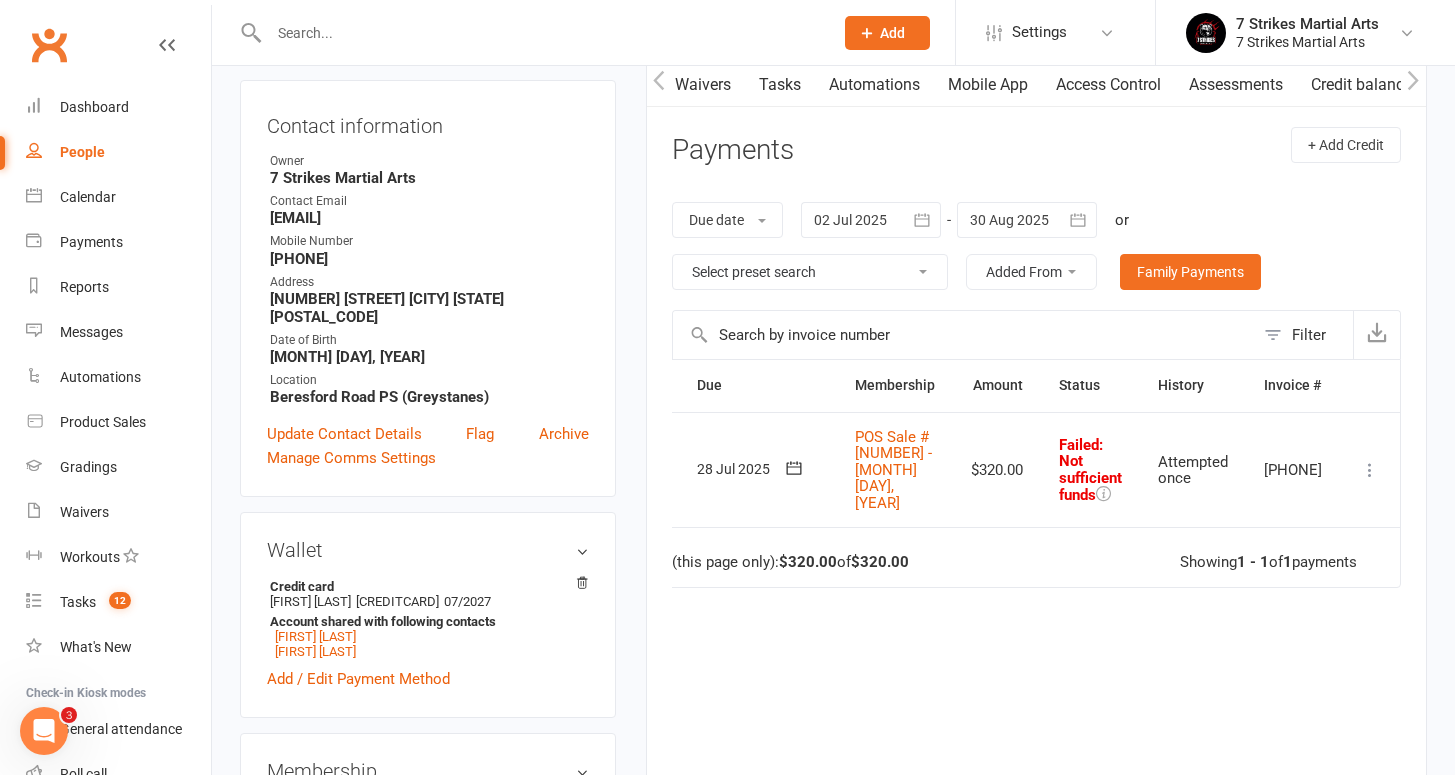 click at bounding box center [1370, 470] 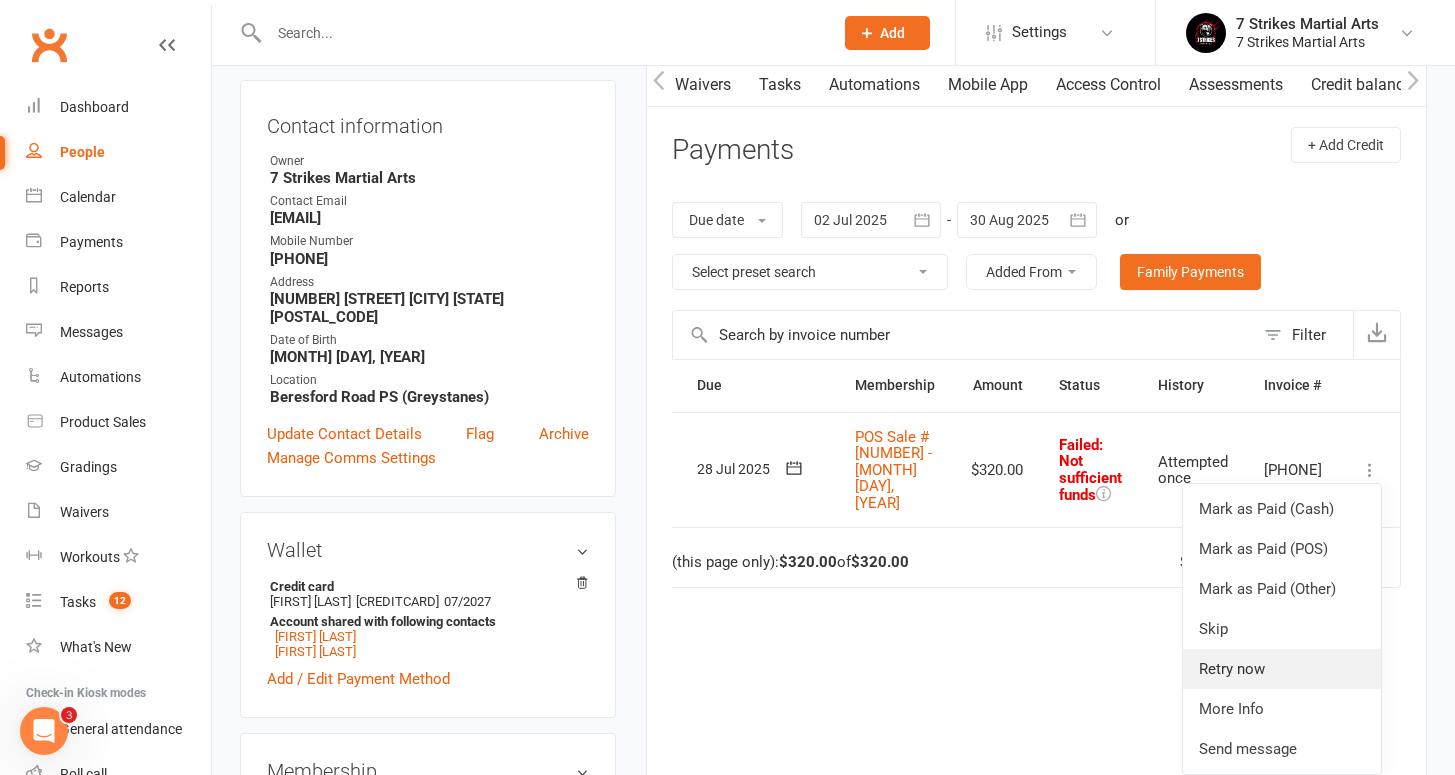 click on "Retry now" at bounding box center (1282, 669) 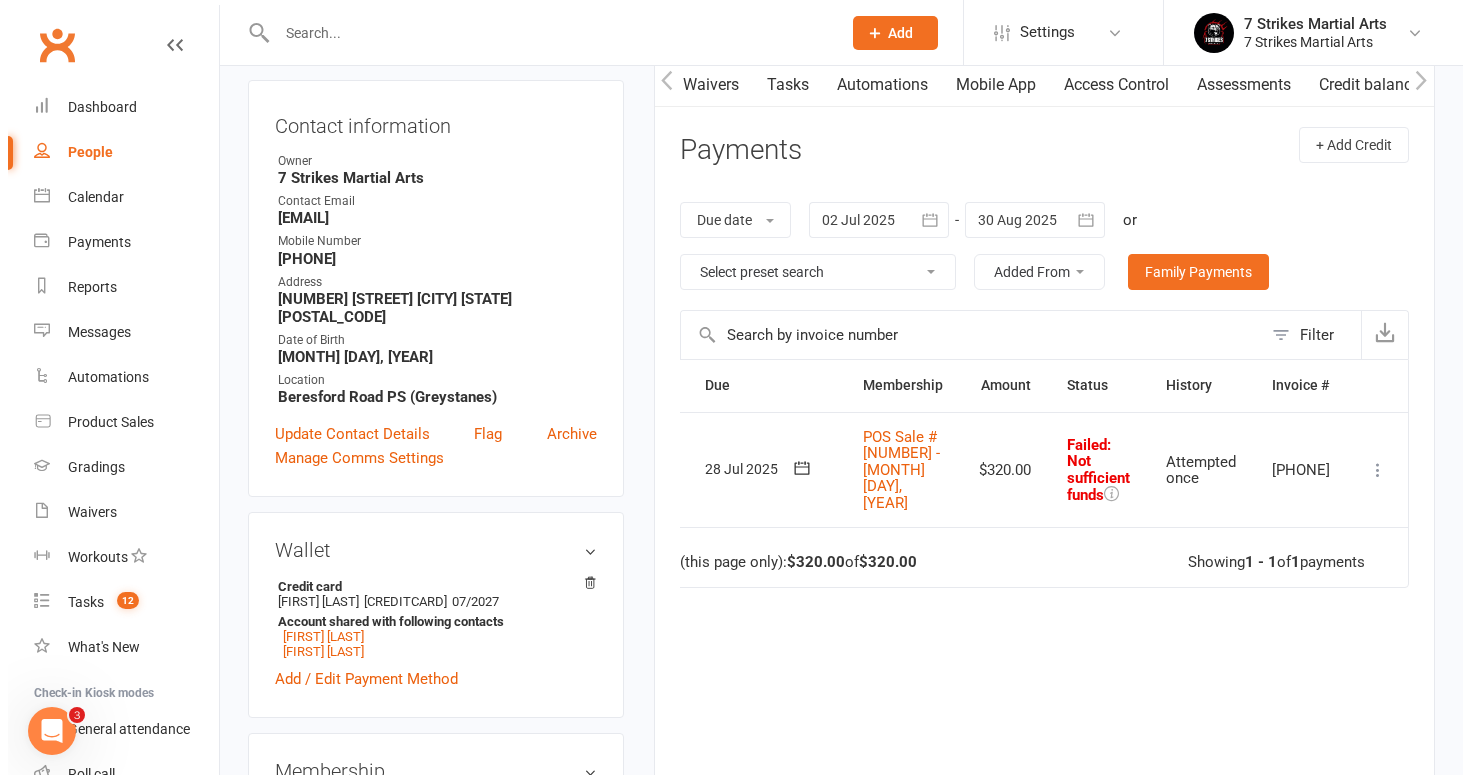 scroll, scrollTop: 0, scrollLeft: 318, axis: horizontal 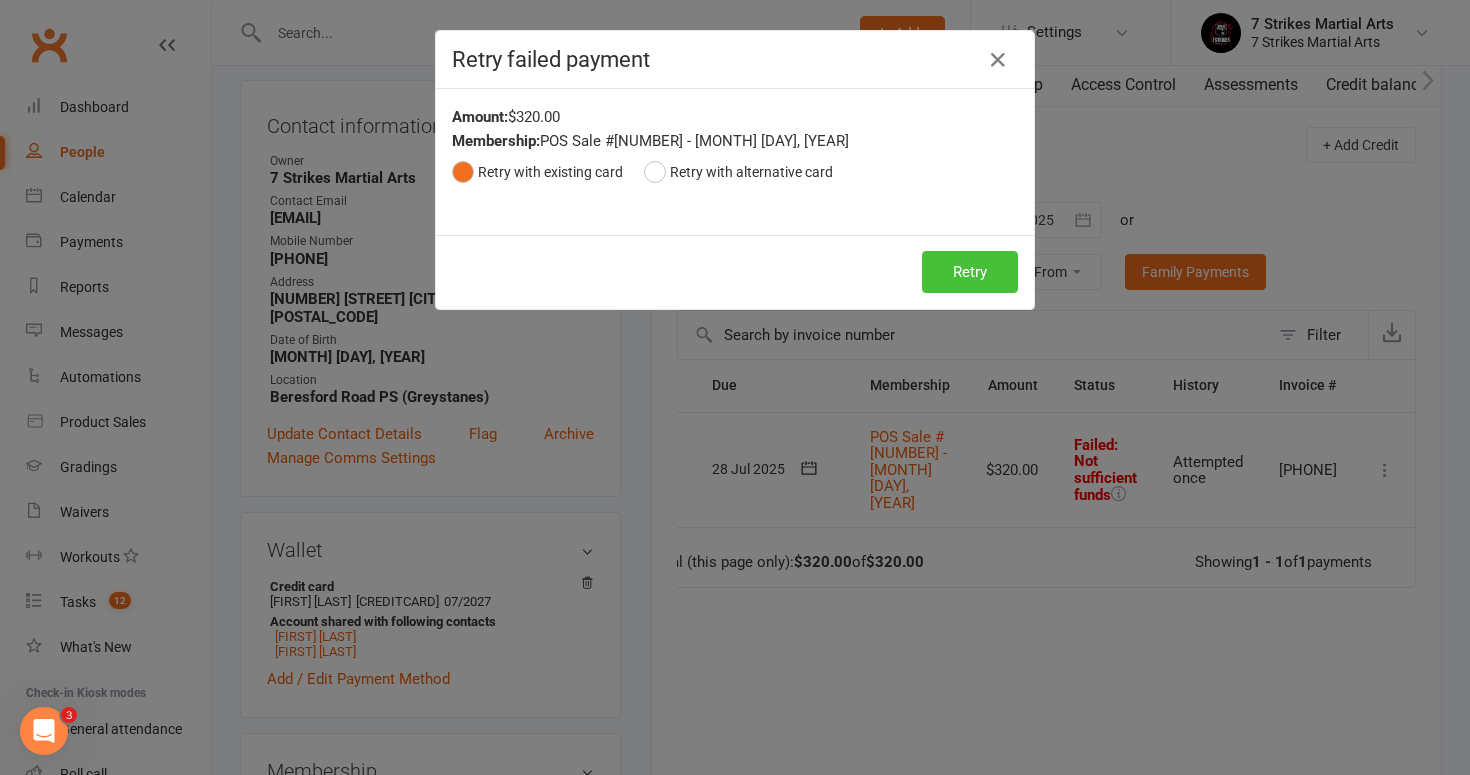 click on "Retry" at bounding box center [970, 272] 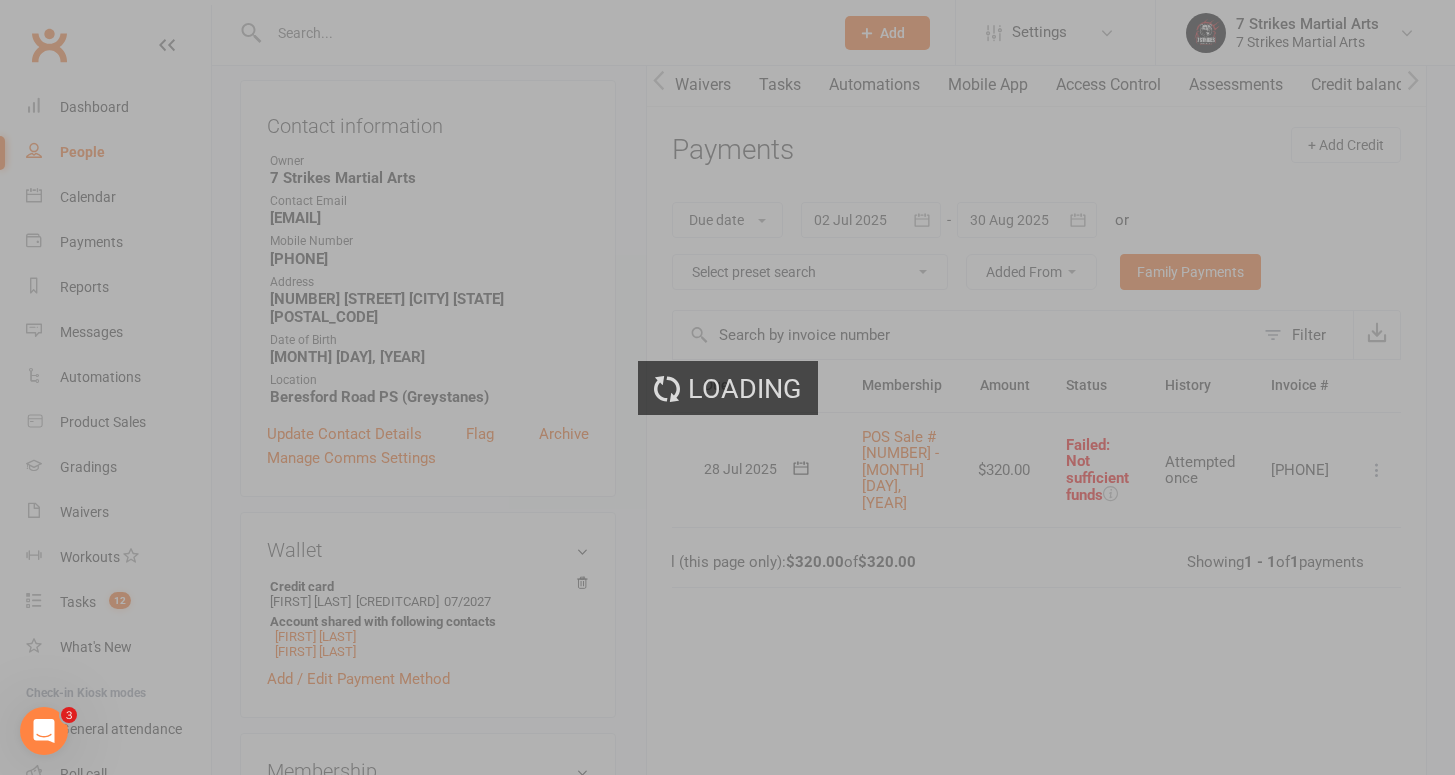 scroll, scrollTop: 0, scrollLeft: 43, axis: horizontal 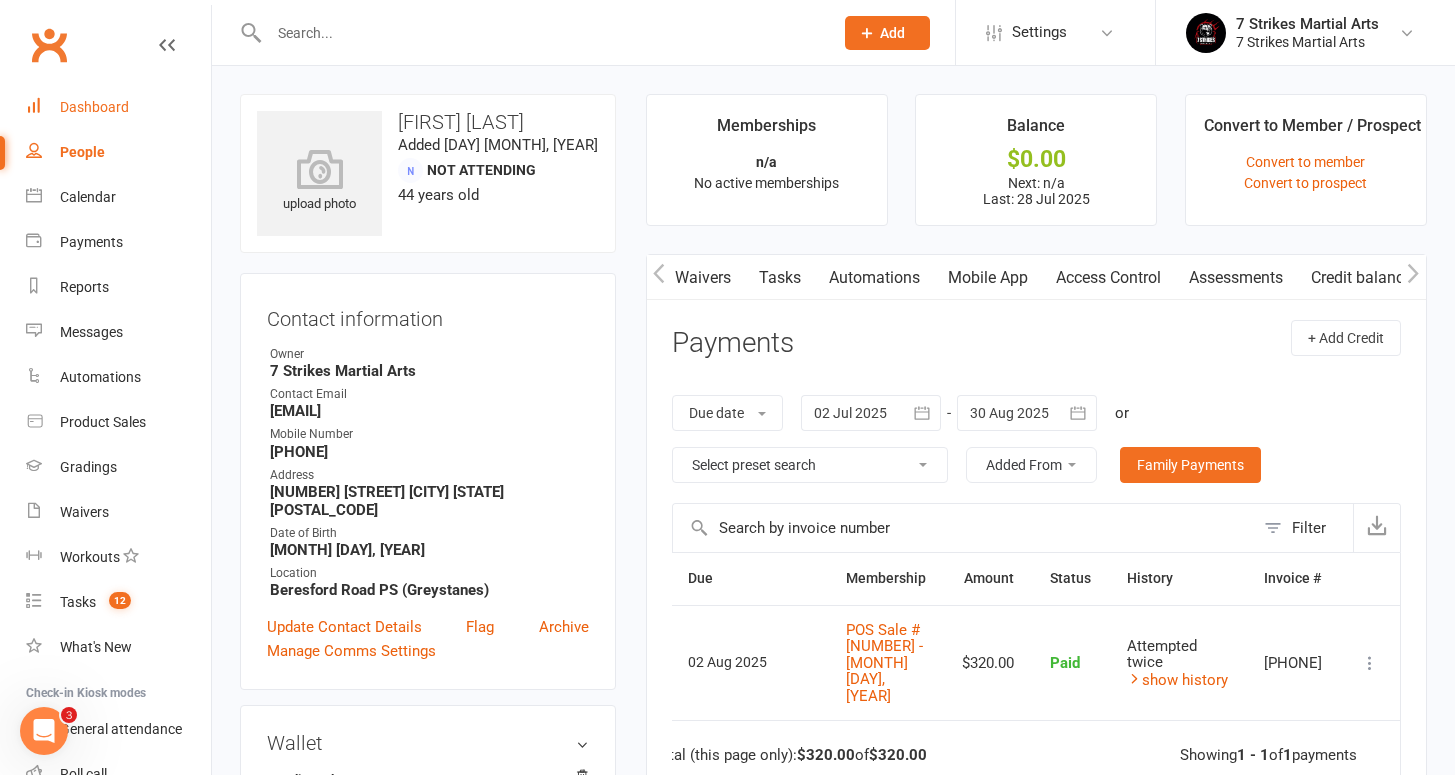 click on "Dashboard" at bounding box center [118, 107] 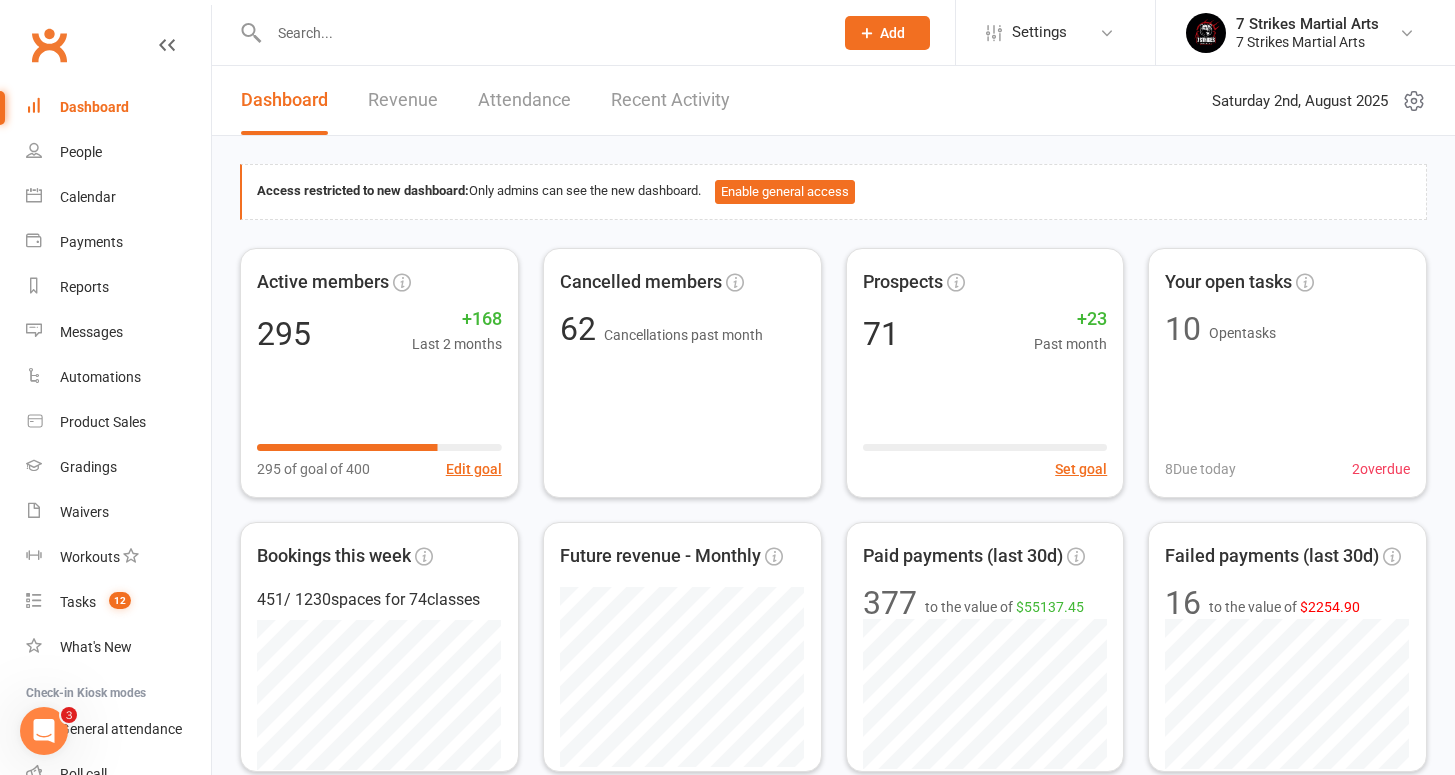 click at bounding box center [541, 33] 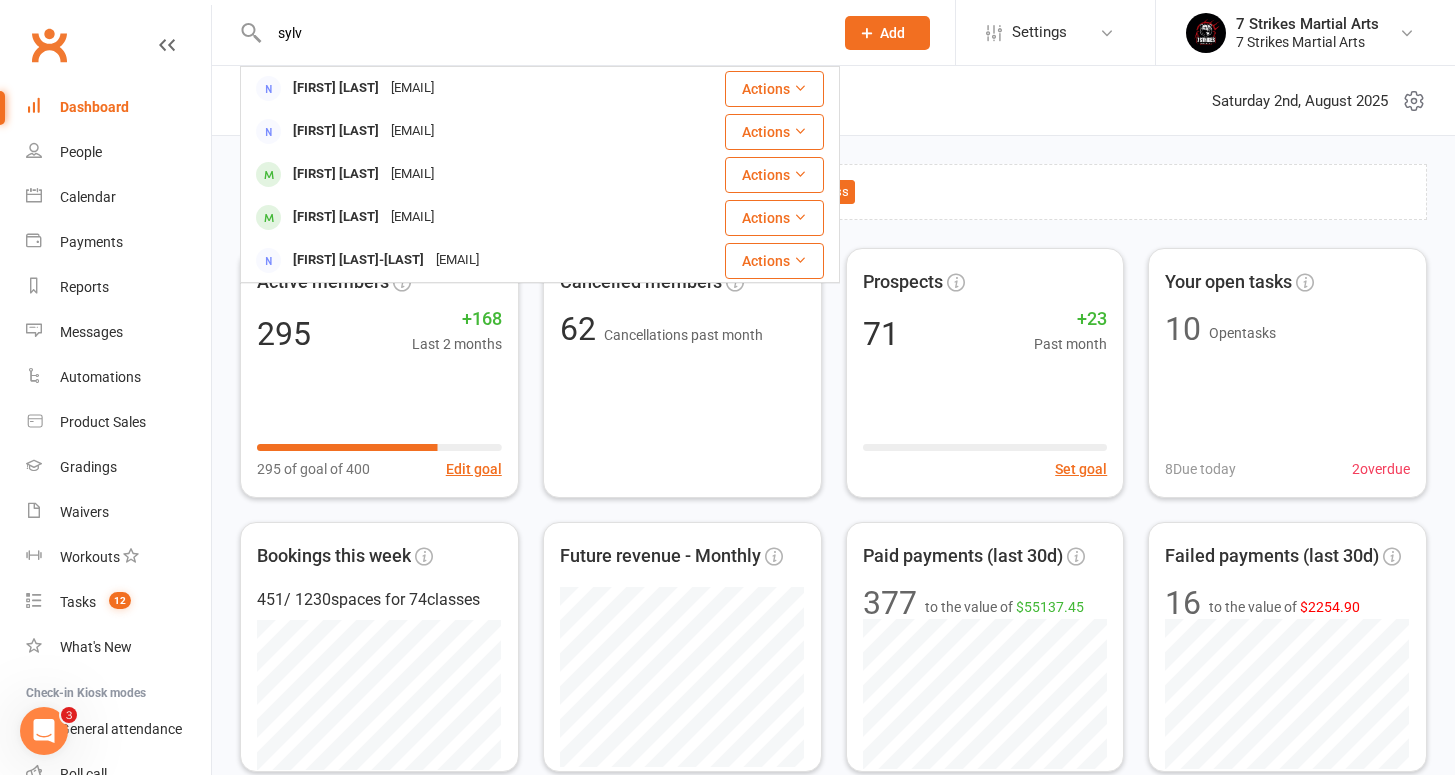 type on "sylv" 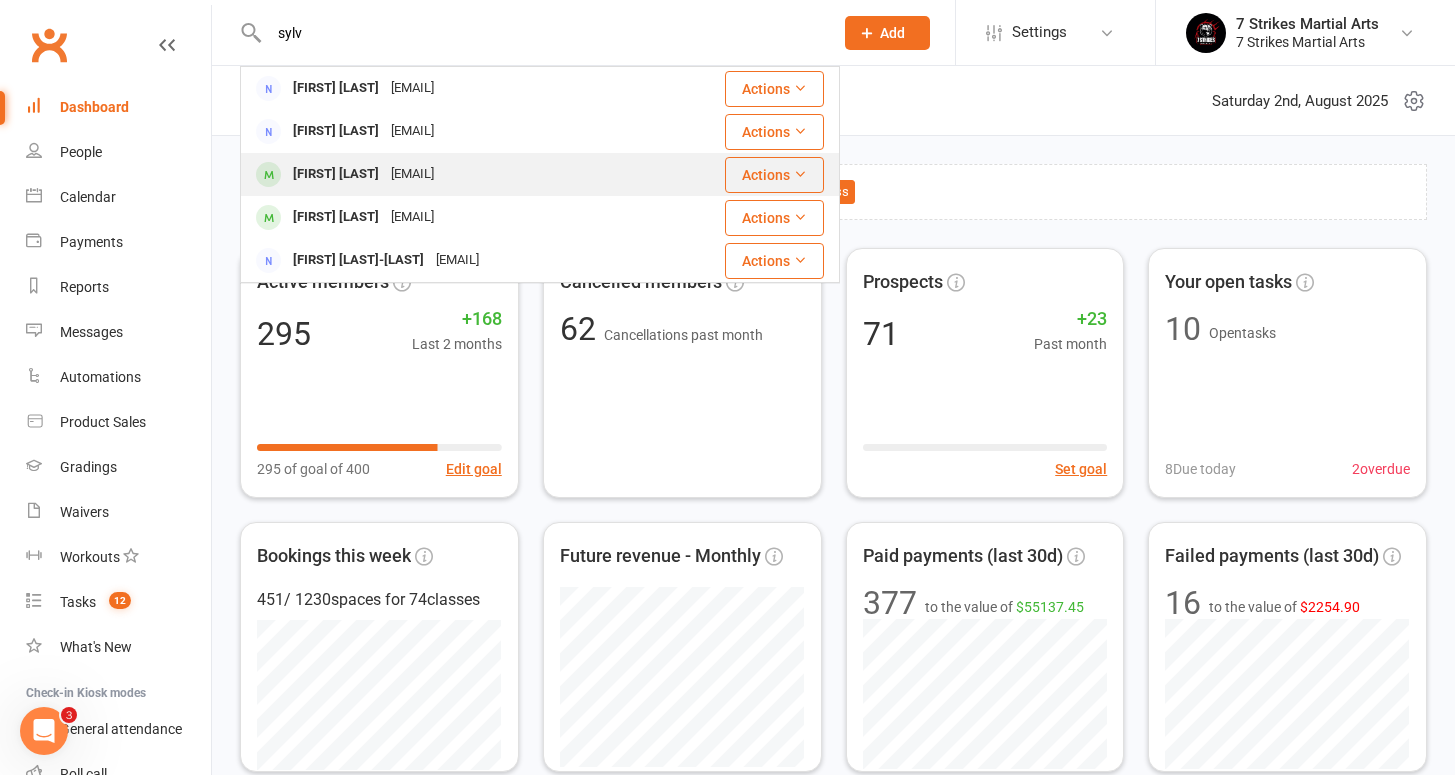 drag, startPoint x: 378, startPoint y: 35, endPoint x: 371, endPoint y: 170, distance: 135.18137 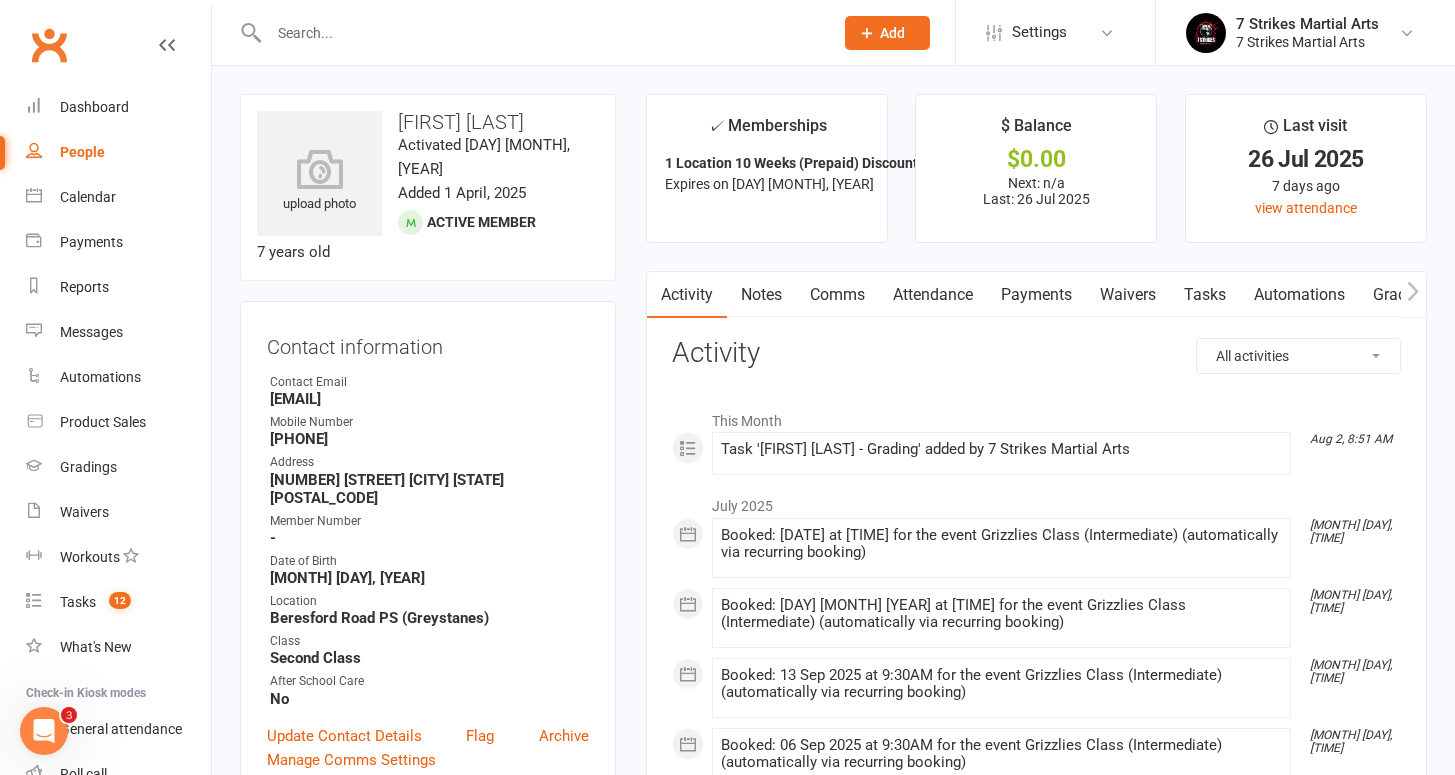 click on "Payments" at bounding box center [1036, 295] 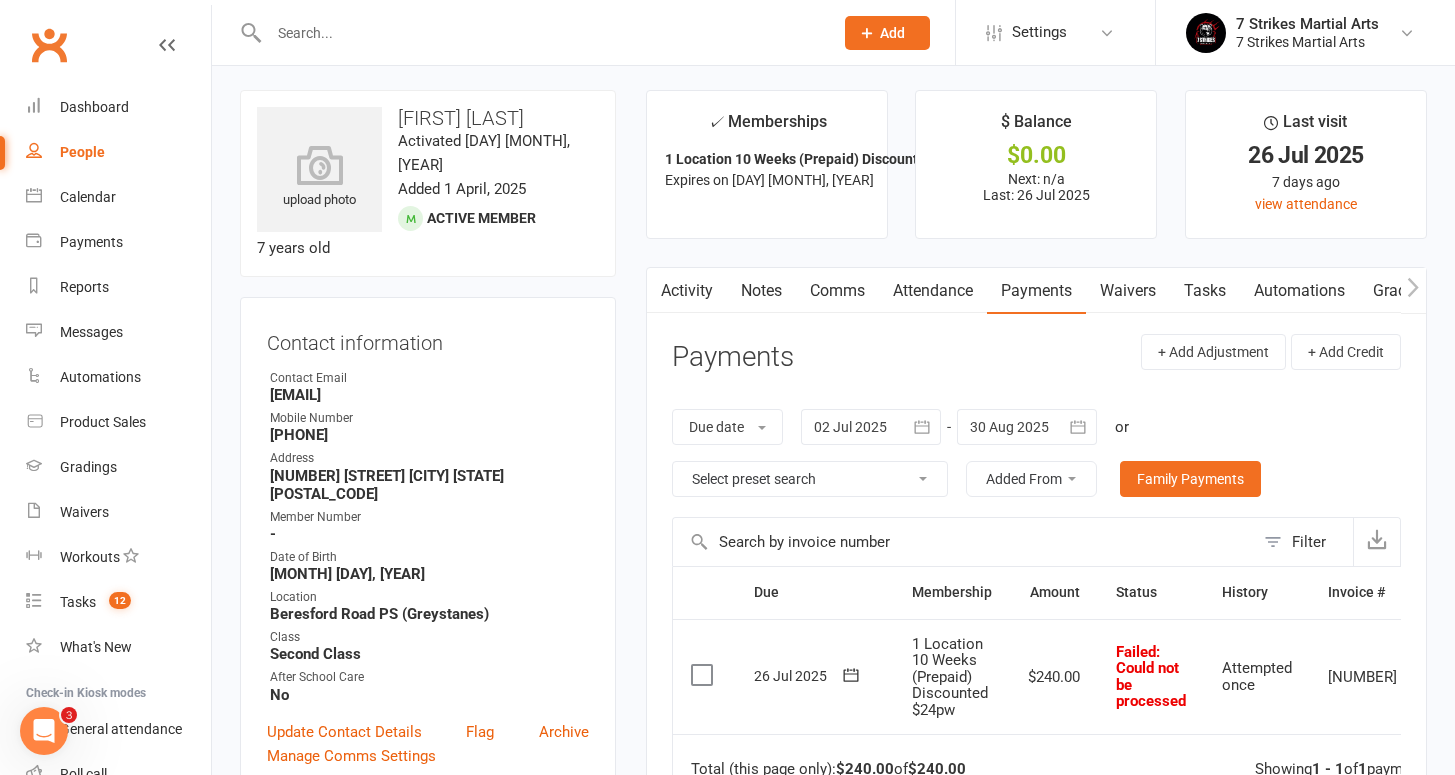 scroll, scrollTop: 37, scrollLeft: 0, axis: vertical 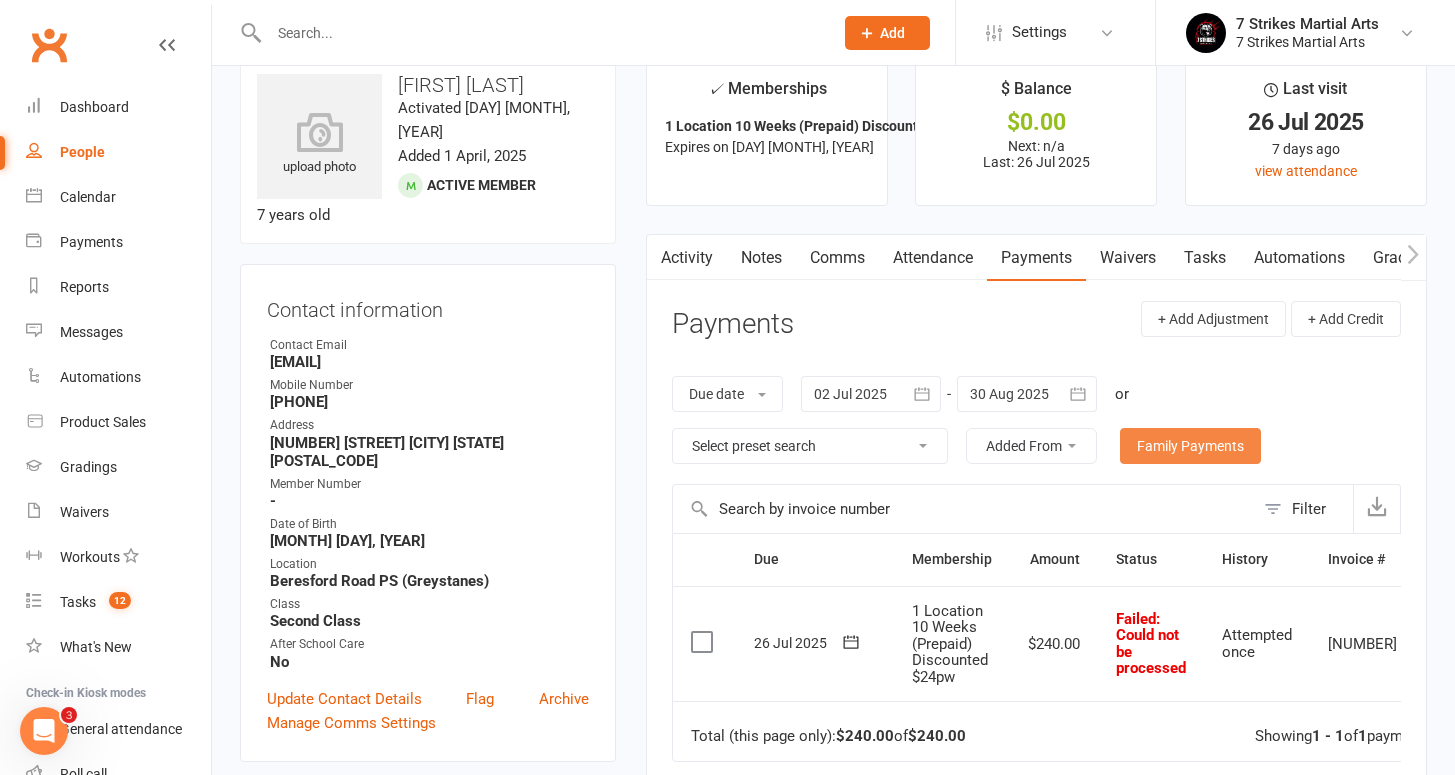 click on "Family Payments" at bounding box center (1190, 446) 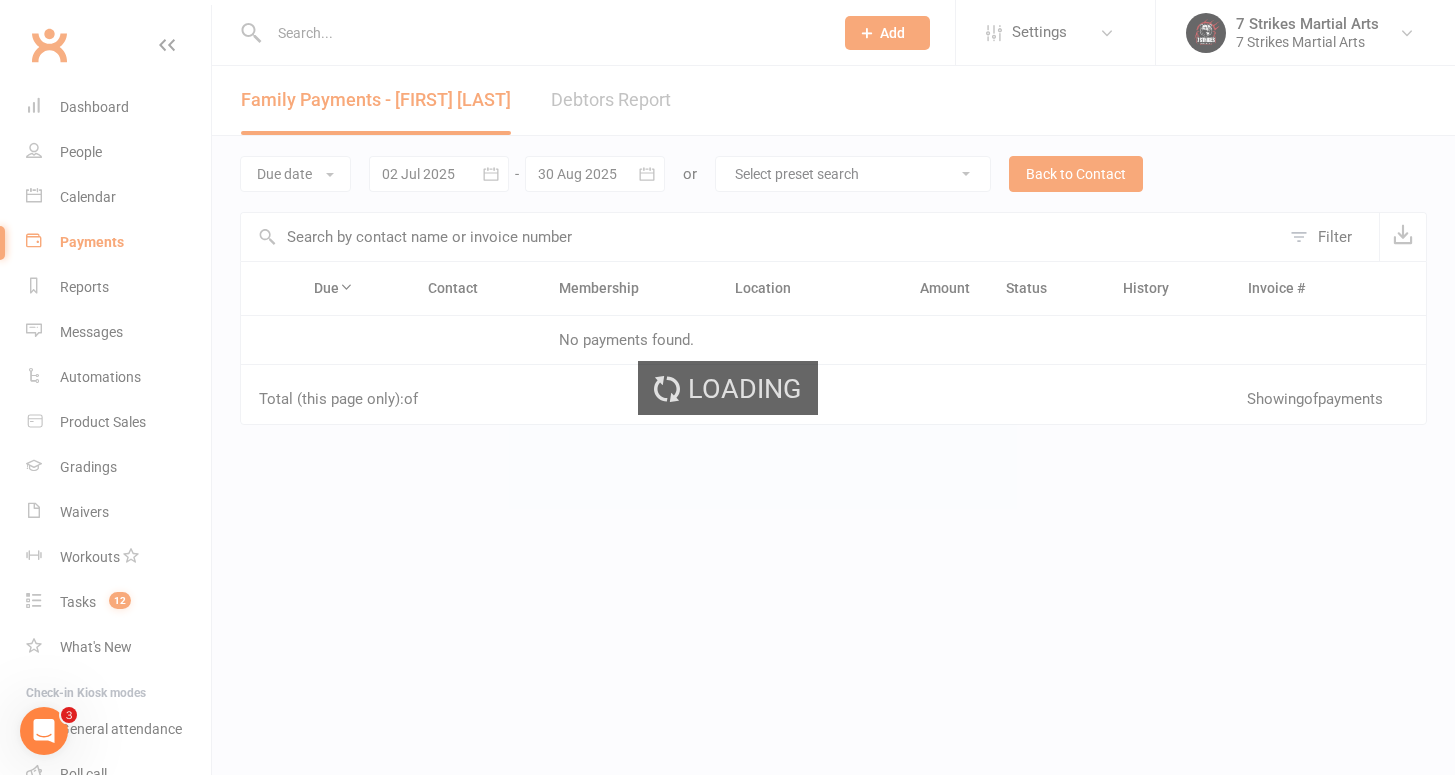 scroll, scrollTop: 0, scrollLeft: 0, axis: both 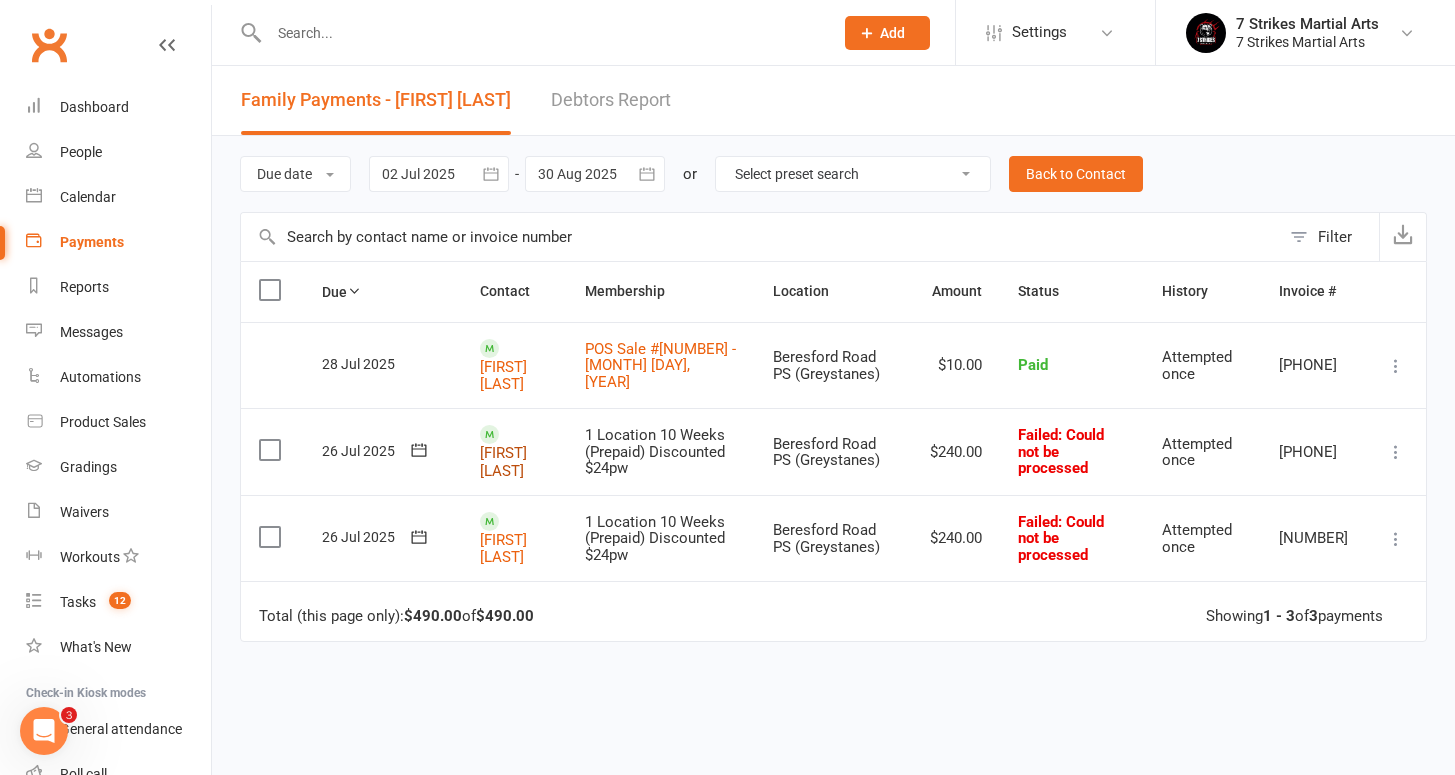 click on "Charlee Sylvester" at bounding box center [503, 375] 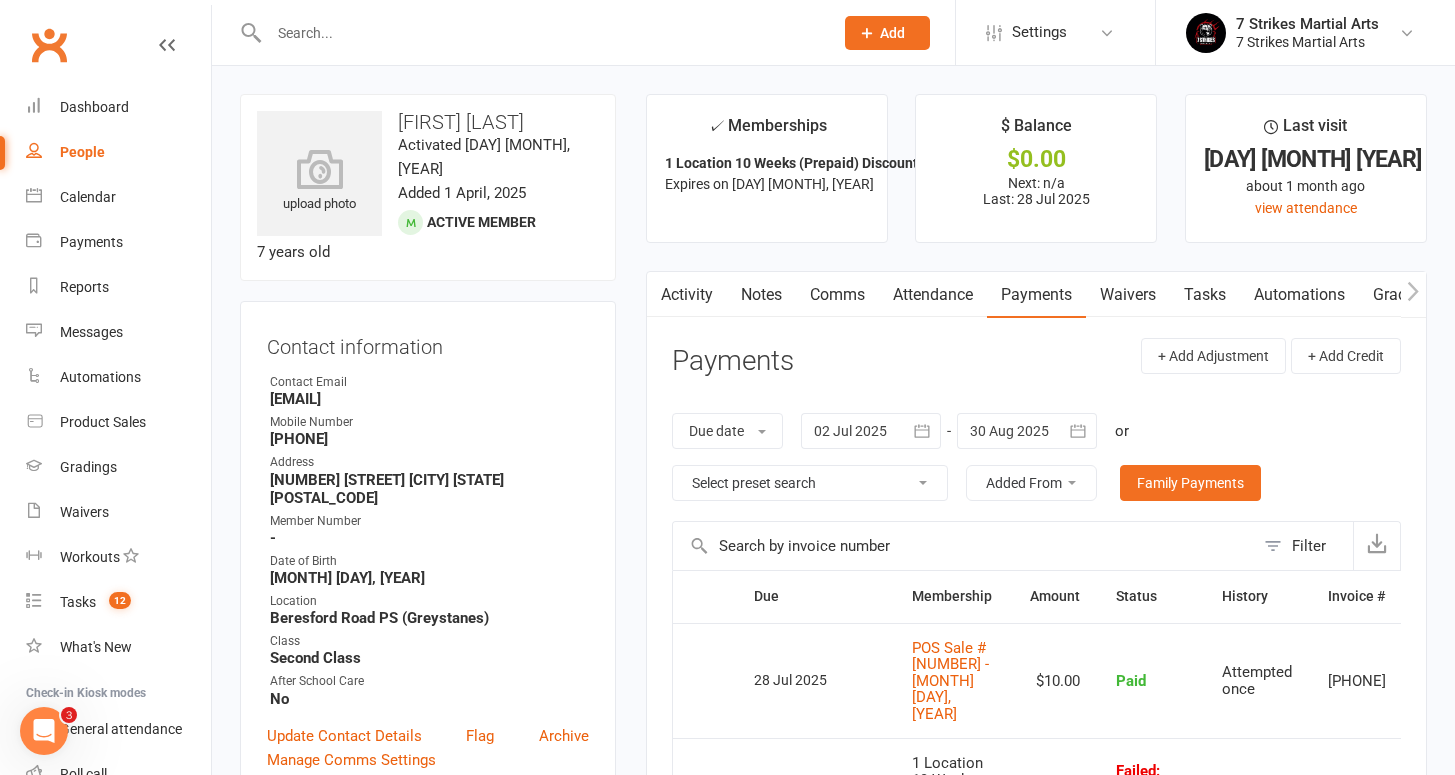 scroll, scrollTop: 371, scrollLeft: 0, axis: vertical 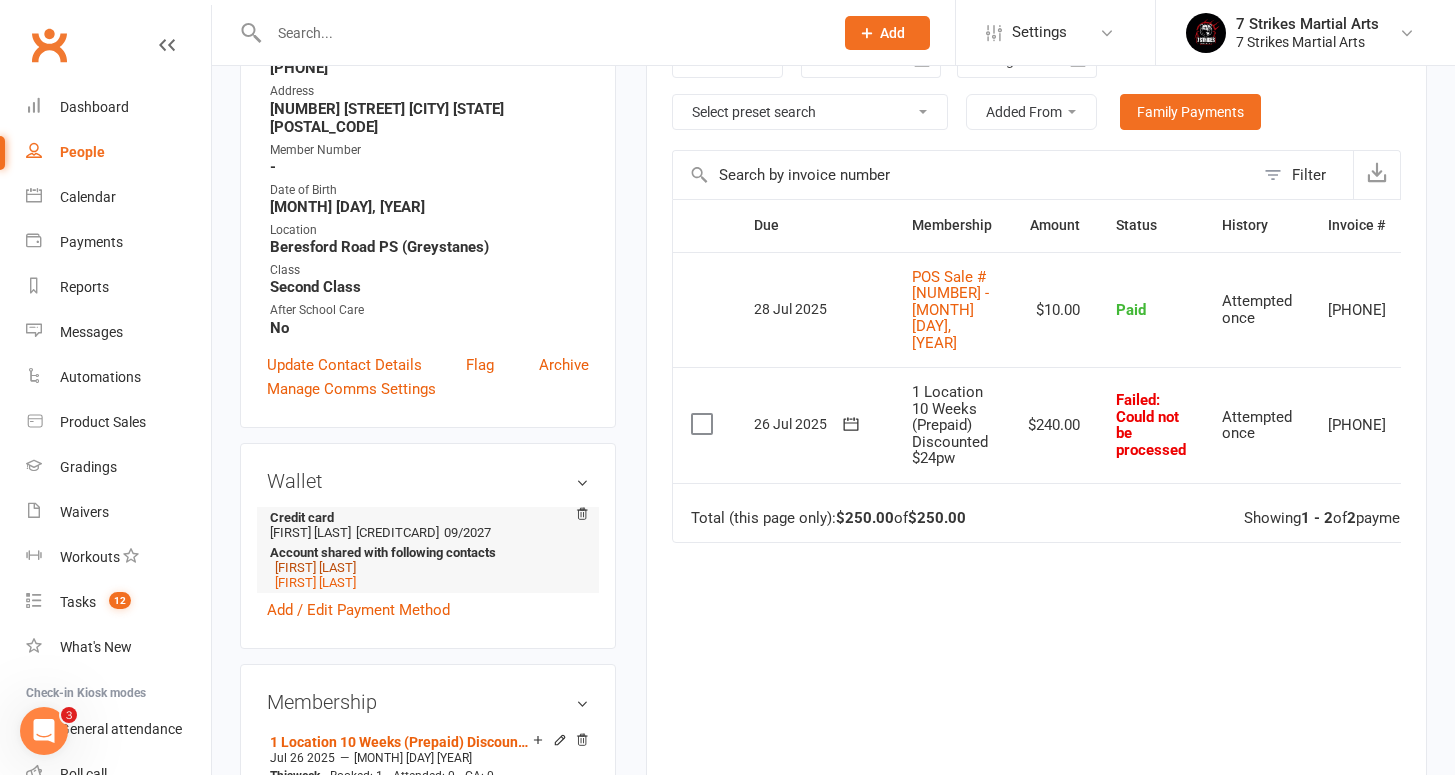 click on "Sherin Sylvester" at bounding box center (315, 567) 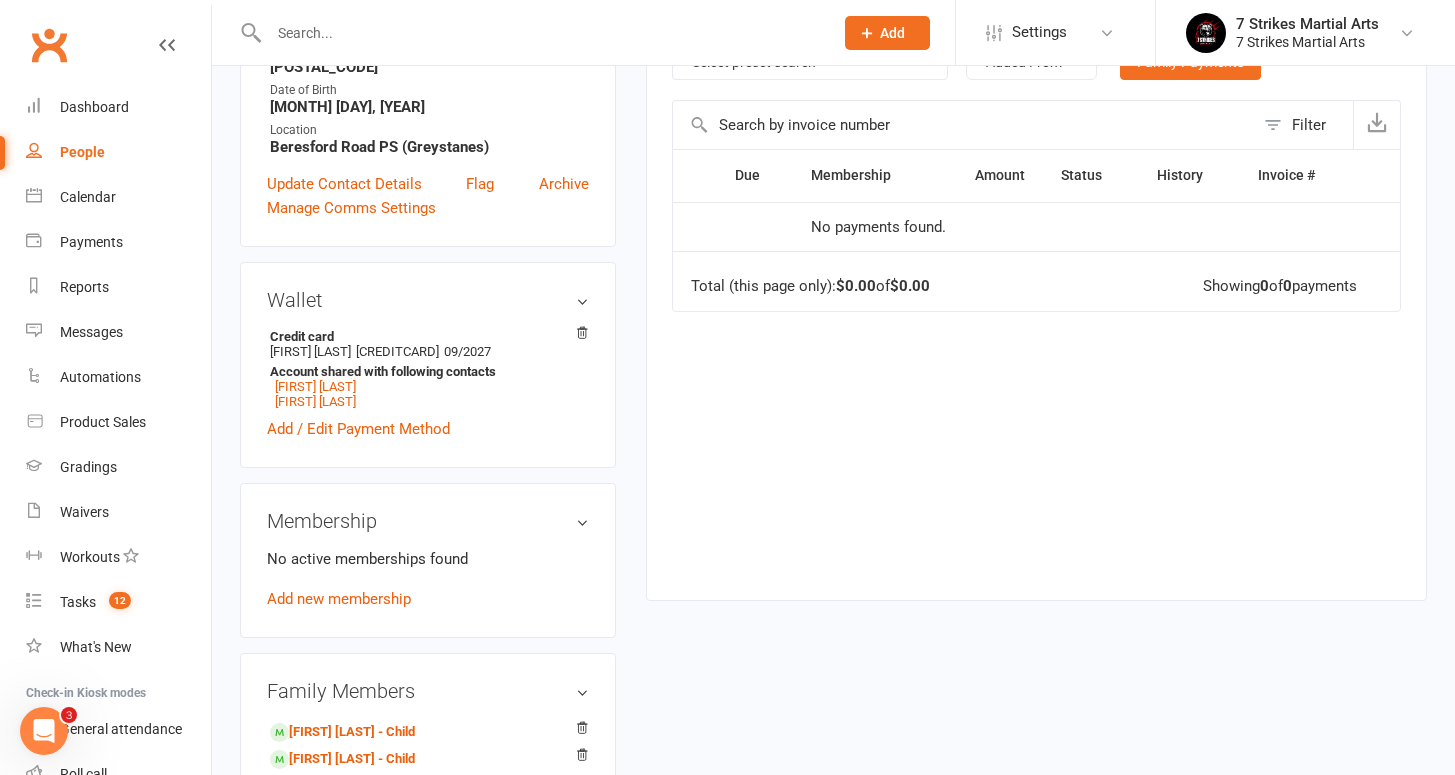 scroll, scrollTop: 407, scrollLeft: 0, axis: vertical 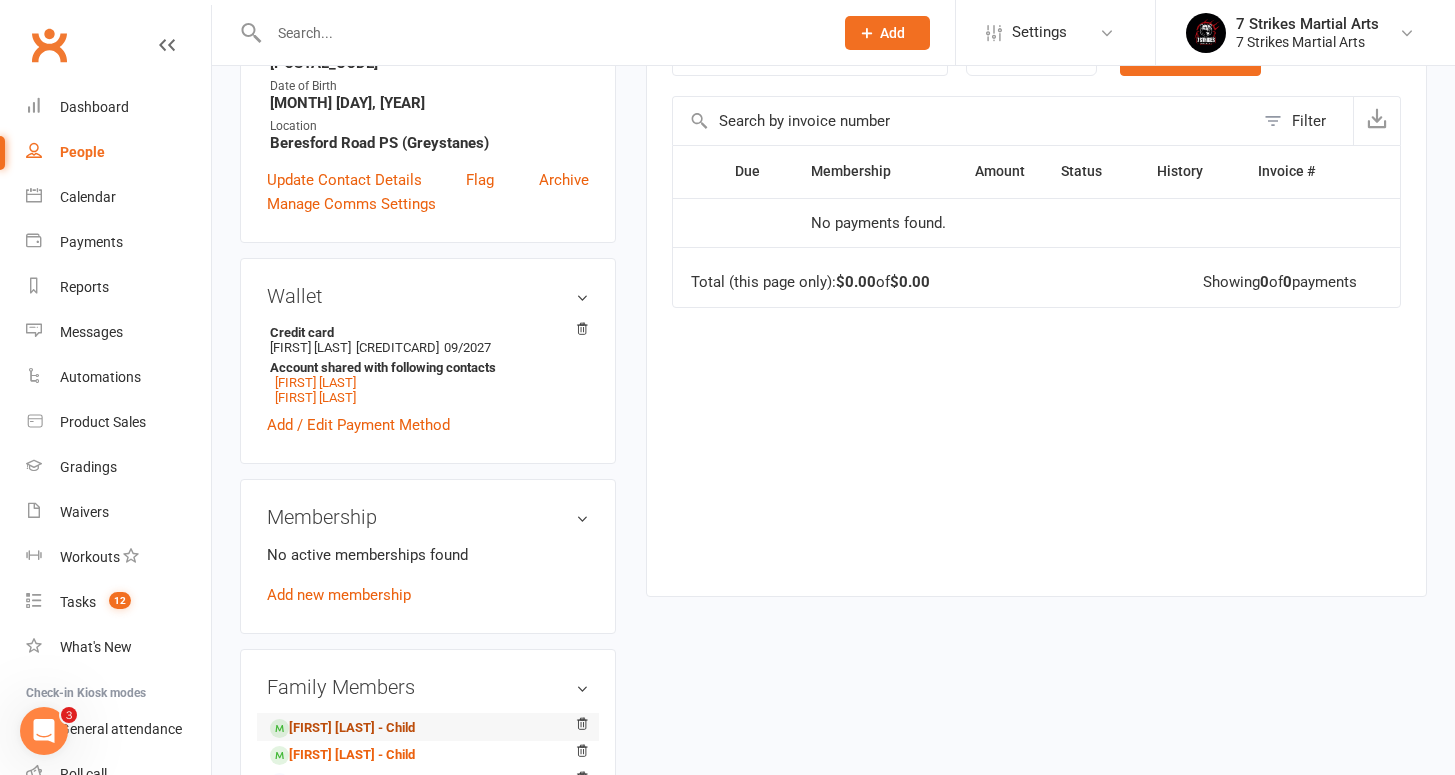 click on "Charlee Sylvester - Child" at bounding box center (342, 728) 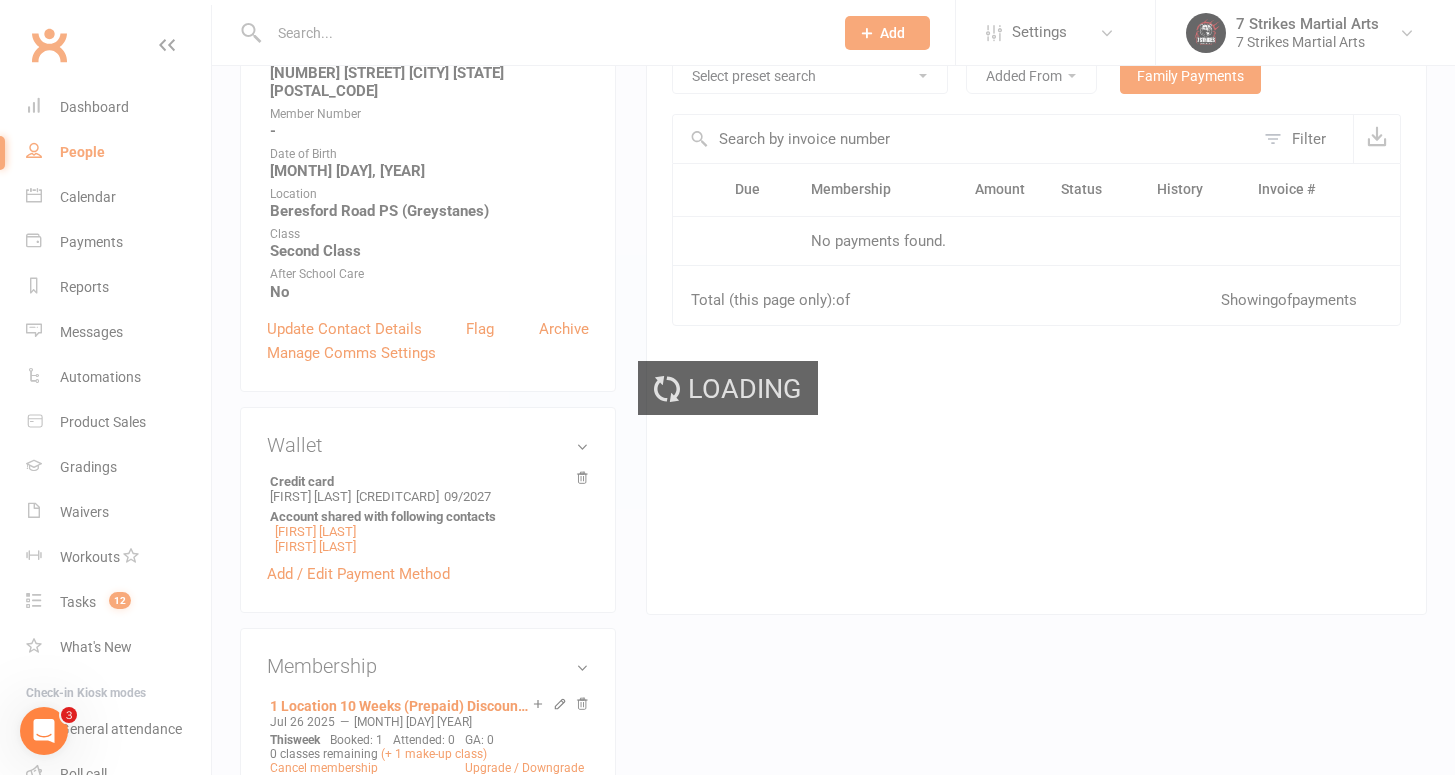 scroll, scrollTop: 0, scrollLeft: 0, axis: both 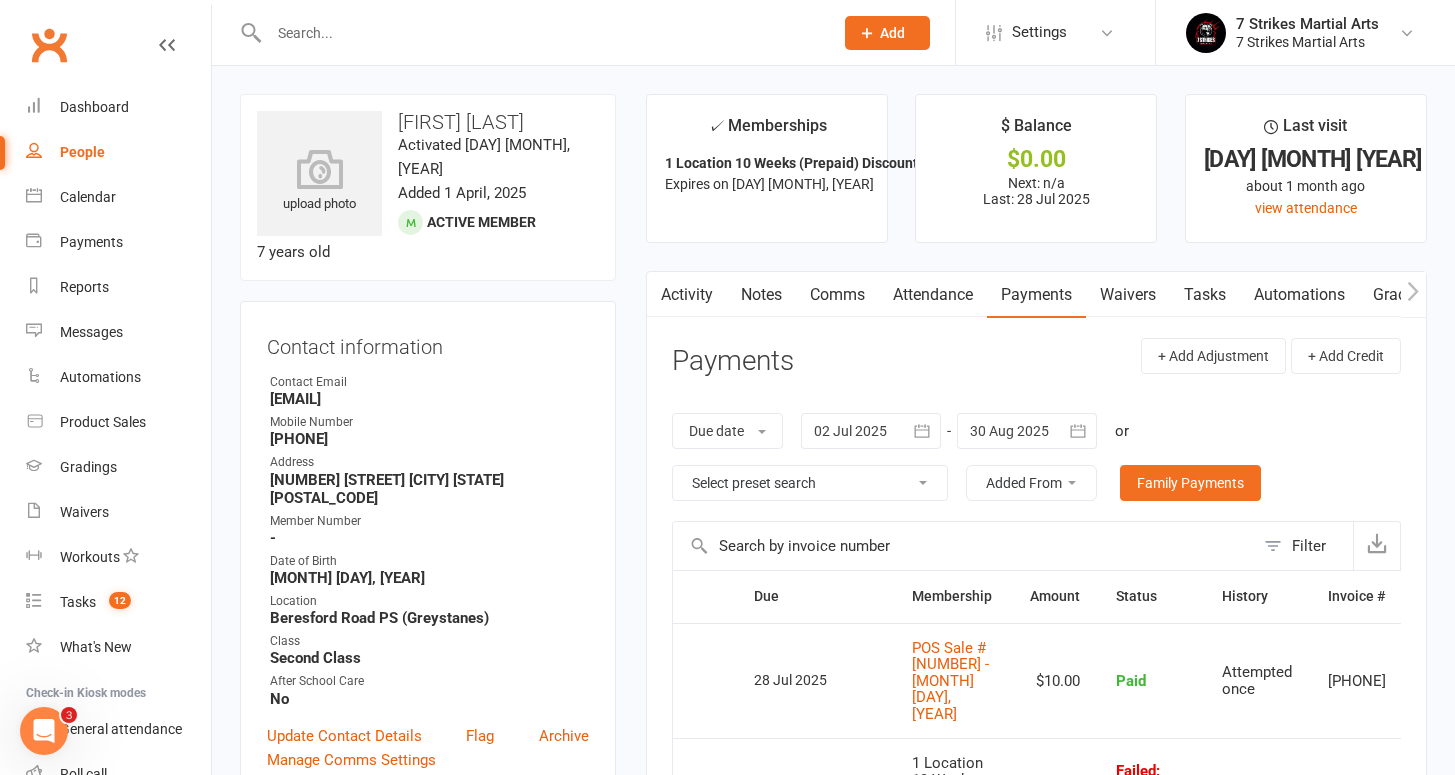 click at bounding box center (541, 33) 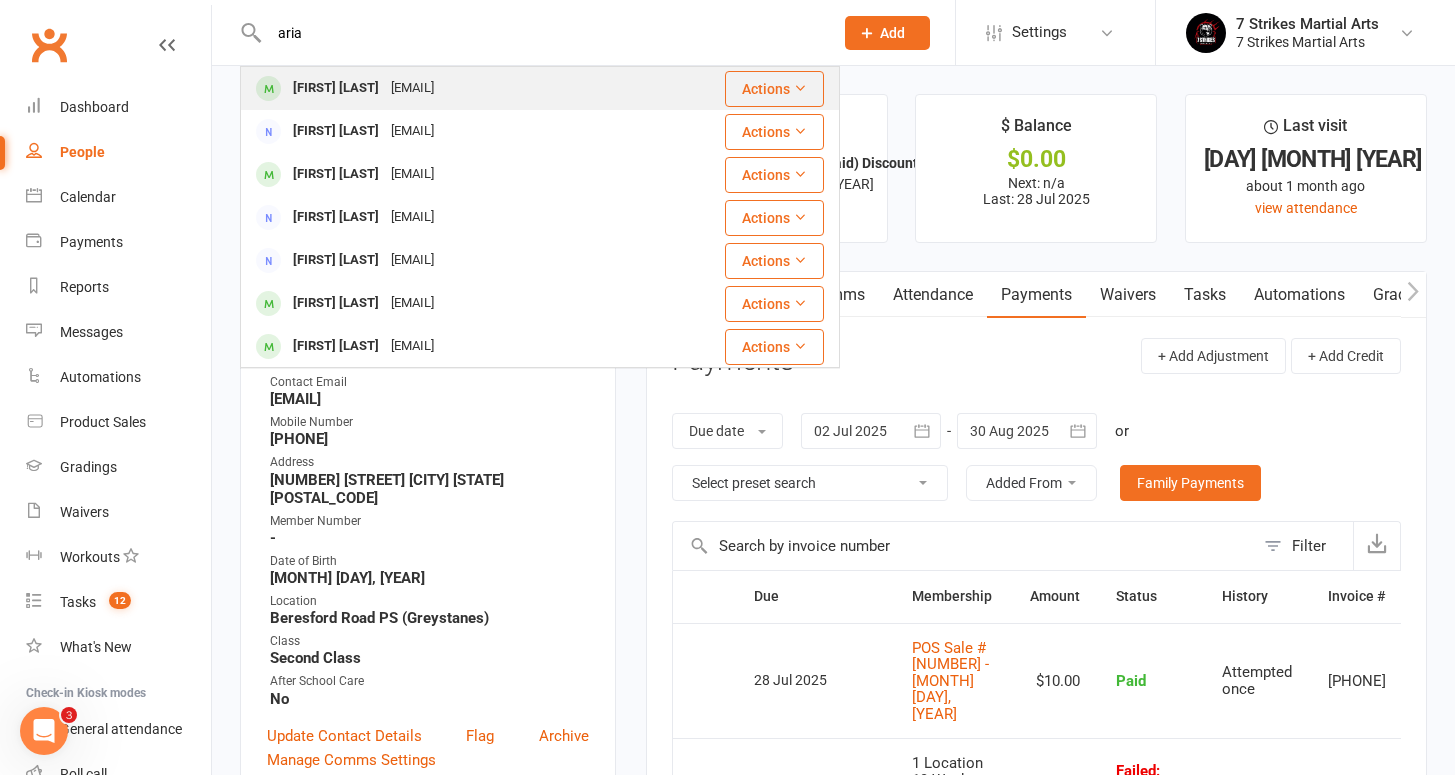 type on "aria" 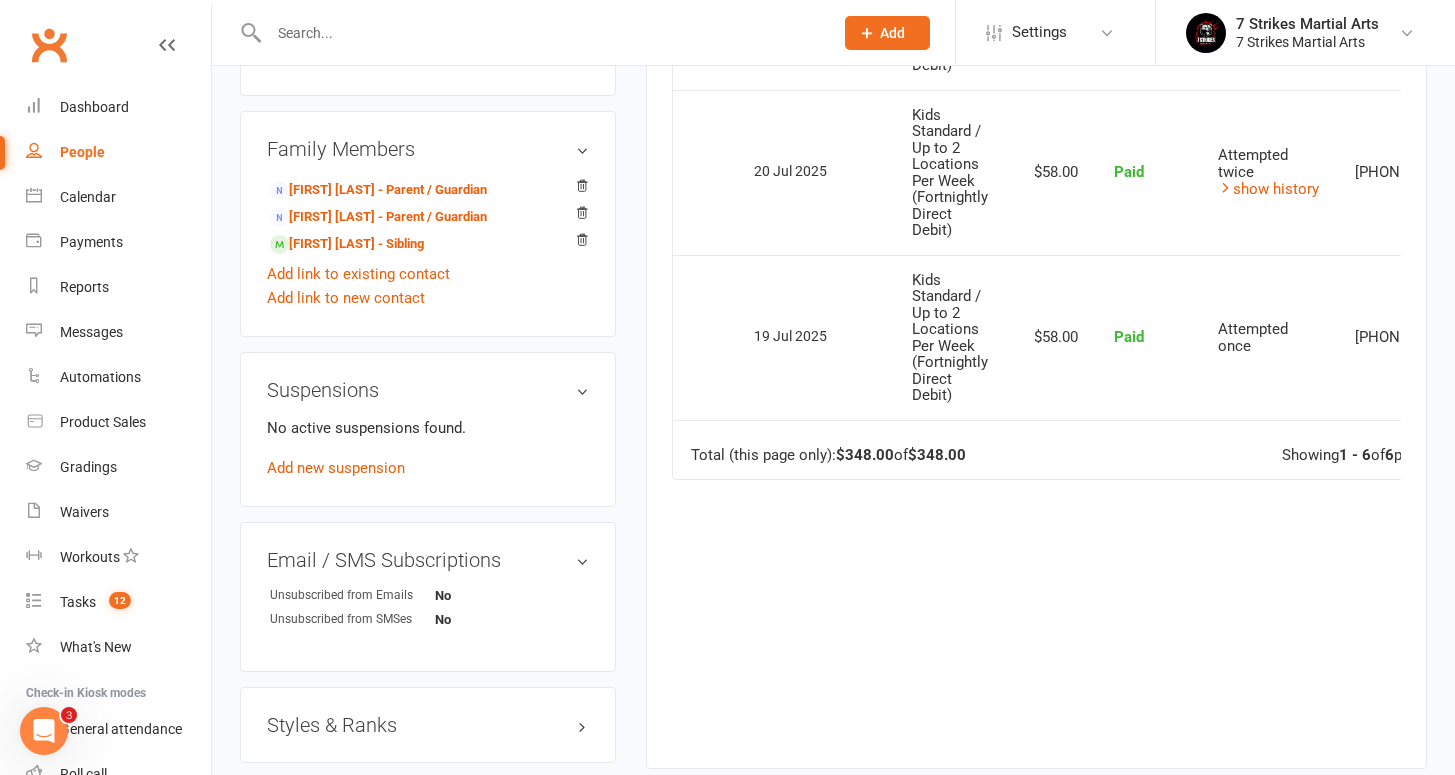 scroll, scrollTop: 1387, scrollLeft: 0, axis: vertical 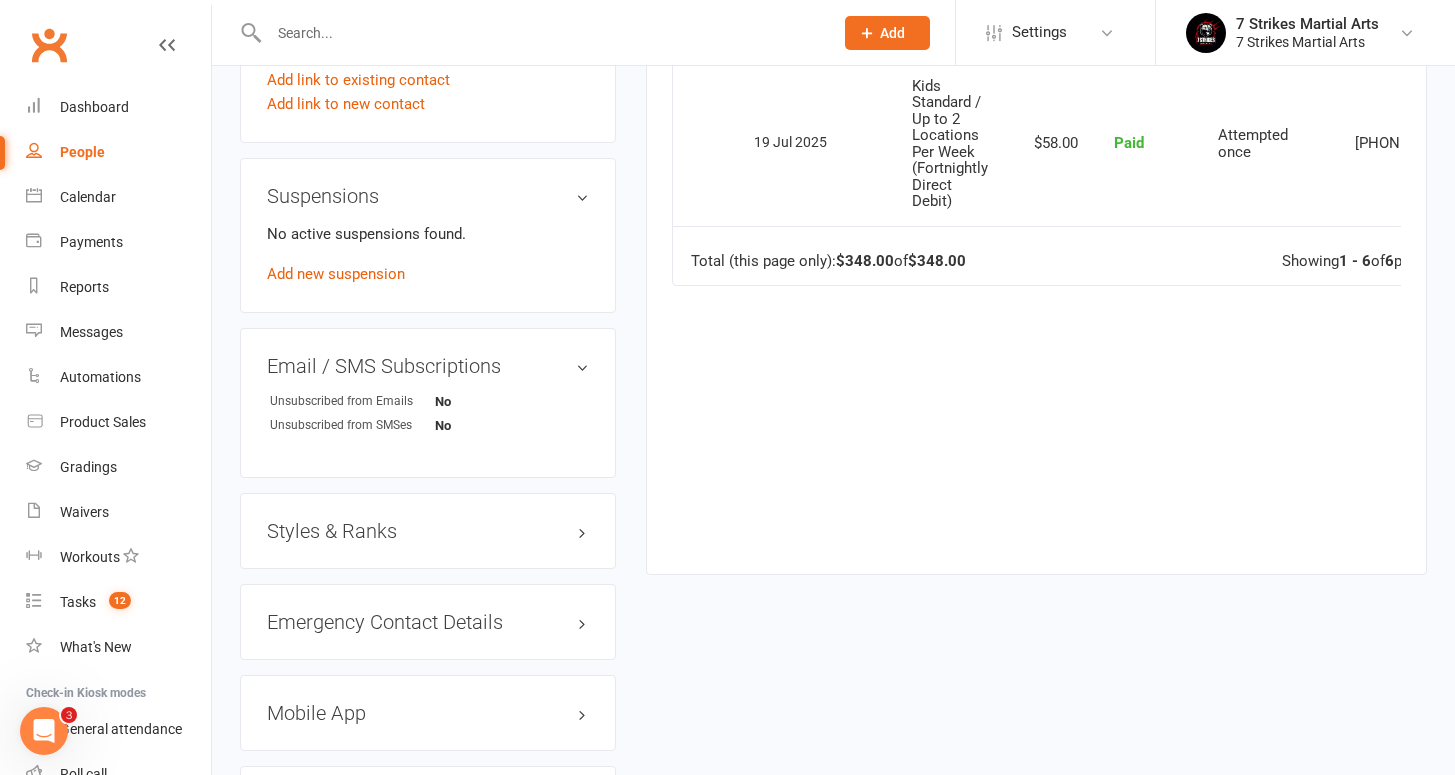 click on "Styles & Ranks" at bounding box center [428, 531] 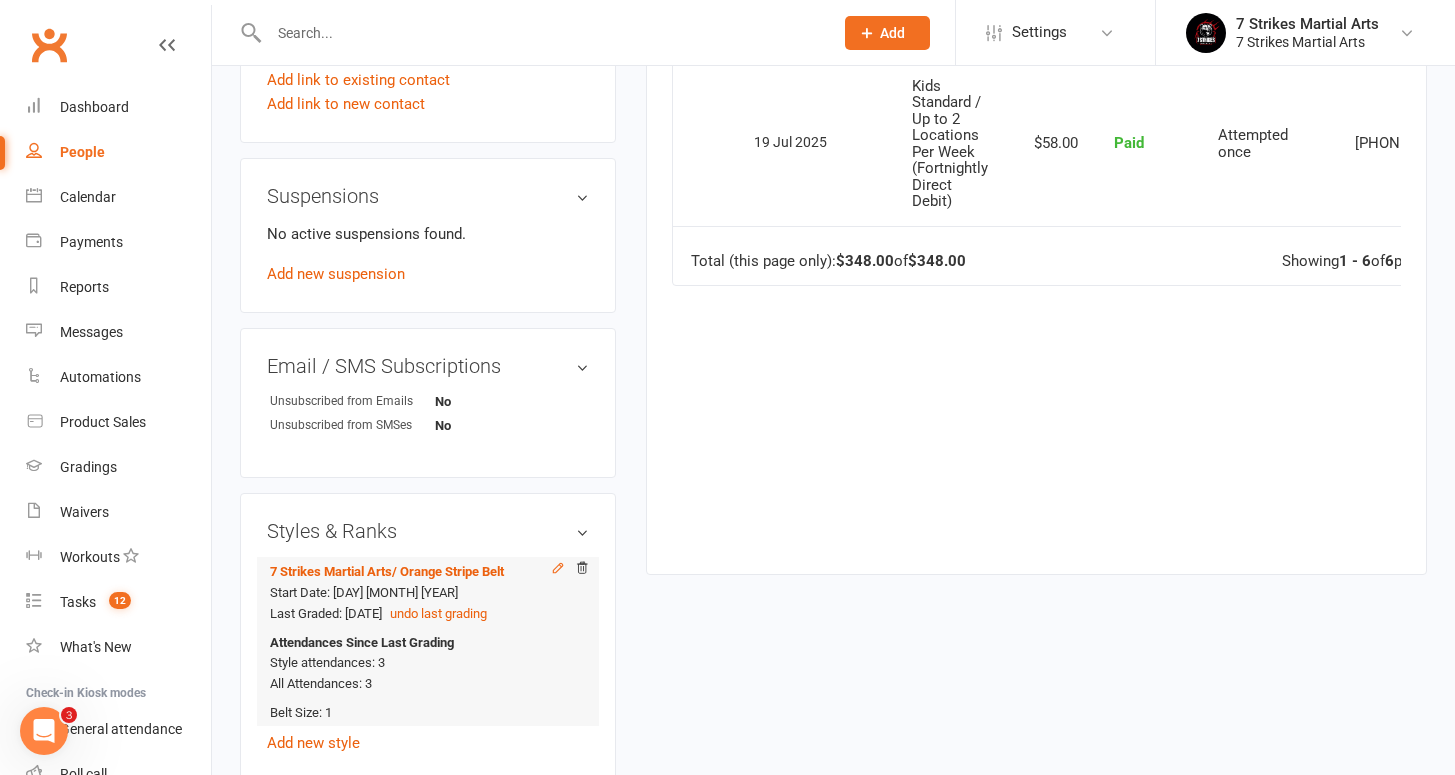 click 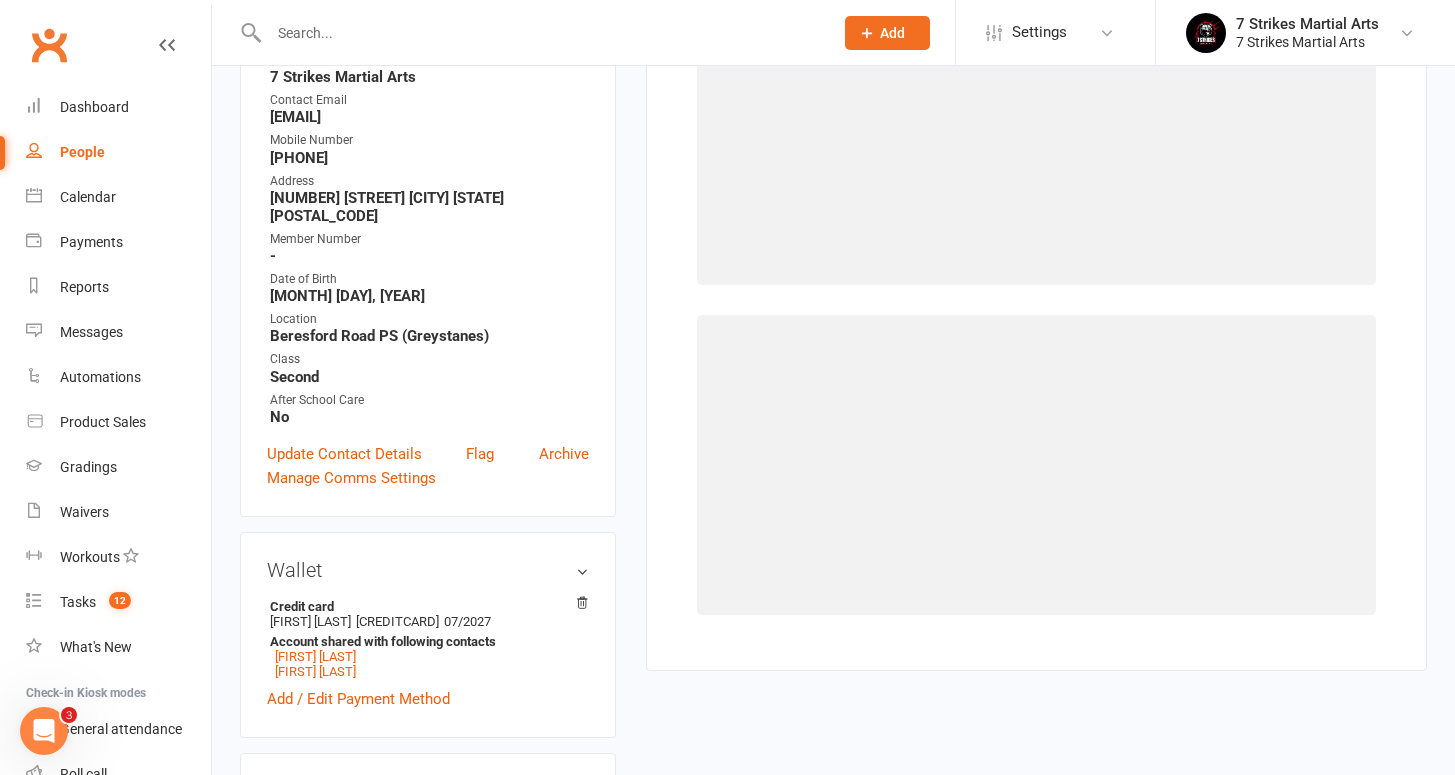 scroll, scrollTop: 170, scrollLeft: 0, axis: vertical 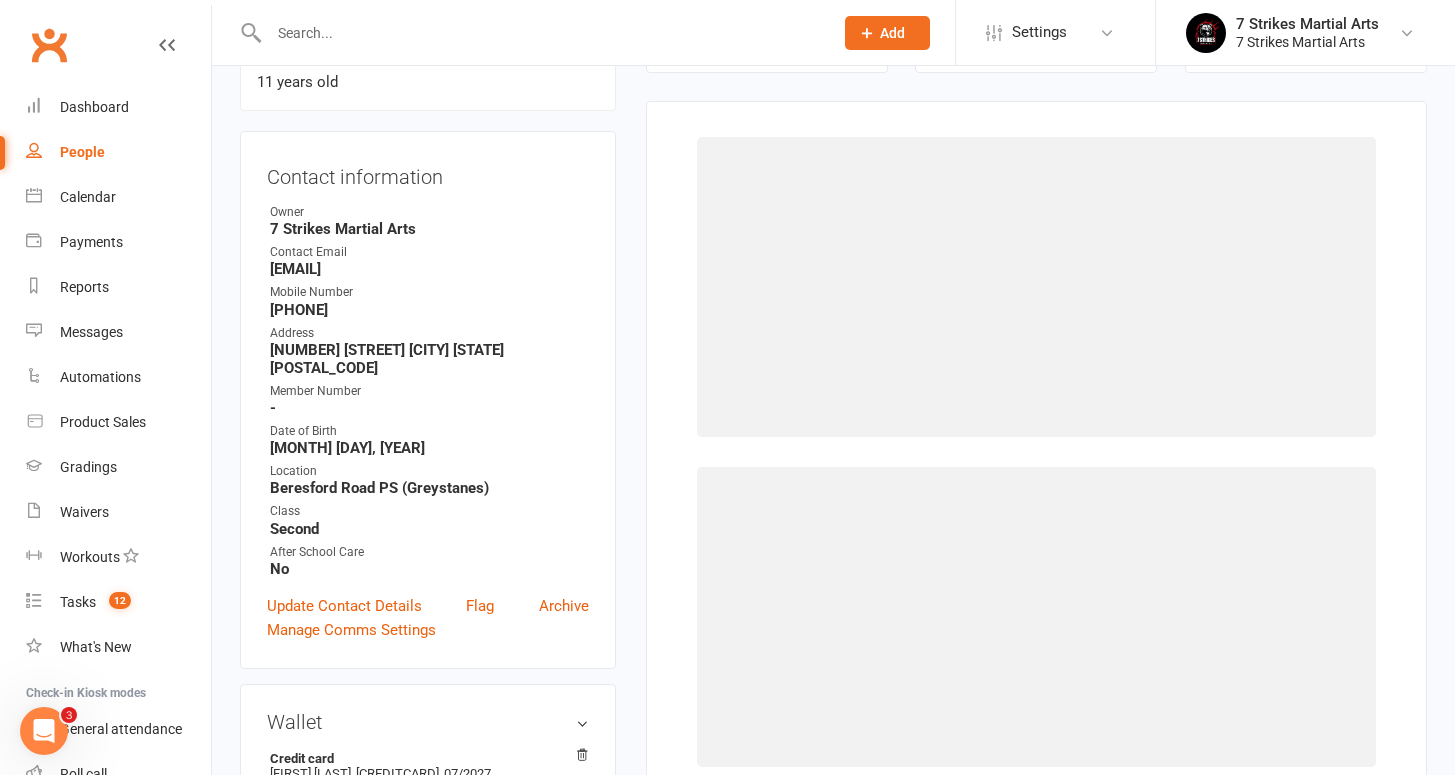 select on "30665" 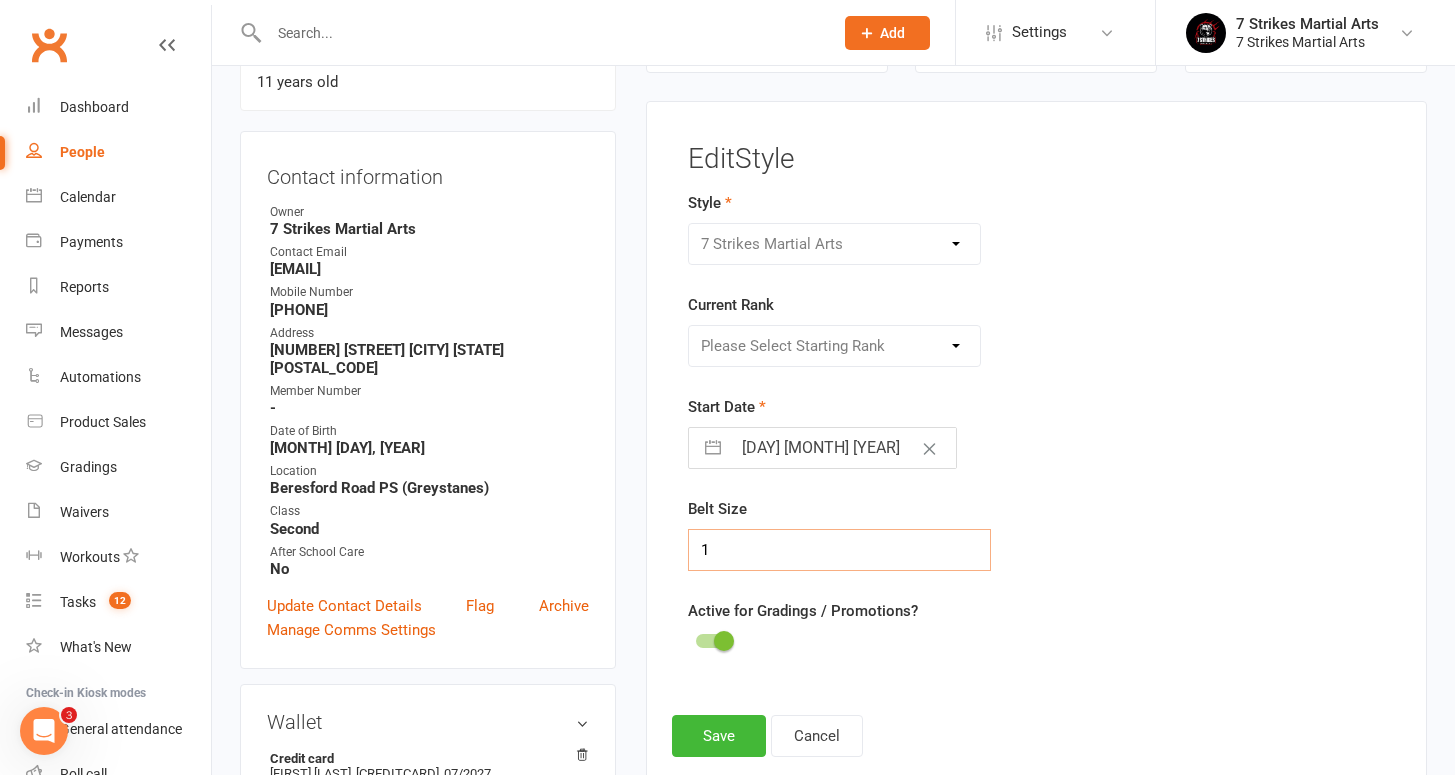 drag, startPoint x: 747, startPoint y: 549, endPoint x: 595, endPoint y: 567, distance: 153.06207 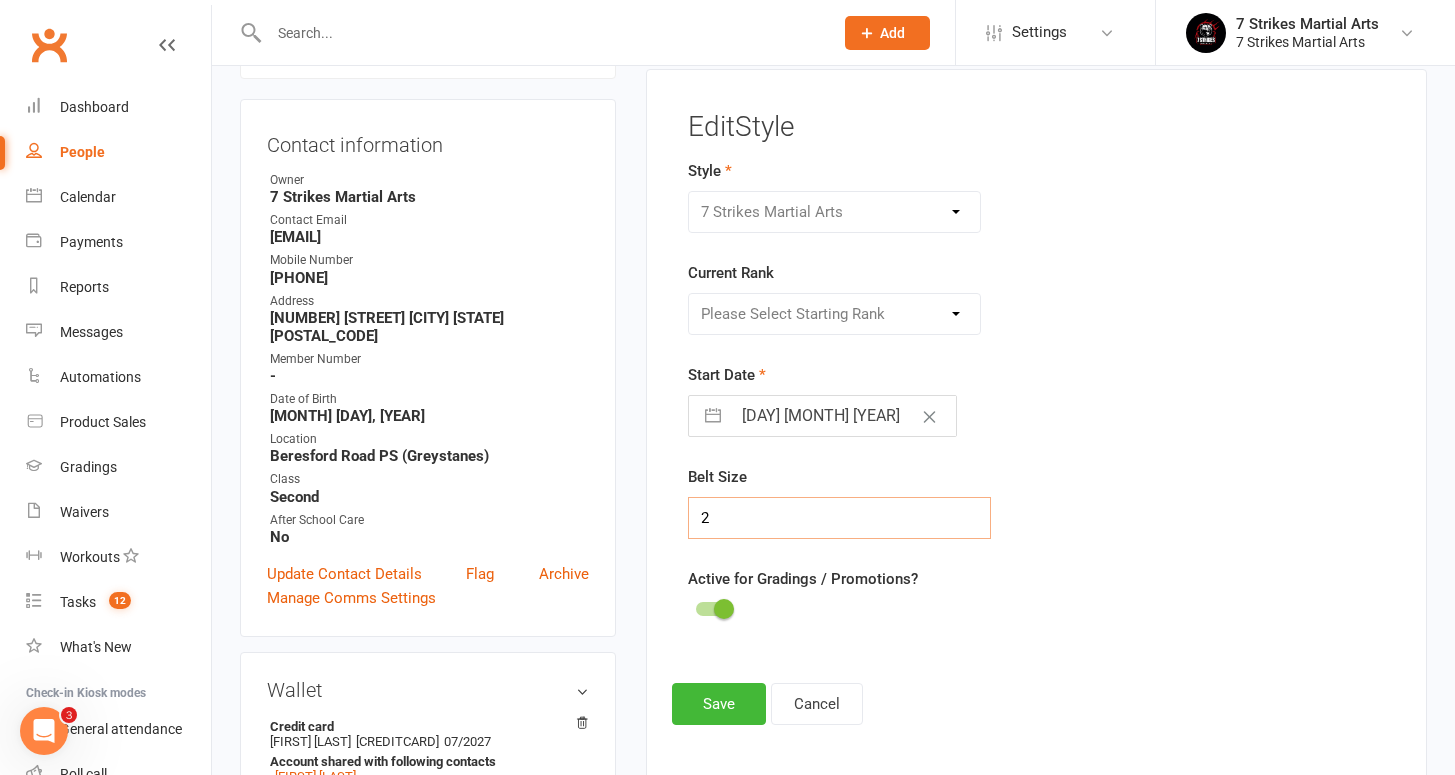 scroll, scrollTop: 306, scrollLeft: 0, axis: vertical 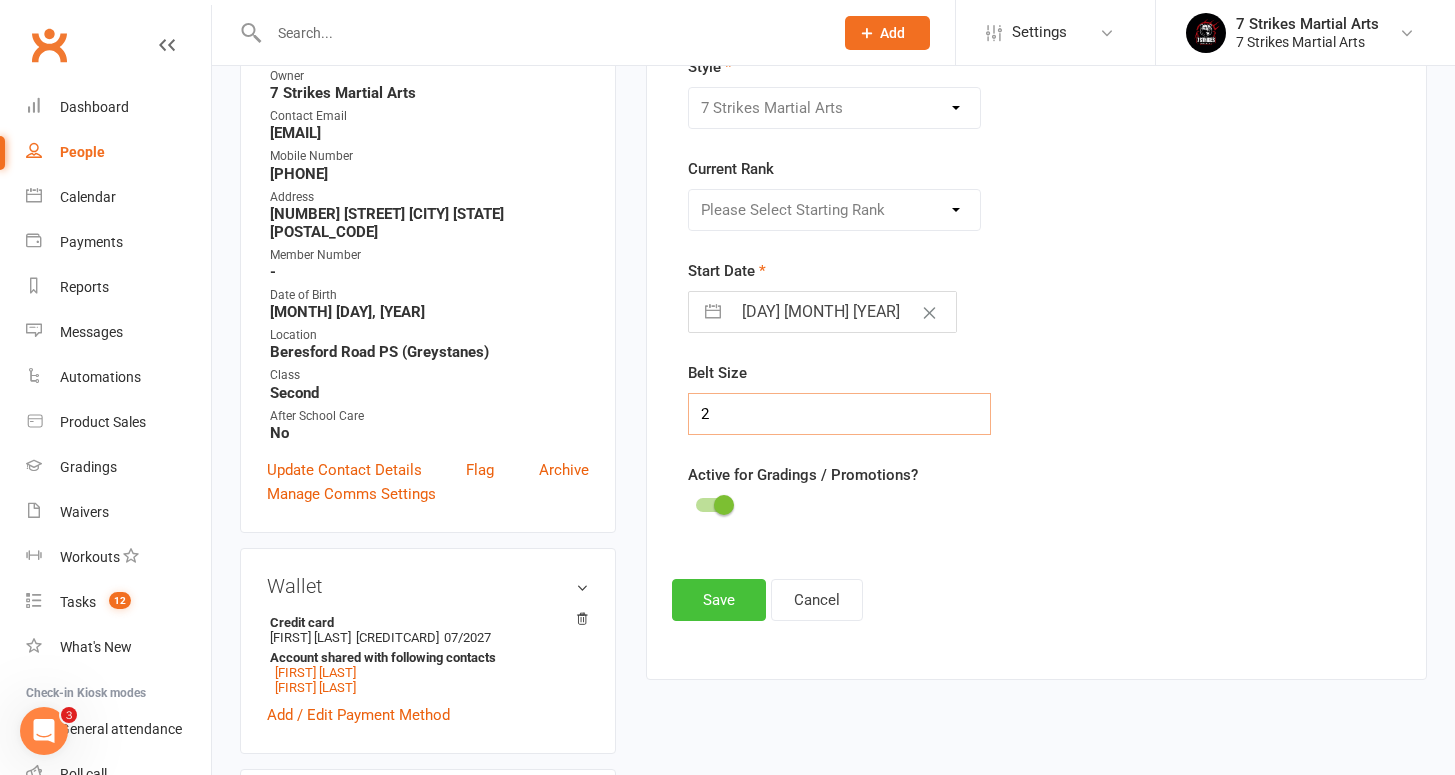 type on "2" 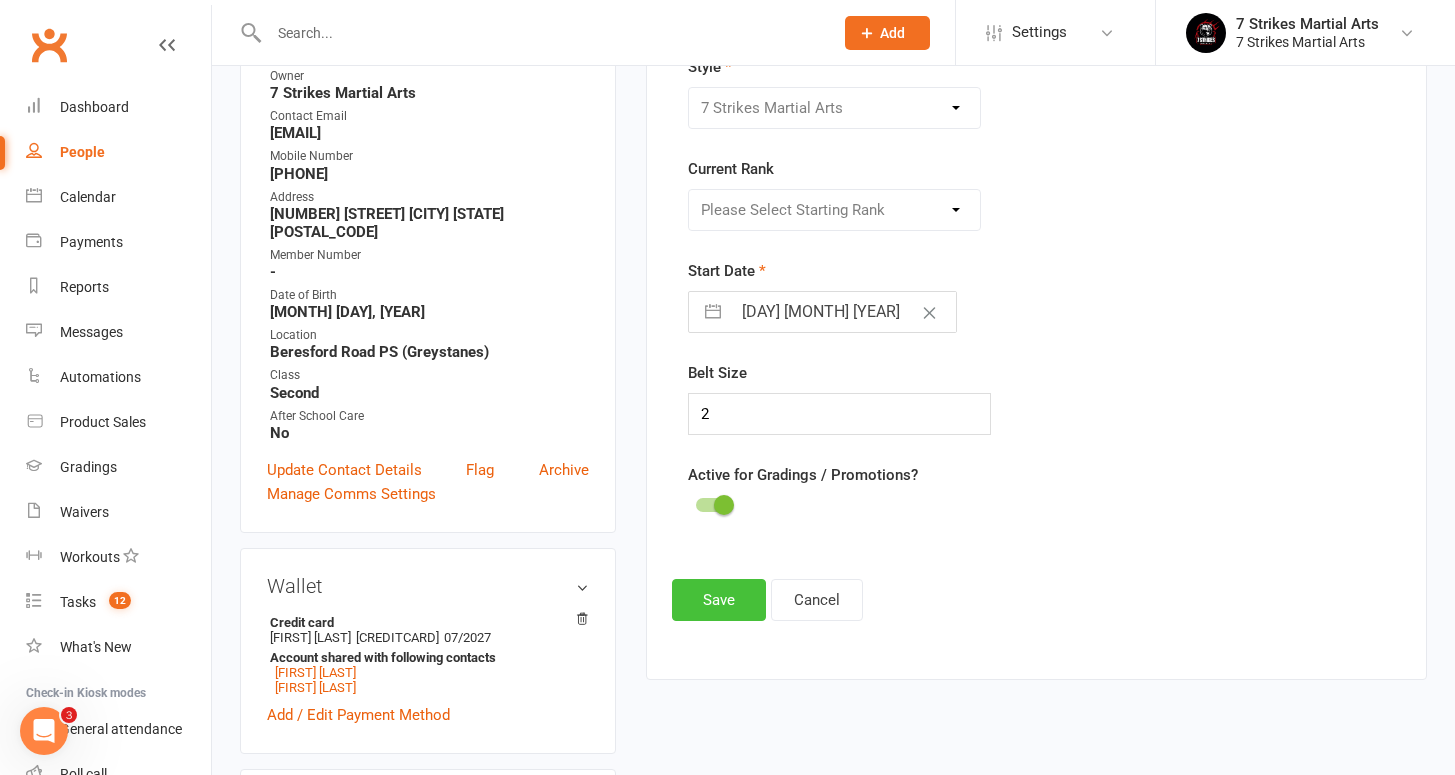 click on "Save" at bounding box center [719, 600] 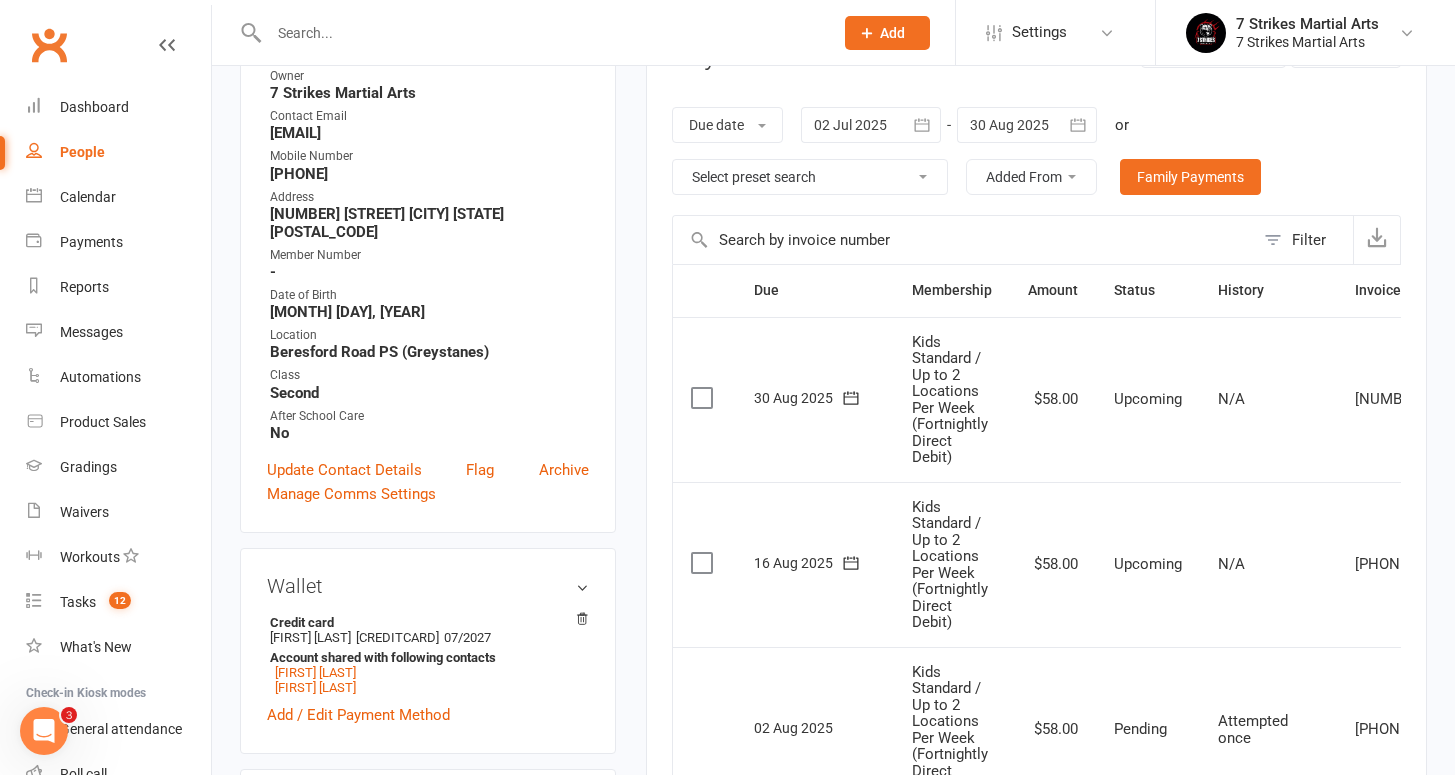 click at bounding box center (541, 33) 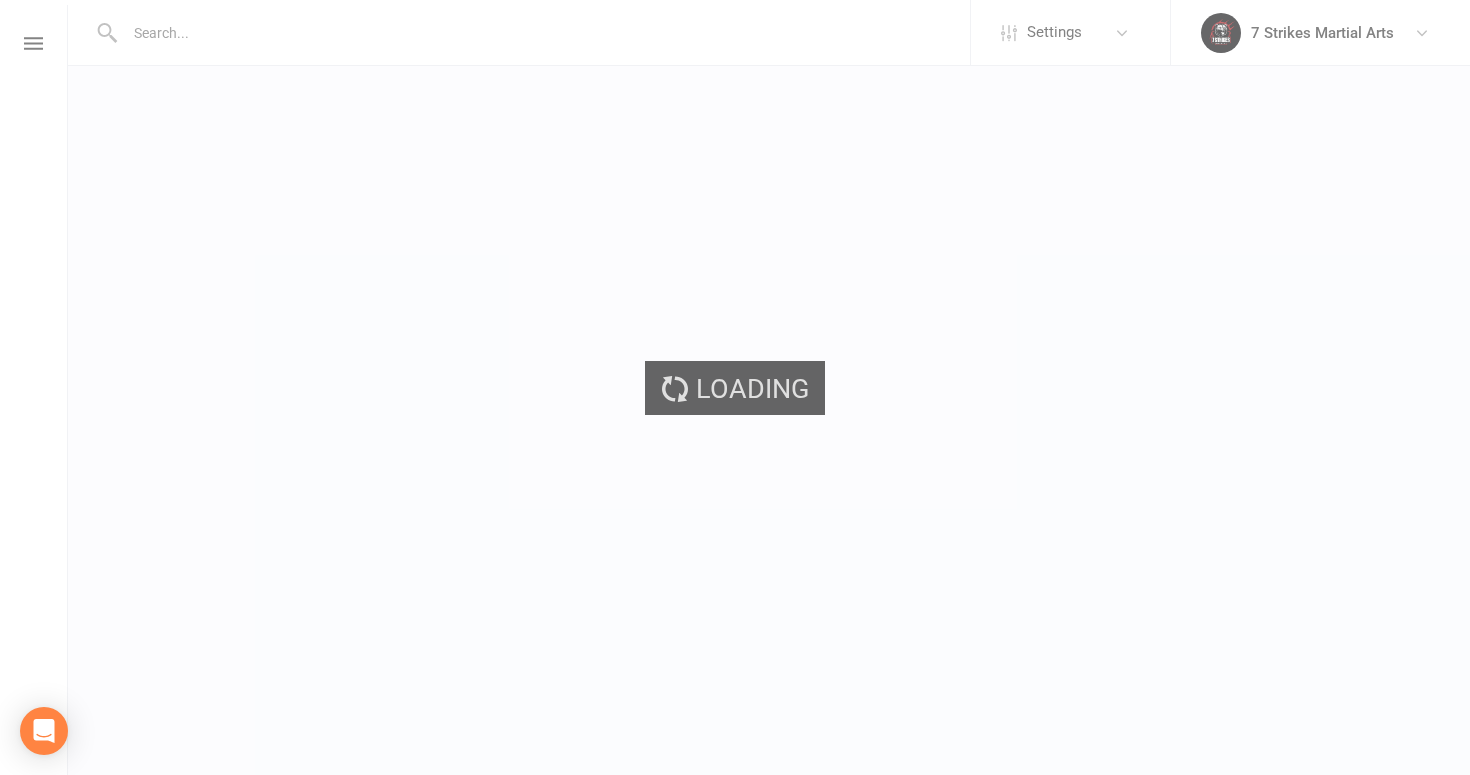 scroll, scrollTop: 0, scrollLeft: 0, axis: both 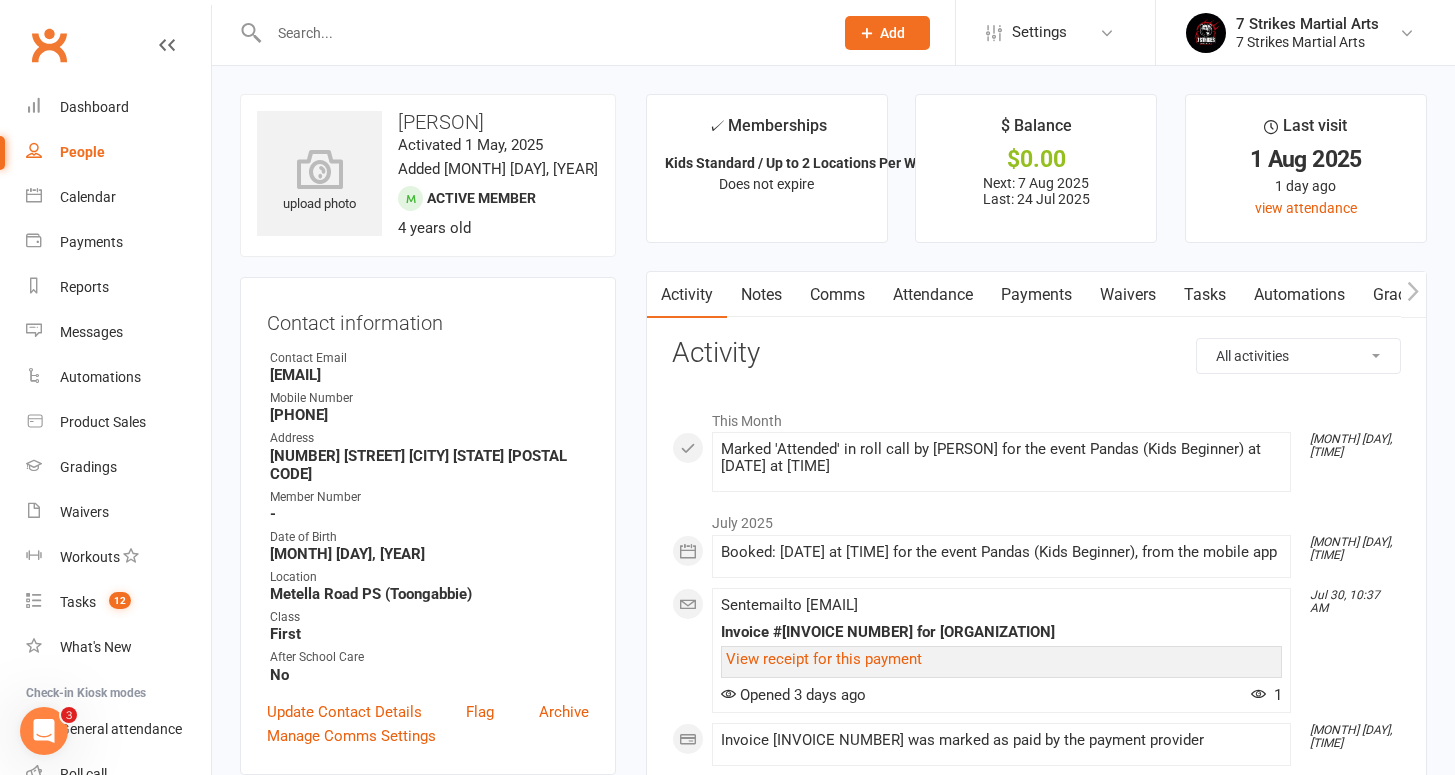 click on "Attendance" at bounding box center (933, 295) 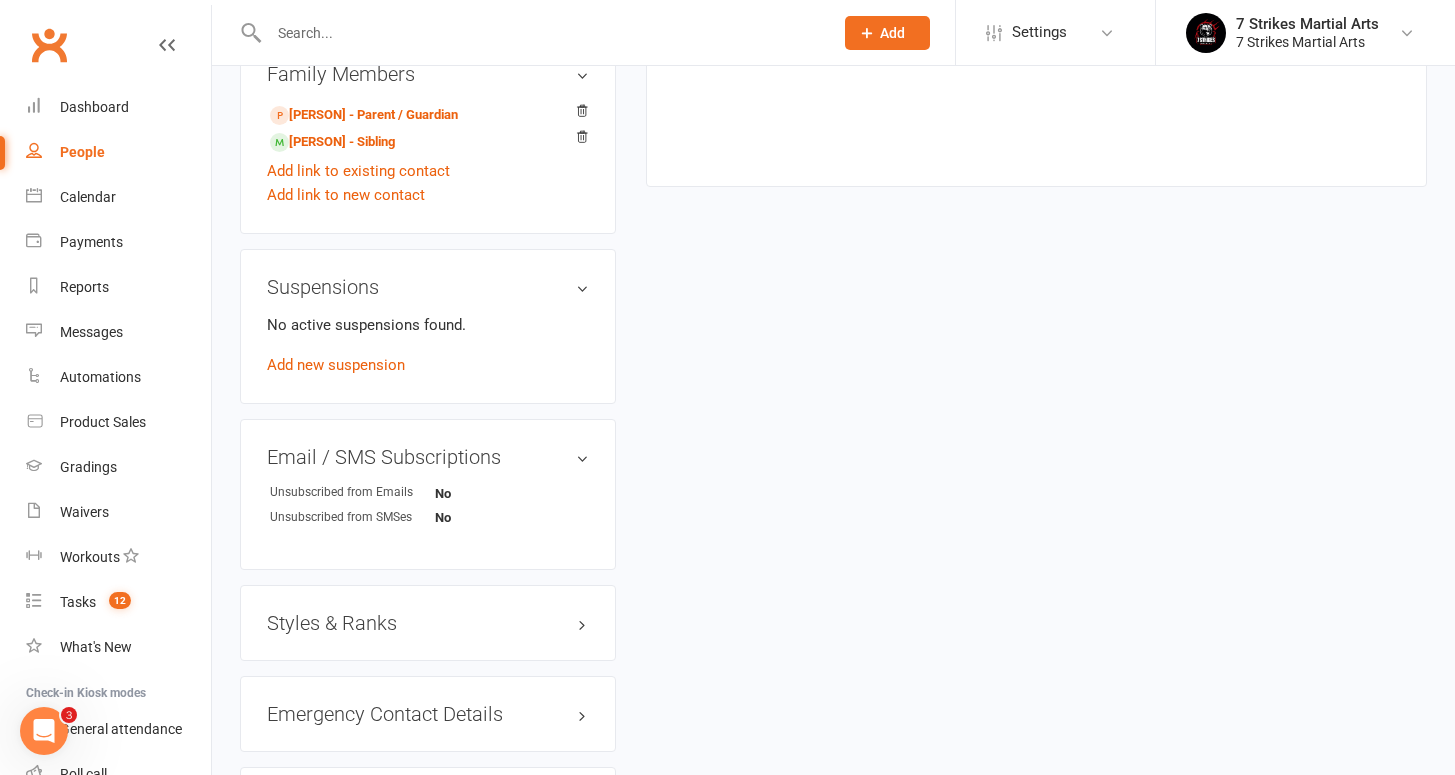 scroll, scrollTop: 810, scrollLeft: 0, axis: vertical 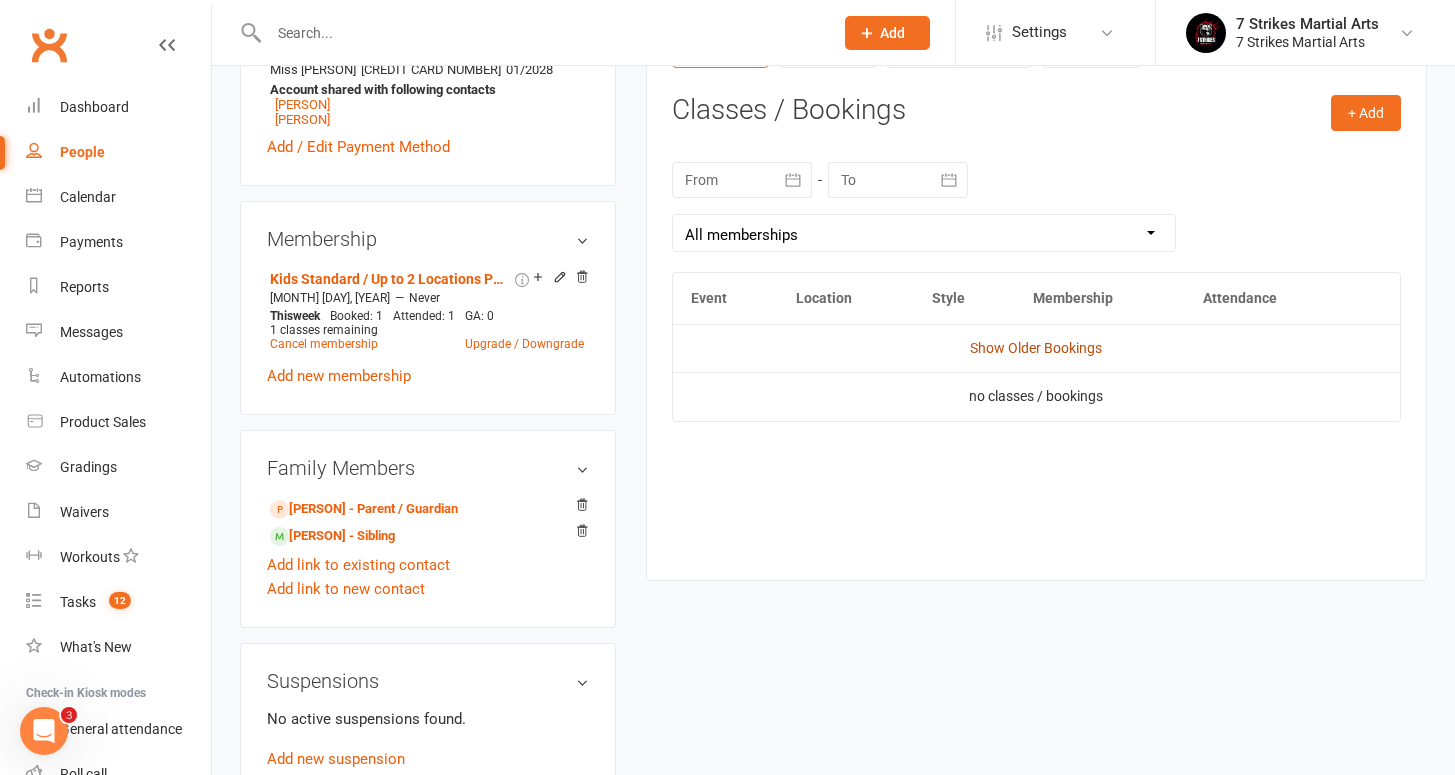 click on "Show Older Bookings" at bounding box center (1036, 348) 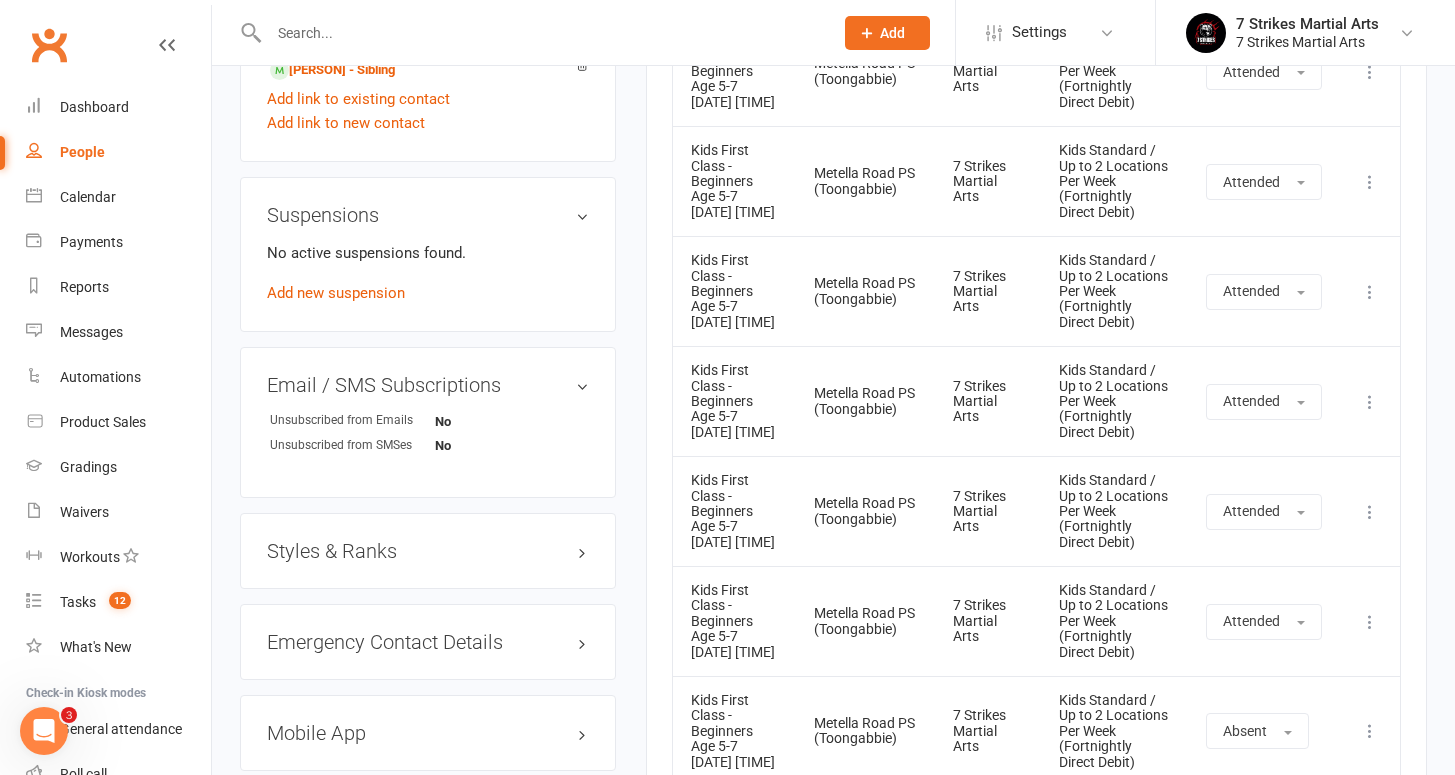 scroll, scrollTop: 1736, scrollLeft: 0, axis: vertical 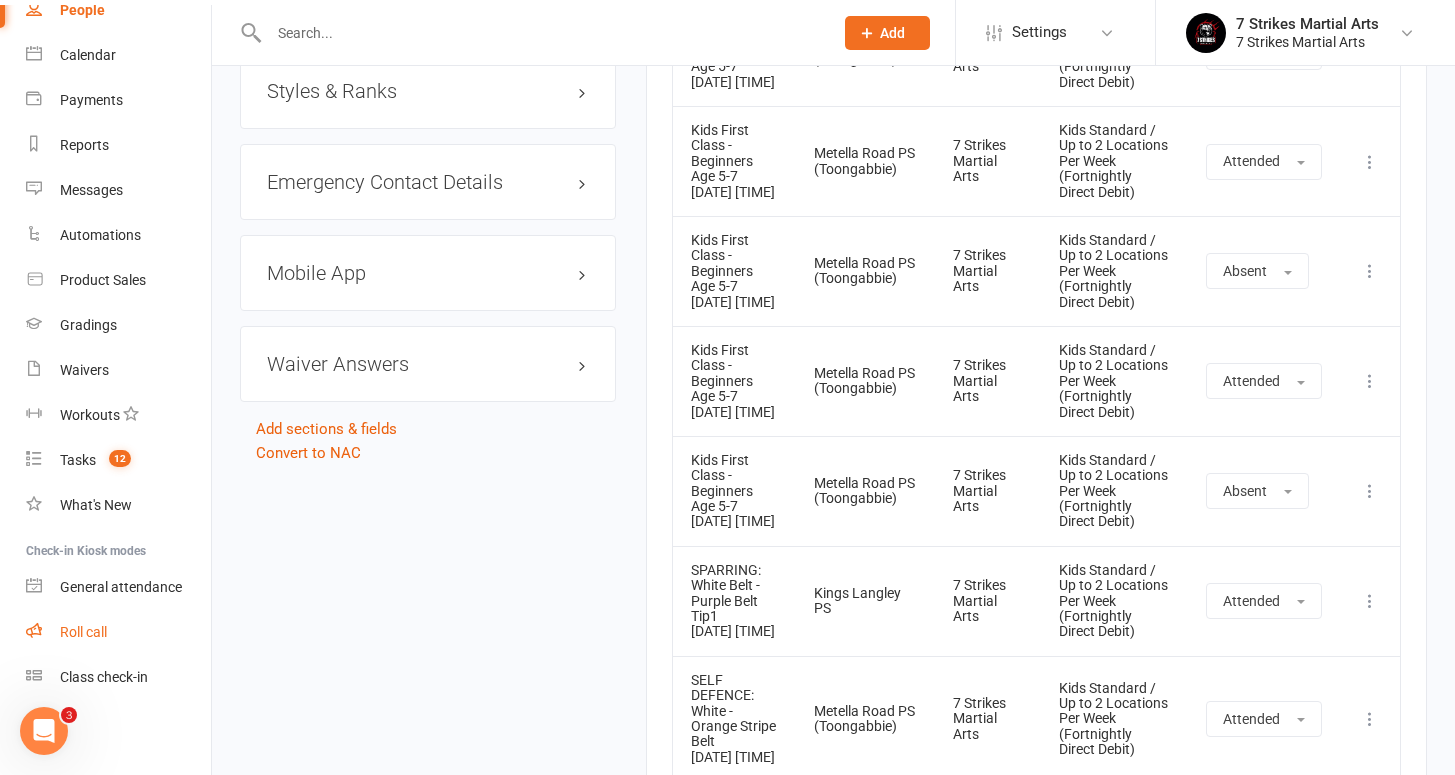 click on "Roll call" at bounding box center (118, 632) 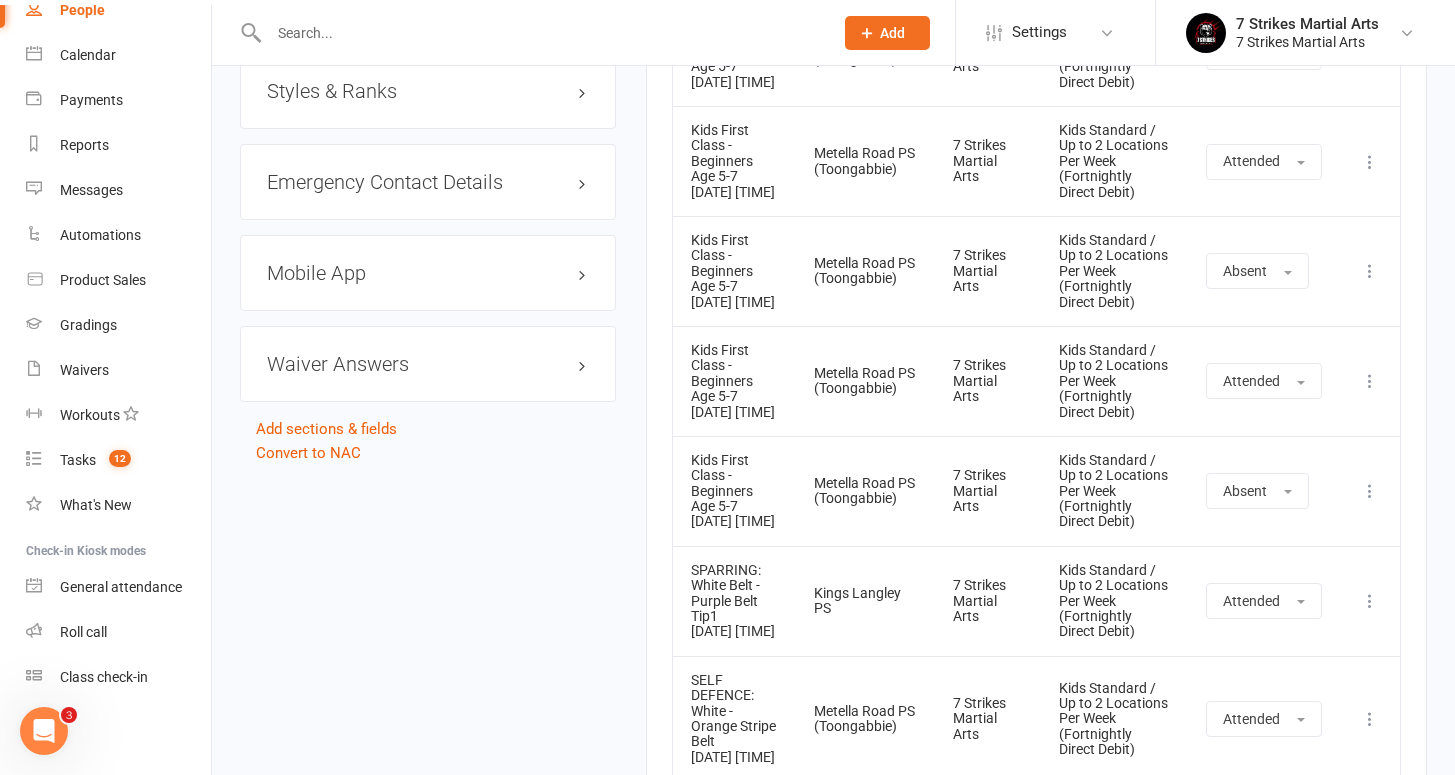 scroll, scrollTop: 0, scrollLeft: 0, axis: both 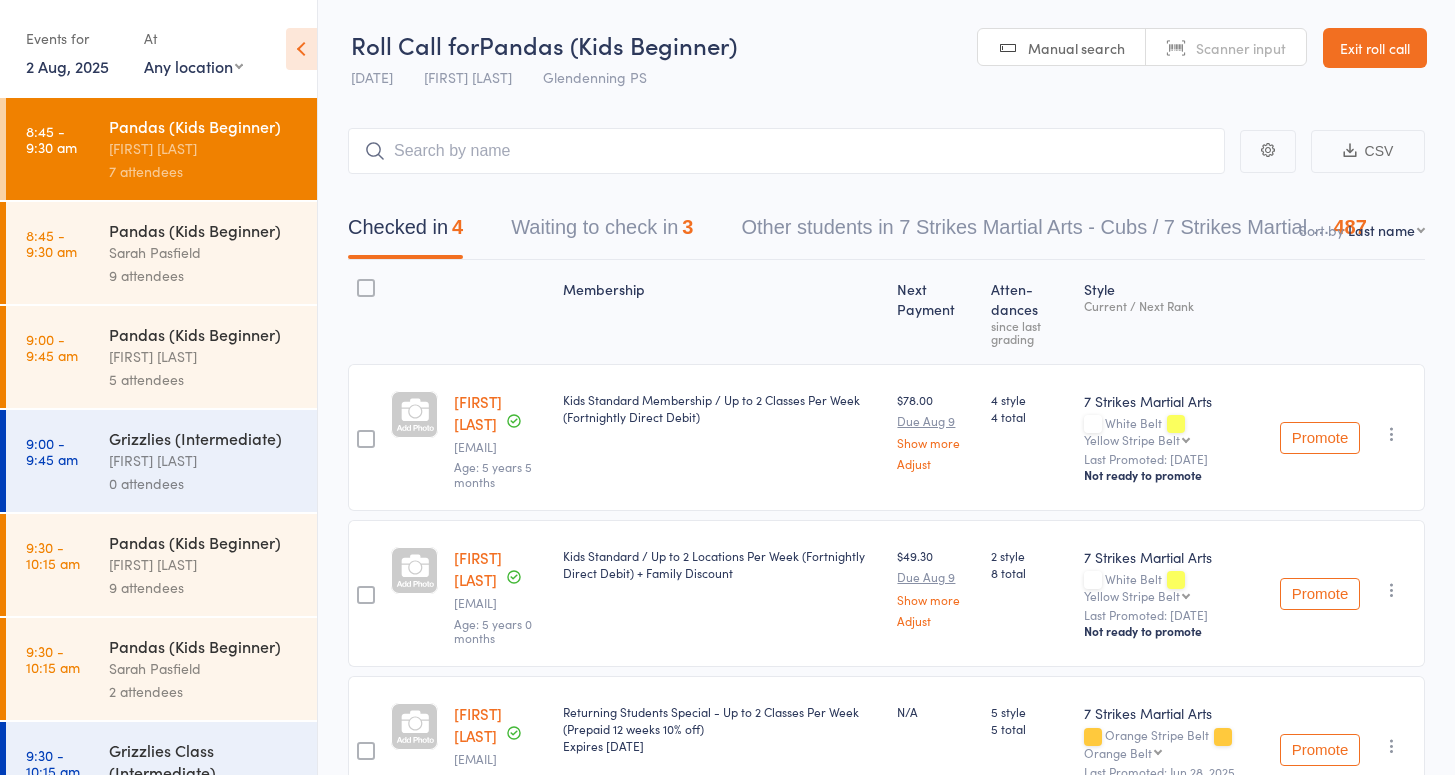click on "Waiting to check in  3" at bounding box center [602, 232] 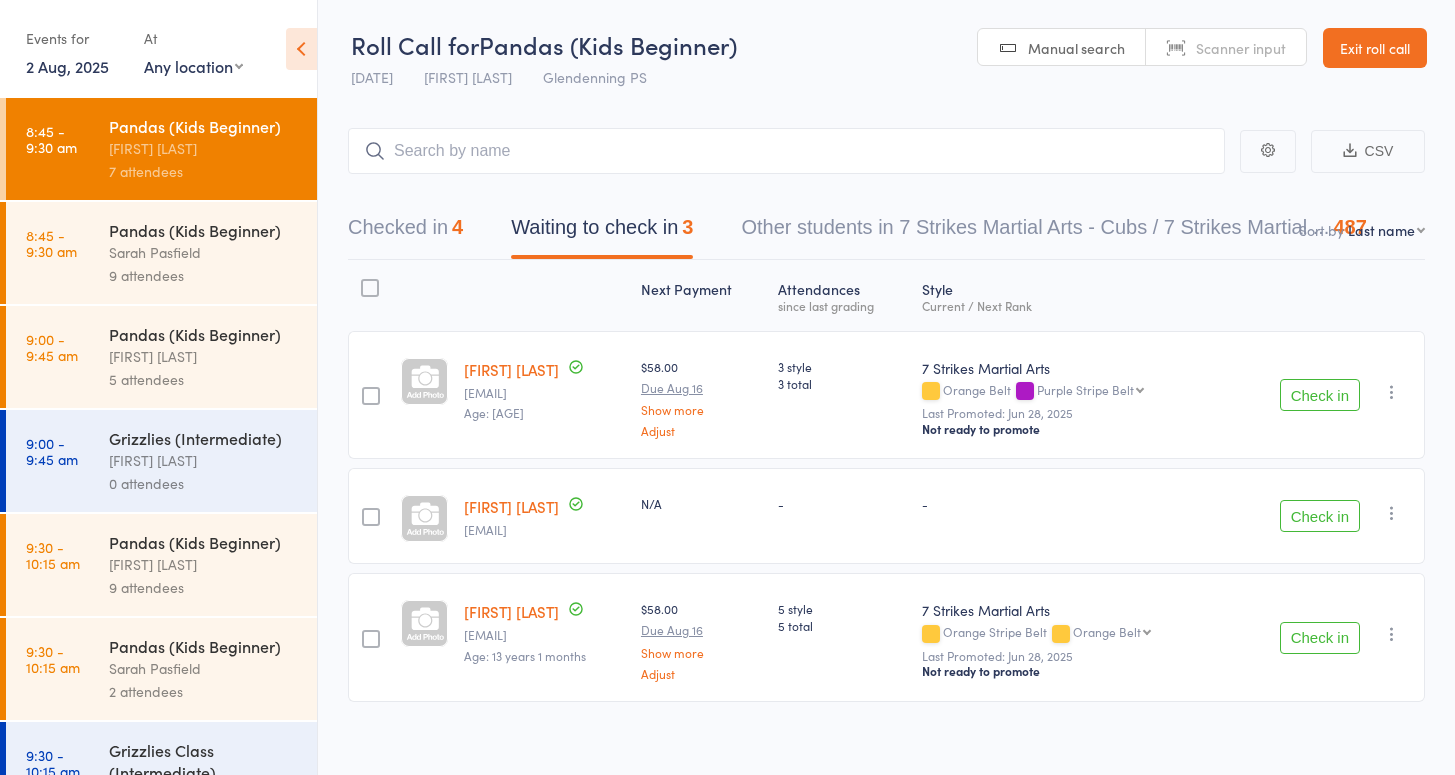 click on "Sarah Pasfield" at bounding box center (204, 252) 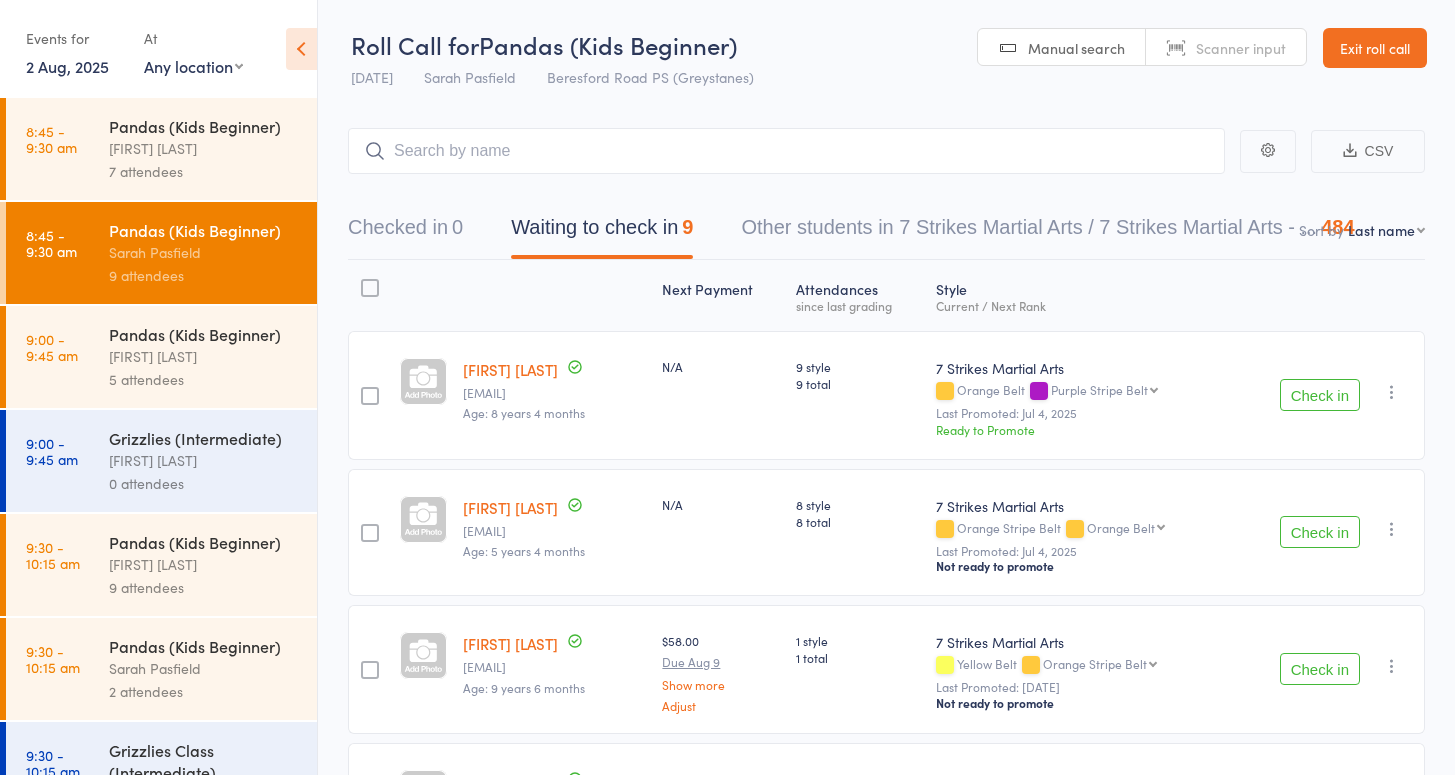 click on "[FIRST] [LAST]" at bounding box center (204, 148) 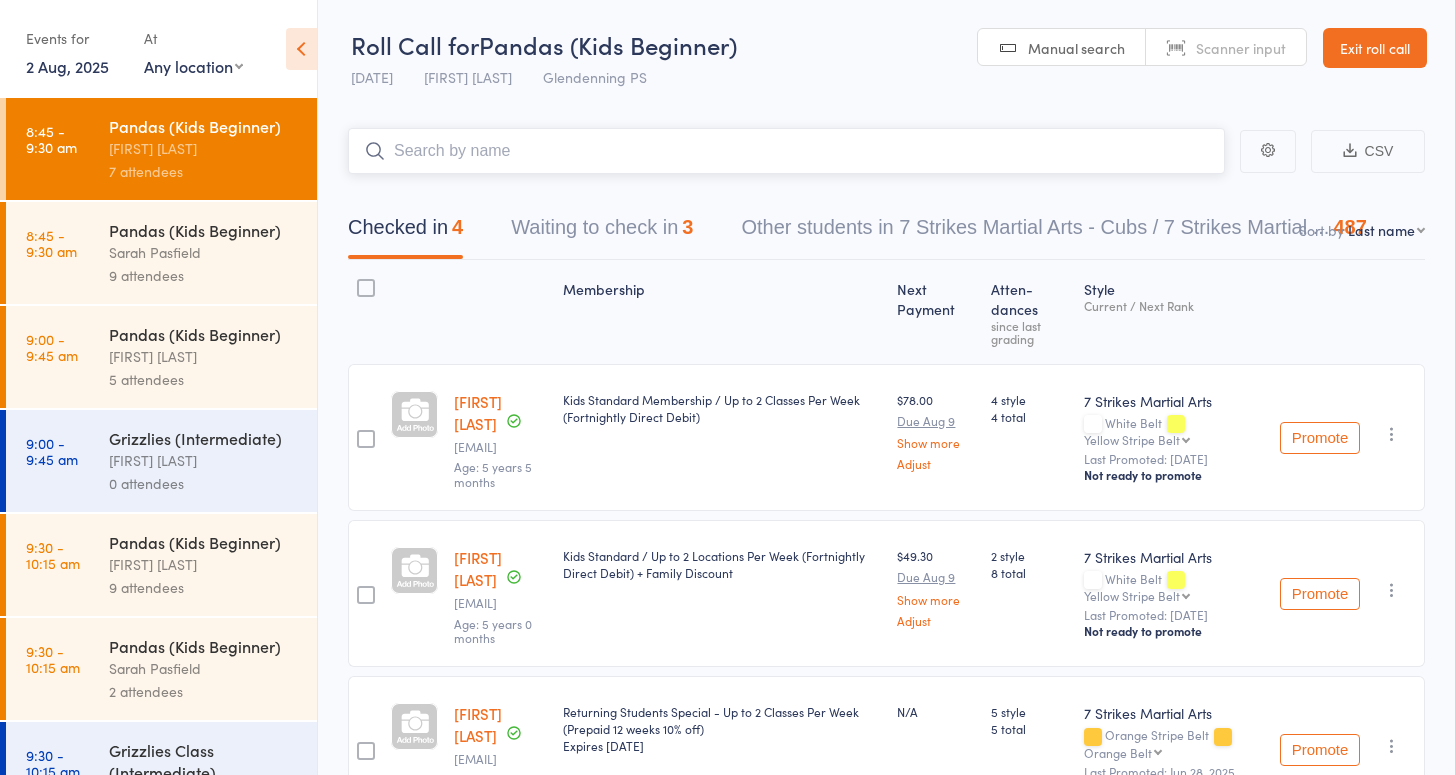 scroll, scrollTop: 153, scrollLeft: 0, axis: vertical 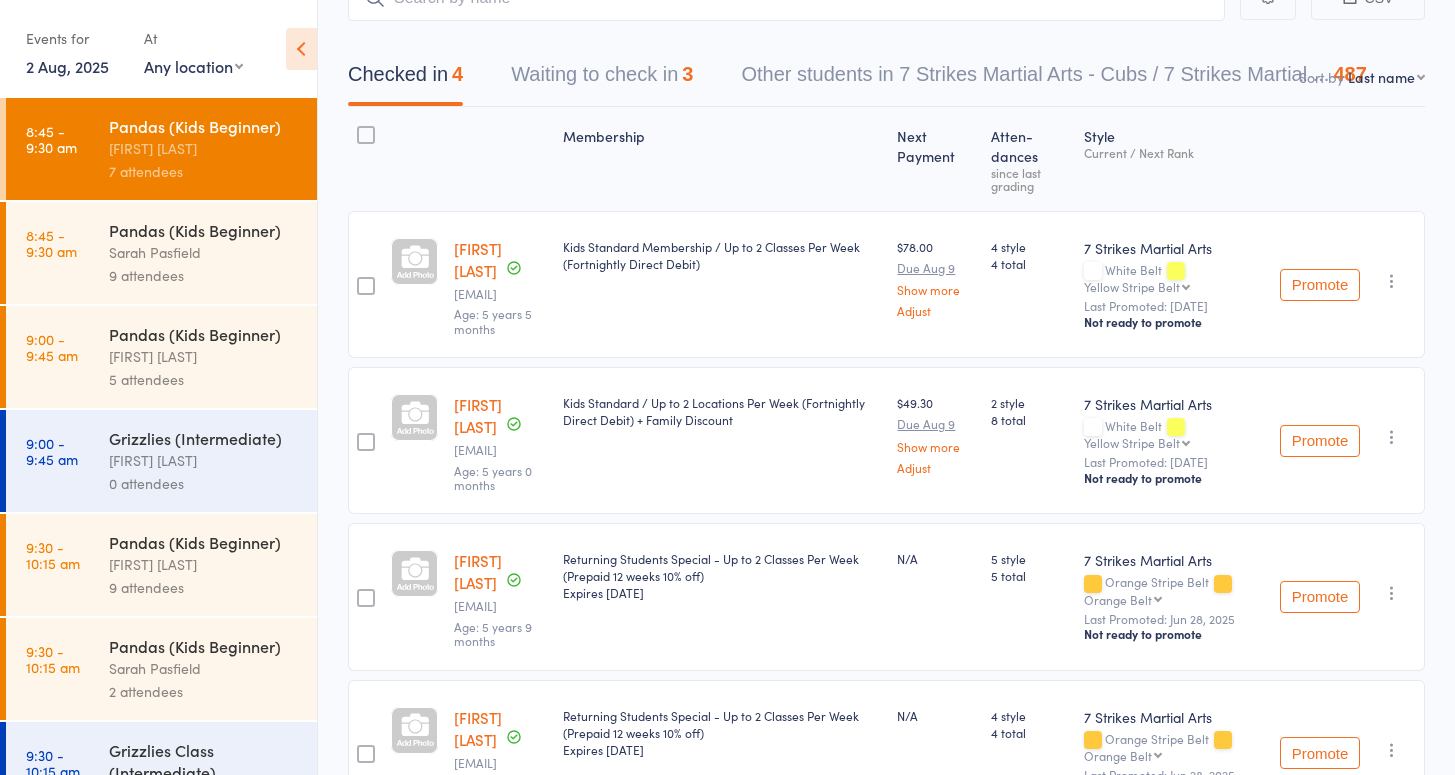 click on "9 attendees" at bounding box center [204, 275] 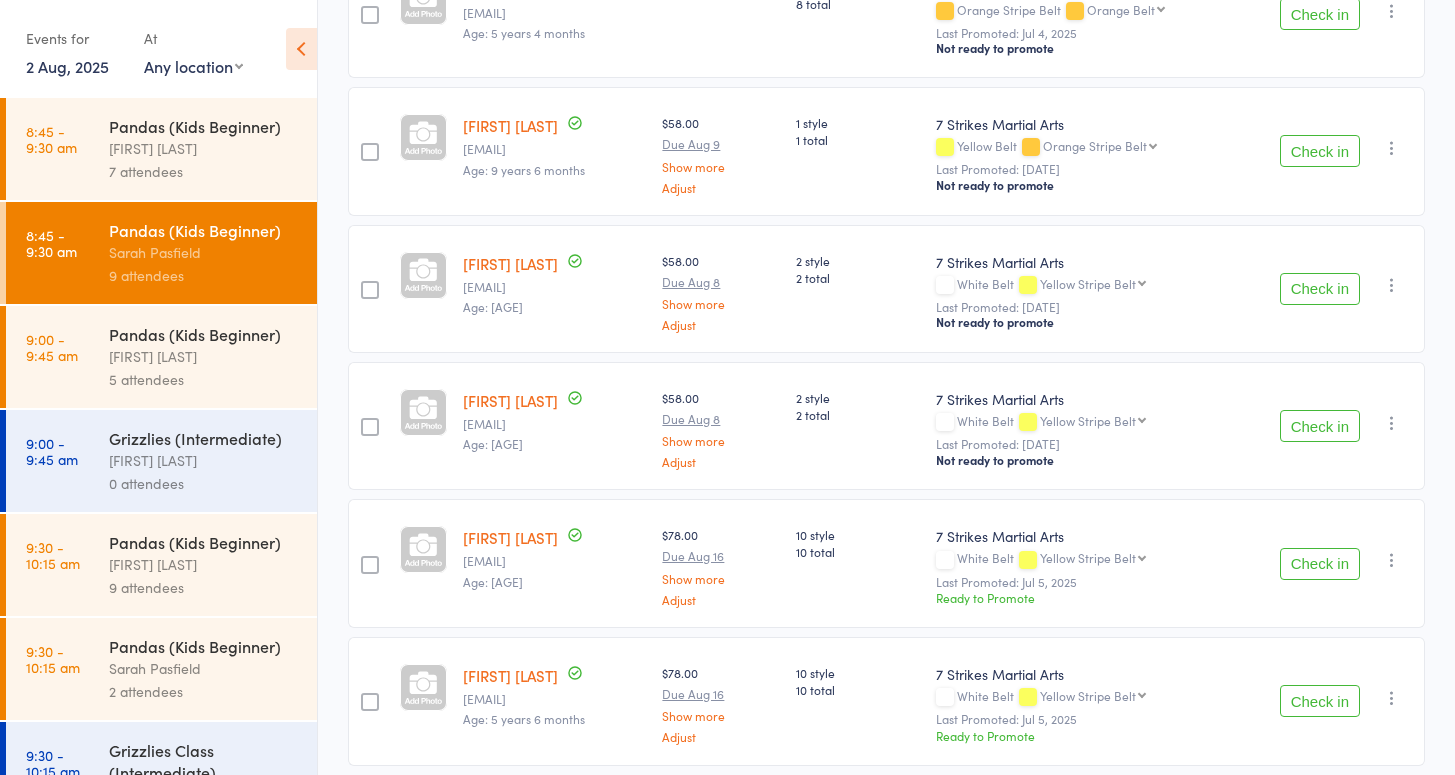 scroll, scrollTop: 522, scrollLeft: 0, axis: vertical 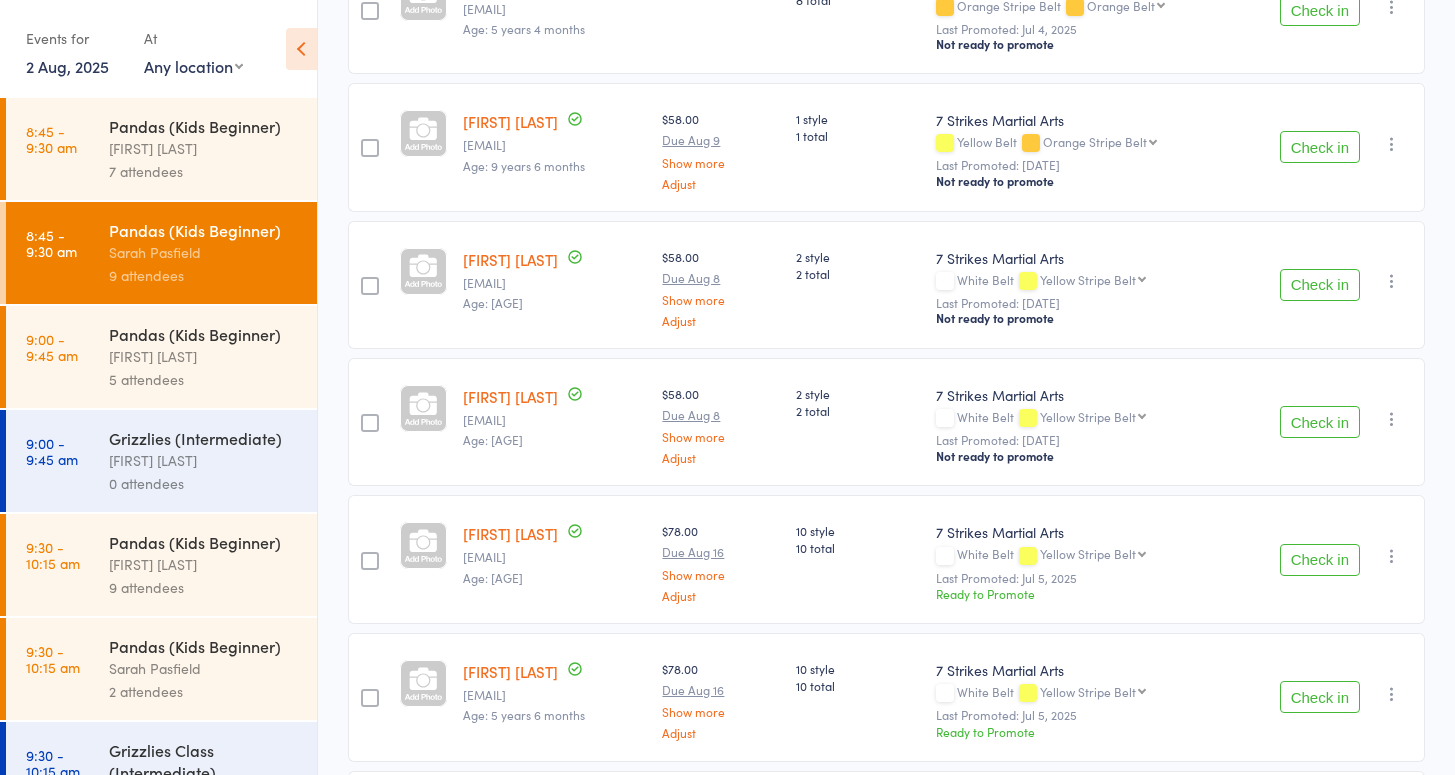 click on "Check in" at bounding box center (1320, 560) 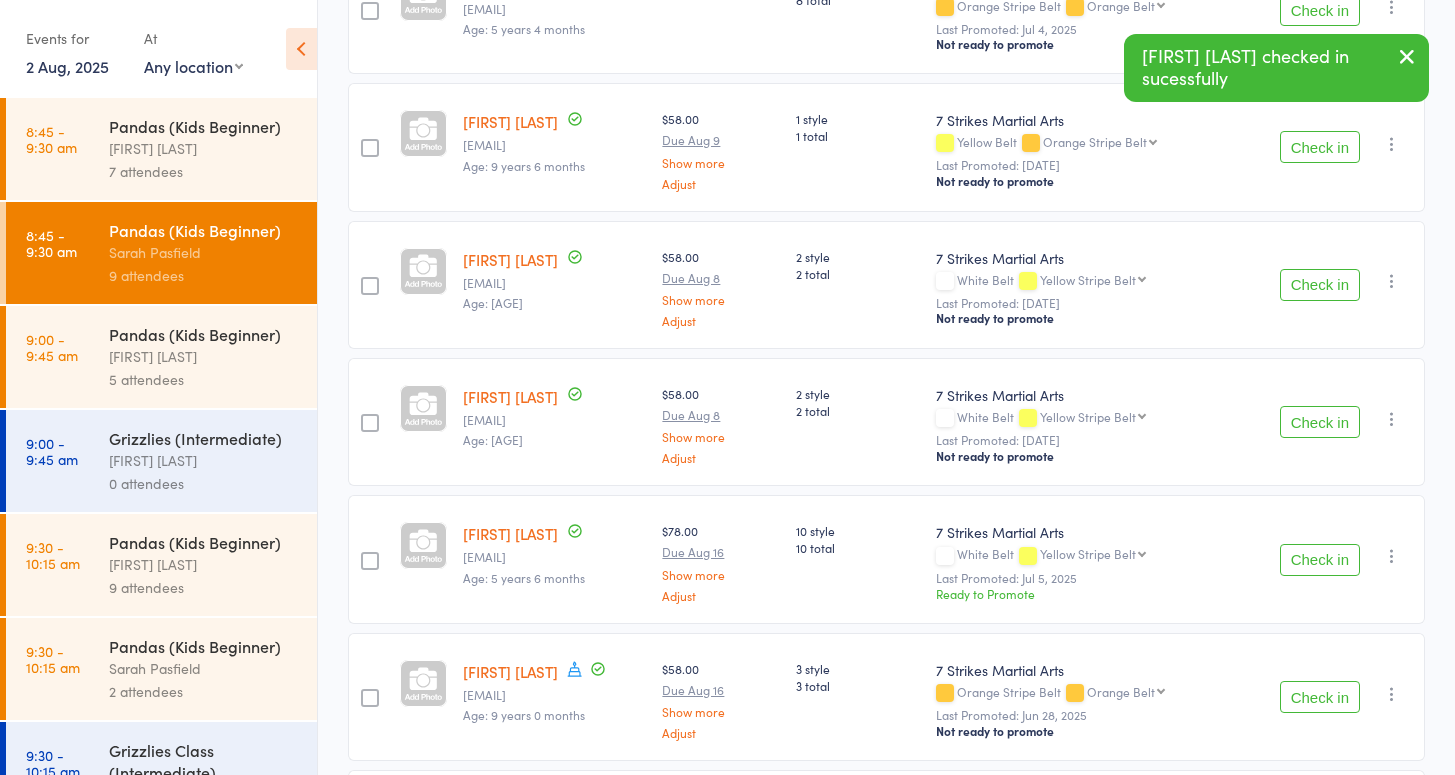 click on "Check in" at bounding box center [1320, 560] 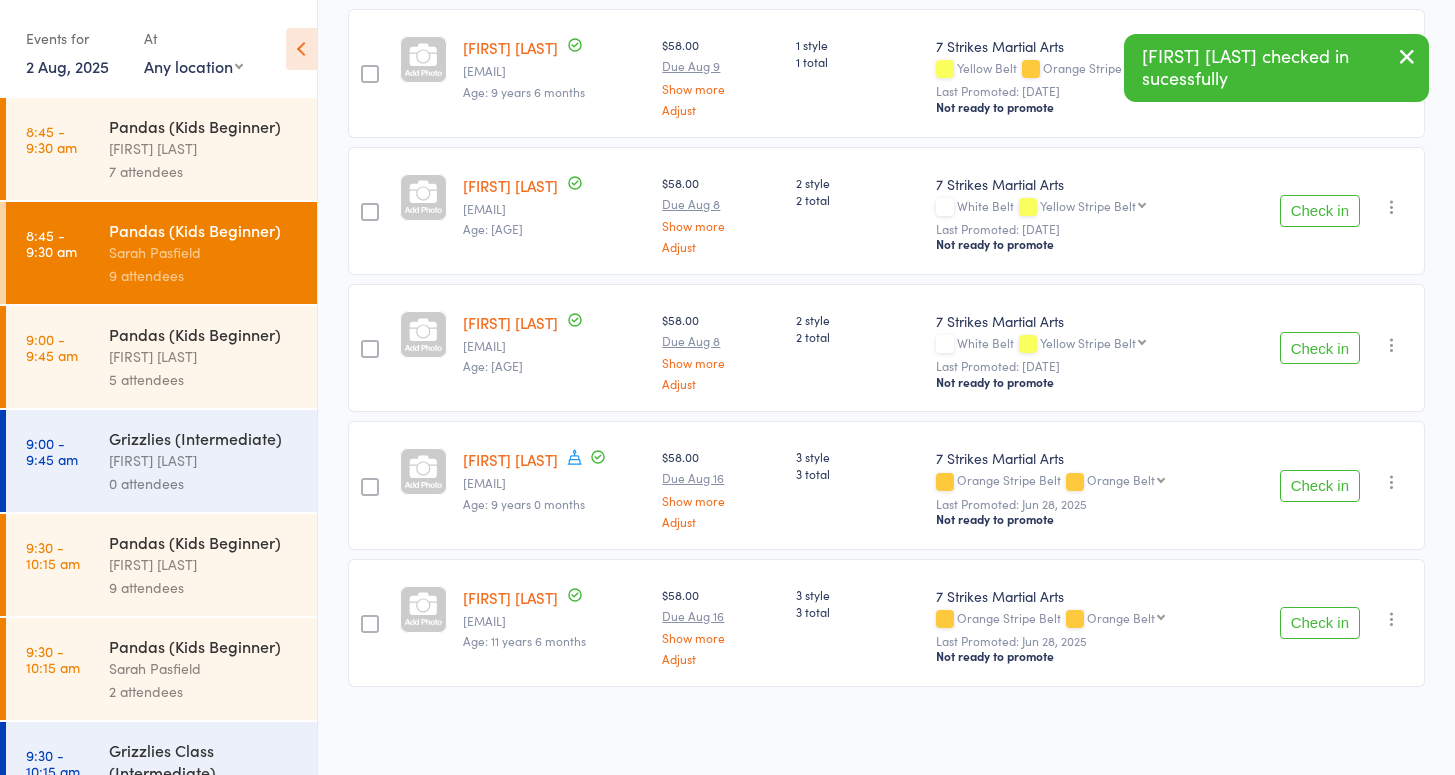 scroll, scrollTop: 0, scrollLeft: 0, axis: both 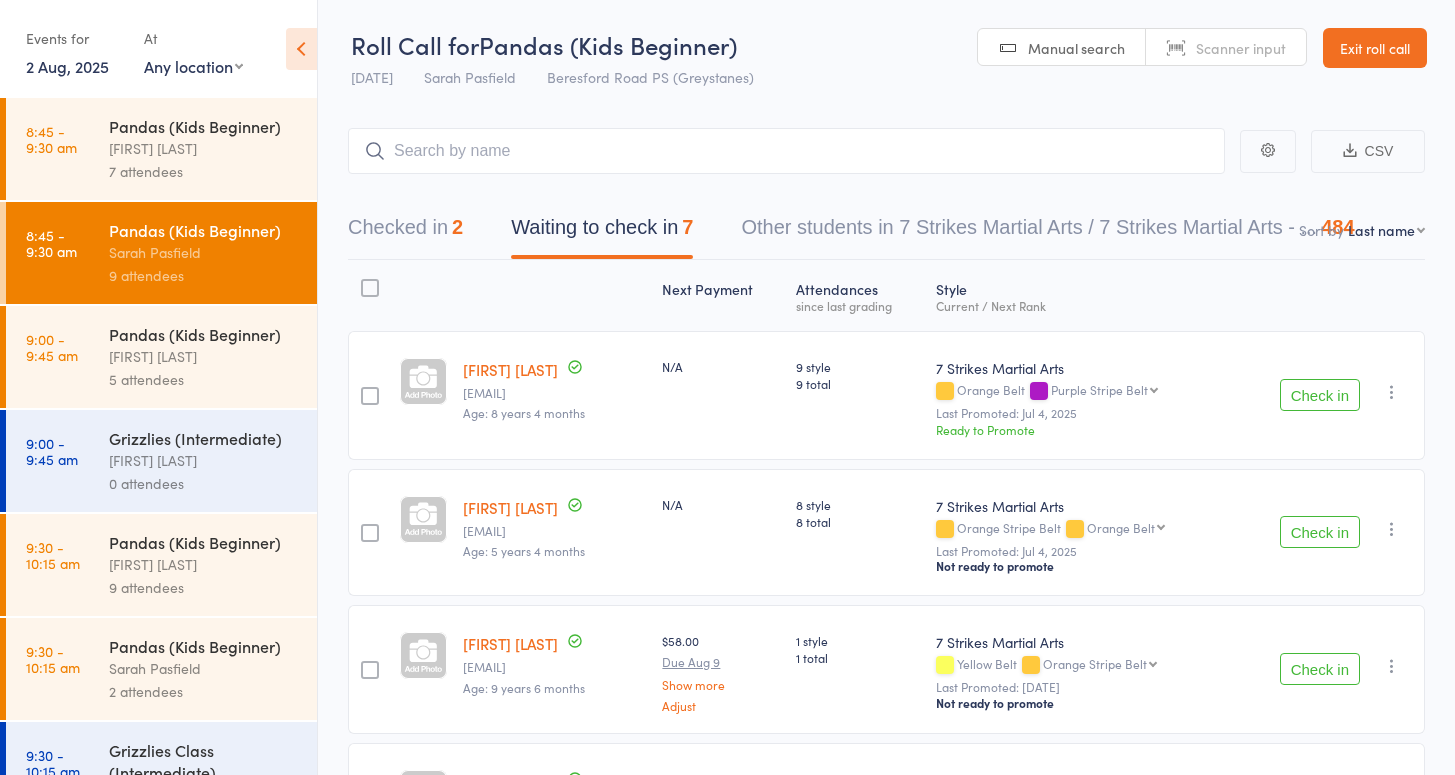 click on "[FIRST] [LAST]" at bounding box center [204, 564] 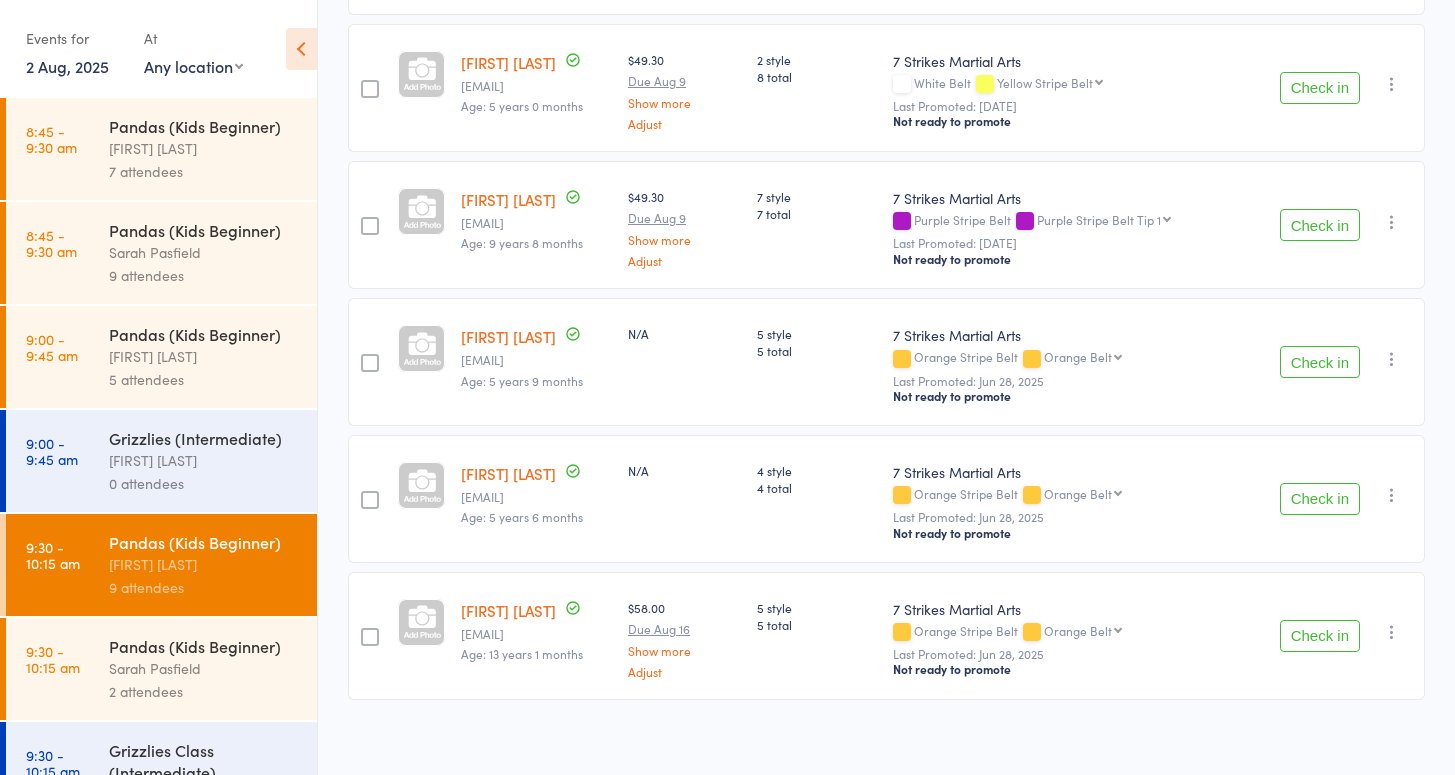 scroll, scrollTop: 871, scrollLeft: 0, axis: vertical 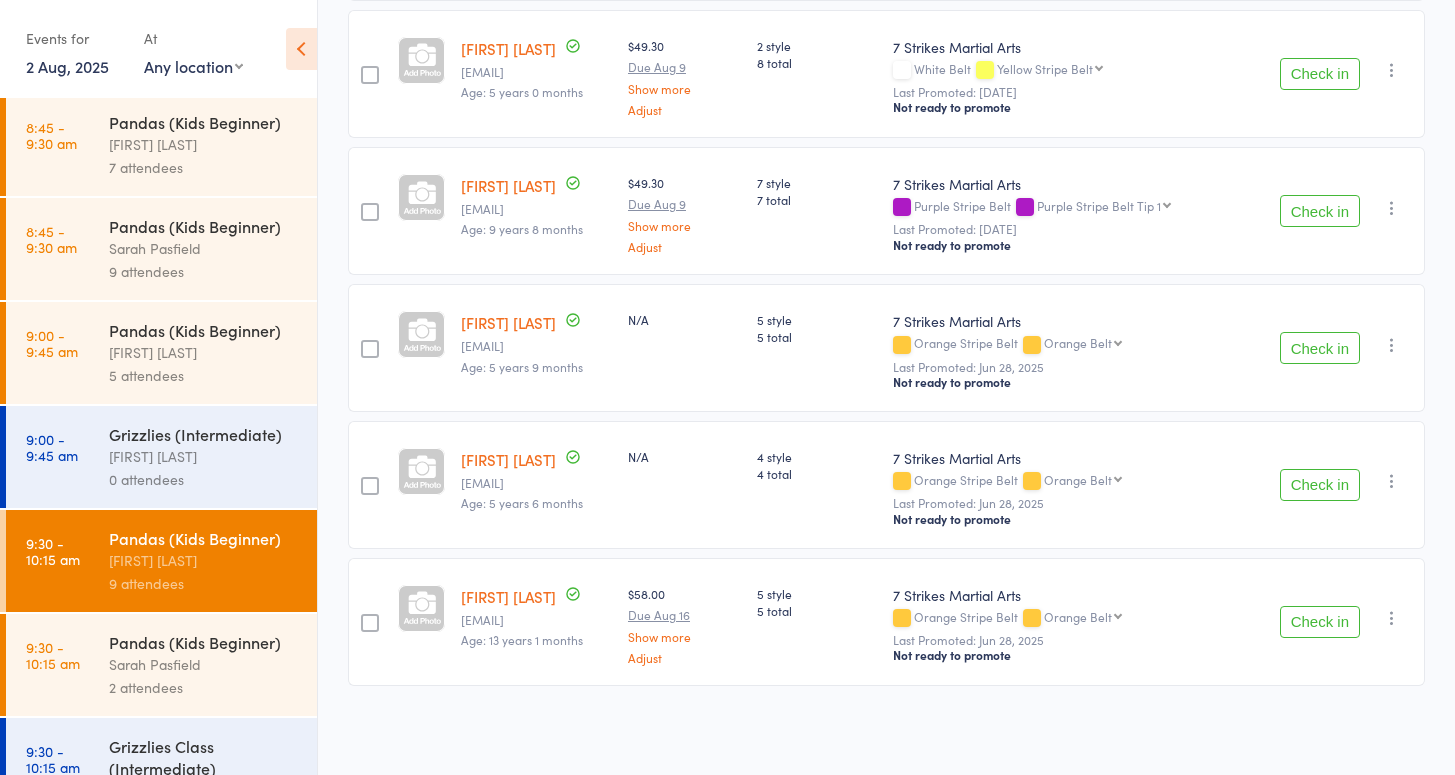 click on "Sarah Pasfield" at bounding box center [204, 664] 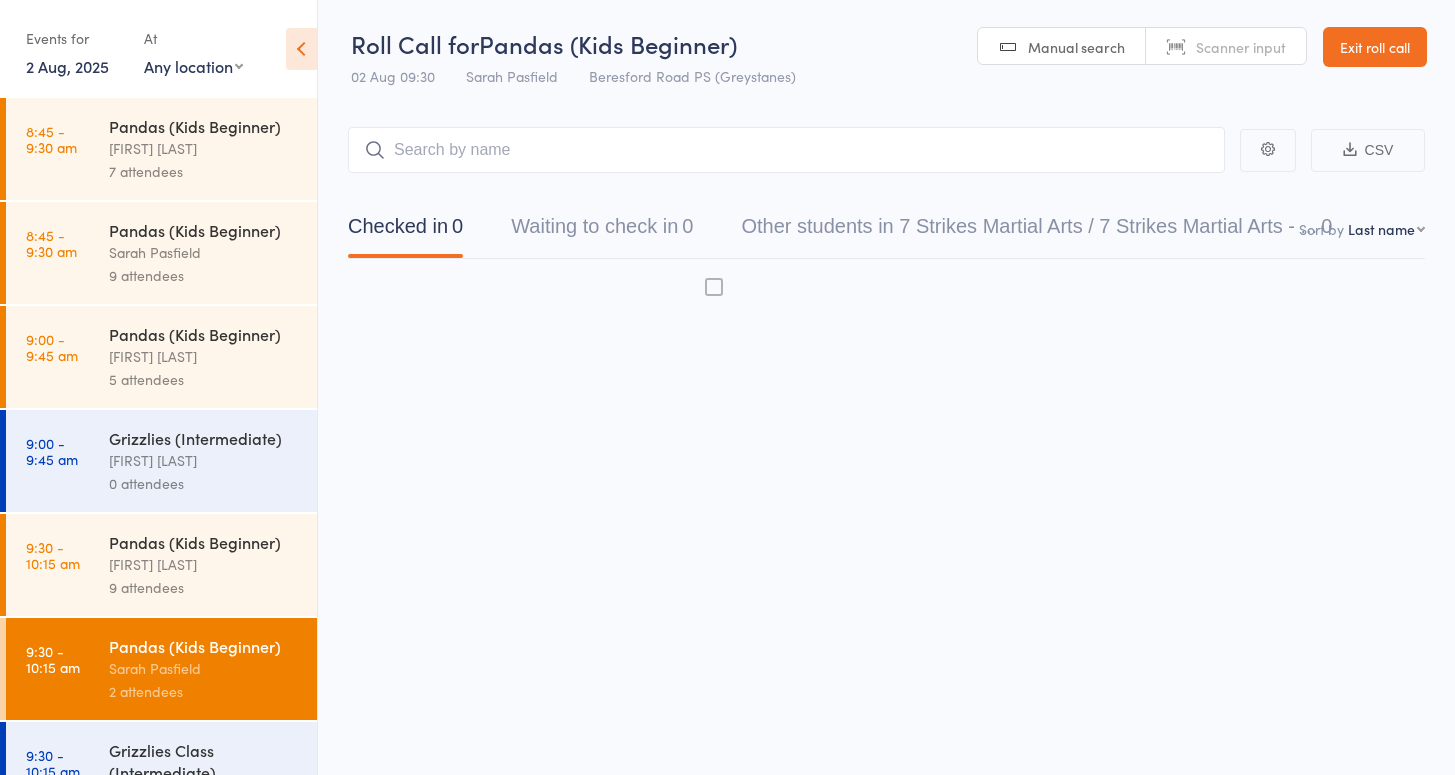 scroll, scrollTop: 13, scrollLeft: 0, axis: vertical 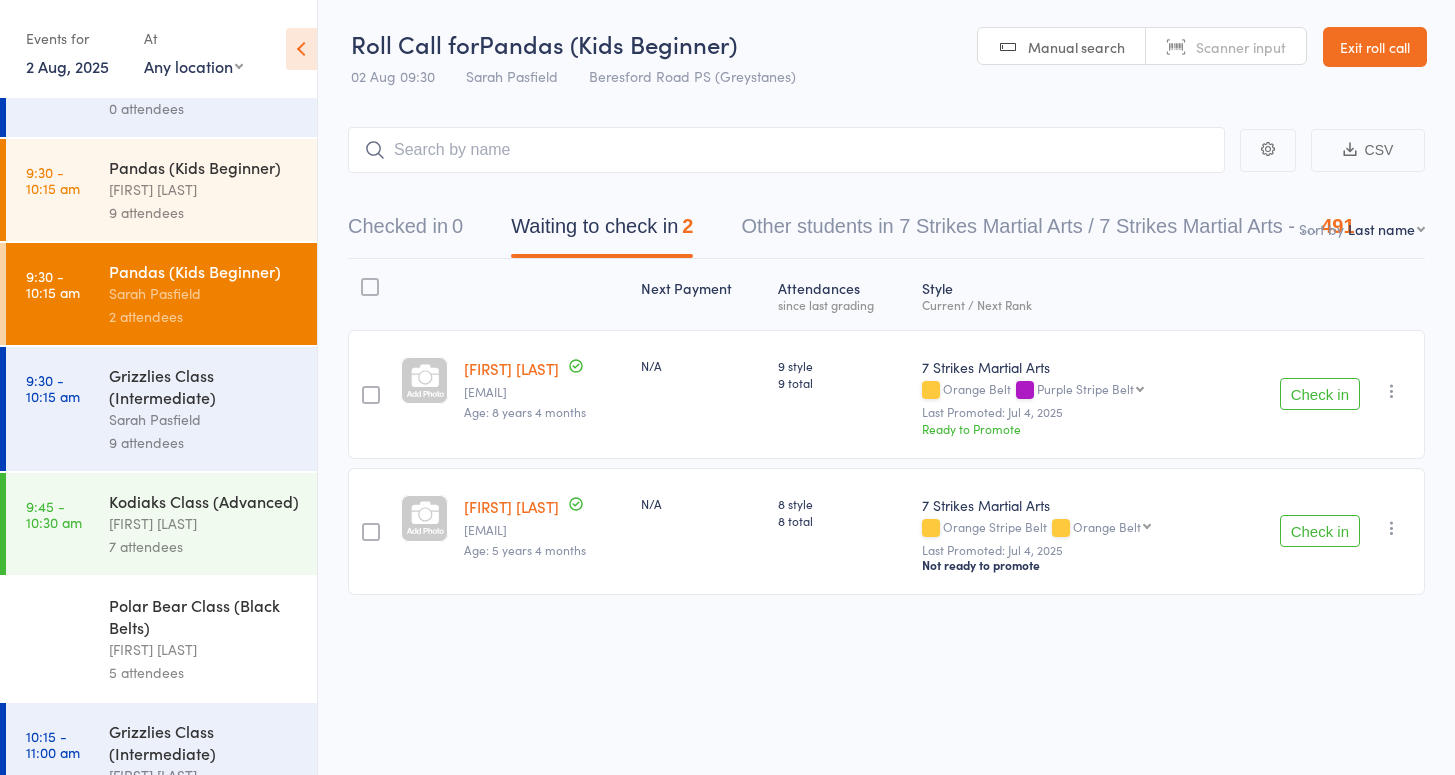click on "Sarah Pasfield" at bounding box center [204, 419] 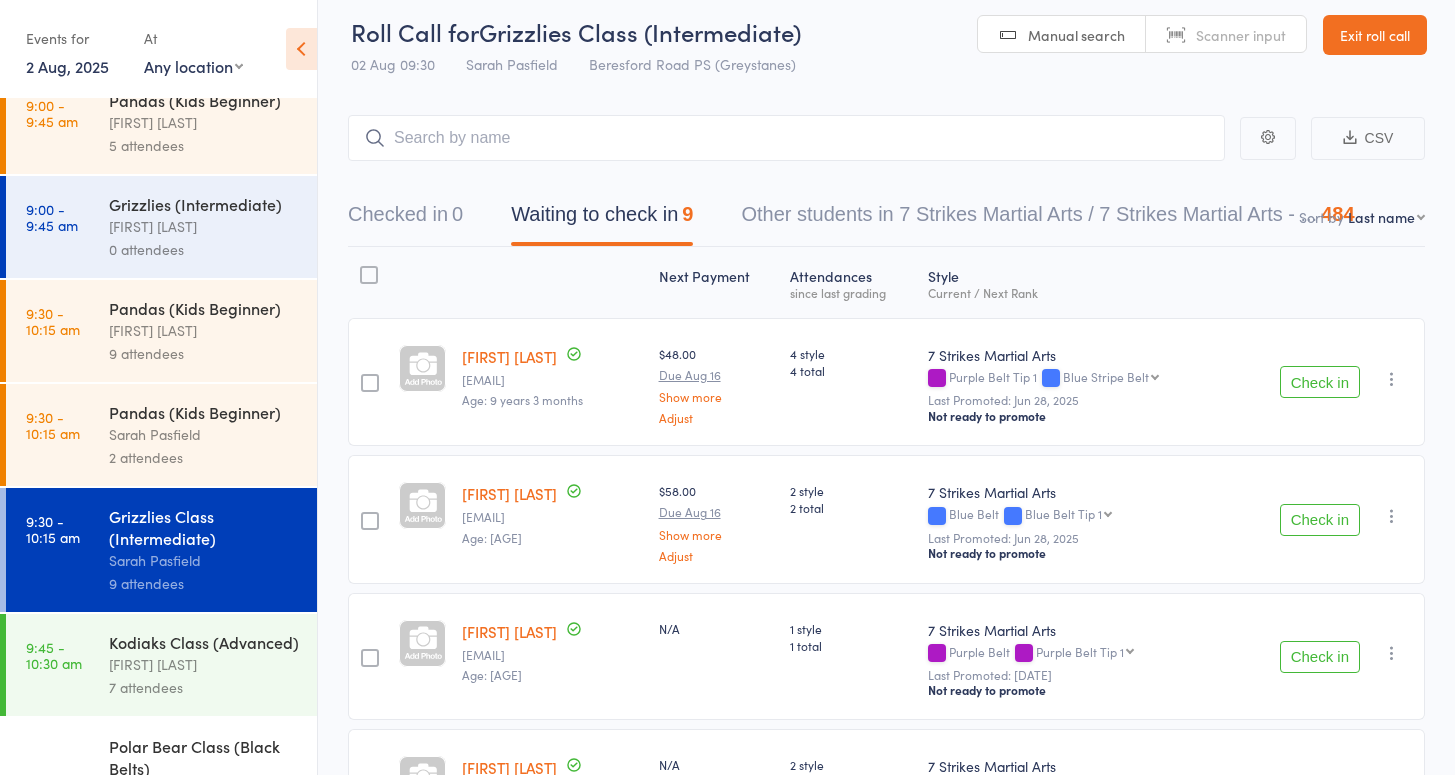 scroll, scrollTop: 0, scrollLeft: 0, axis: both 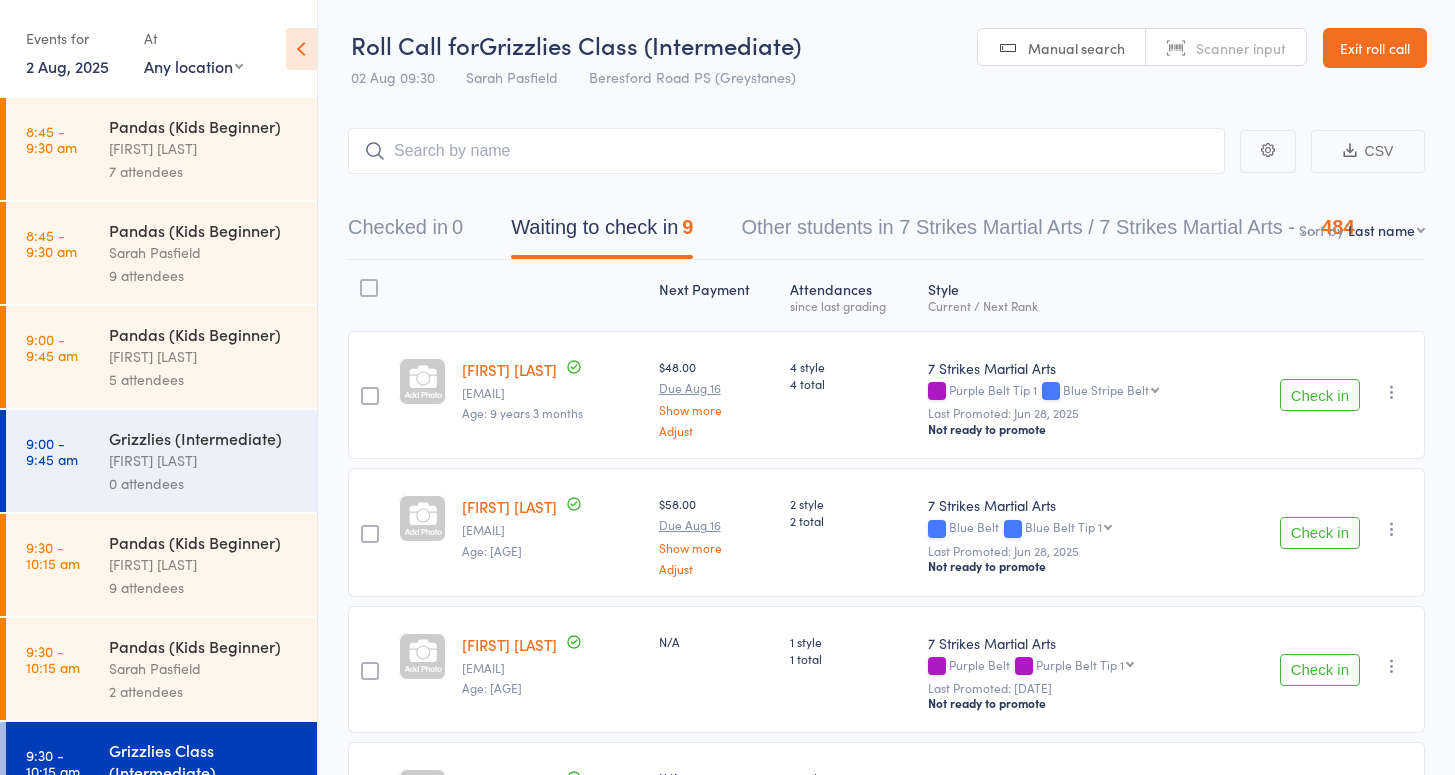 click on "7 attendees" at bounding box center [204, 171] 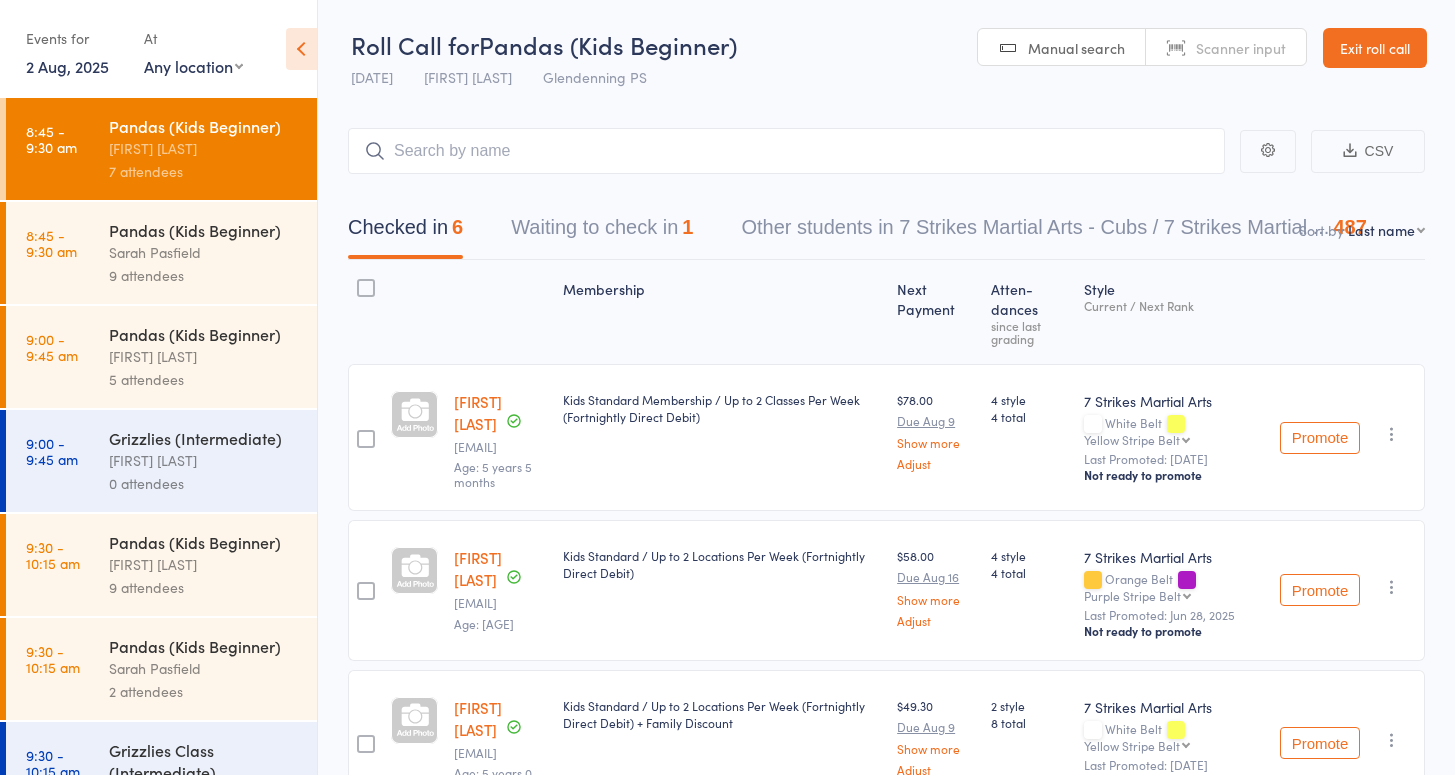 click on "9 attendees" at bounding box center (204, 275) 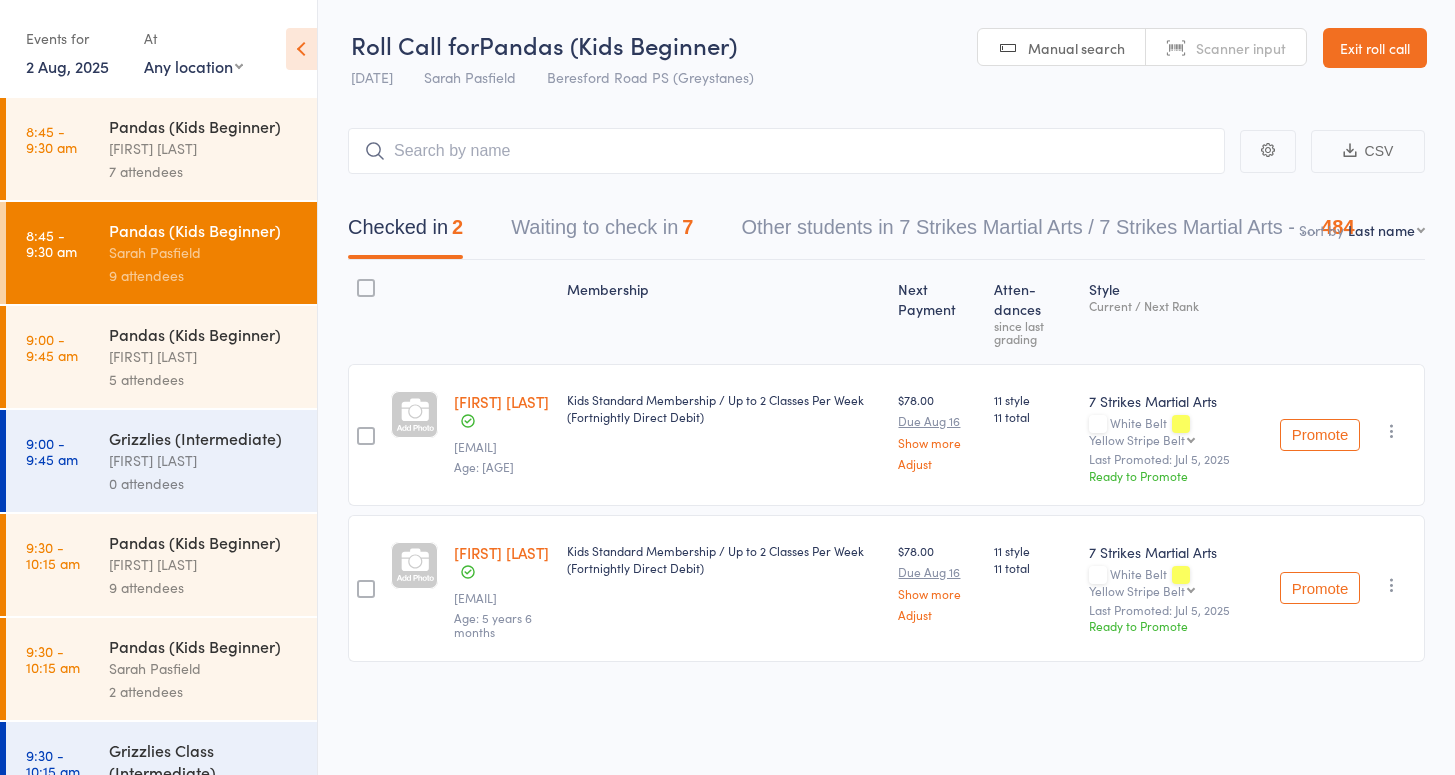 click on "[FIRST] [LAST]" at bounding box center [501, 401] 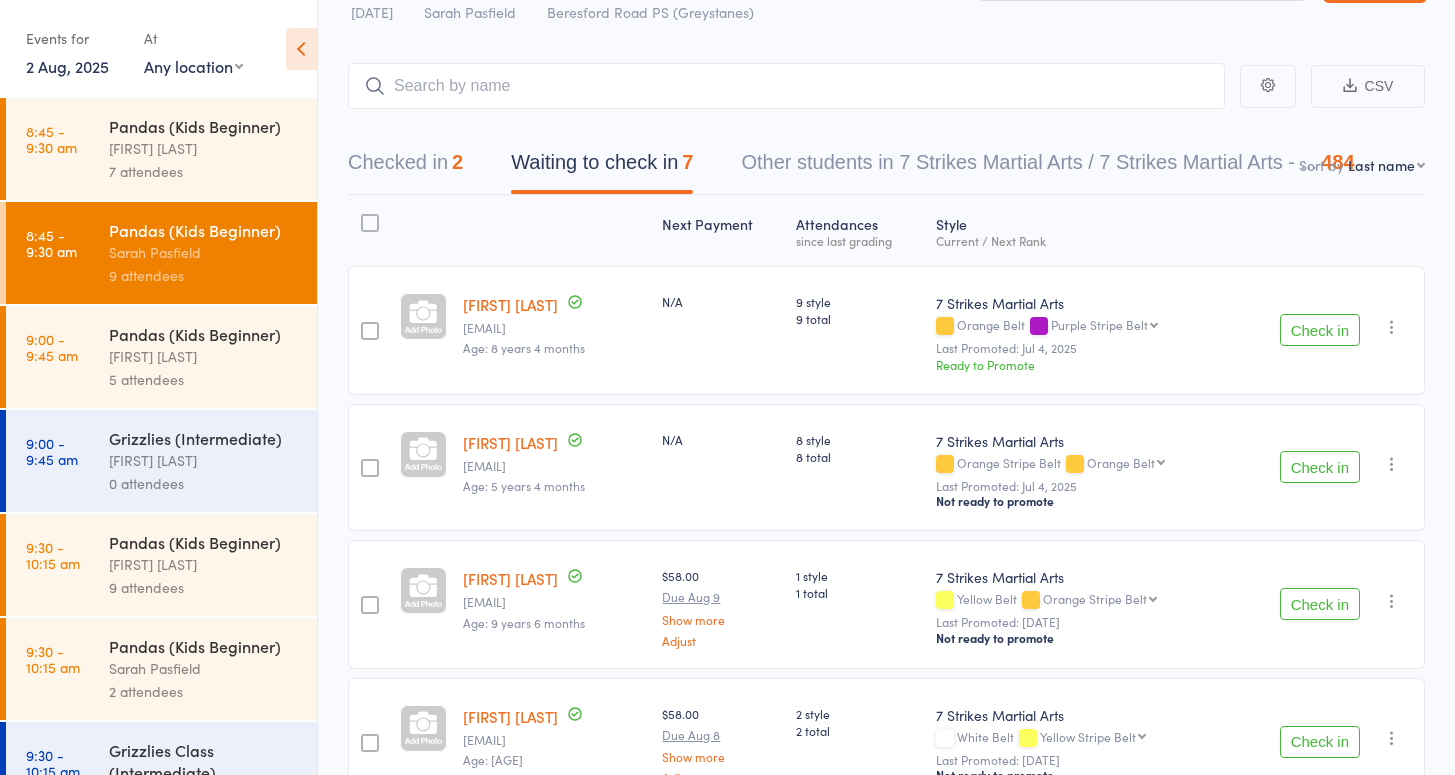scroll, scrollTop: 130, scrollLeft: 0, axis: vertical 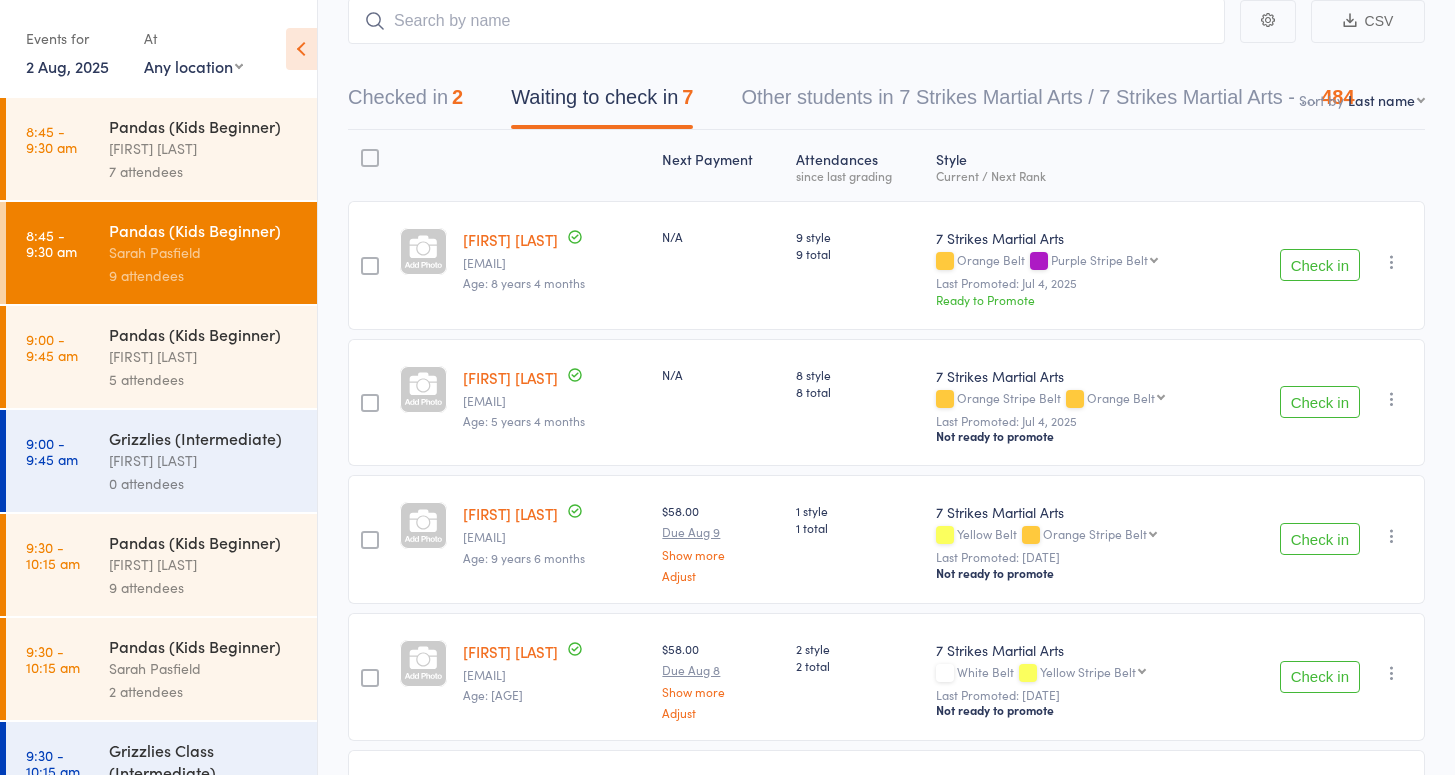 click at bounding box center [1392, 262] 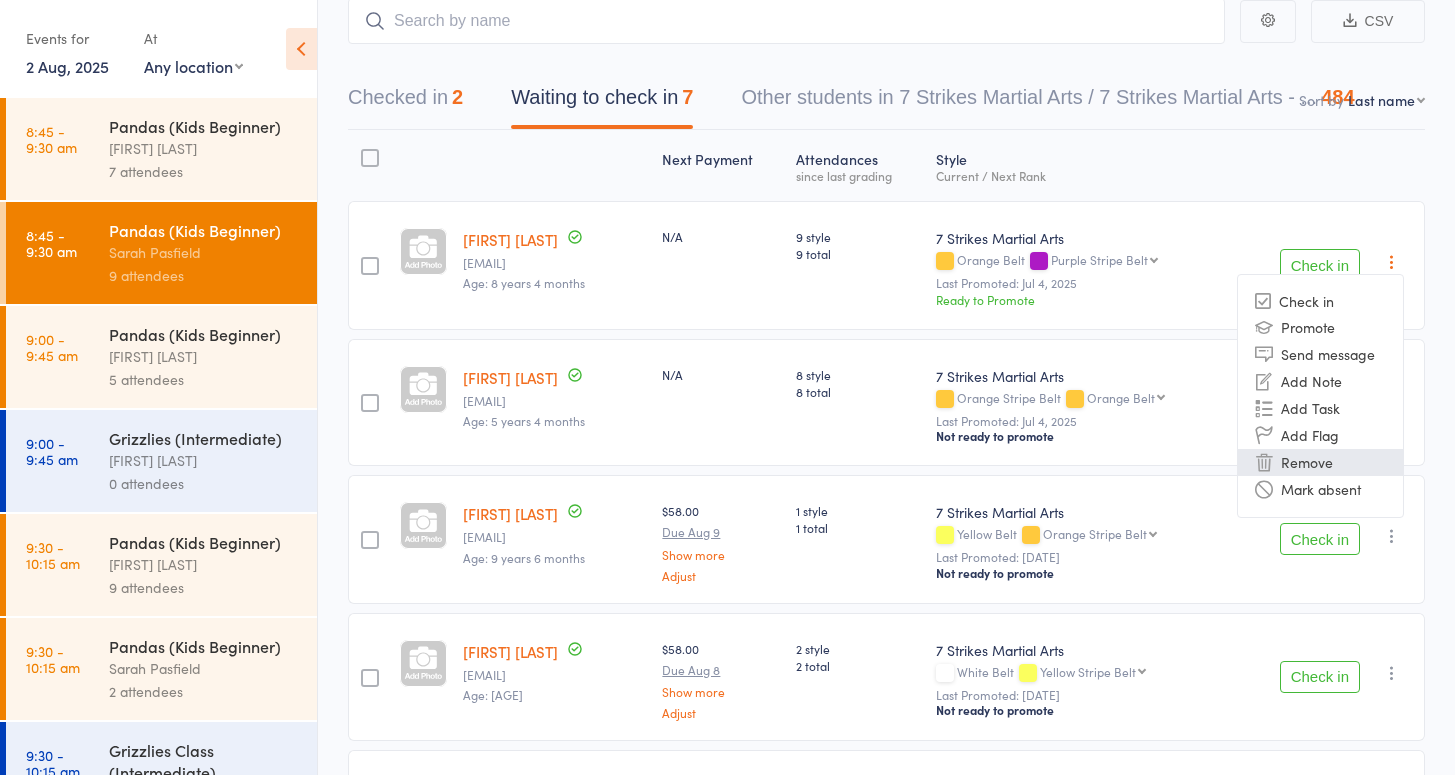 click on "Remove" at bounding box center (1320, 462) 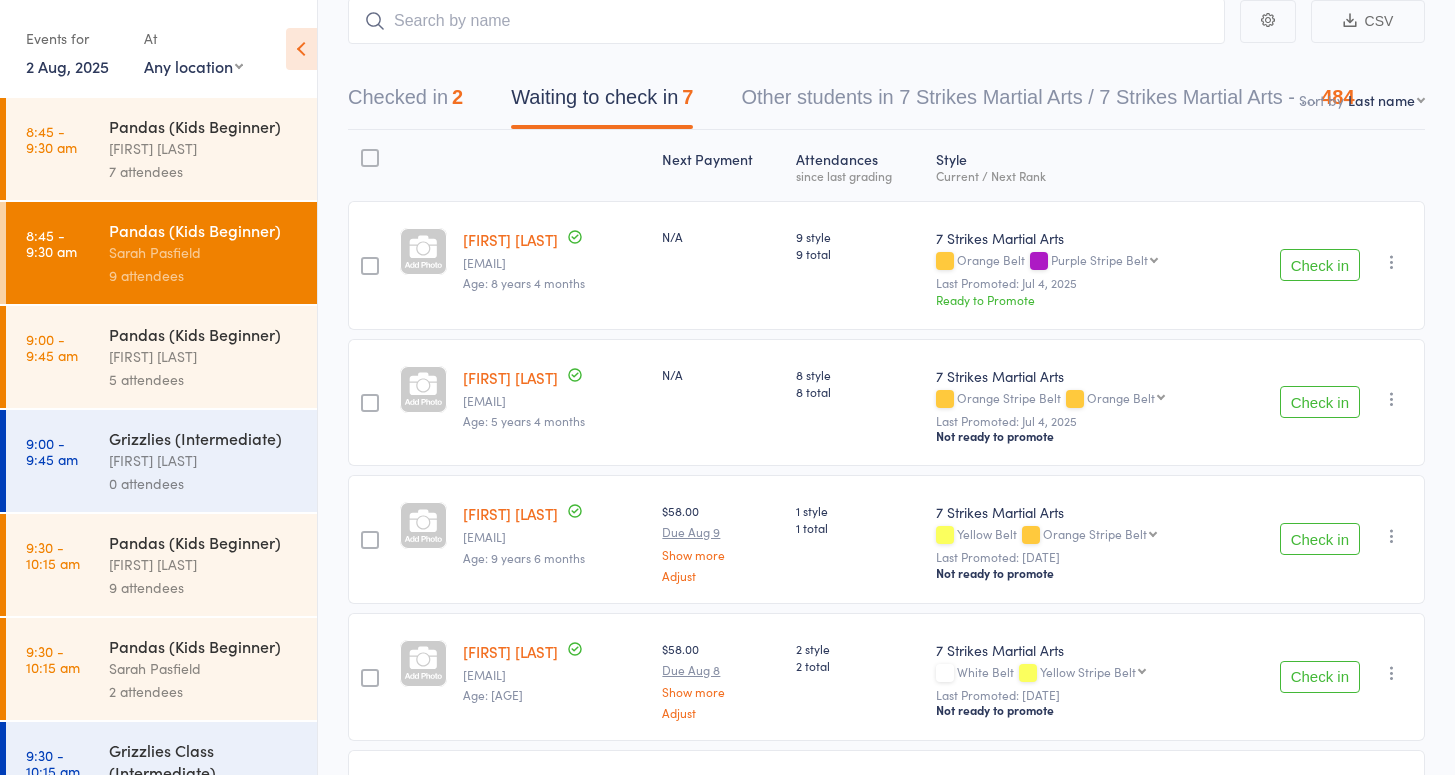 scroll, scrollTop: 0, scrollLeft: 0, axis: both 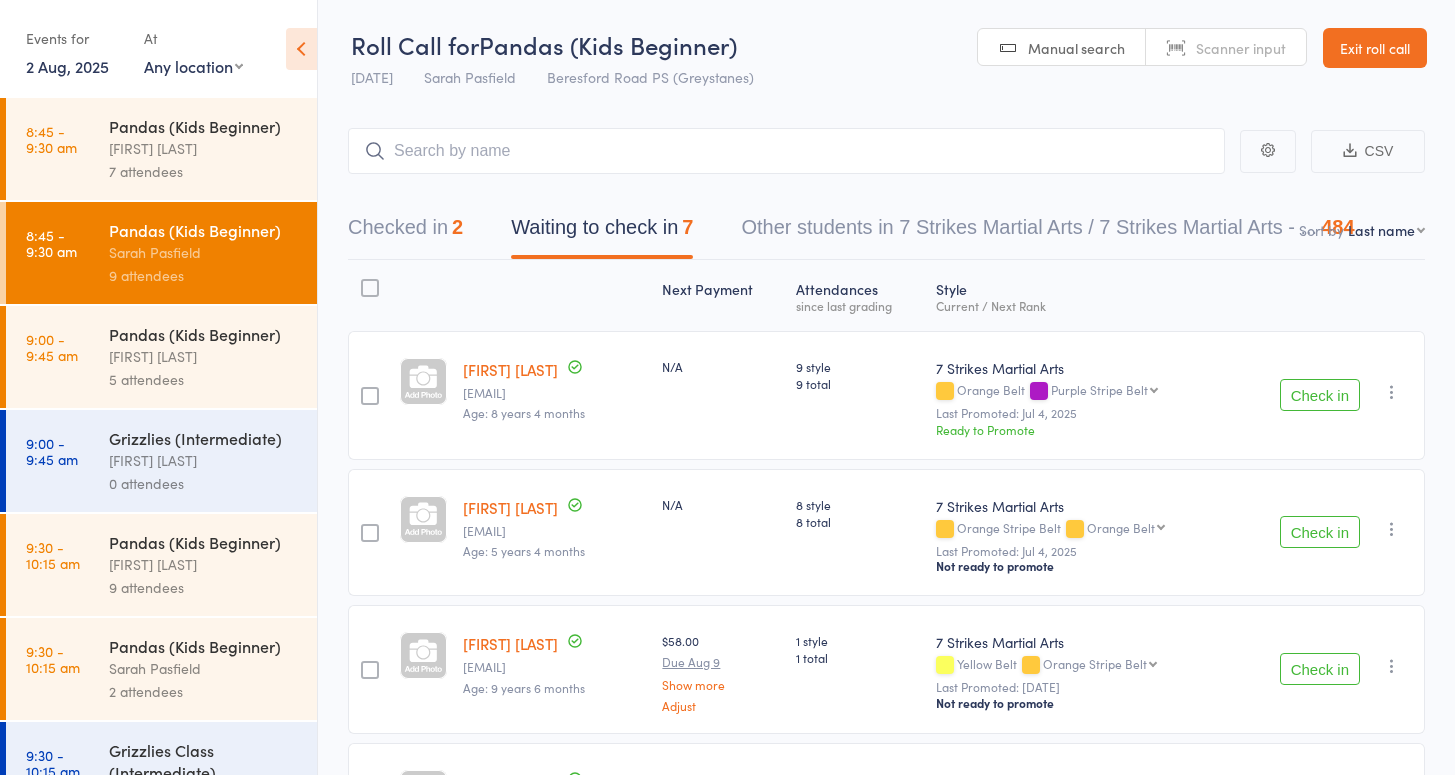 click on "Exit roll call" at bounding box center [1375, 48] 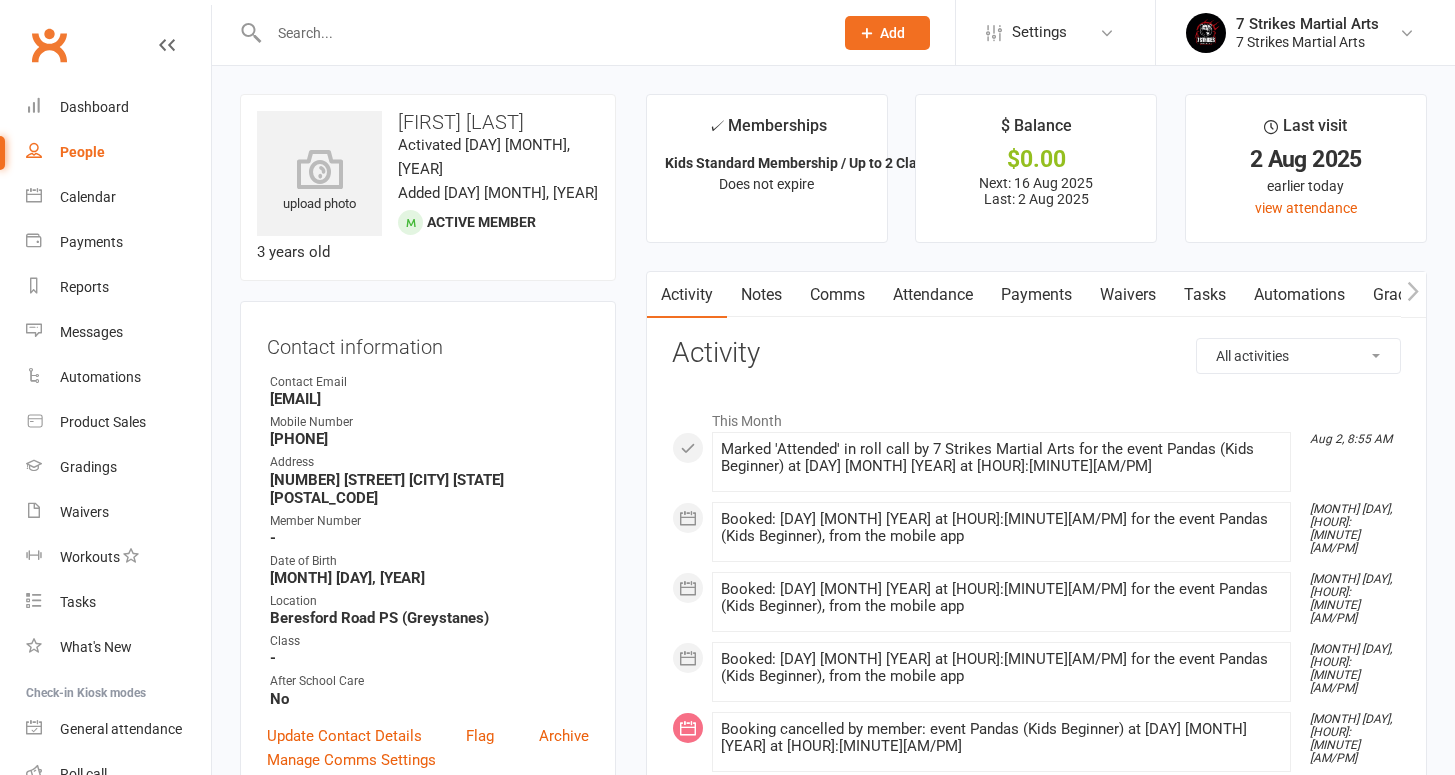 scroll, scrollTop: 0, scrollLeft: 0, axis: both 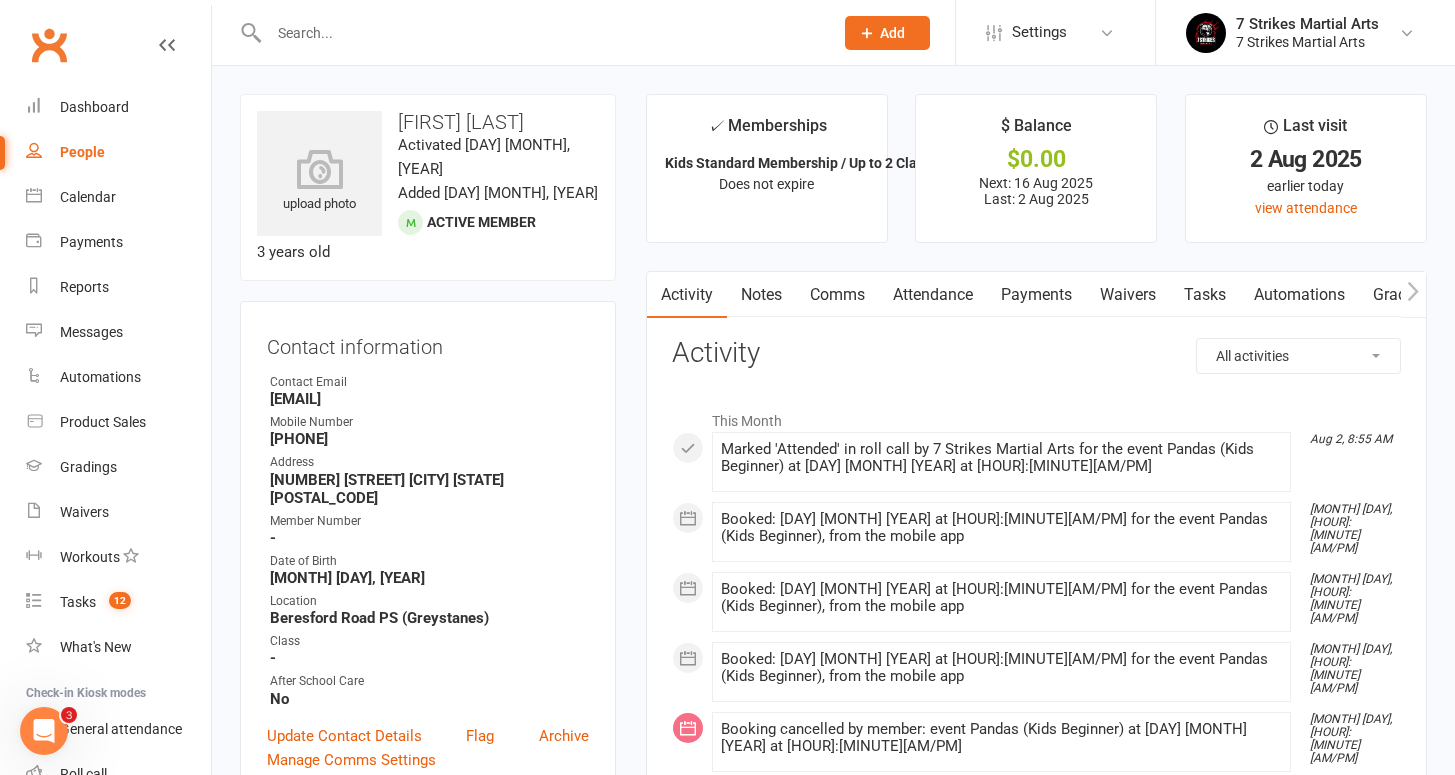 click on "Attendance" at bounding box center (933, 295) 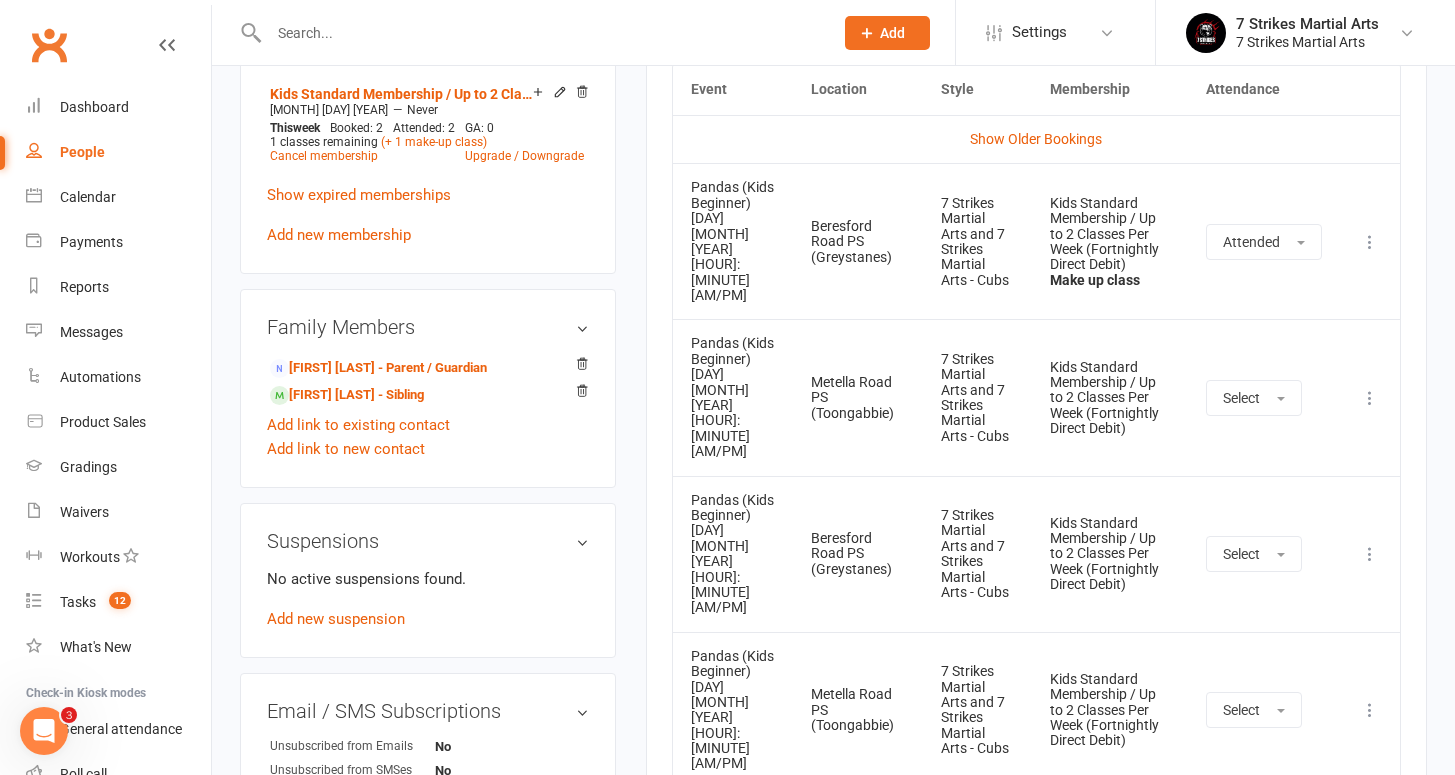 scroll, scrollTop: 852, scrollLeft: 0, axis: vertical 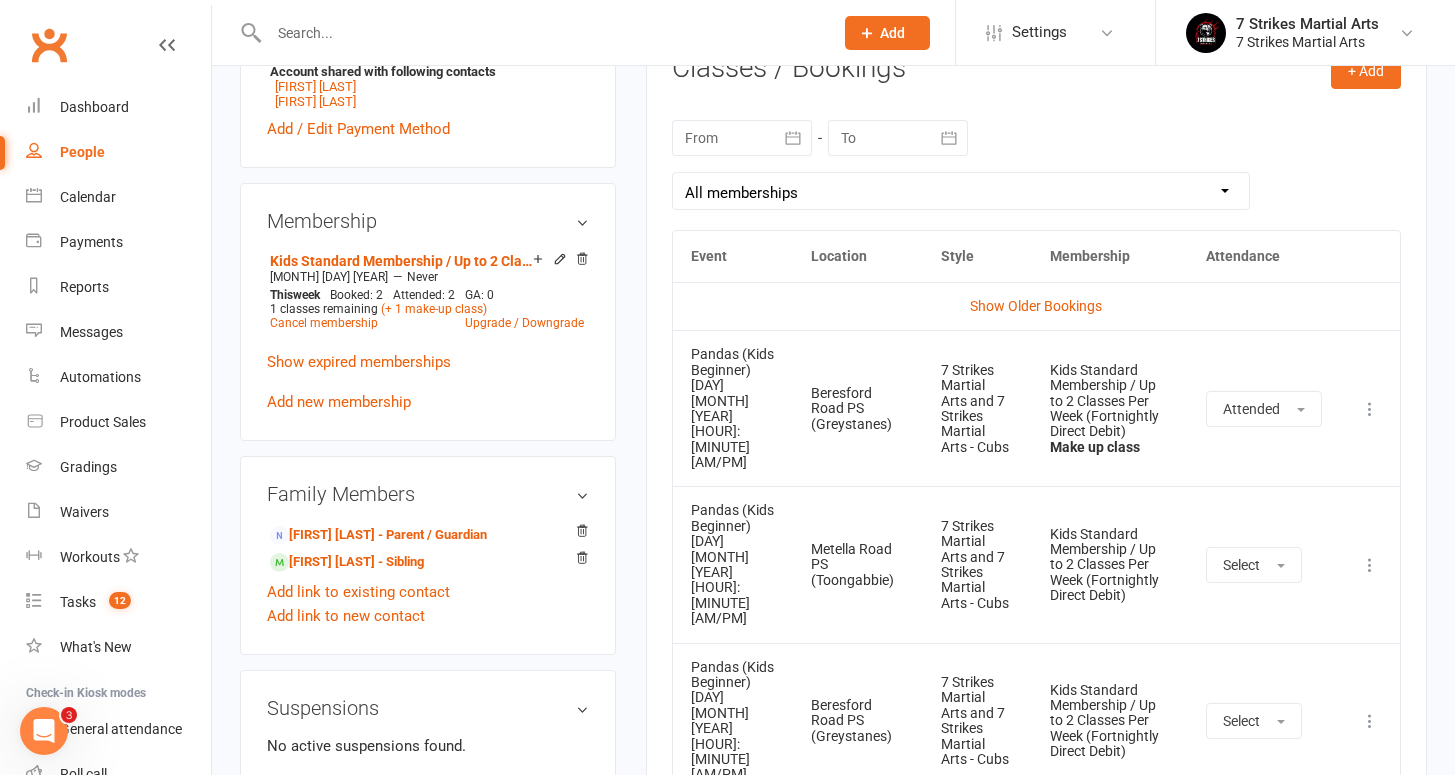 click on "[MONTH] [YEAR]
Sun Mon Tue Wed Thu Fri Sat
31
27
28
29
30
31
01
02
32
03
04
05
06
07
08
09
33
10
11
12
13
14
15
16
34
17
18
19
20
21
22
23
35
24
25
26
27
28
29
30
36
31 01" at bounding box center (1036, 165) 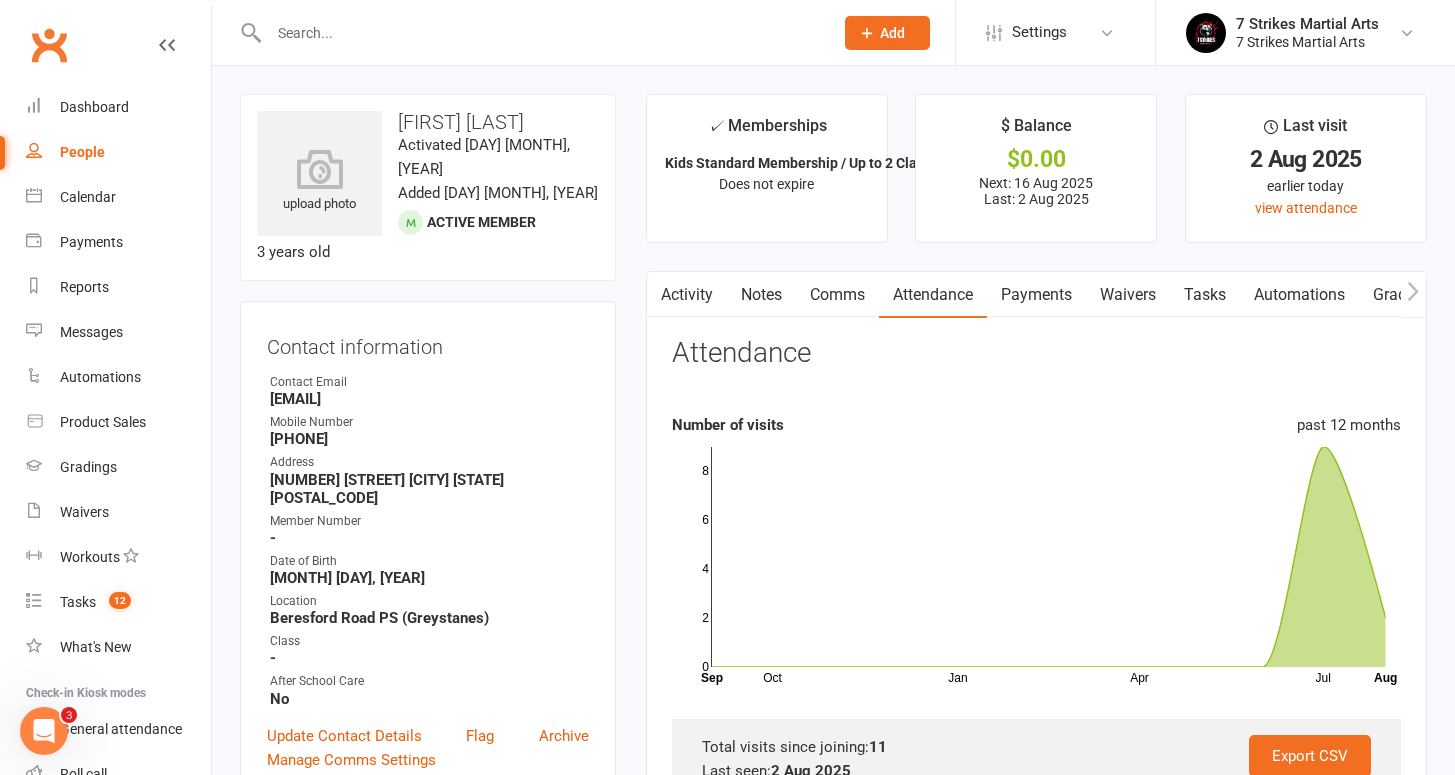 click on "✓ Memberships Kids Standard Membership / Up to 2 Classes... Does not expire $ Balance $0.00 Next: 16 Aug 2025 Last: 2 Aug 2025 Last visit 2 Aug 2025 earlier today view attendance
Activity Notes Comms Attendance Payments Waivers Tasks Automations Gradings / Promotions Mobile App Access Control Assessments Credit balance
Attendance Number of visits past 12 months Oct Jan Apr Jul Month Sep Aug  0  2  4  6  8 Export CSV Total visits since joining:  11 Last seen:  2 Aug 2025 Bookings Recurring Gen. Attendance Make-ups + Add Book Event Add Appointment Book a Friend Classes / Bookings
August 2025
Sun Mon Tue Wed Thu Fri Sat
31
27
28
29
30
31
01
02
32
03
04
05
06
07
08 09 33" at bounding box center [1036, 2274] 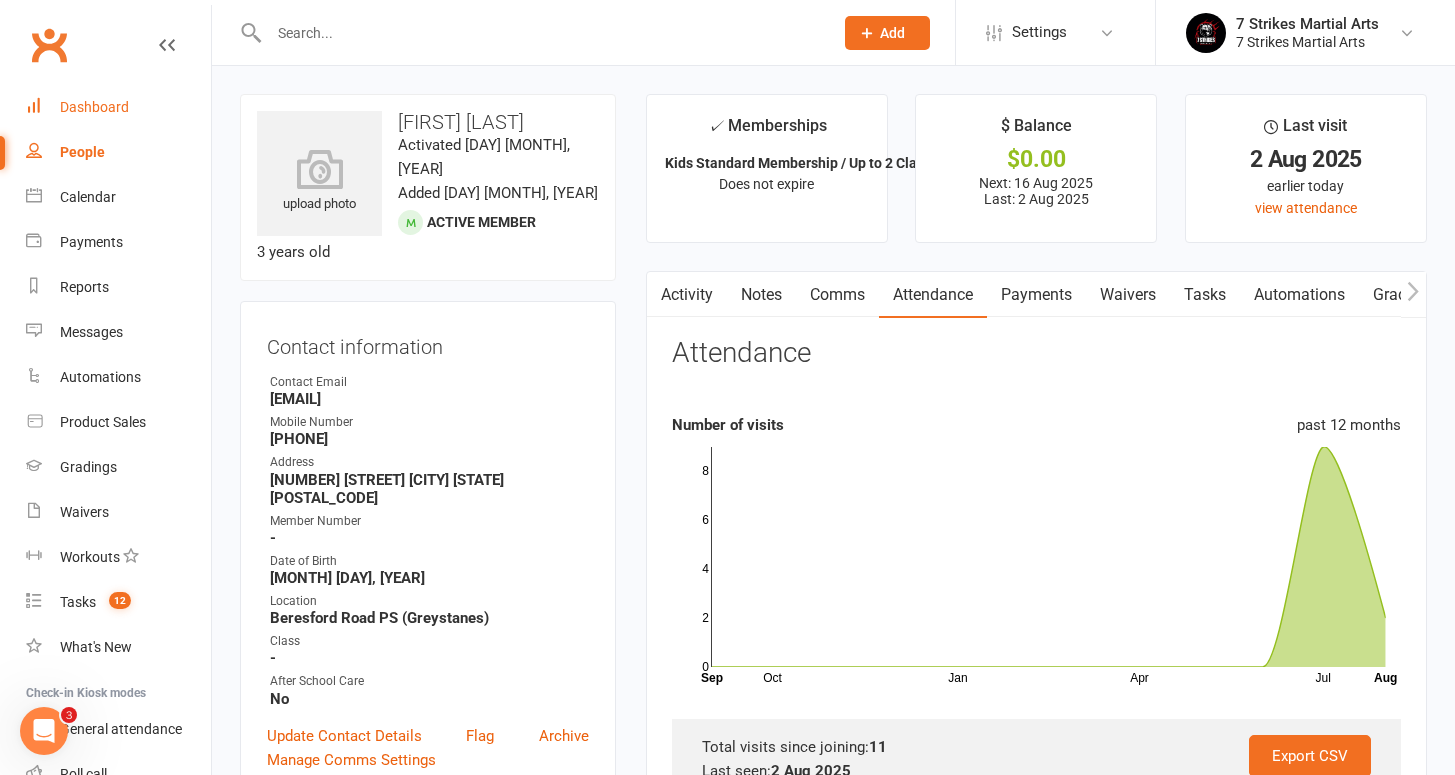 click on "Dashboard" at bounding box center (94, 107) 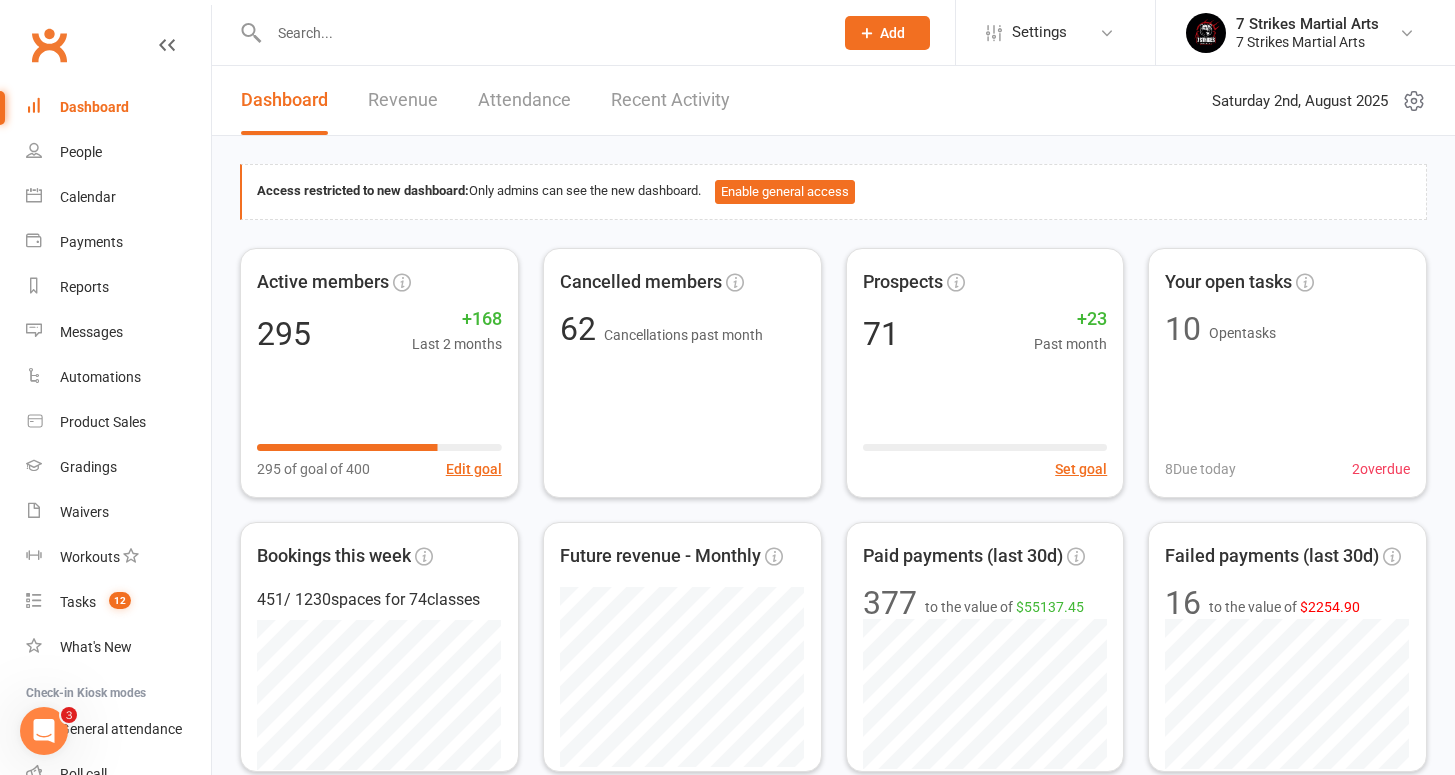 click at bounding box center [541, 33] 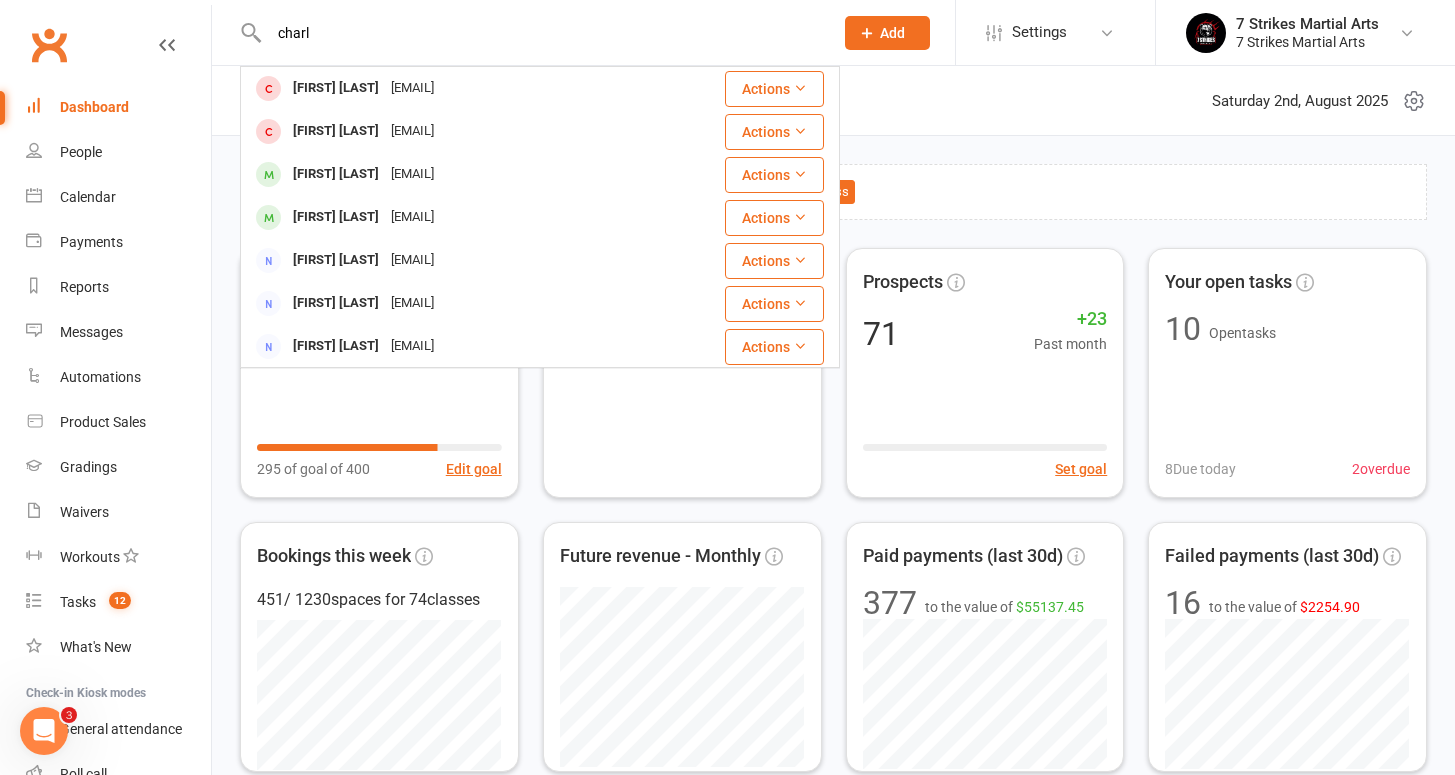 type on "chart" 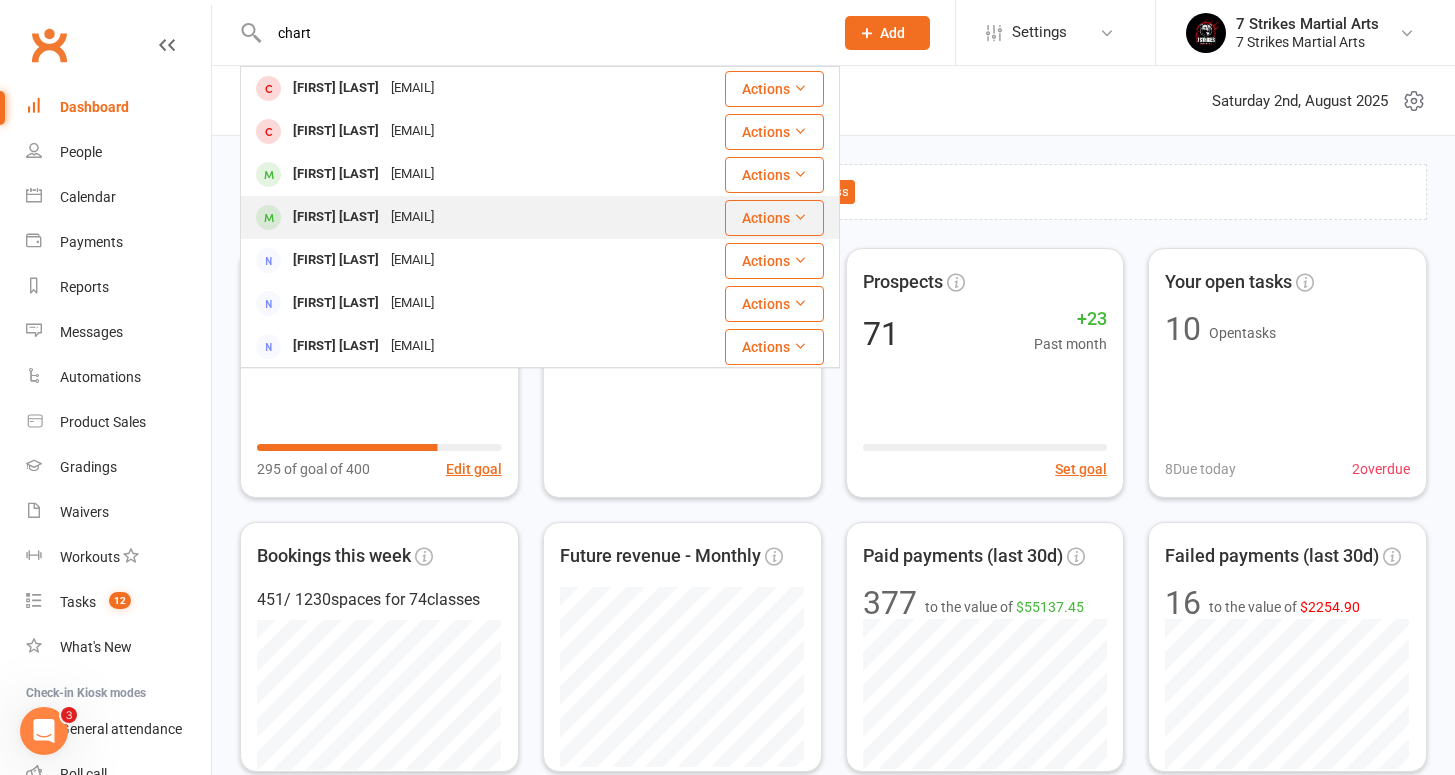 drag, startPoint x: 408, startPoint y: 87, endPoint x: 403, endPoint y: 216, distance: 129.09686 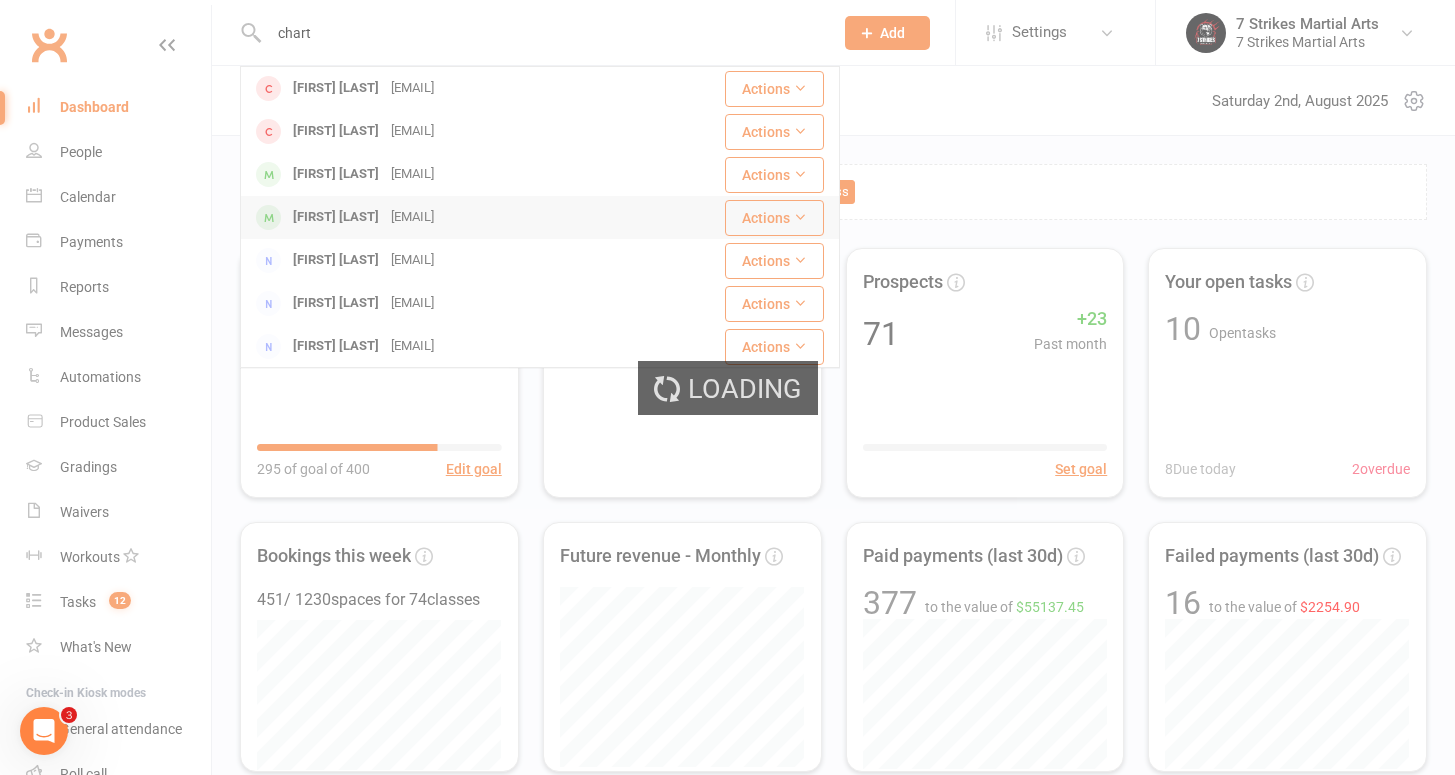 type 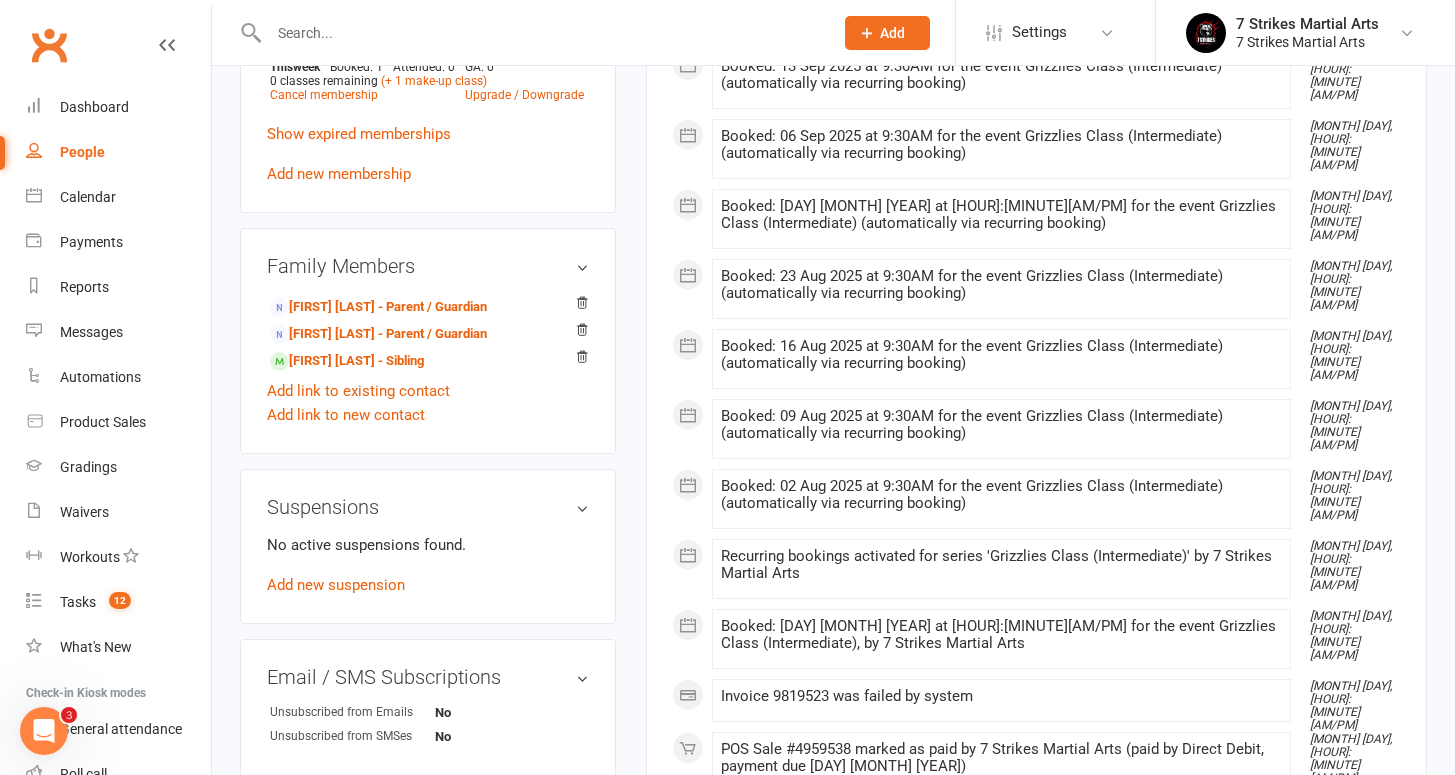 scroll, scrollTop: 1319, scrollLeft: 0, axis: vertical 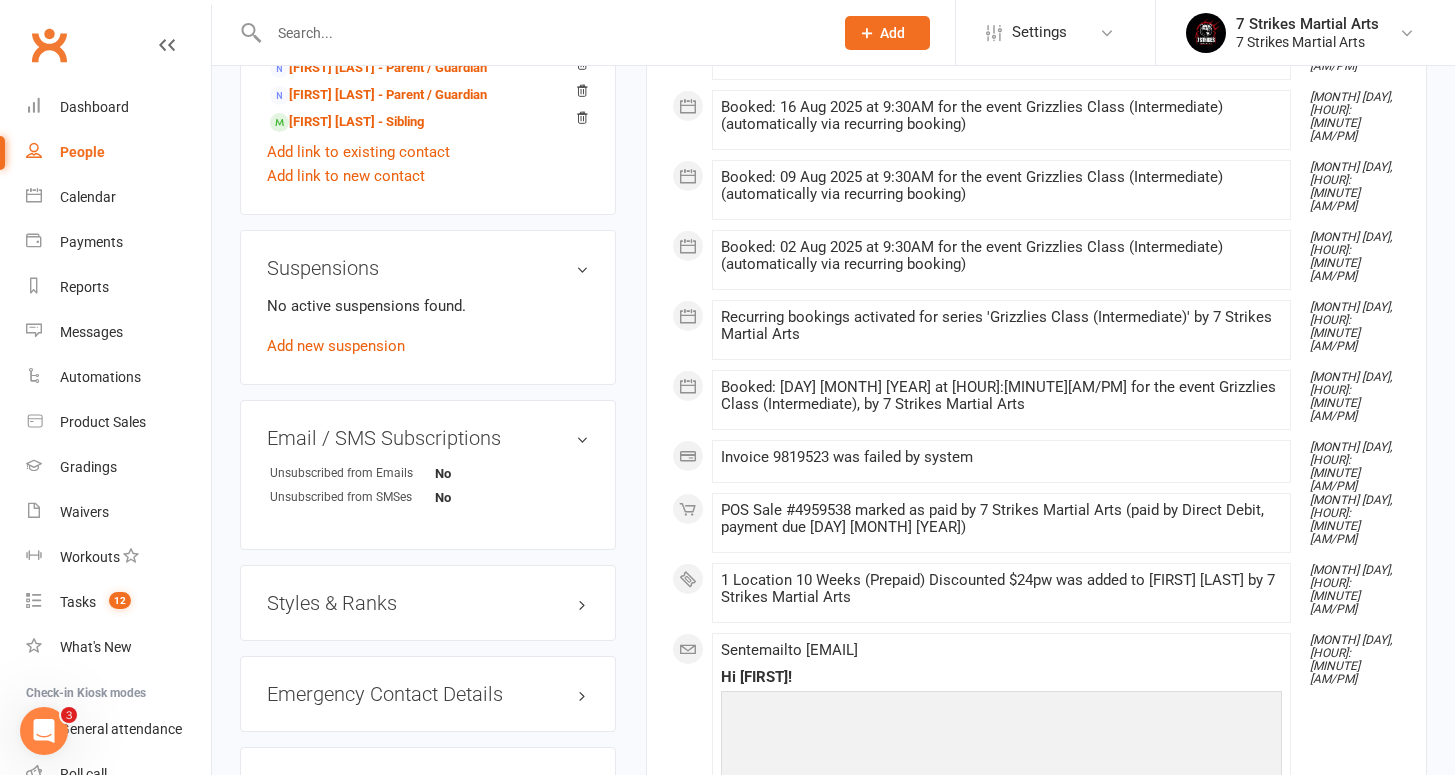 click on "Styles & Ranks" at bounding box center (428, 603) 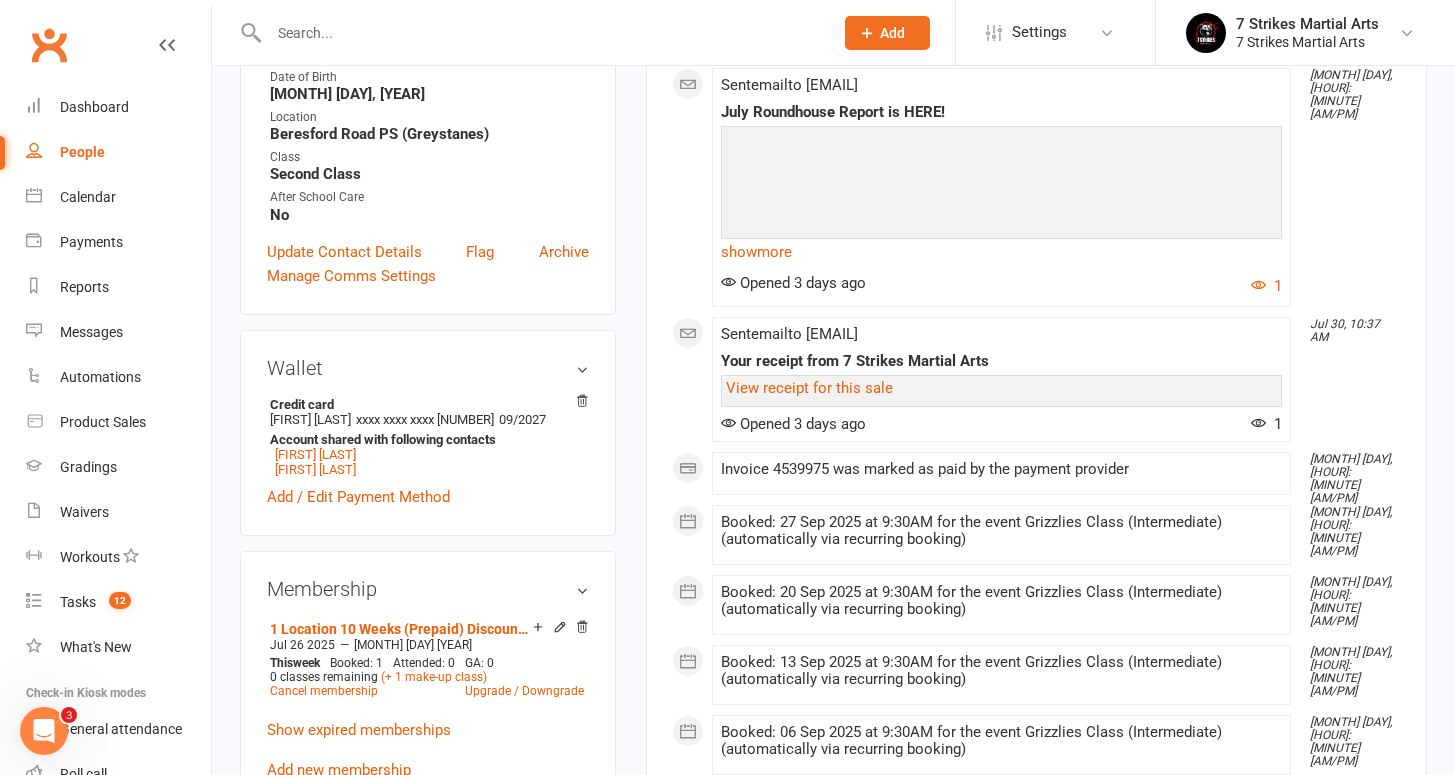 scroll, scrollTop: 0, scrollLeft: 0, axis: both 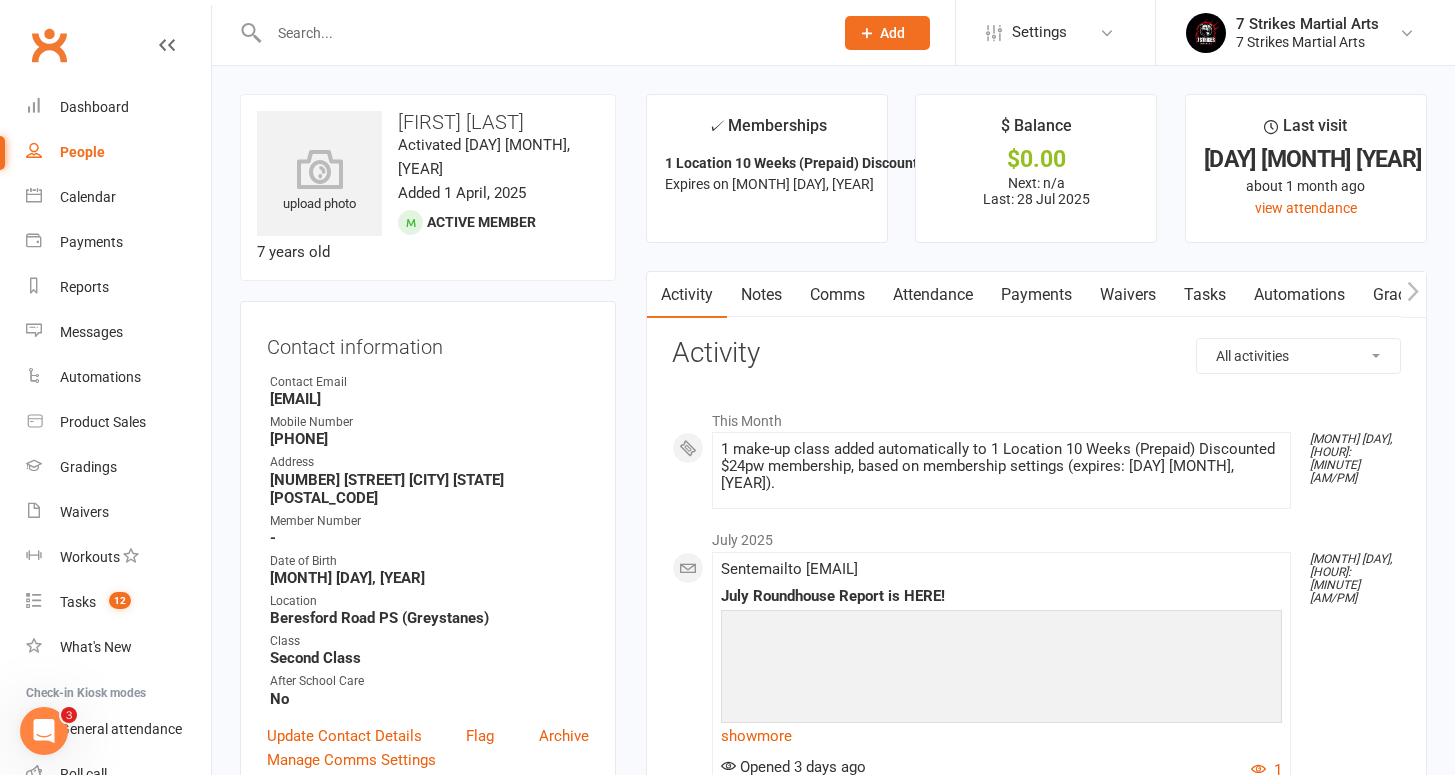 click on "Attendance" at bounding box center [933, 295] 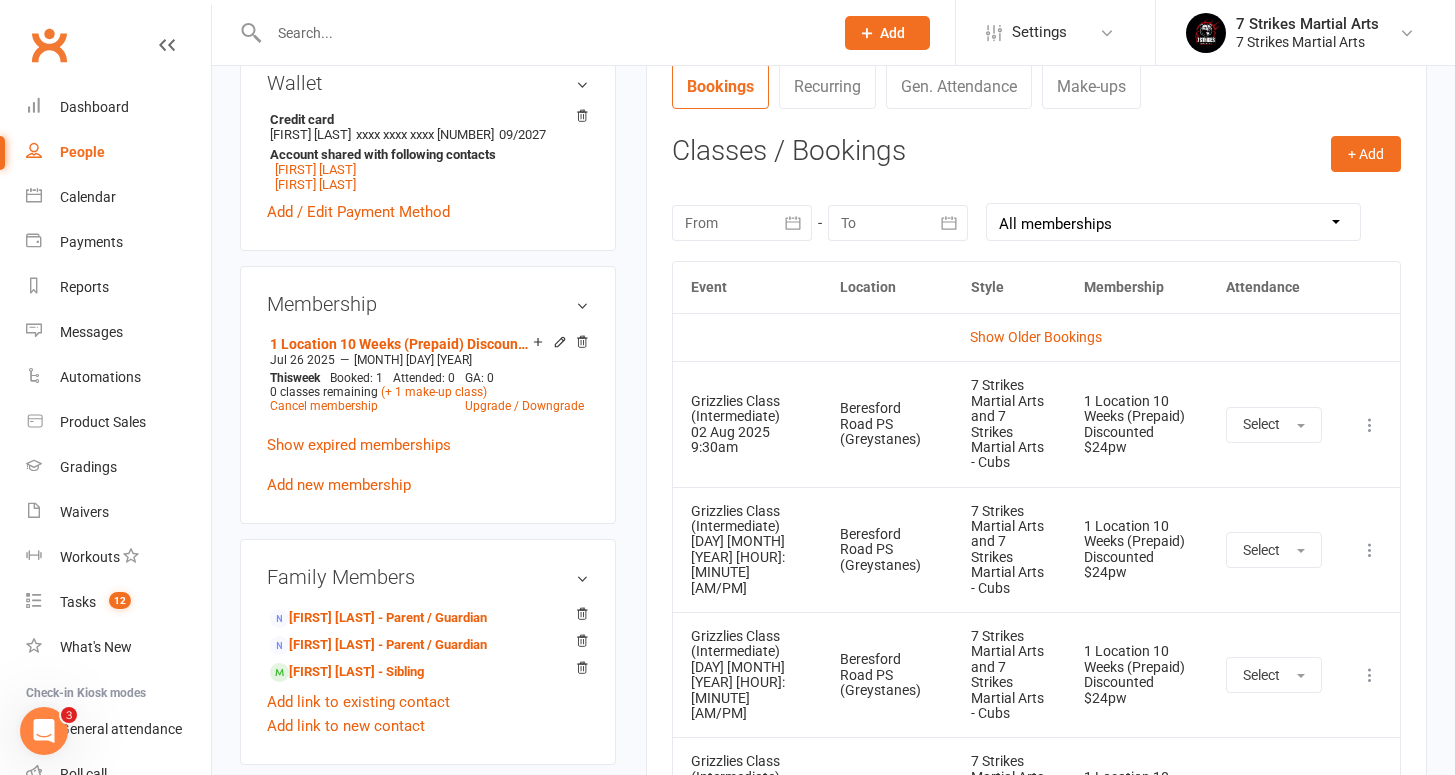 scroll, scrollTop: 806, scrollLeft: 0, axis: vertical 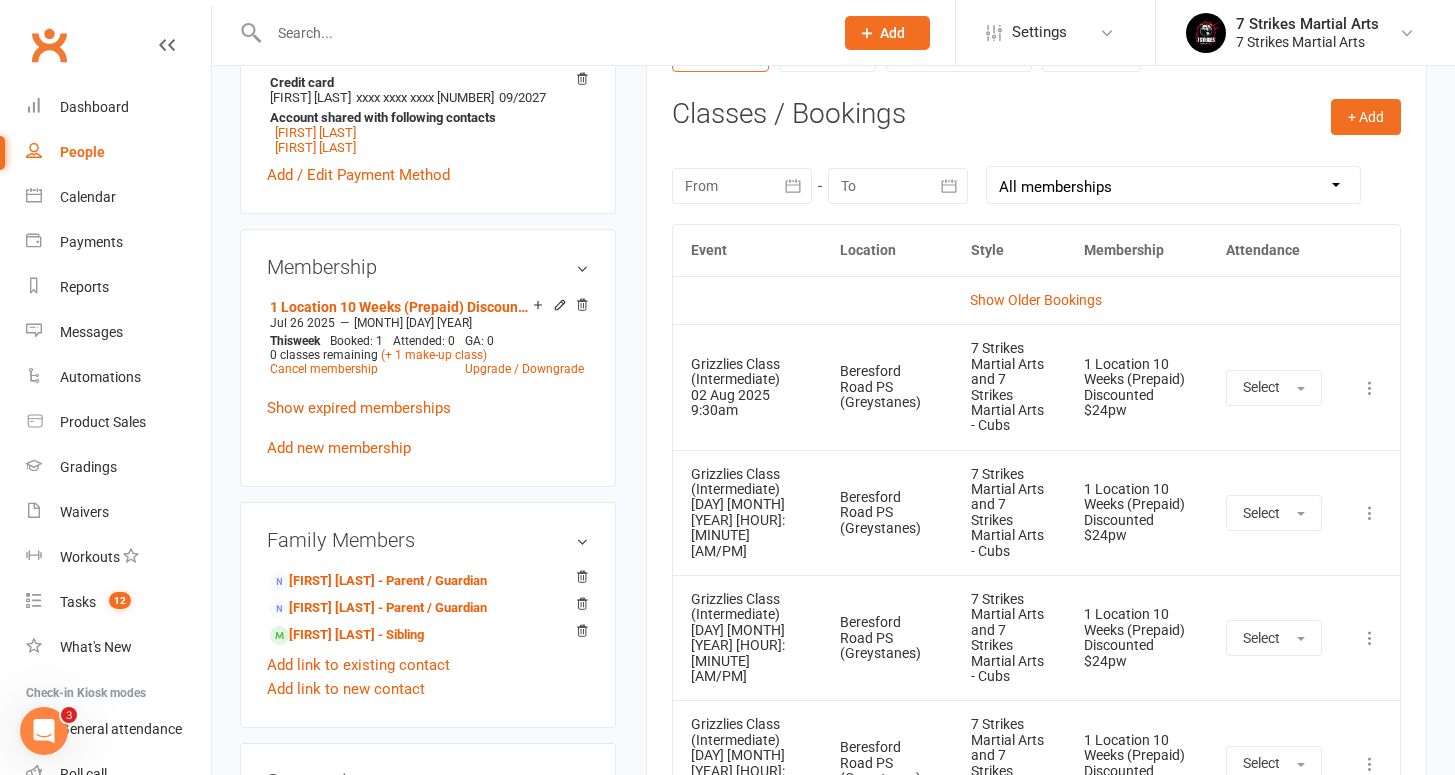 click at bounding box center [541, 33] 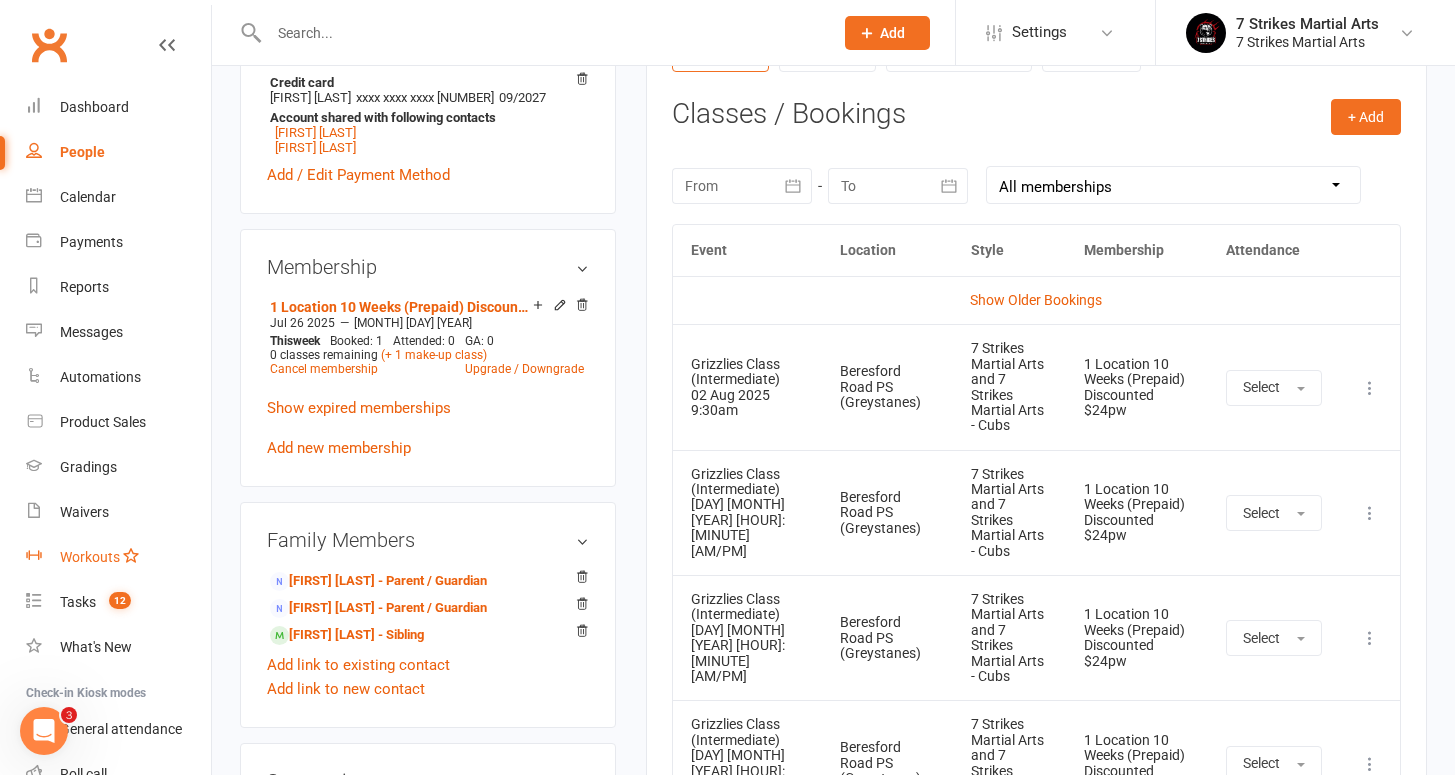 scroll, scrollTop: 142, scrollLeft: 0, axis: vertical 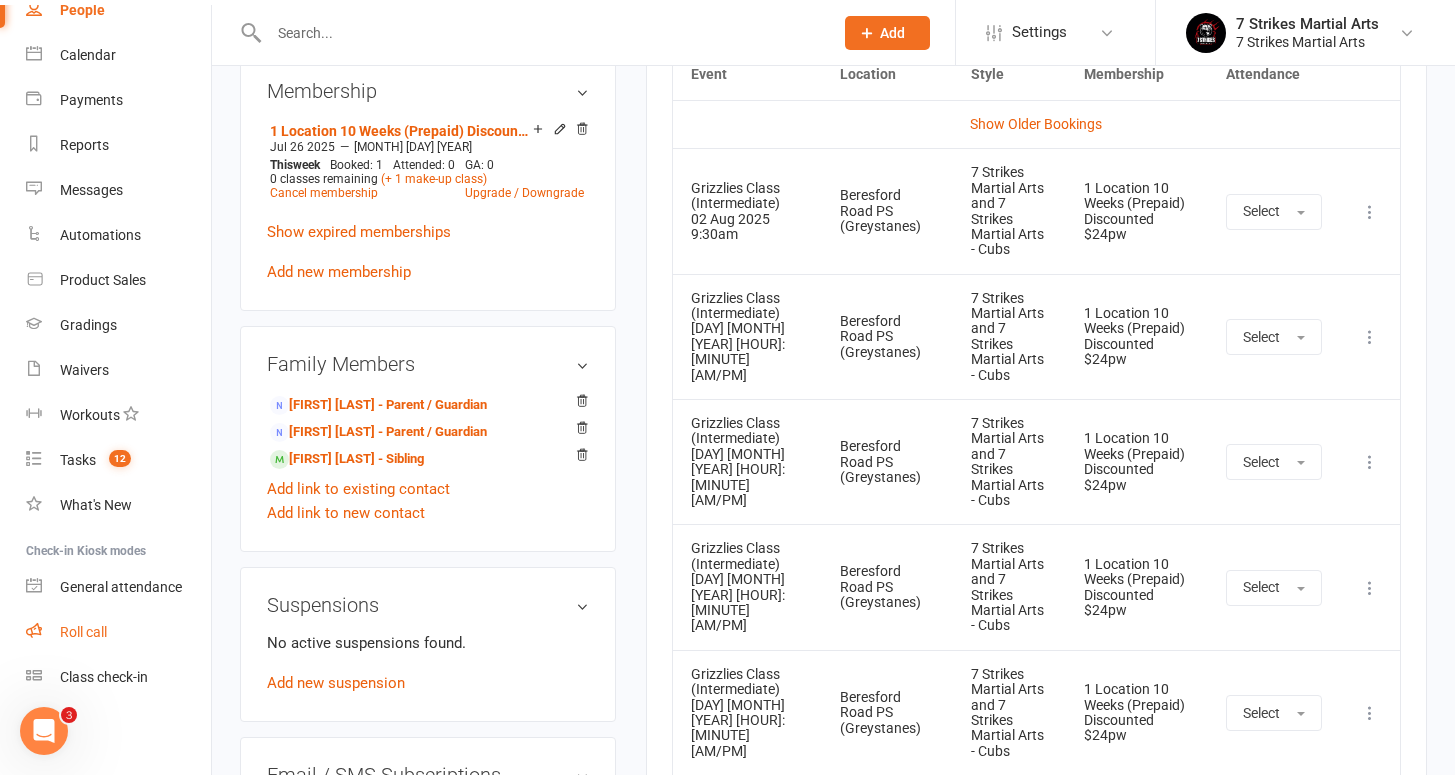 click on "Roll call" at bounding box center [118, 632] 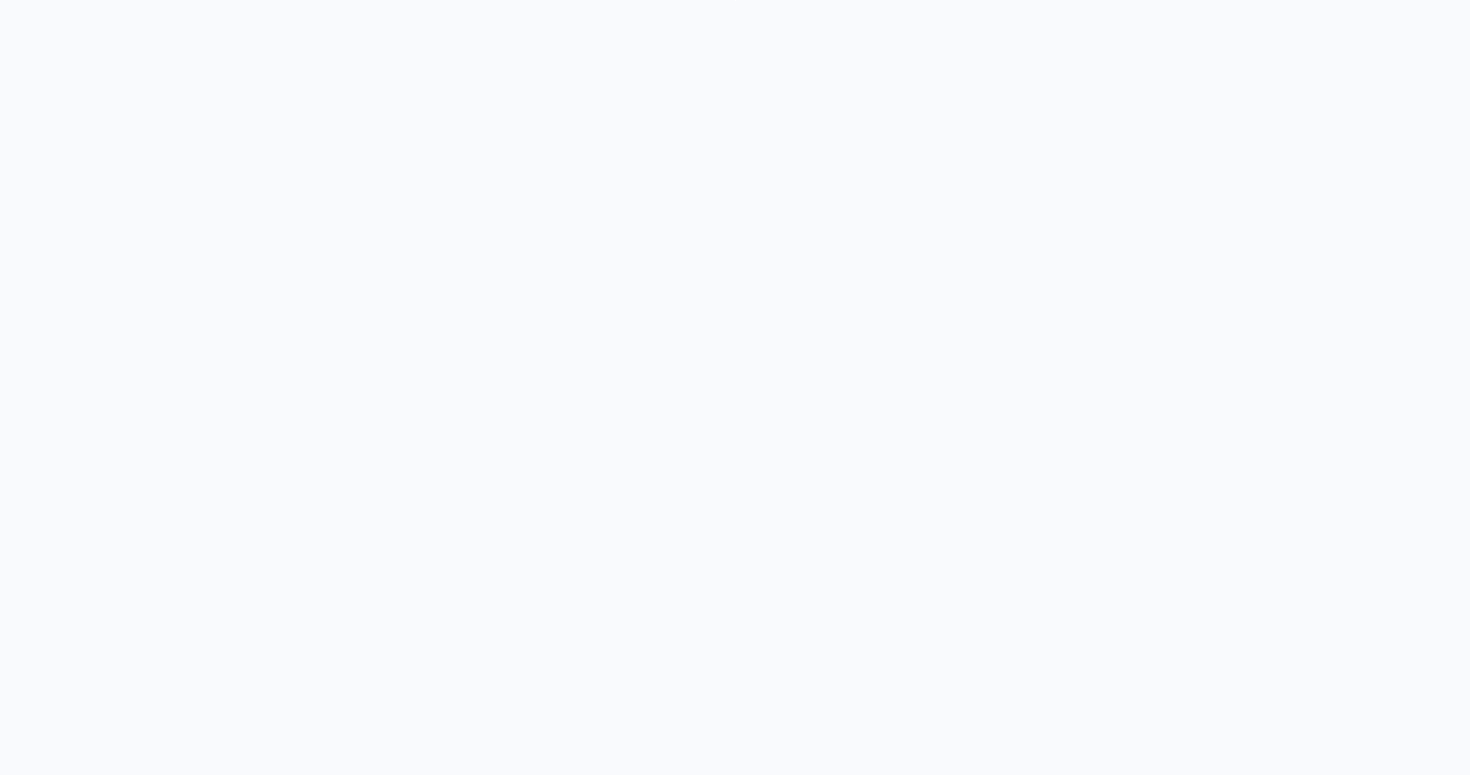 scroll, scrollTop: 0, scrollLeft: 0, axis: both 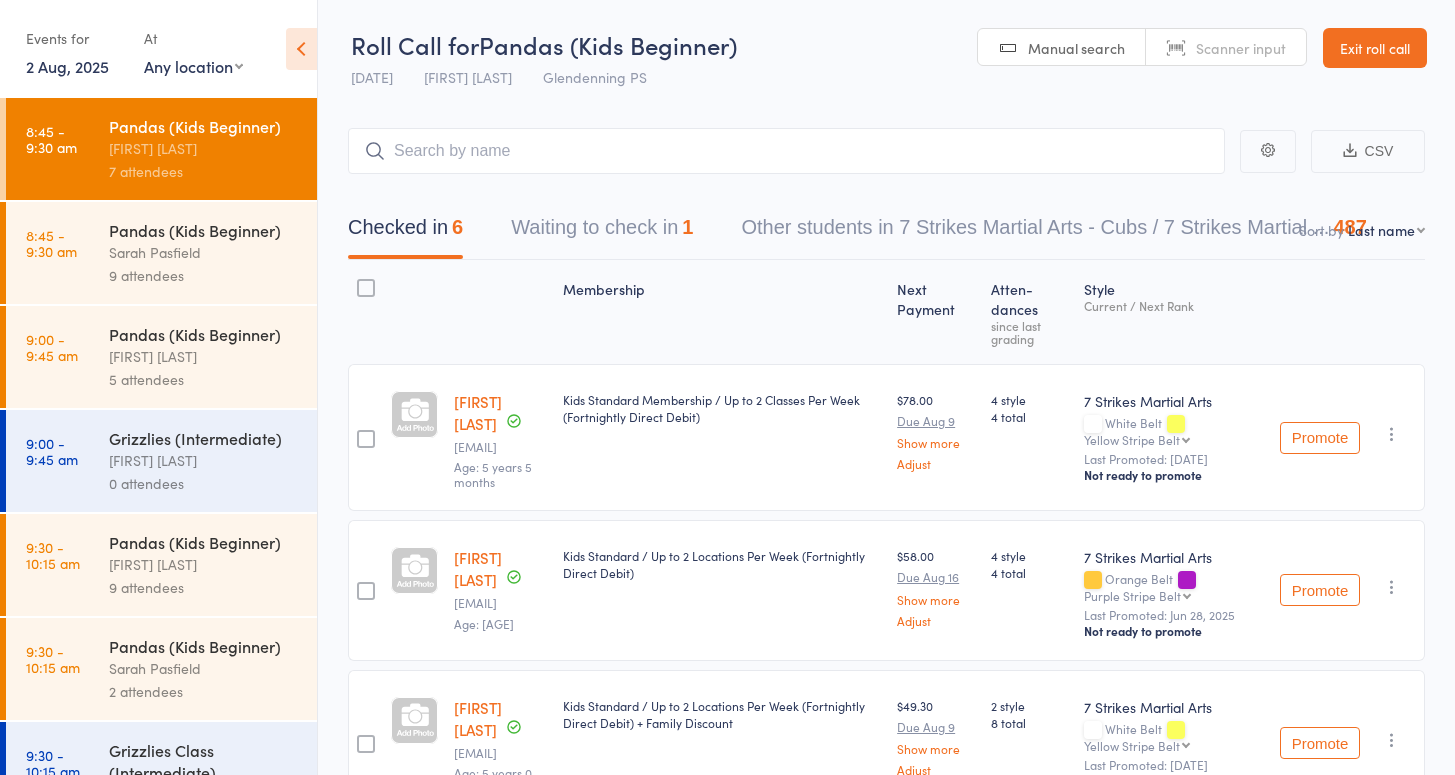 click on "Sarah Pasfield" at bounding box center [204, 252] 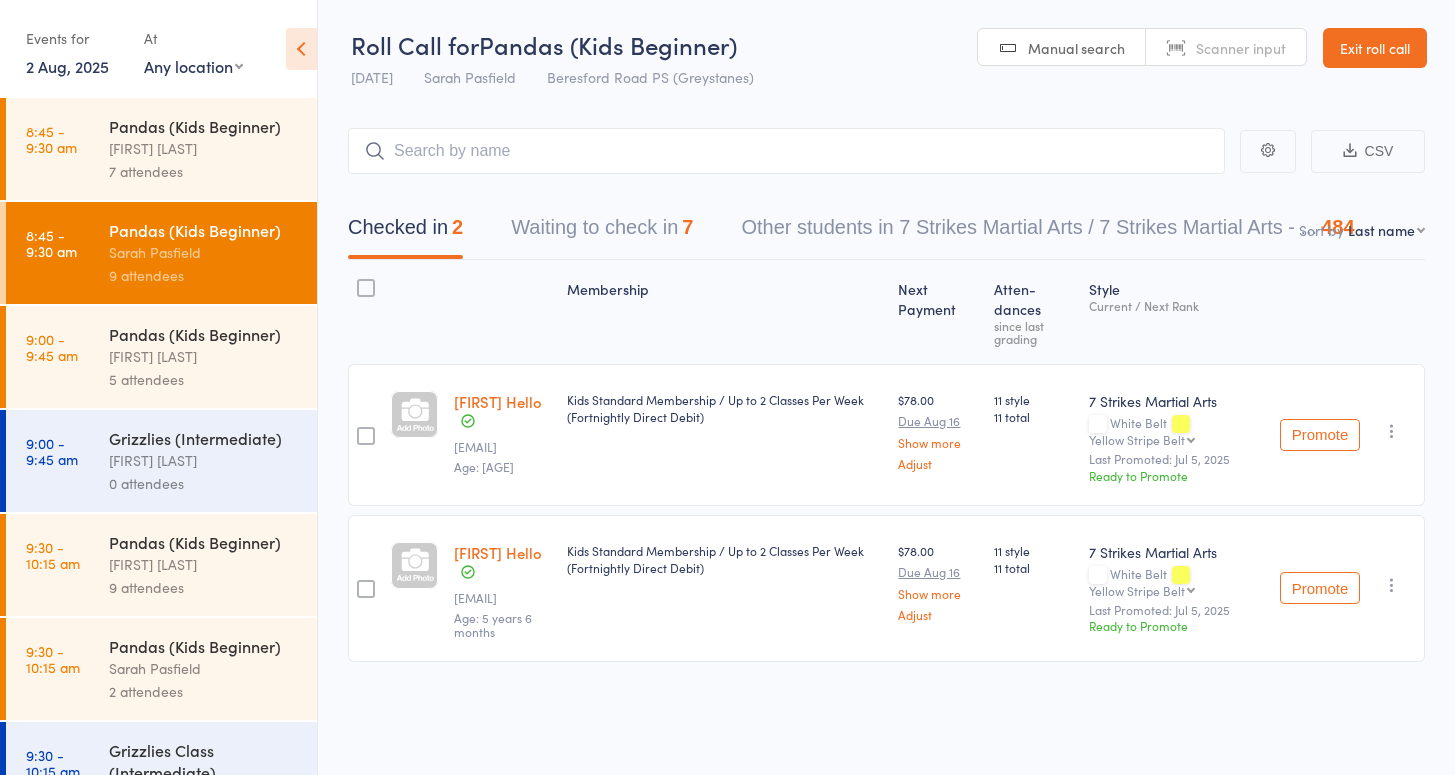 click on "Exit roll call" at bounding box center (1375, 48) 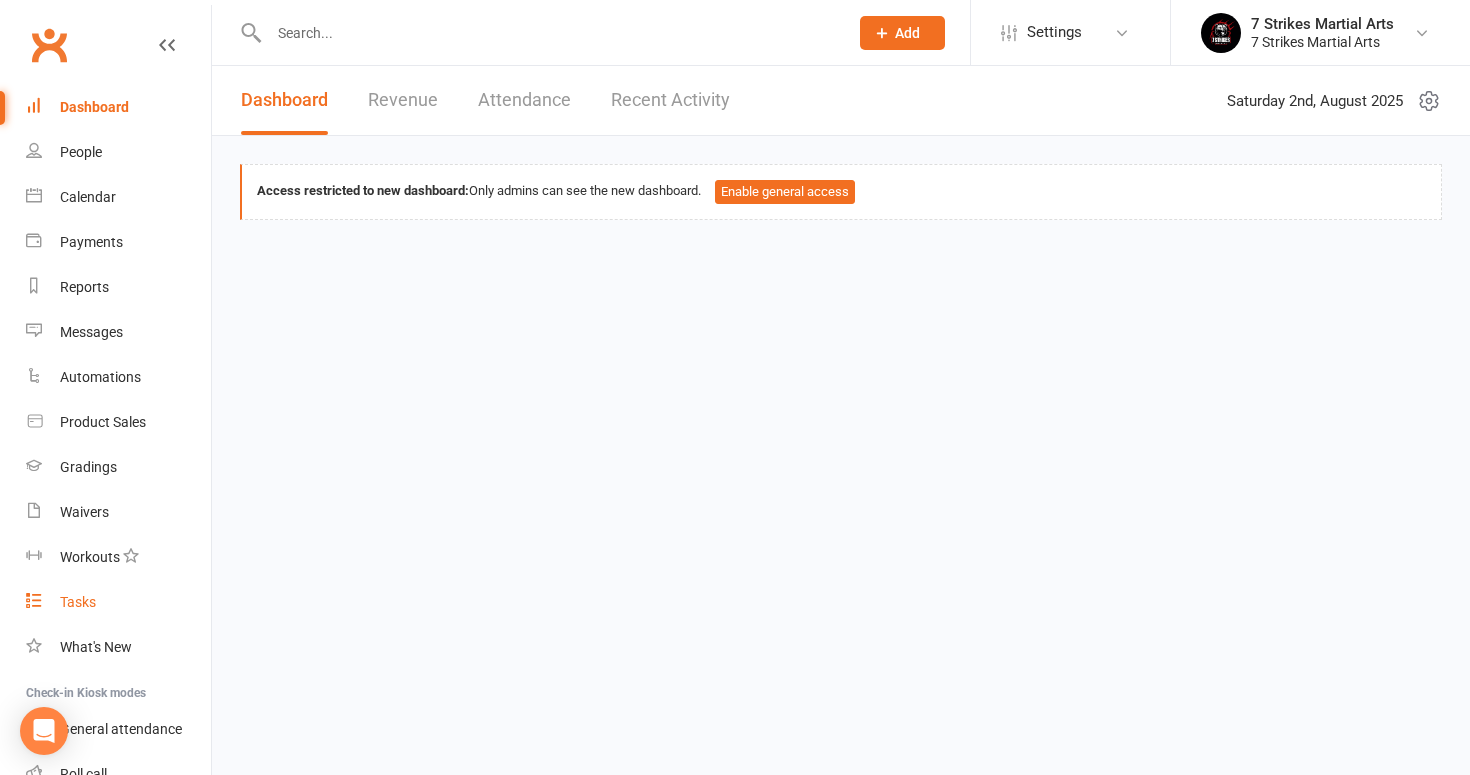 scroll, scrollTop: 0, scrollLeft: 0, axis: both 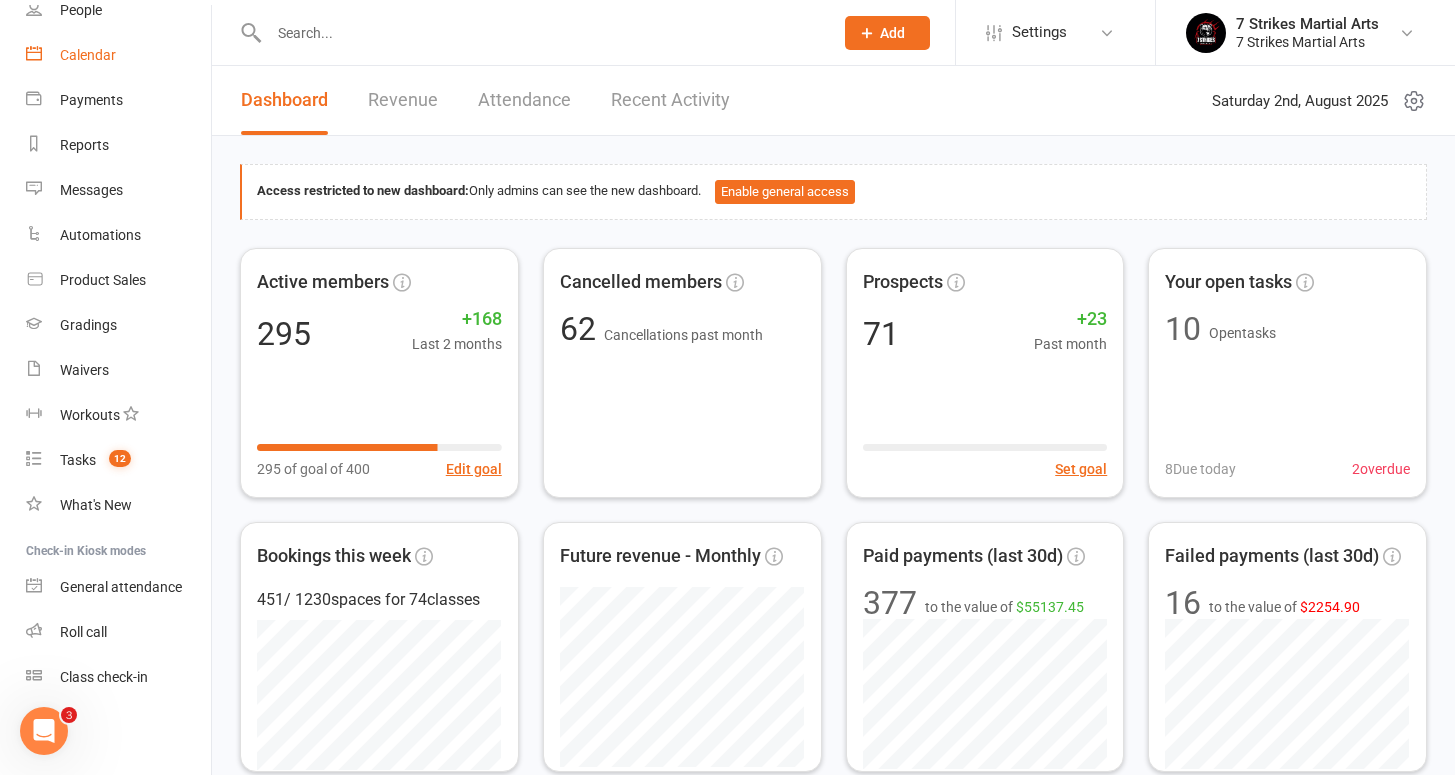 click on "Calendar" at bounding box center (118, 55) 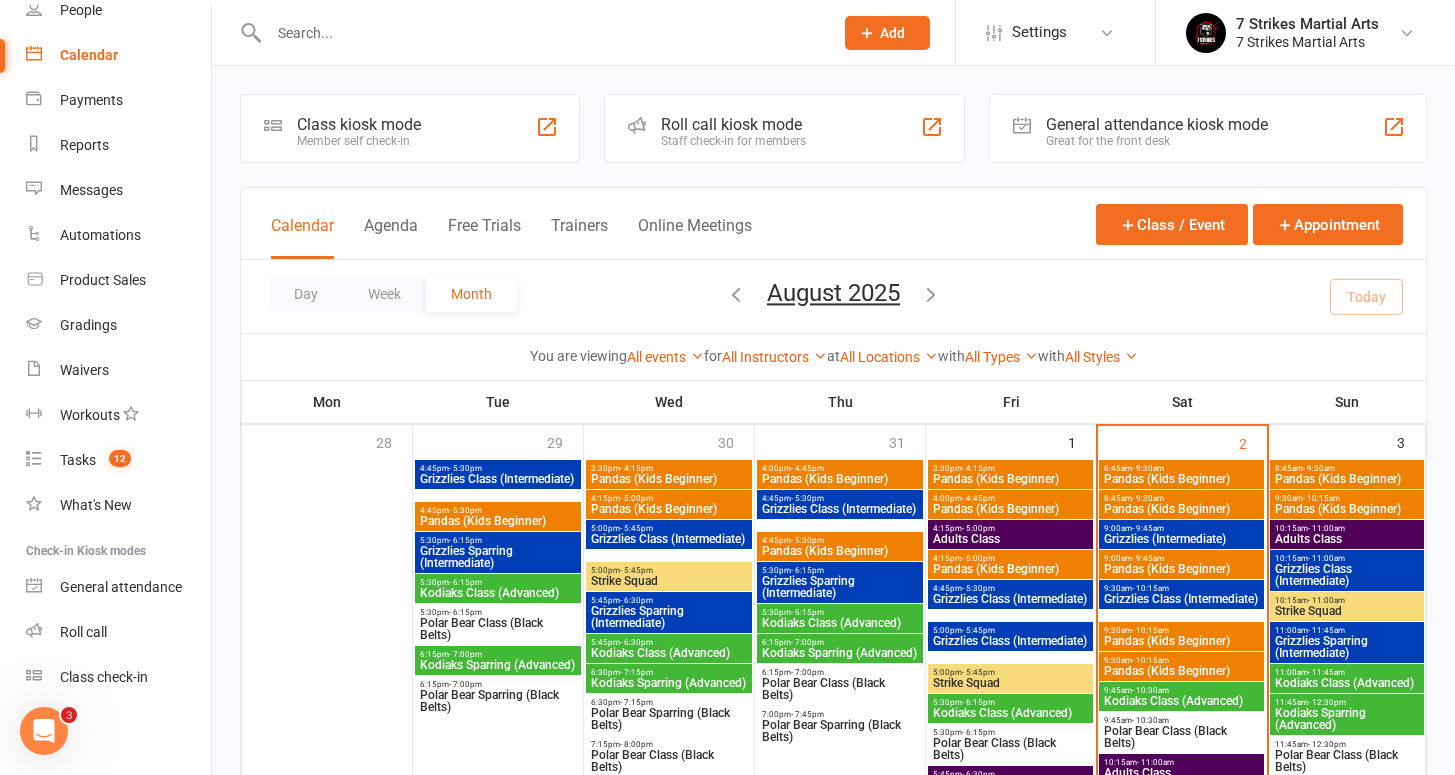 click on "Pandas (Kids Beginner)" at bounding box center (1181, 569) 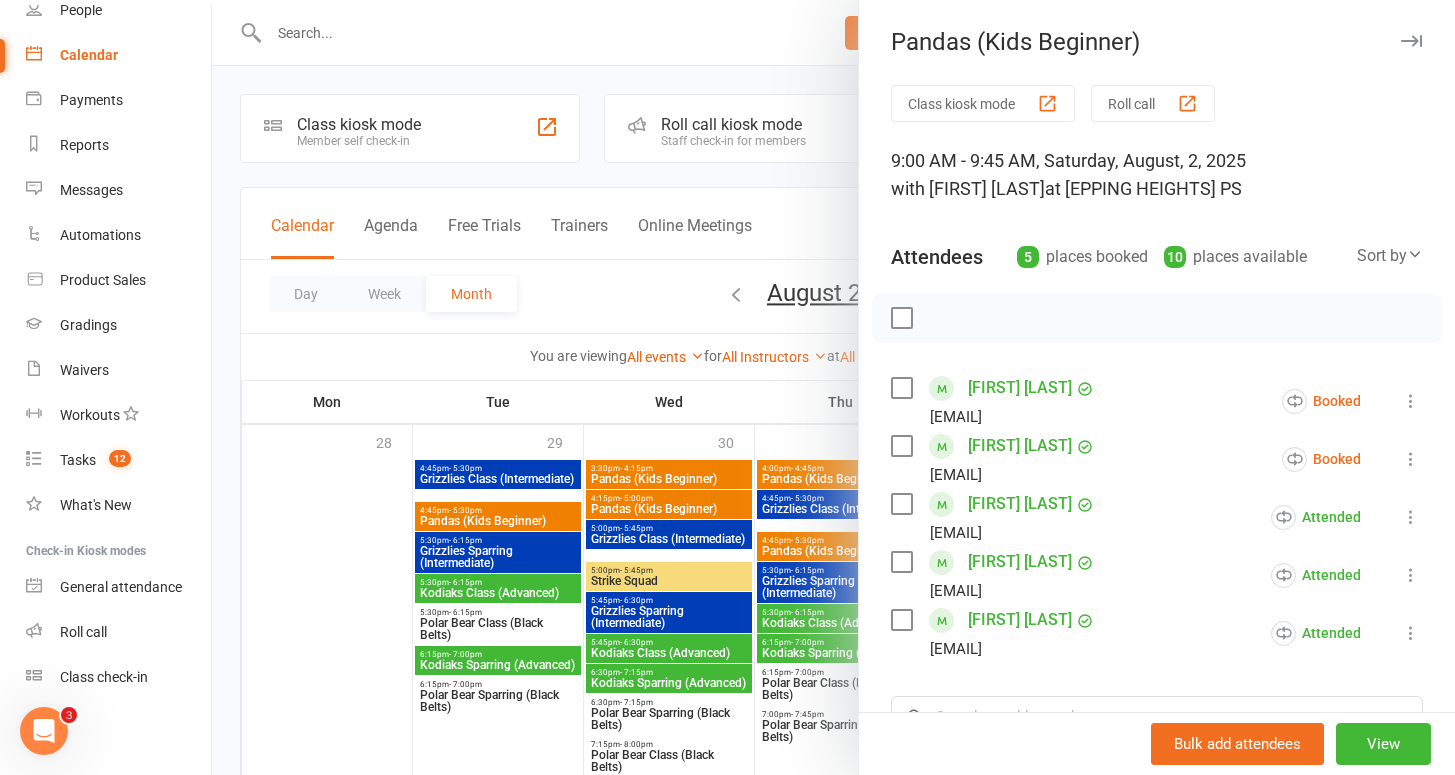click at bounding box center [833, 387] 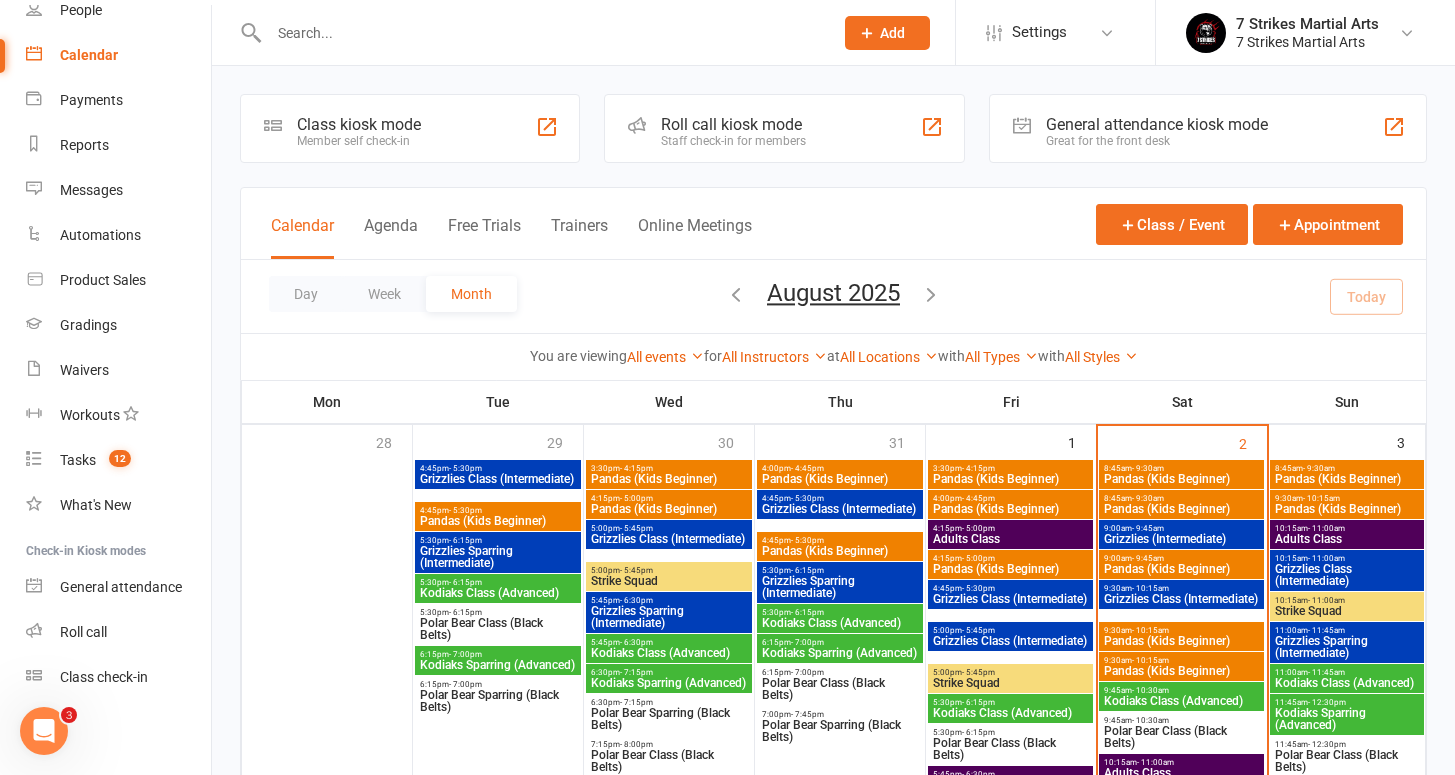 click on "Pandas (Kids Beginner)" at bounding box center [1181, 641] 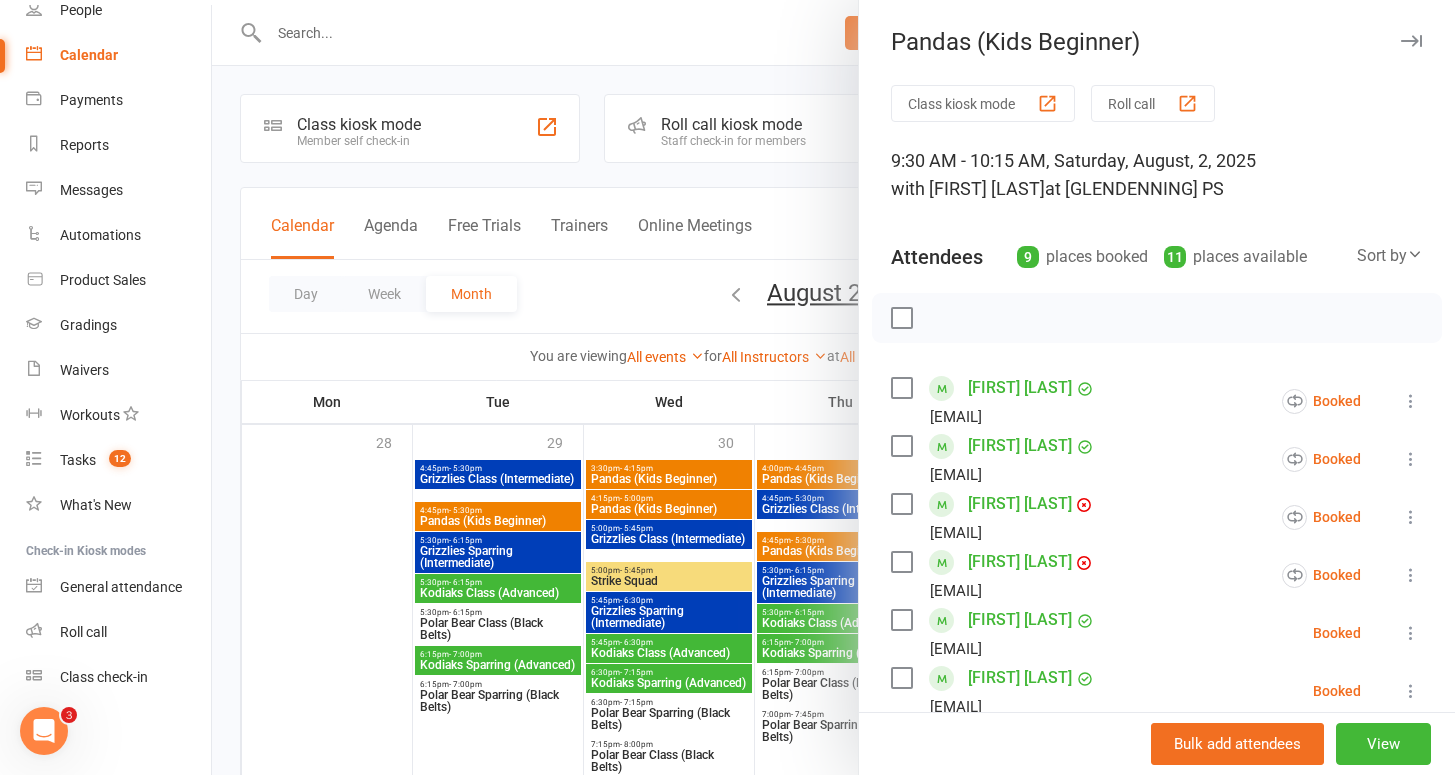 click at bounding box center [833, 387] 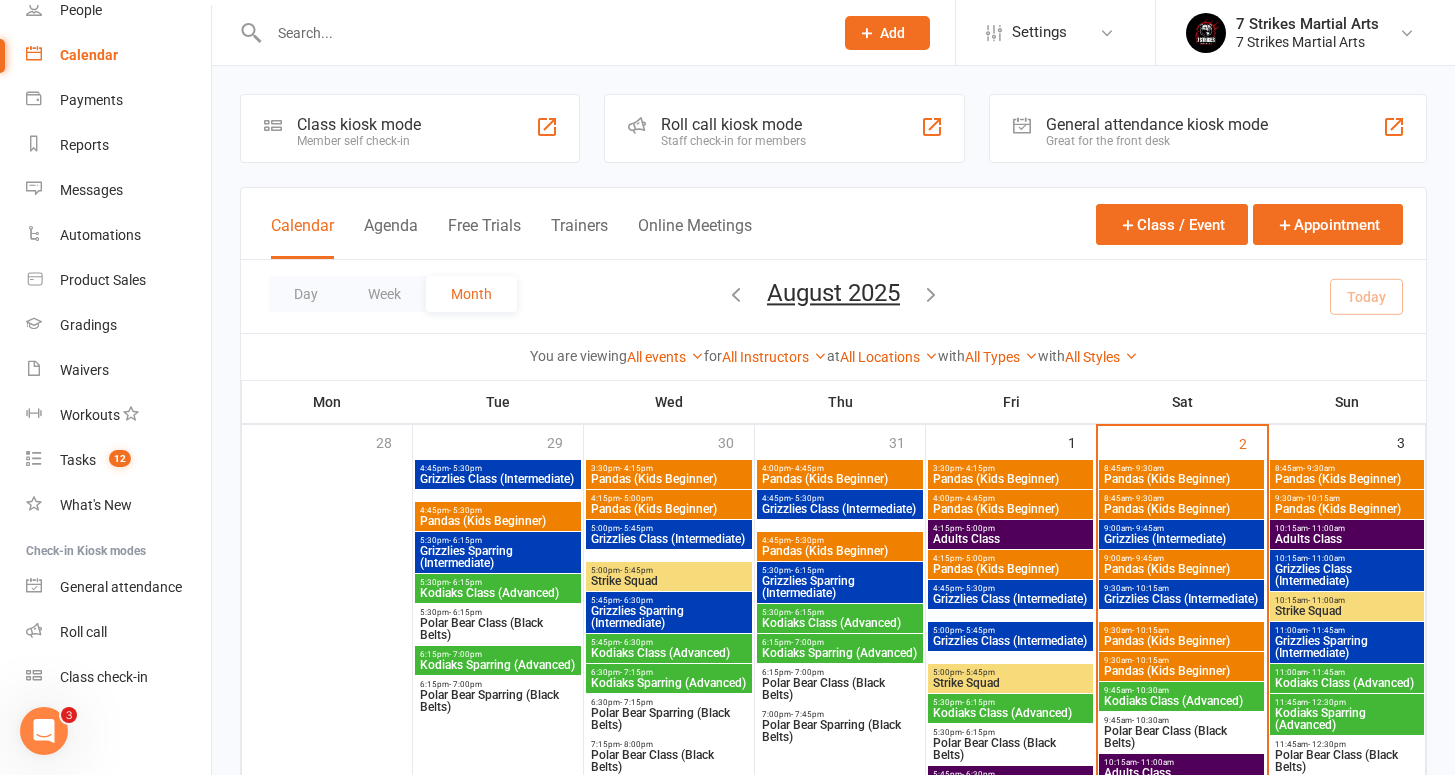click on "- 10:15am" at bounding box center [1150, 660] 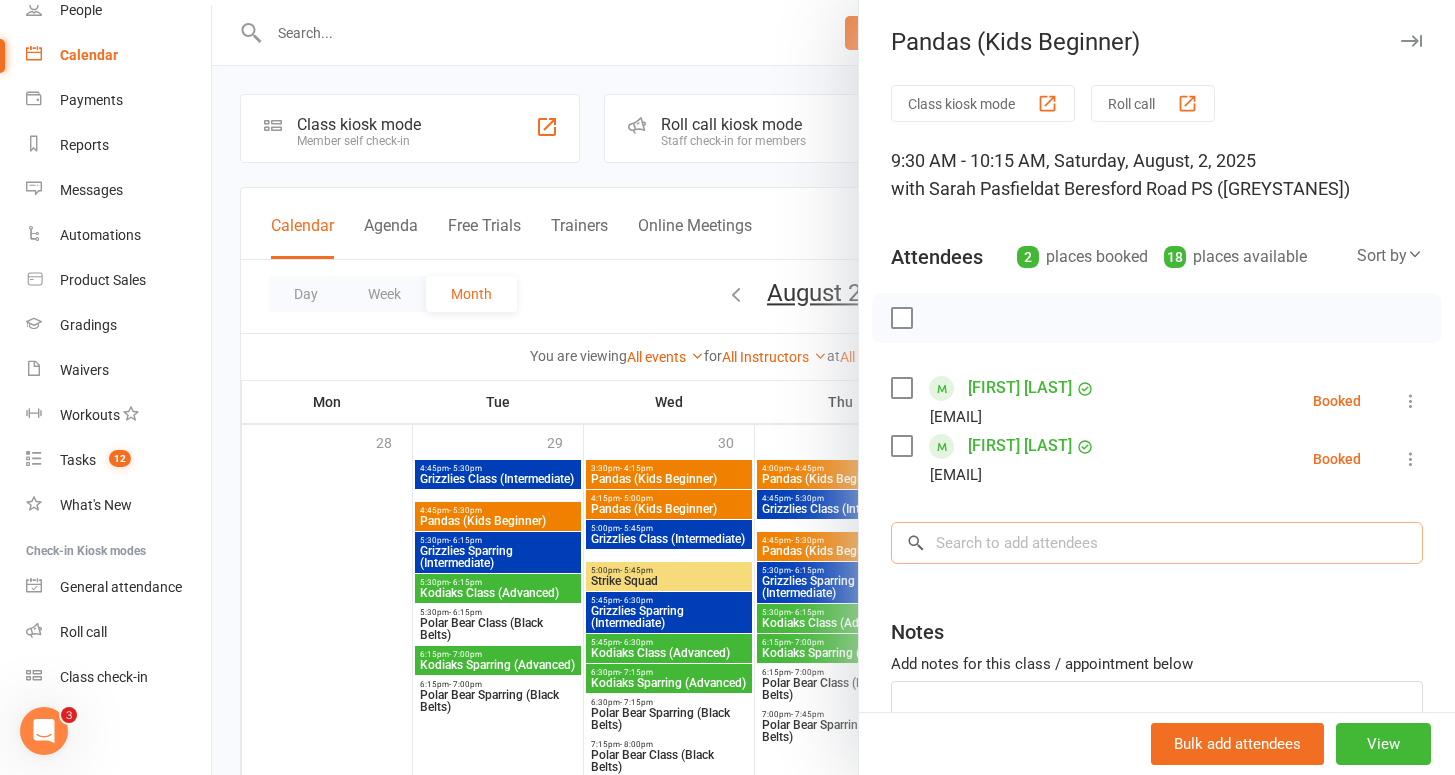click at bounding box center (1157, 543) 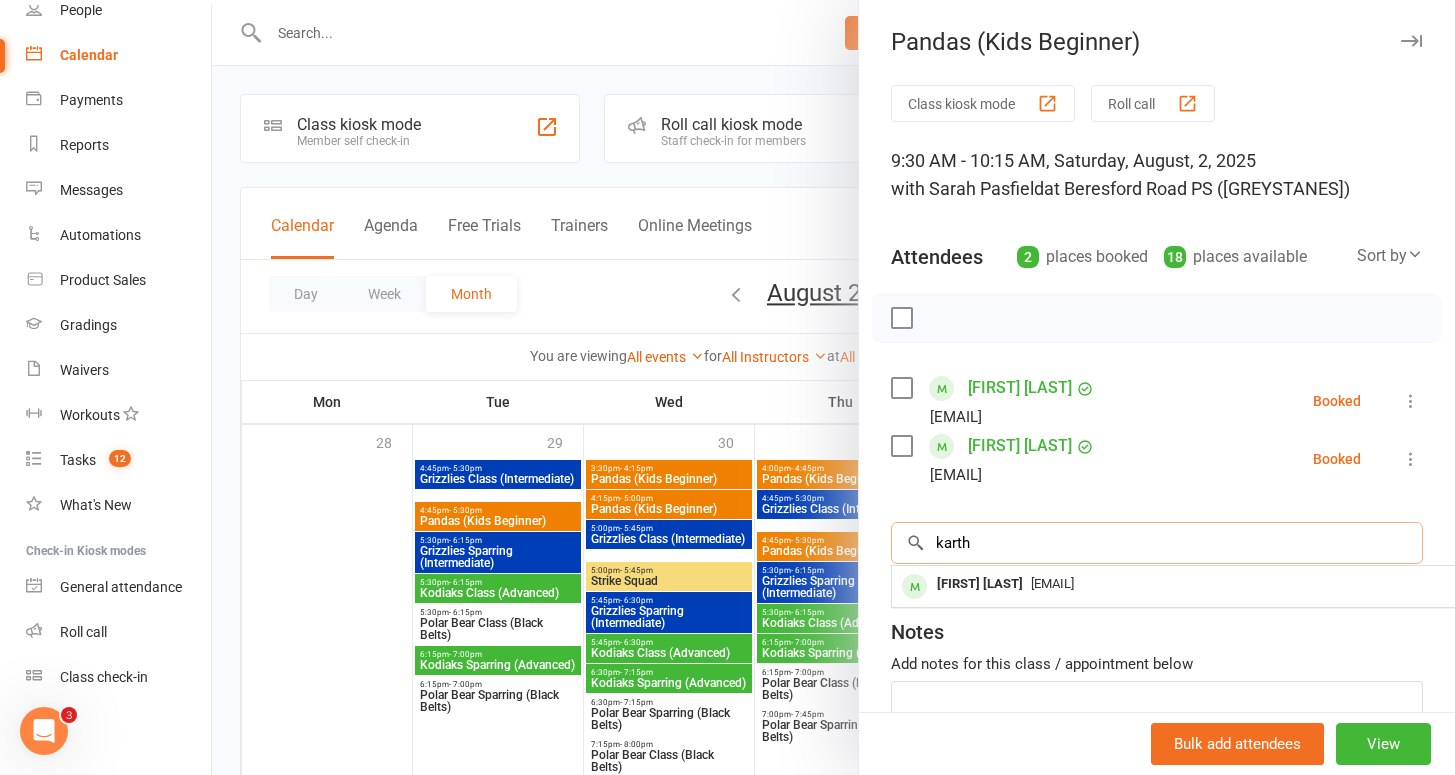 type on "earth" 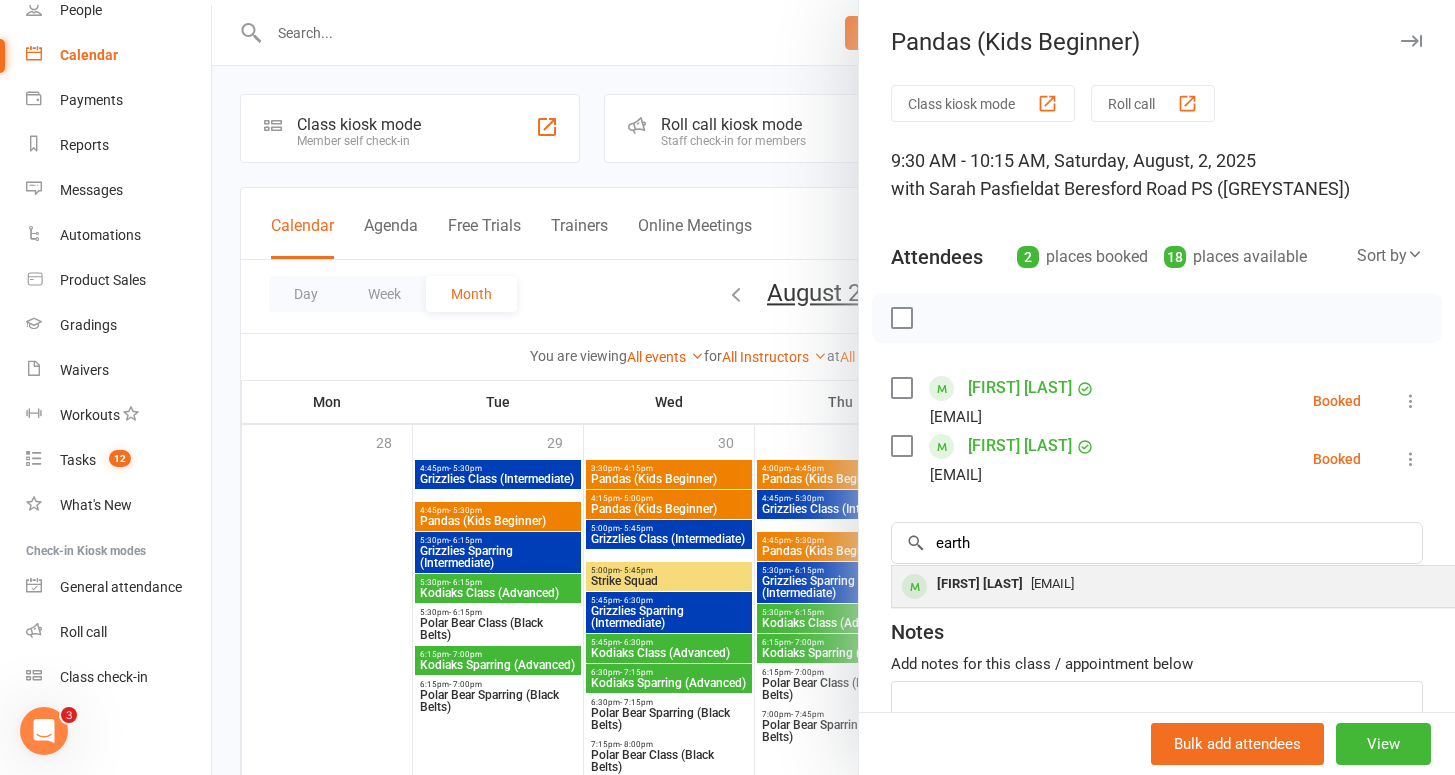 drag, startPoint x: 1070, startPoint y: 551, endPoint x: 1071, endPoint y: 585, distance: 34.0147 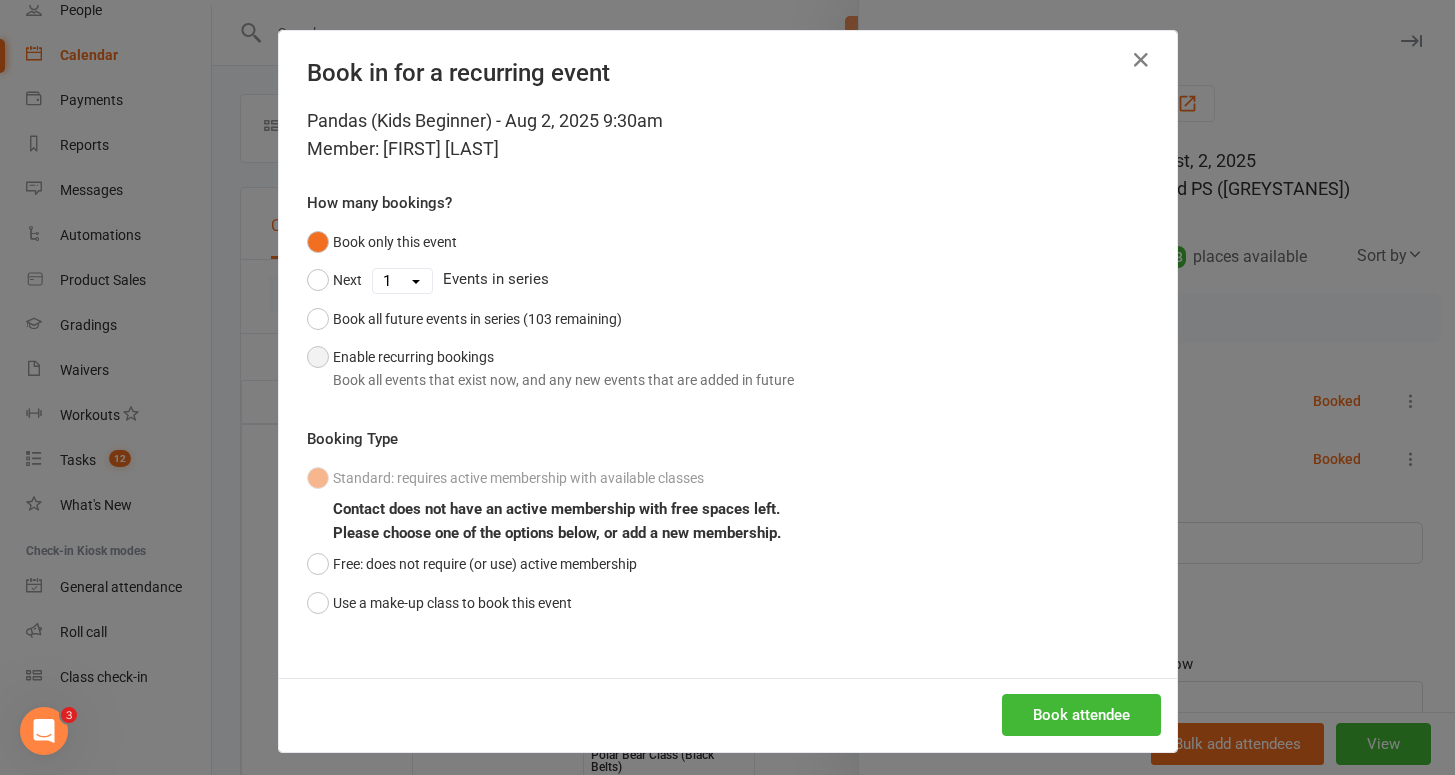 click on "Enable recurring bookings Book all events that exist now, and any new events that are added in future" at bounding box center (550, 368) 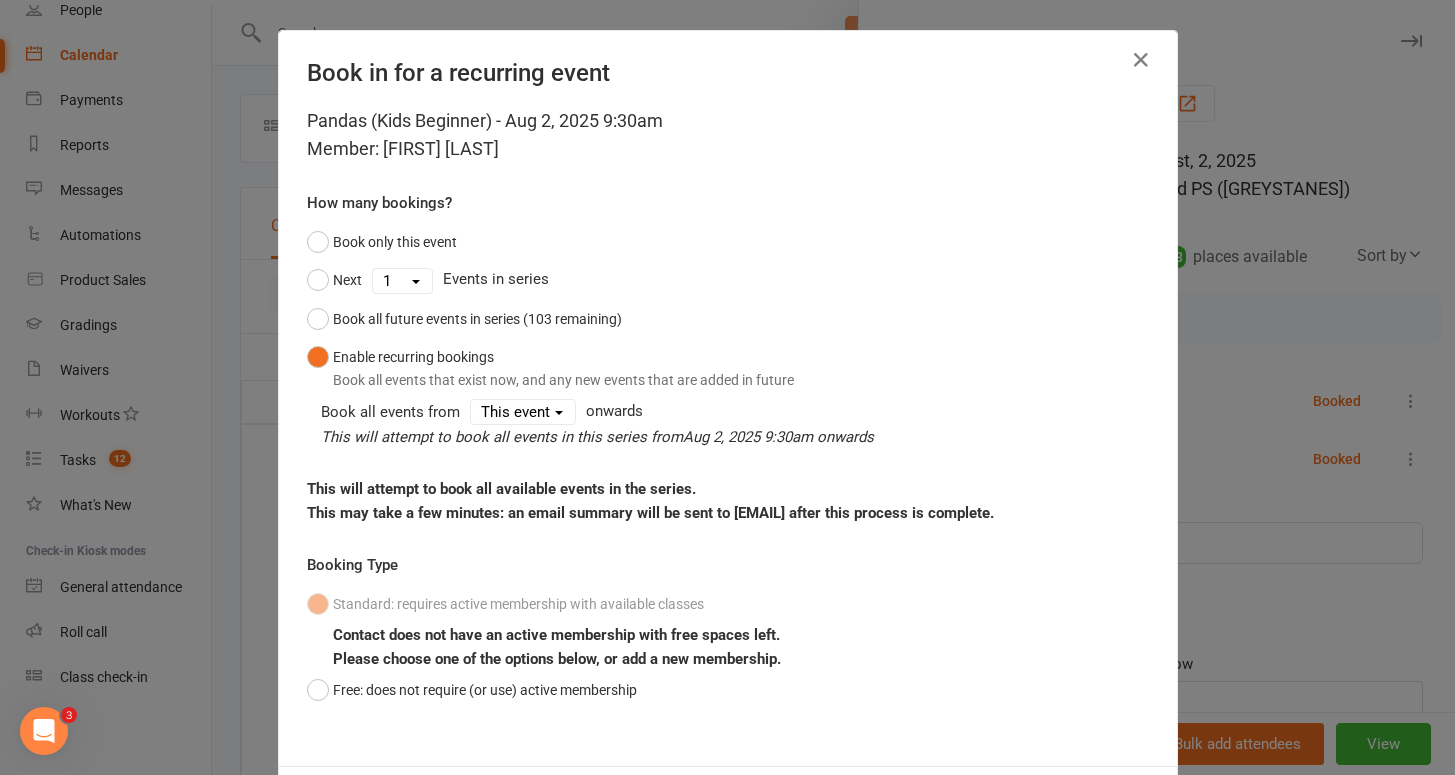 scroll, scrollTop: 38, scrollLeft: 0, axis: vertical 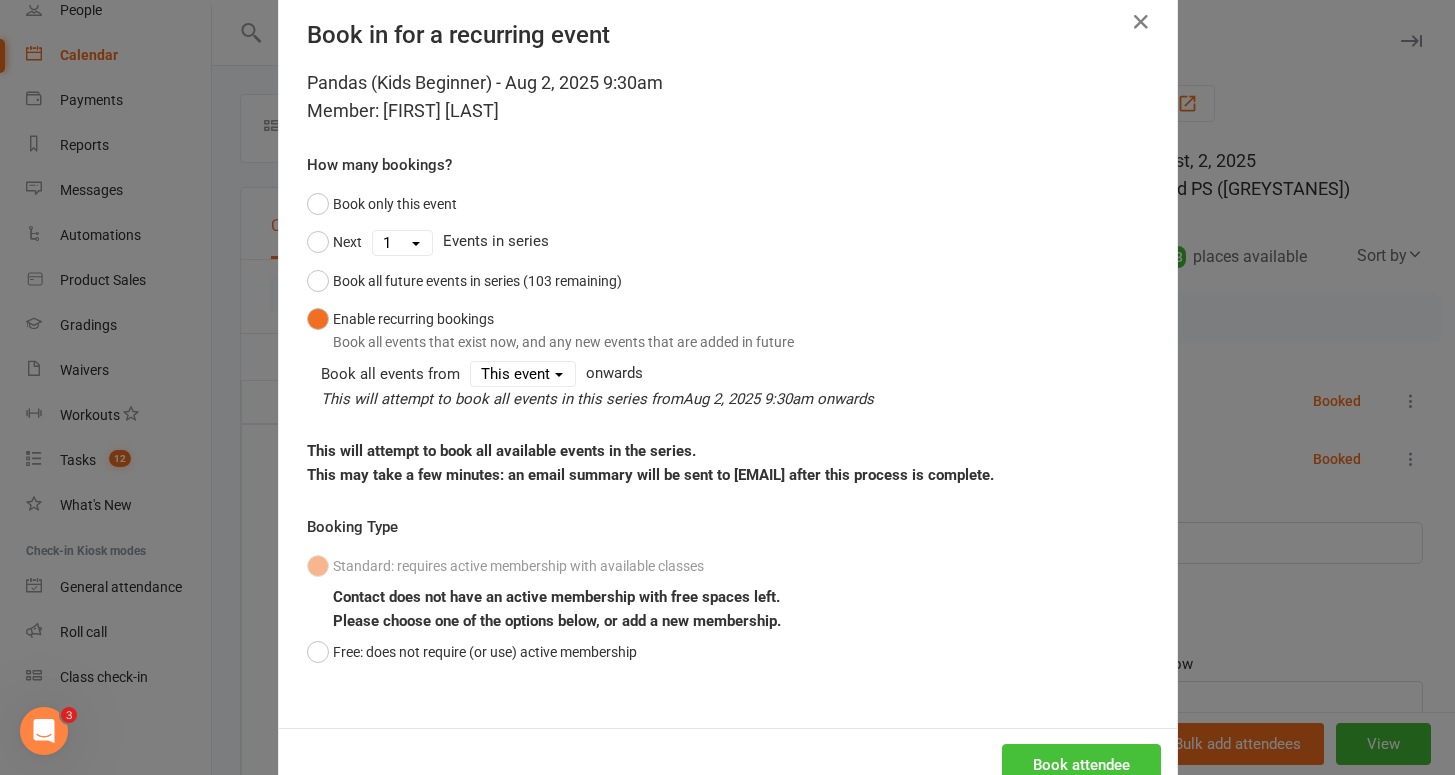 click on "Book attendee" at bounding box center [1081, 765] 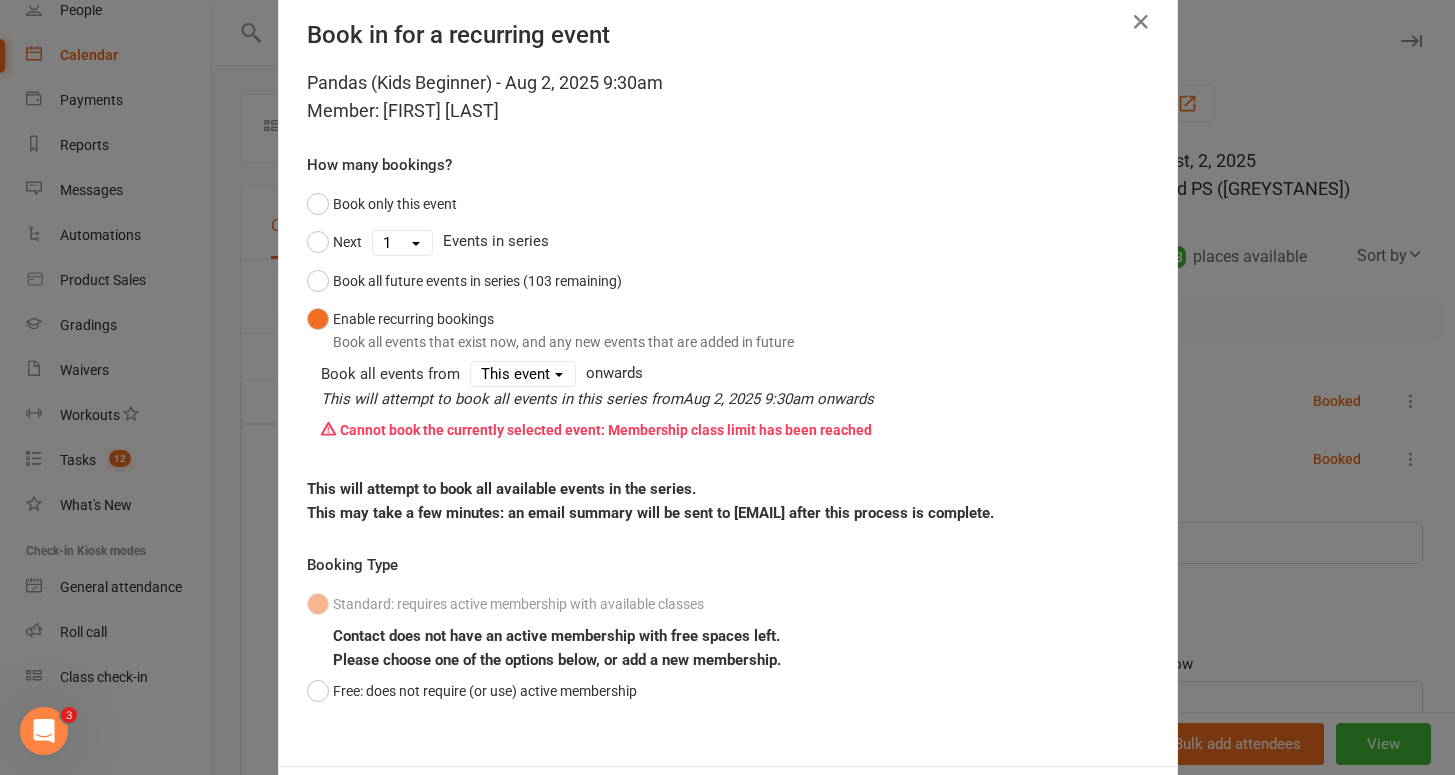 click on "Book in for a recurring event Pandas (Kids Beginner) - Aug 2, 2025 9:30am Member: Karthikeya Bhavik Dasika How many bookings? Book only this event Next 1 2 3 4 5 6 7 8 9 10 11 12 13 14 15 16 17 18 19 20 21 22 23 24 25 26 27 28 29 30 31 32 33 34 35 36 37 38 39 40 41 42 43 44 45 46 47 48 49 50 51 52 53 54 55 56 57 58 59 60 61 62 63 64 65 66 67 68 69 70 71 72 73 74 75 76 77 78 79 80 81 82 83 84 85 86 87 88 89 90 91 92 93 94 95 96 97 98 99 100 101 102 103 Events in series Book all future events in series (103 remaining) Enable recurring bookings Book all events that exist now, and any new events that are added in future Book all events from This event Now  onwards This will attempt to book all events in this series from  Aug 2, 2025 9:30am     onwards Cannot book the currently selected event: Membership class limit has been reached This will attempt to book all available events in the series. Booking Type Standard: requires active membership with available classes Book attendee" at bounding box center (727, 387) 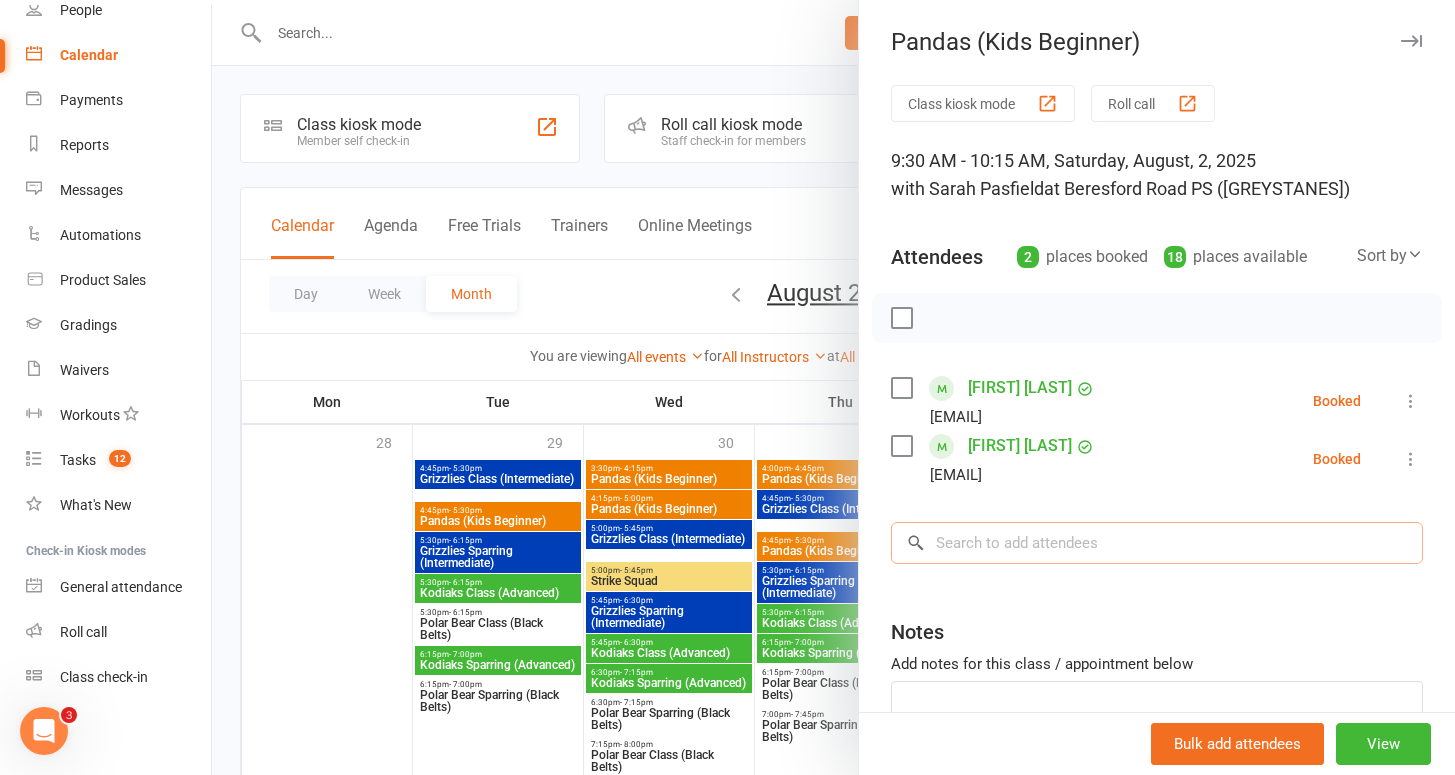 click at bounding box center [1157, 543] 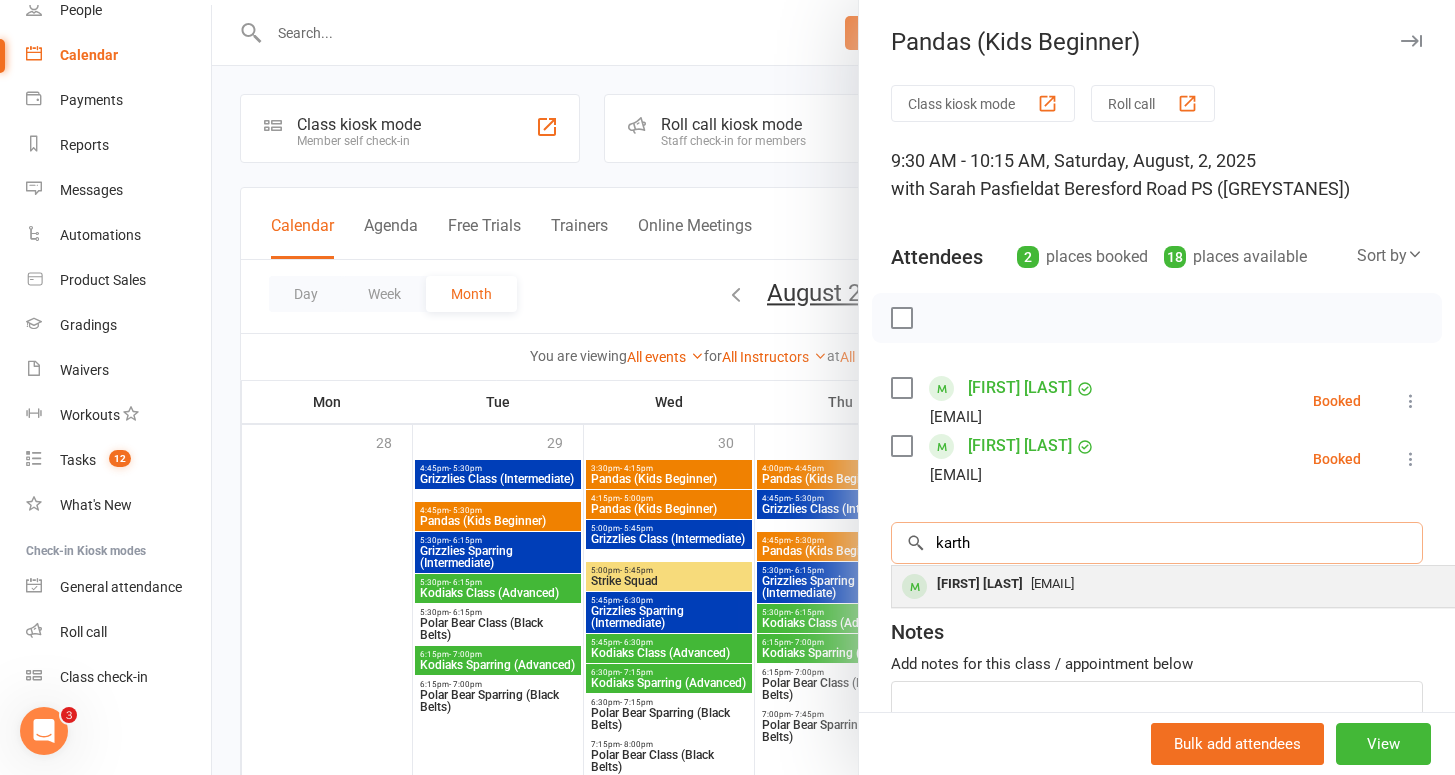 type on "karth" 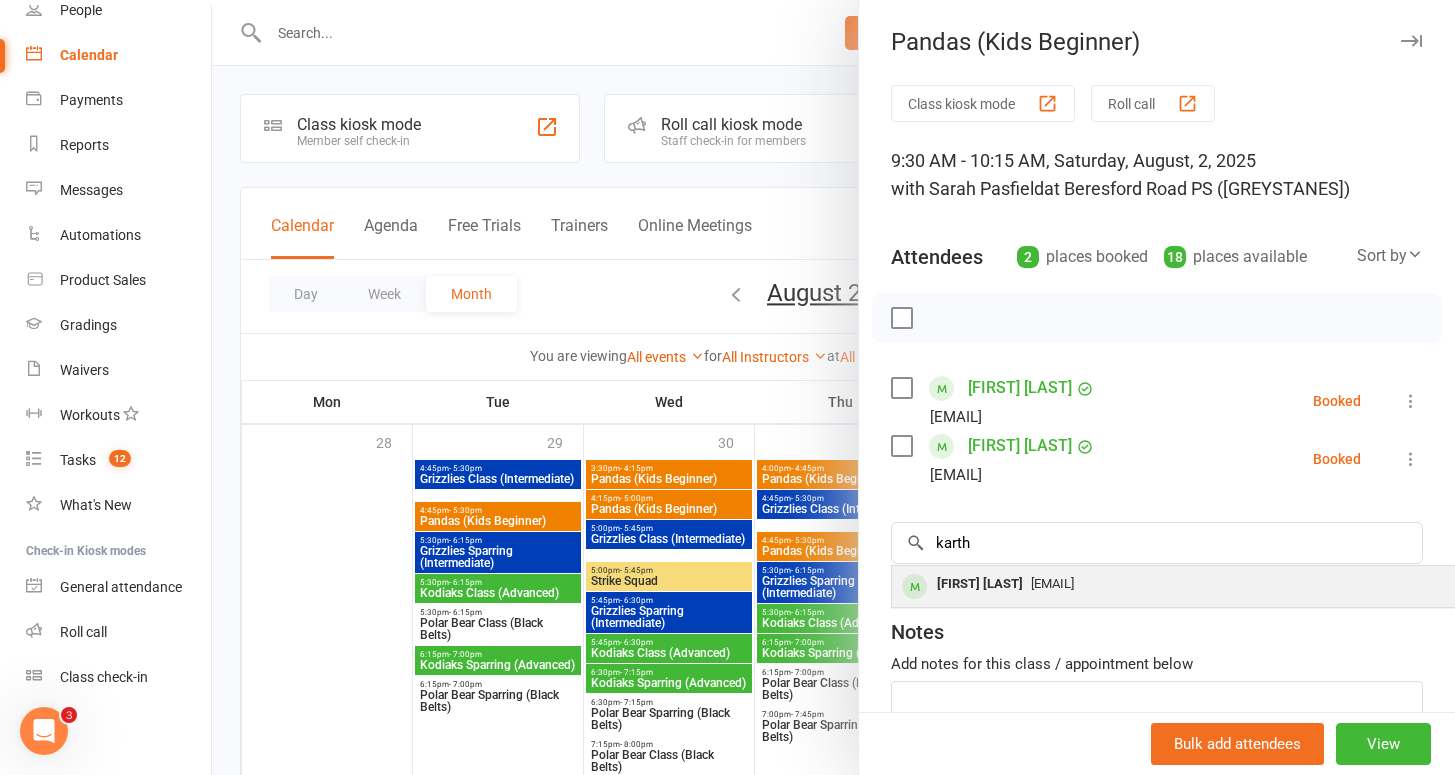click on "[FIRST] [LAST]" at bounding box center (980, 584) 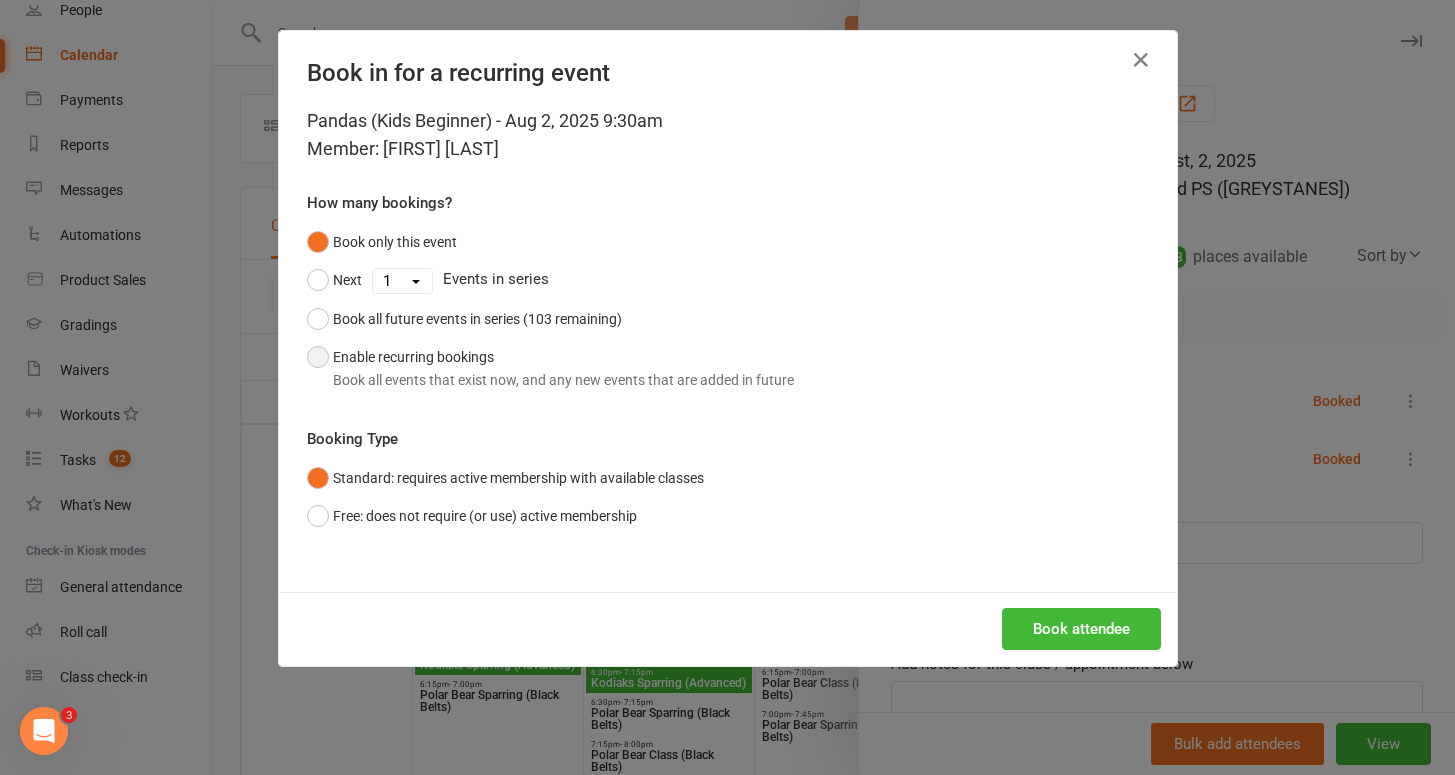 click on "Book all events that exist now, and any new events that are added in future" at bounding box center (563, 380) 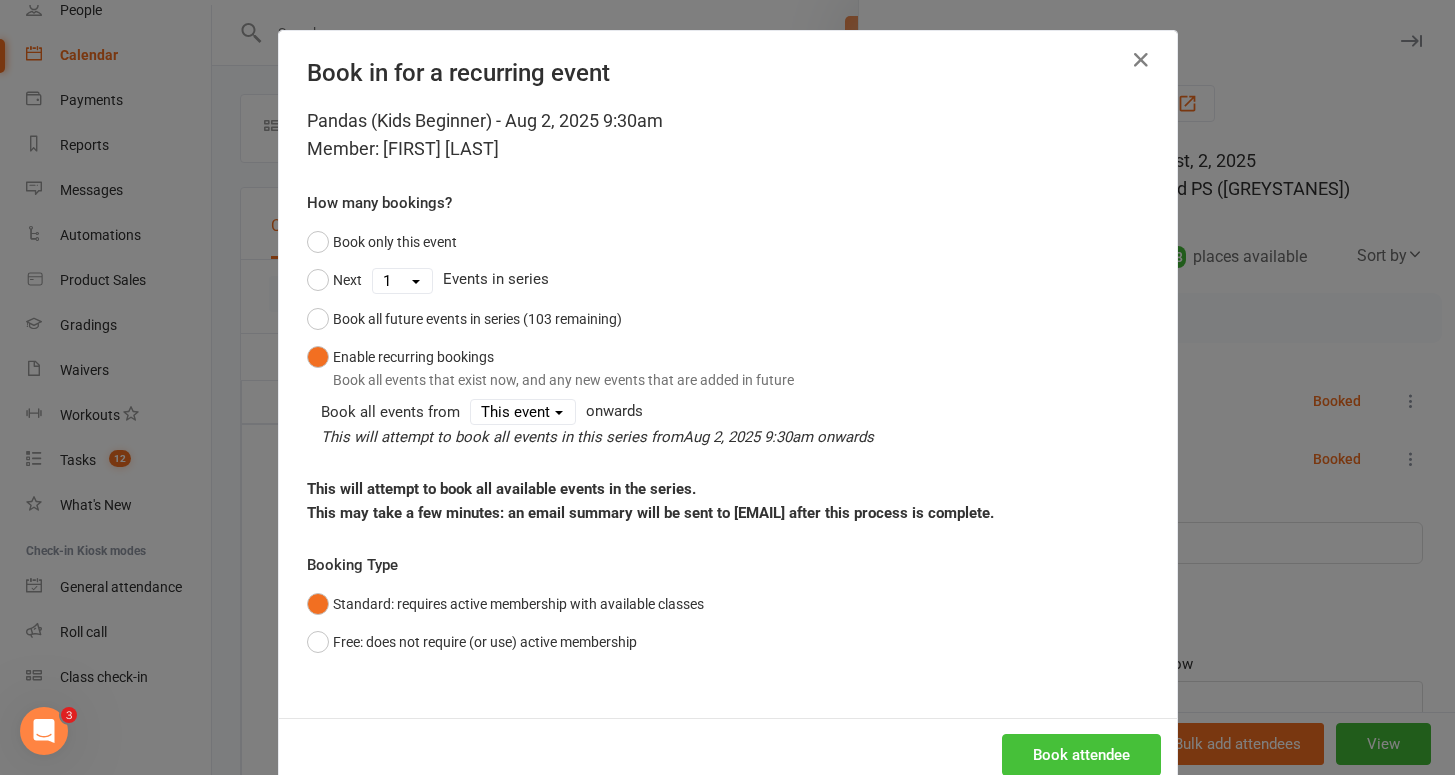click on "Book attendee" at bounding box center [1081, 755] 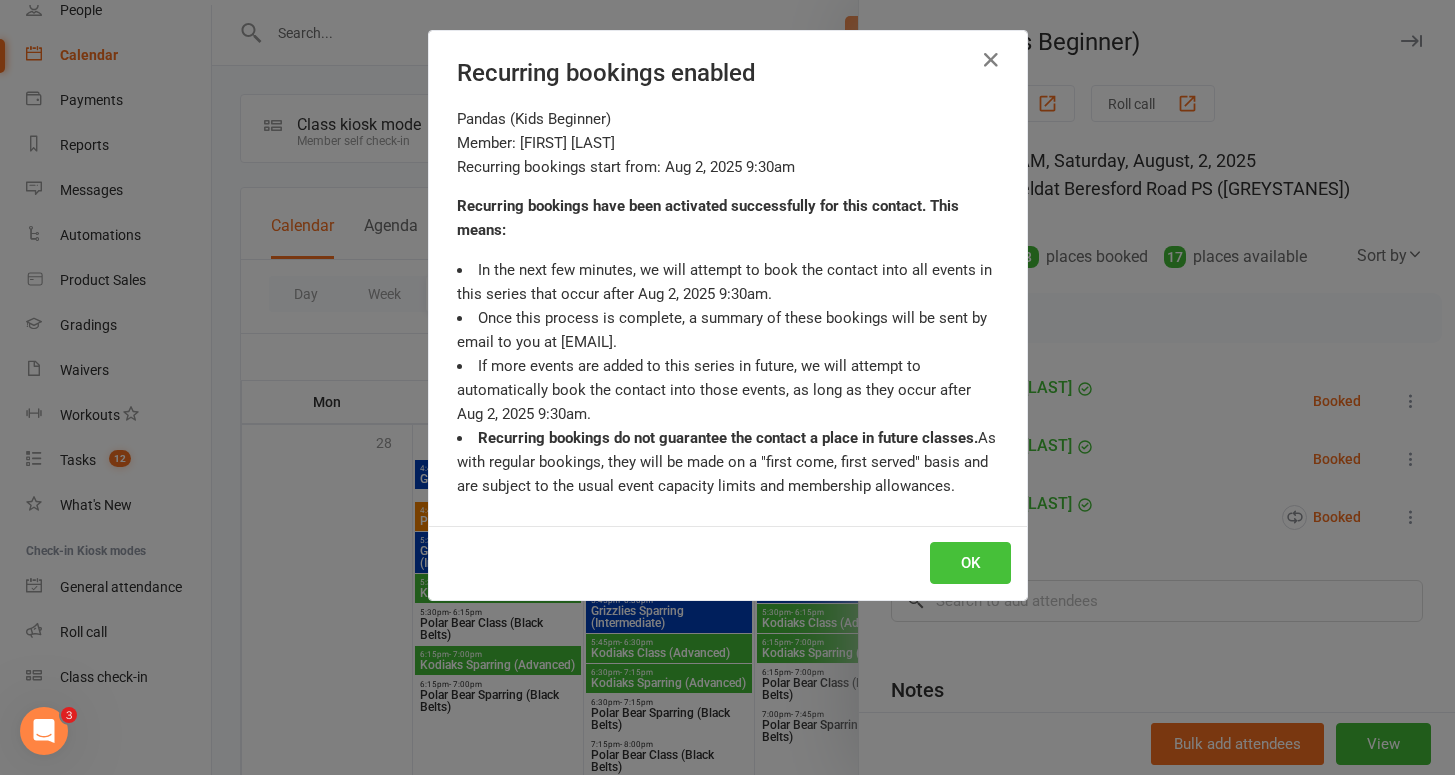 click on "OK" at bounding box center (970, 563) 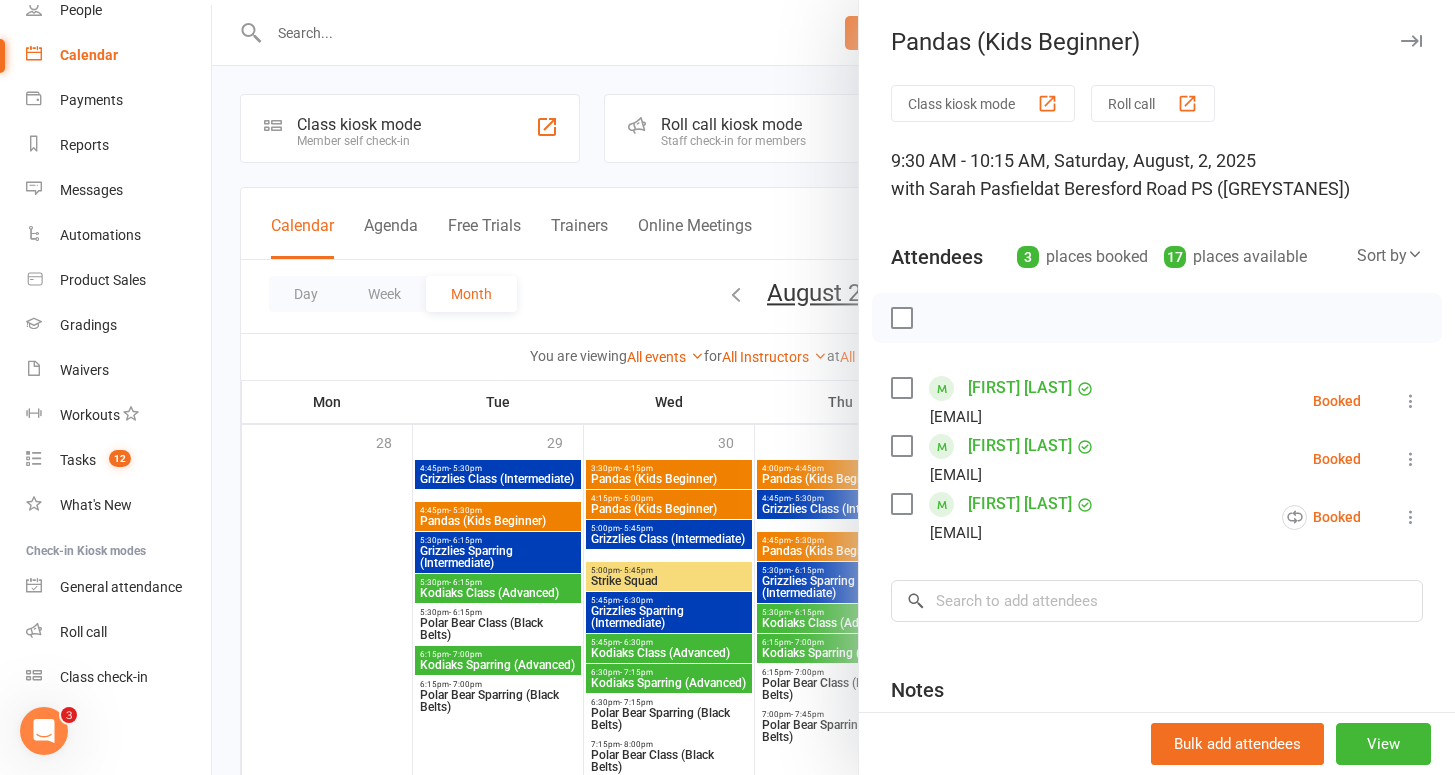 click at bounding box center (833, 387) 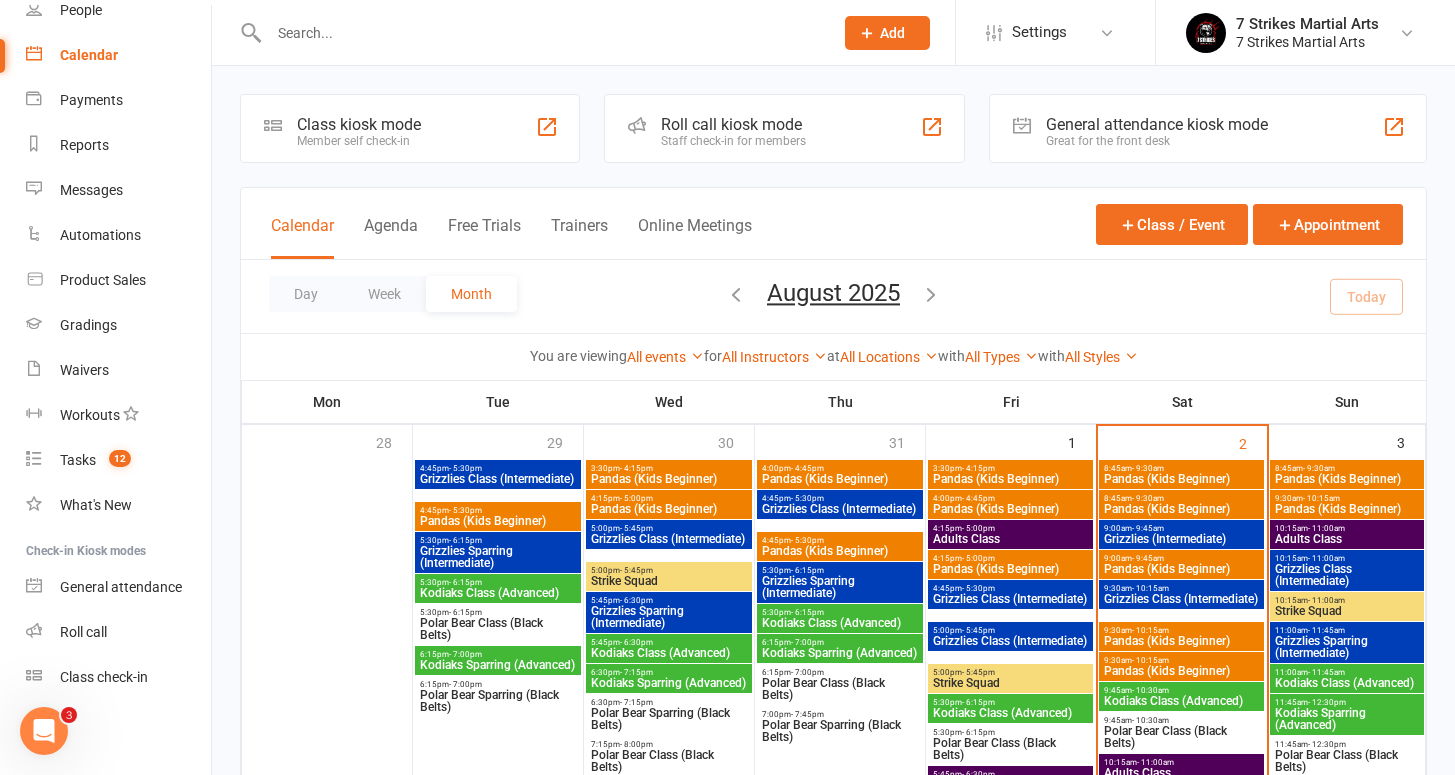 click on "Grizzlies Class (Intermediate)" at bounding box center [1181, 599] 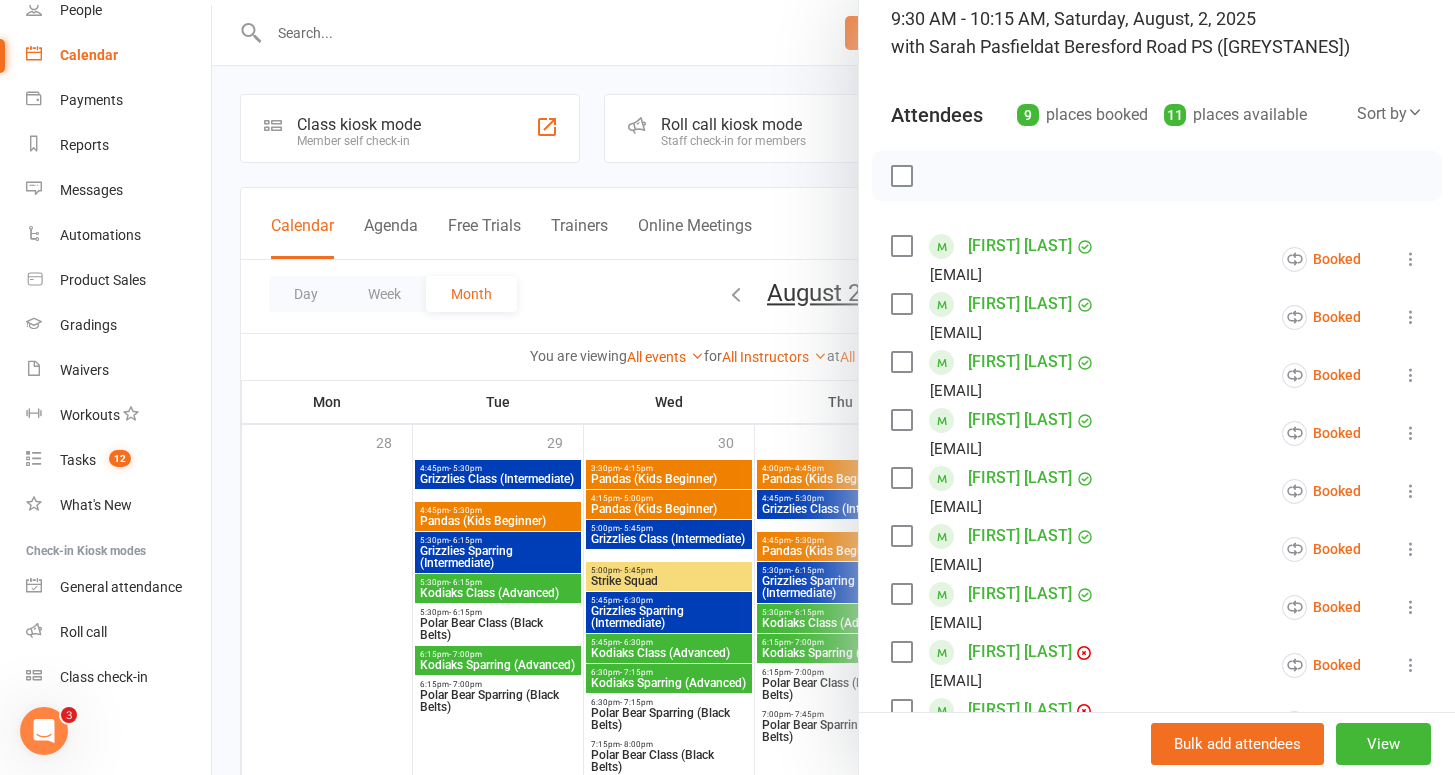 scroll, scrollTop: 171, scrollLeft: 0, axis: vertical 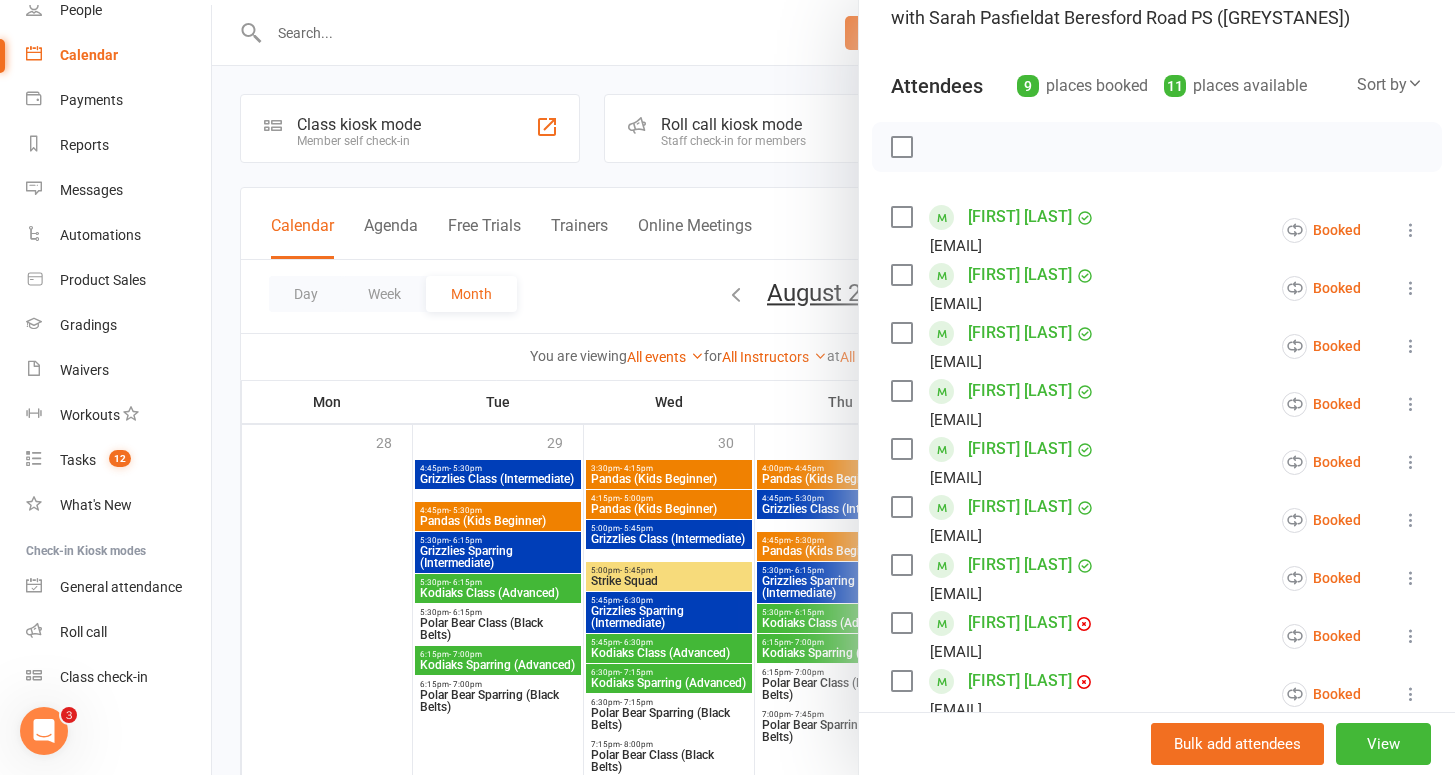 click at bounding box center [833, 387] 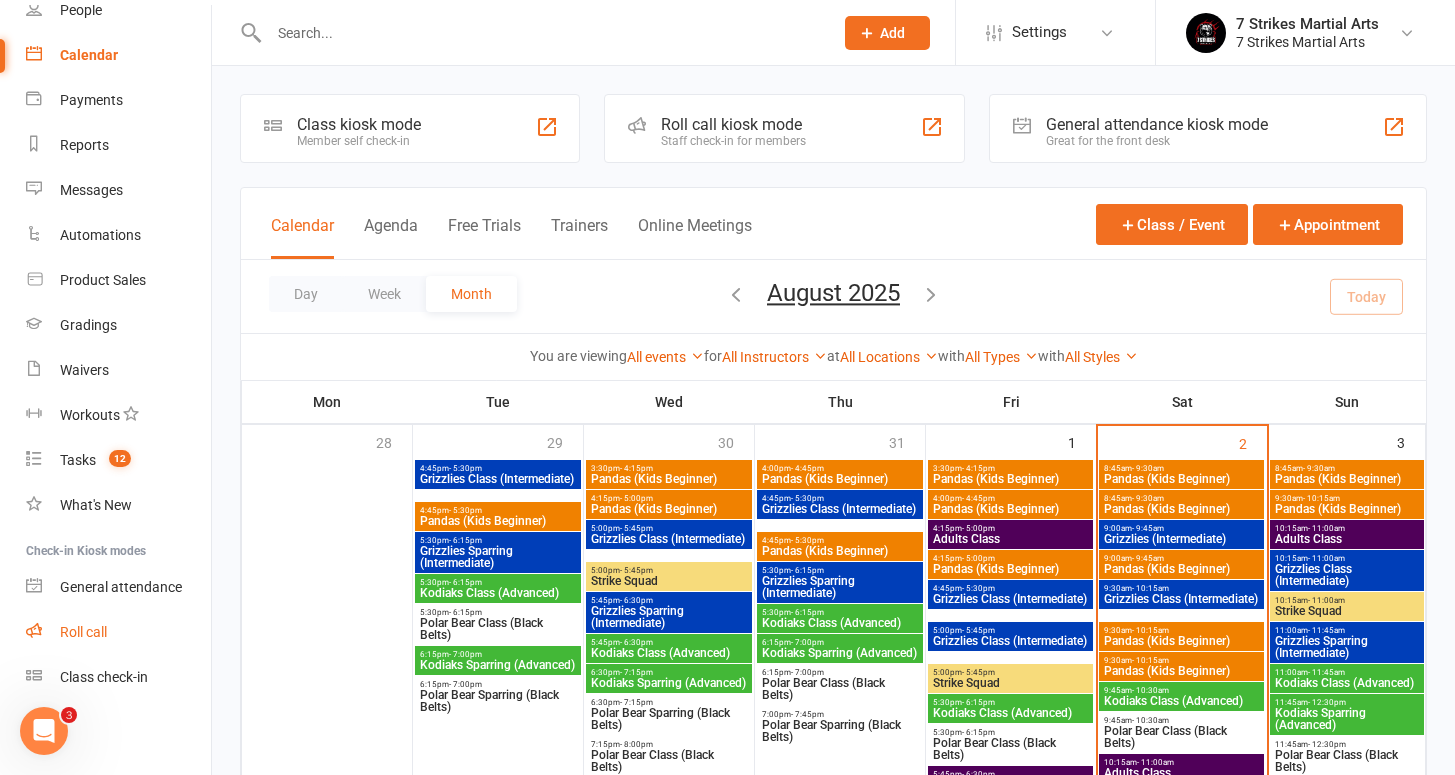 click on "Roll call" at bounding box center [118, 632] 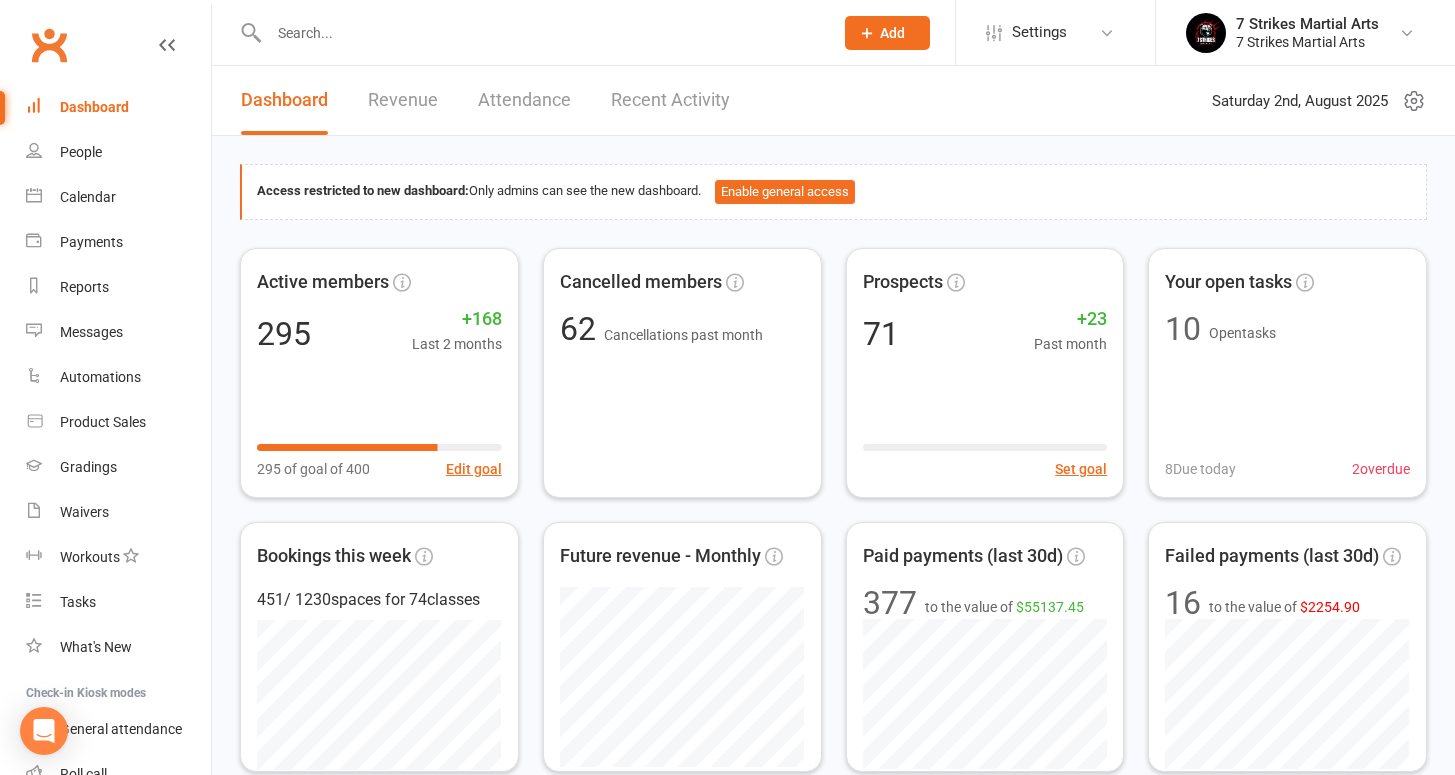 scroll, scrollTop: 0, scrollLeft: 0, axis: both 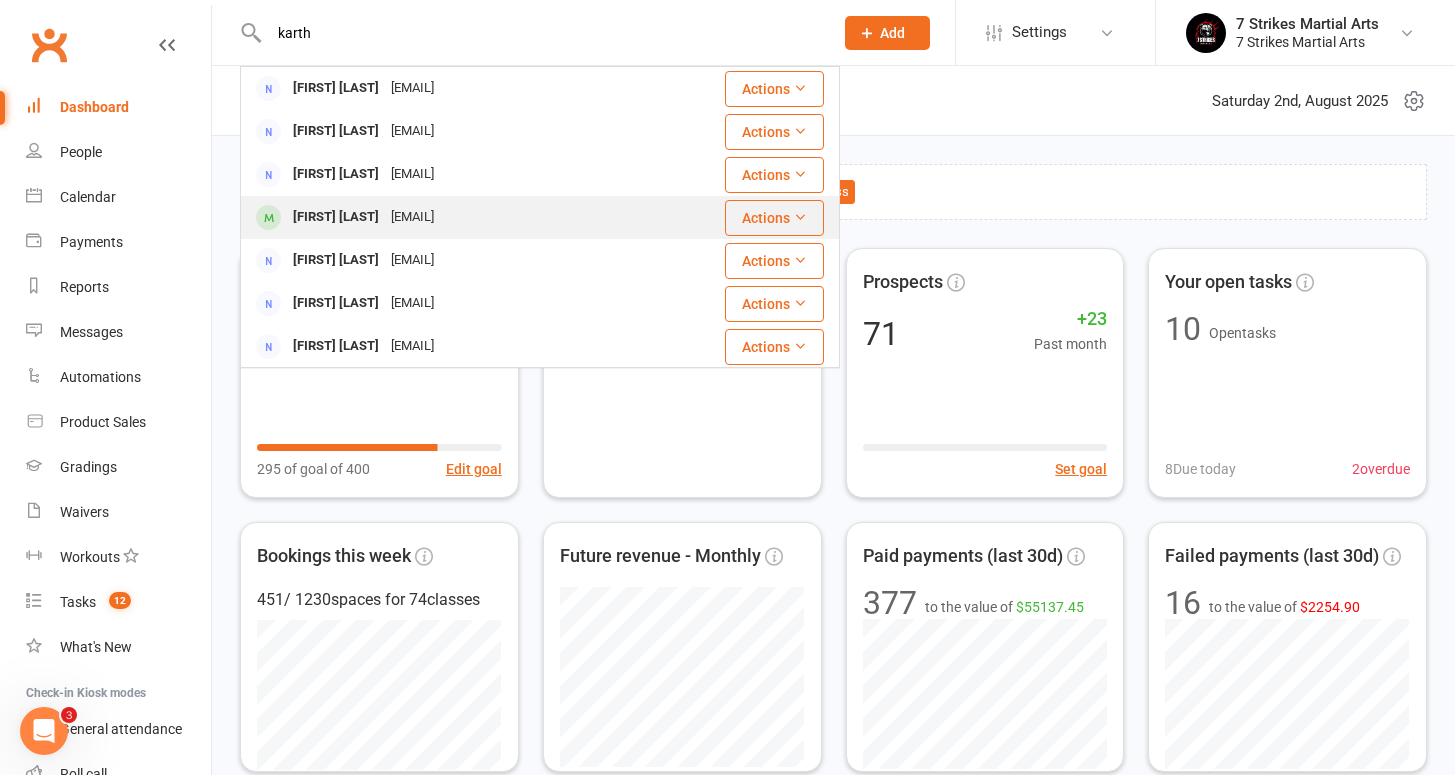 type on "karth" 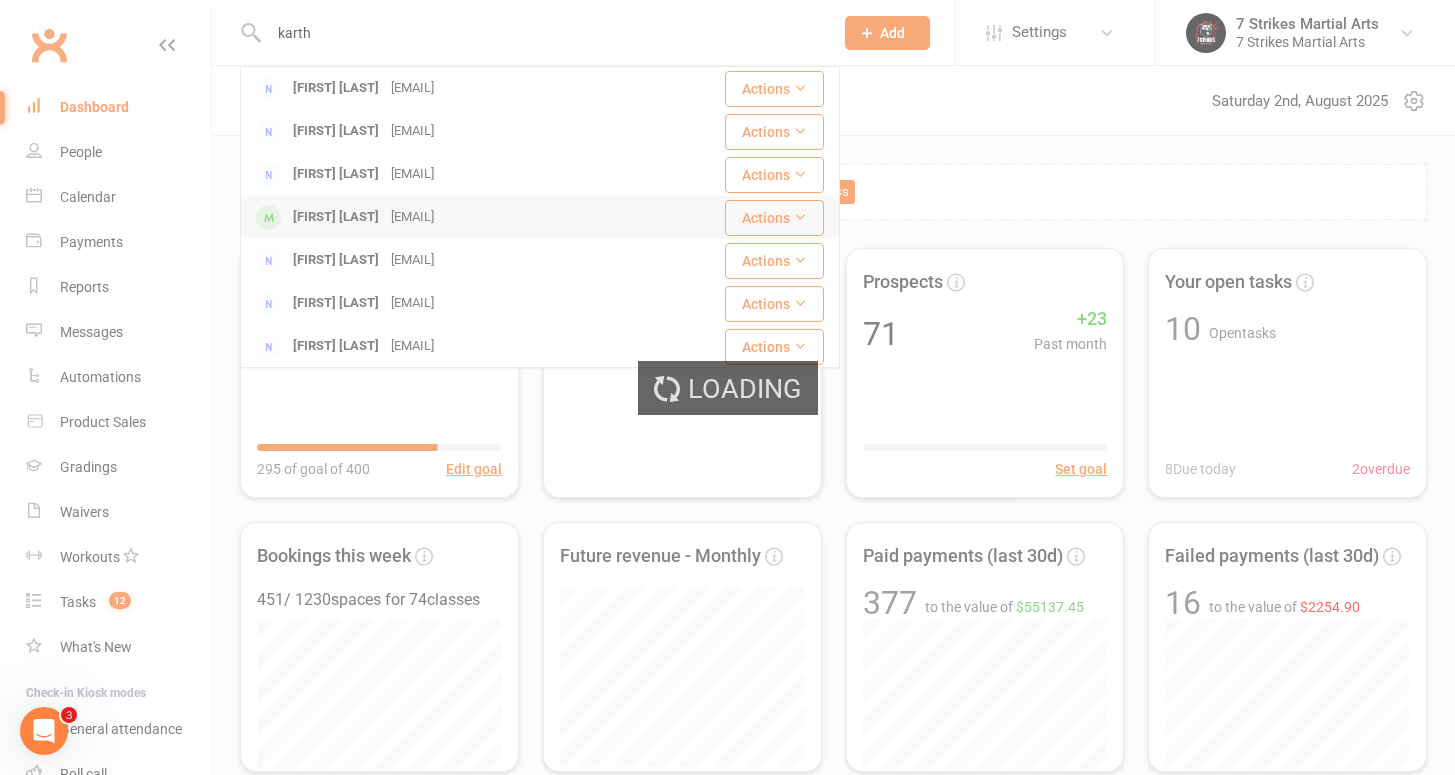 type 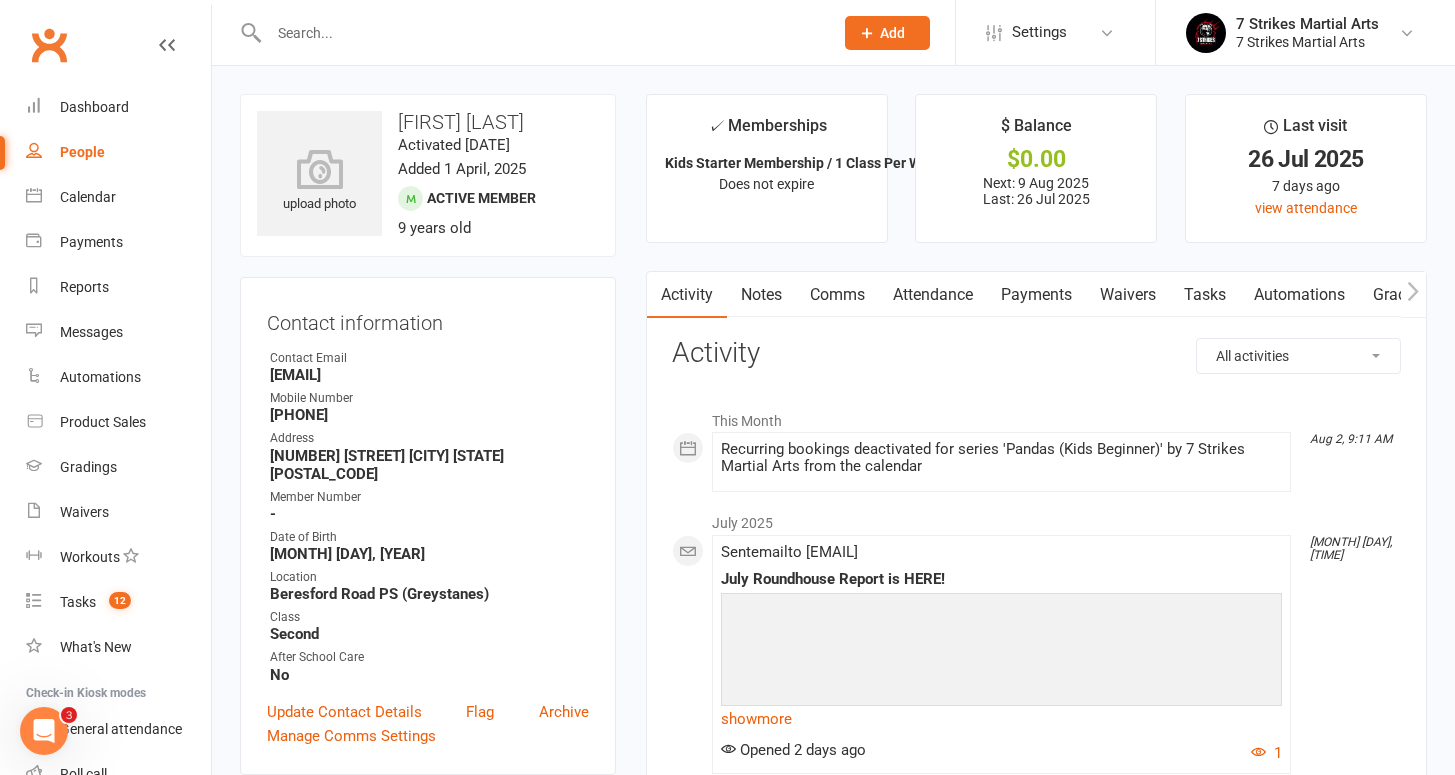 click on "Attendance" at bounding box center (933, 295) 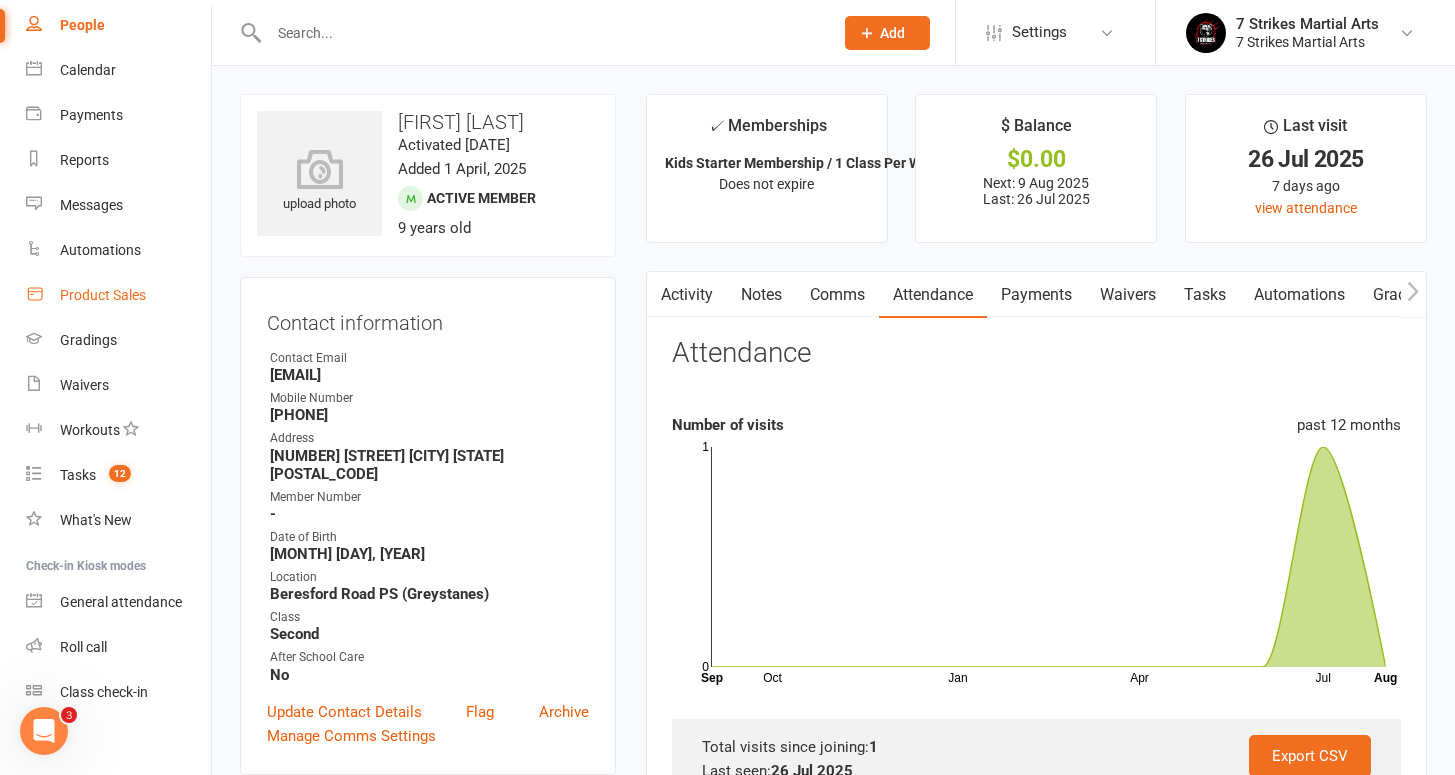 scroll, scrollTop: 142, scrollLeft: 0, axis: vertical 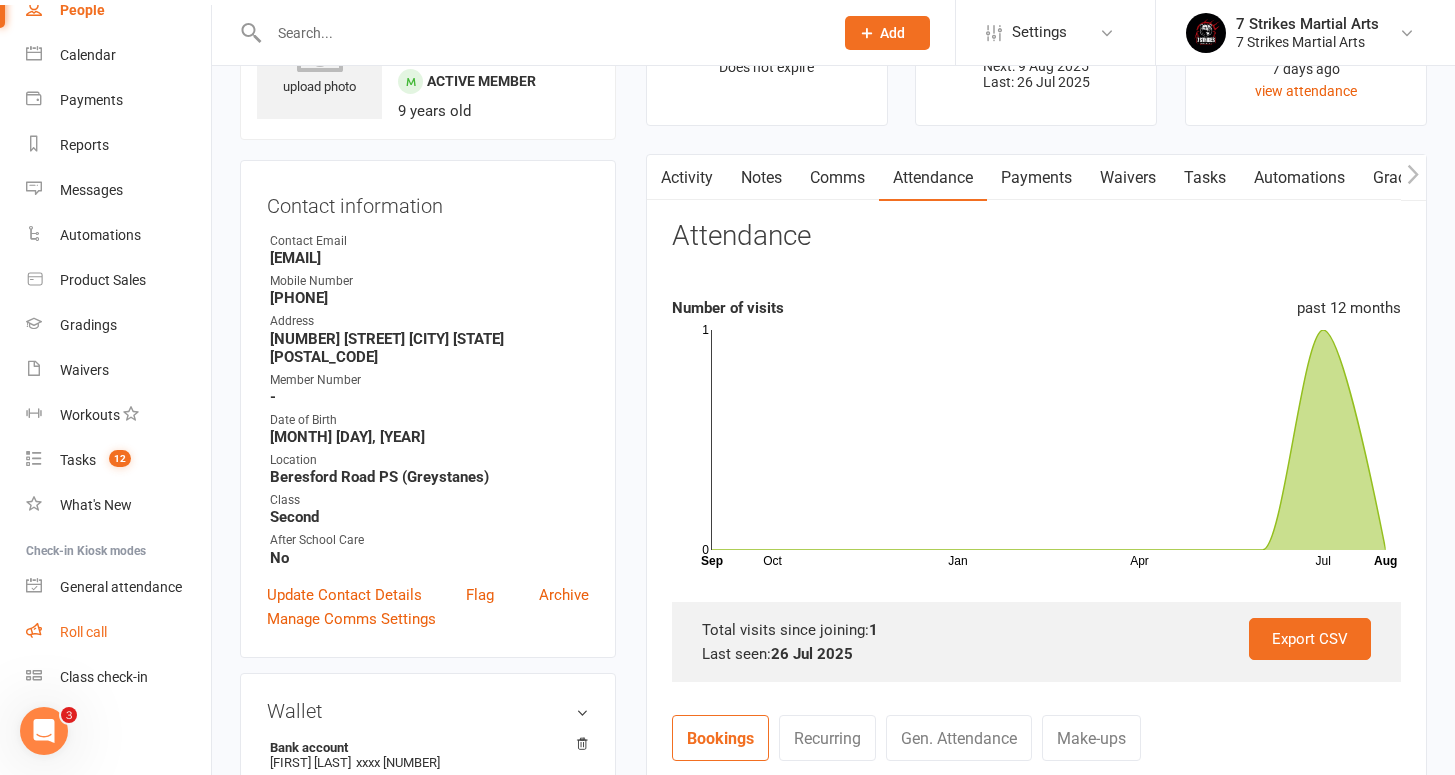 click on "Roll call" at bounding box center (118, 632) 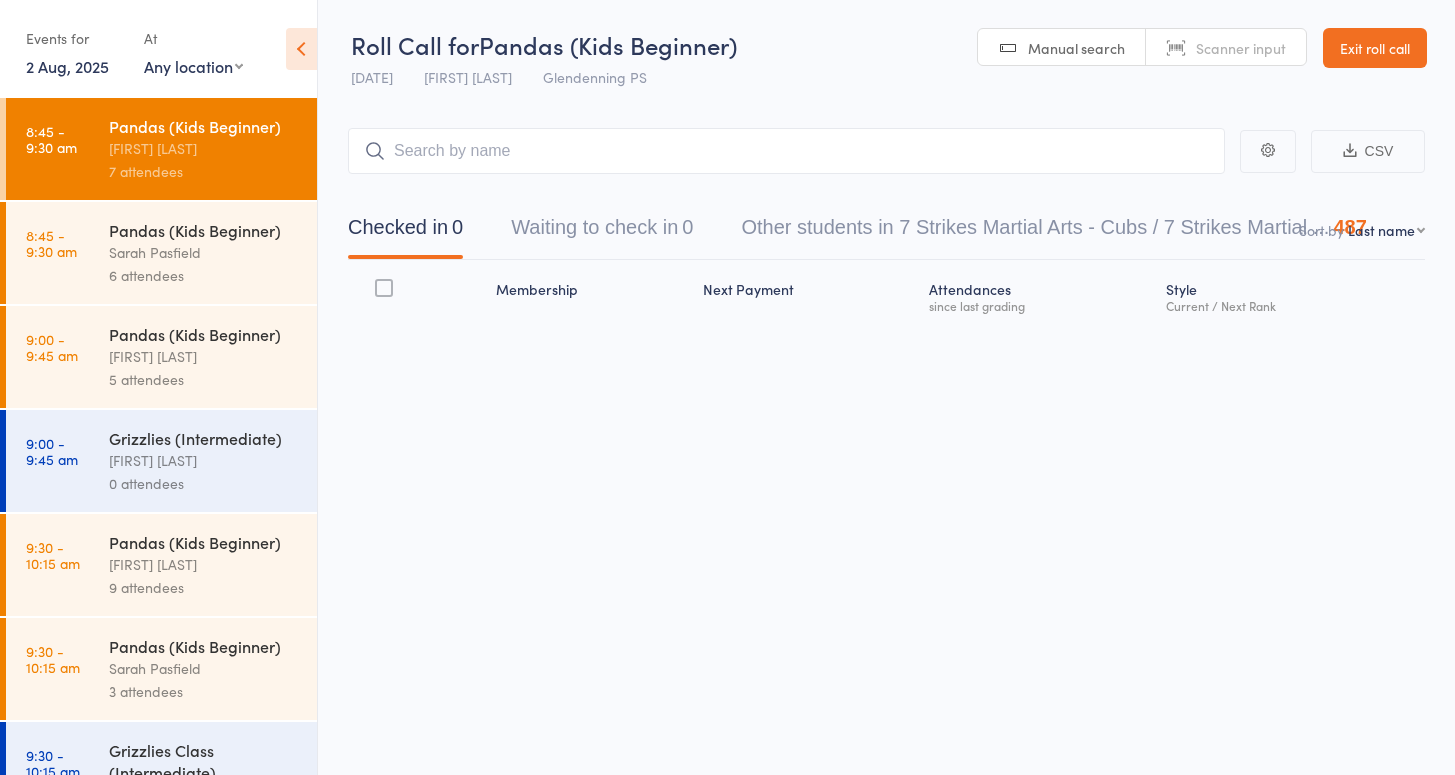 scroll, scrollTop: 0, scrollLeft: 0, axis: both 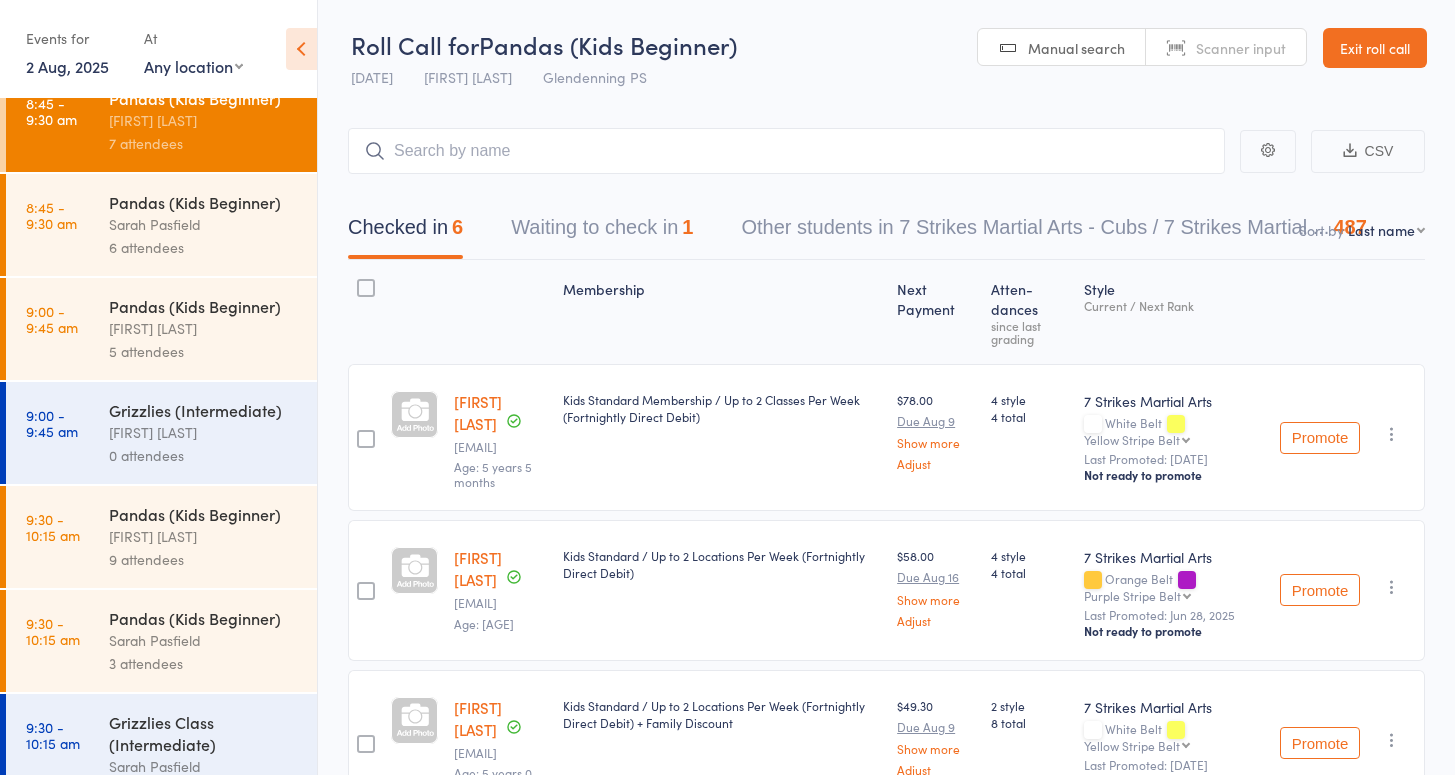 click on "3 attendees" at bounding box center (204, 663) 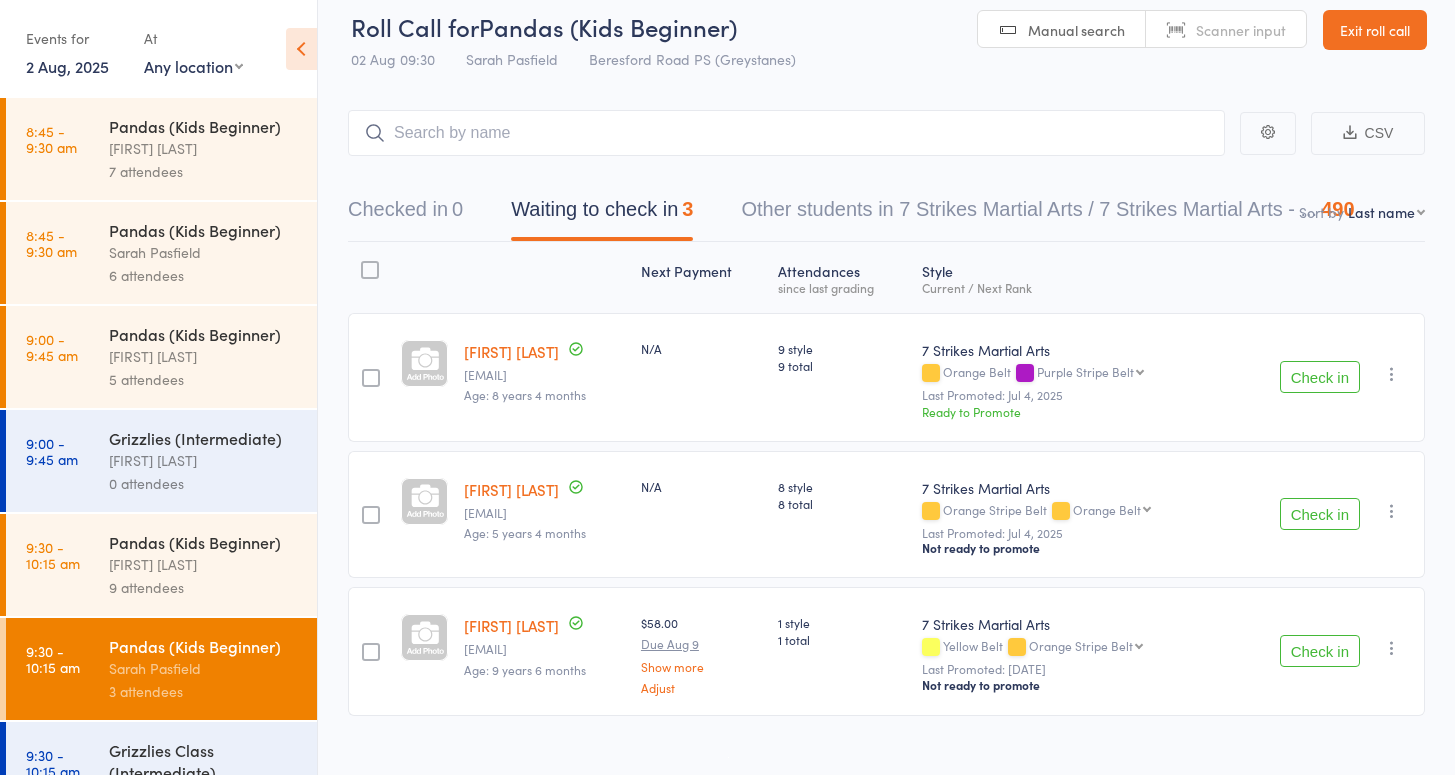 scroll, scrollTop: 48, scrollLeft: 0, axis: vertical 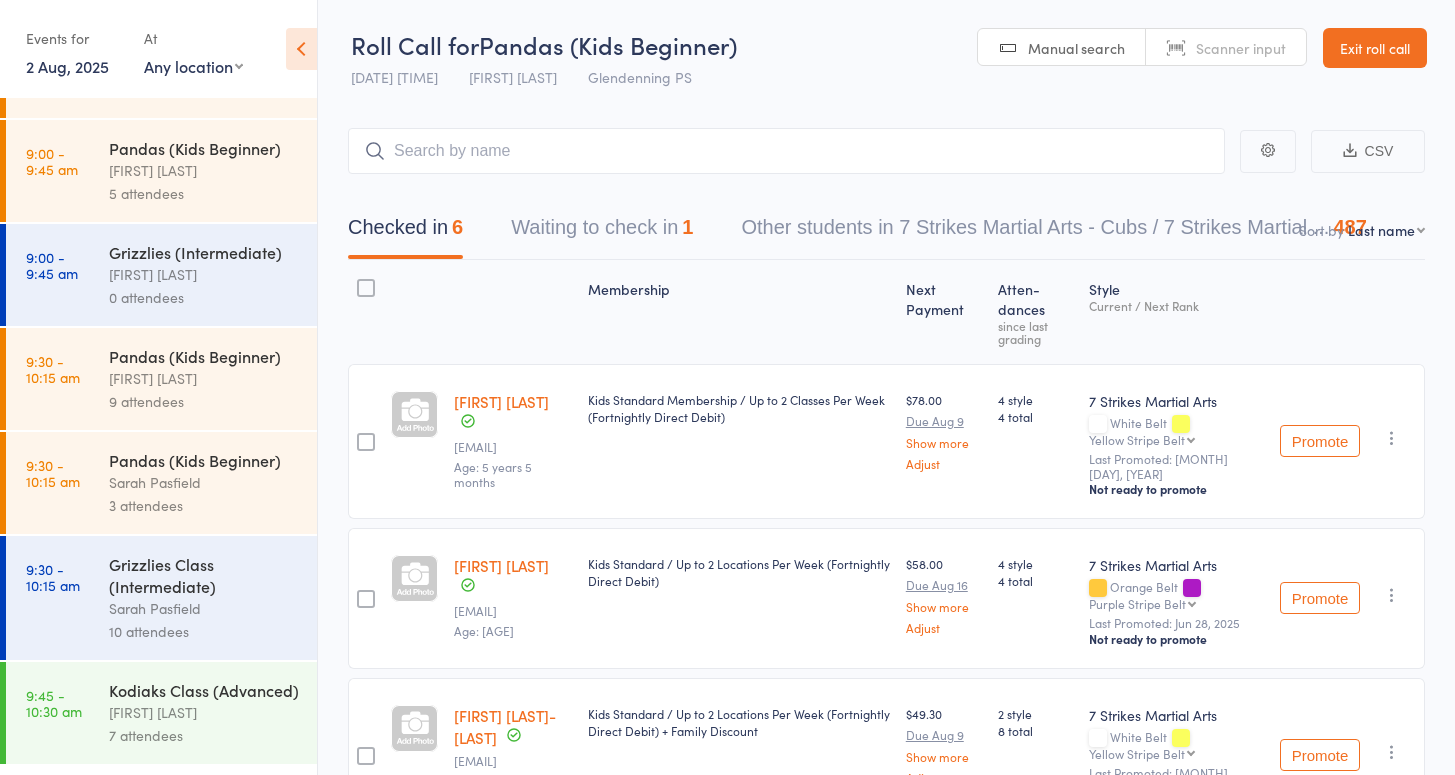 click on "Grizzlies Class (Intermediate)" at bounding box center (204, 575) 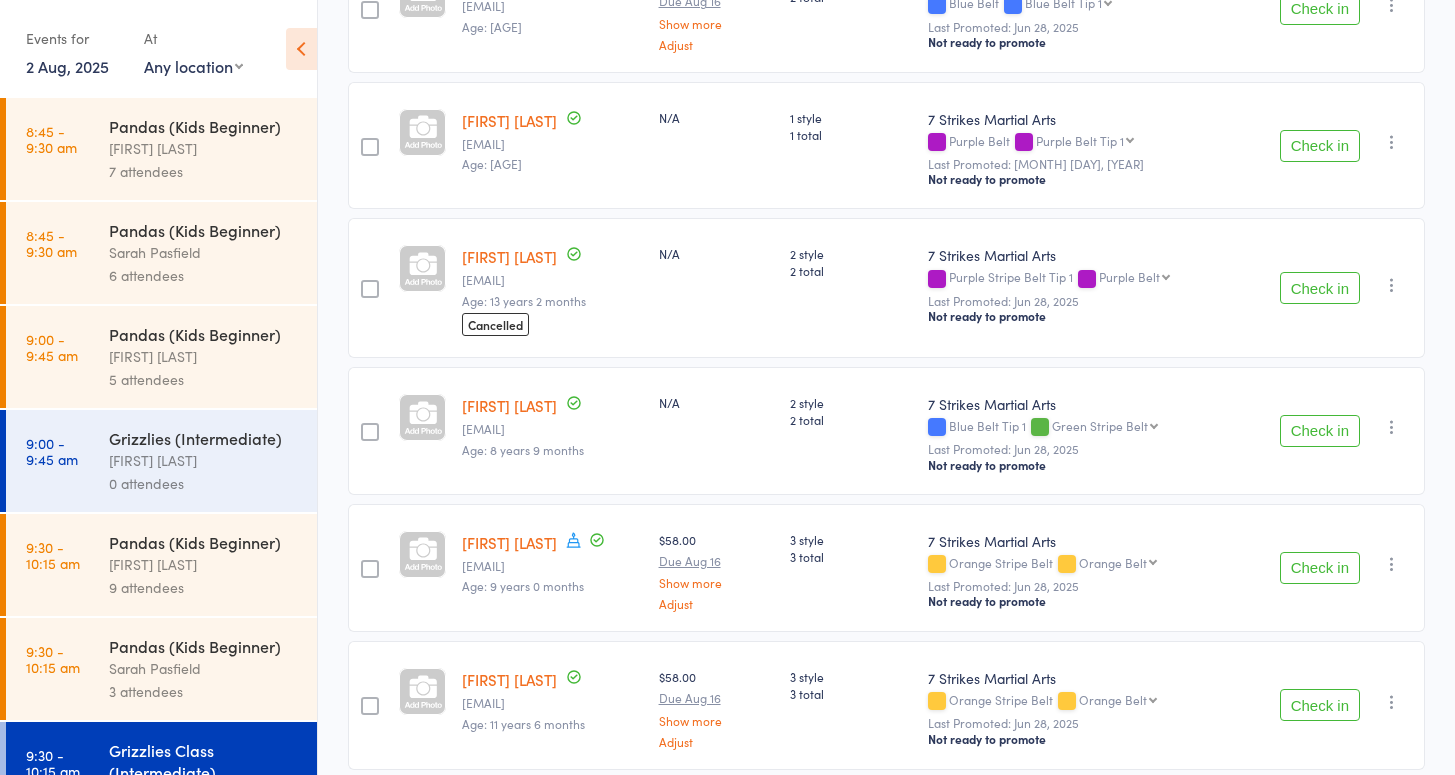 scroll, scrollTop: 528, scrollLeft: 0, axis: vertical 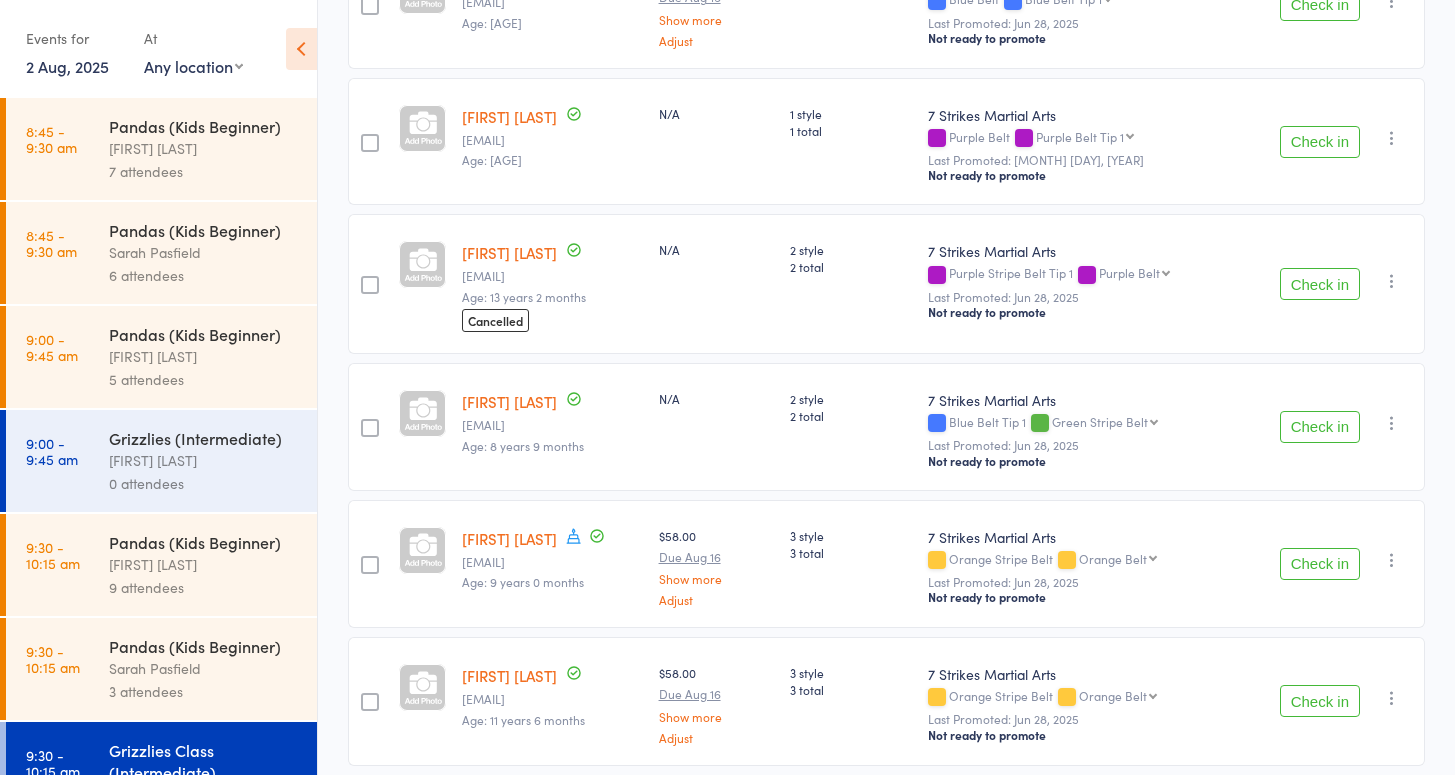 click on "Check in" at bounding box center [1320, 564] 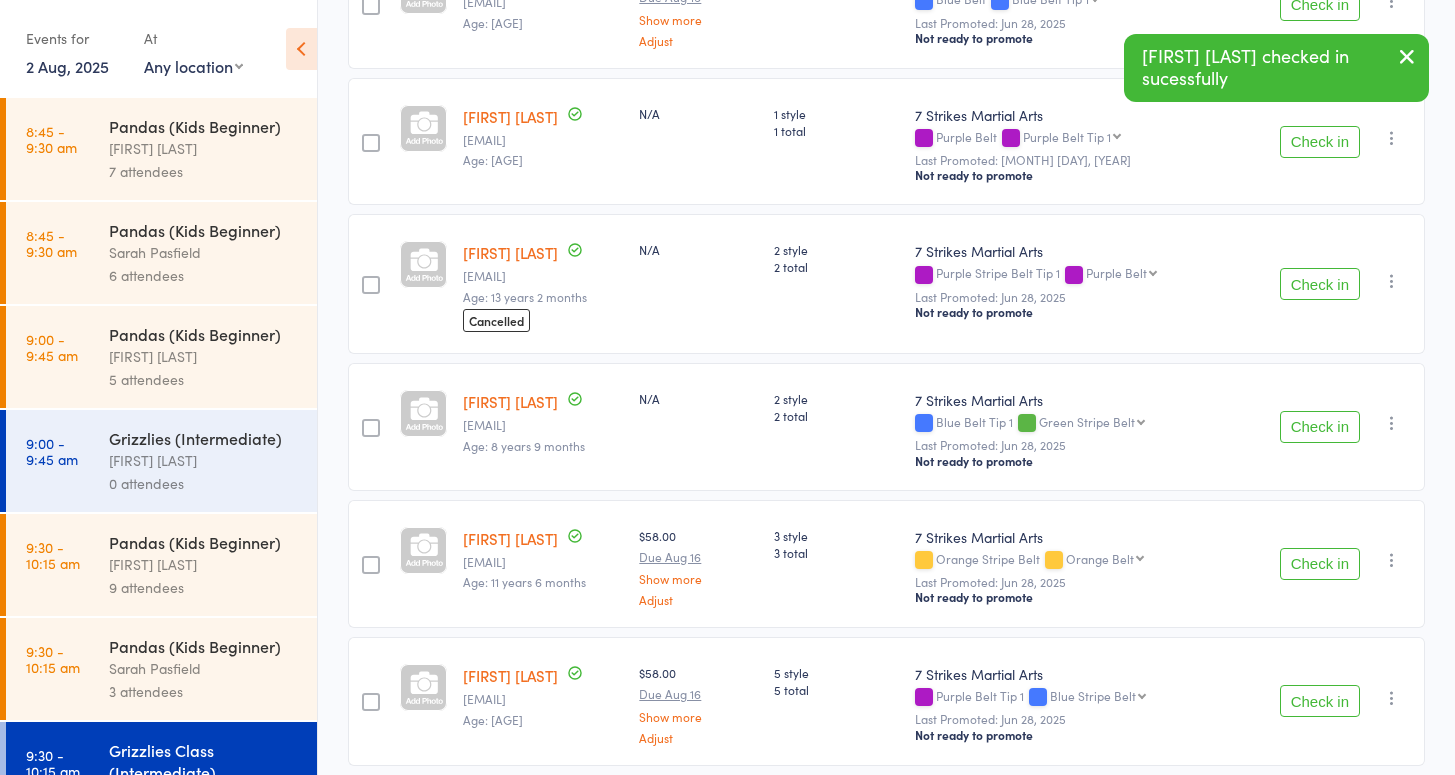 click on "Check in" at bounding box center [1320, 564] 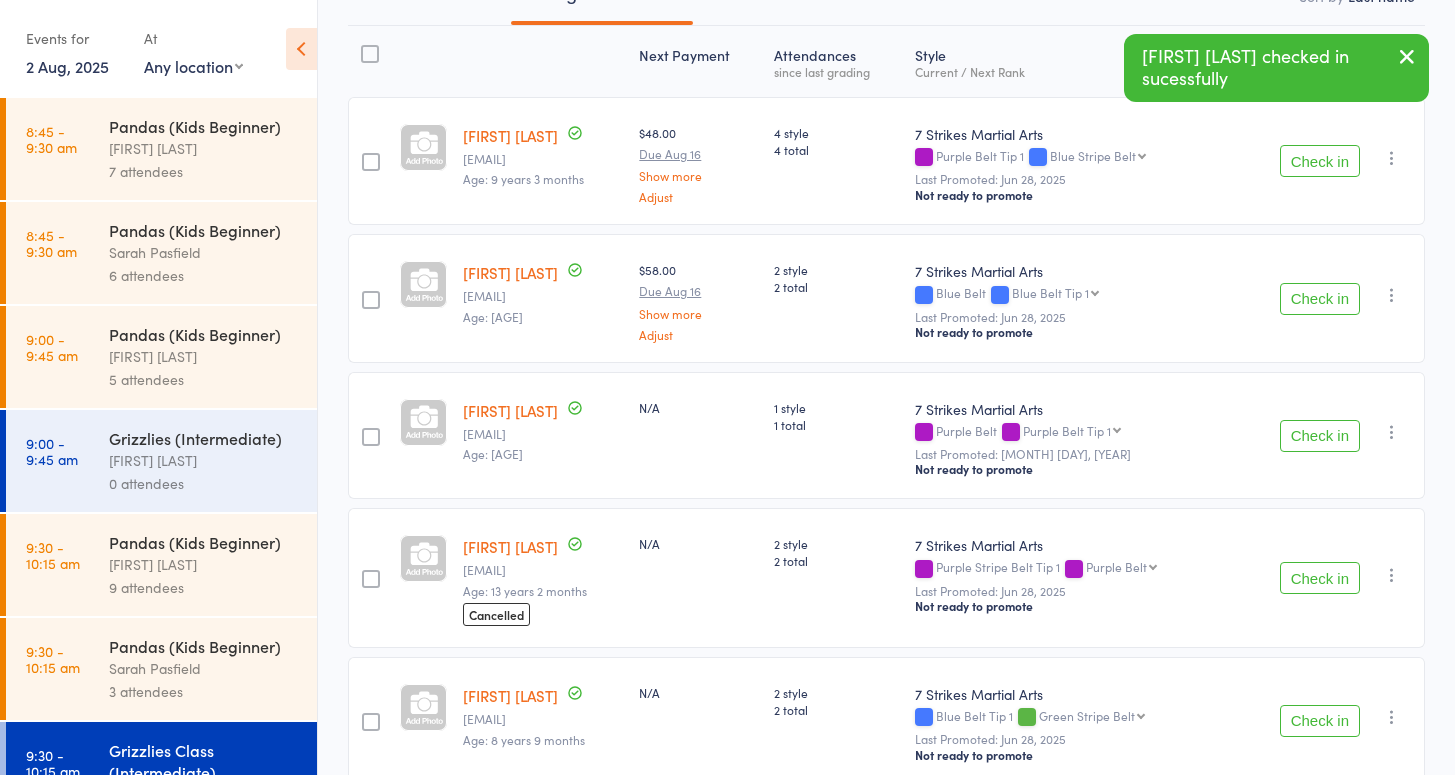 scroll, scrollTop: 91, scrollLeft: 0, axis: vertical 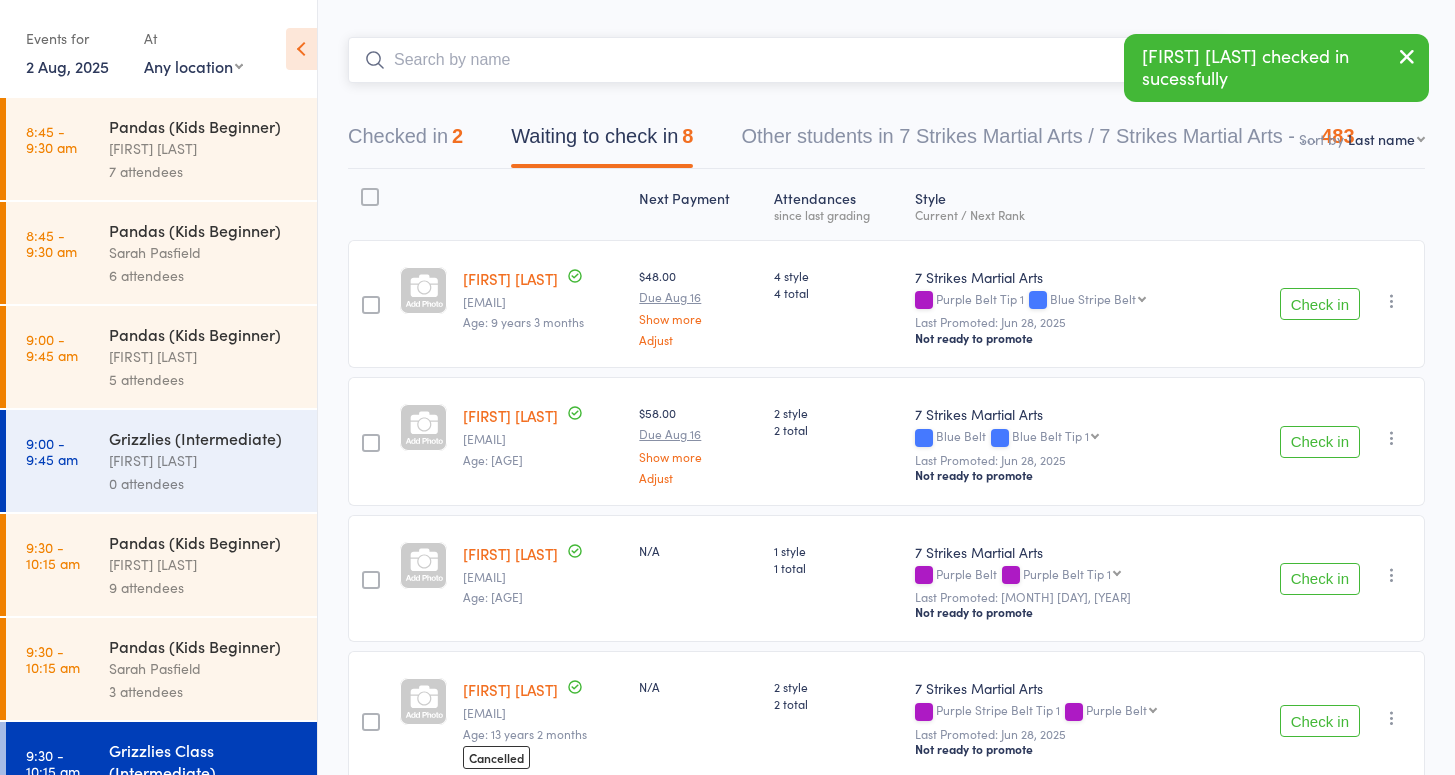 click at bounding box center (786, 60) 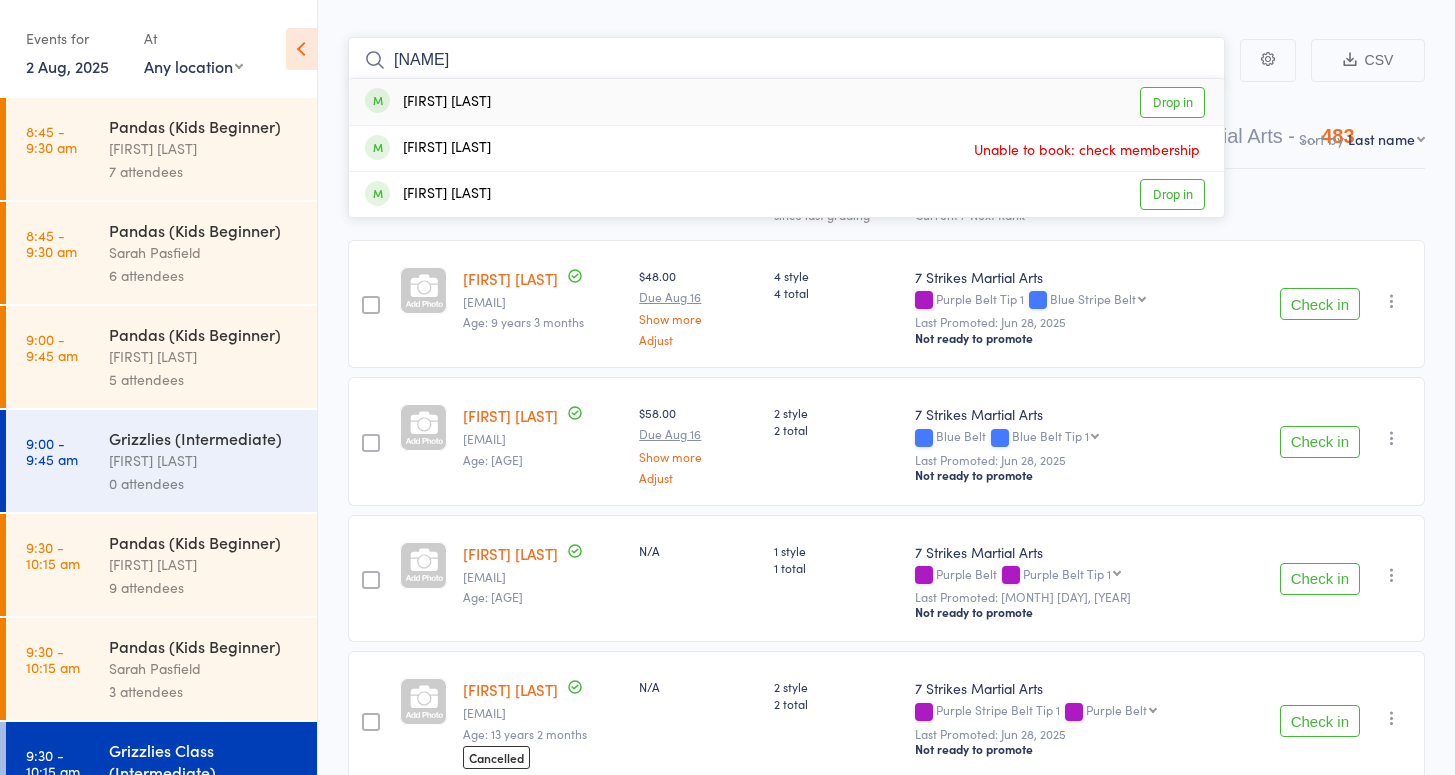 type on "kerem" 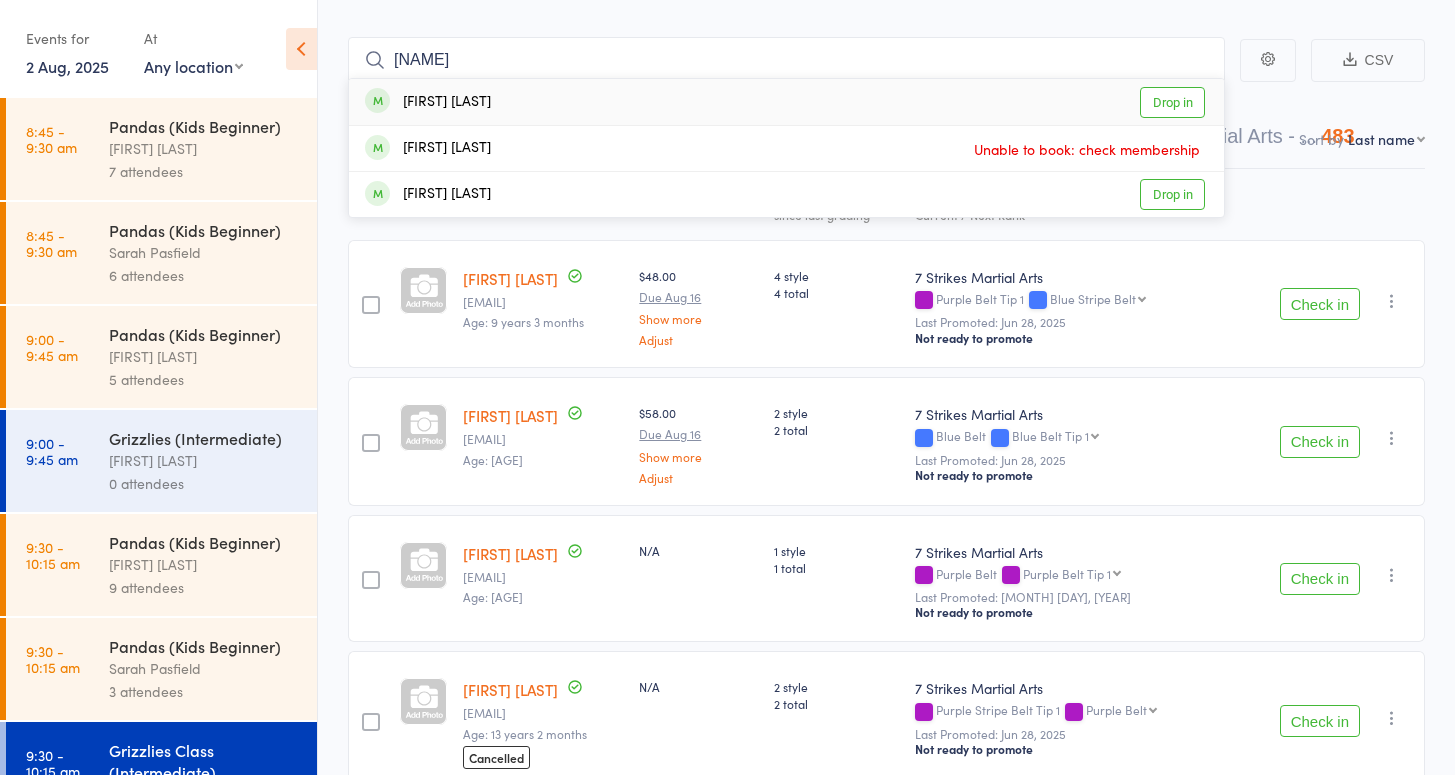 click on "Drop in" at bounding box center (1172, 102) 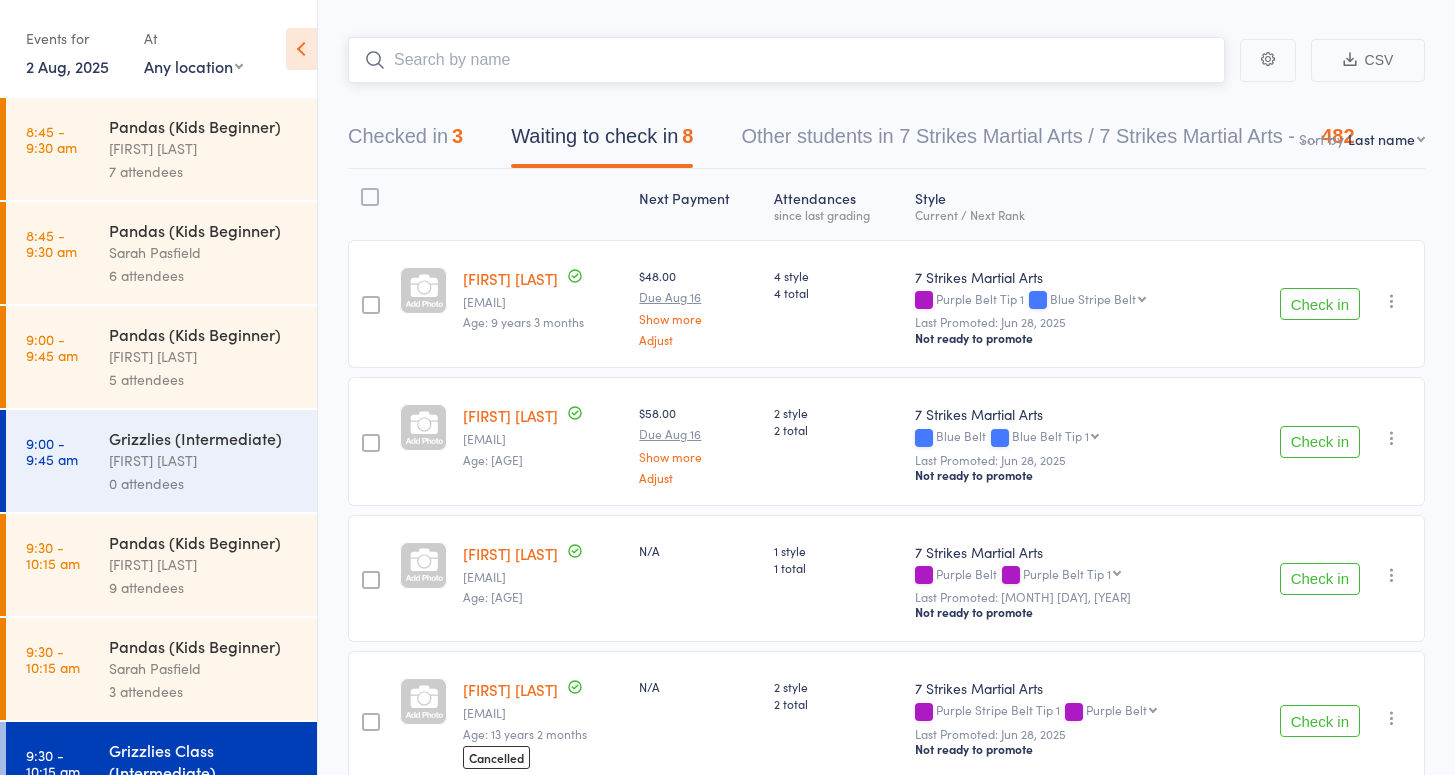 scroll, scrollTop: 95, scrollLeft: 0, axis: vertical 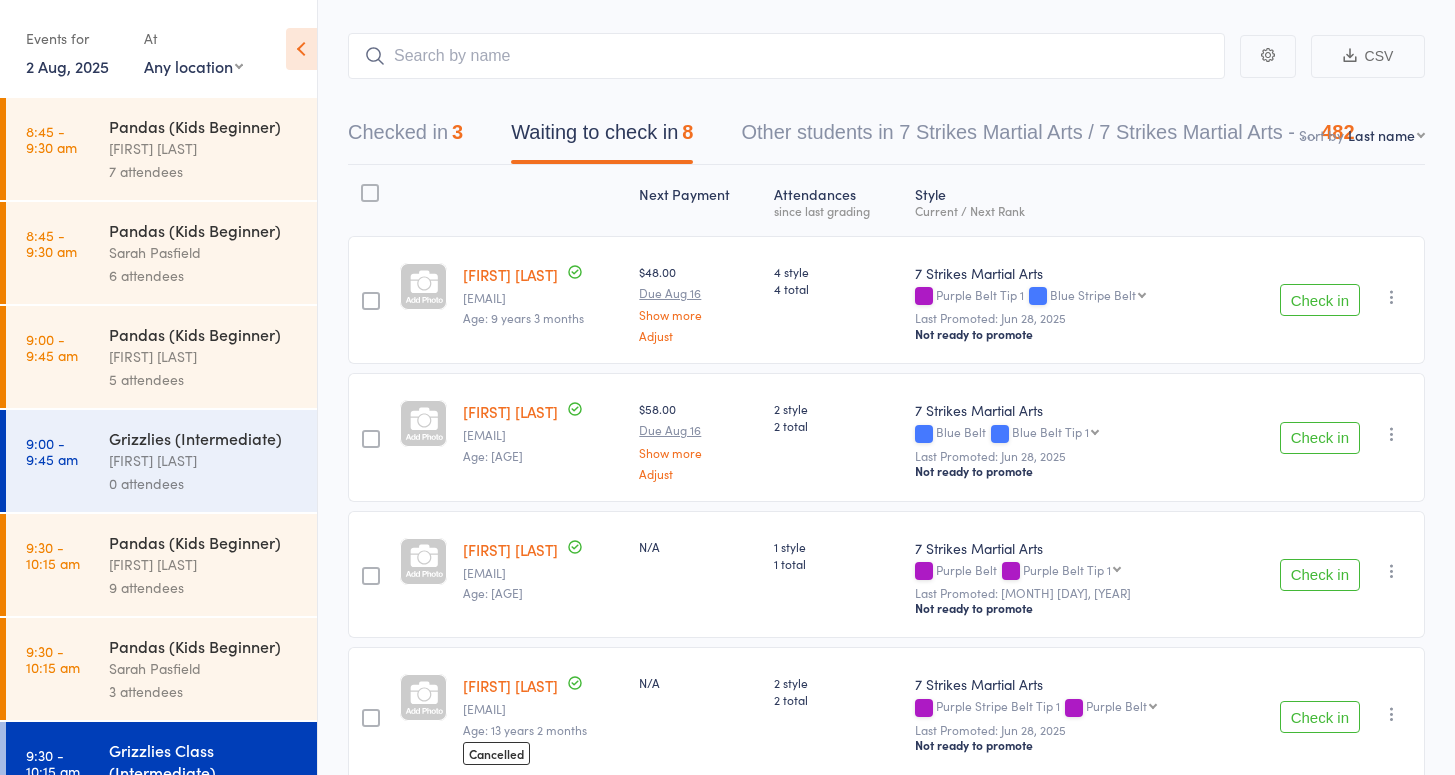 click on "Check in" at bounding box center [1320, 575] 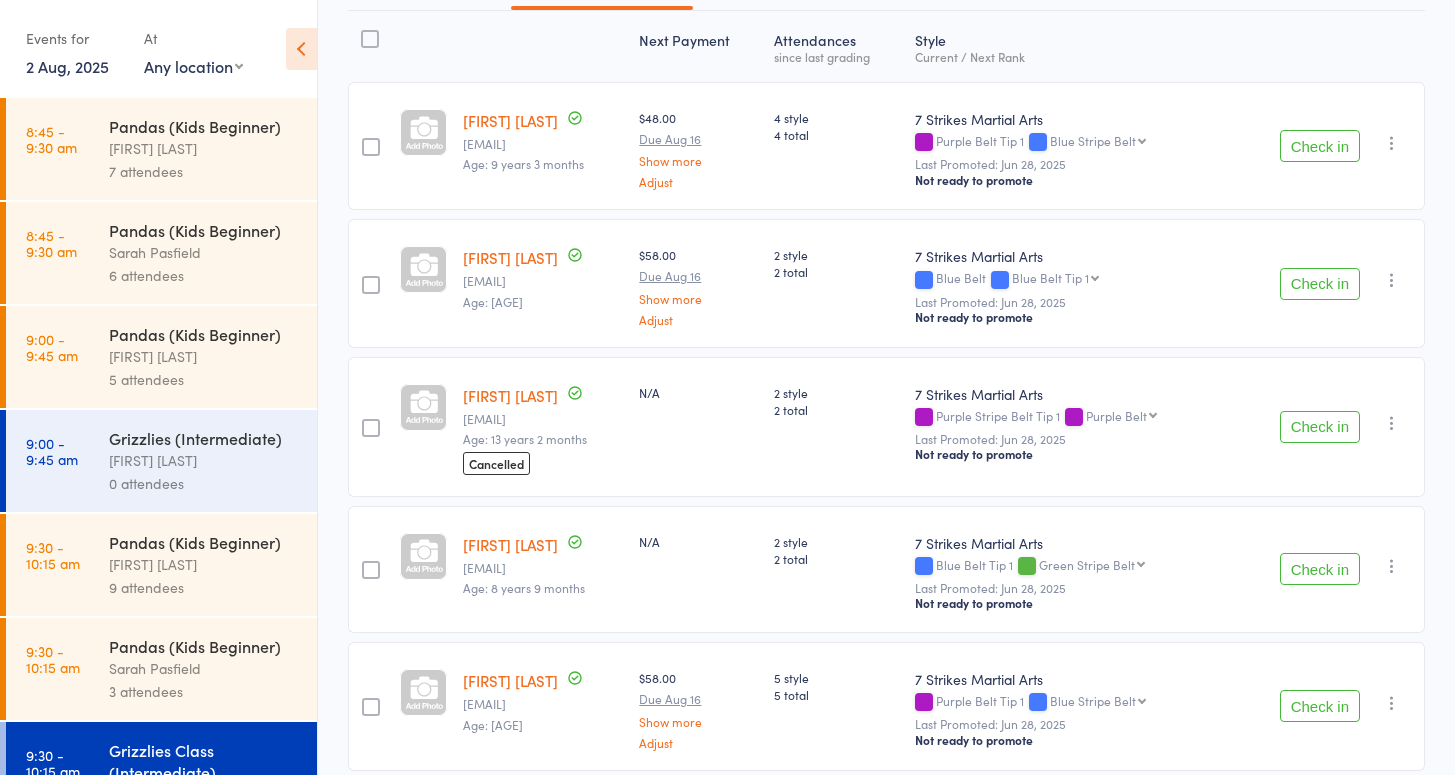 scroll, scrollTop: 31, scrollLeft: 0, axis: vertical 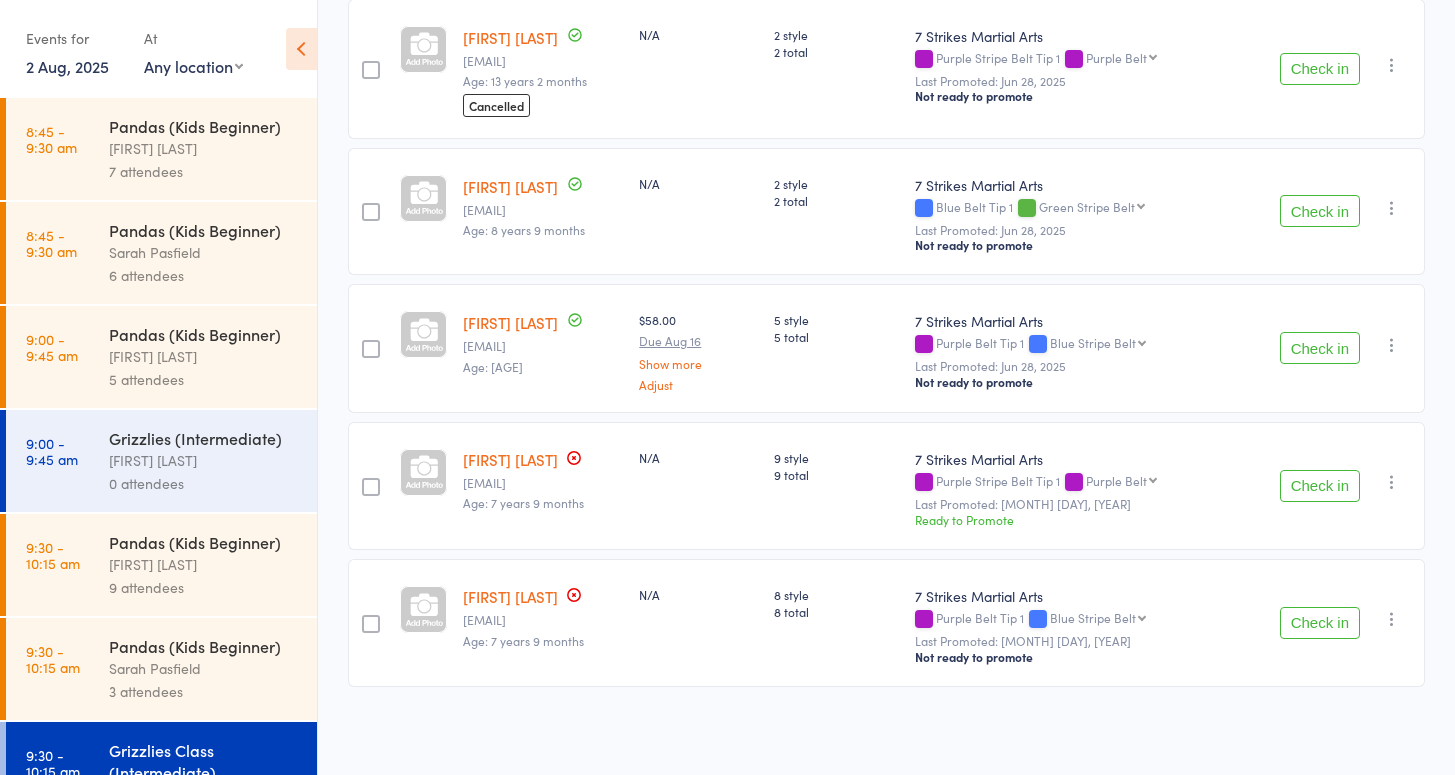 click on "Check in" at bounding box center (1320, 211) 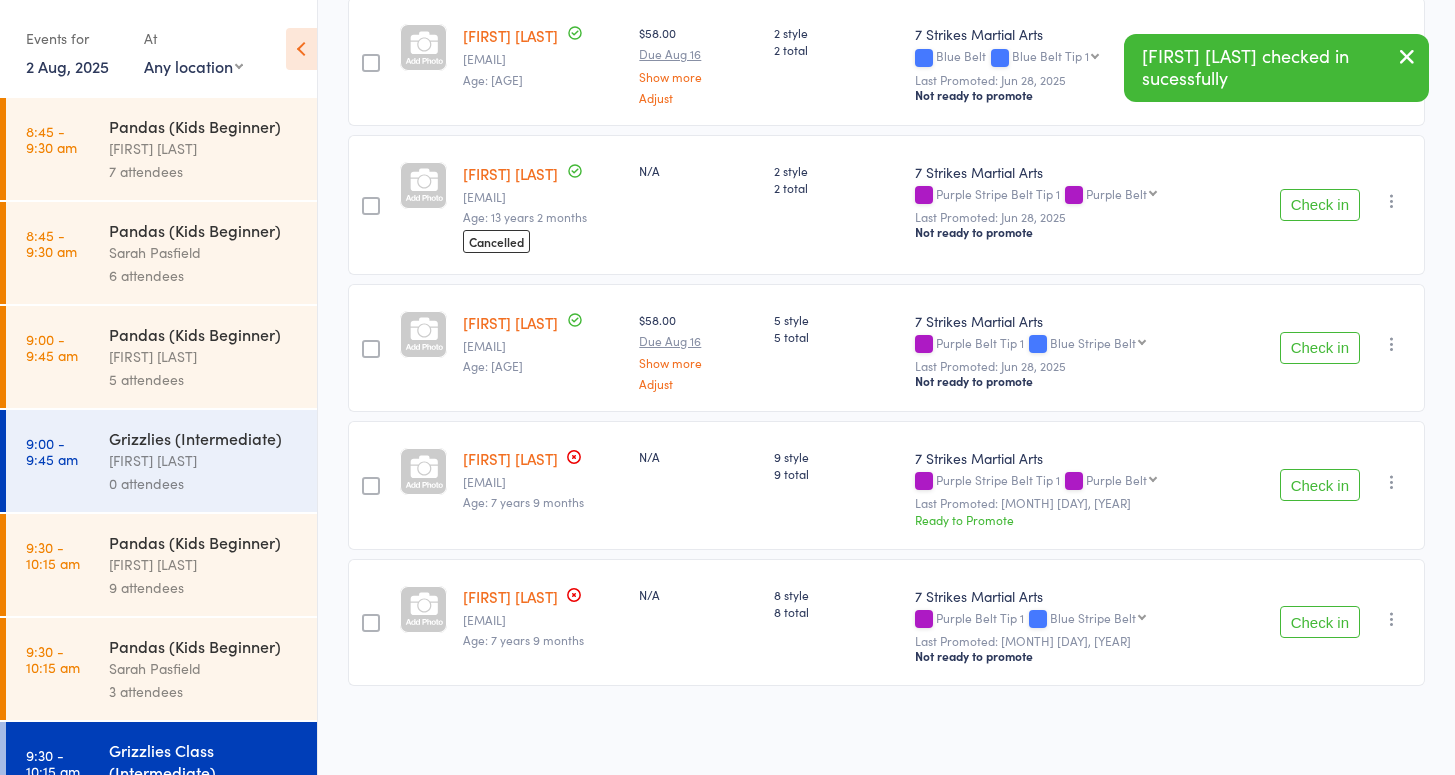 scroll, scrollTop: 470, scrollLeft: 0, axis: vertical 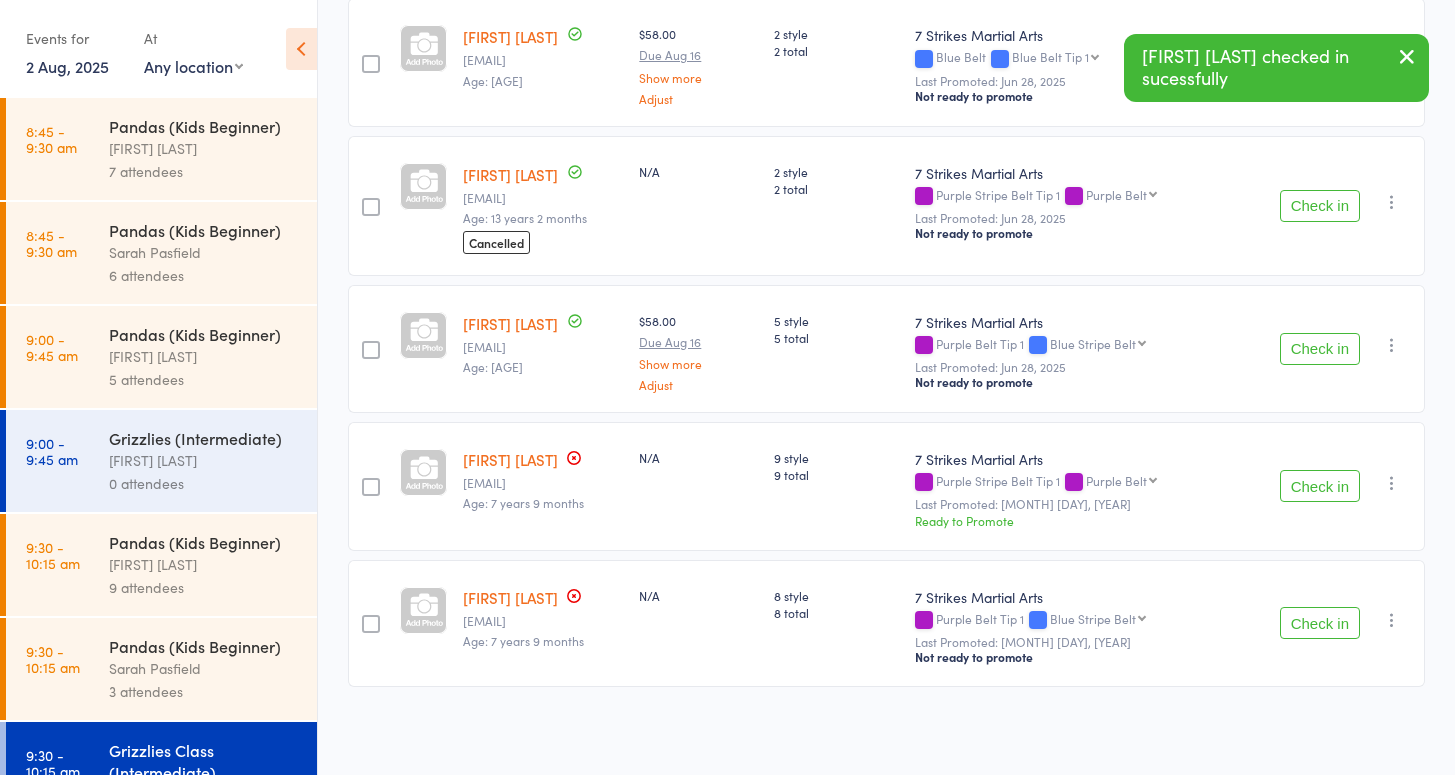 click on "Check in Check in Promote Send message Add Note Add Task Add Flag Remove Mark absent" at bounding box center (1328, 486) 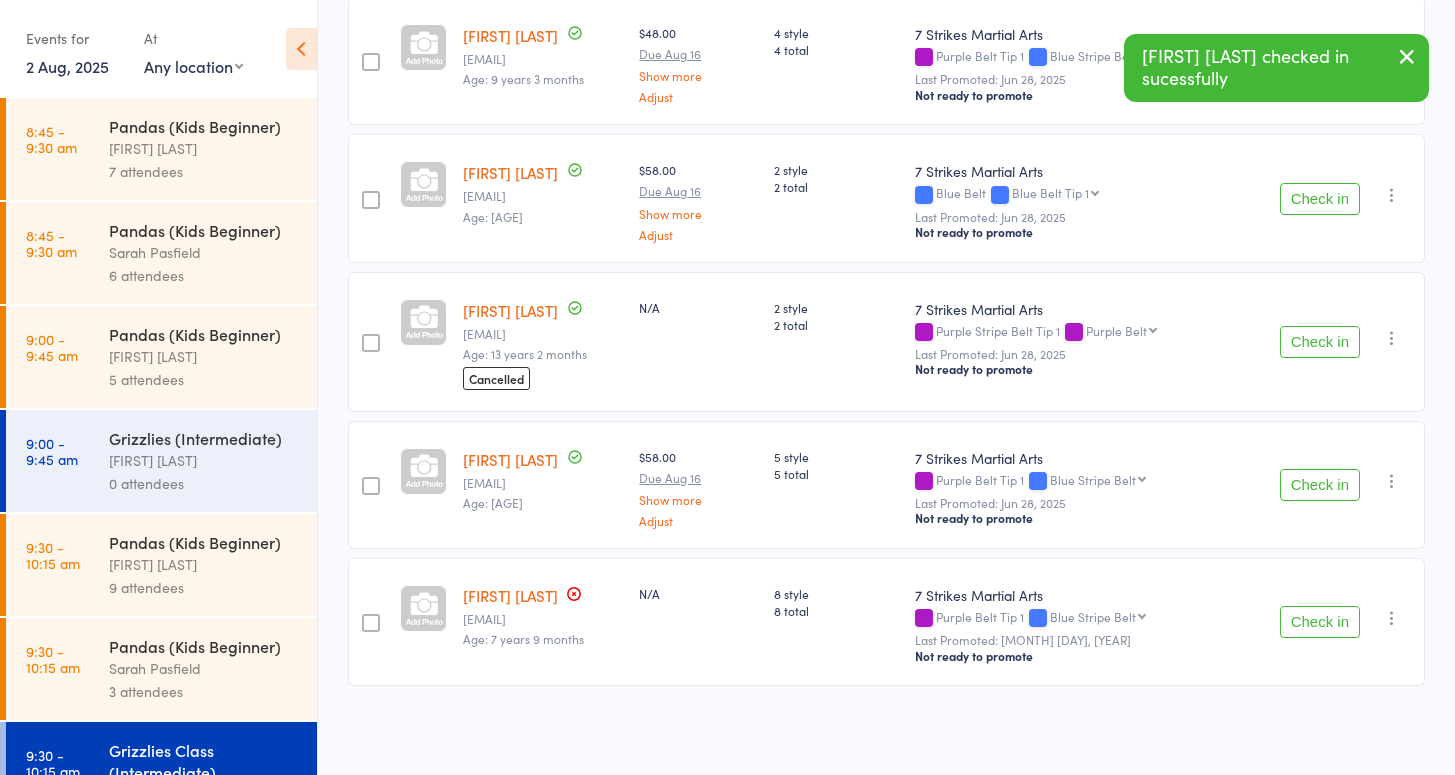 scroll, scrollTop: 333, scrollLeft: 0, axis: vertical 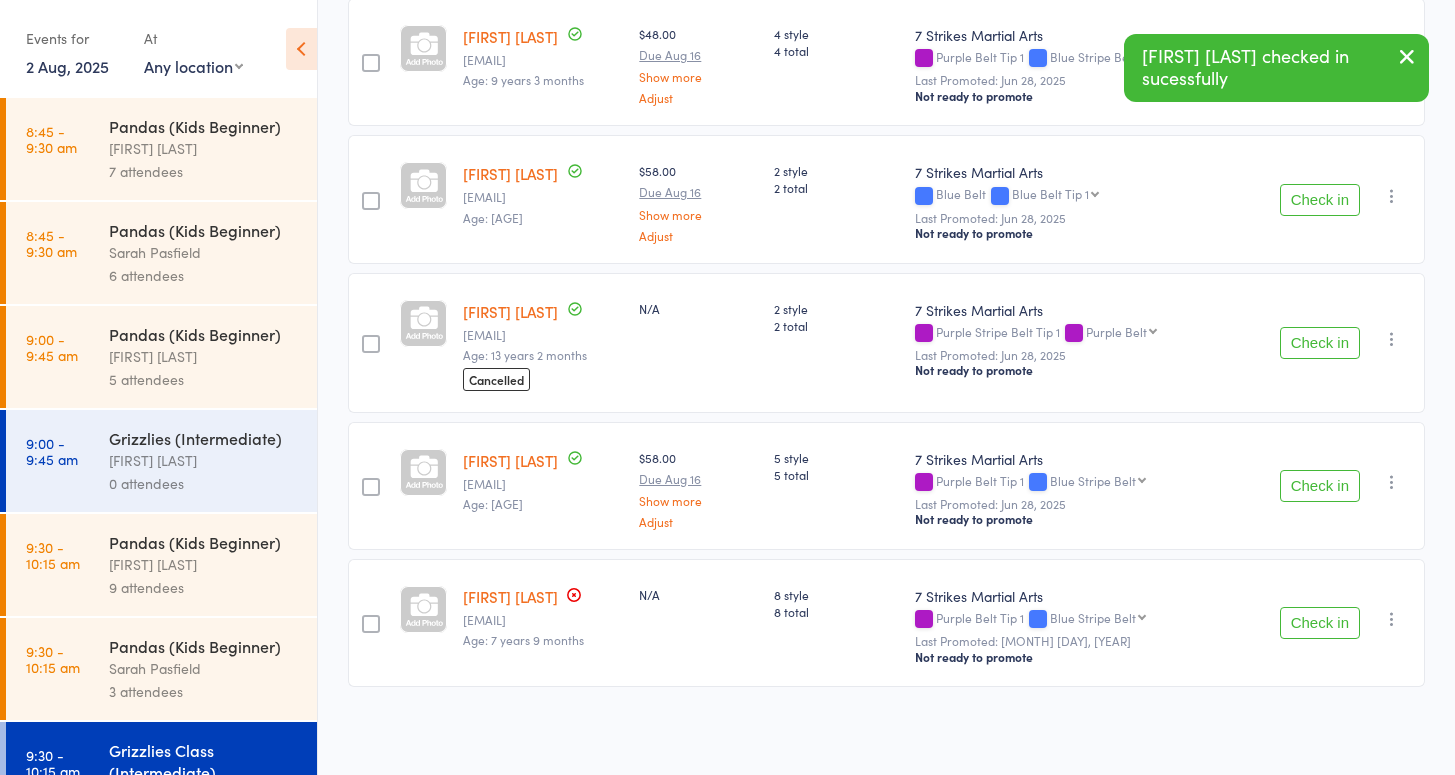 click on "Check in" at bounding box center (1320, 623) 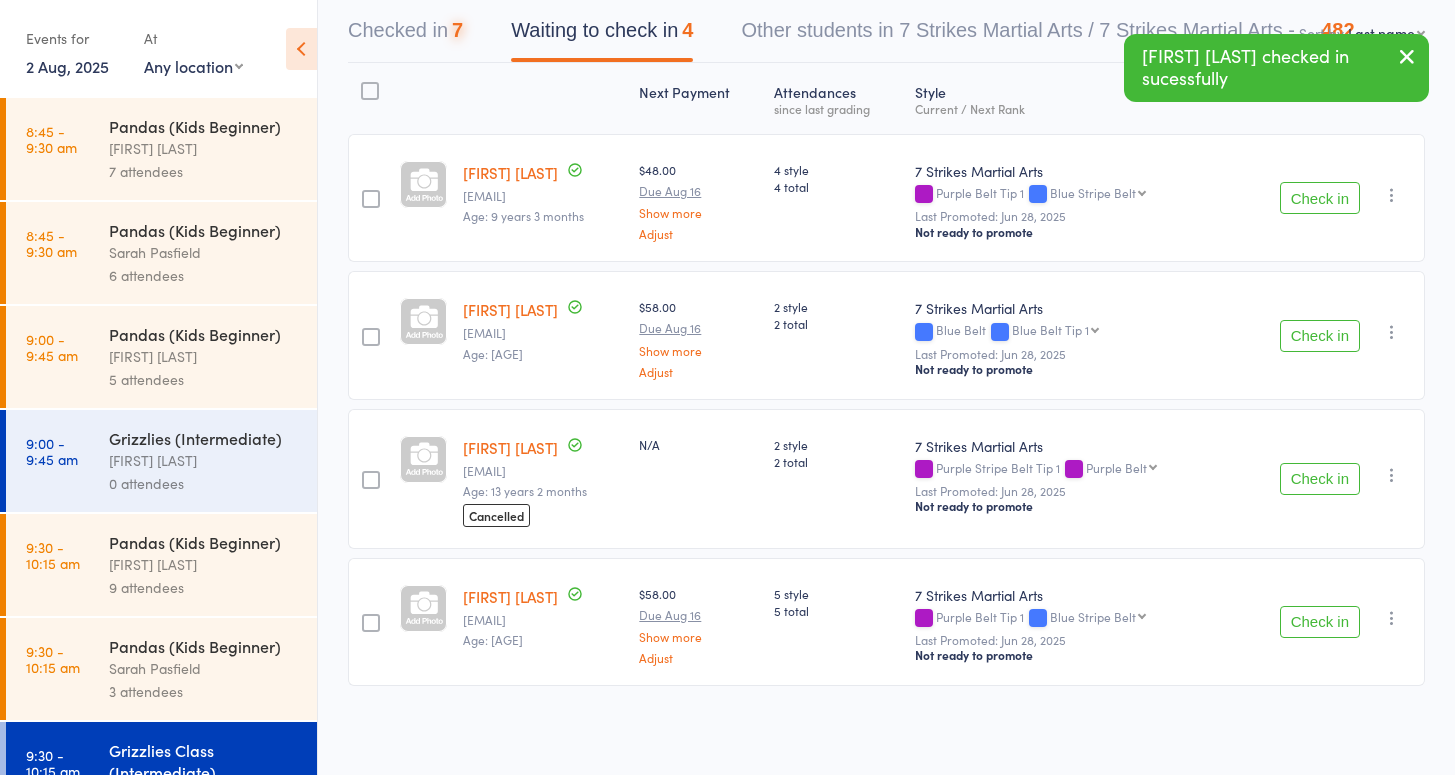 scroll, scrollTop: 196, scrollLeft: 0, axis: vertical 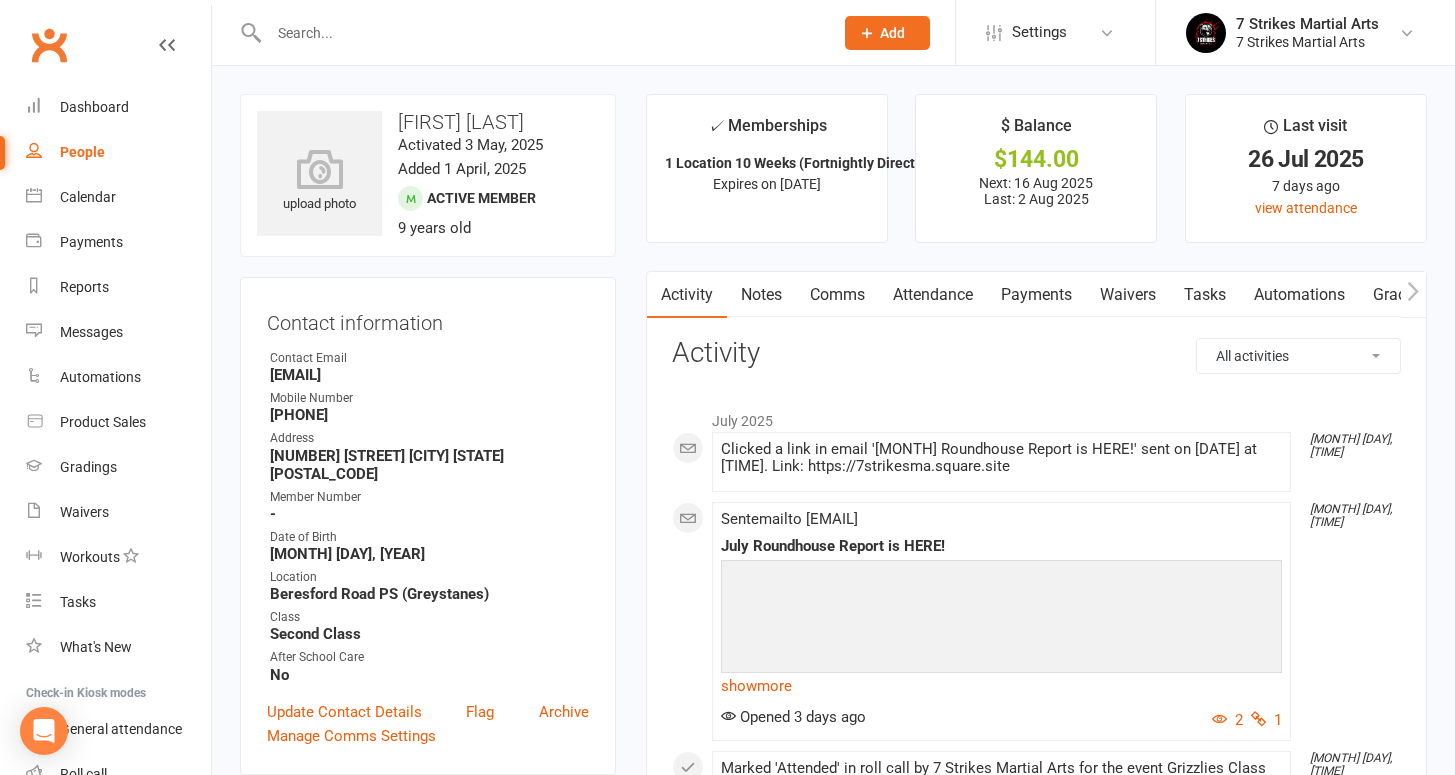 click at bounding box center [541, 33] 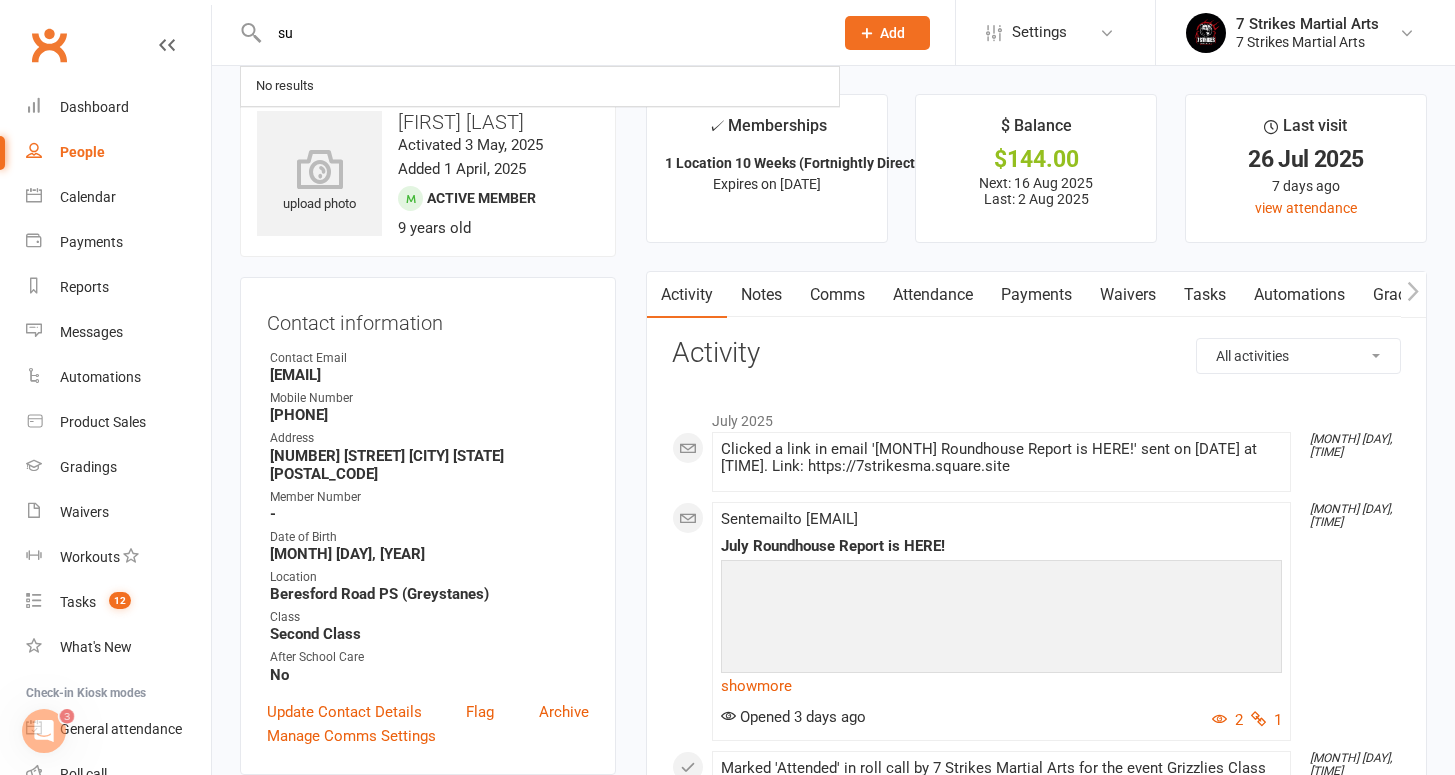 scroll, scrollTop: 0, scrollLeft: 0, axis: both 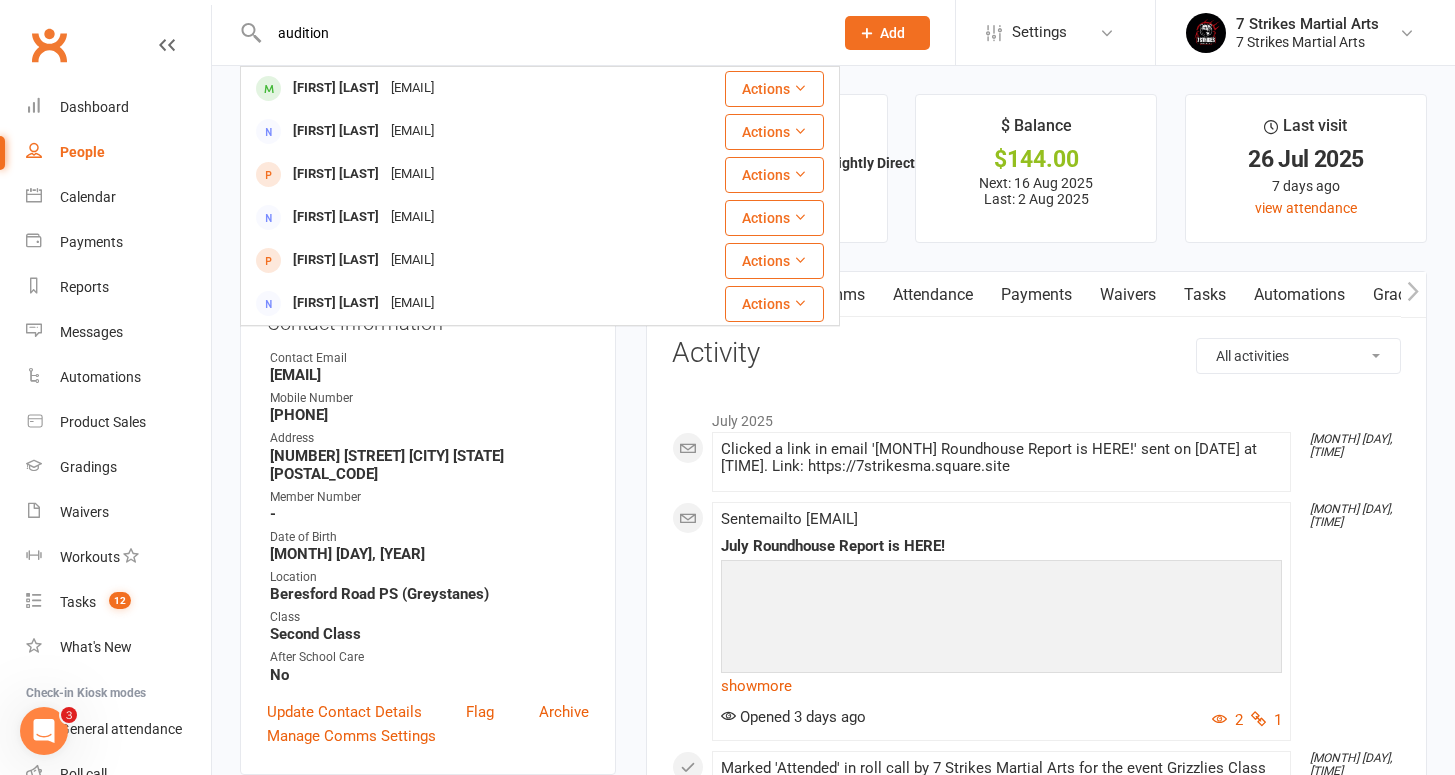 drag, startPoint x: 351, startPoint y: 30, endPoint x: 440, endPoint y: 36, distance: 89.20202 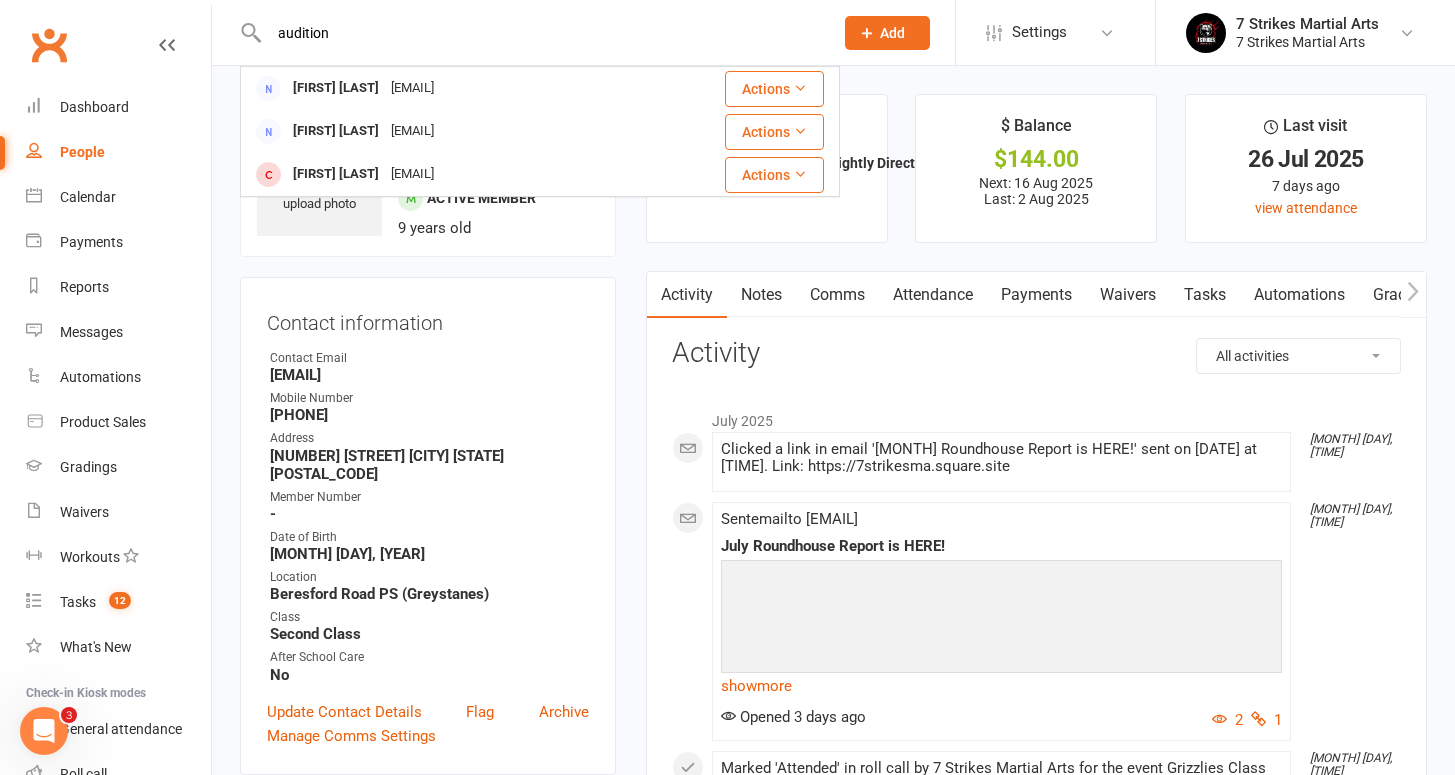click on "audition" at bounding box center (541, 33) 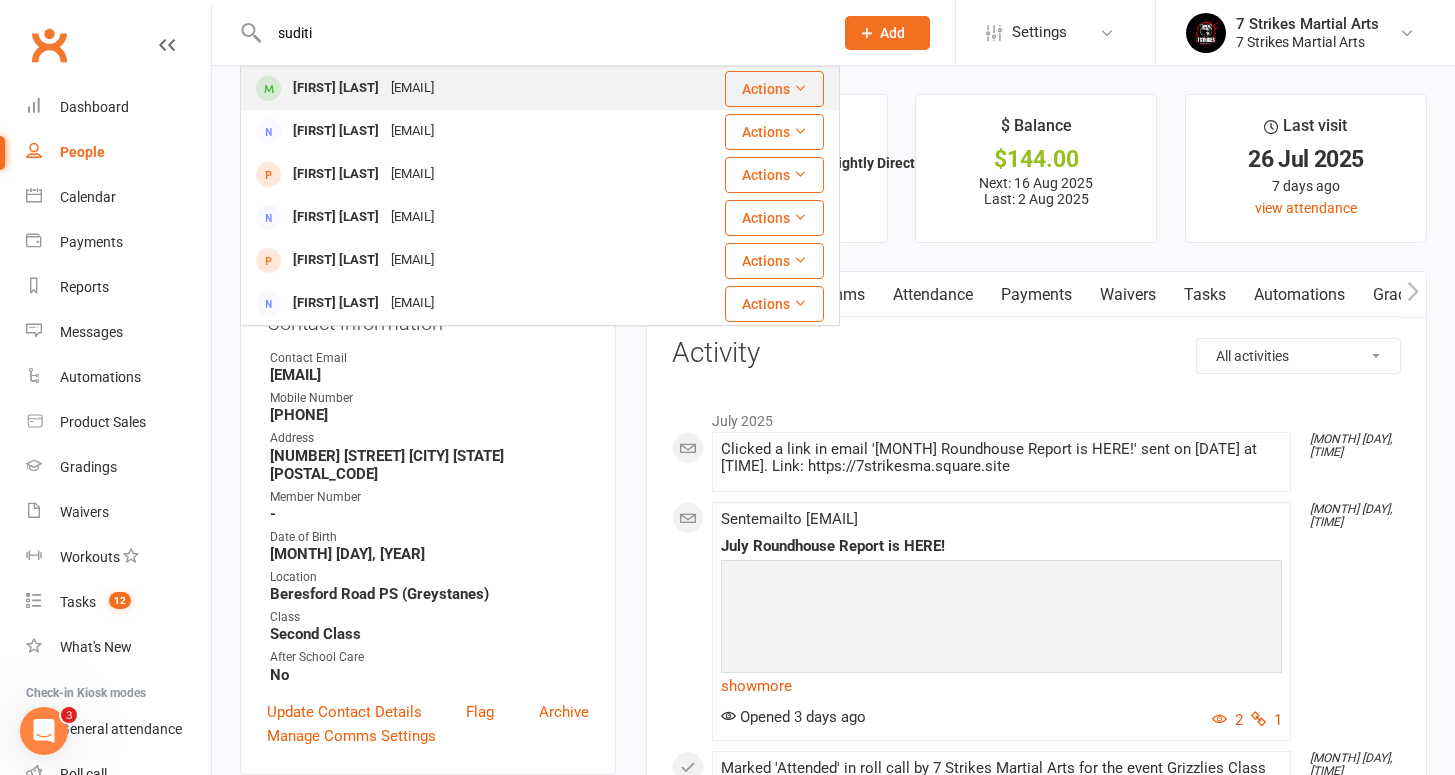 type on "suditi" 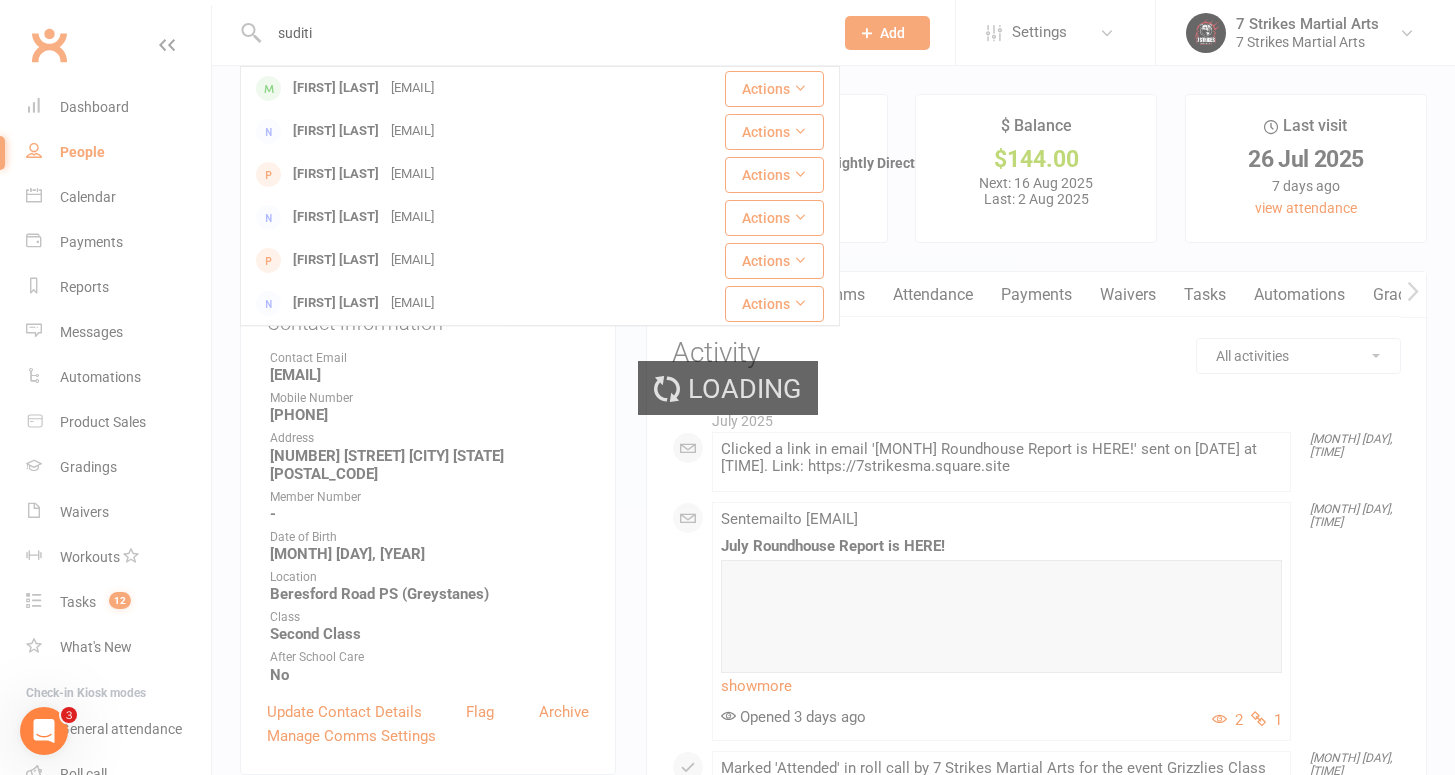 type 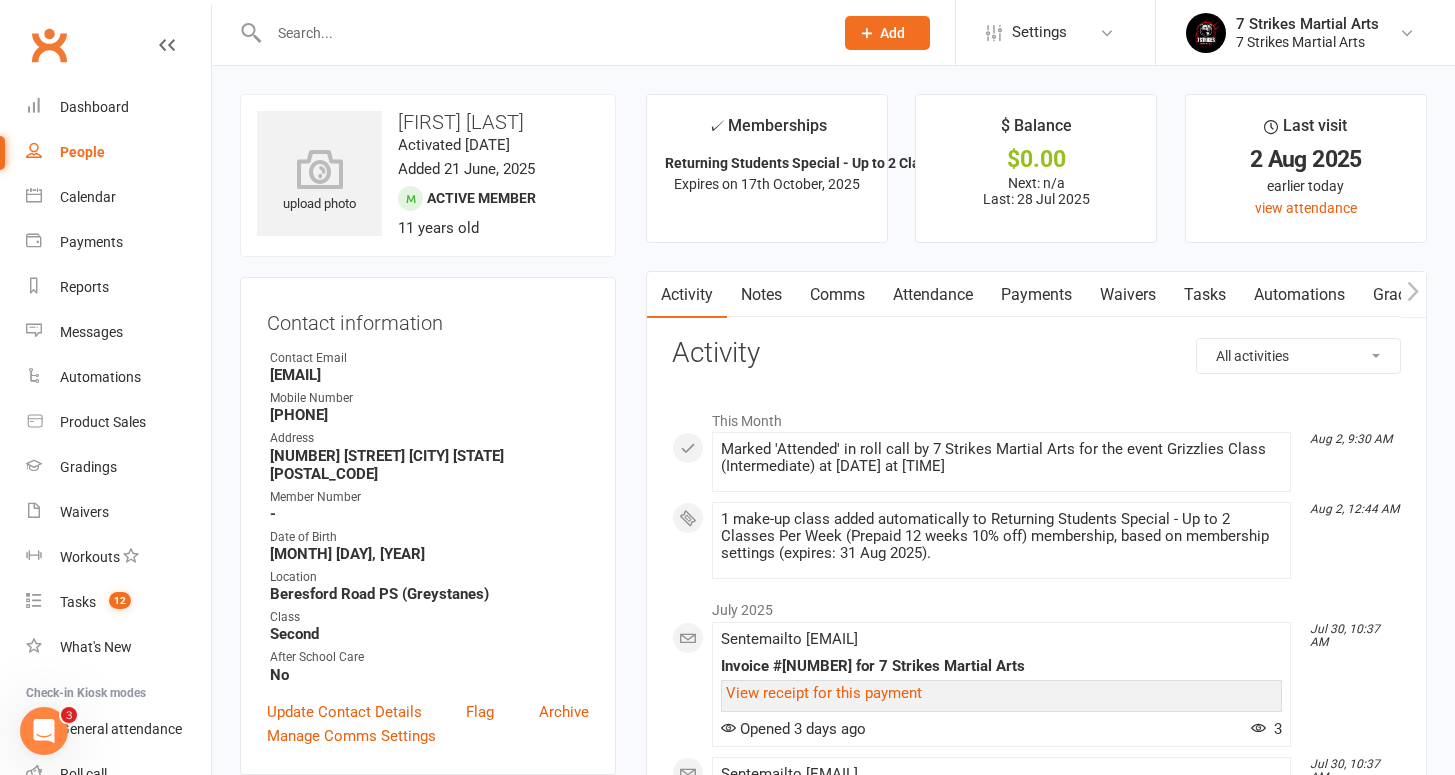click on "upload photo Suditi GHIMIRE Activated 16 July, 2025 Added 21 June, 2025   Active member 11 years old  Contact information Owner   Contact Email  Sangitakhanal2013@gmail.com
Mobile Number  0416649819
Address  128 old prospect Rd Greystanes Nsw 2145
Member Number  -
Date of Birth  September 23, 2013
Location  Beresford Road PS (Greystanes)
Class  Second
After School Care  No
Update Contact Details Flag Archive Manage Comms Settings
Wallet Bank account Sangita Khanal Ghimire  xxxx 8734  Account shared with following contacts Sangita Khanal Ghimire
Add / Edit Payment Method
Membership      Returning Students Special - Up to 2 Classes Per Week (Prepaid 12 weeks 10% off) Jul 26 2025 — Oct 17 2025 This  week Booked: 1 Attended: 1 GA: 0 1 classes remaining    (+ 1 make-up class) Cancel membership Upgrade / Downgrade Add new membership
Family Members   Sudip Ghimire - Parent / Guardian  Sangita Khanal Ghimire - Parent / Guardian Add link to existing contact  Add link to new contact
edit" at bounding box center (833, 1324) 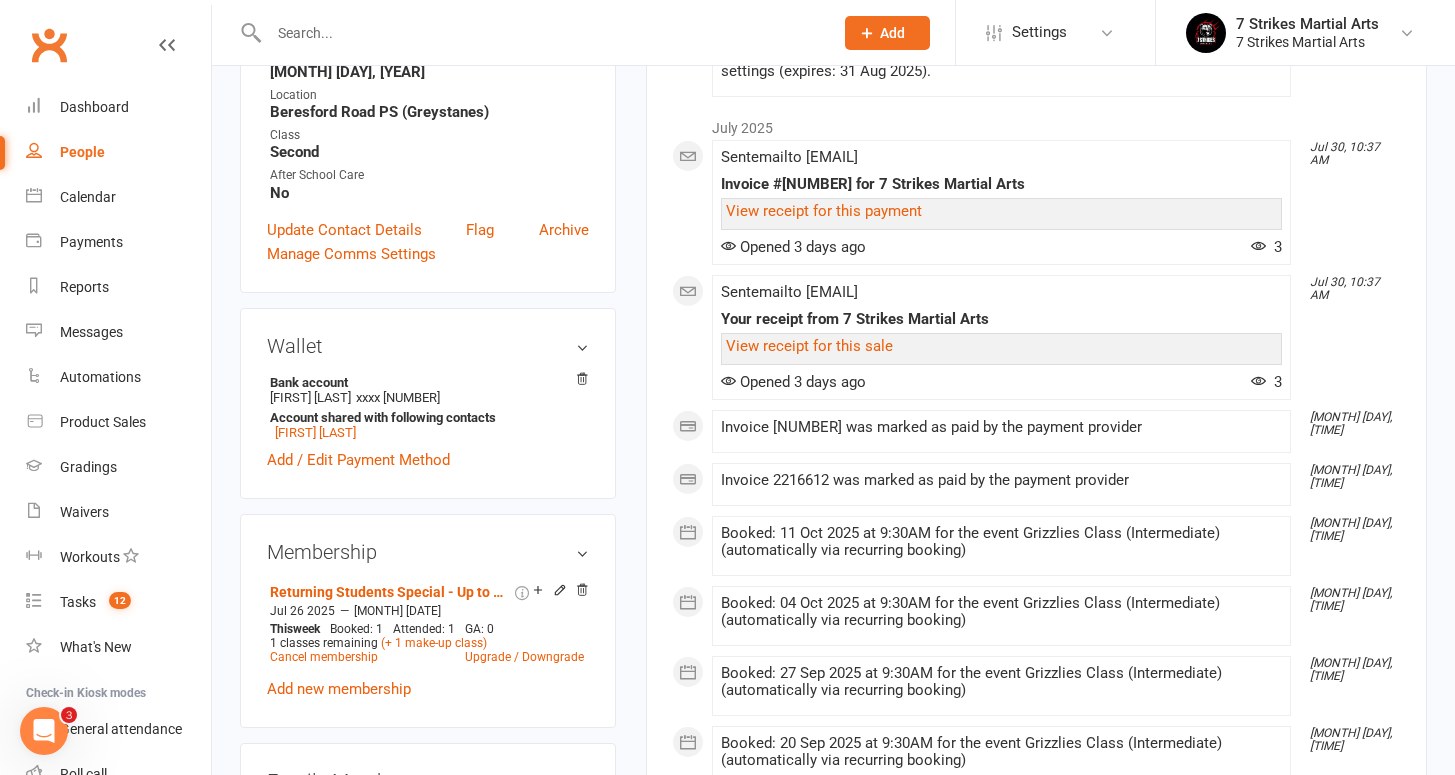 scroll, scrollTop: 486, scrollLeft: 0, axis: vertical 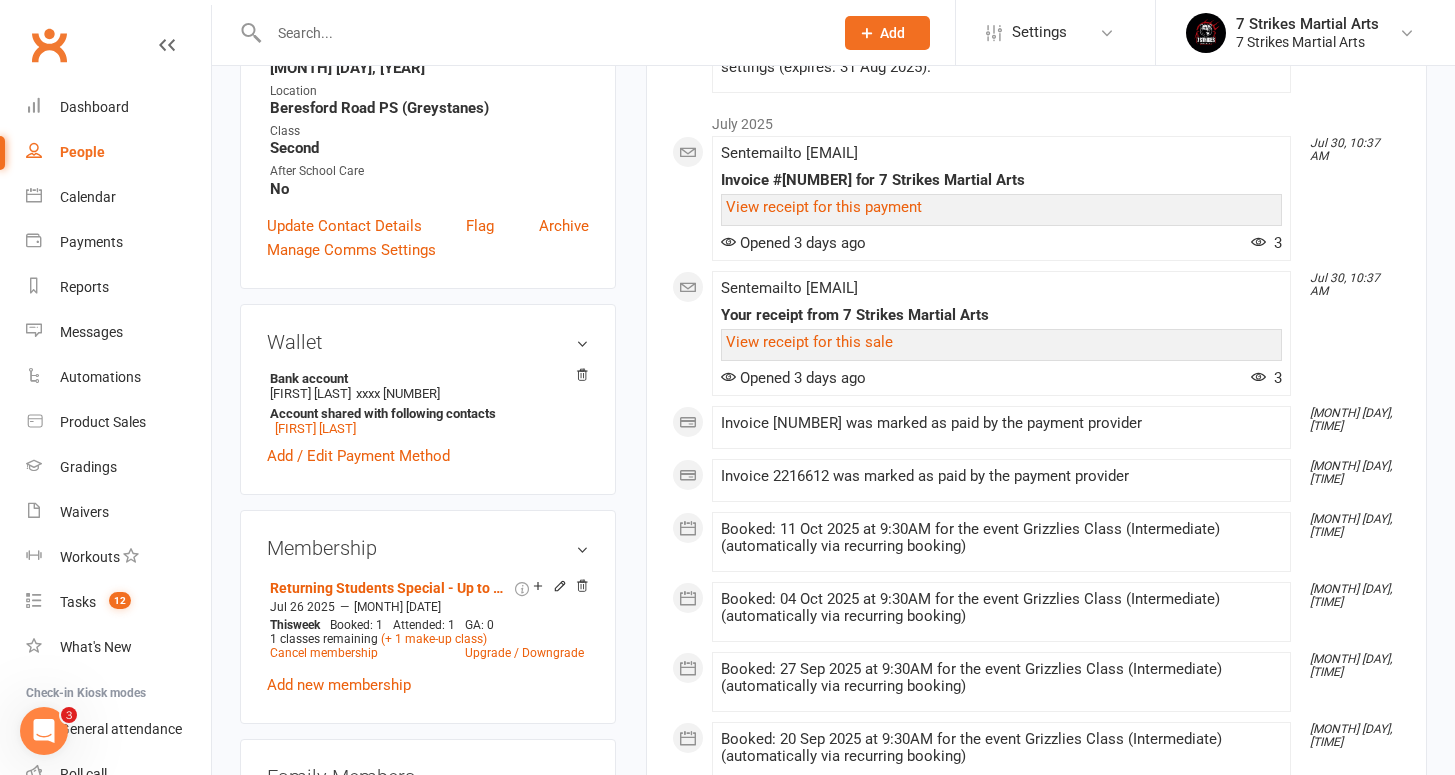click on "upload photo Suditi GHIMIRE Activated 16 July, 2025 Added 21 June, 2025   Active member 11 years old  Contact information Owner   Contact Email  Sangitakhanal2013@gmail.com
Mobile Number  0416649819
Address  128 old prospect Rd Greystanes Nsw 2145
Member Number  -
Date of Birth  September 23, 2013
Location  Beresford Road PS (Greystanes)
Class  Second
After School Care  No
Update Contact Details Flag Archive Manage Comms Settings
Wallet Bank account Sangita Khanal Ghimire  xxxx 8734  Account shared with following contacts Sangita Khanal Ghimire
Add / Edit Payment Method
Membership      Returning Students Special - Up to 2 Classes Per Week (Prepaid 12 weeks 10% off) Jul 26 2025 — Oct 17 2025 This  week Booked: 1 Attended: 1 GA: 0 1 classes remaining    (+ 1 make-up class) Cancel membership Upgrade / Downgrade Add new membership
Family Members   Sudip Ghimire - Parent / Guardian  Sangita Khanal Ghimire - Parent / Guardian Add link to existing contact  Add link to new contact
edit" at bounding box center (428, 654) 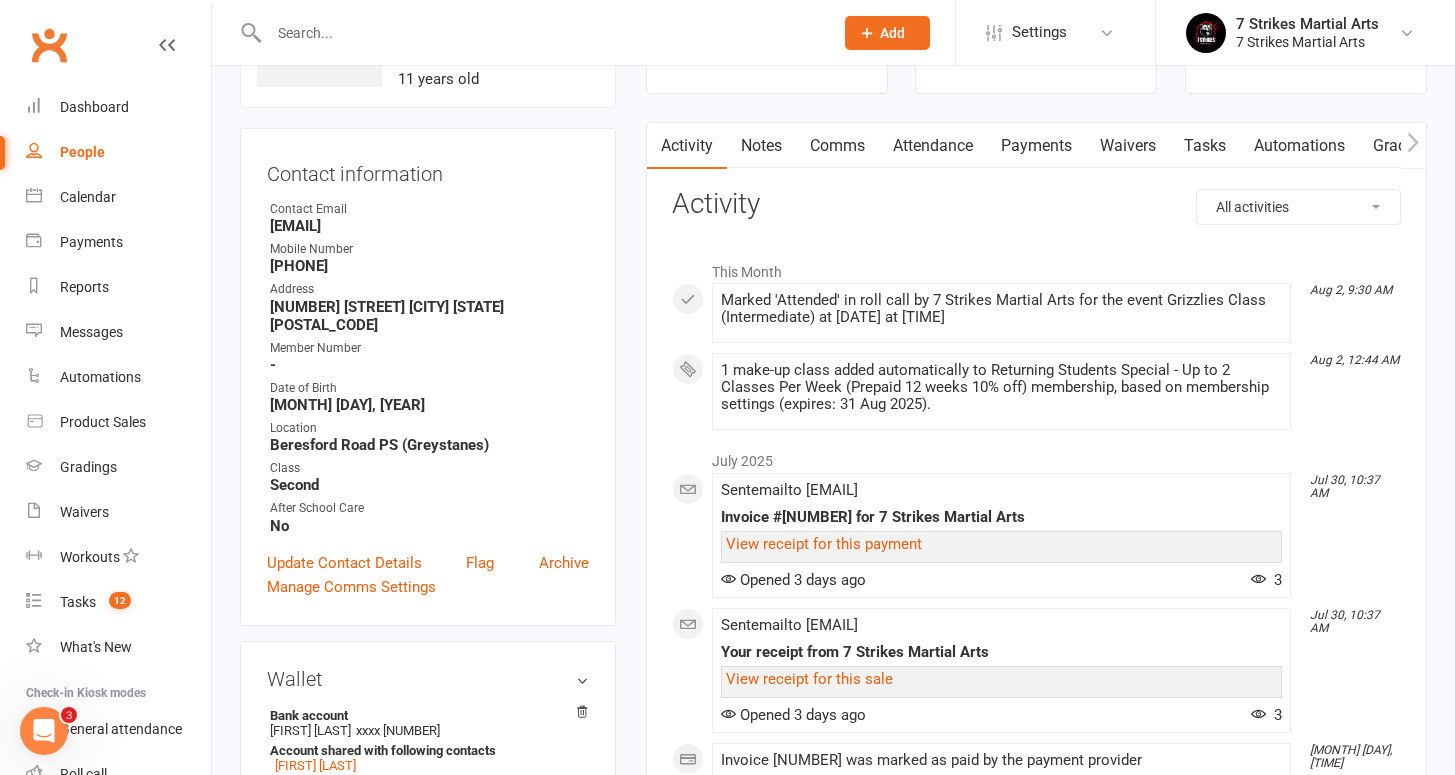 scroll, scrollTop: 424, scrollLeft: 0, axis: vertical 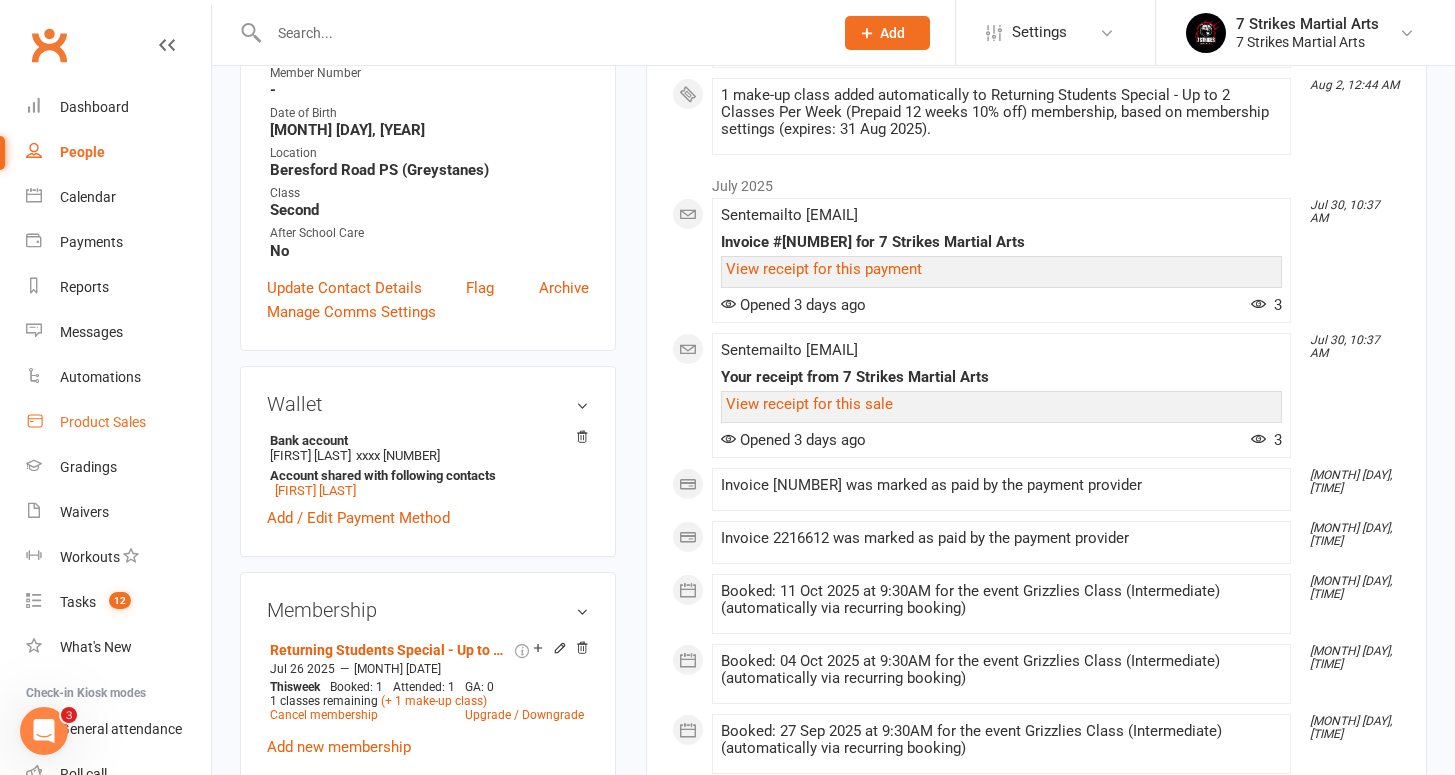 click on "Product Sales" at bounding box center (103, 422) 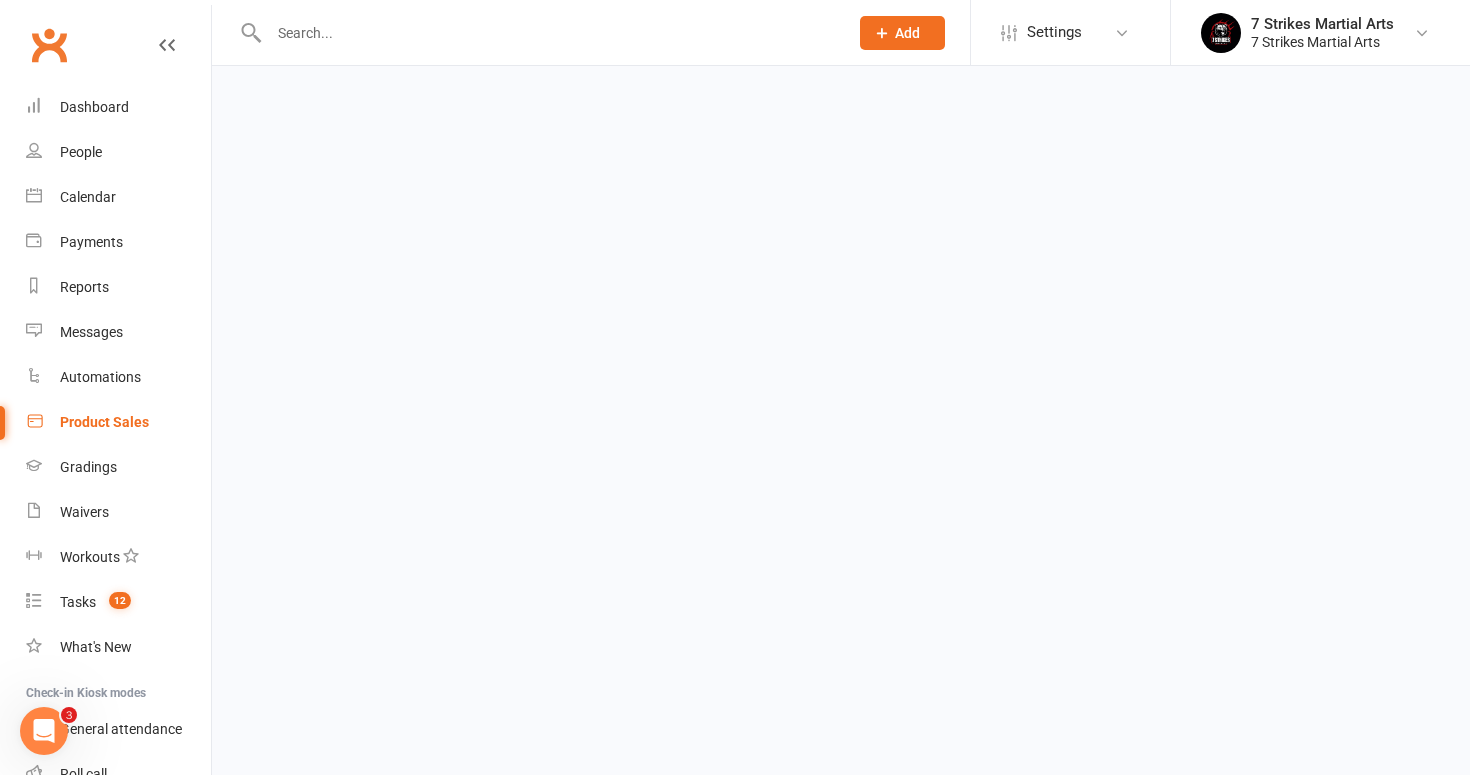 select on "100" 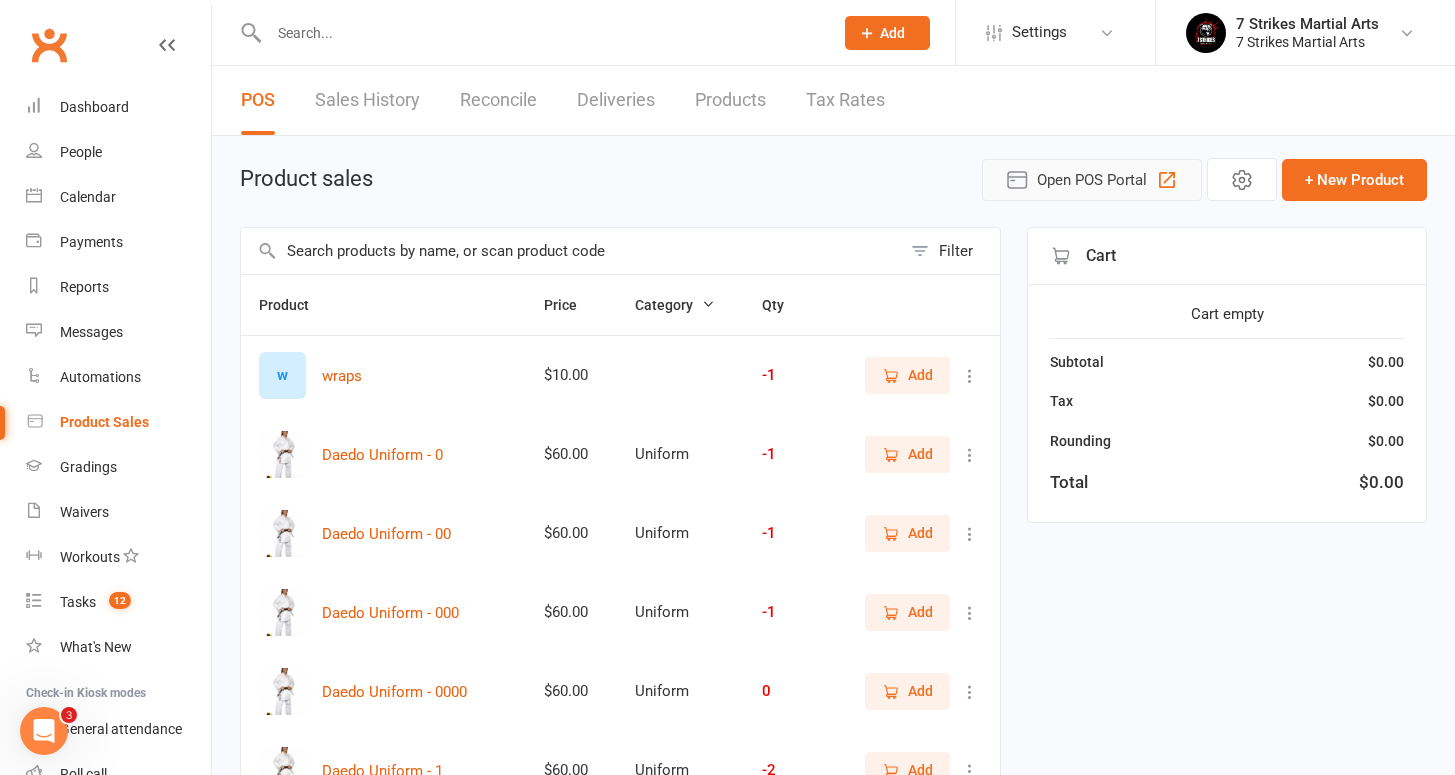 click on "Open POS Portal" at bounding box center (1092, 180) 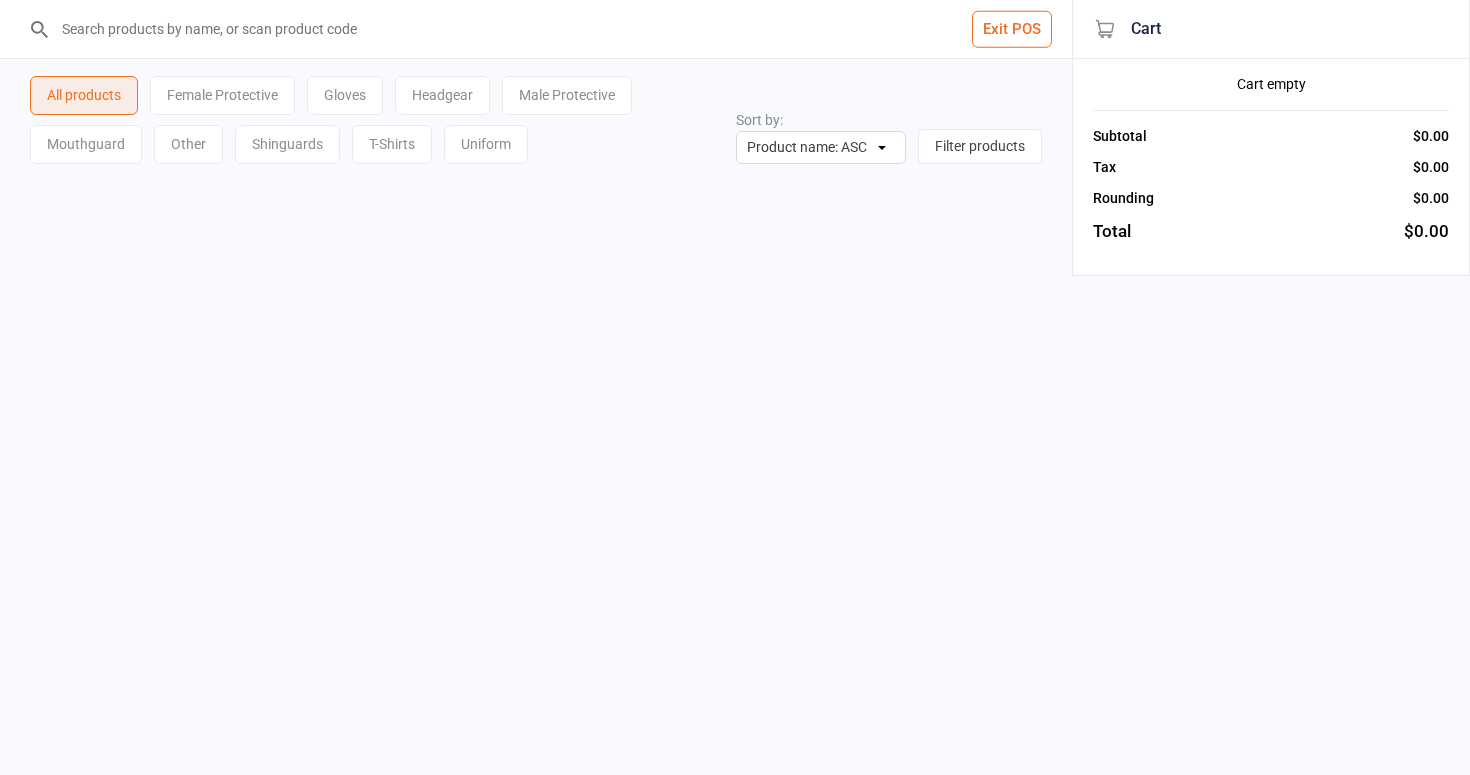scroll, scrollTop: 0, scrollLeft: 0, axis: both 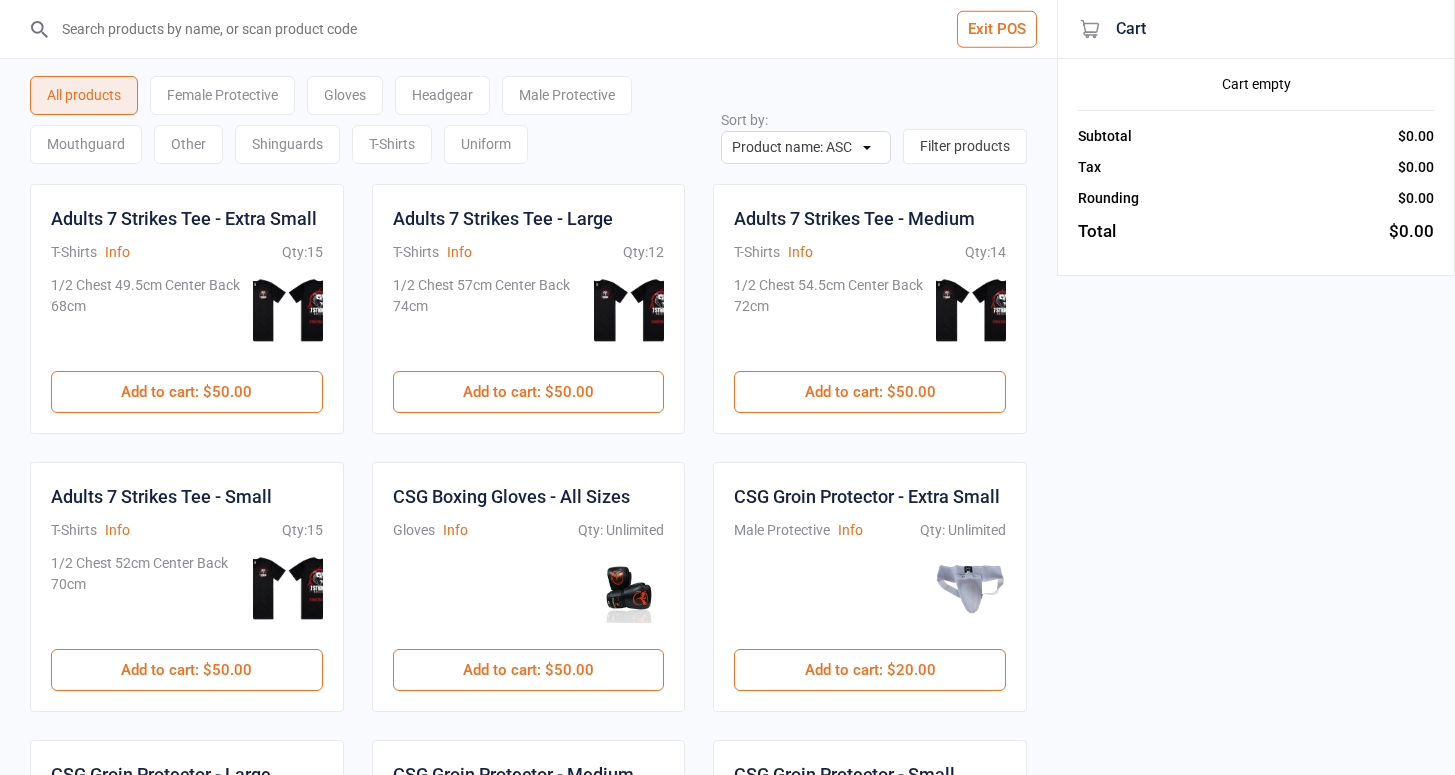 click at bounding box center (540, 29) 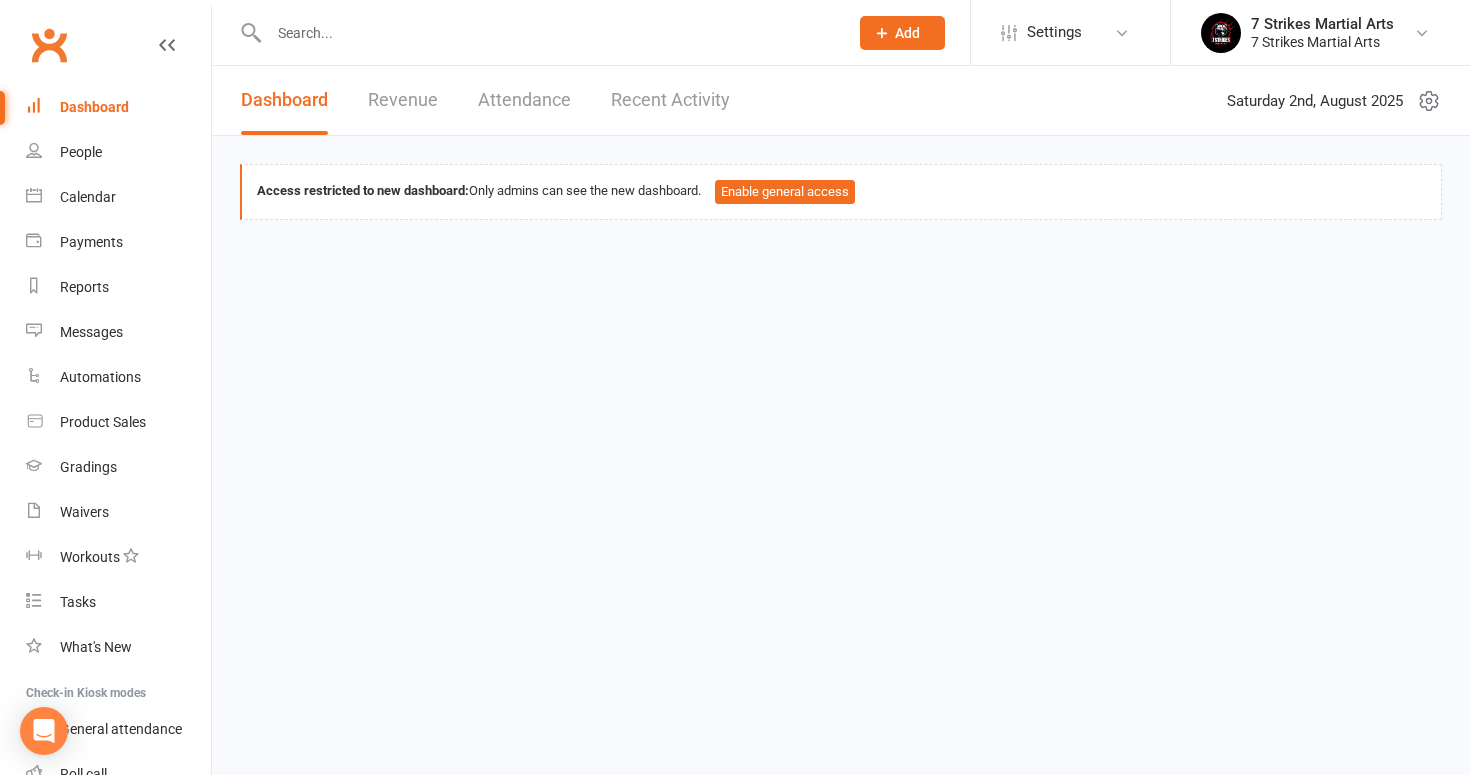 scroll, scrollTop: 0, scrollLeft: 0, axis: both 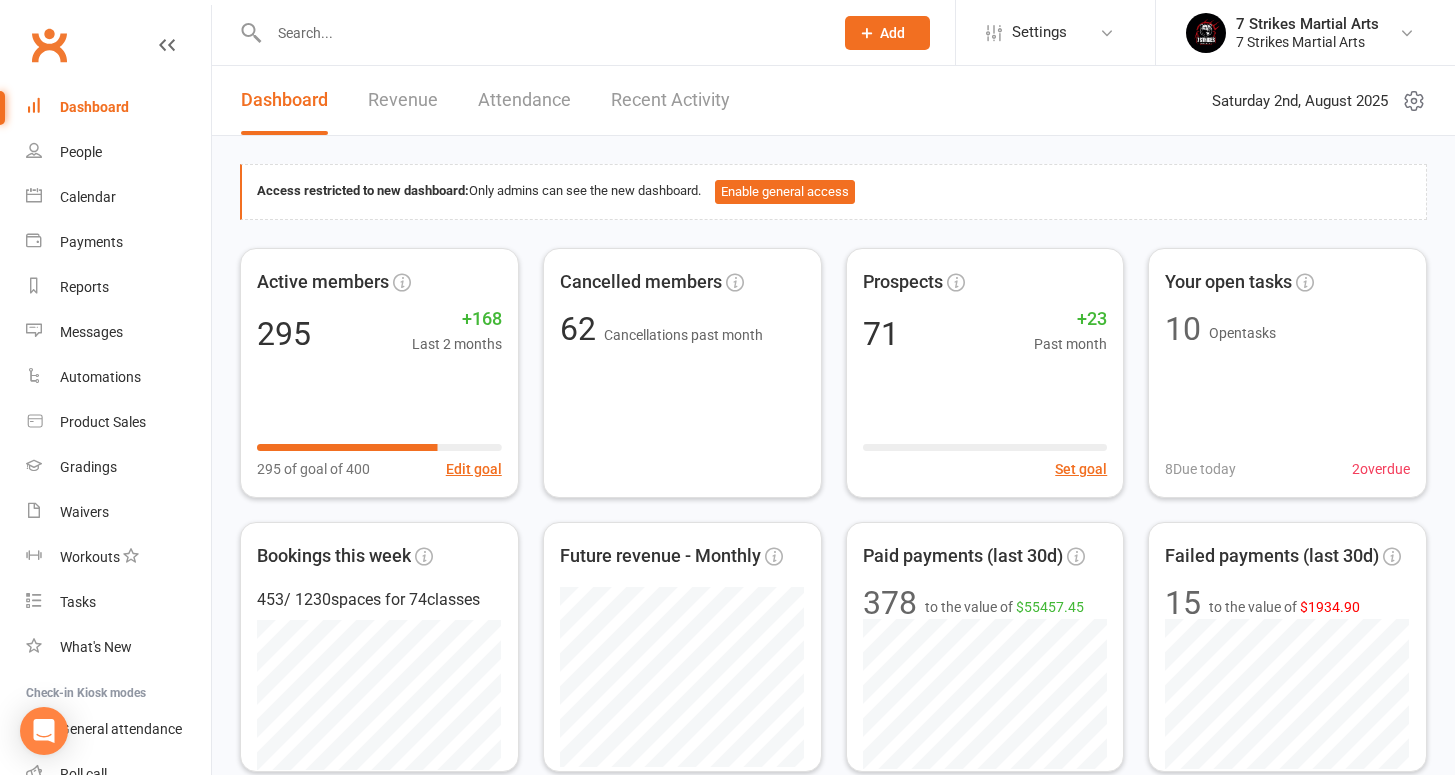 click at bounding box center [541, 33] 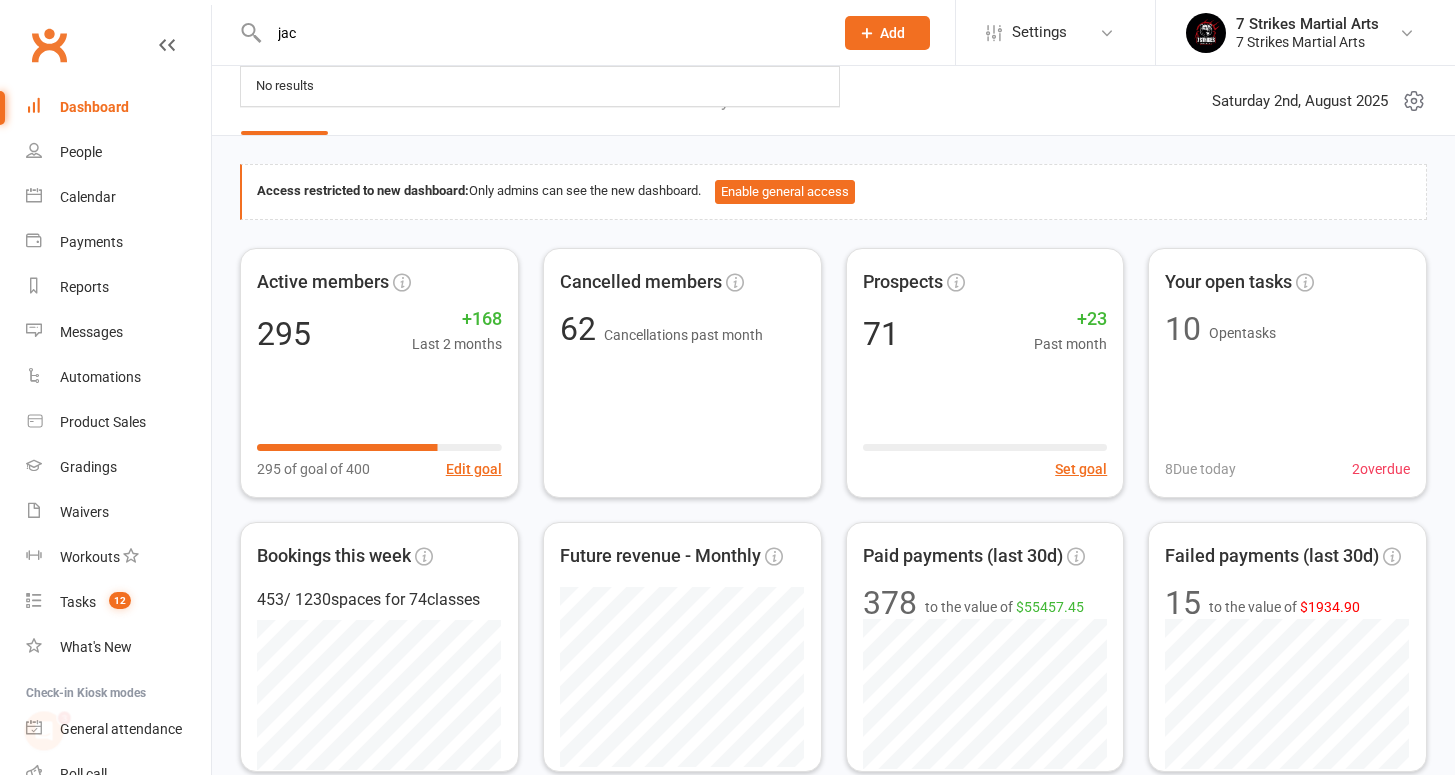 scroll, scrollTop: 0, scrollLeft: 0, axis: both 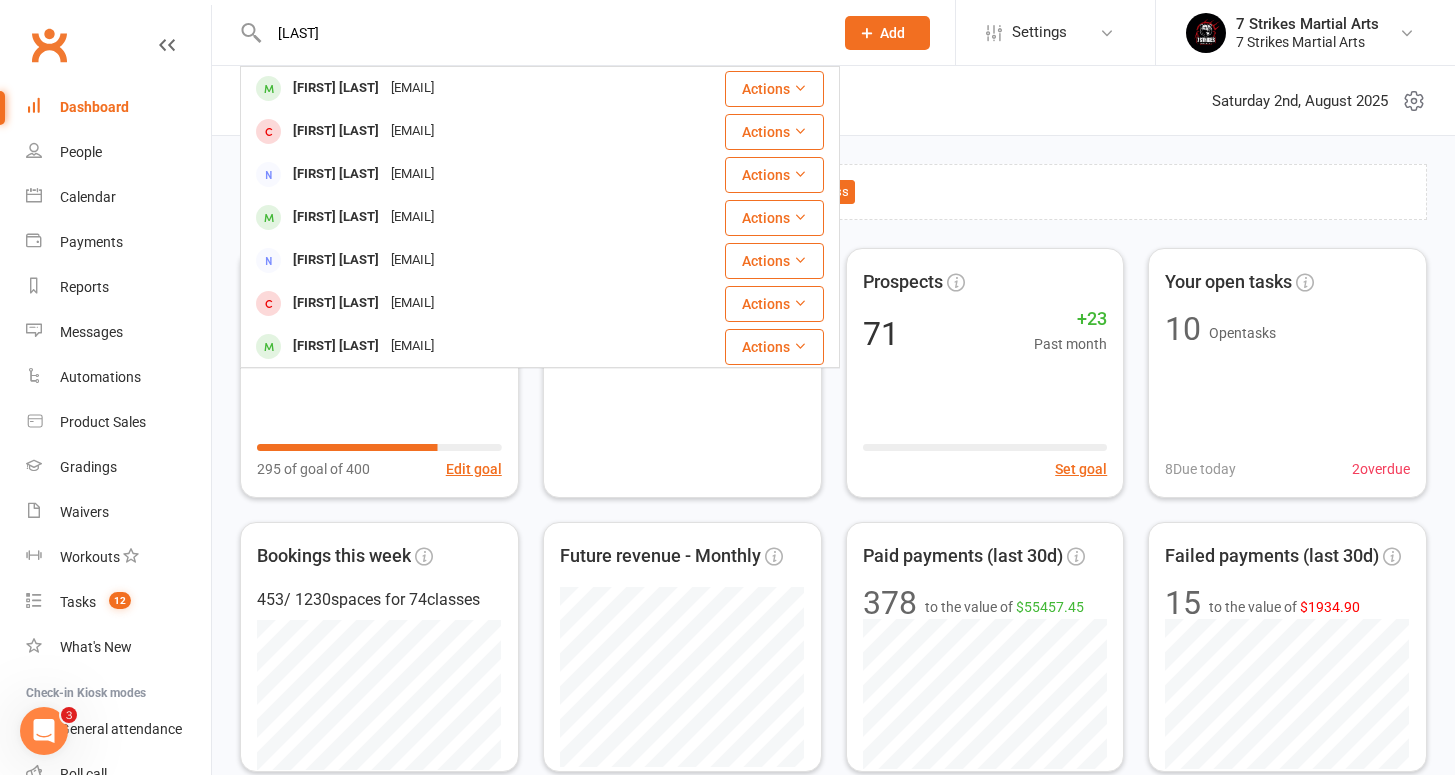 type on "jain" 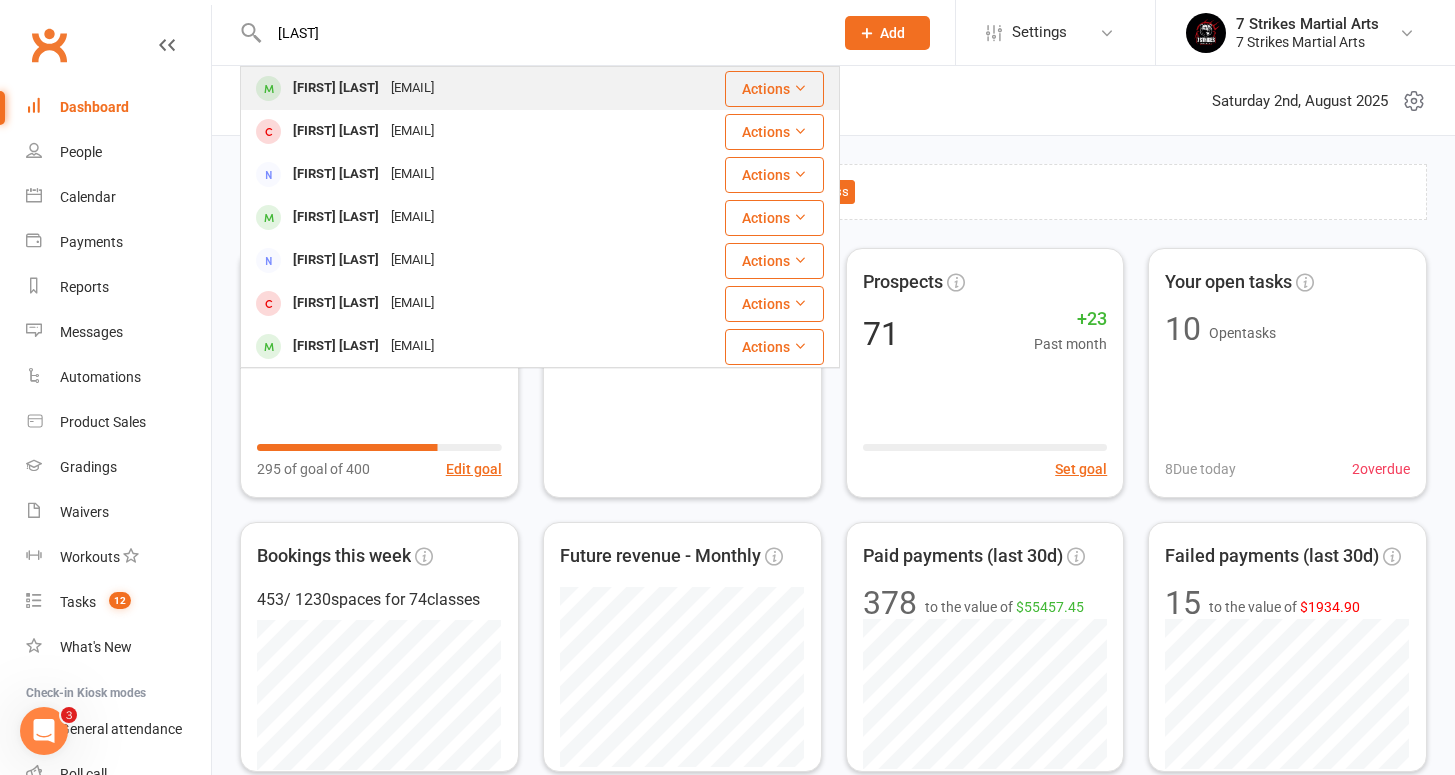 drag, startPoint x: 442, startPoint y: 43, endPoint x: 366, endPoint y: 90, distance: 89.358826 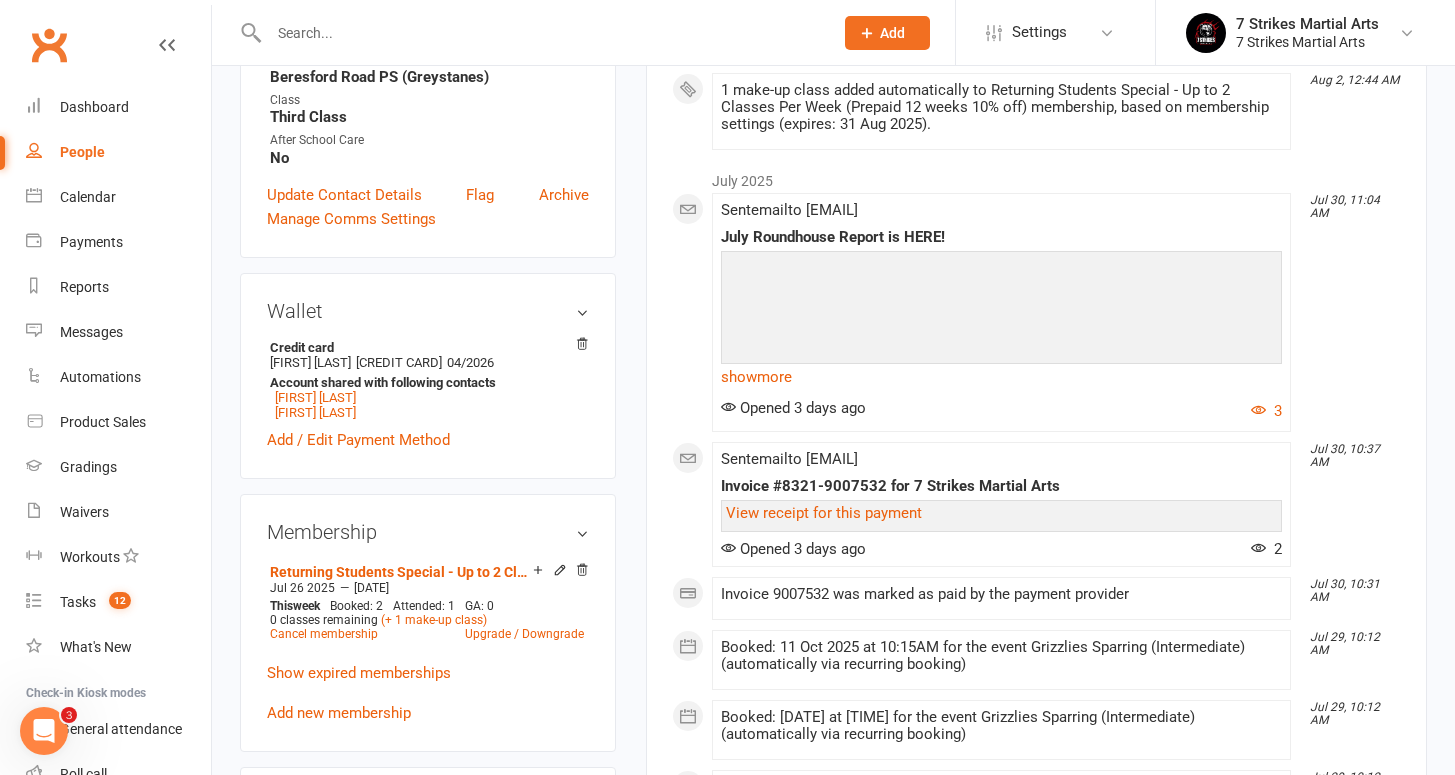 scroll, scrollTop: 565, scrollLeft: 0, axis: vertical 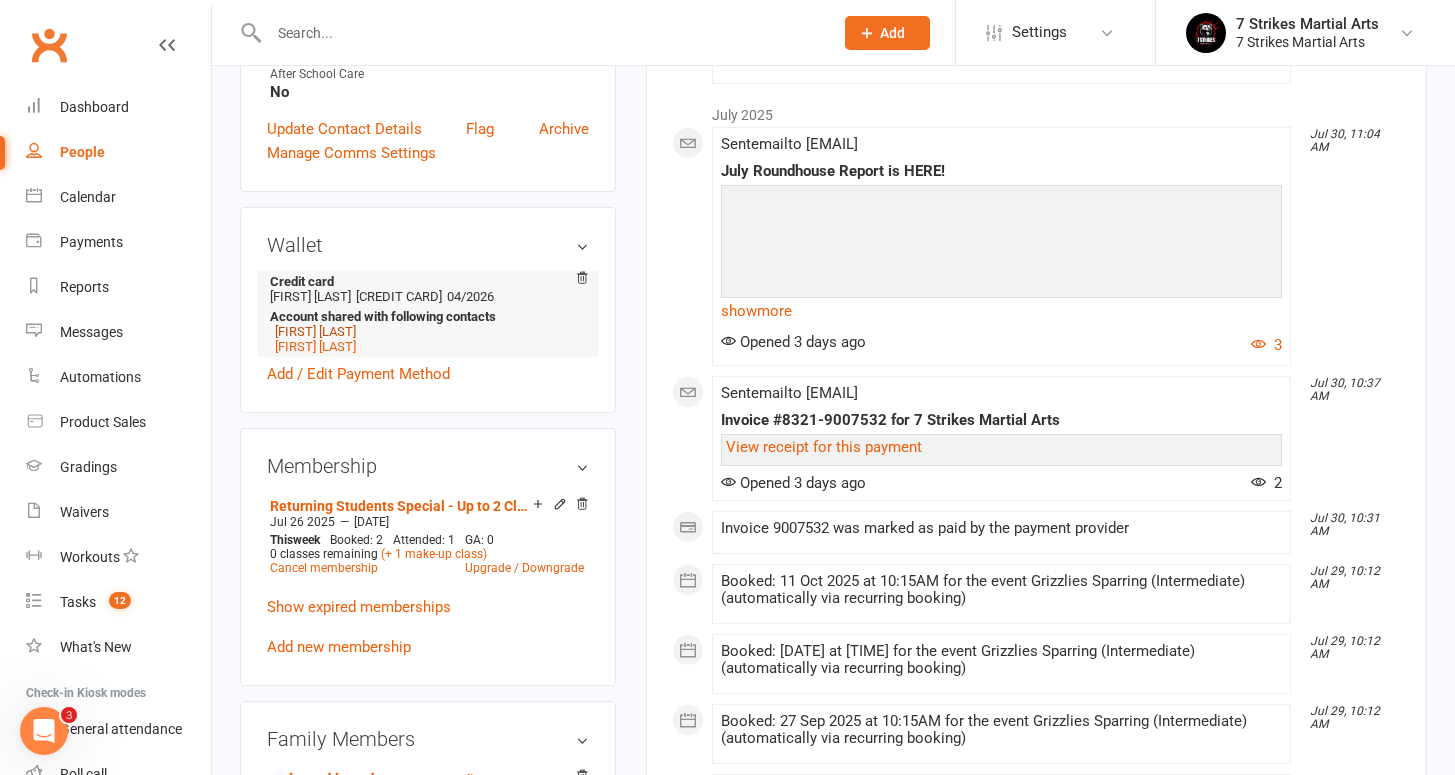 click on "Arul Raj Peter Mathias" at bounding box center (315, 331) 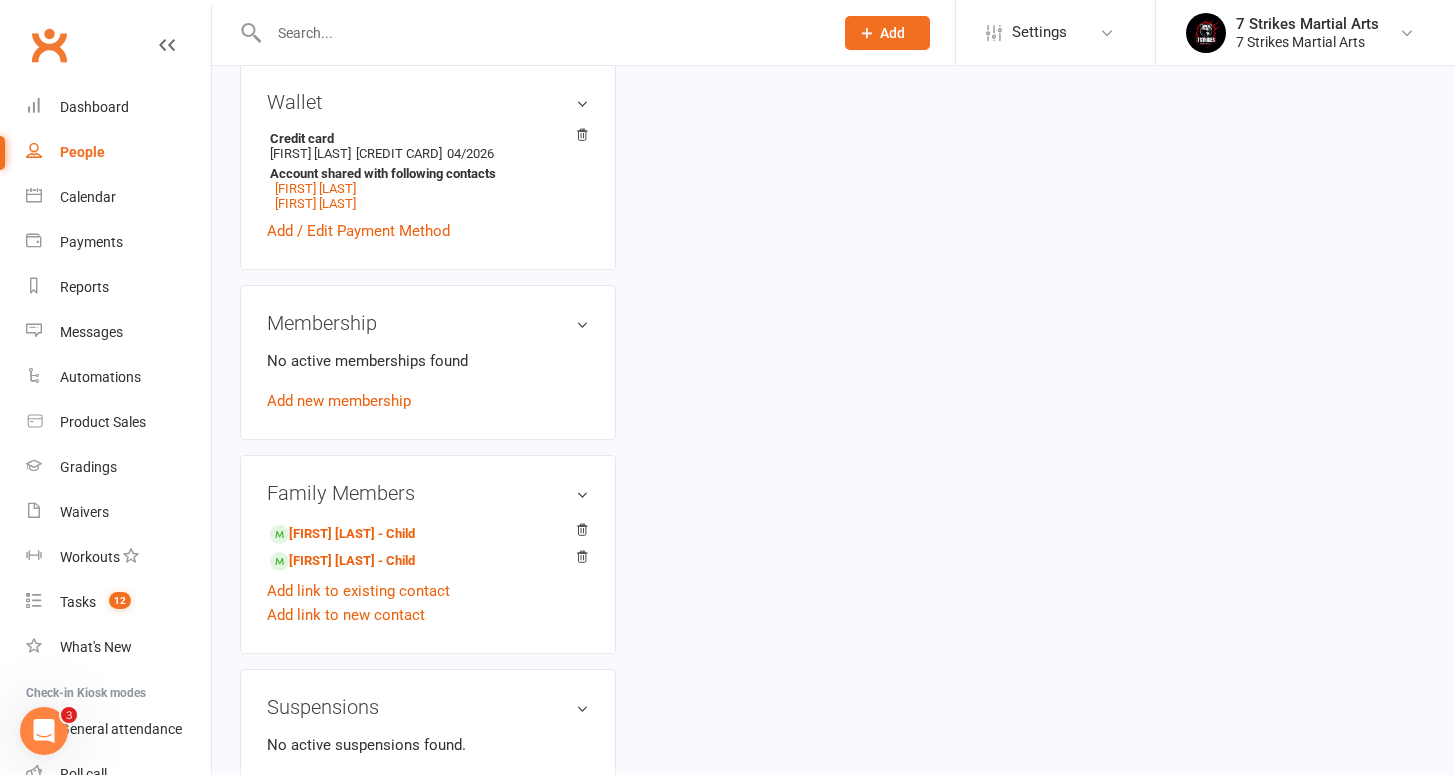 scroll, scrollTop: 0, scrollLeft: 0, axis: both 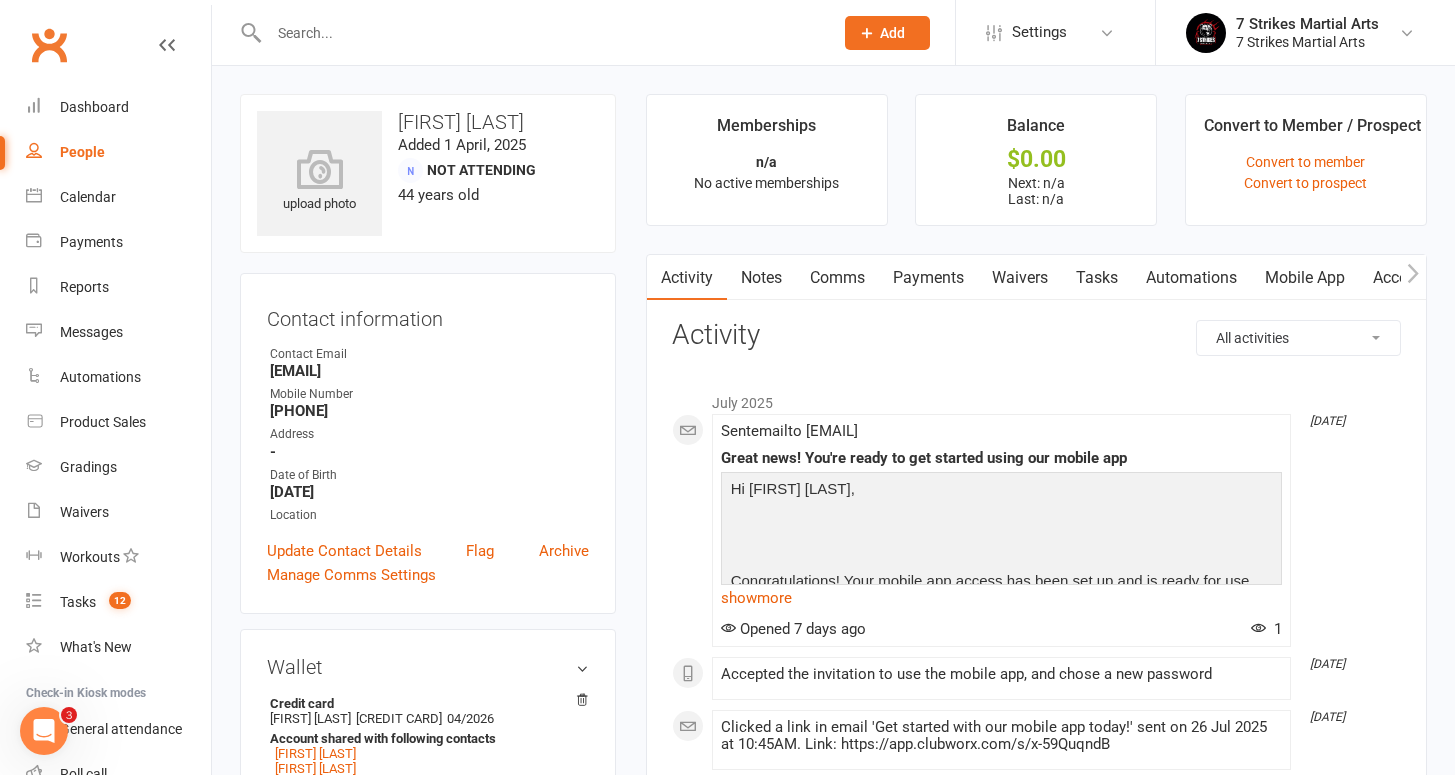 drag, startPoint x: 446, startPoint y: 371, endPoint x: 242, endPoint y: 372, distance: 204.00246 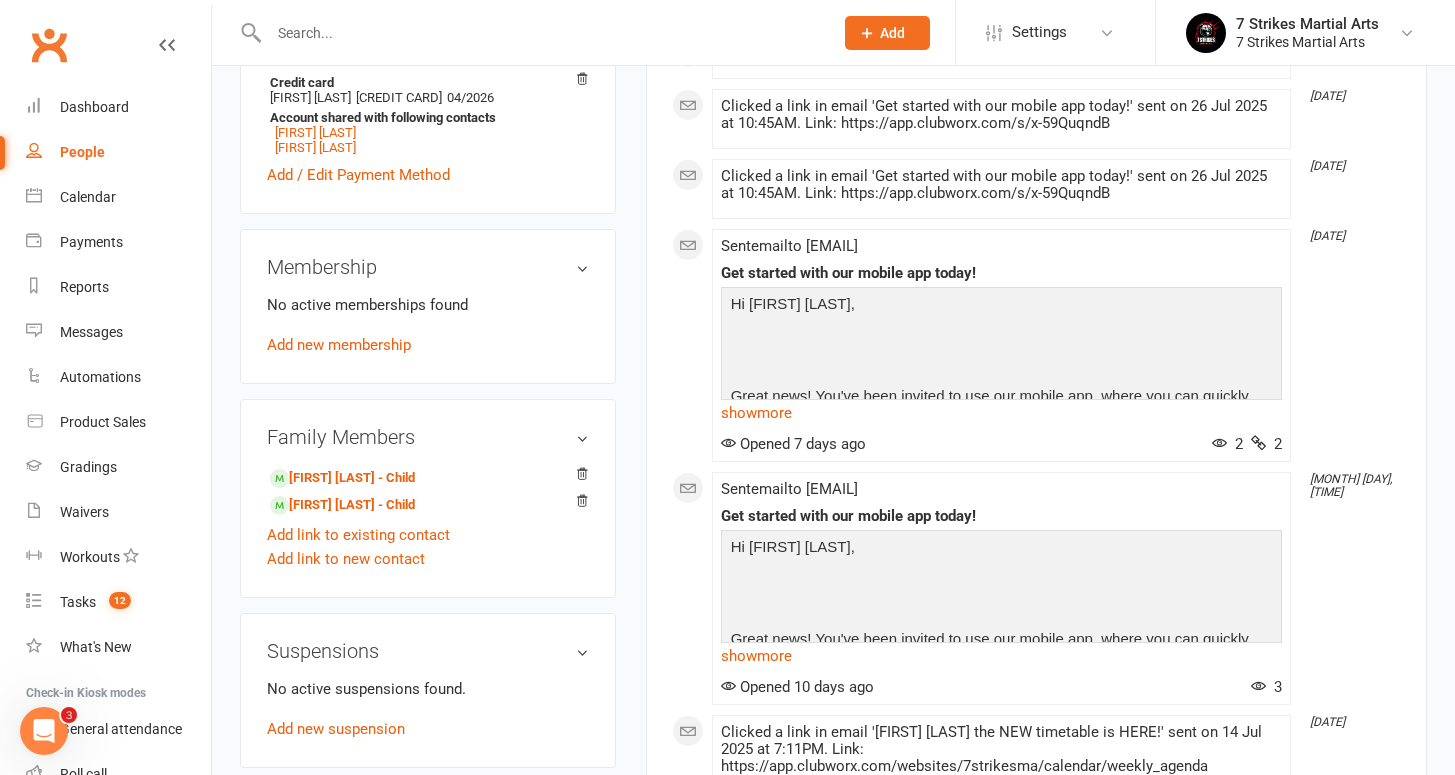 scroll, scrollTop: 624, scrollLeft: 0, axis: vertical 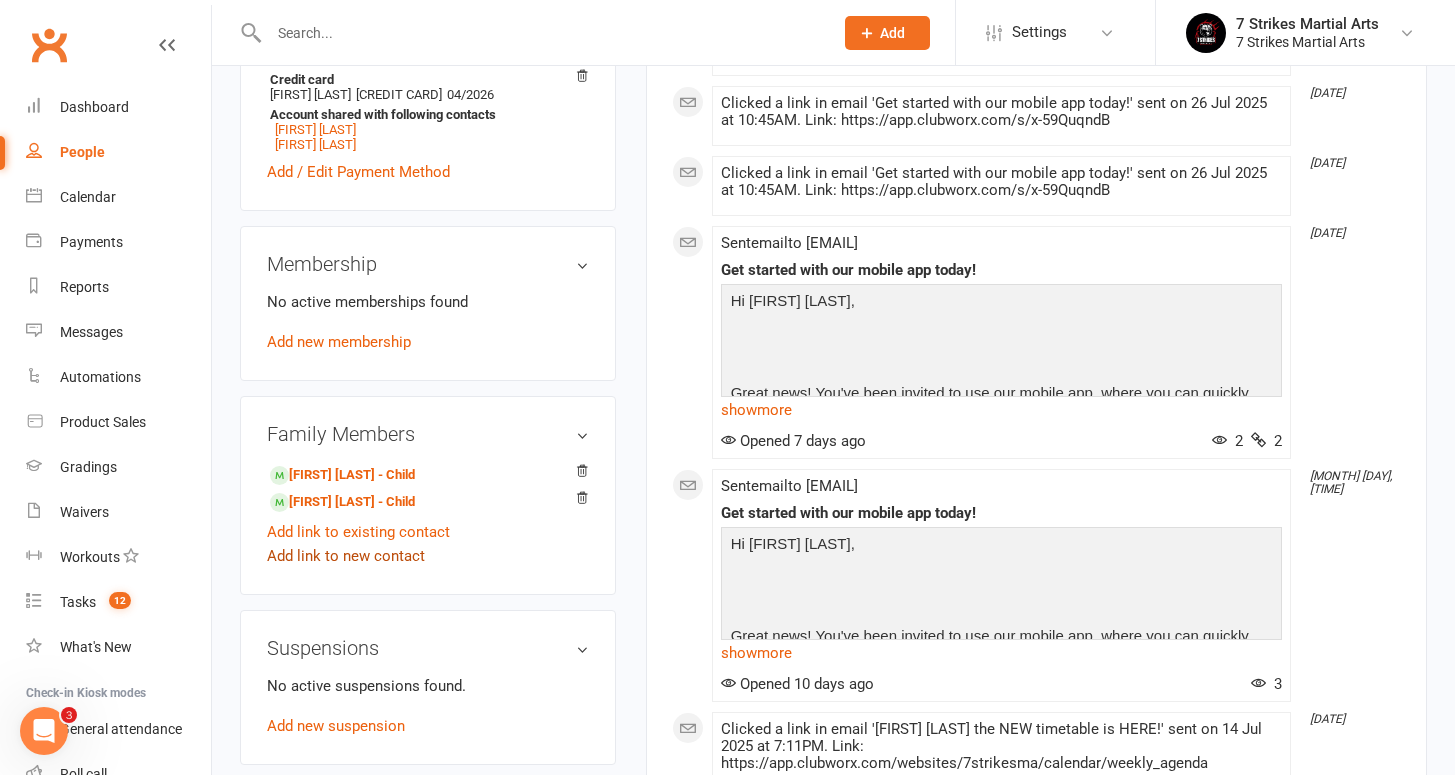 click on "Add link to new contact" at bounding box center (346, 556) 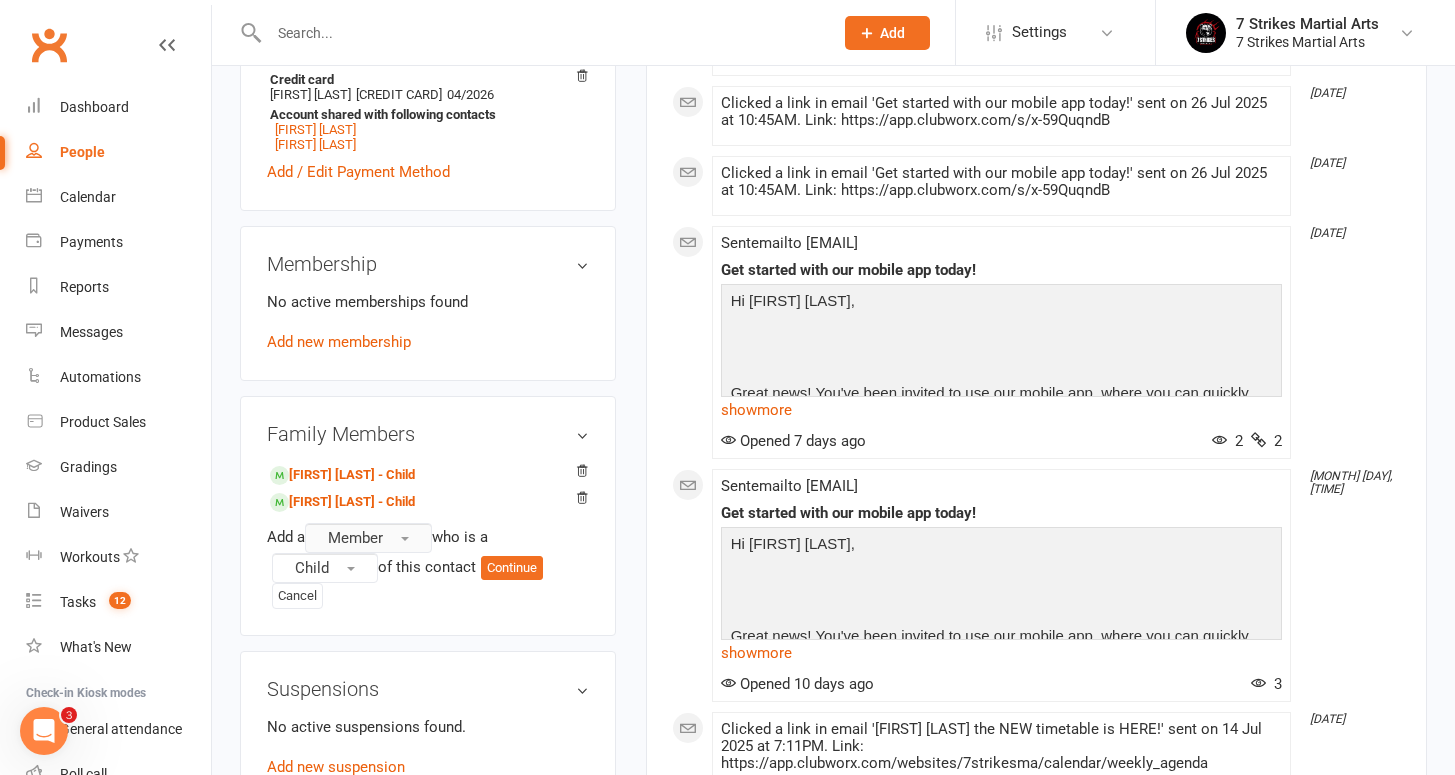 click on "Member" at bounding box center [355, 538] 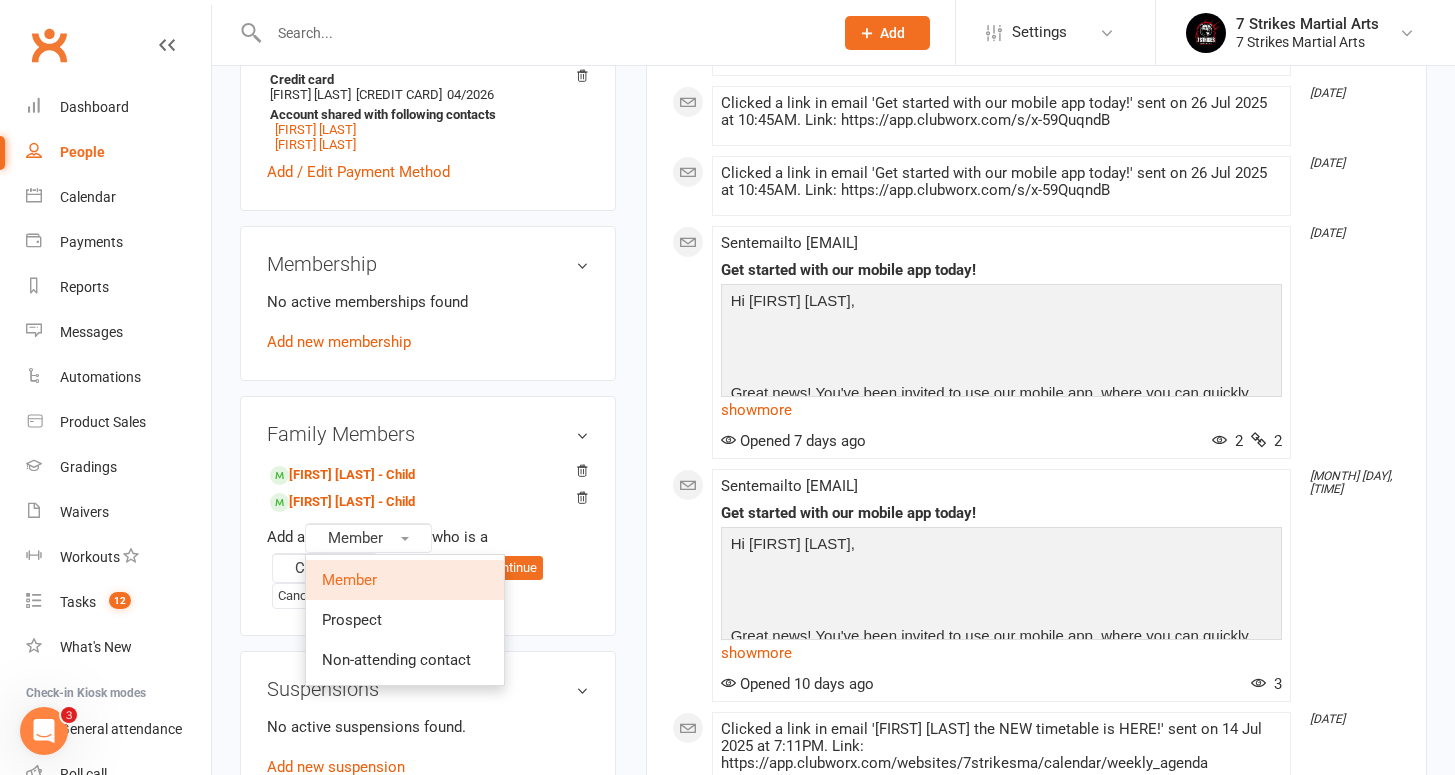 click on "Memberships n/a No active memberships Balance $0.00 Next: n/a Last: n/a Convert to Member / Prospect Convert to member Convert to prospect
Activity Notes Comms Payments Waivers Tasks Automations Mobile App Access Control Assessments Credit balance
All activities Bookings / Attendances Communications Notes Failed SMSes Gradings Members Memberships Mobile App POS Sales Payments Credit Vouchers Prospects Reports Automations Tasks Waivers Workouts Kiosk Mode Consent Assessments Contact Flags Family Relationships Activity July 2025 Jul 26, 11:19 AM   Sent  email  to   arulrajpeter@gmail.com   Great news! You're ready to get started using our mobile app Hi Arul Raj Peter,   Congratulations! Your mobile app access has been set up and is ready for use. Your mobile app username is  amathias24 To get started, download the app in the  iOS App Store  or  Google Play Store  today!   7 Strikes Martial Arts show  more Opened   7 days ago   1 Jul 26, 11:19 AM   Jul 26, 11:19 AM   Jul 26, 11:19 AM   Jul 26, 10:45 AM" at bounding box center [1036, 1331] 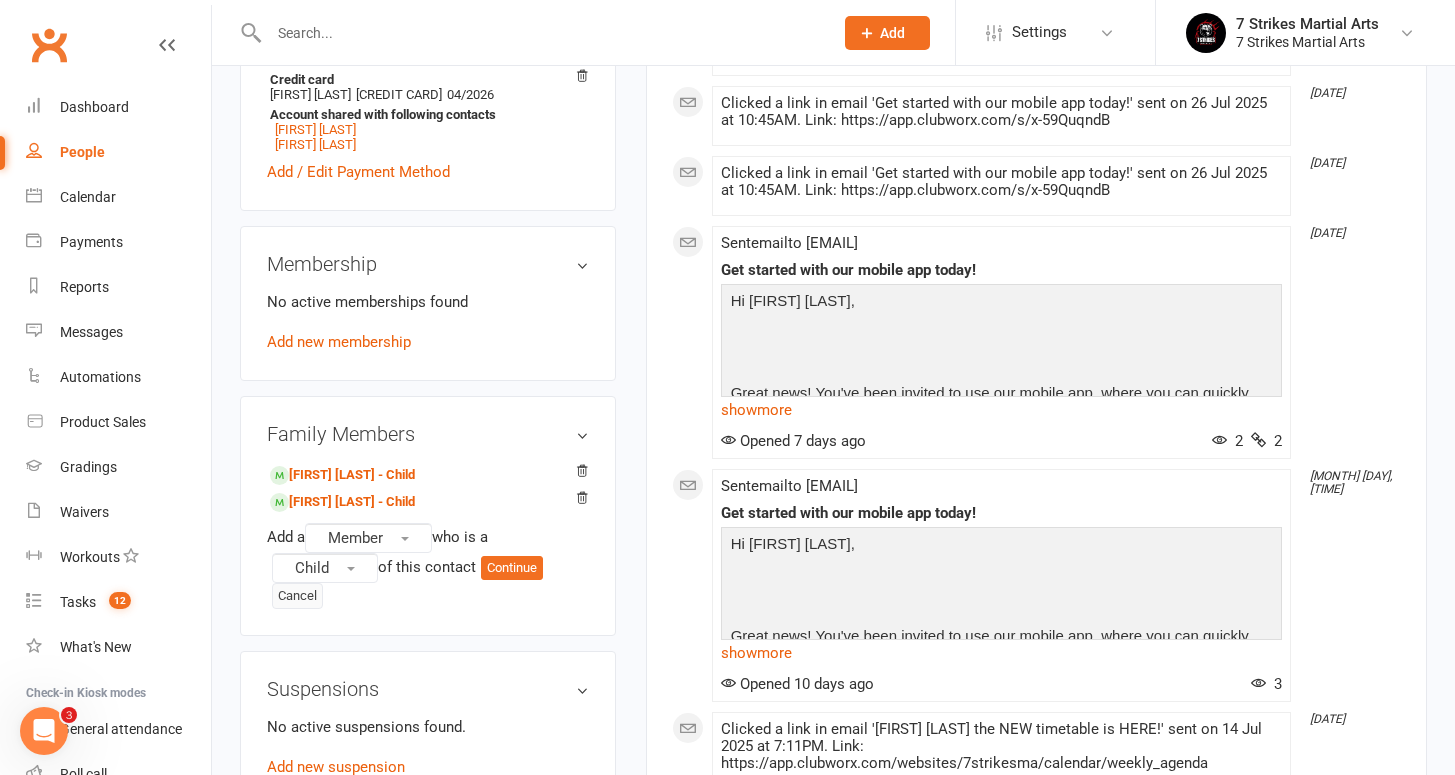 click on "Cancel" at bounding box center [297, 596] 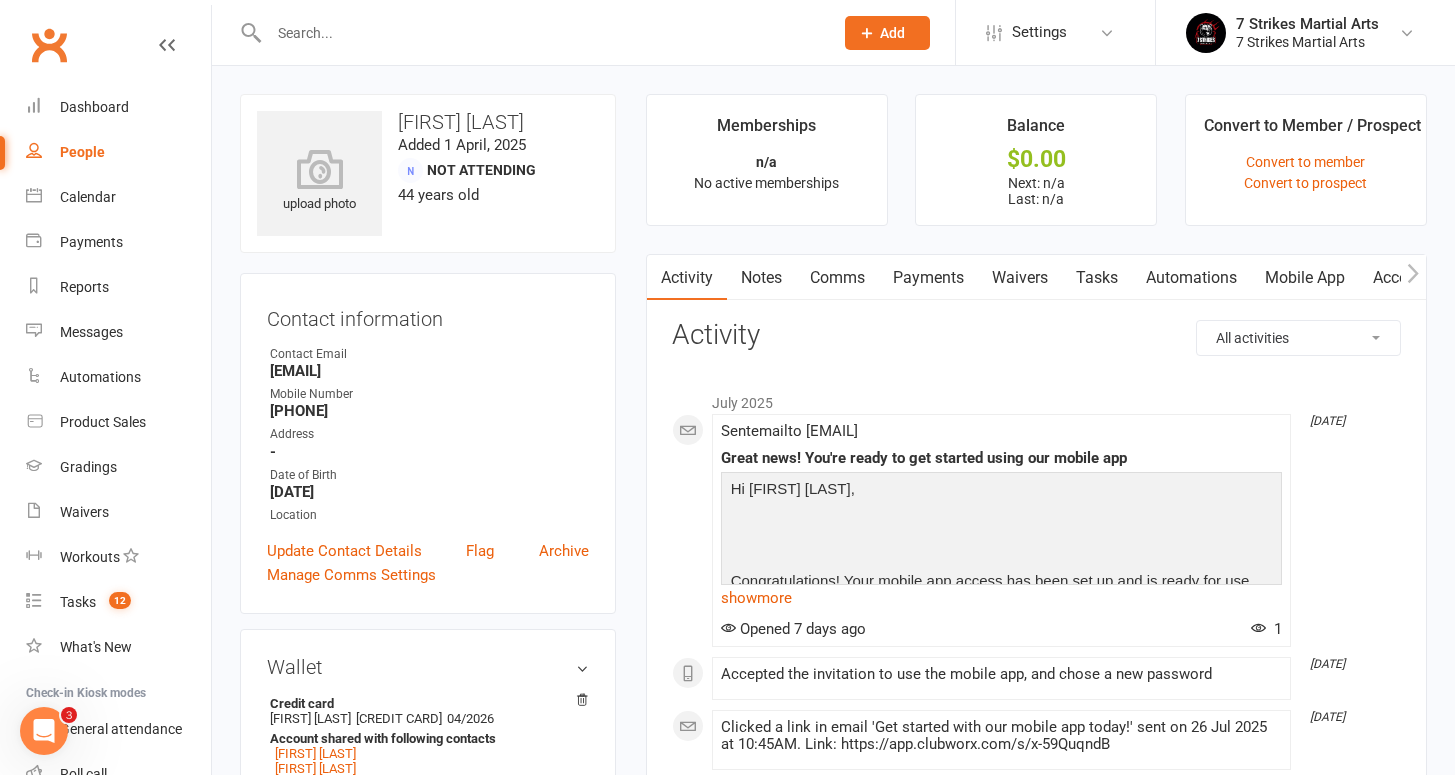 scroll, scrollTop: 0, scrollLeft: 0, axis: both 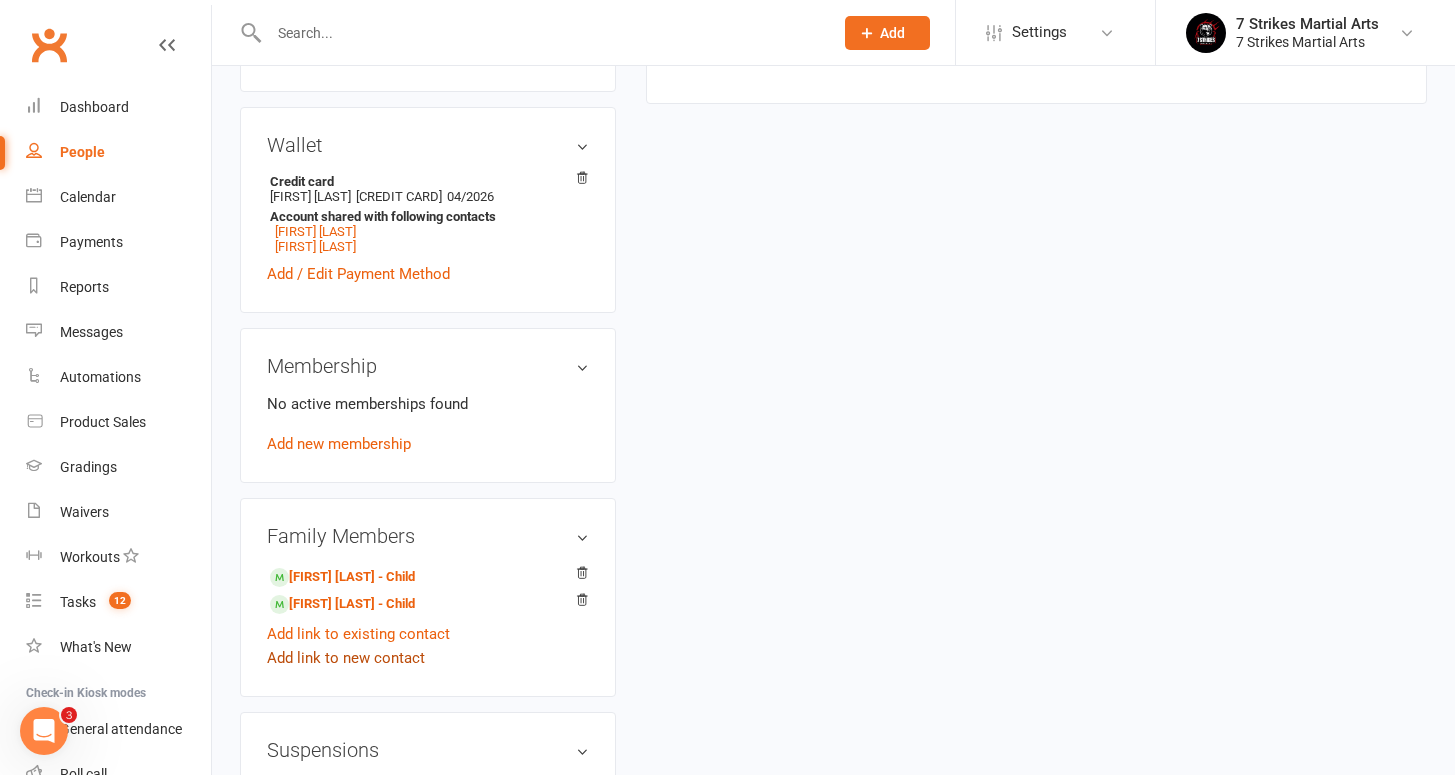click on "Add link to new contact" at bounding box center (346, 658) 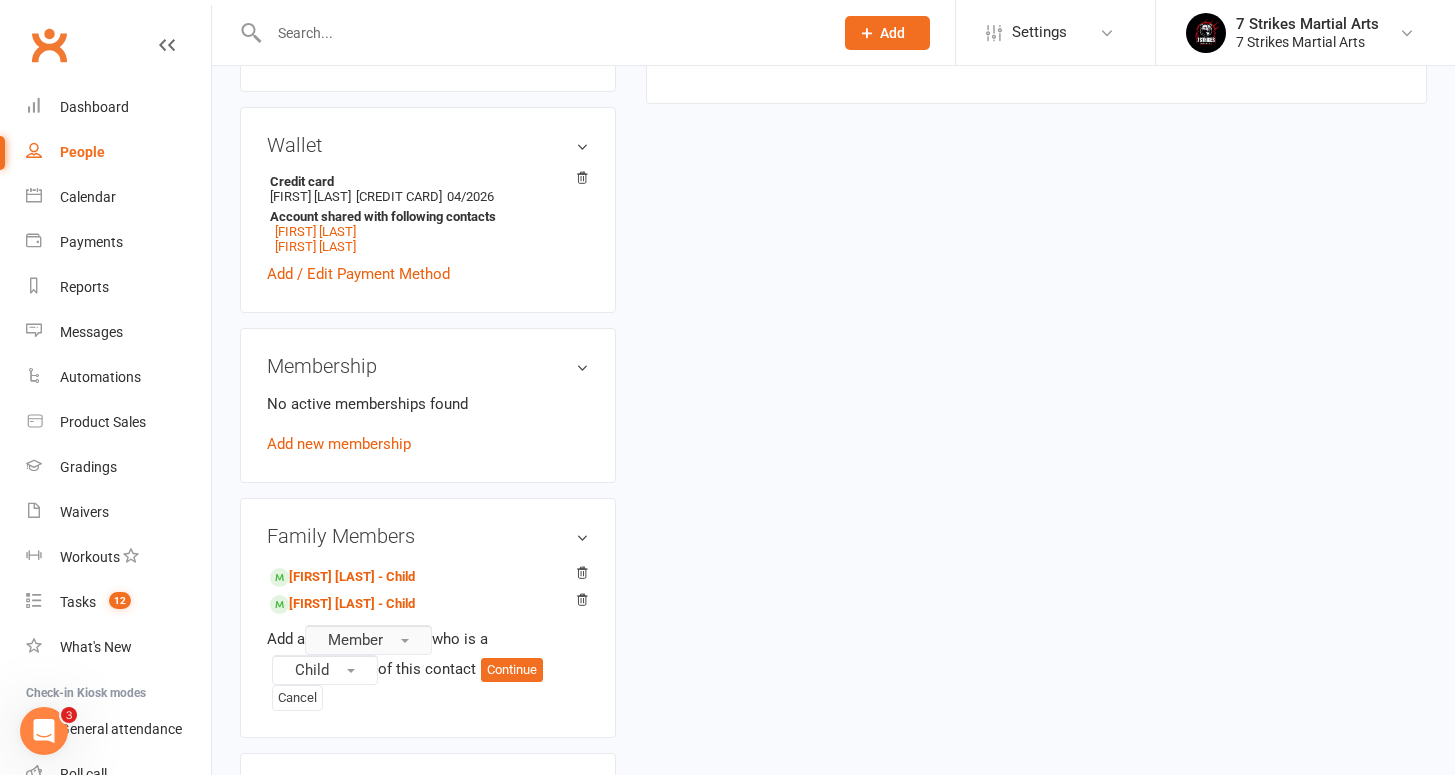click on "Member" at bounding box center (368, 640) 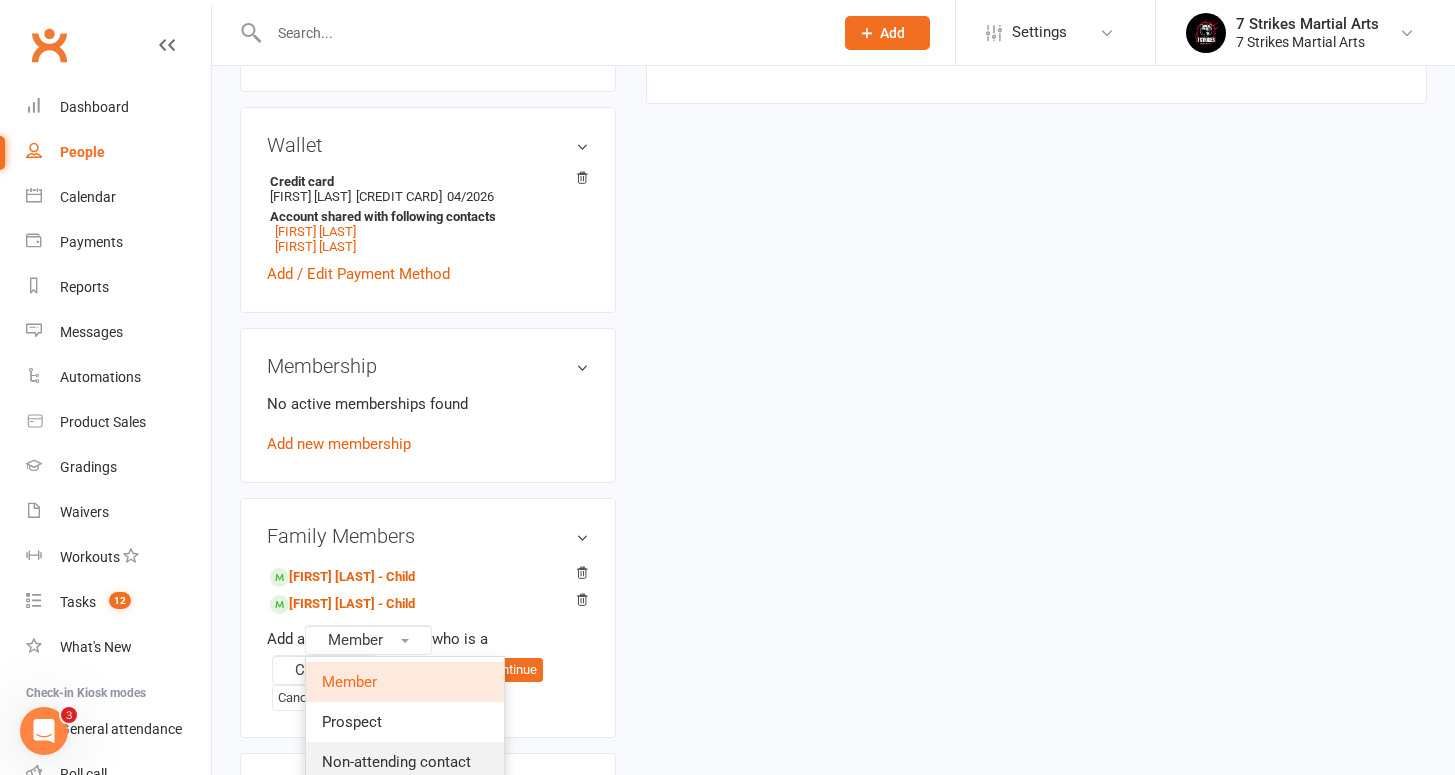 click on "Non-attending contact" at bounding box center [396, 762] 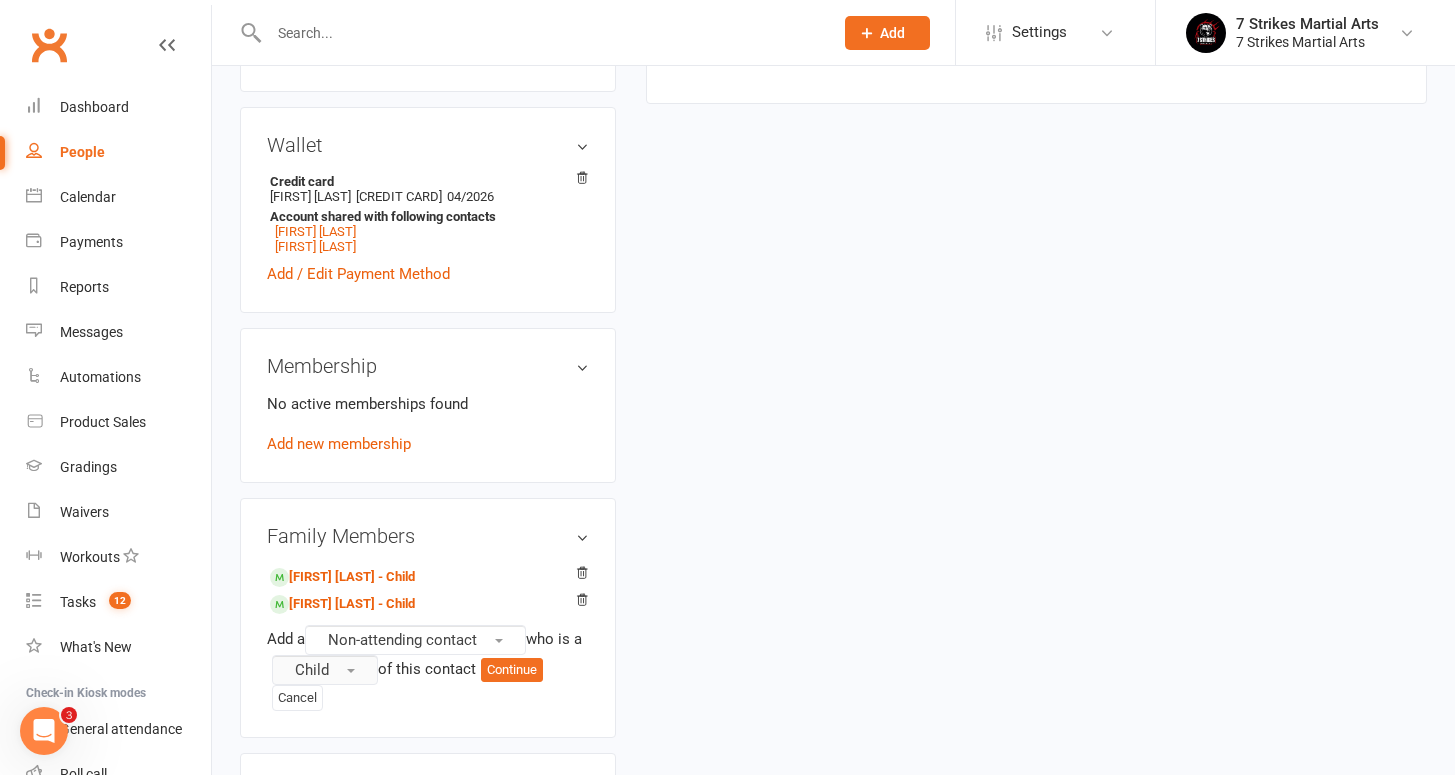 click on "Child" at bounding box center (325, 670) 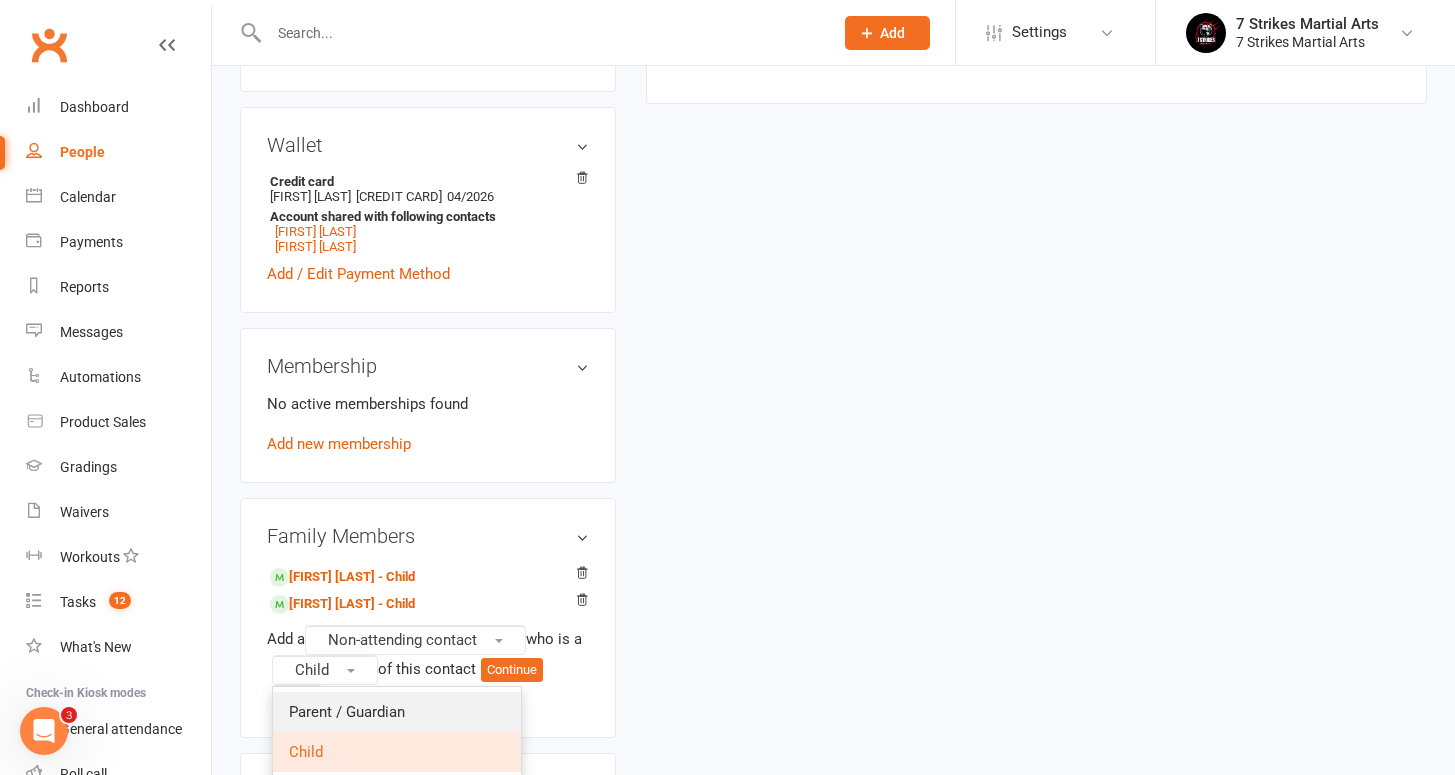 click on "Parent / Guardian" at bounding box center [397, 712] 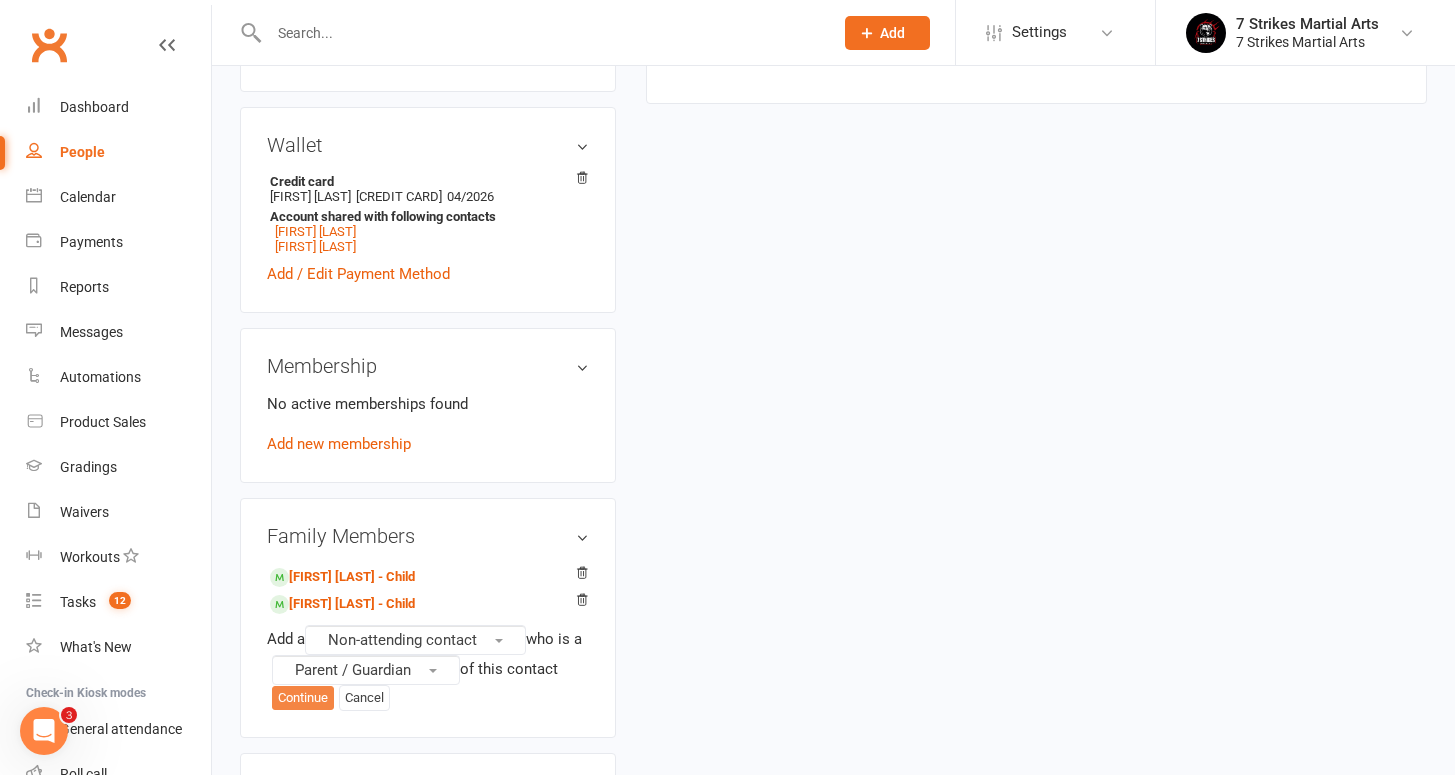 click on "Continue" at bounding box center [303, 698] 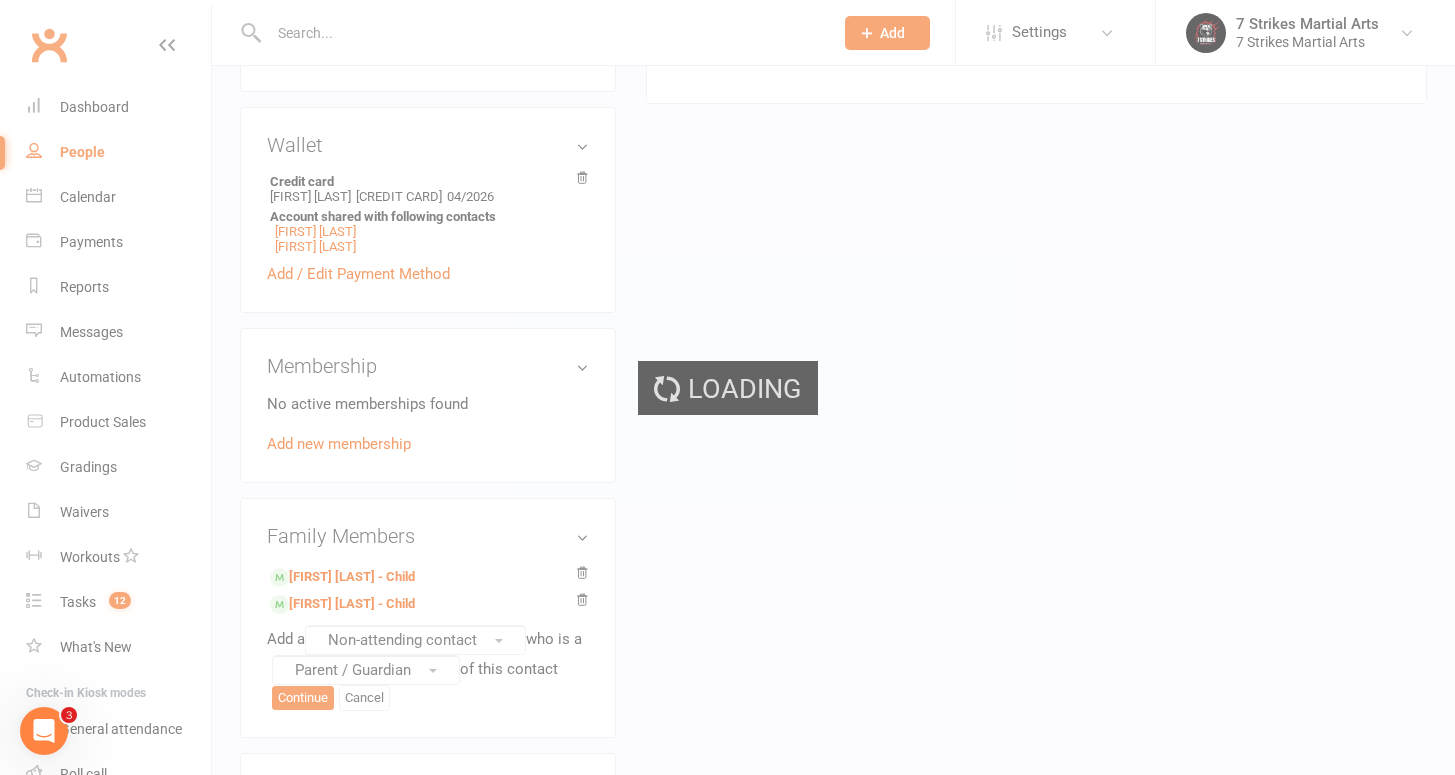 scroll, scrollTop: 0, scrollLeft: 0, axis: both 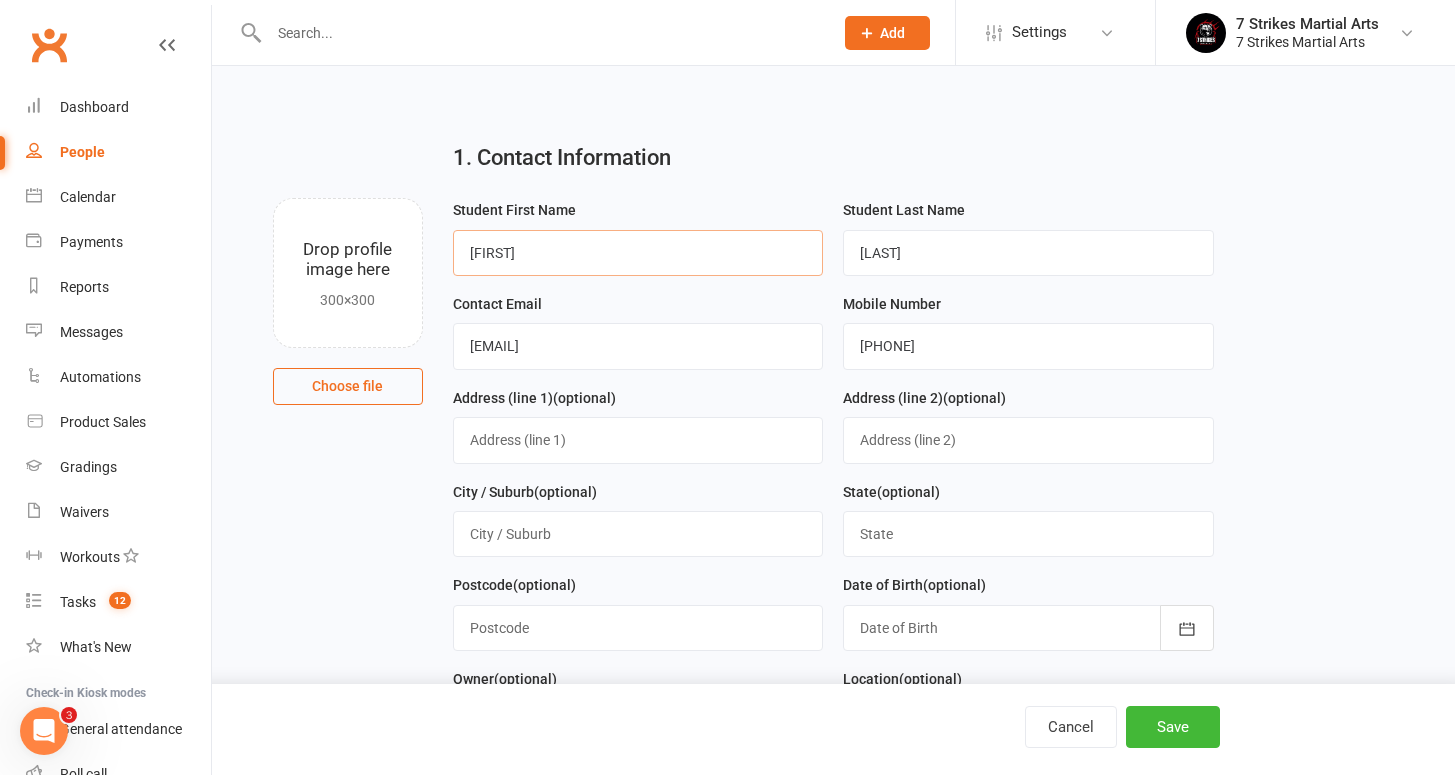 type on "Abisha" 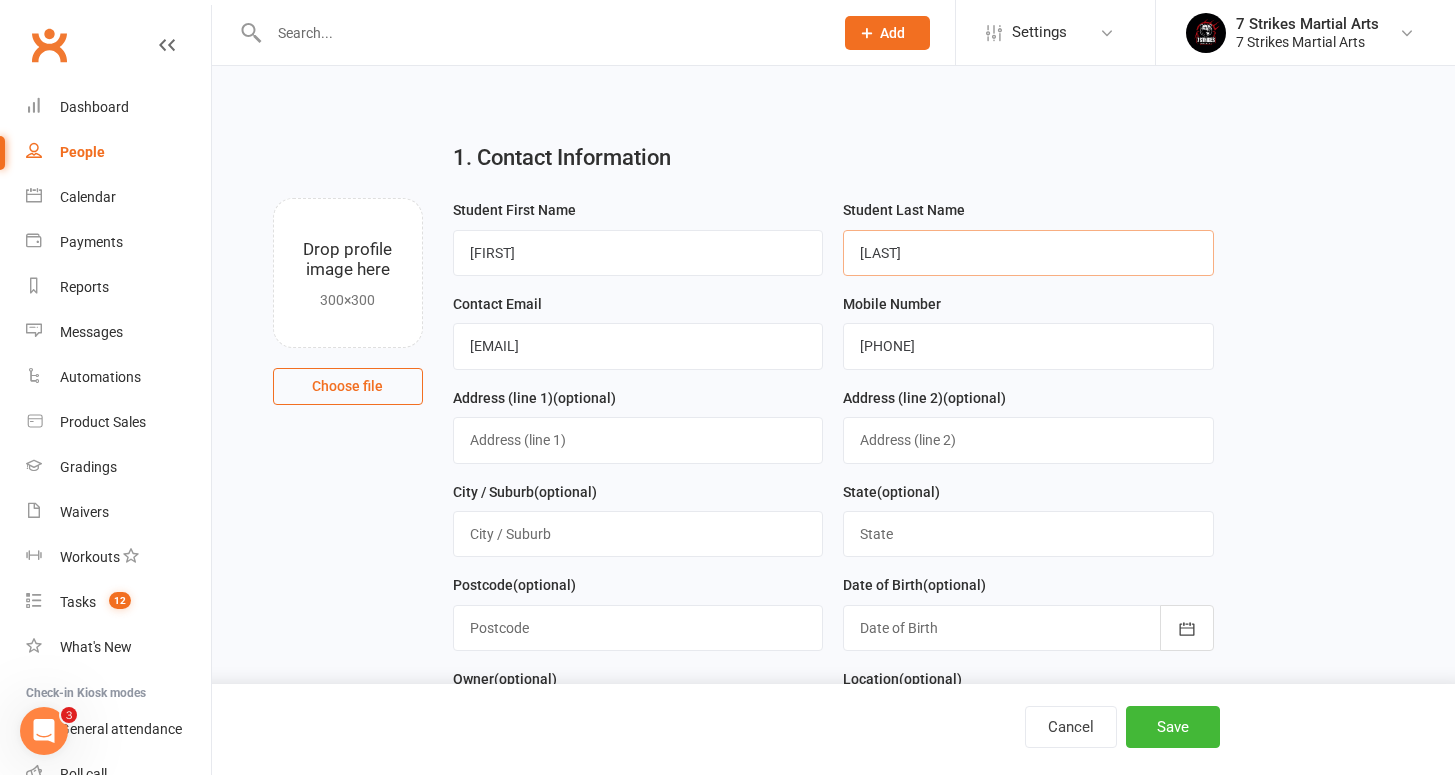 click on "Mathias" at bounding box center [1028, 253] 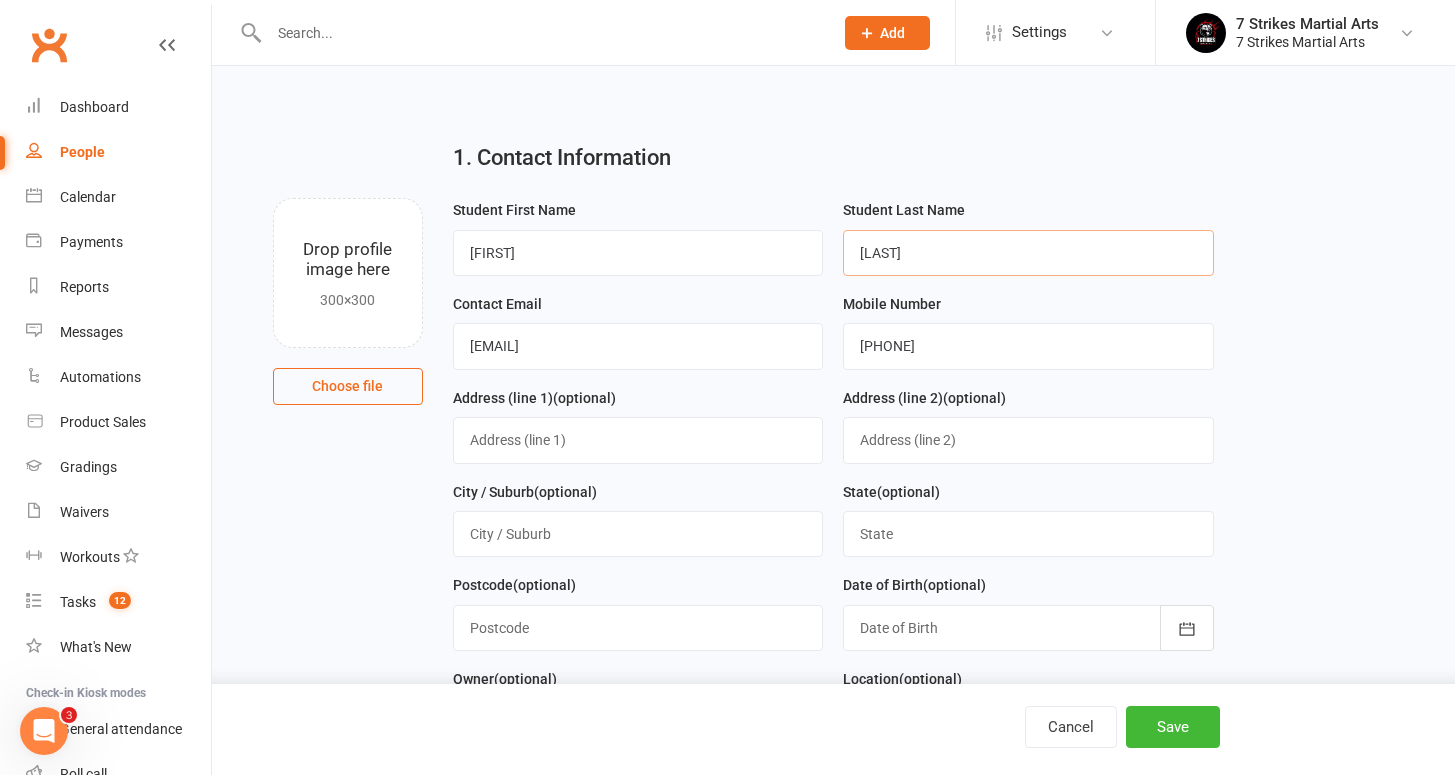 type on "Samson" 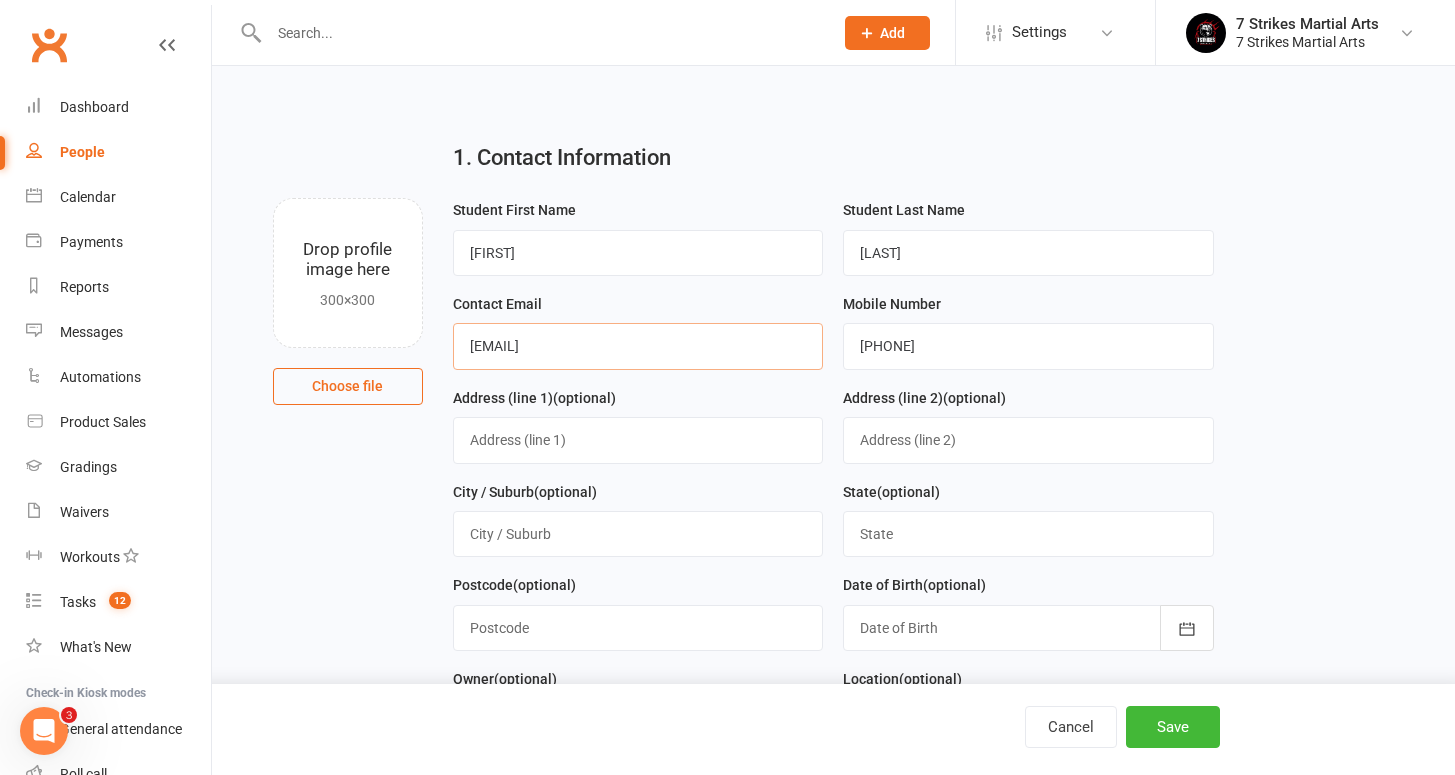 type on "abishapeter@gmail.com" 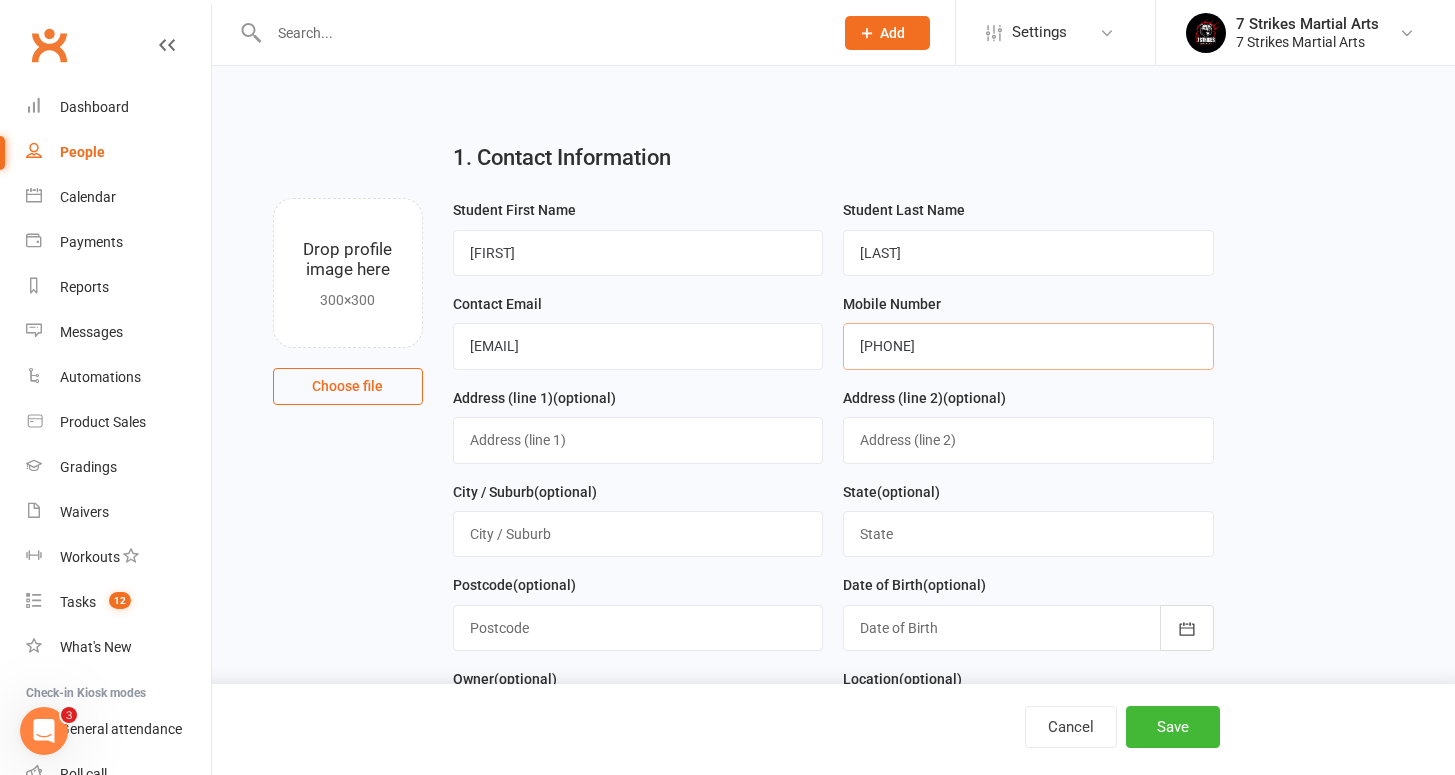 type on "-" 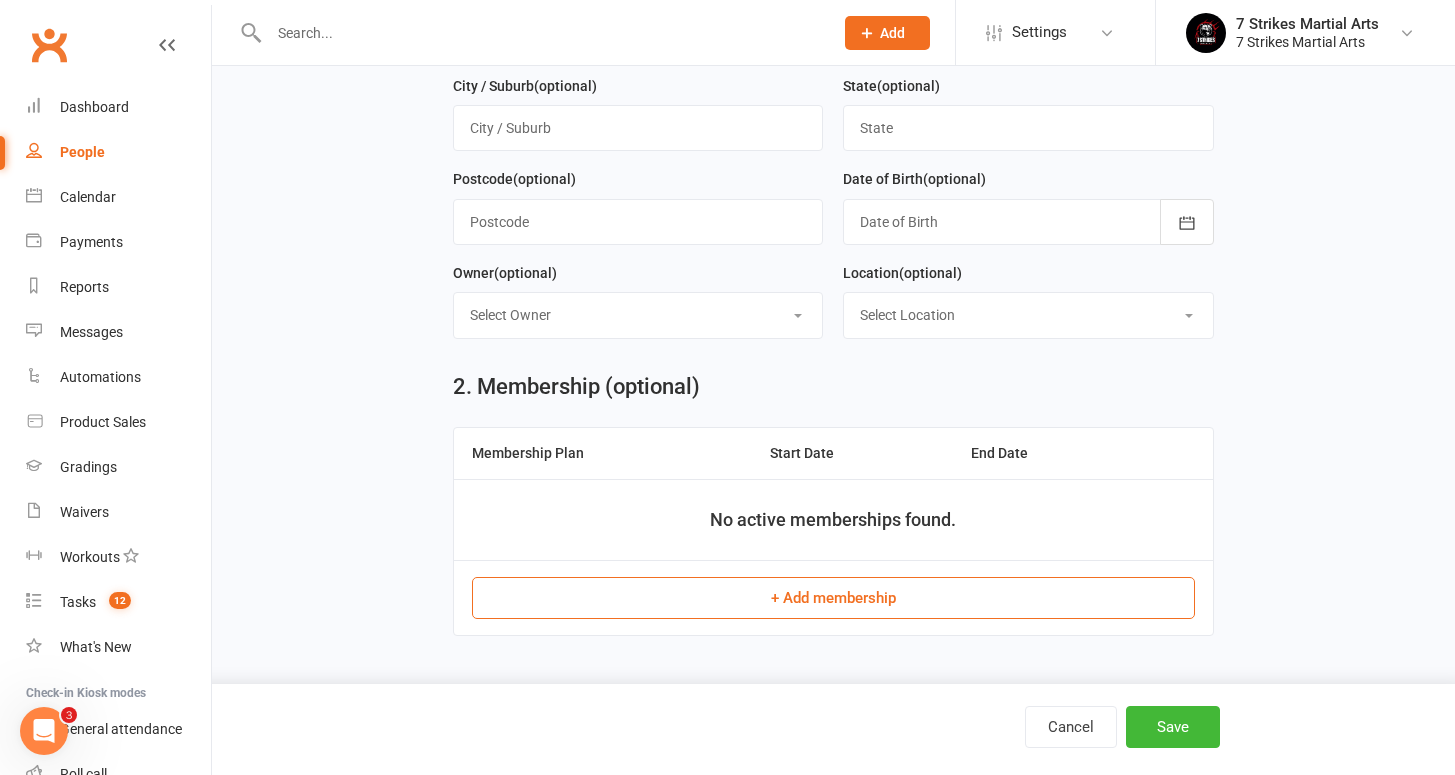 scroll, scrollTop: 419, scrollLeft: 0, axis: vertical 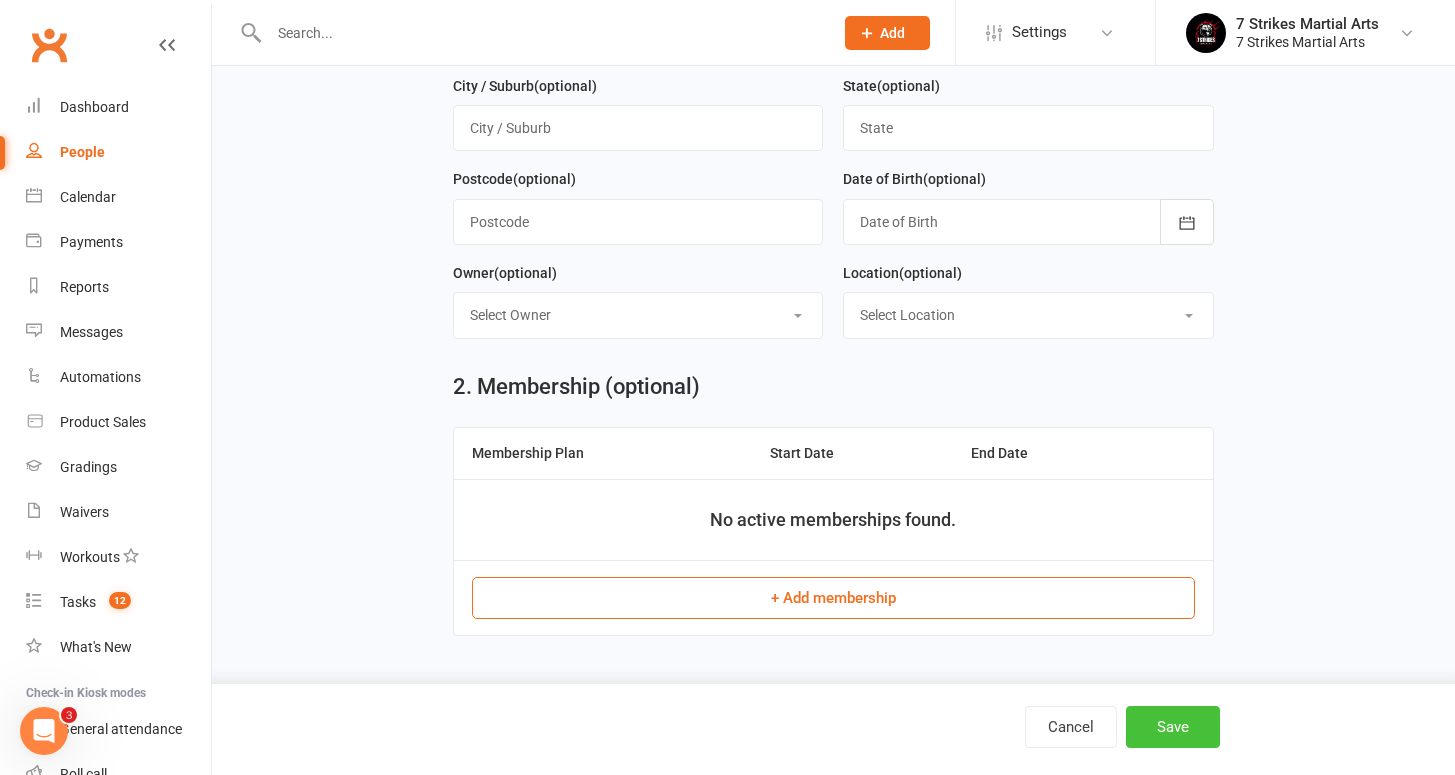 type on "0468542295" 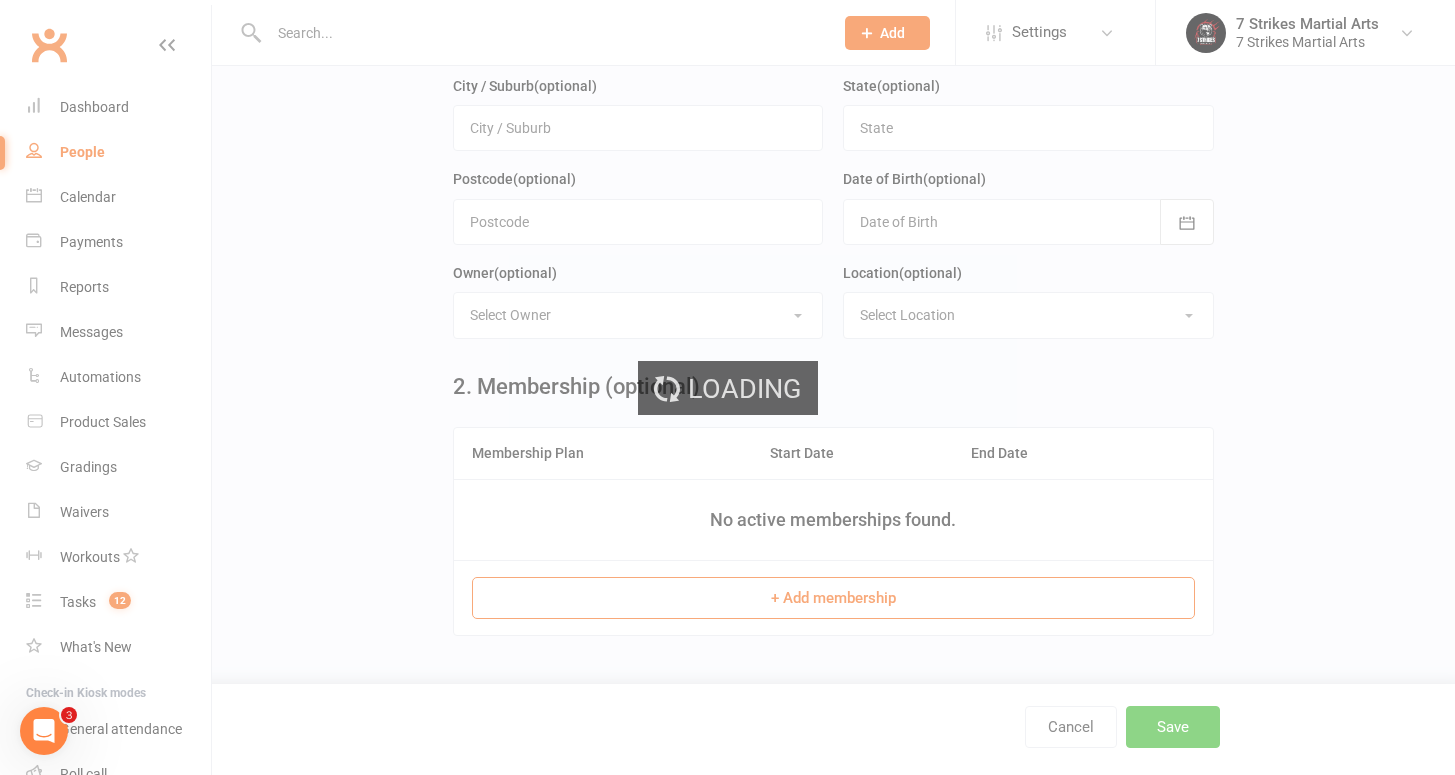 scroll, scrollTop: 0, scrollLeft: 0, axis: both 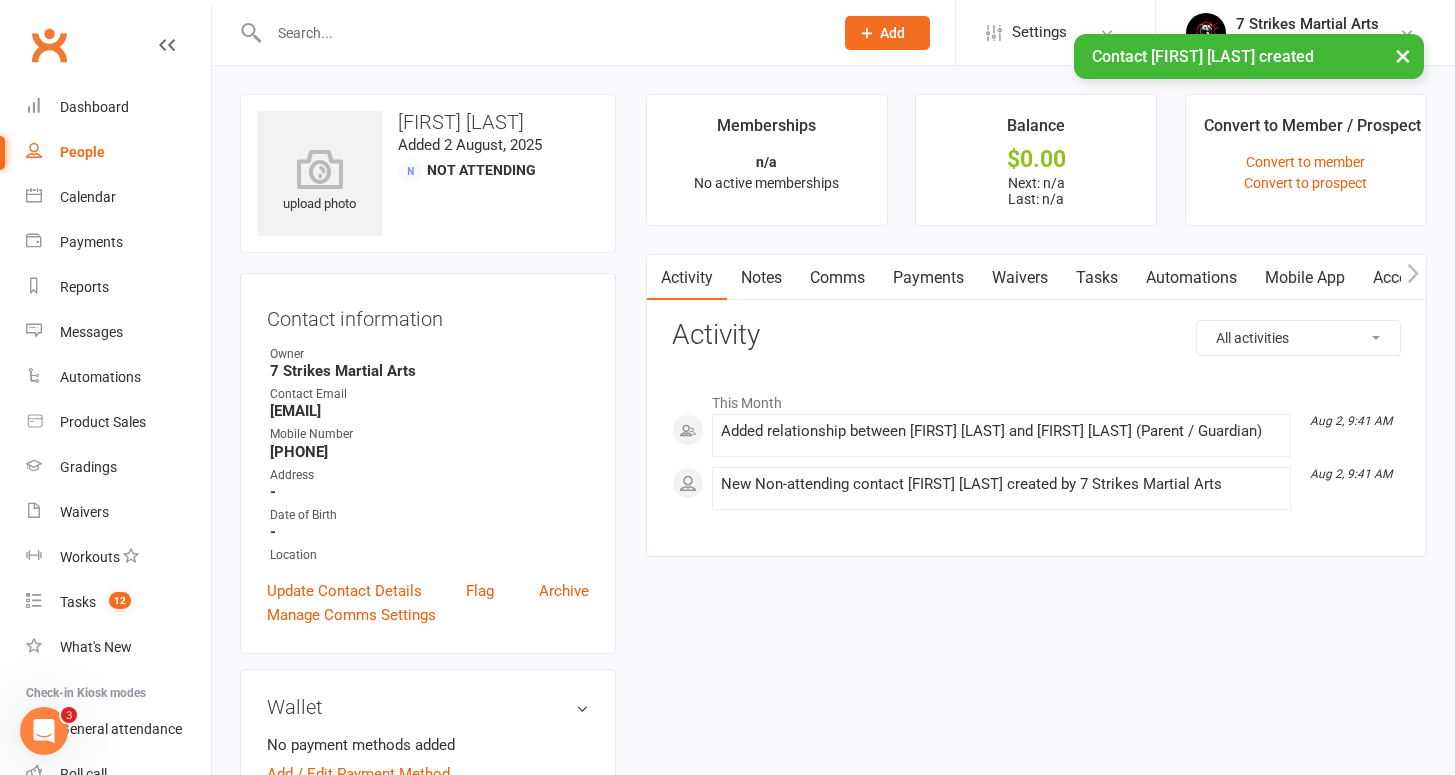 click on "Mobile App" at bounding box center (1305, 278) 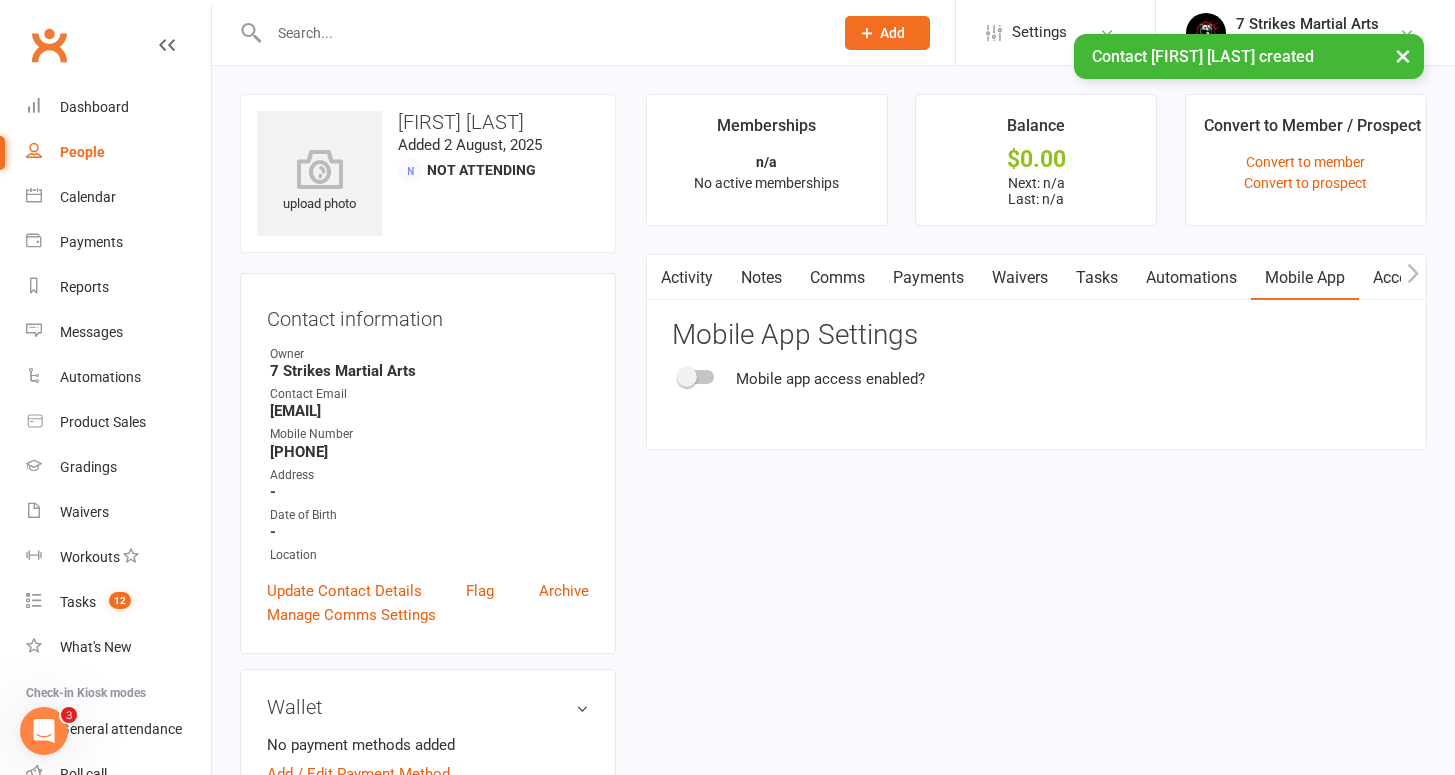 click at bounding box center (687, 377) 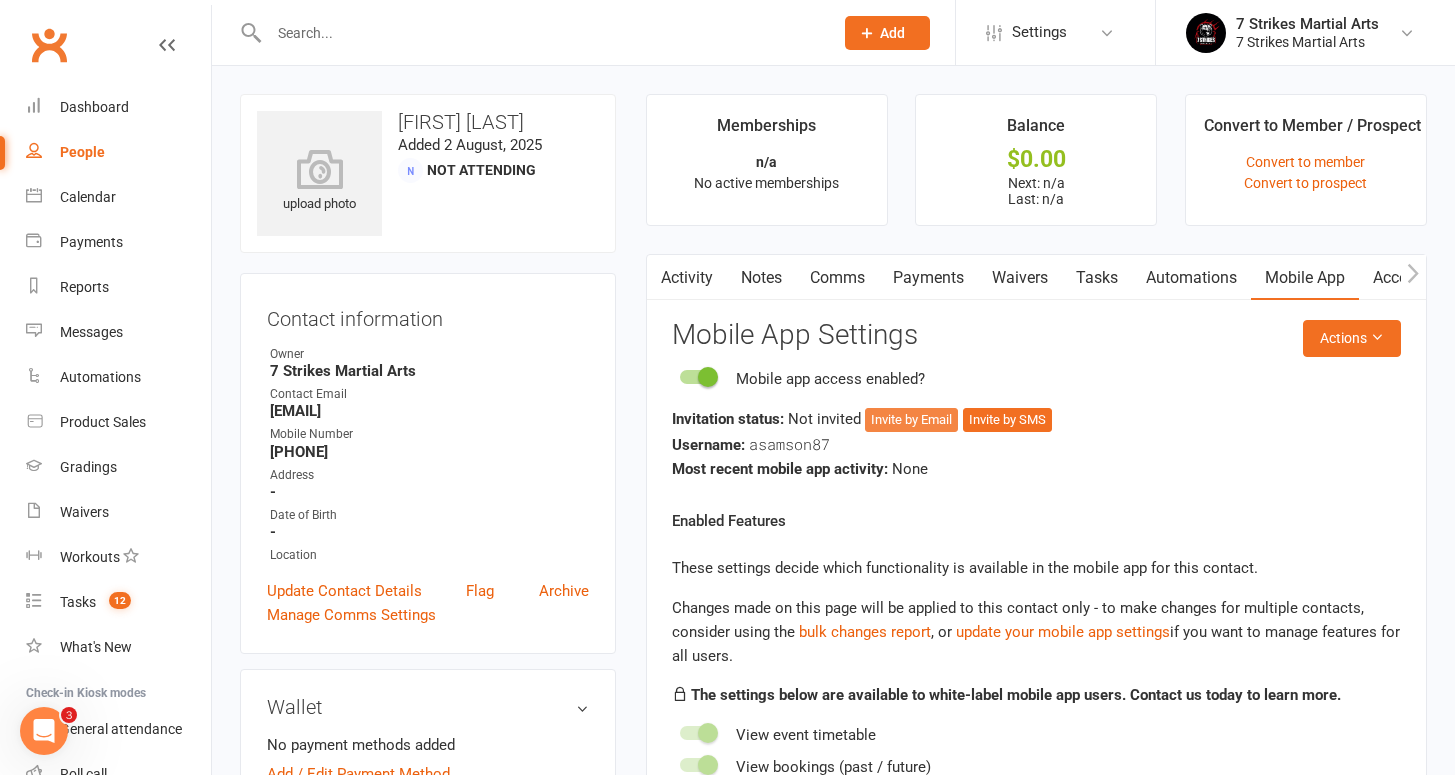 click on "Invite by Email" at bounding box center (911, 420) 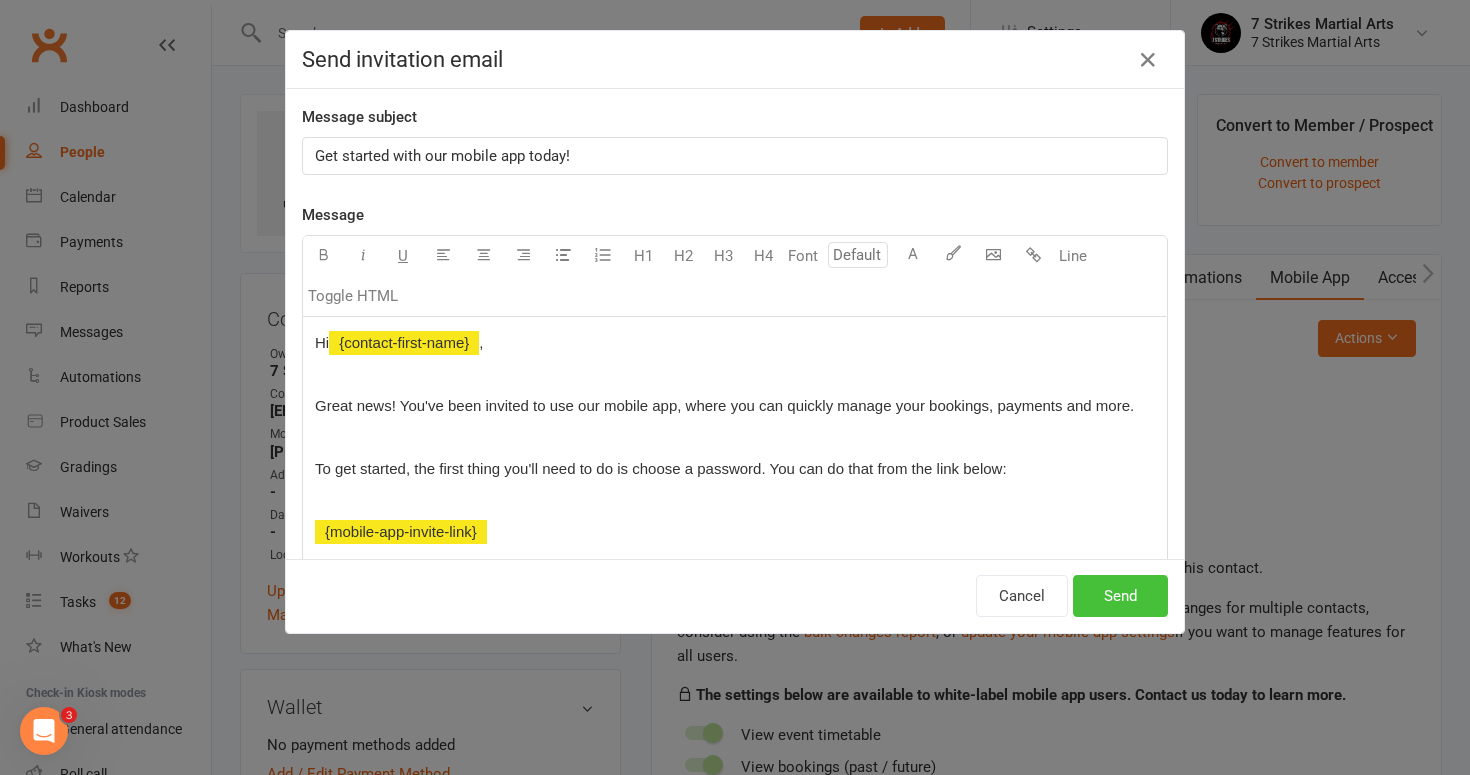 click on "Send" at bounding box center [1120, 596] 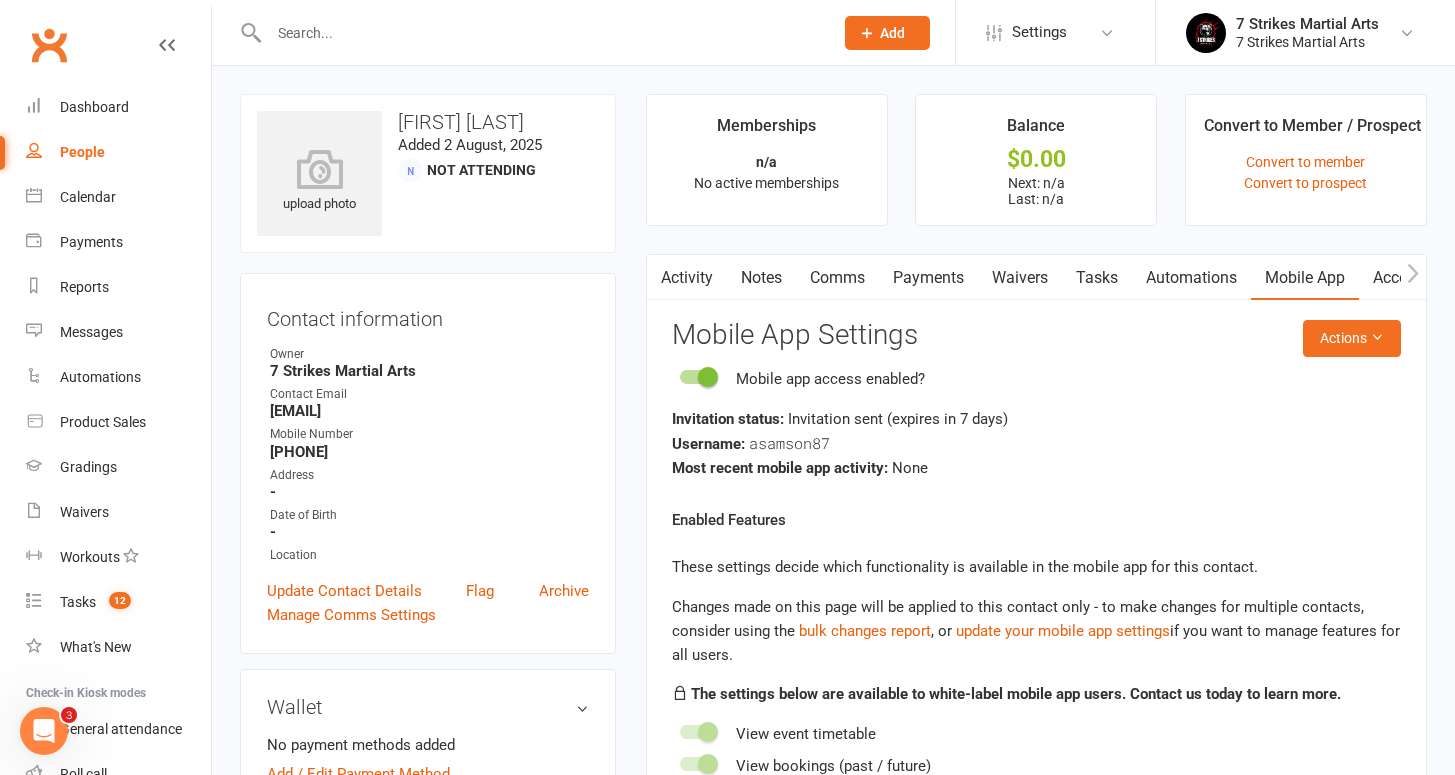 click at bounding box center (541, 33) 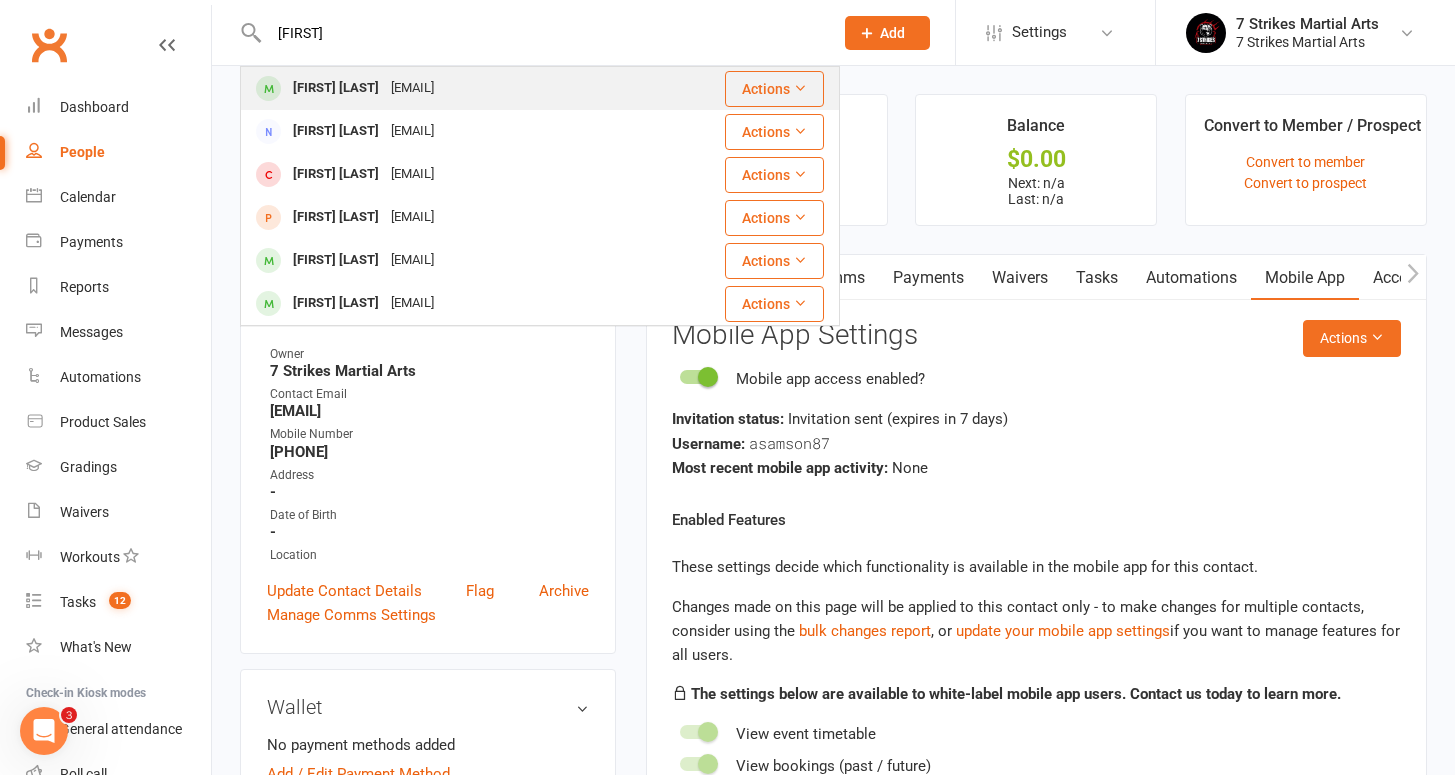 type on "amie" 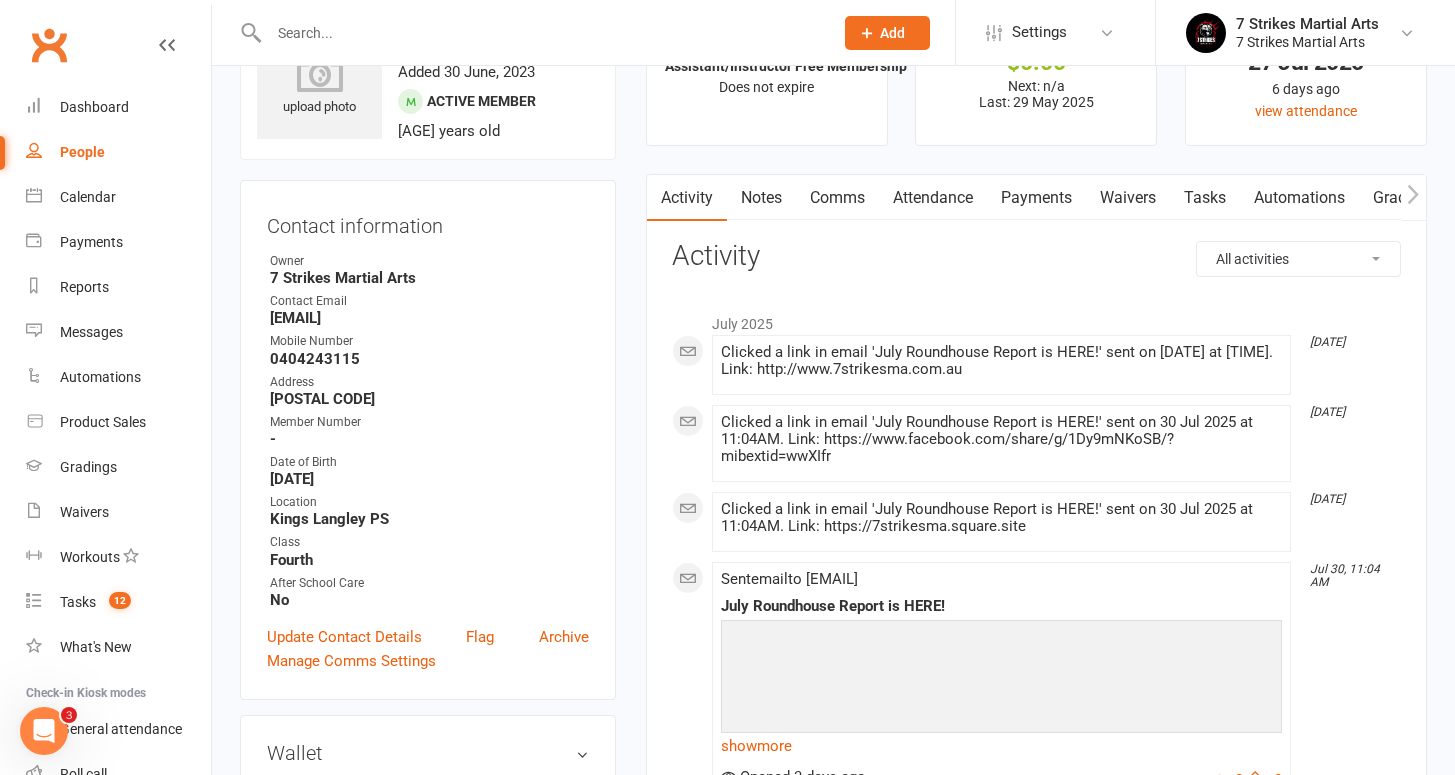 scroll, scrollTop: 117, scrollLeft: 0, axis: vertical 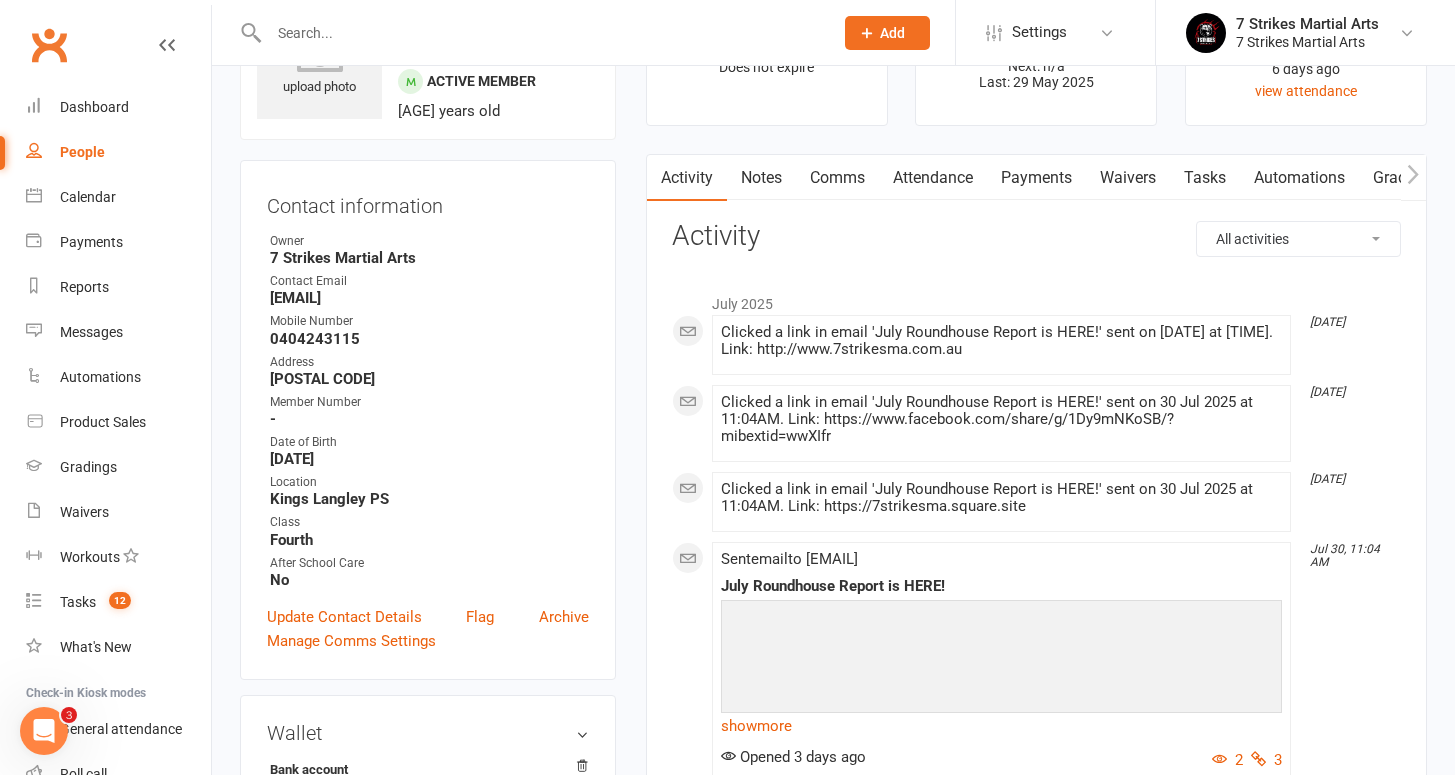 click 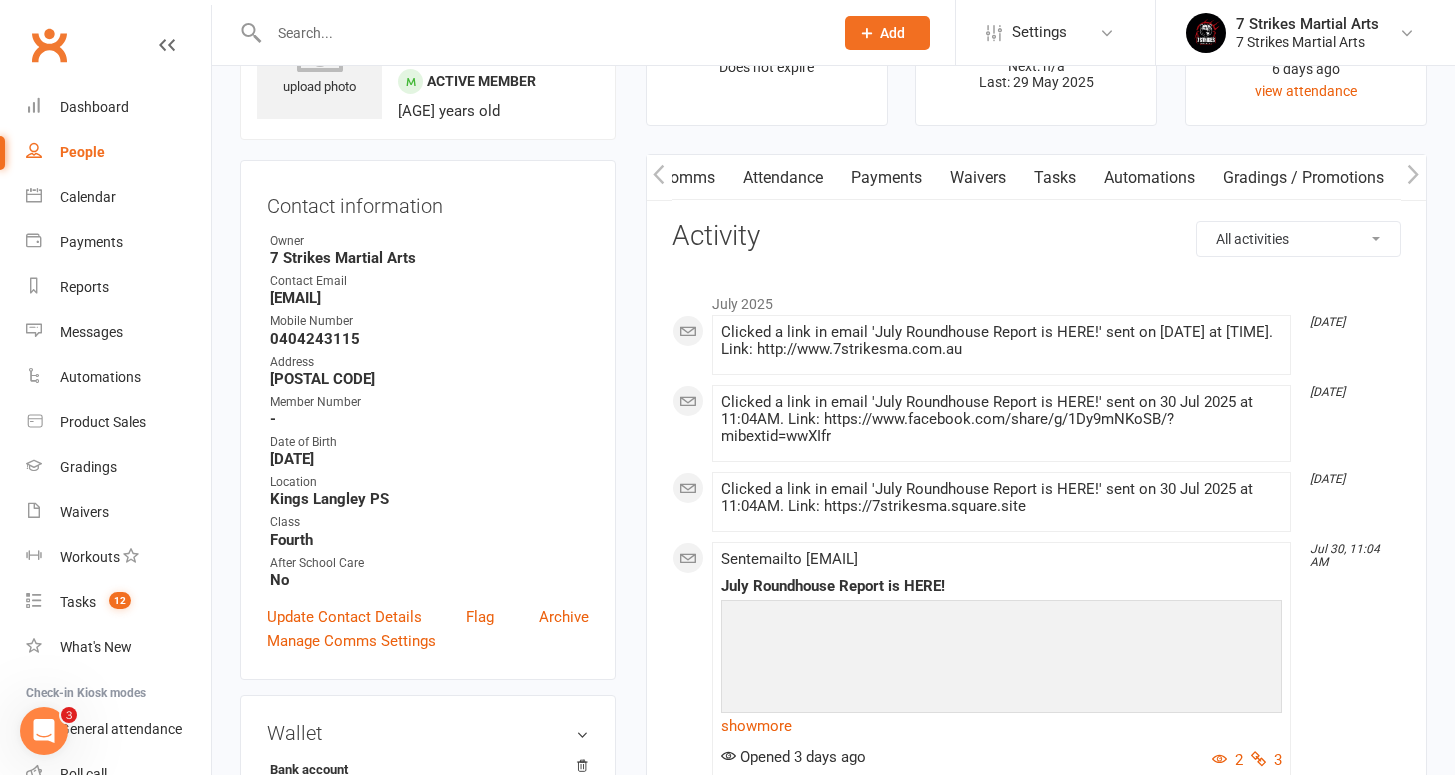 click 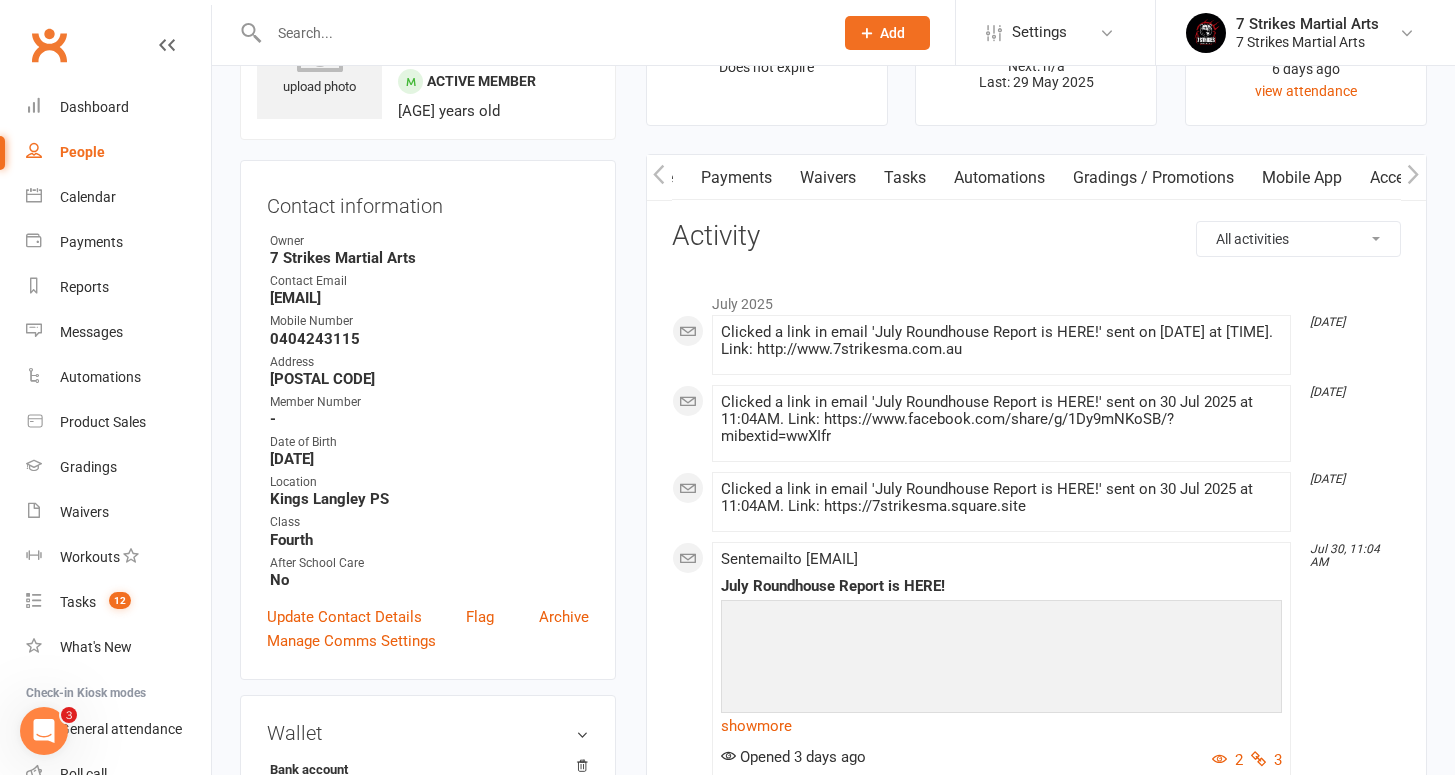 scroll, scrollTop: 0, scrollLeft: 300, axis: horizontal 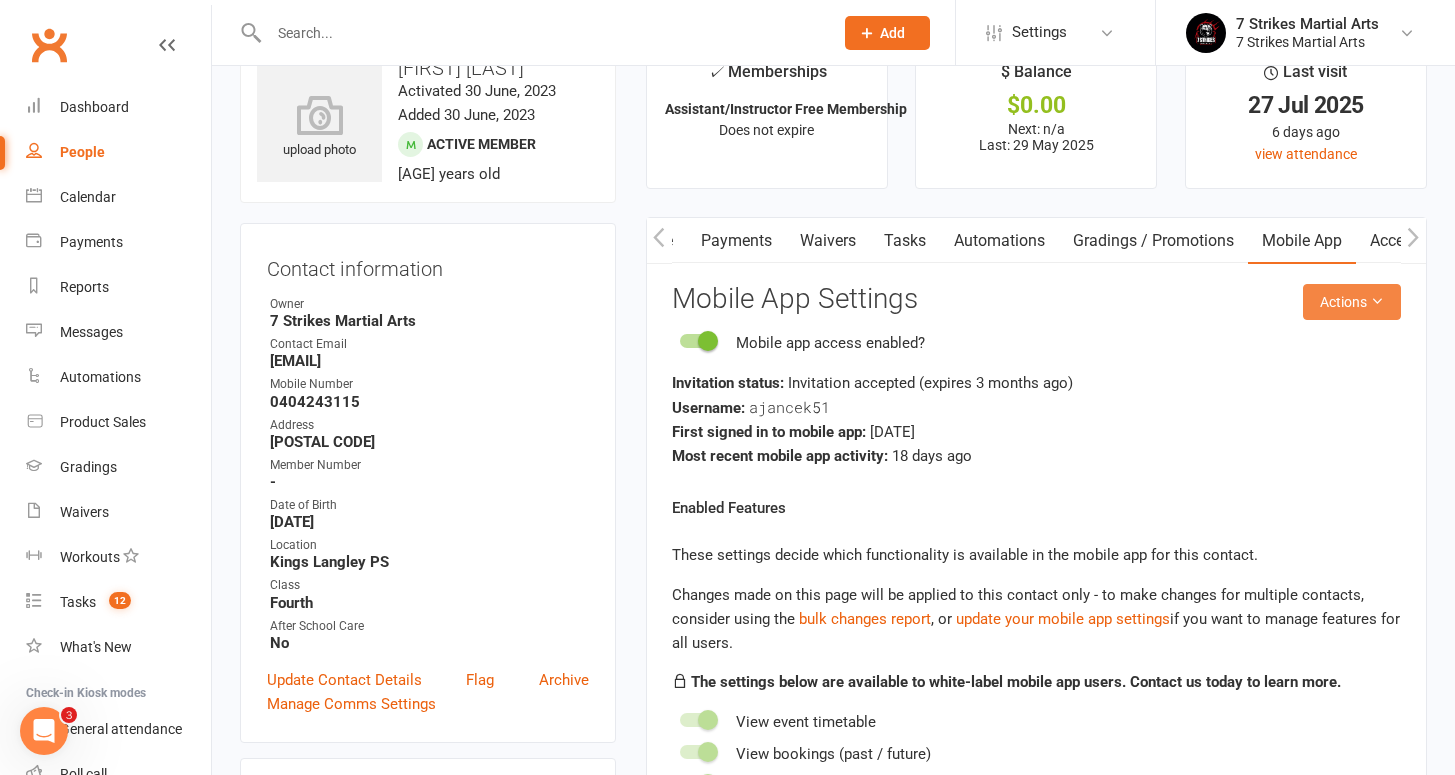 click on "Actions" at bounding box center [1352, 302] 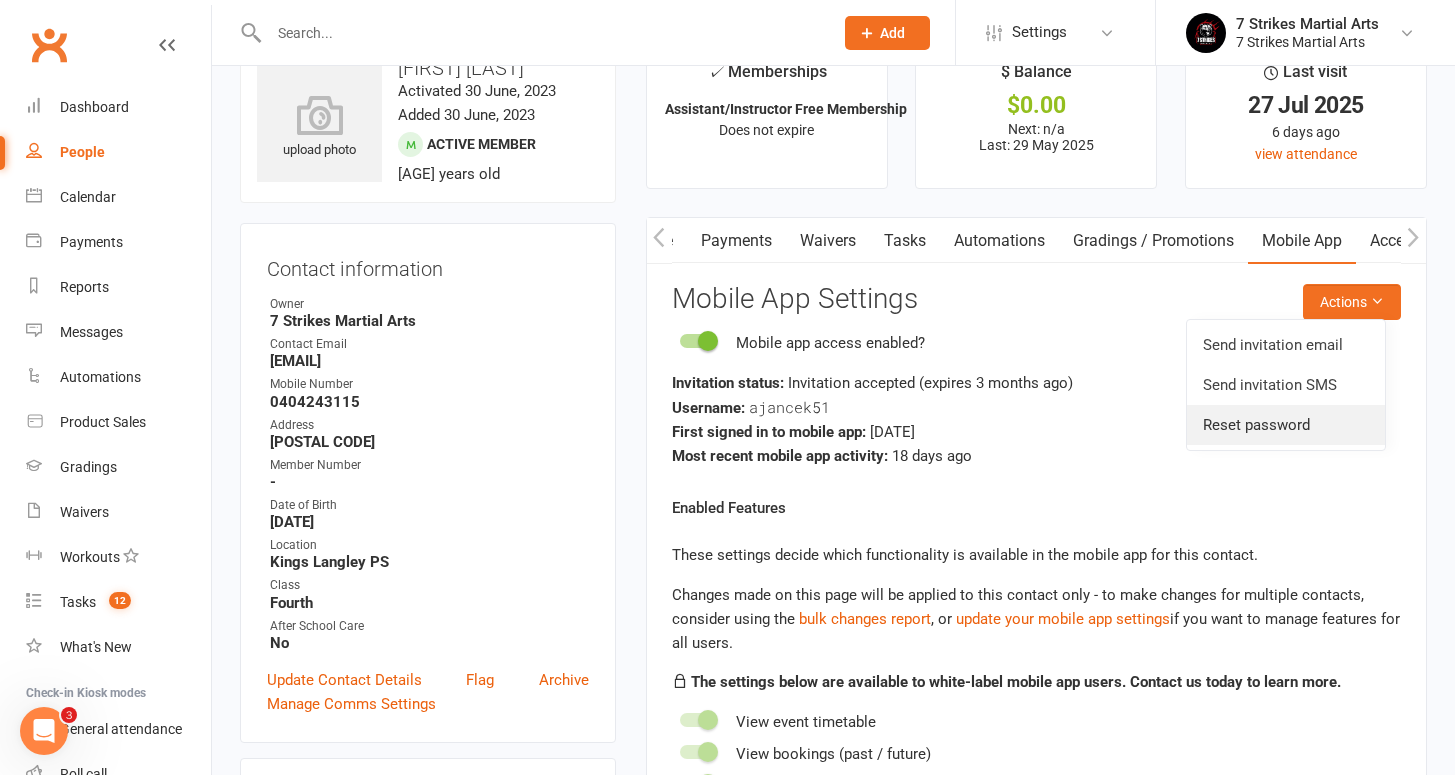 click on "Reset password" at bounding box center (1286, 425) 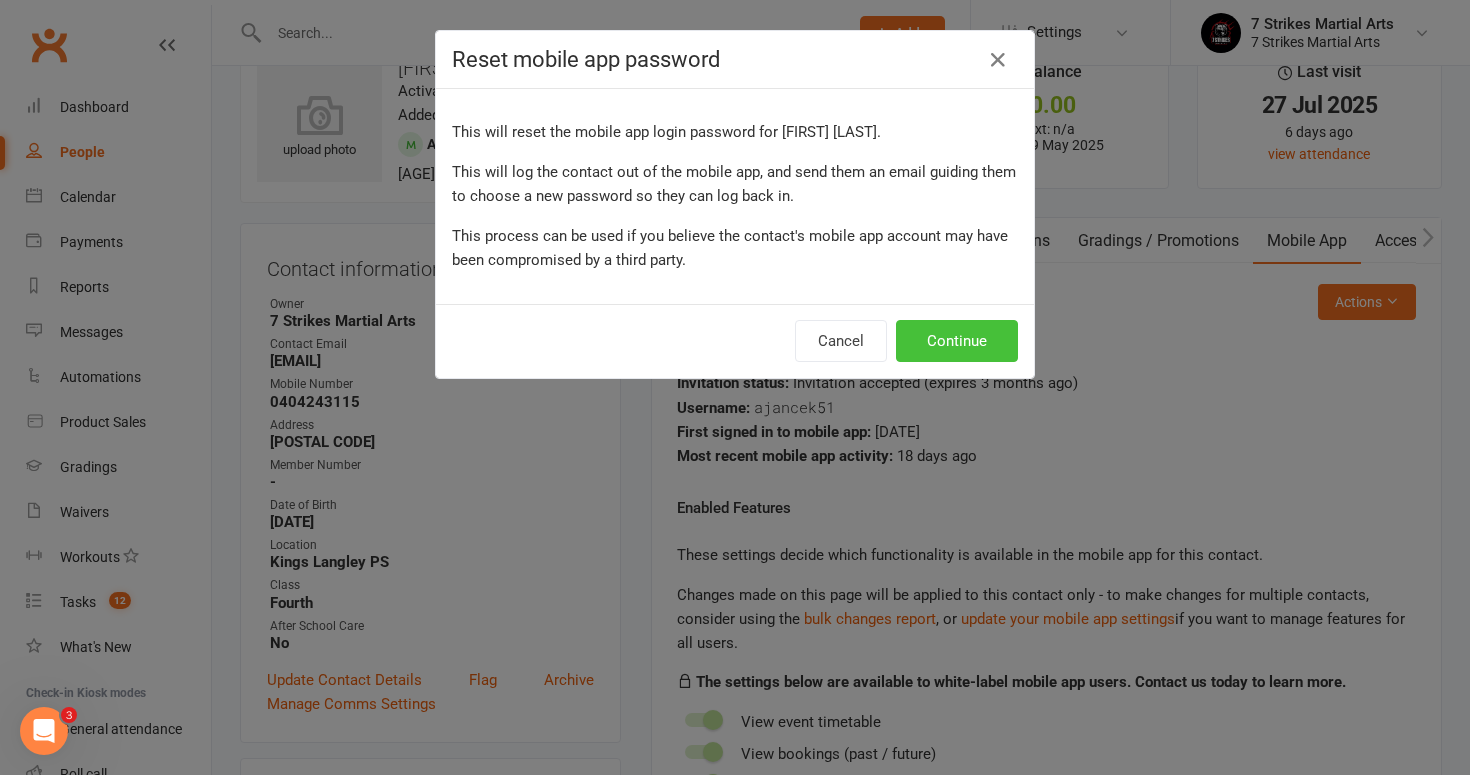 click on "Continue" at bounding box center (957, 341) 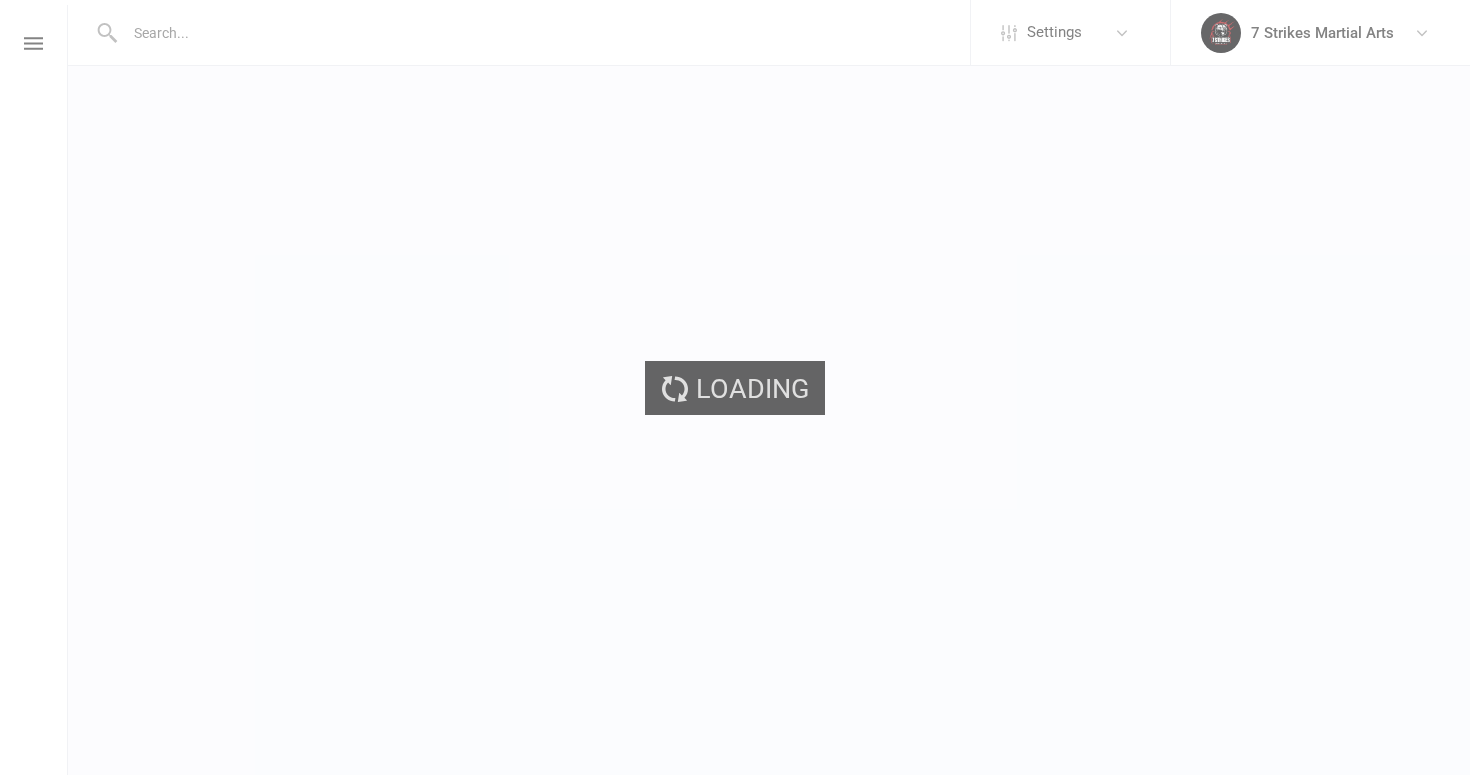 scroll, scrollTop: 0, scrollLeft: 0, axis: both 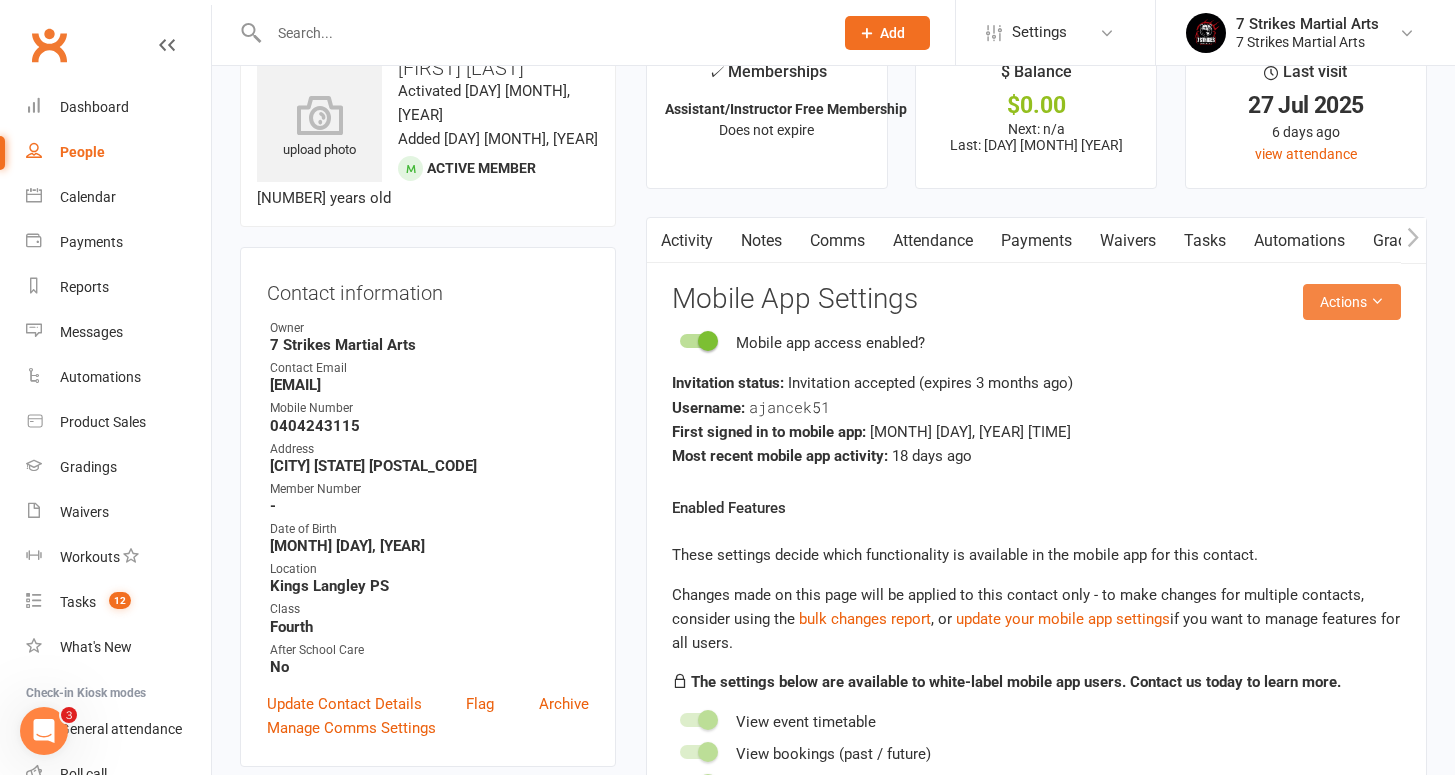 click on "Actions" at bounding box center [1352, 302] 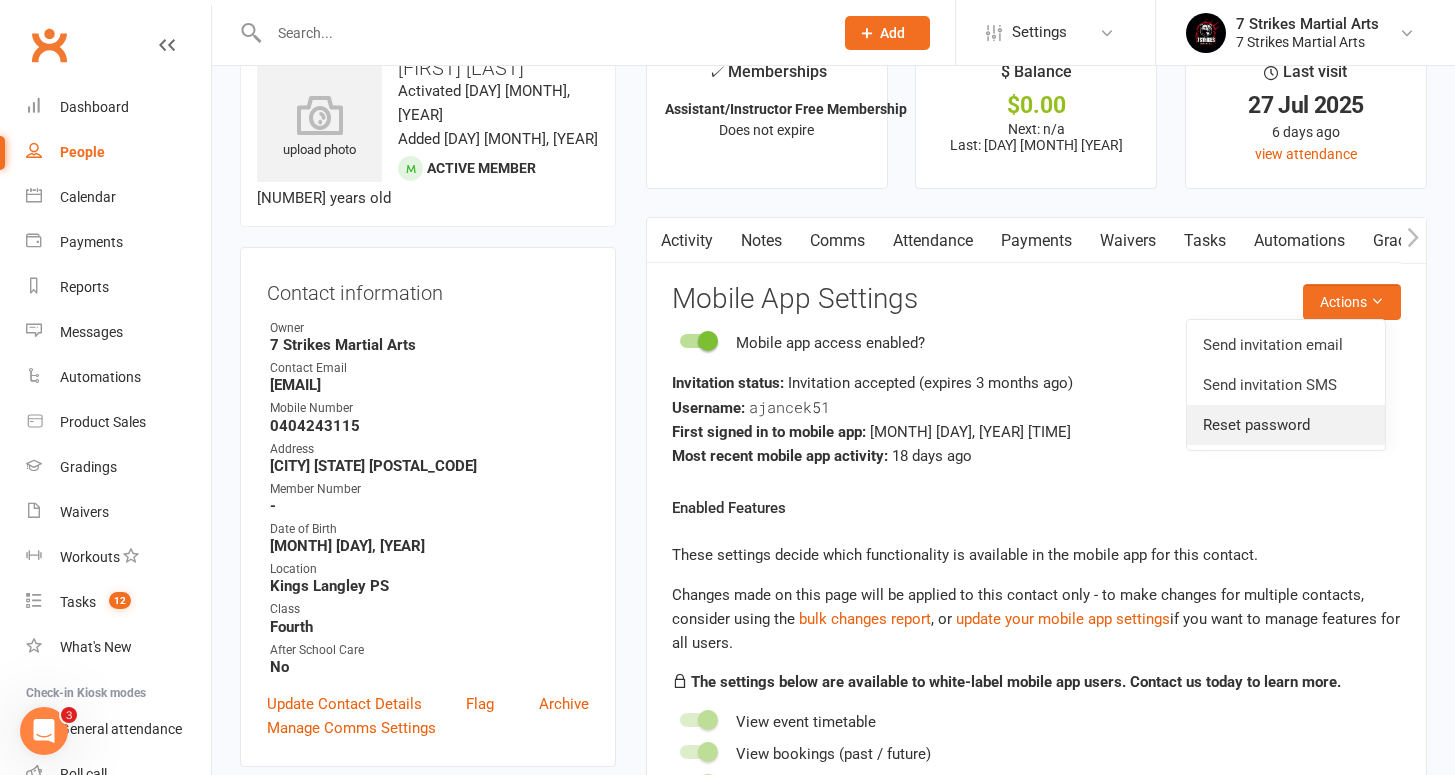 click on "Reset password" at bounding box center [1286, 425] 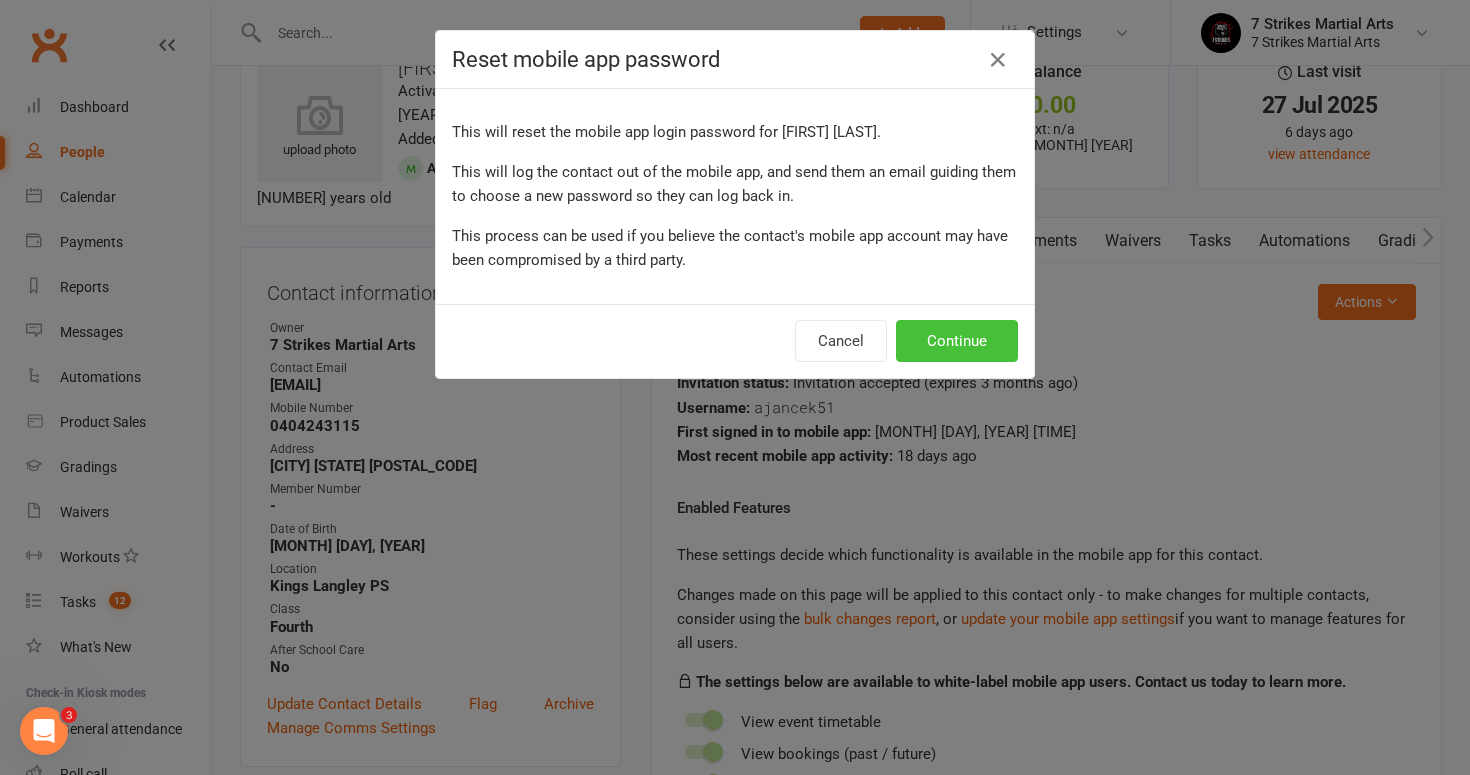 click on "Continue" at bounding box center [957, 341] 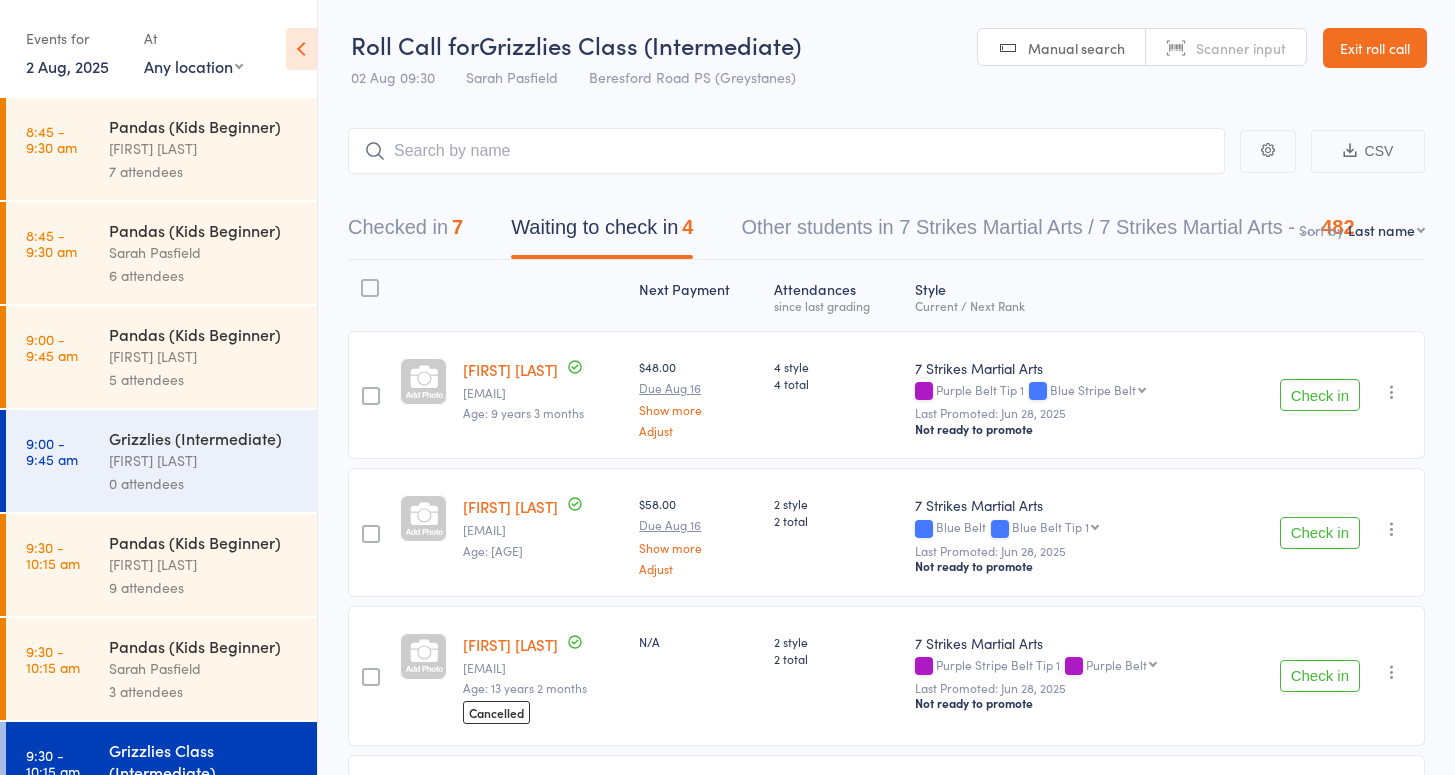 scroll, scrollTop: 196, scrollLeft: 0, axis: vertical 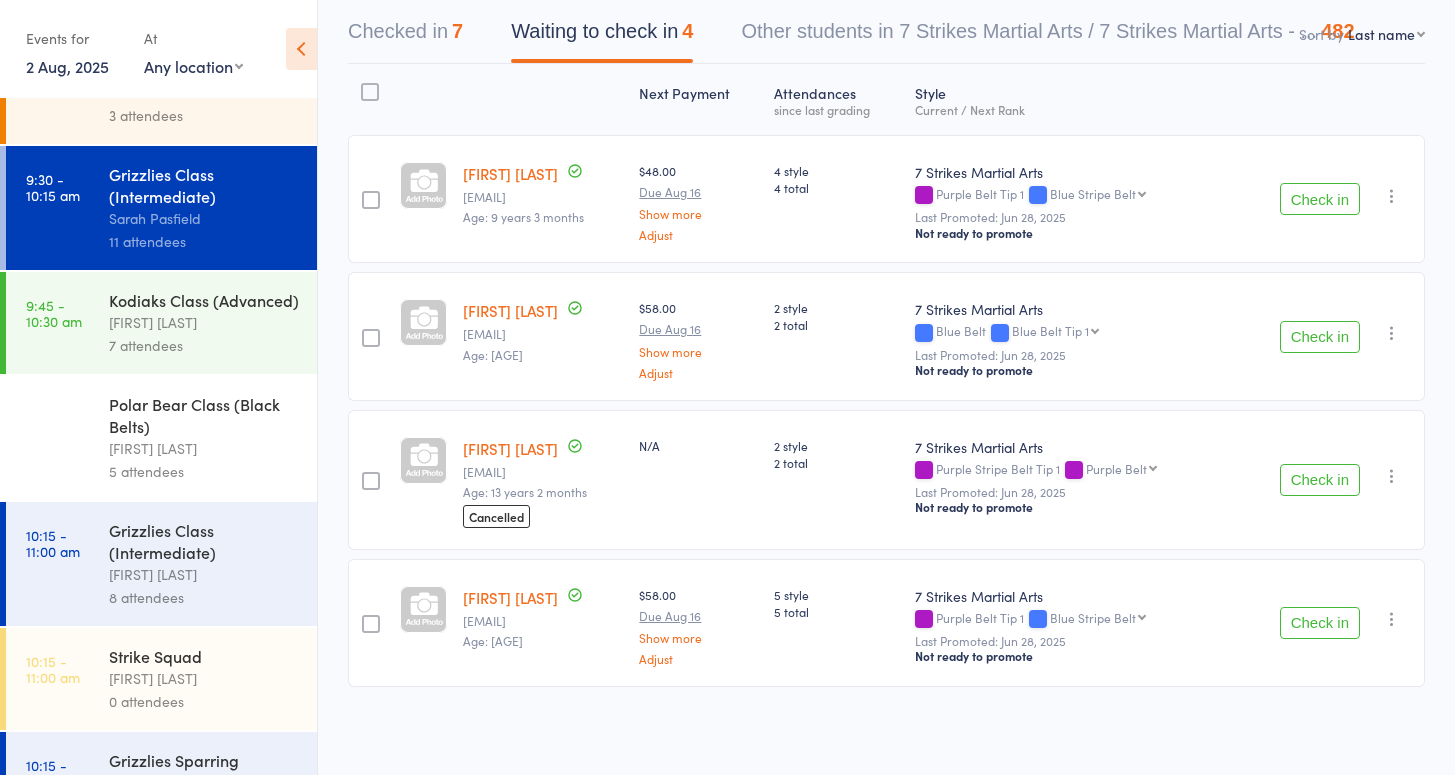 select on "3" 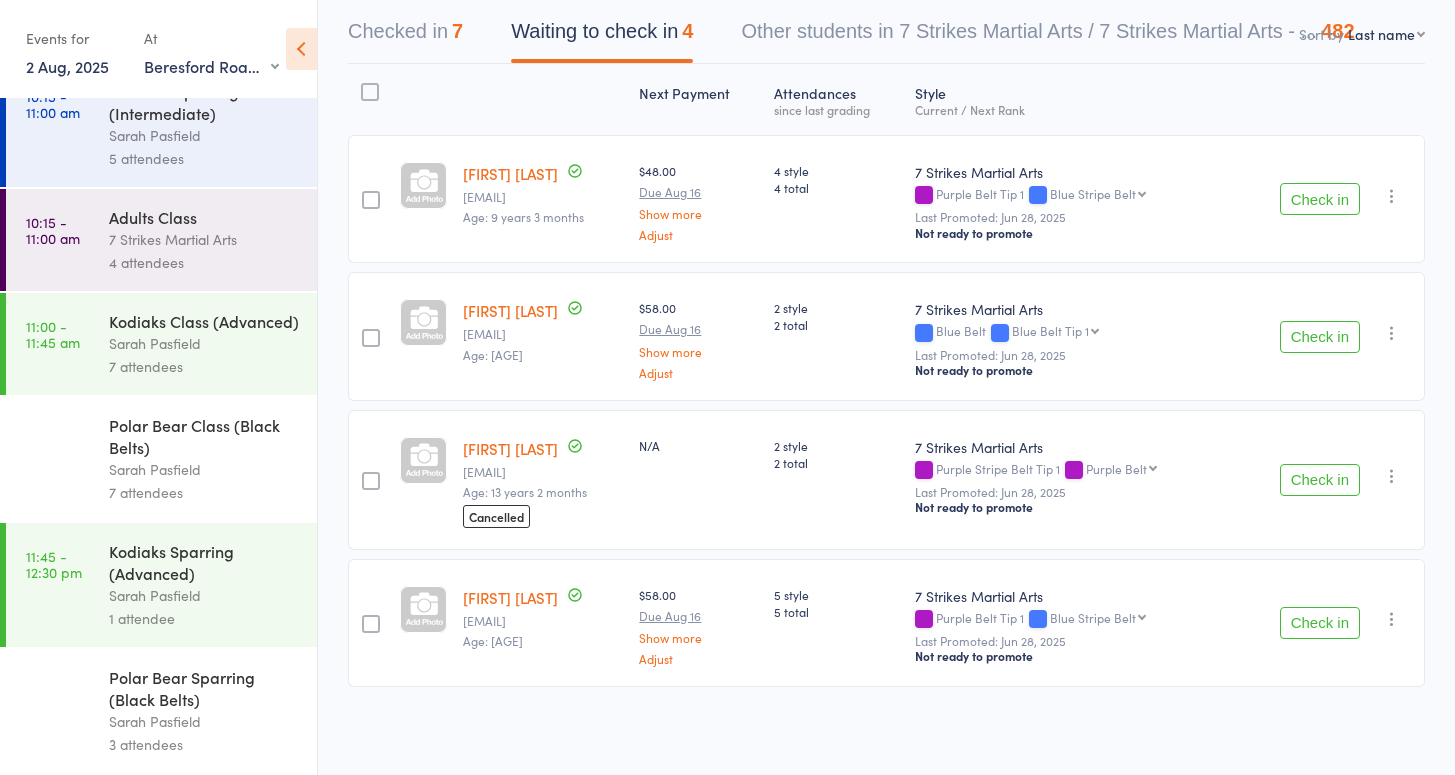 scroll, scrollTop: 391, scrollLeft: 0, axis: vertical 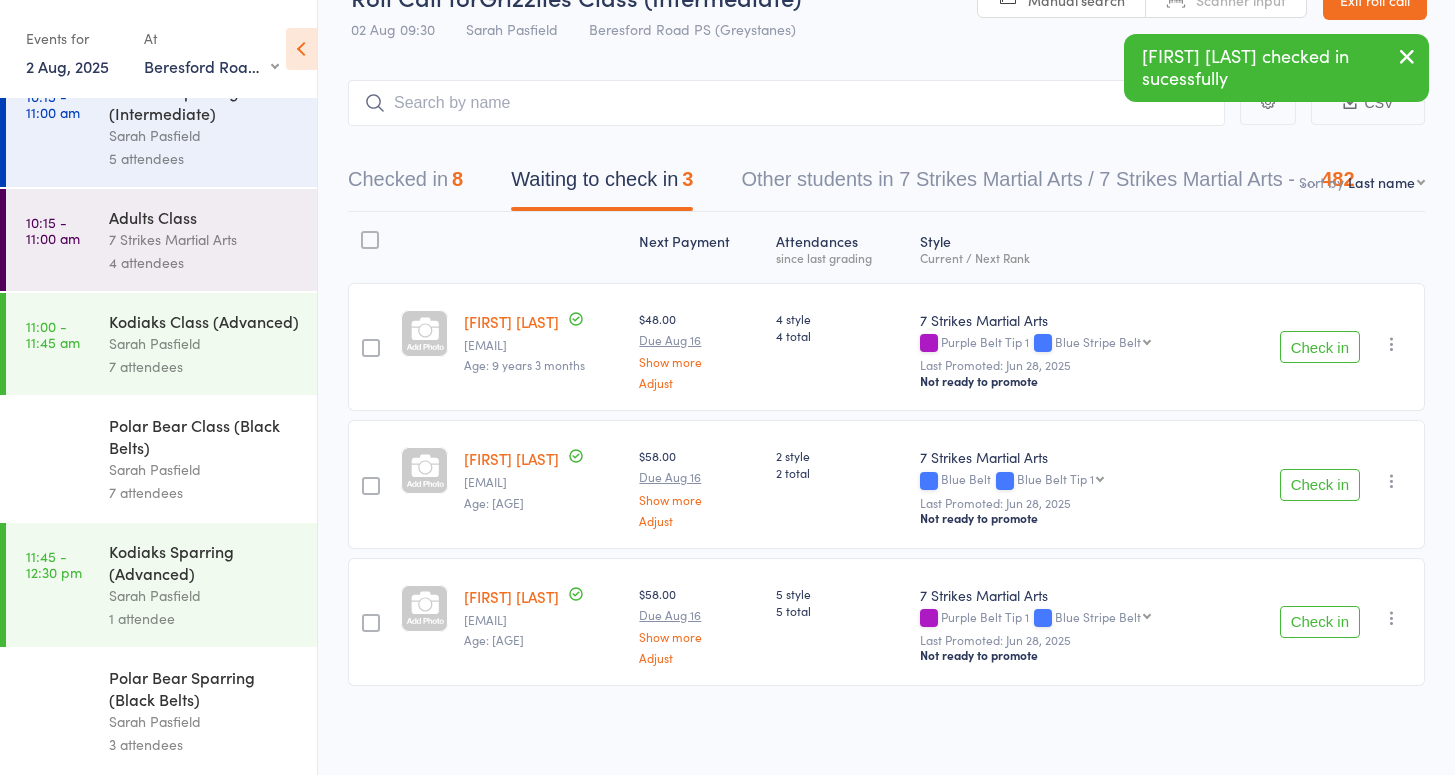 click on "Check in" at bounding box center (1320, 622) 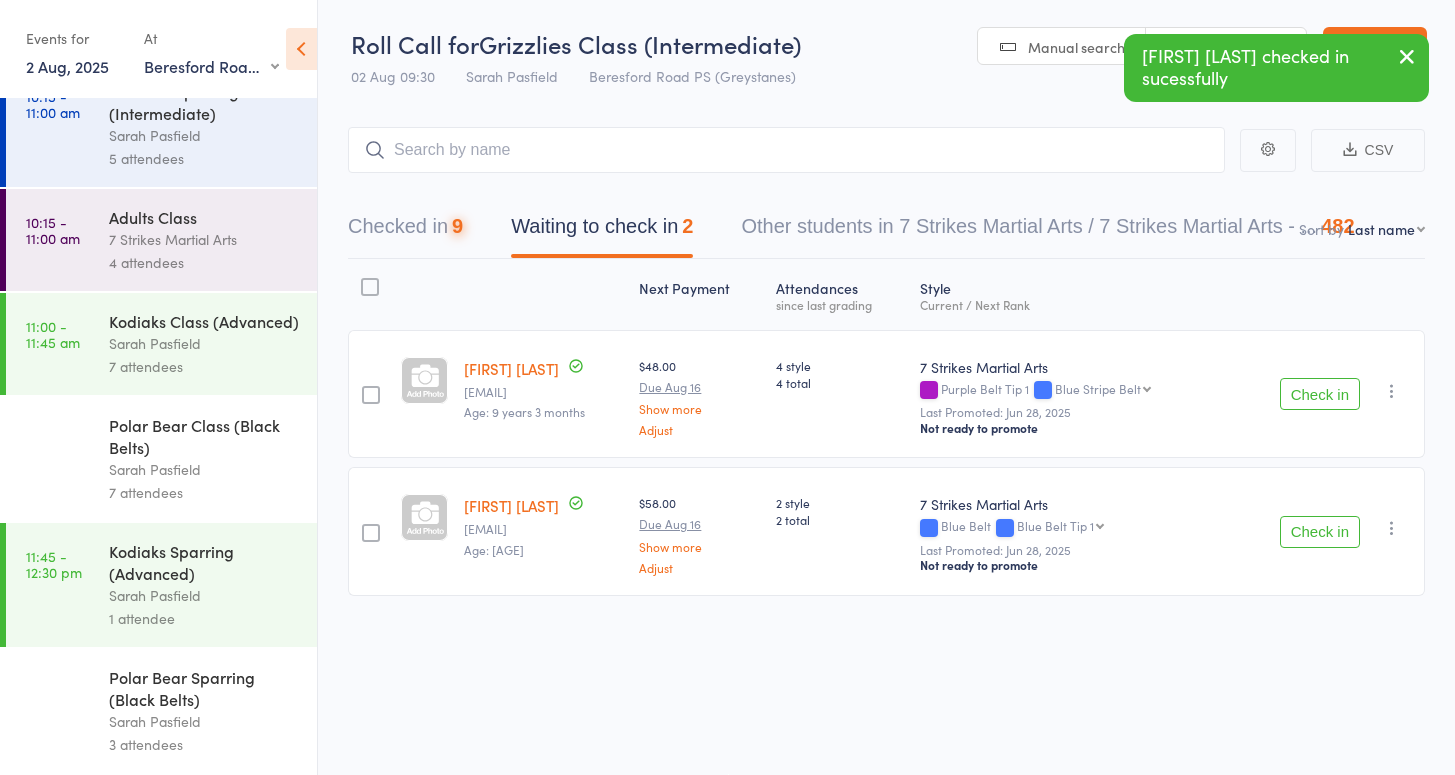 scroll, scrollTop: 13, scrollLeft: 0, axis: vertical 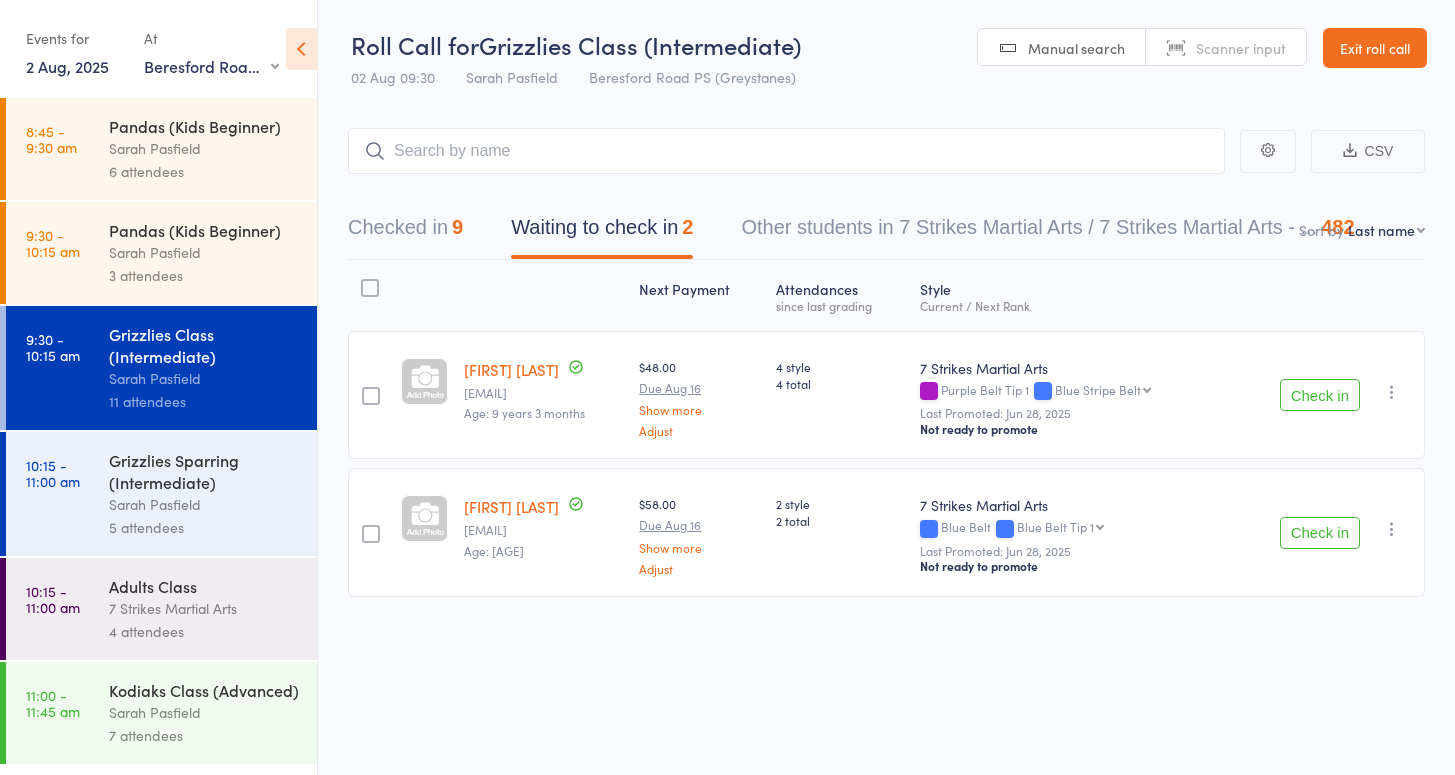 click on "Sarah Pasfield" at bounding box center [204, 252] 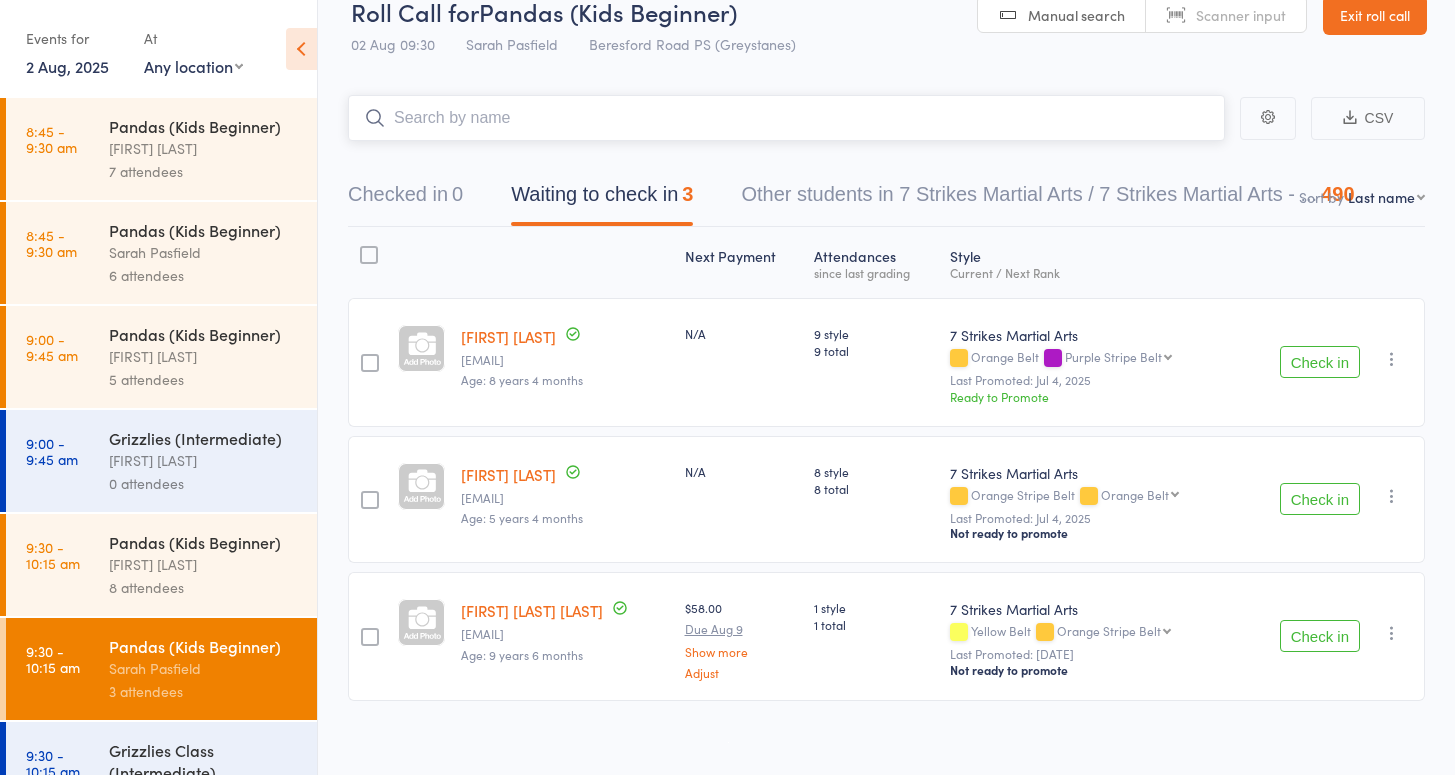 scroll, scrollTop: 37, scrollLeft: 0, axis: vertical 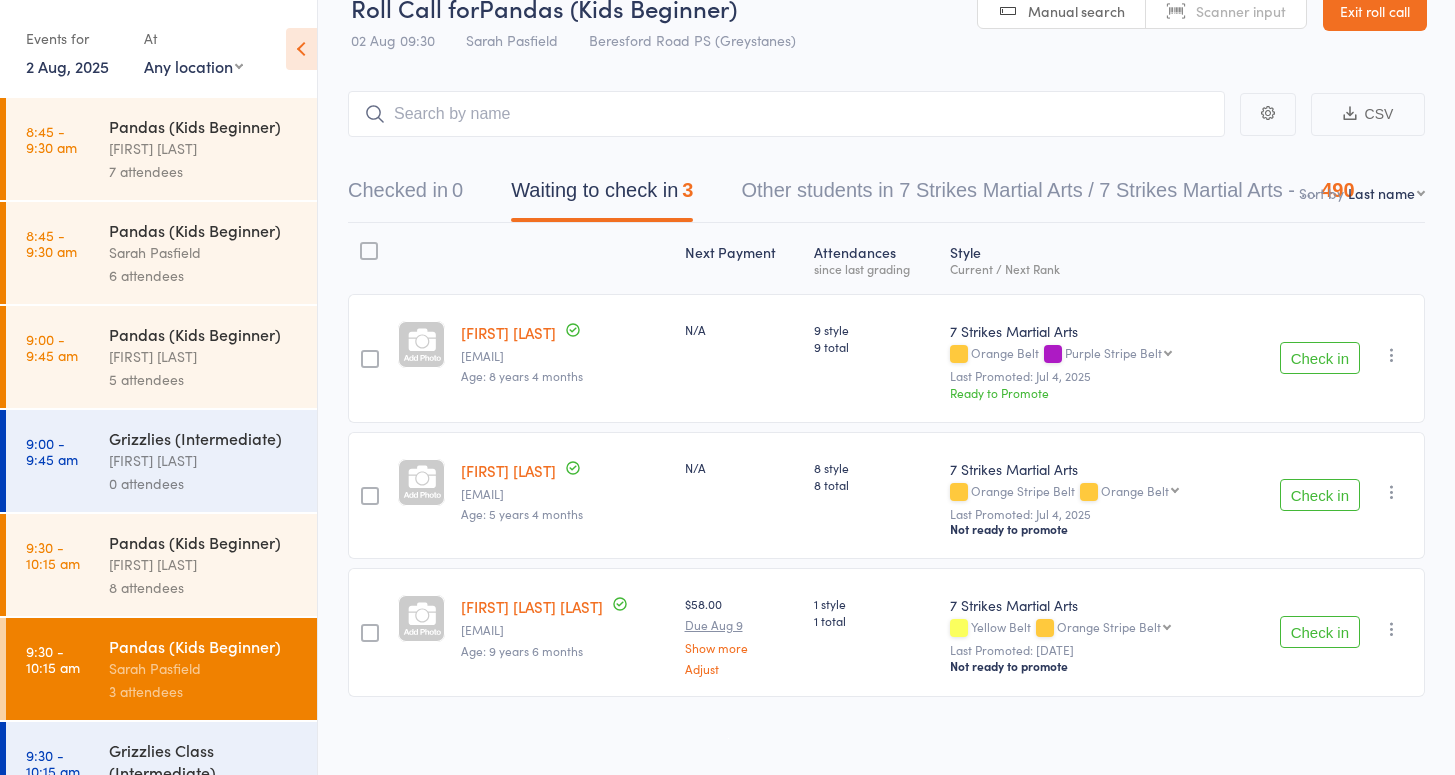 click on "Check in" at bounding box center [1320, 358] 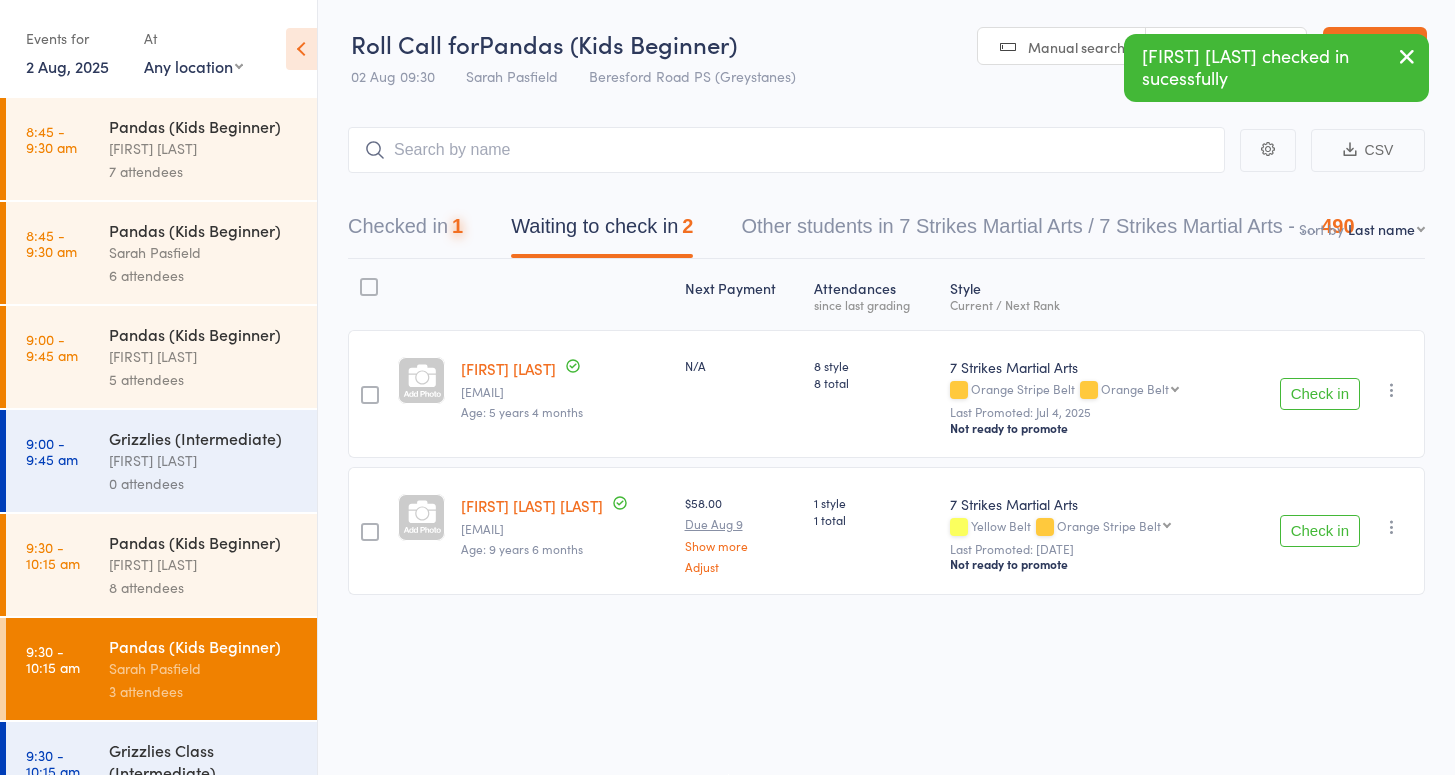 scroll, scrollTop: 13, scrollLeft: 0, axis: vertical 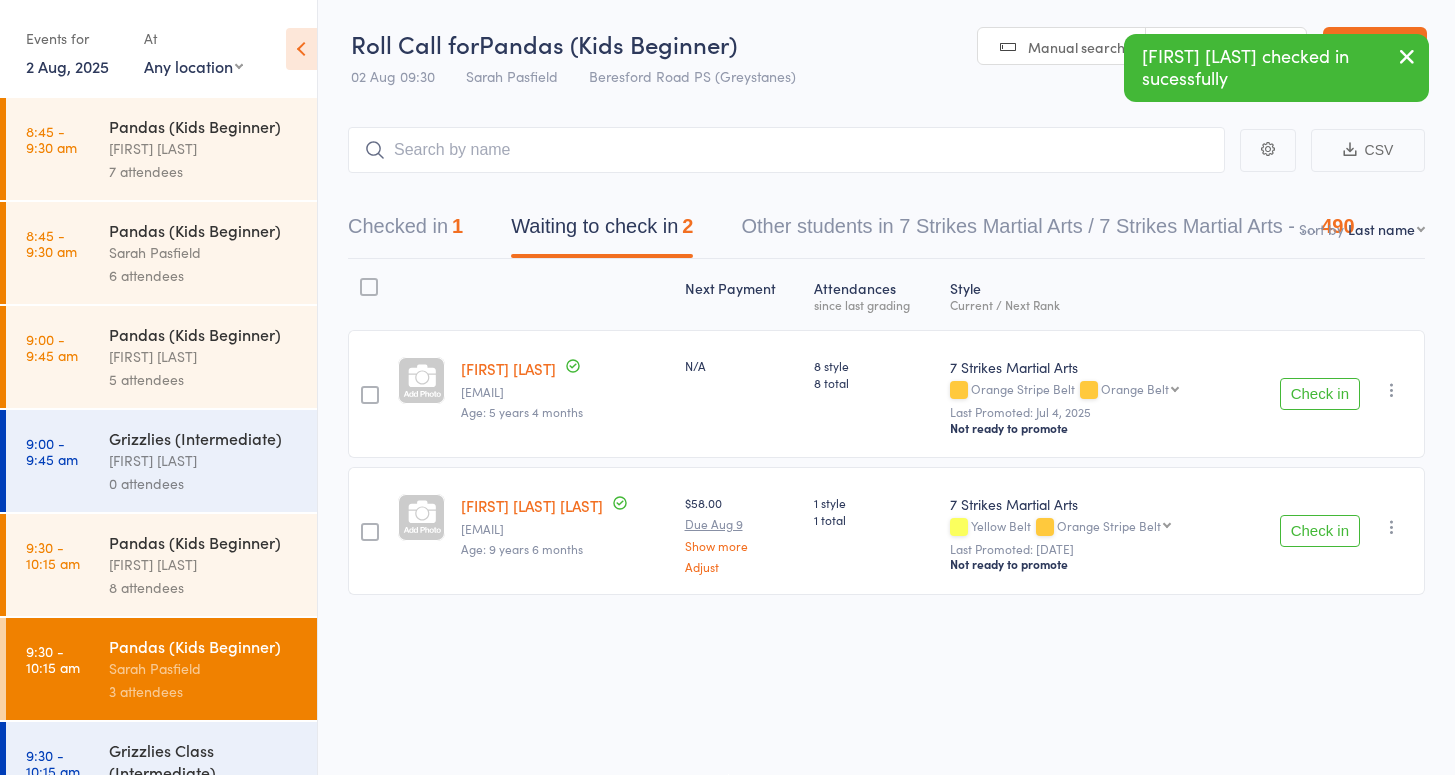 click on "Check in" at bounding box center [1320, 394] 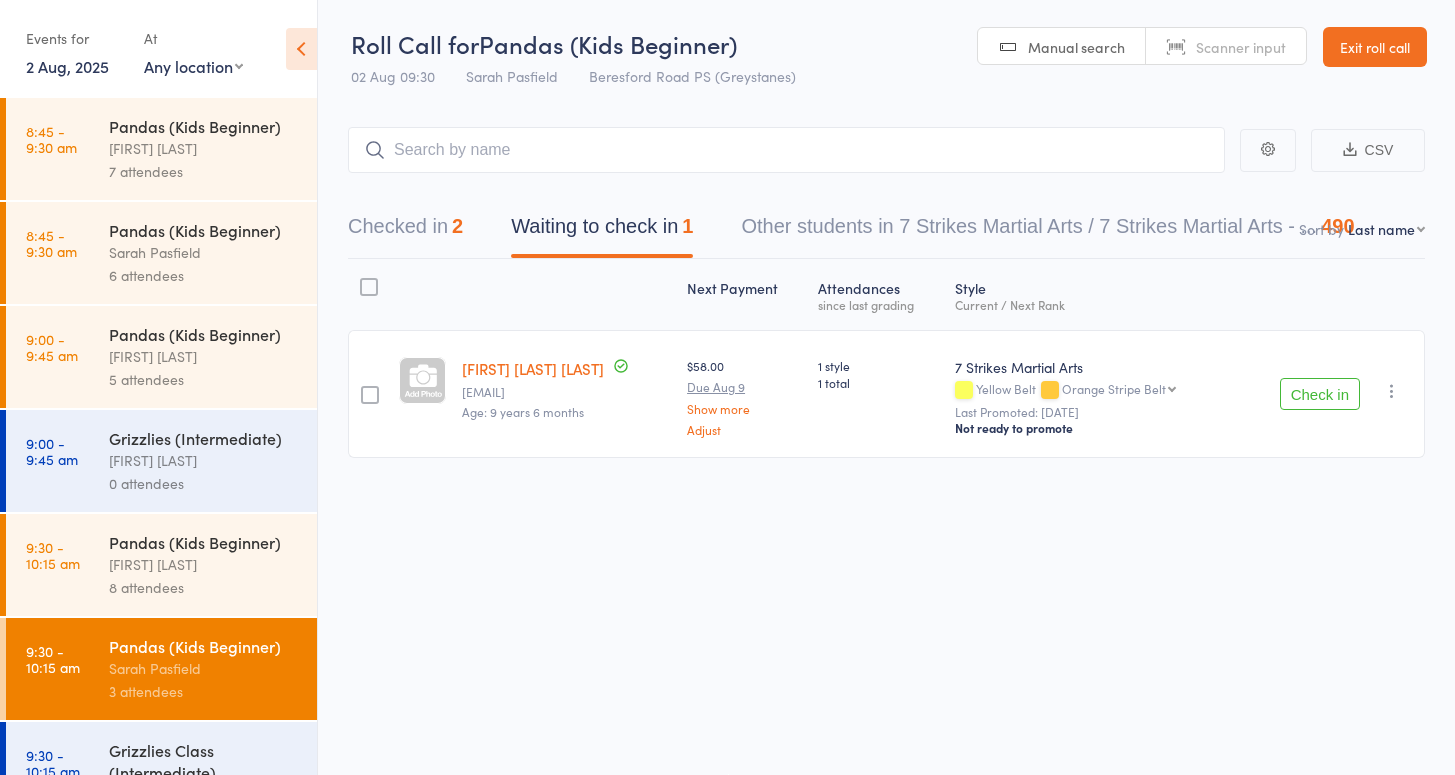 click on "Check in" at bounding box center (1320, 394) 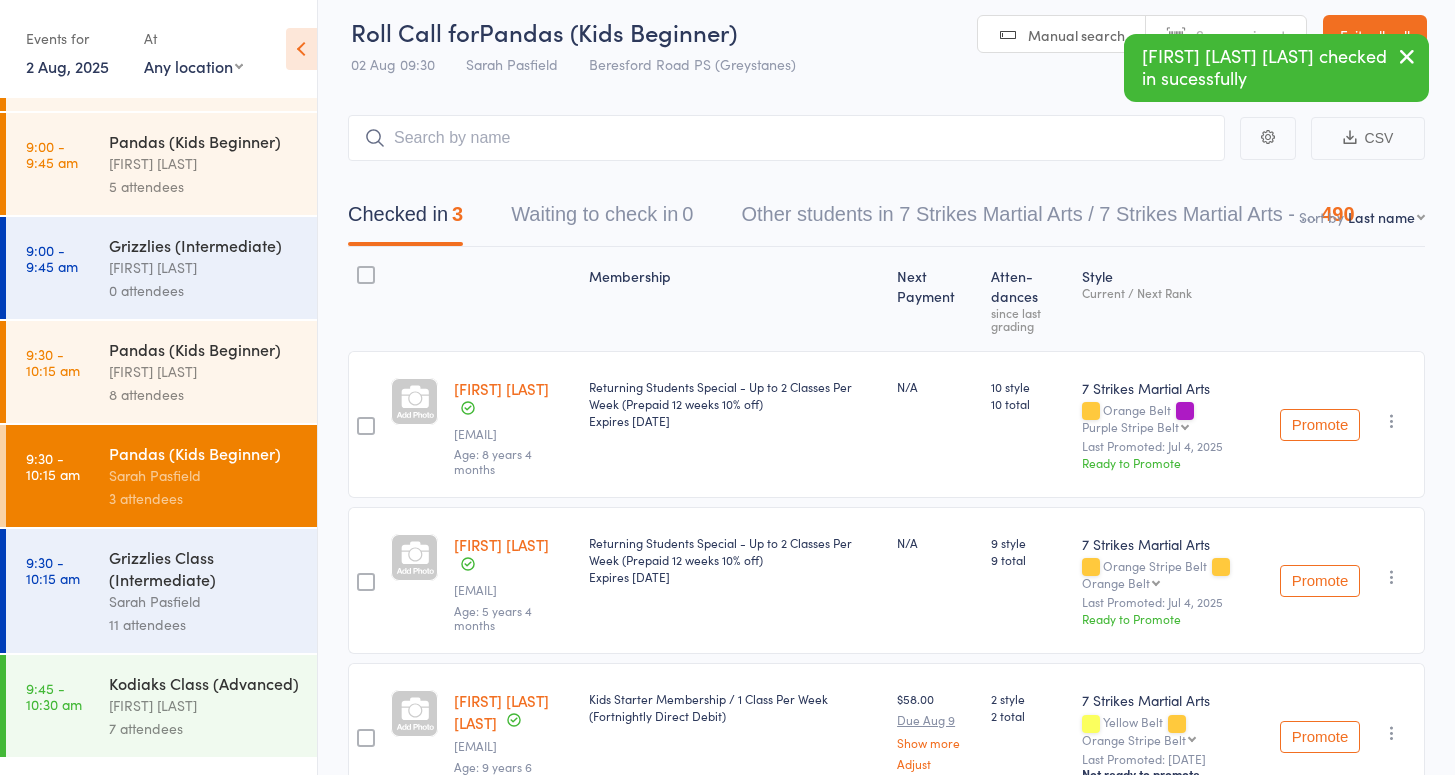 scroll, scrollTop: 276, scrollLeft: 0, axis: vertical 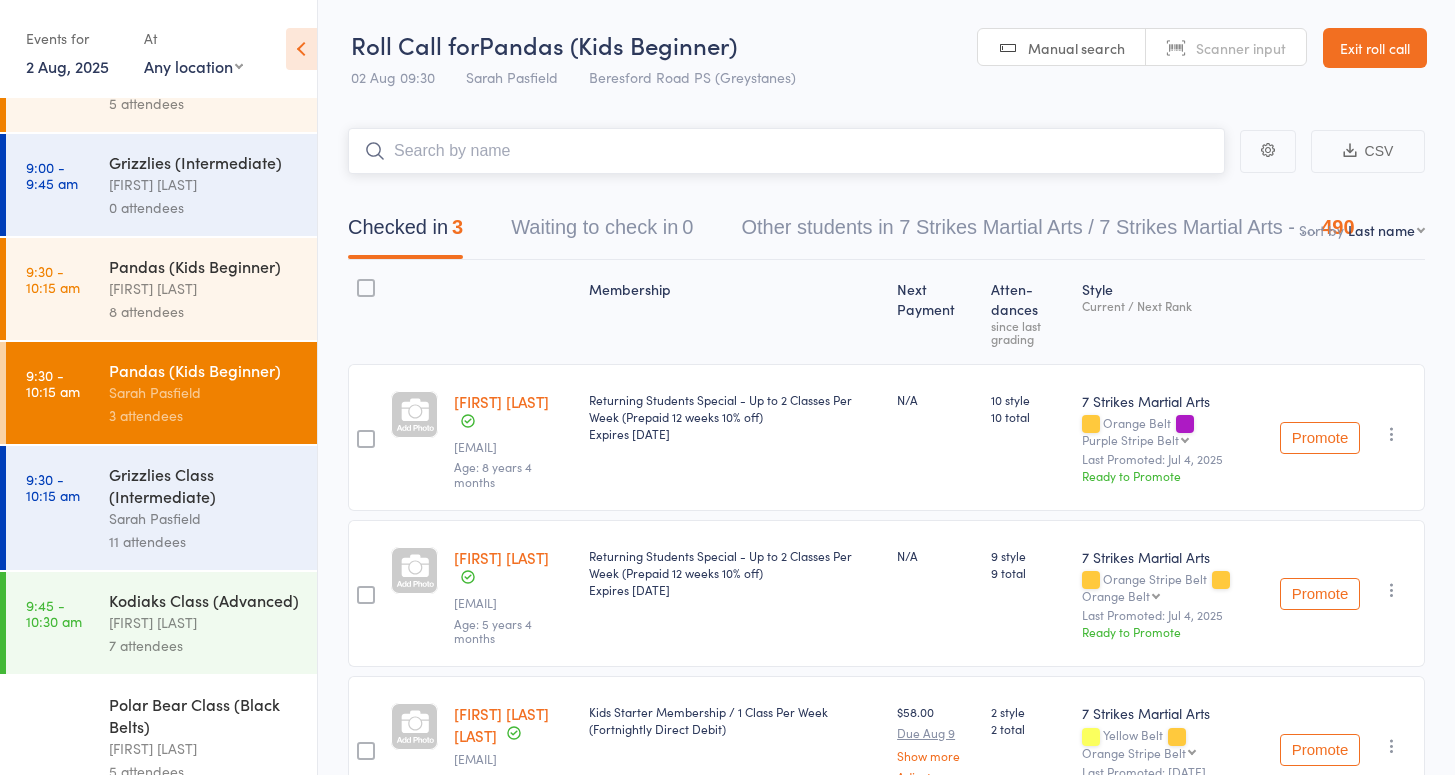 click at bounding box center (786, 151) 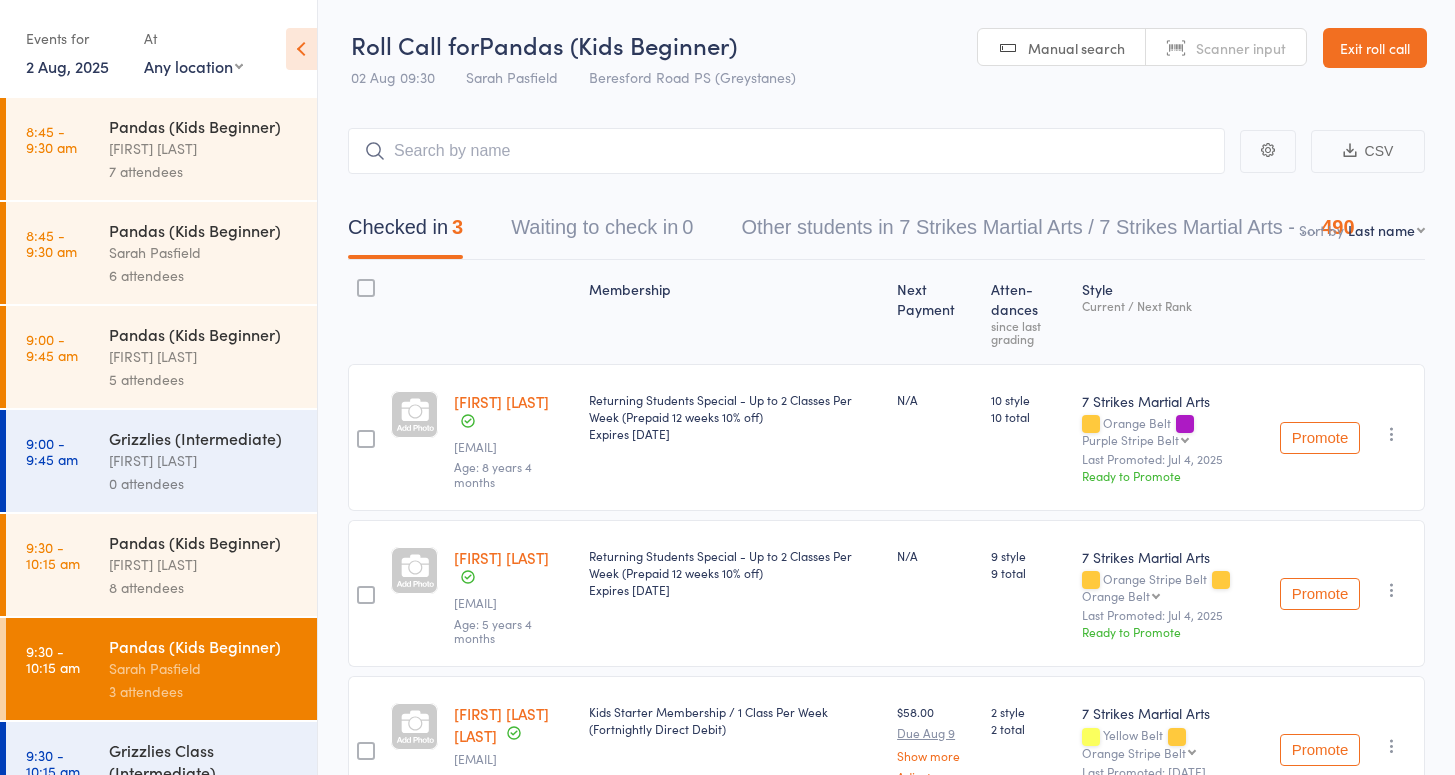 click on "Daniel Jancek" at bounding box center (204, 148) 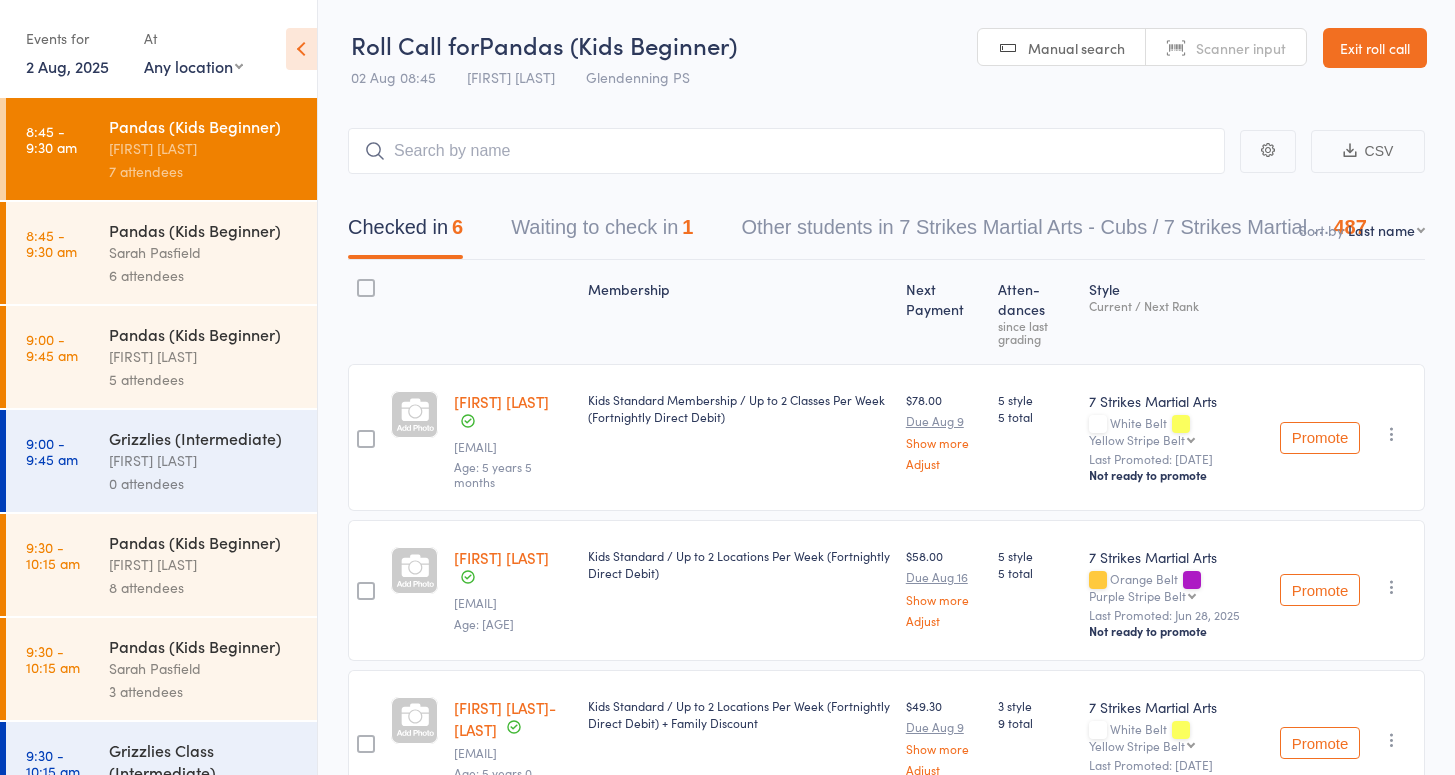 click on "Sarah Pasfield" at bounding box center [204, 252] 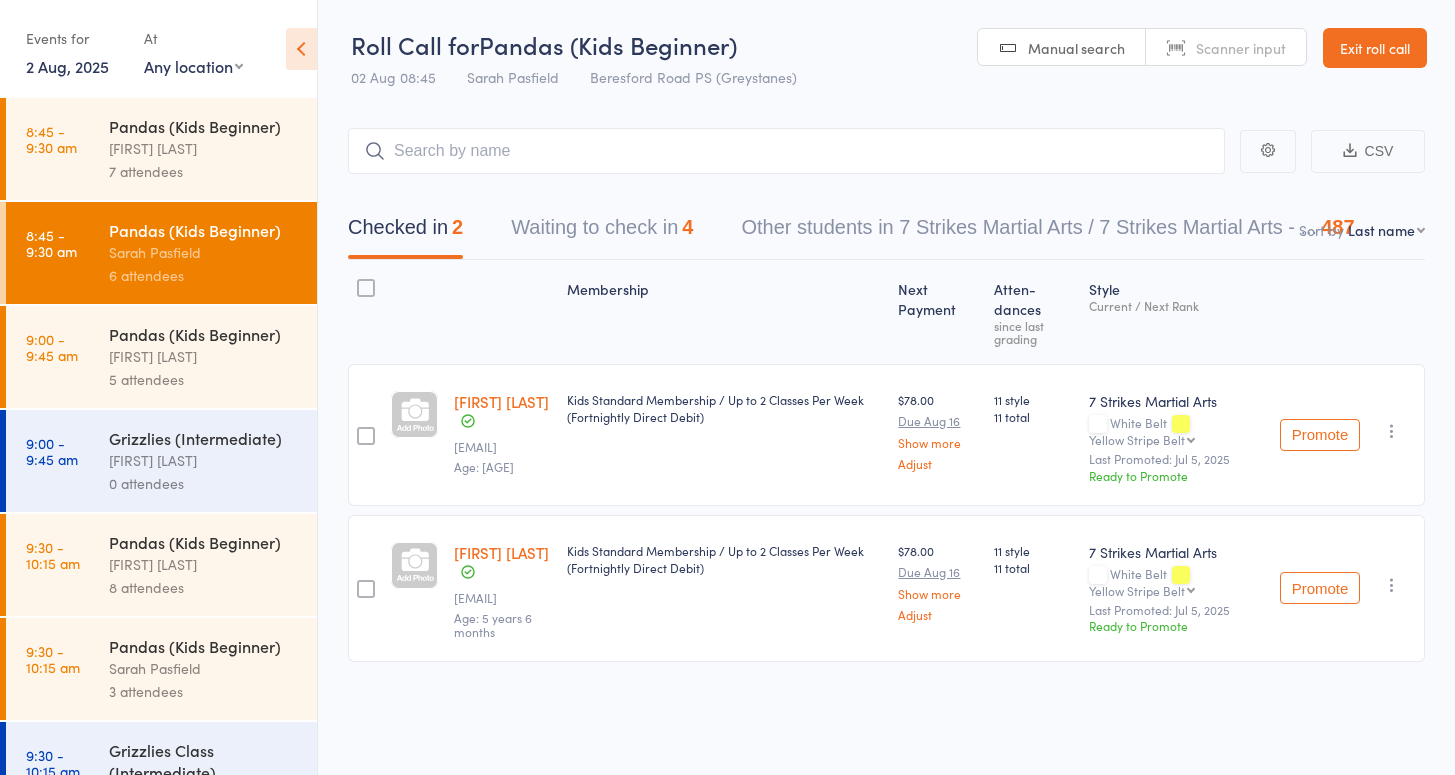 click on "Waiting to check in  4" at bounding box center (602, 232) 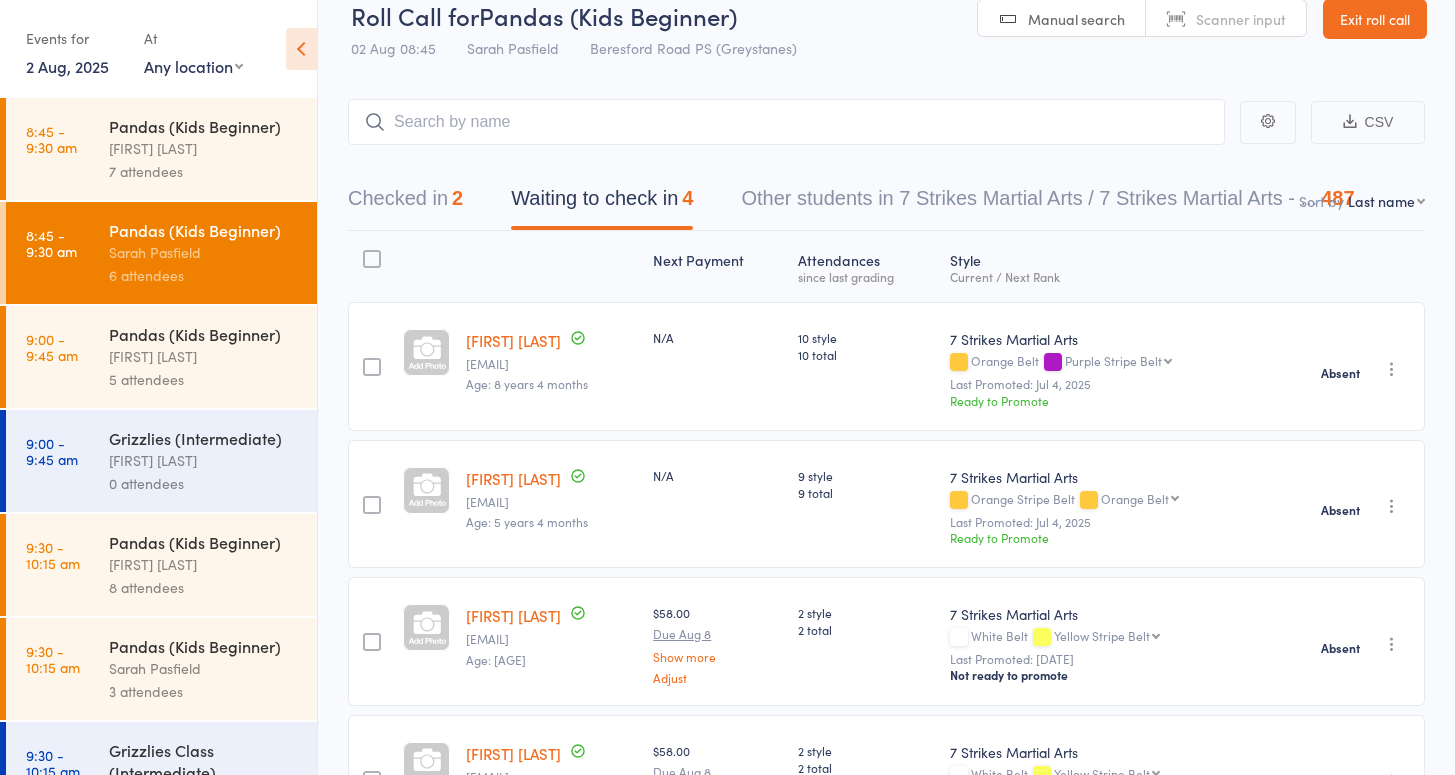 scroll, scrollTop: 84, scrollLeft: 0, axis: vertical 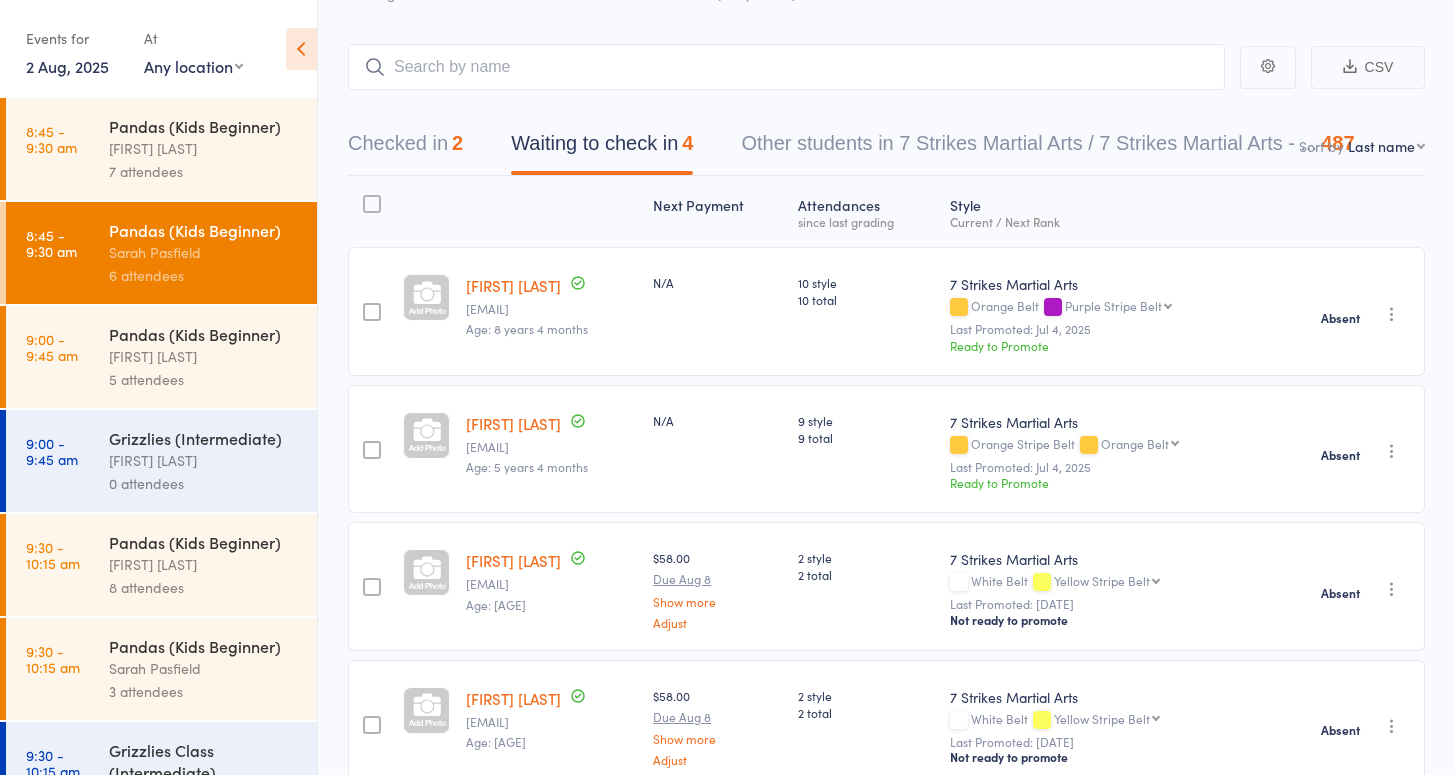 click at bounding box center [1392, 314] 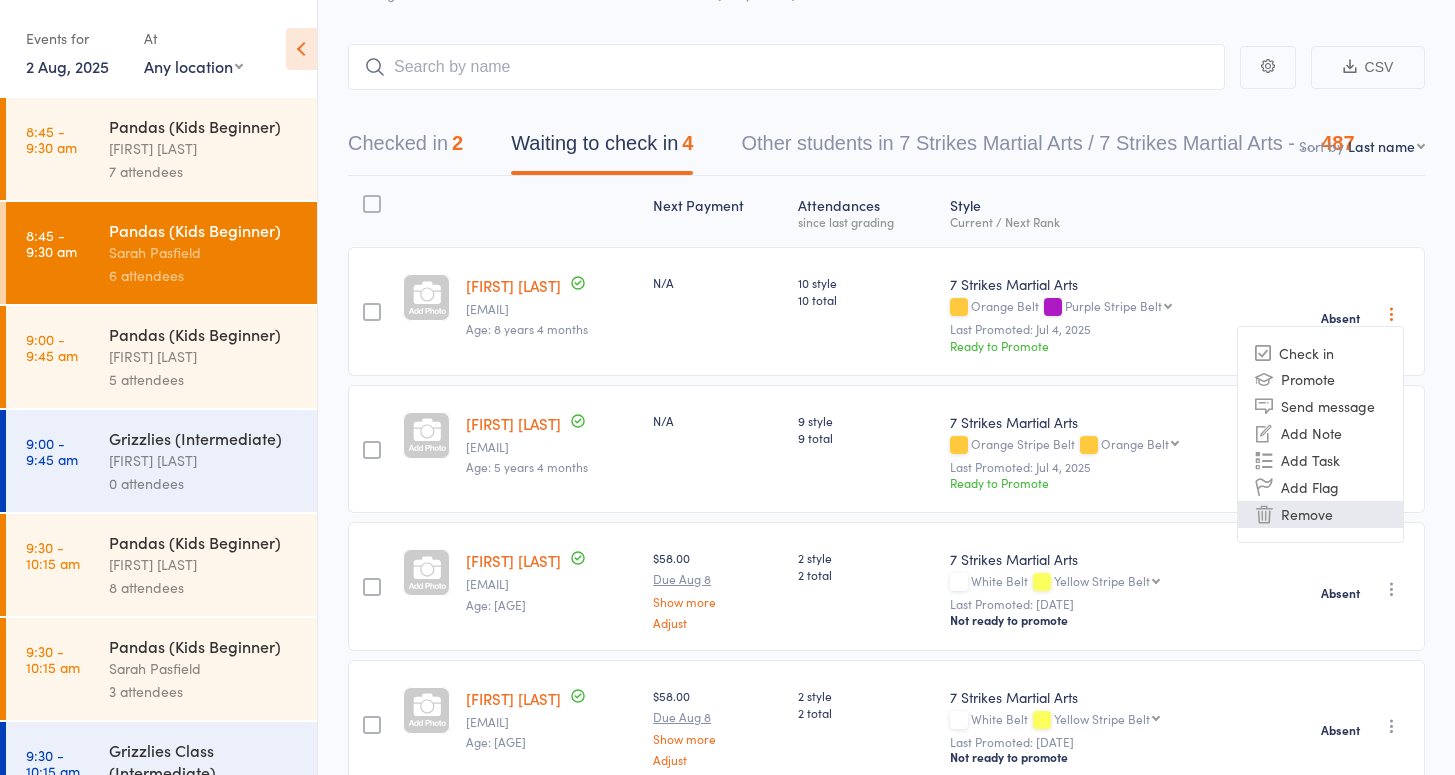click on "Remove" at bounding box center (1320, 514) 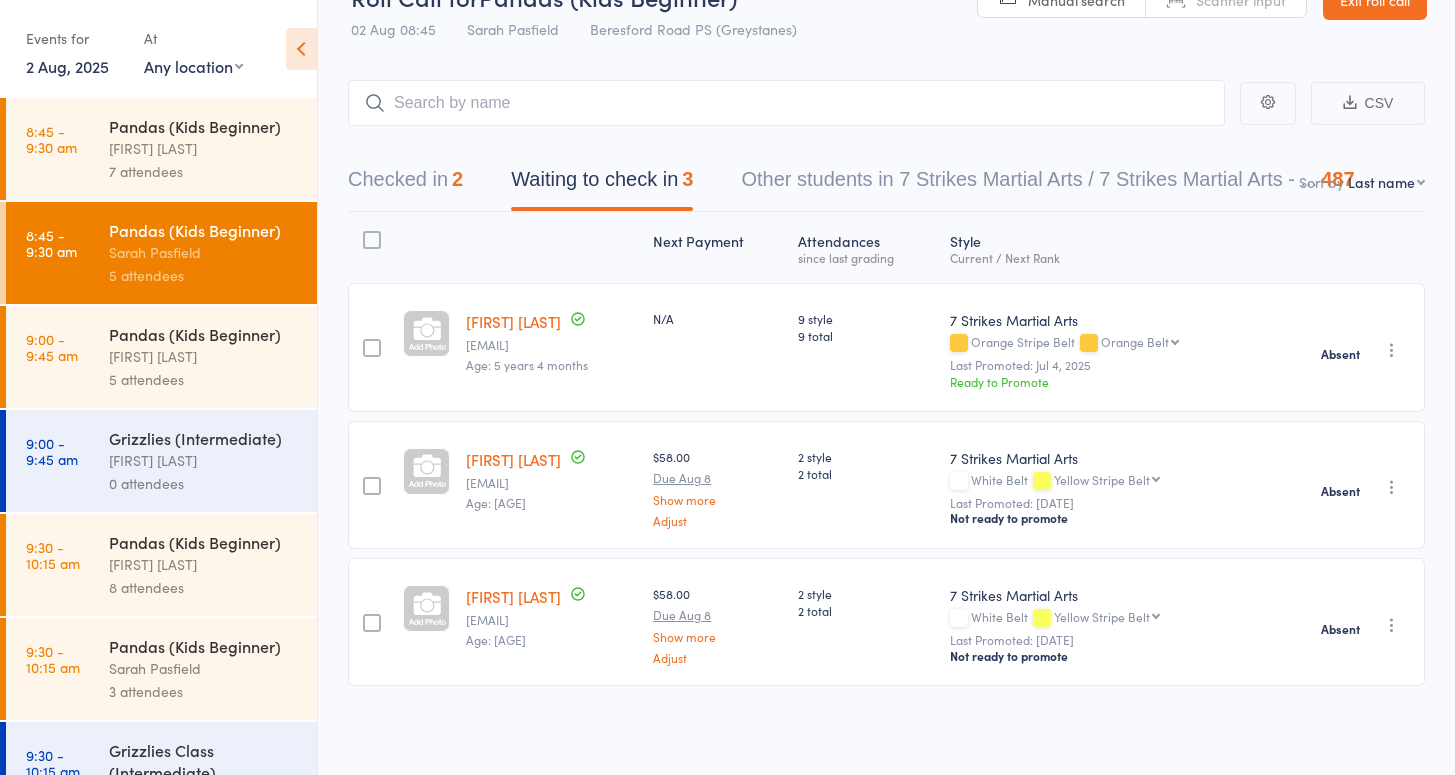 scroll, scrollTop: 48, scrollLeft: 0, axis: vertical 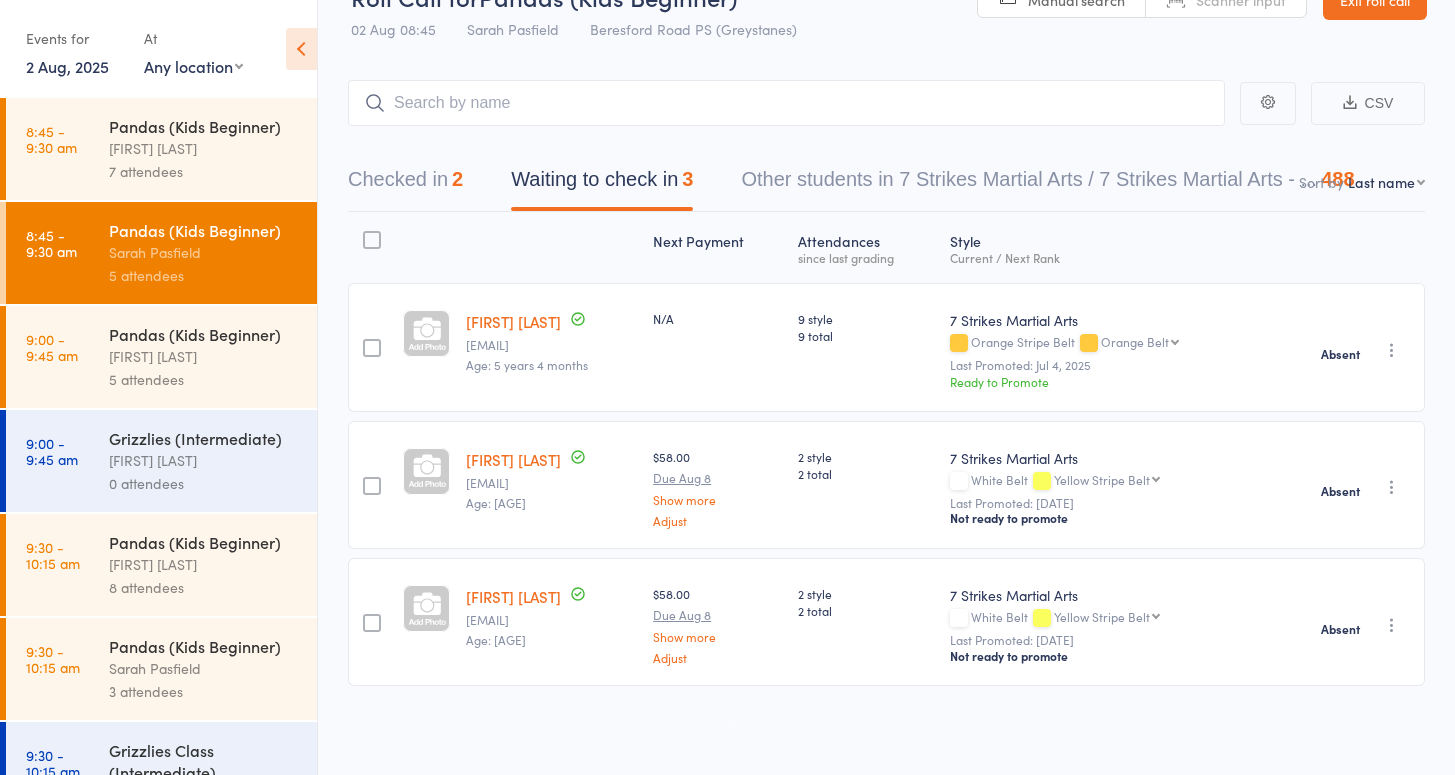 click at bounding box center (1392, 350) 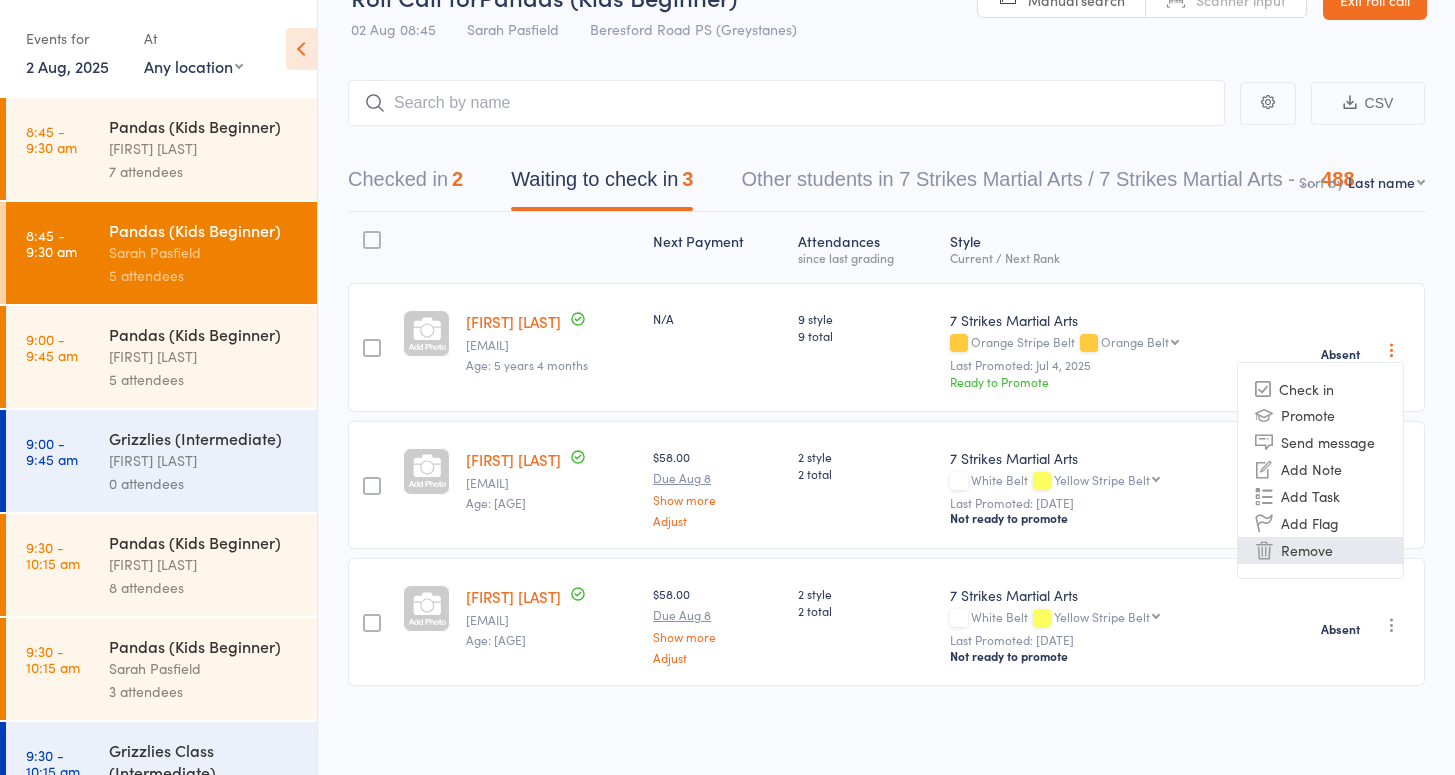 click on "Remove" at bounding box center (1320, 550) 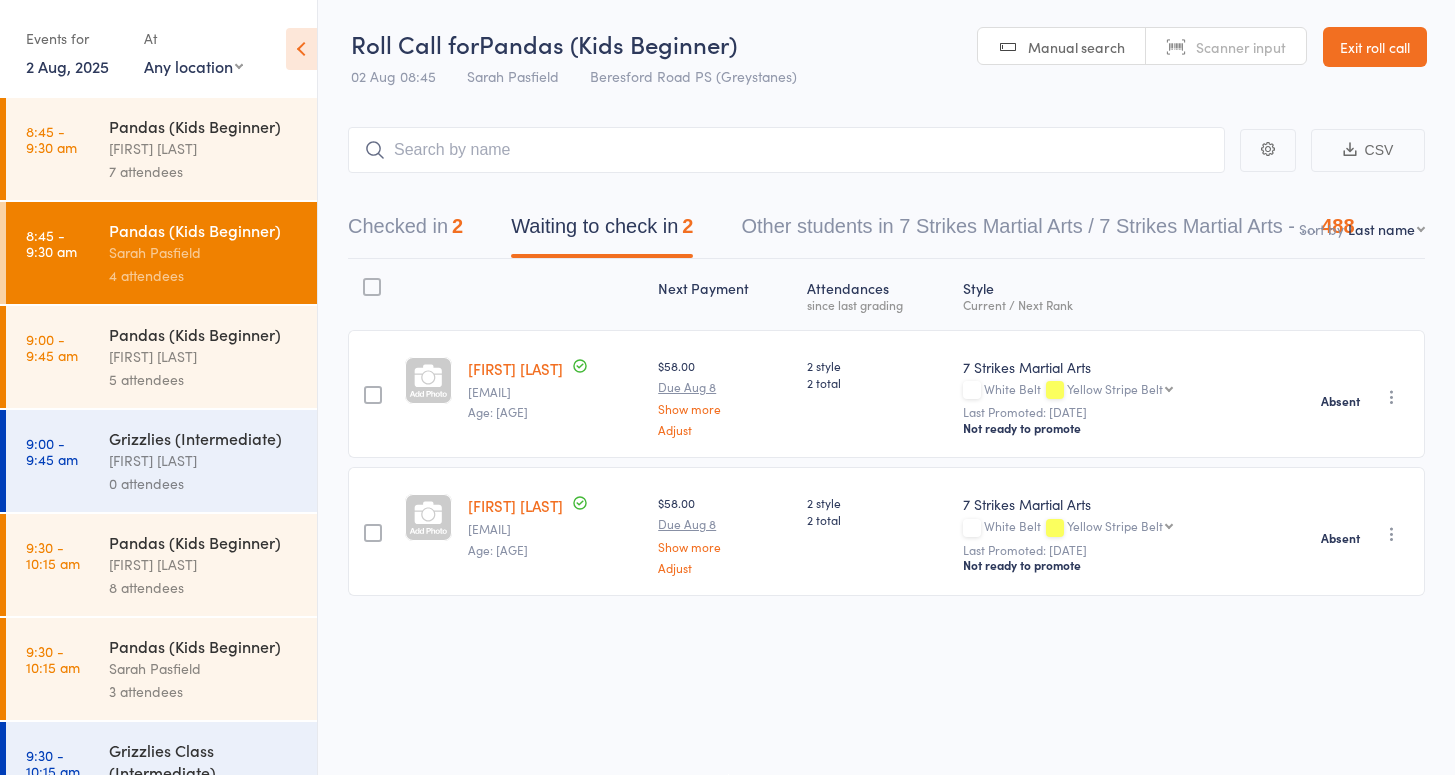 scroll, scrollTop: 13, scrollLeft: 0, axis: vertical 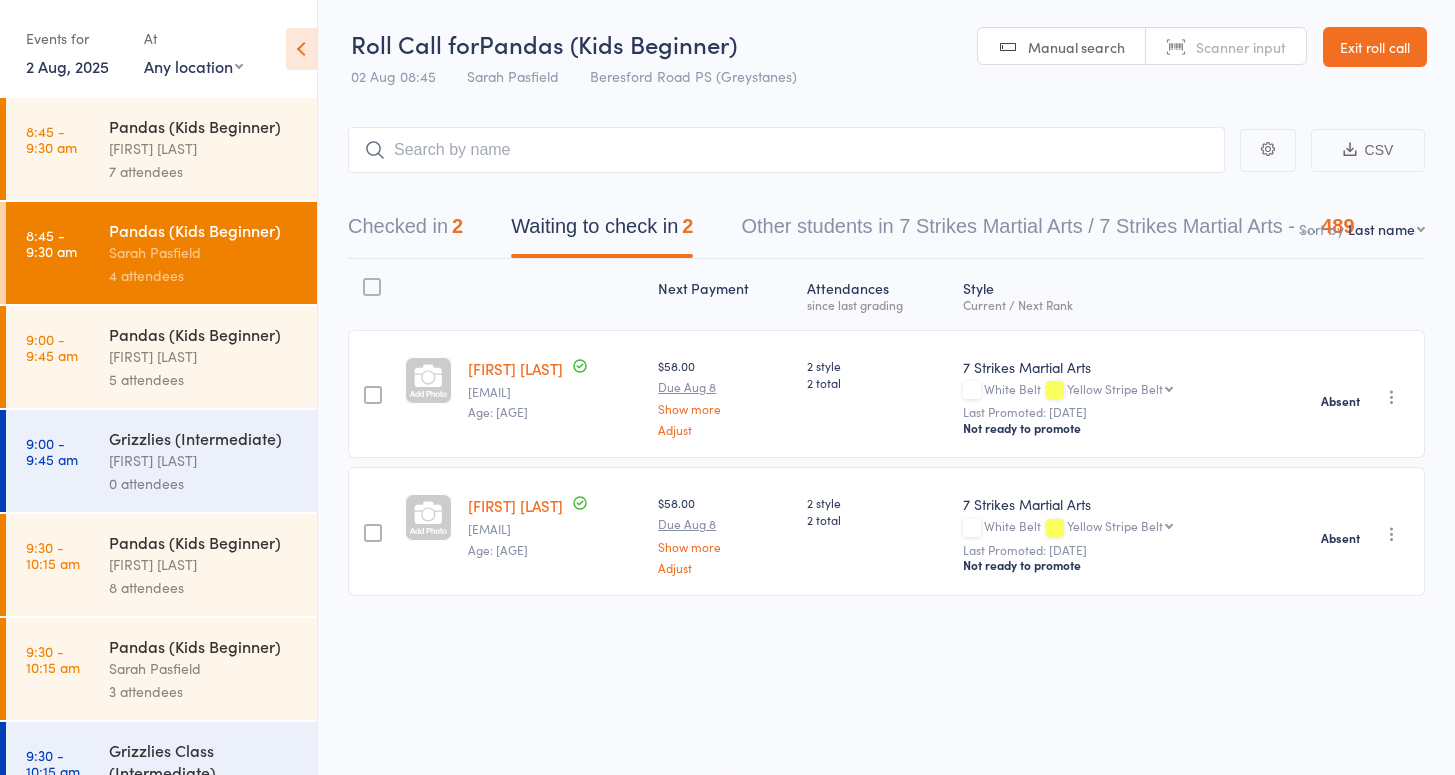 click at bounding box center (1392, 397) 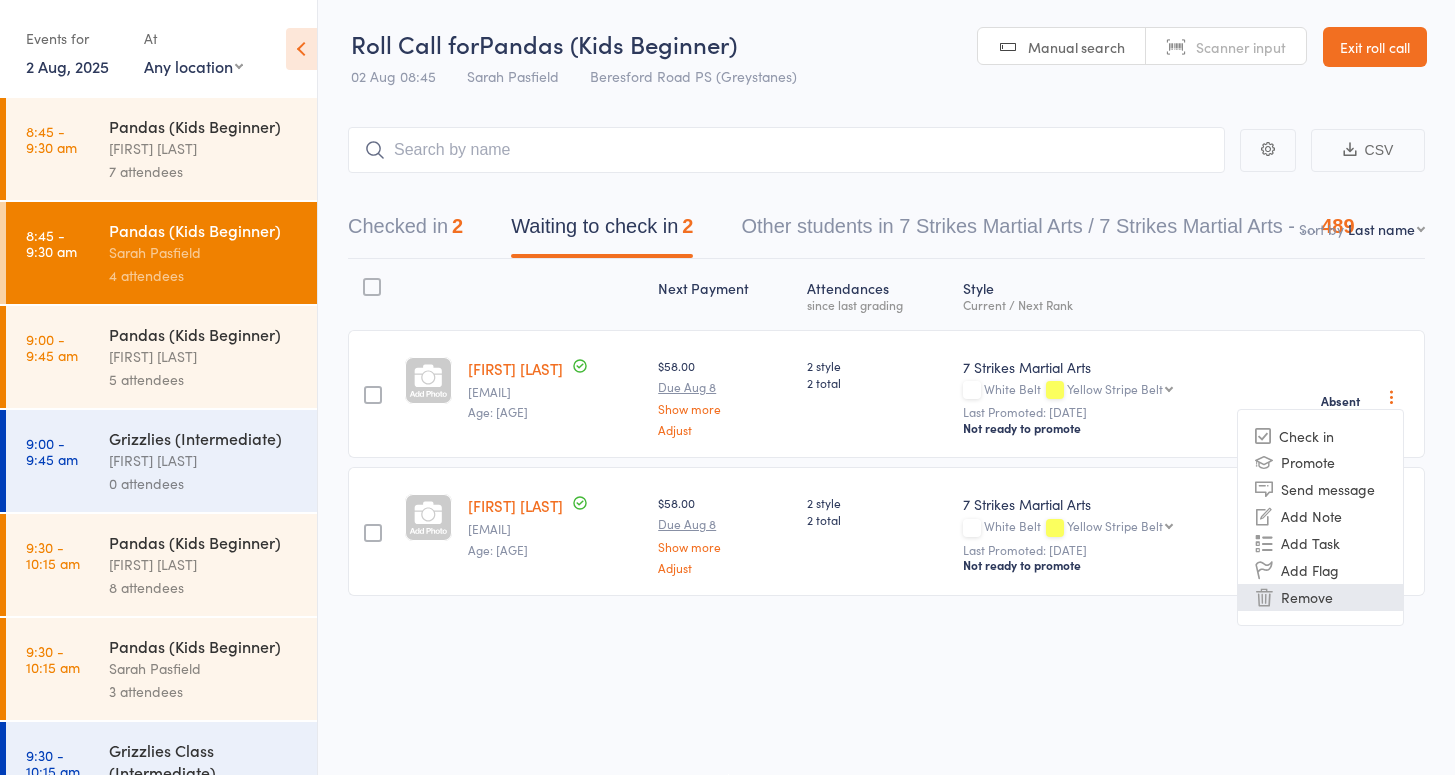 click on "Remove" at bounding box center (1320, 597) 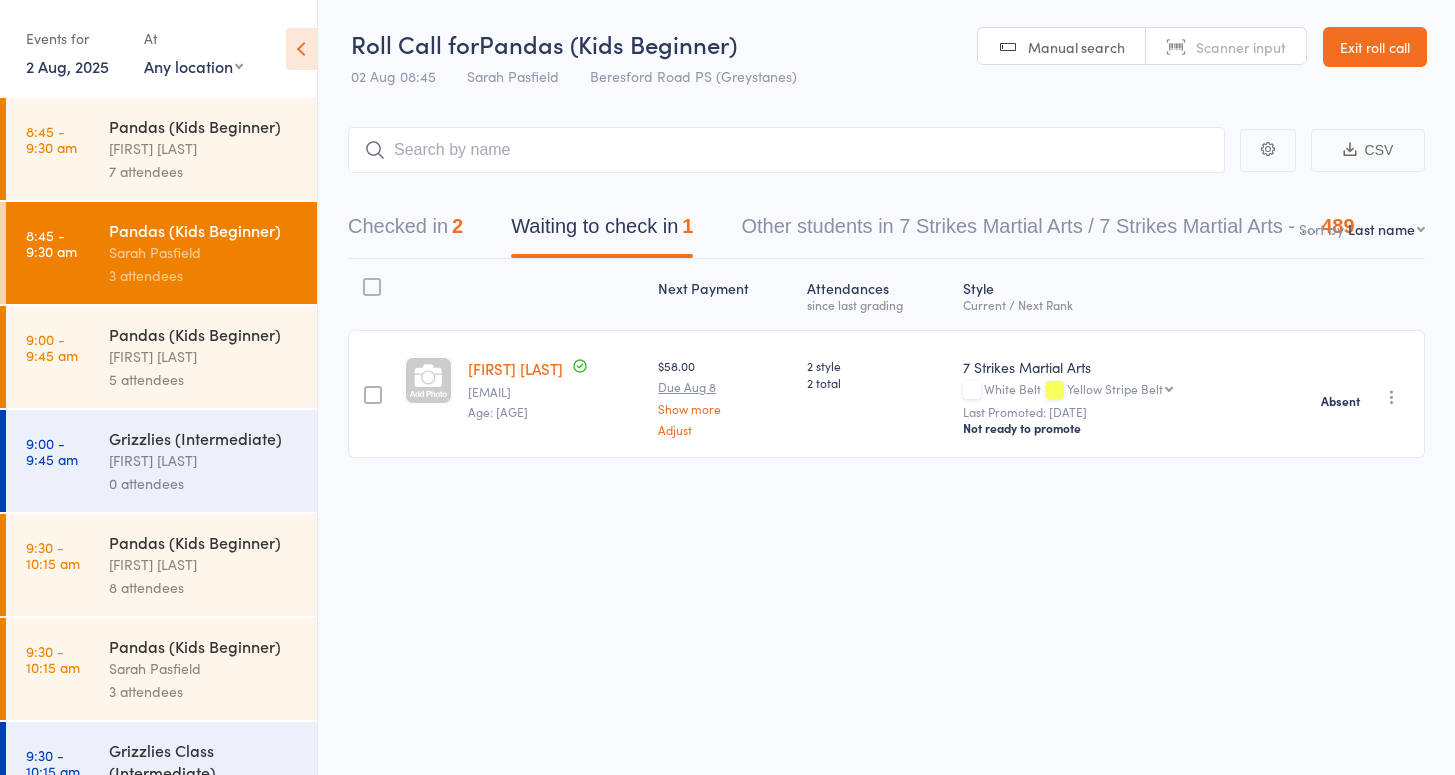 click at bounding box center (1392, 397) 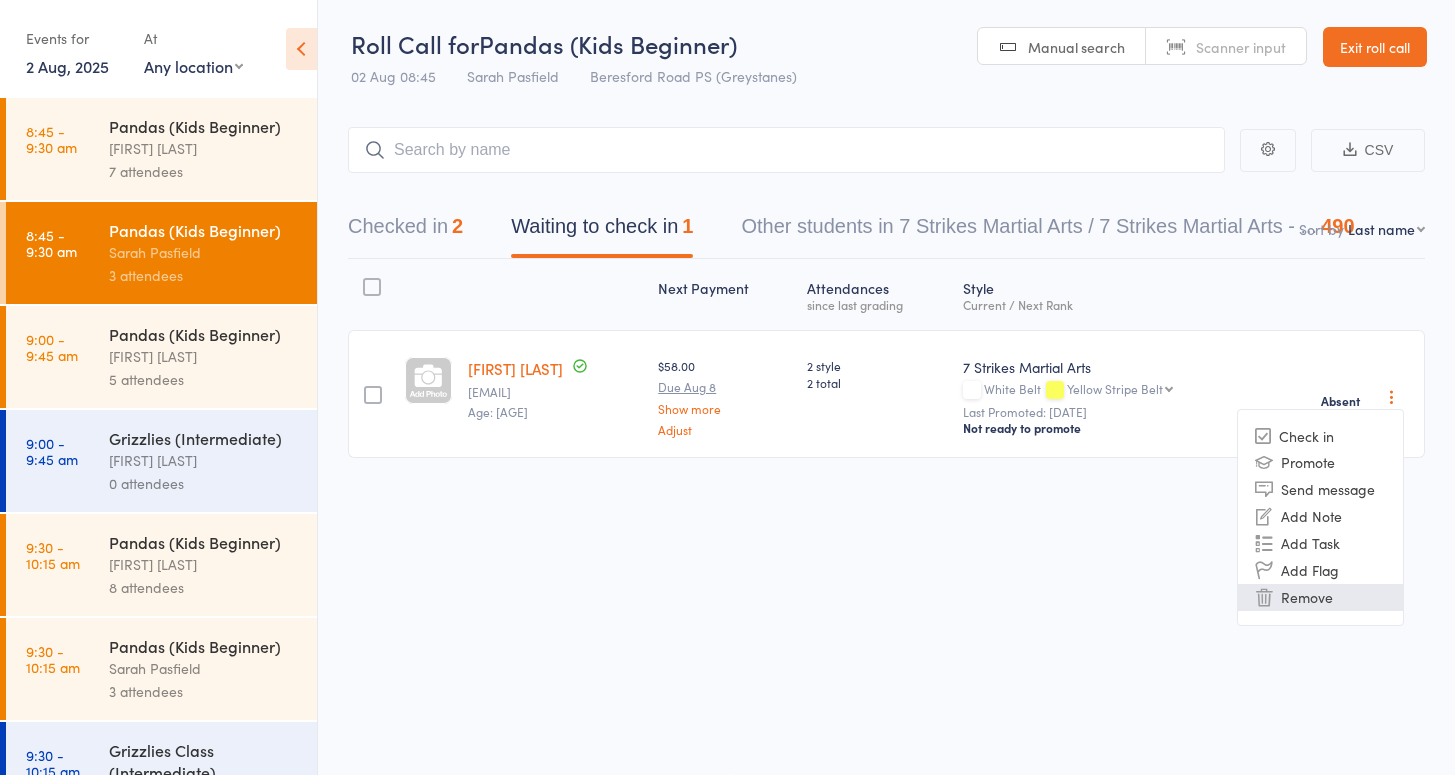 click on "Remove" at bounding box center [1320, 597] 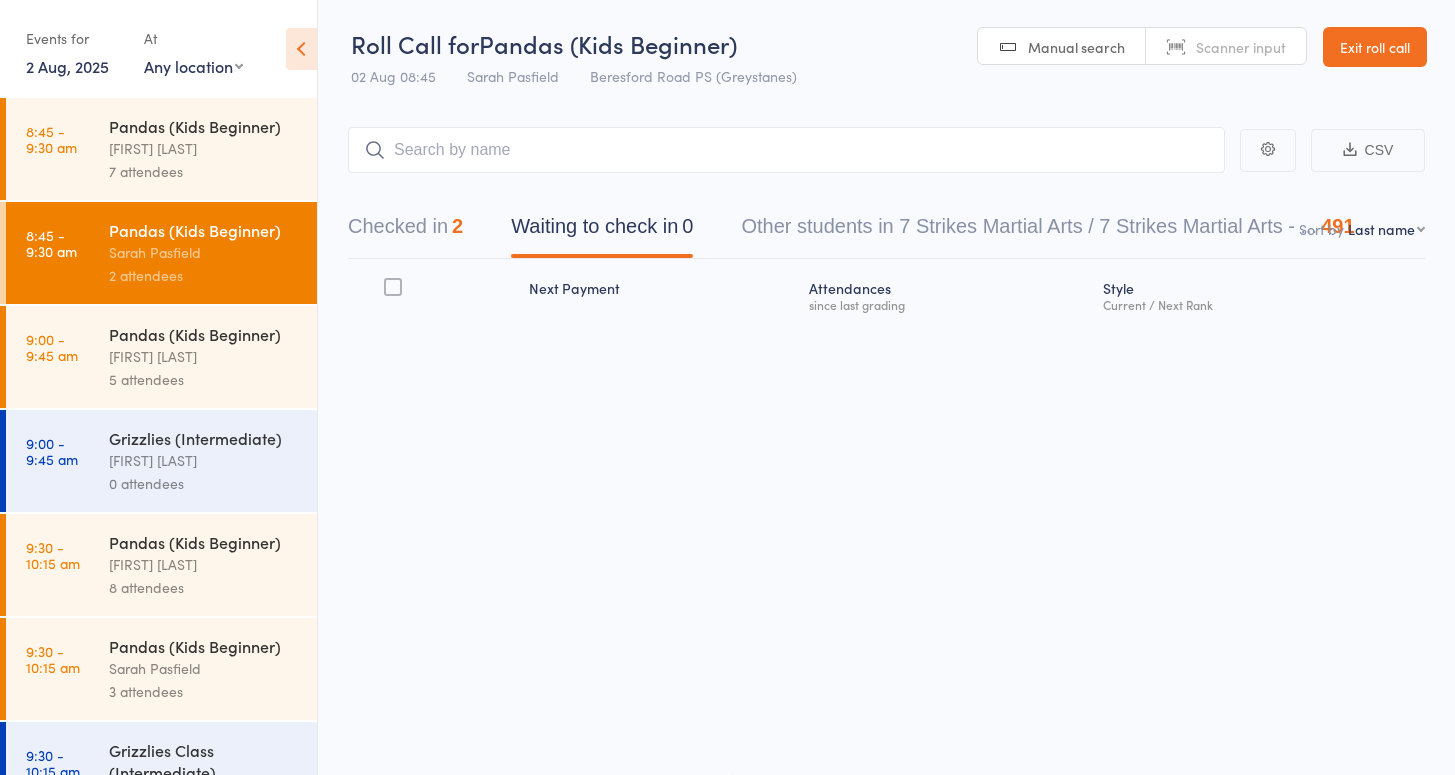 click on "Sarah Pasfield" at bounding box center [204, 668] 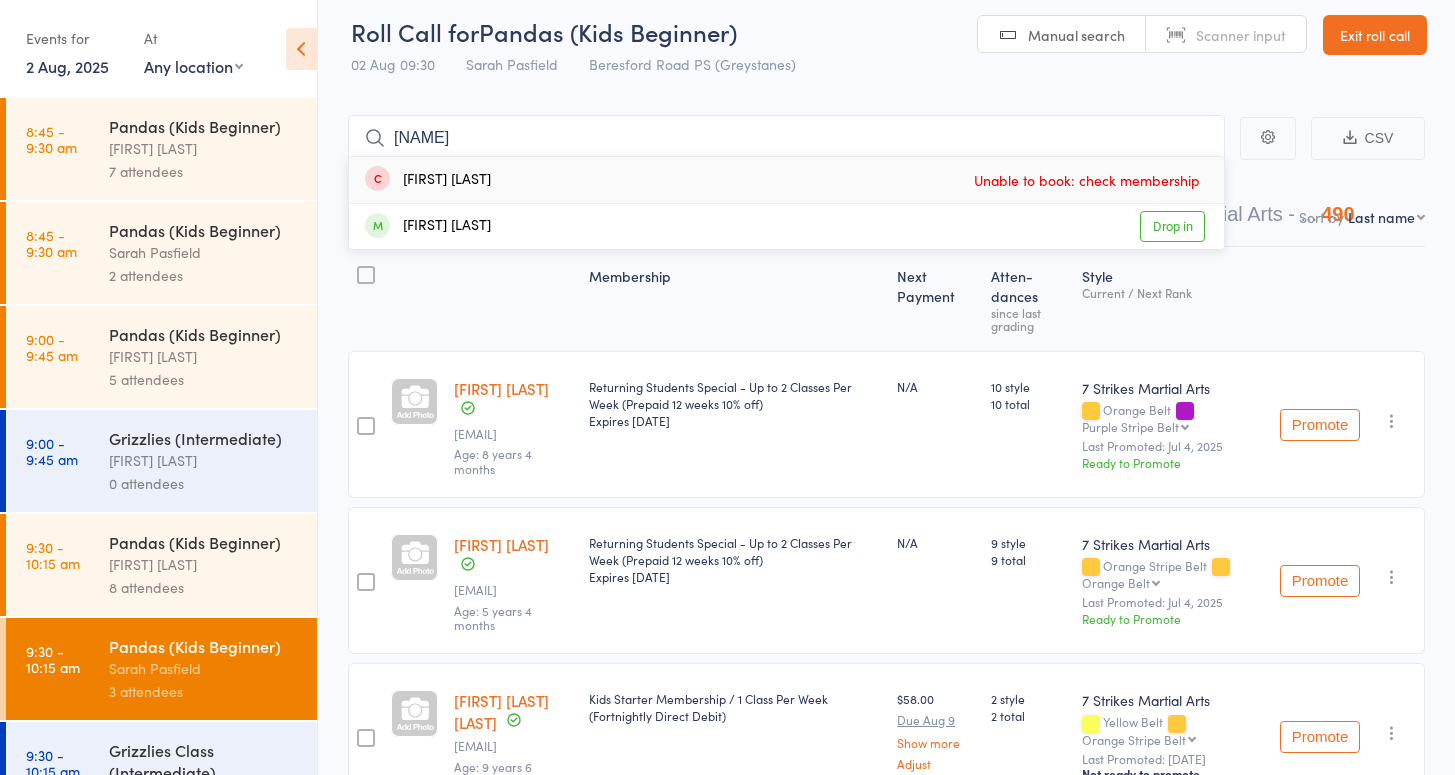 type on "Georg" 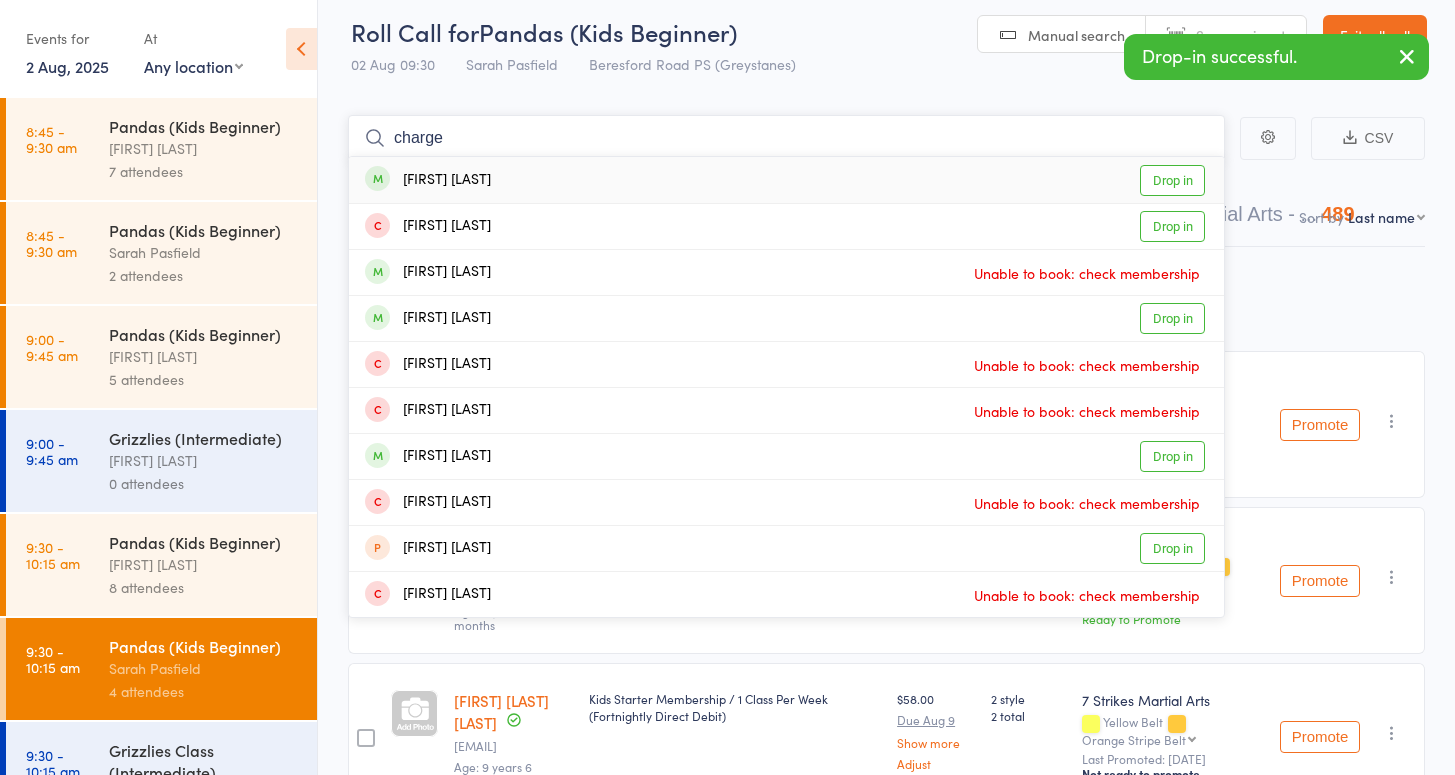 type on "charge" 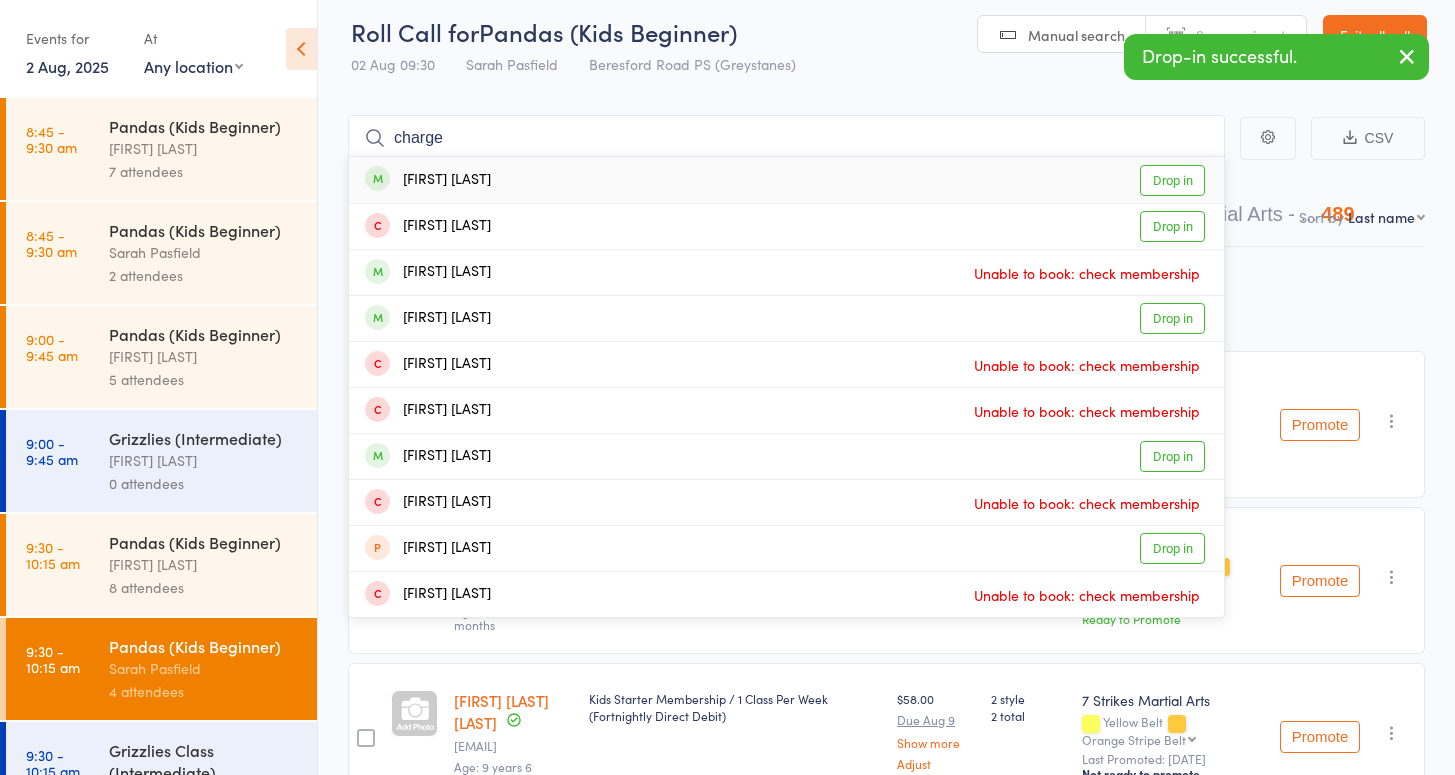 drag, startPoint x: 968, startPoint y: 173, endPoint x: 1189, endPoint y: 179, distance: 221.08144 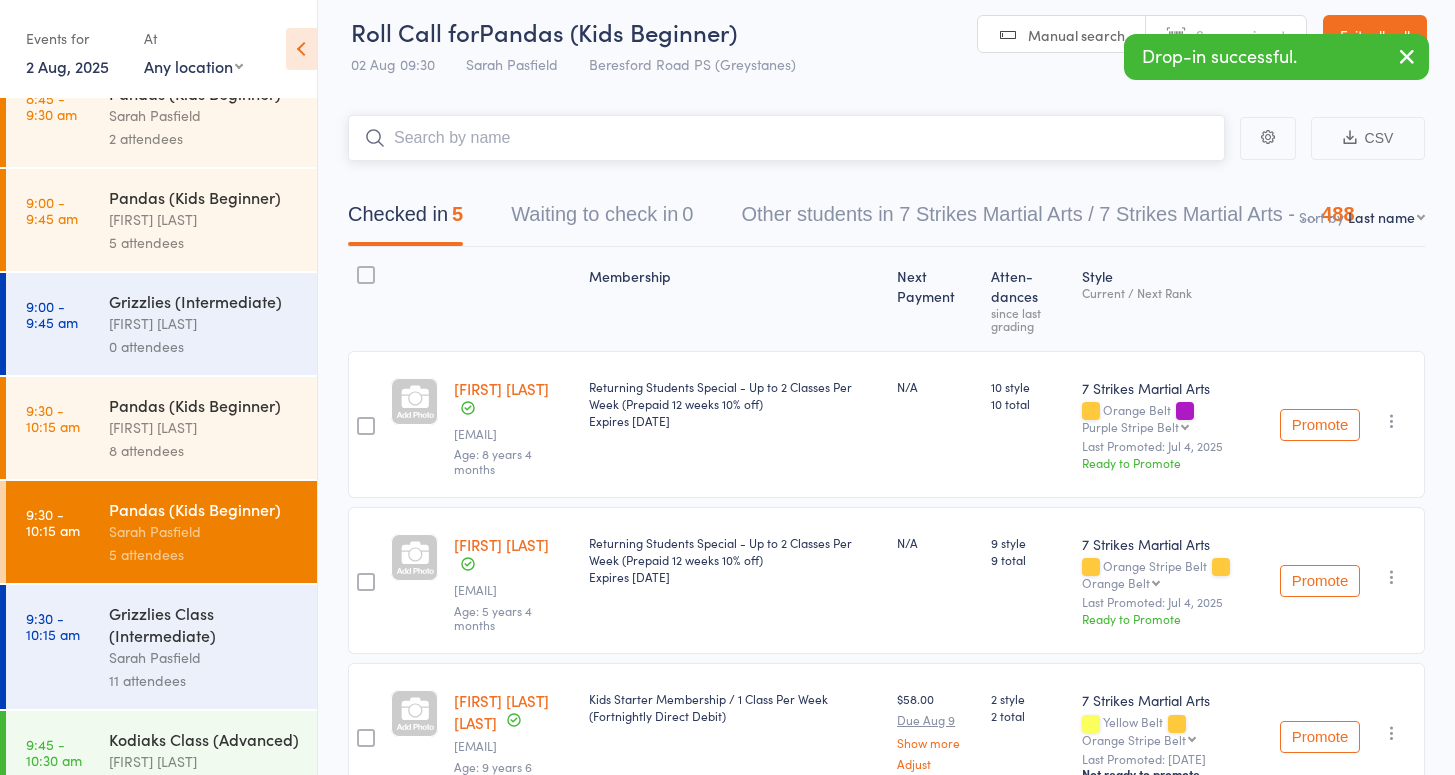 scroll, scrollTop: 141, scrollLeft: 0, axis: vertical 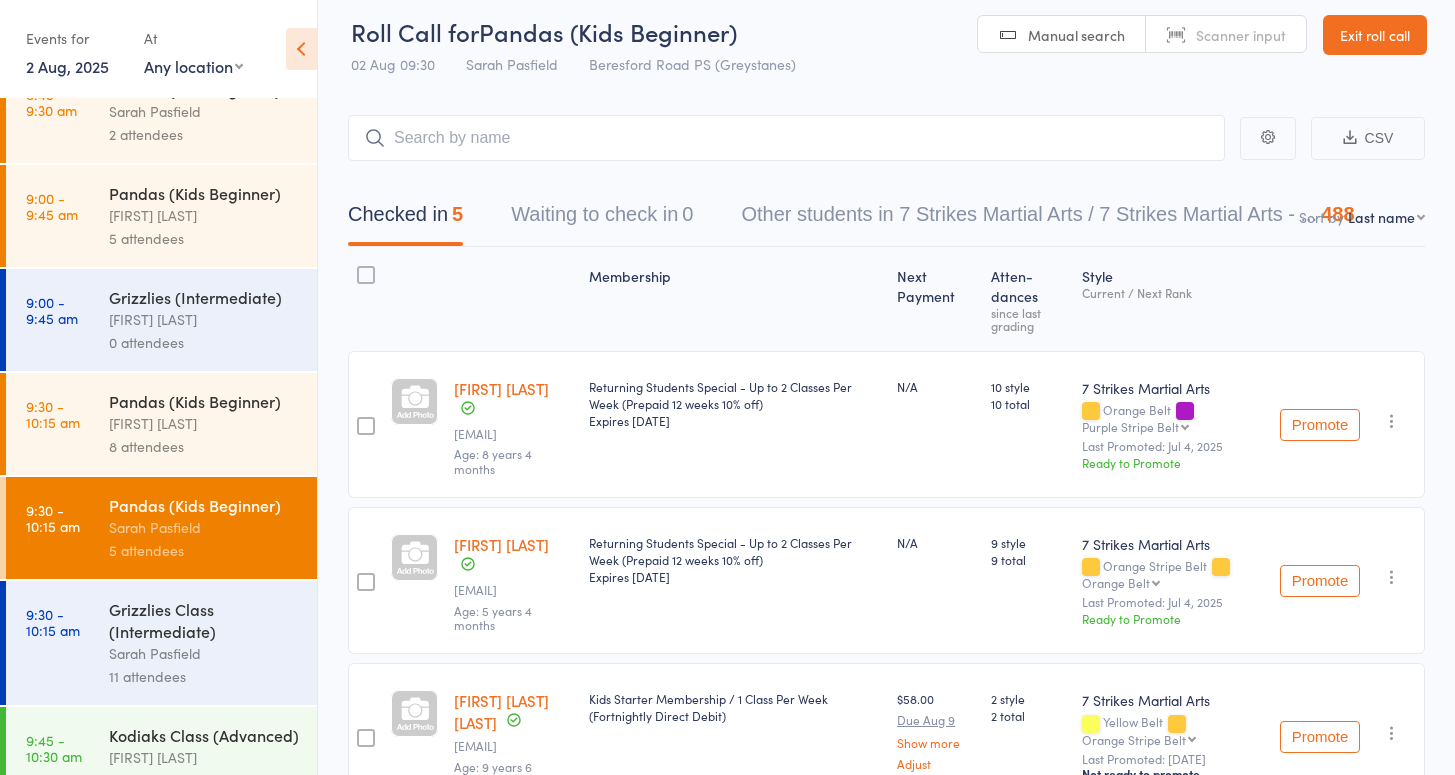 click on "Grizzlies Class (Intermediate)" at bounding box center (204, 620) 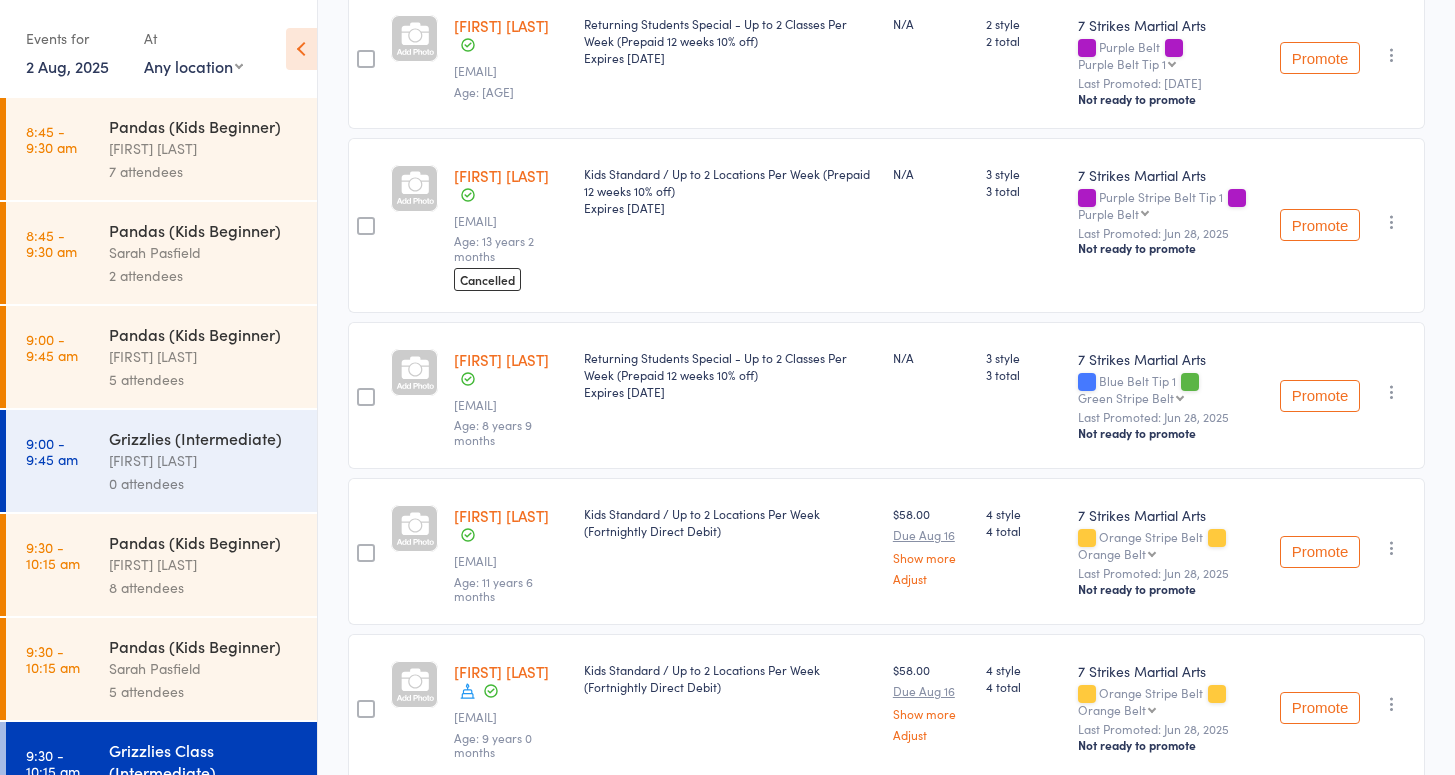 scroll, scrollTop: 108, scrollLeft: 0, axis: vertical 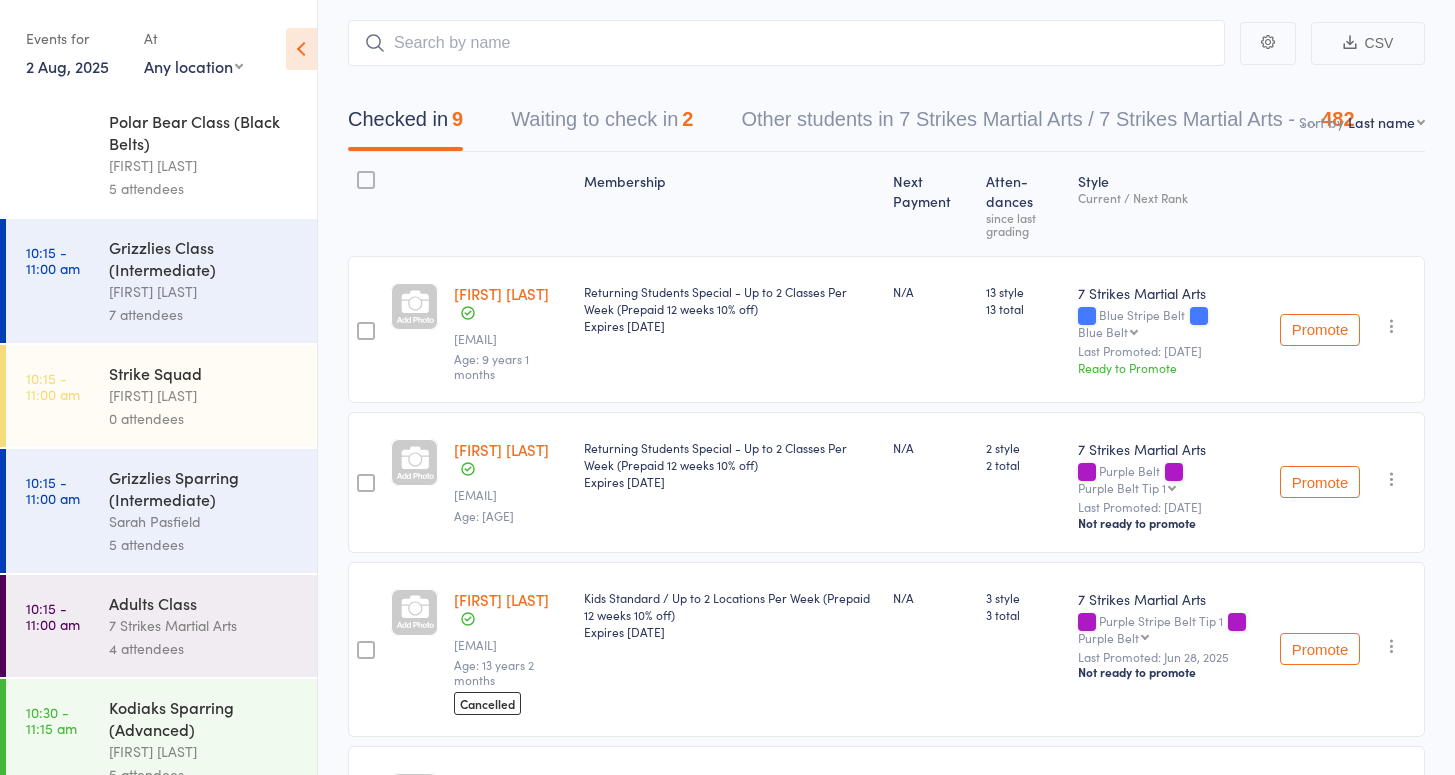 click on "7 Strikes Martial Arts" at bounding box center [204, 625] 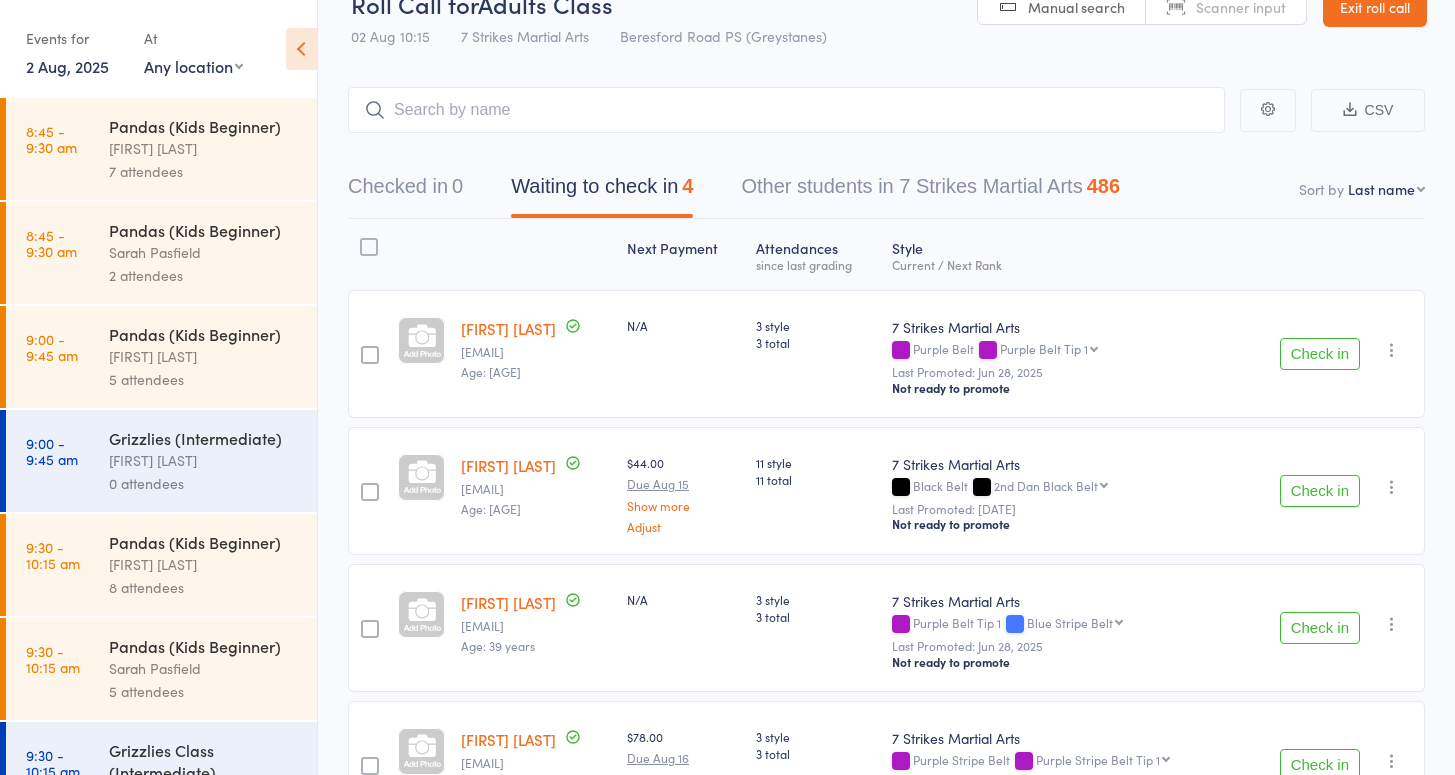 scroll, scrollTop: 111, scrollLeft: 0, axis: vertical 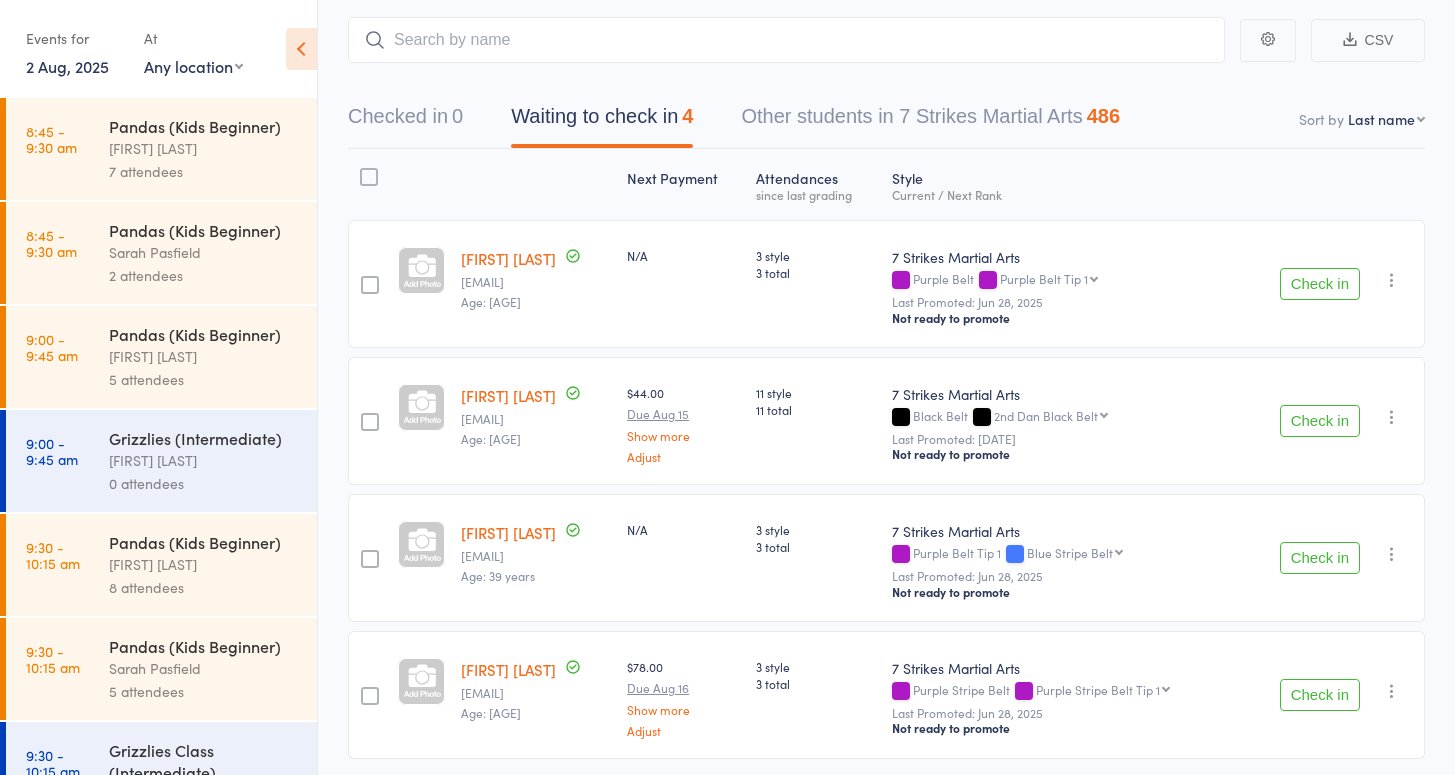 click on "Check in" at bounding box center [1320, 421] 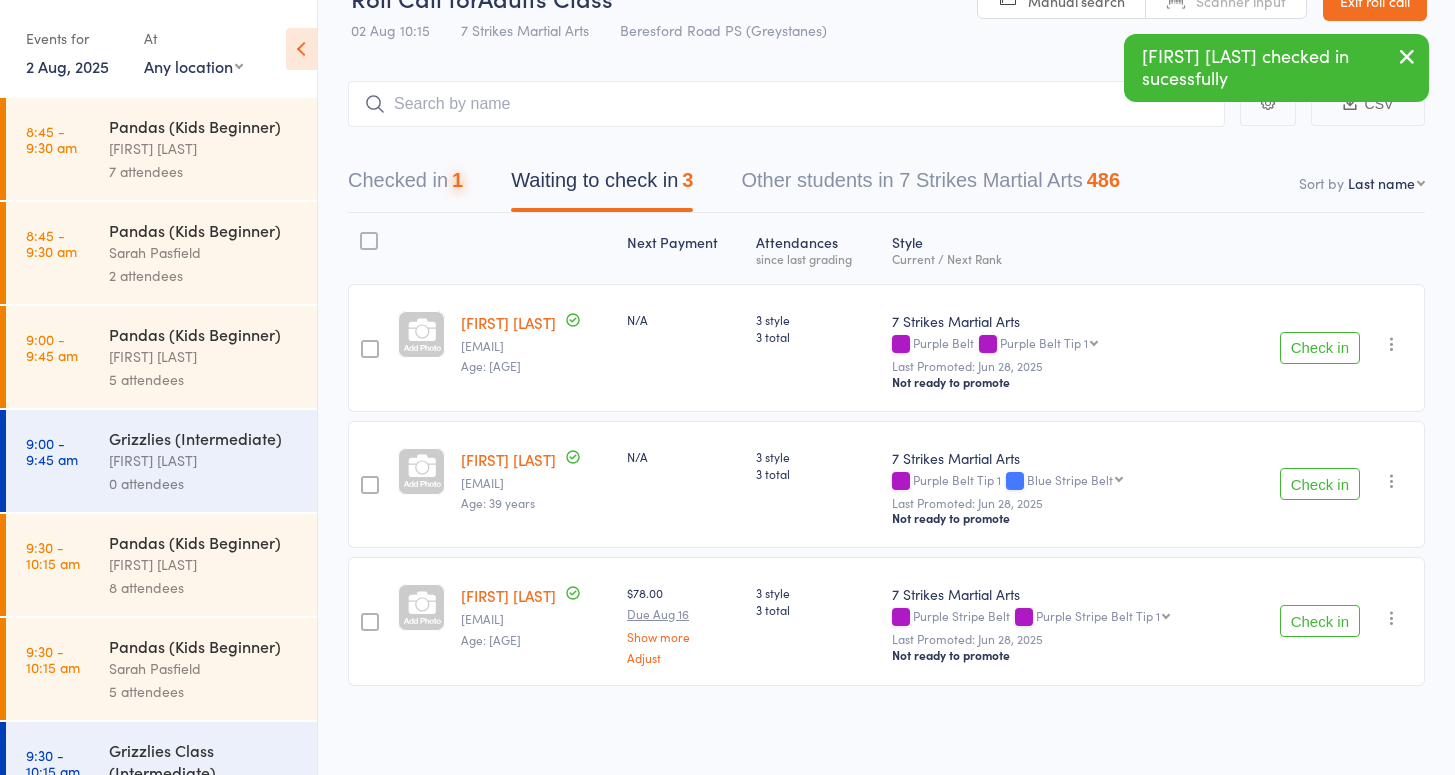 click on "Check in" at bounding box center (1320, 484) 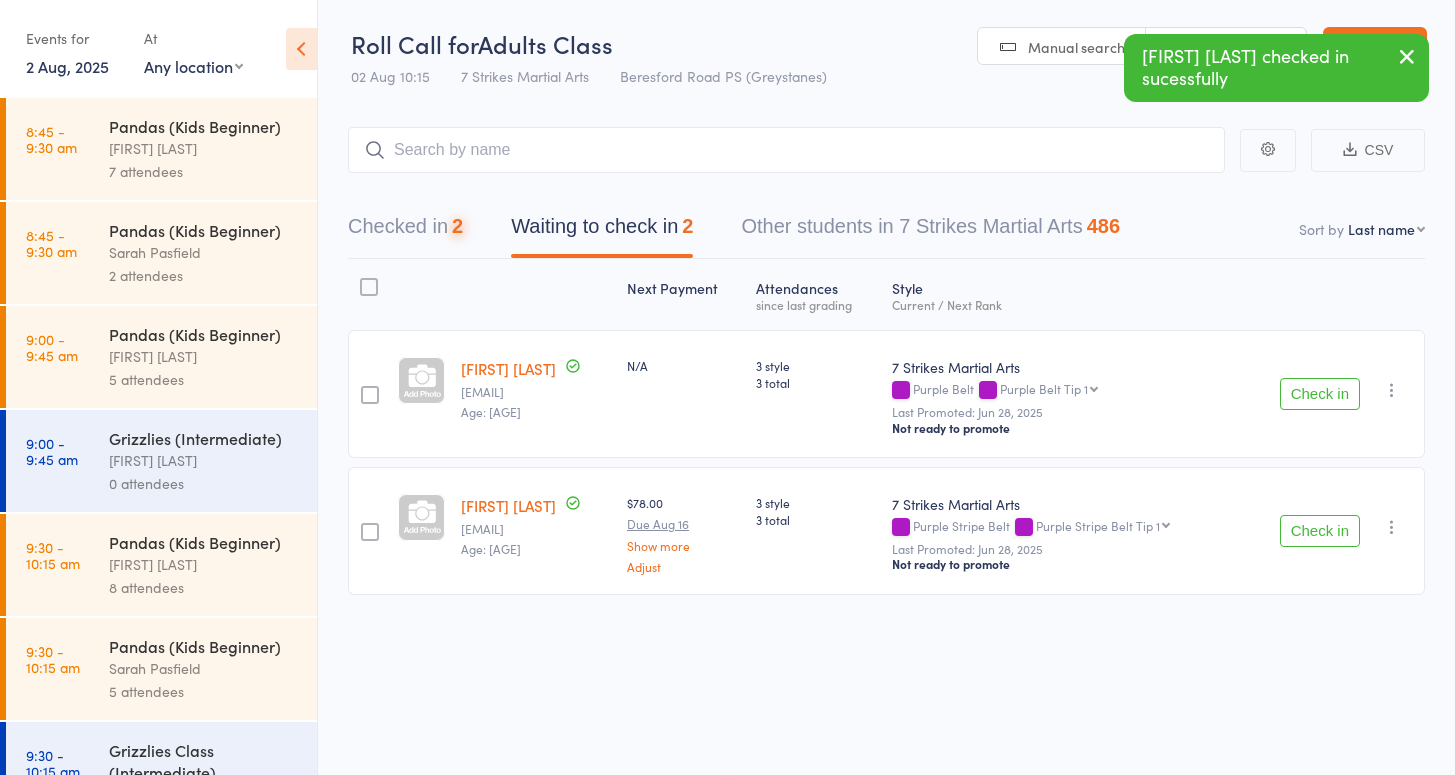 scroll, scrollTop: 13, scrollLeft: 0, axis: vertical 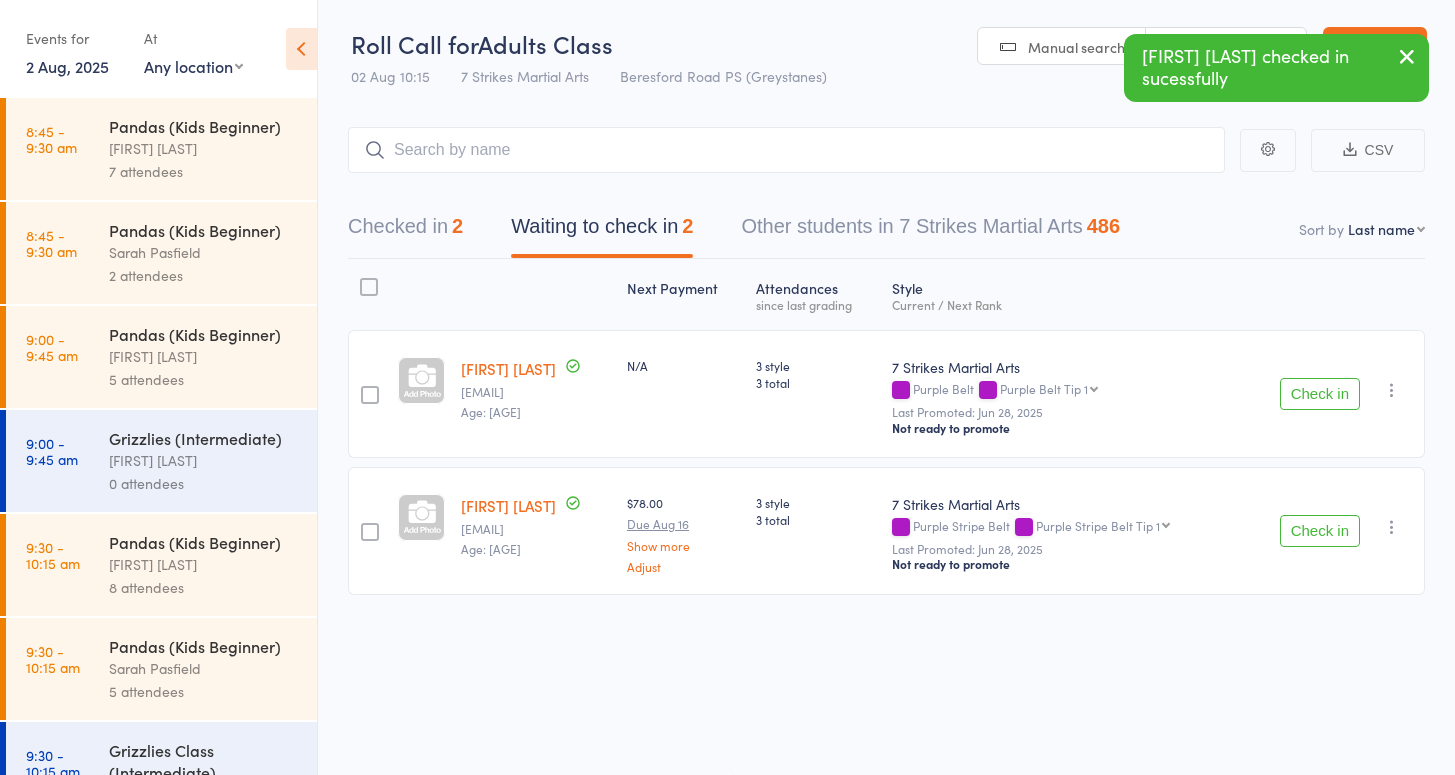 click on "Check in" at bounding box center [1320, 531] 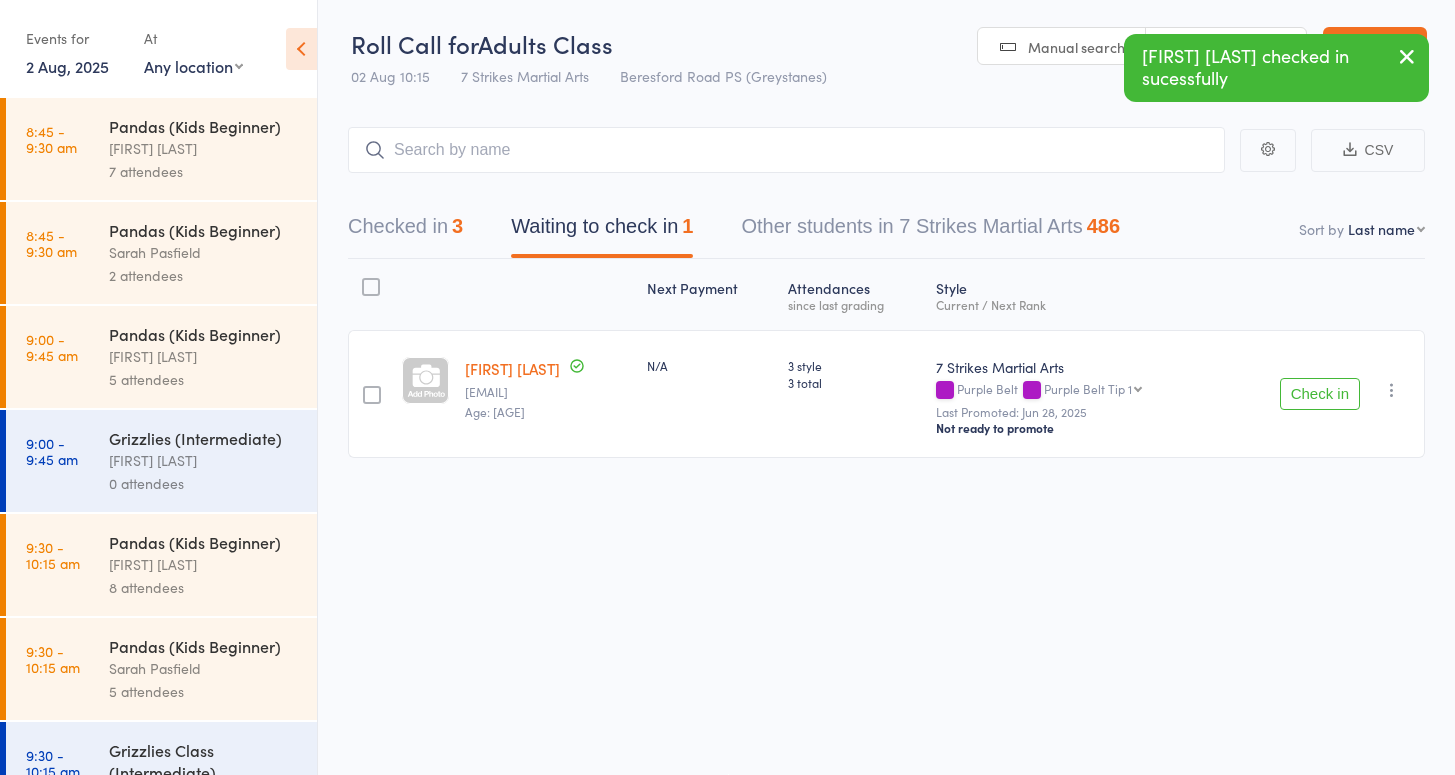 click on "Check in" at bounding box center (1320, 394) 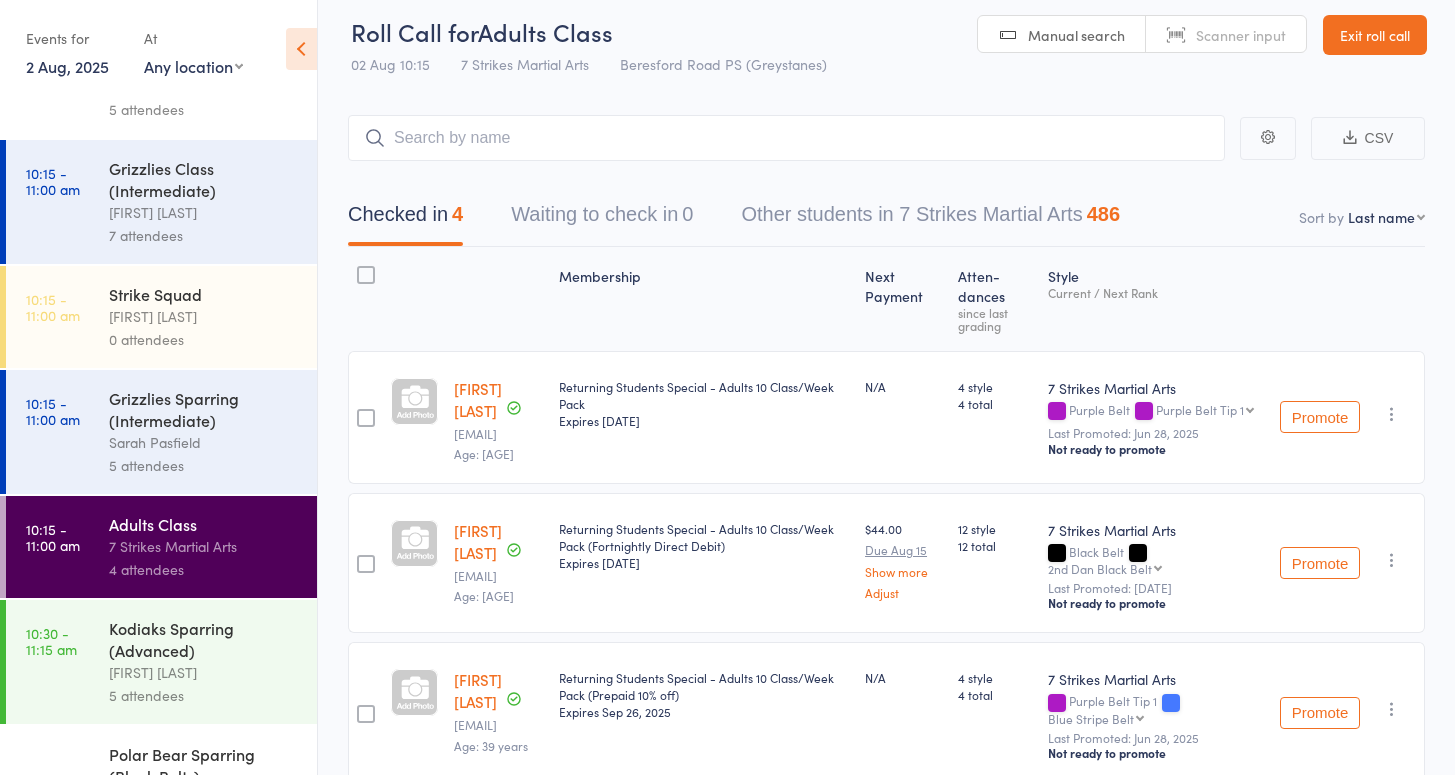 scroll, scrollTop: 1025, scrollLeft: 0, axis: vertical 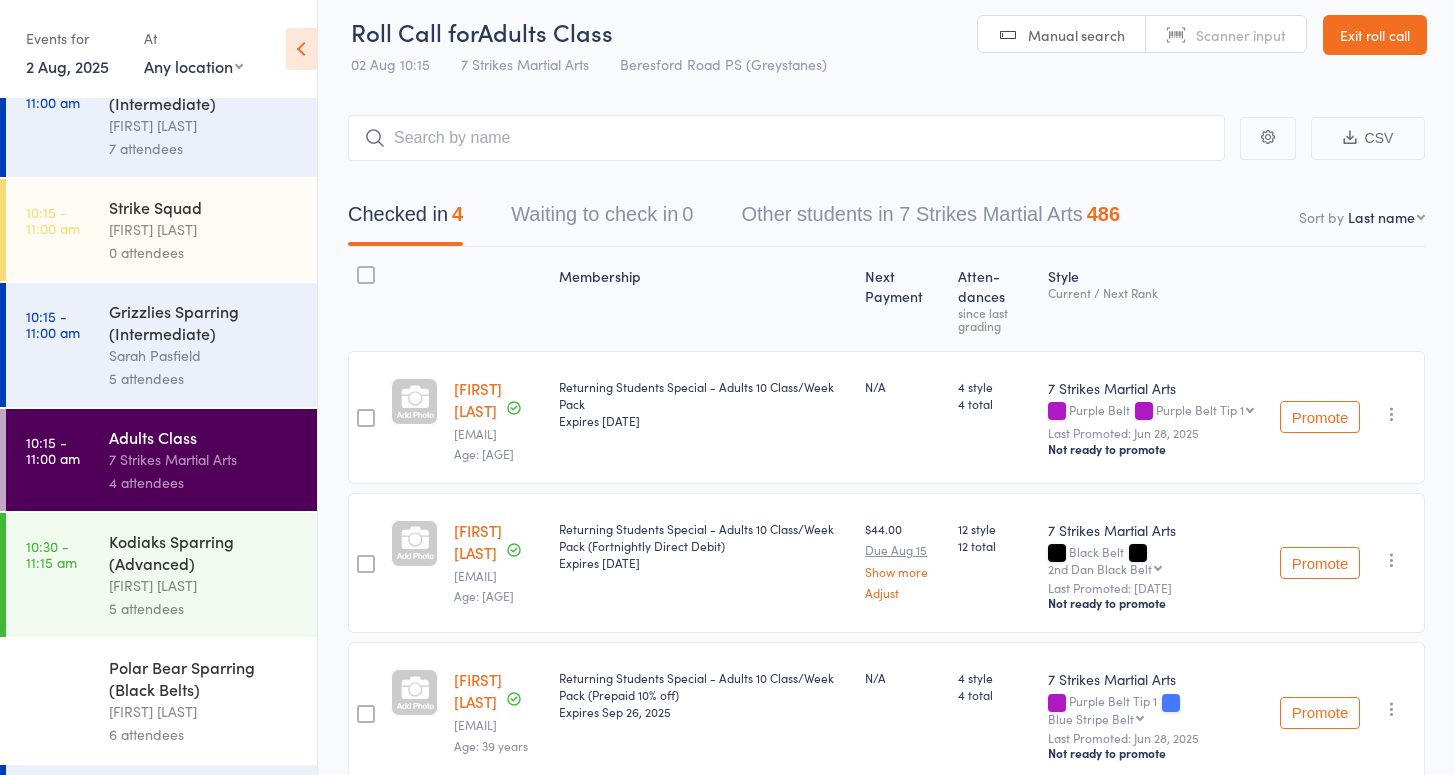 click on "Grizzlies Sparring (Intermediate)" at bounding box center (204, 322) 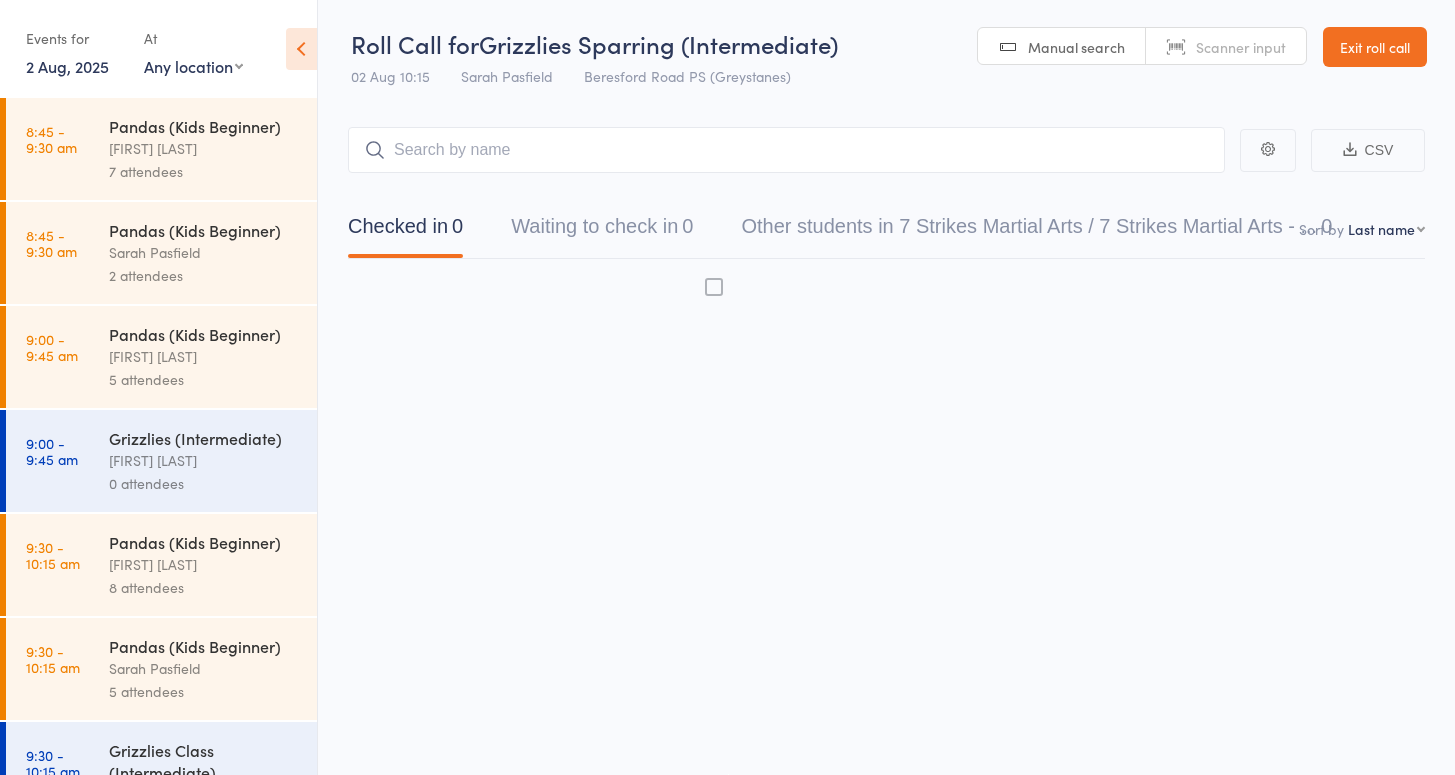 click on "8 attendees" at bounding box center [204, 587] 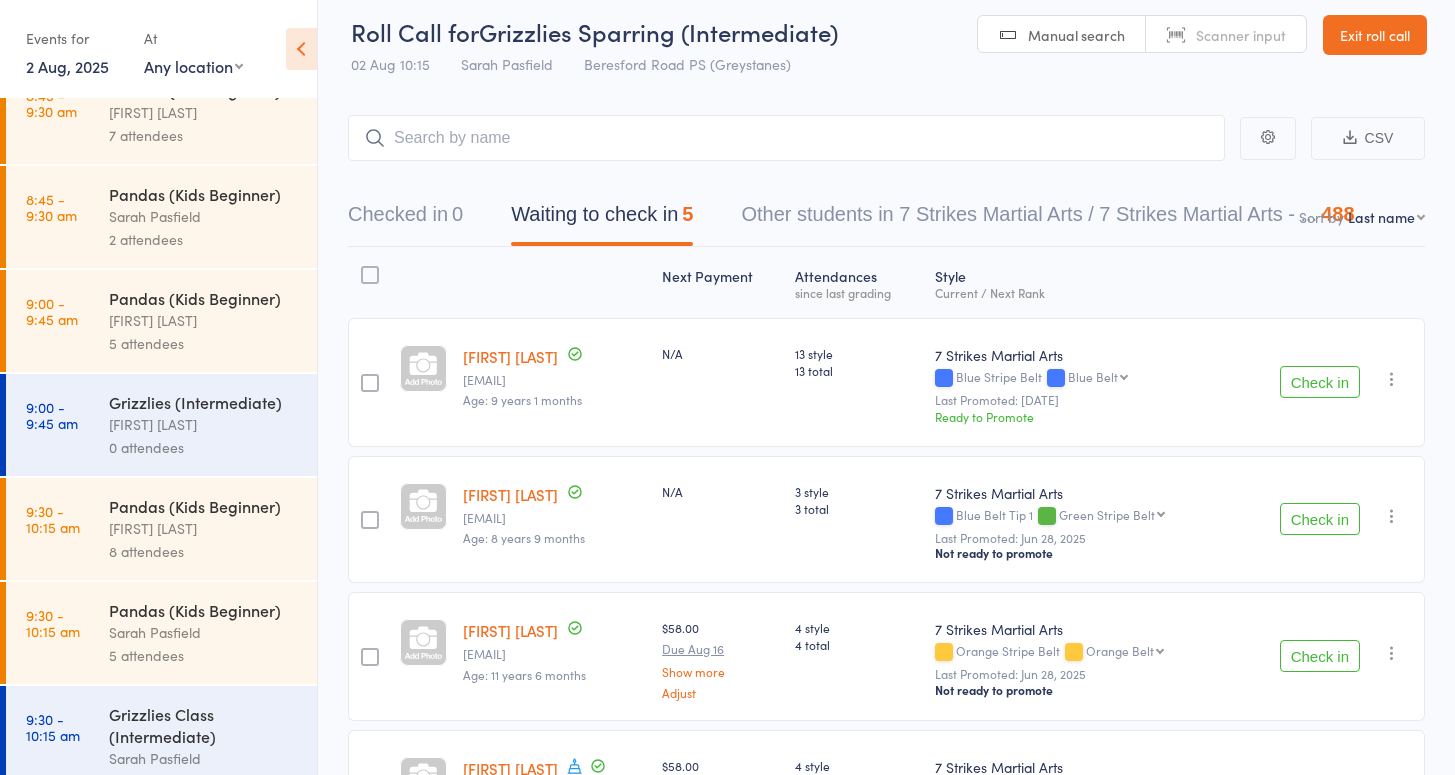 scroll, scrollTop: 303, scrollLeft: 0, axis: vertical 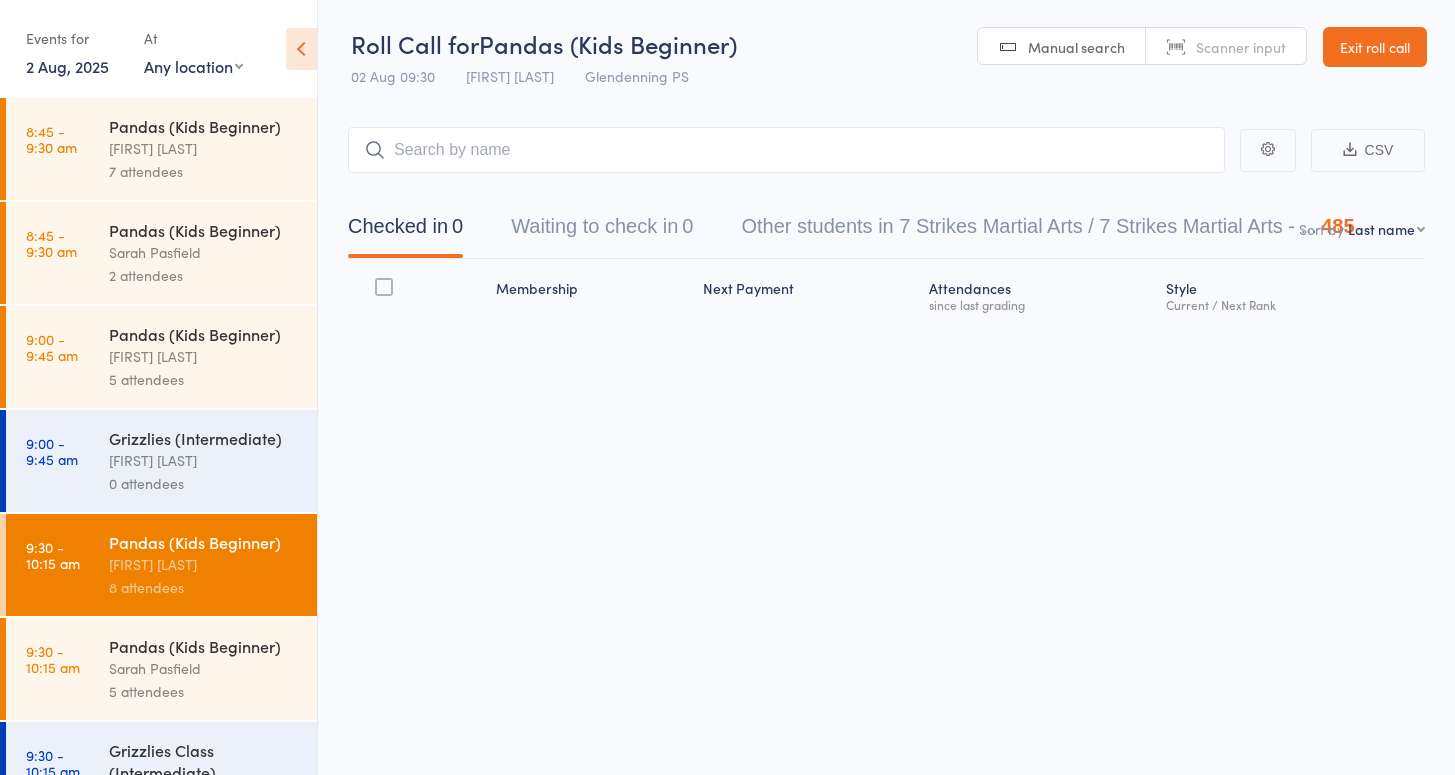 click on "8 attendees" at bounding box center [204, 587] 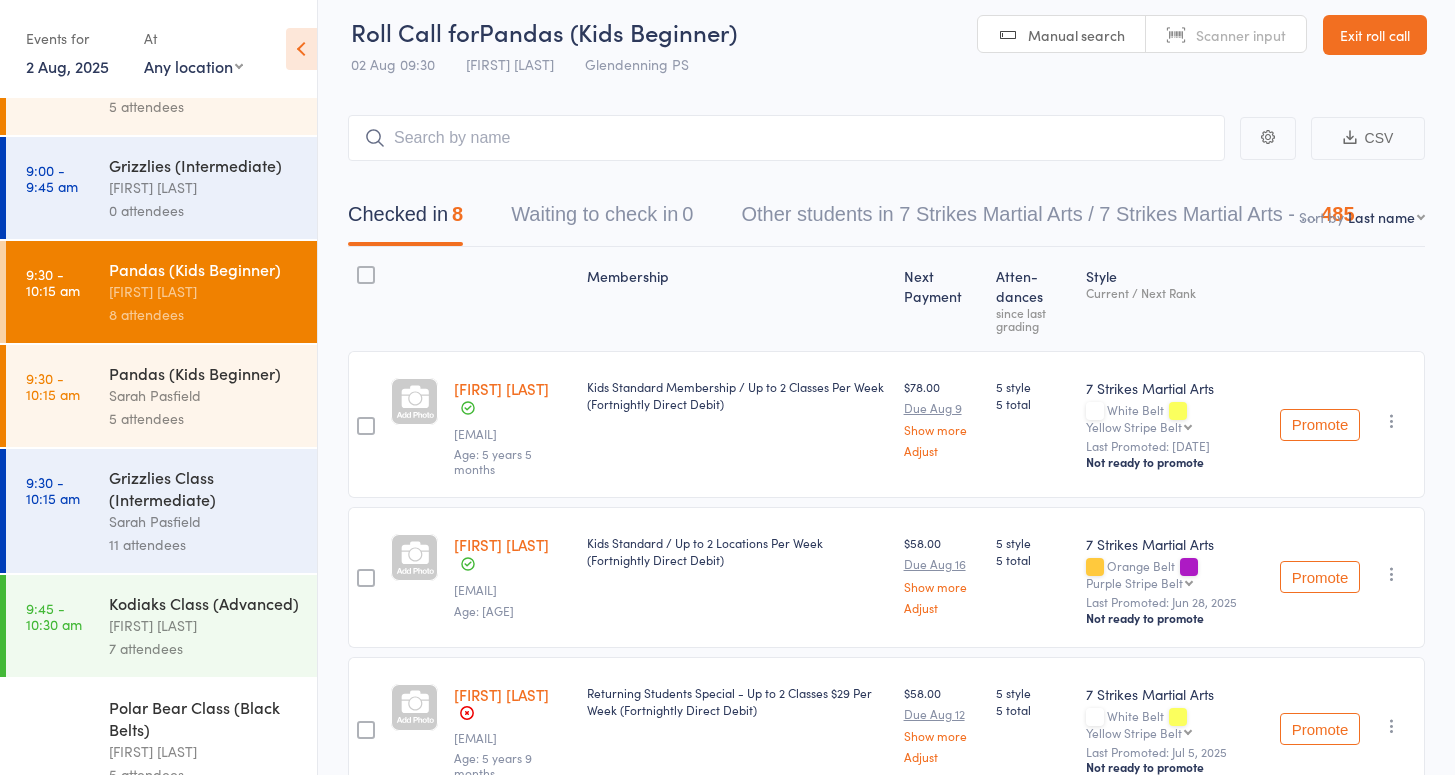 scroll, scrollTop: 300, scrollLeft: 0, axis: vertical 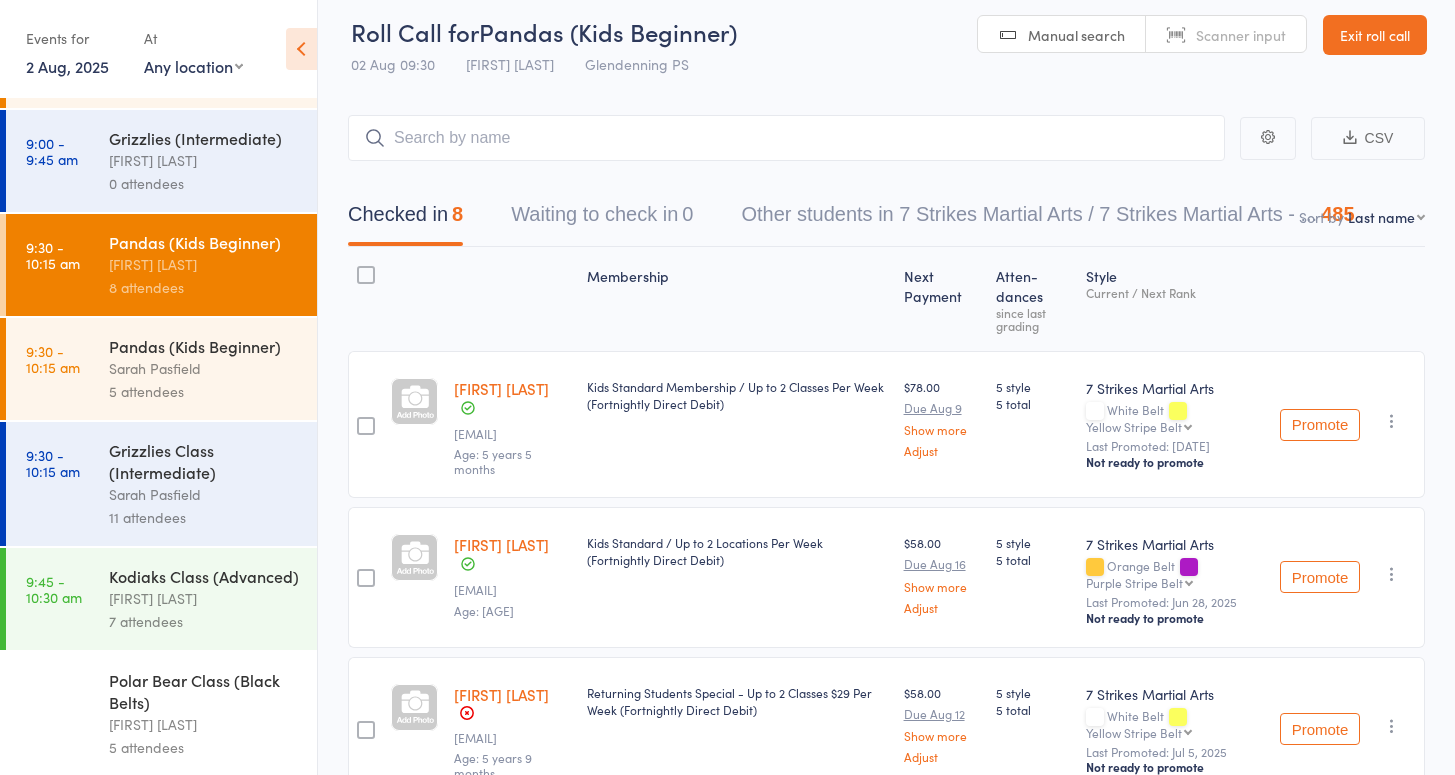 click on "11 attendees" at bounding box center [204, 517] 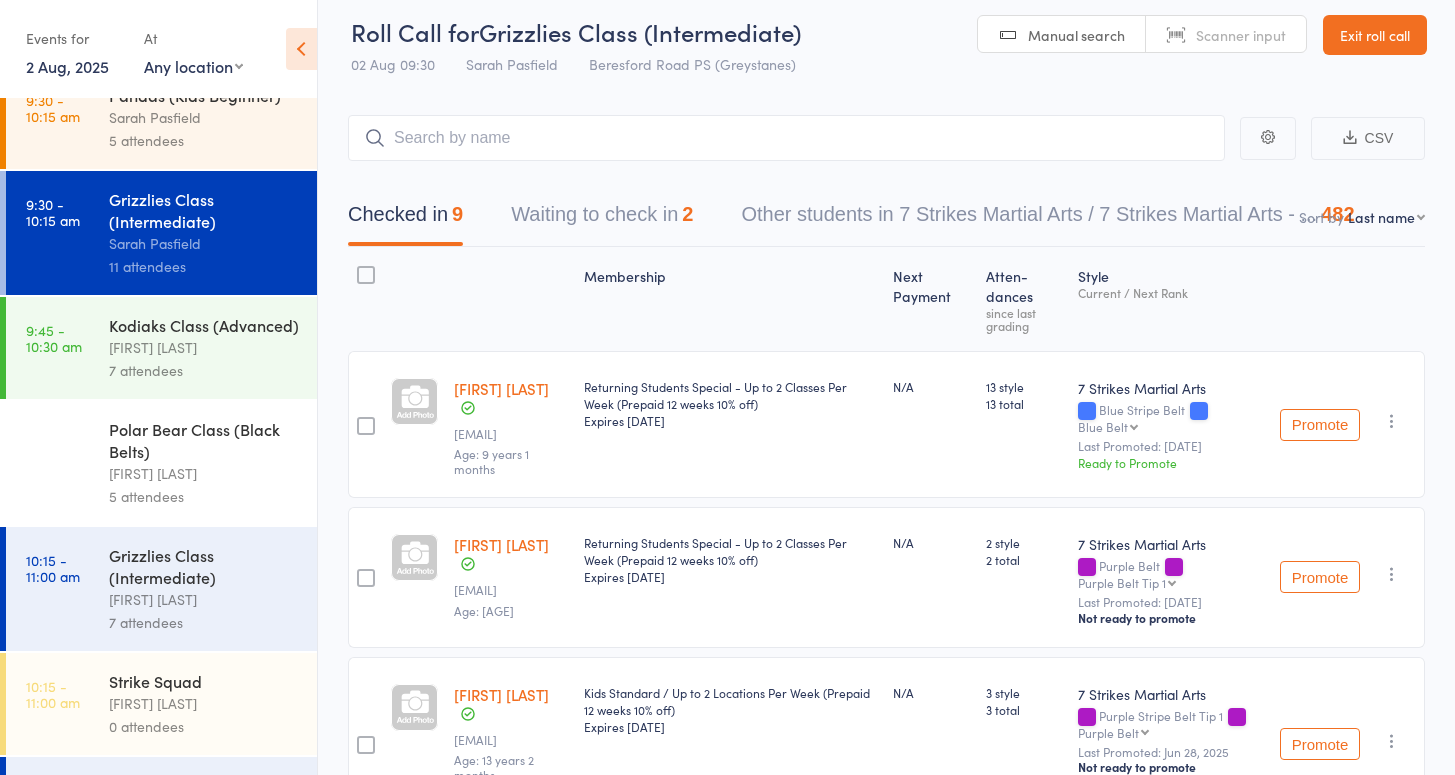 scroll, scrollTop: 587, scrollLeft: 0, axis: vertical 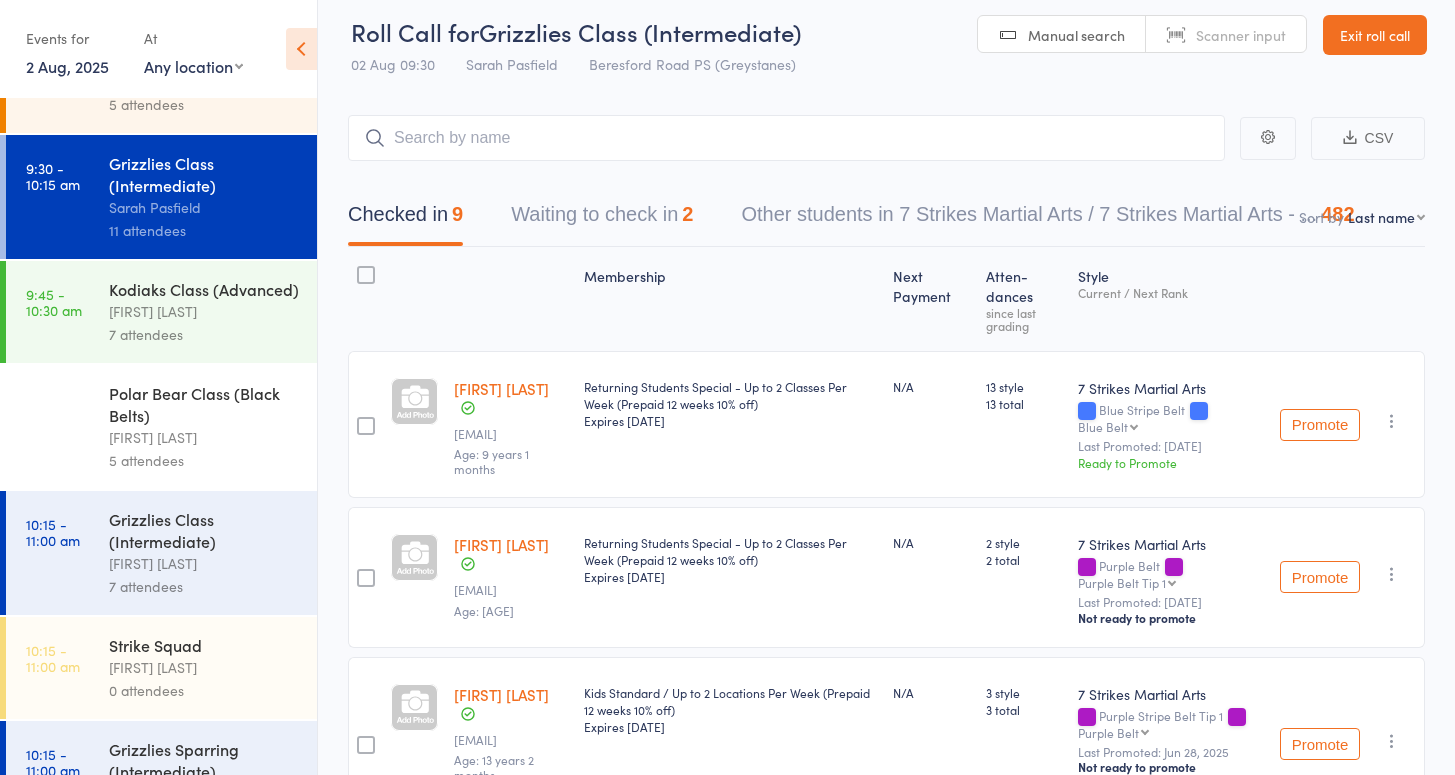 select on "3" 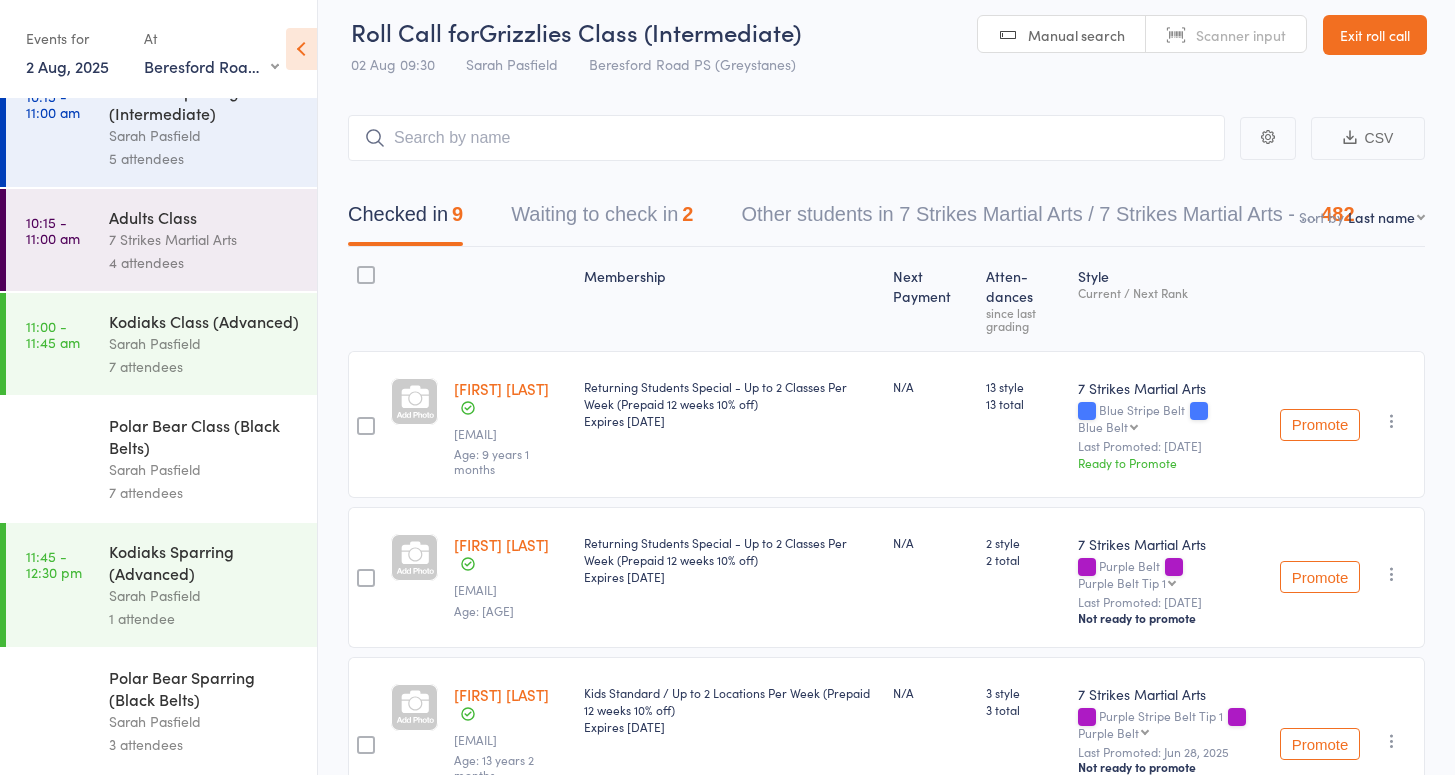 scroll, scrollTop: 391, scrollLeft: 0, axis: vertical 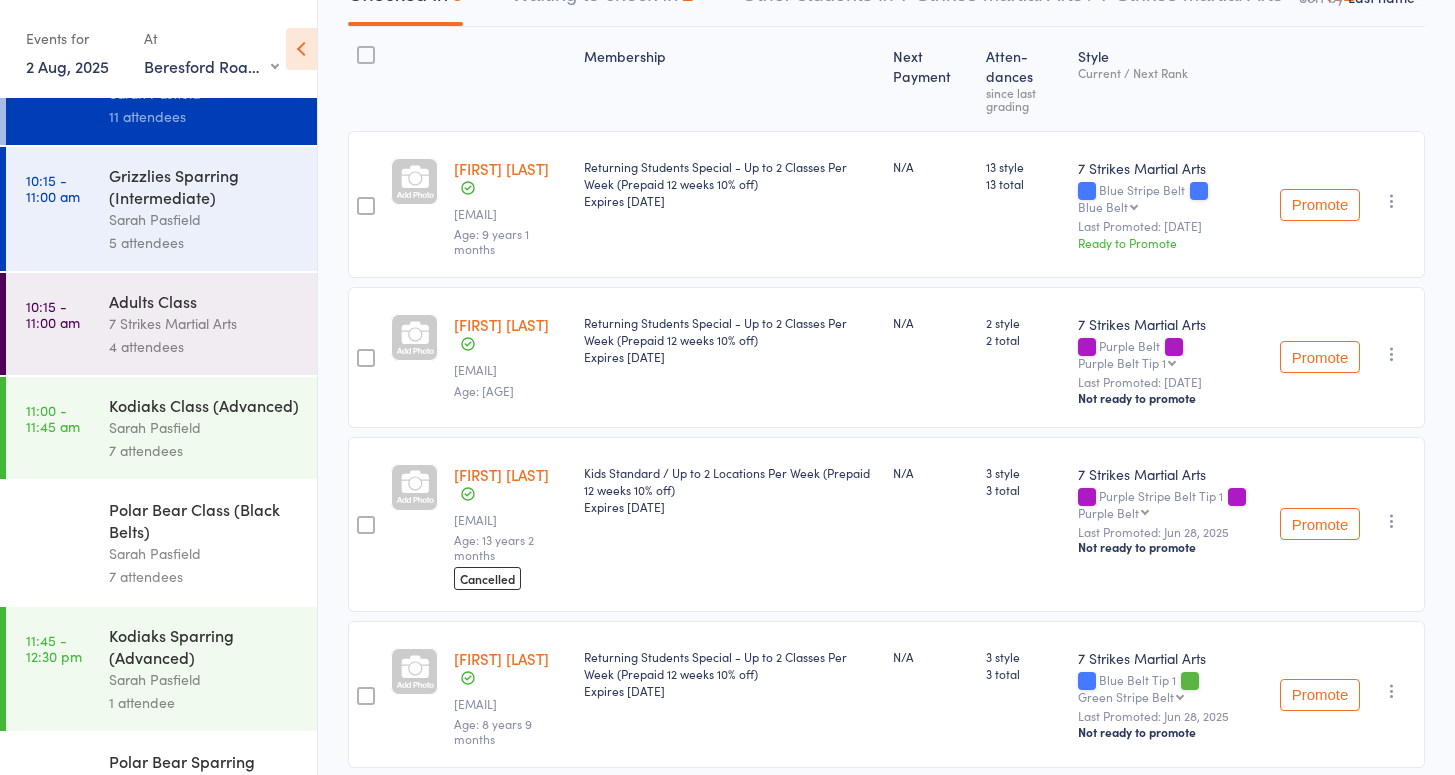 click on "Kodiaks Class (Advanced)" at bounding box center [204, 405] 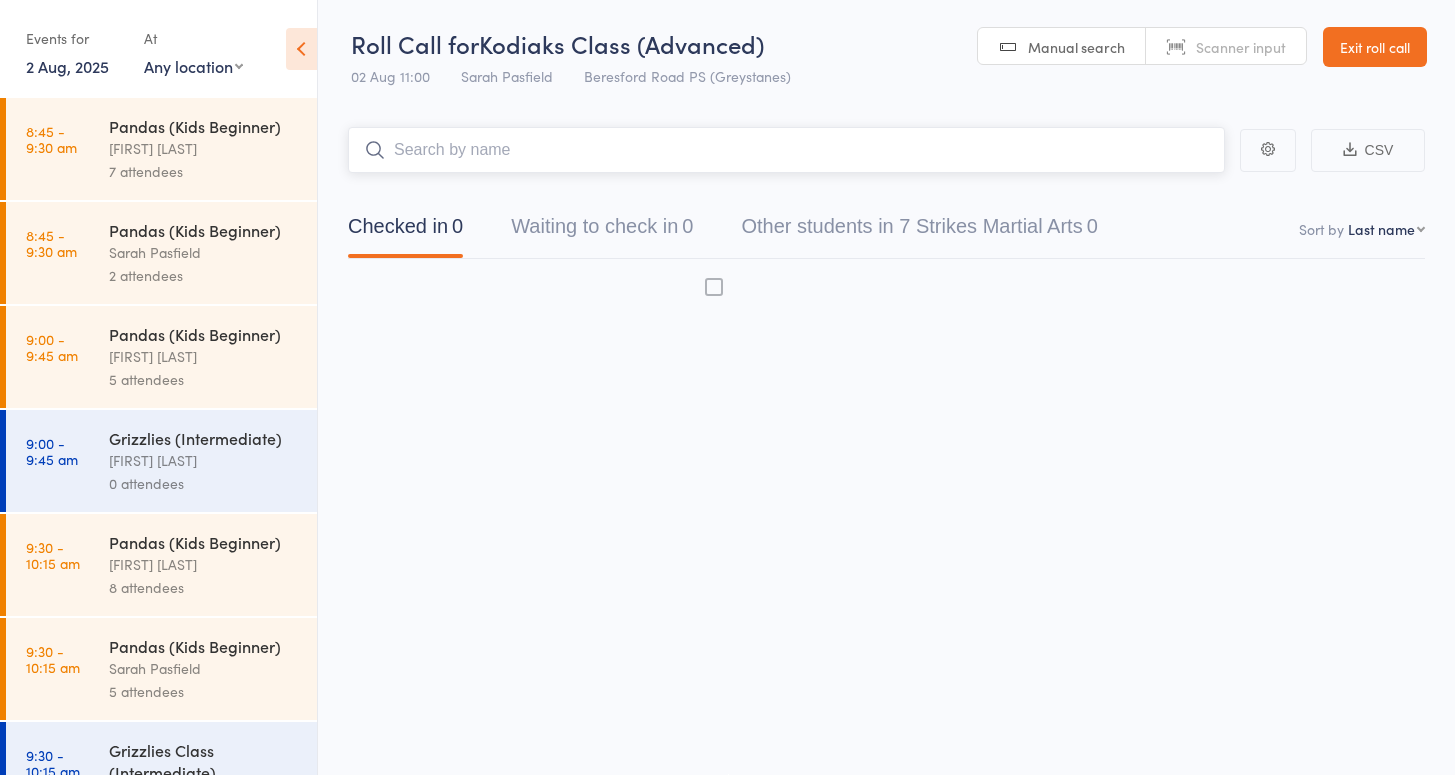 scroll, scrollTop: 13, scrollLeft: 0, axis: vertical 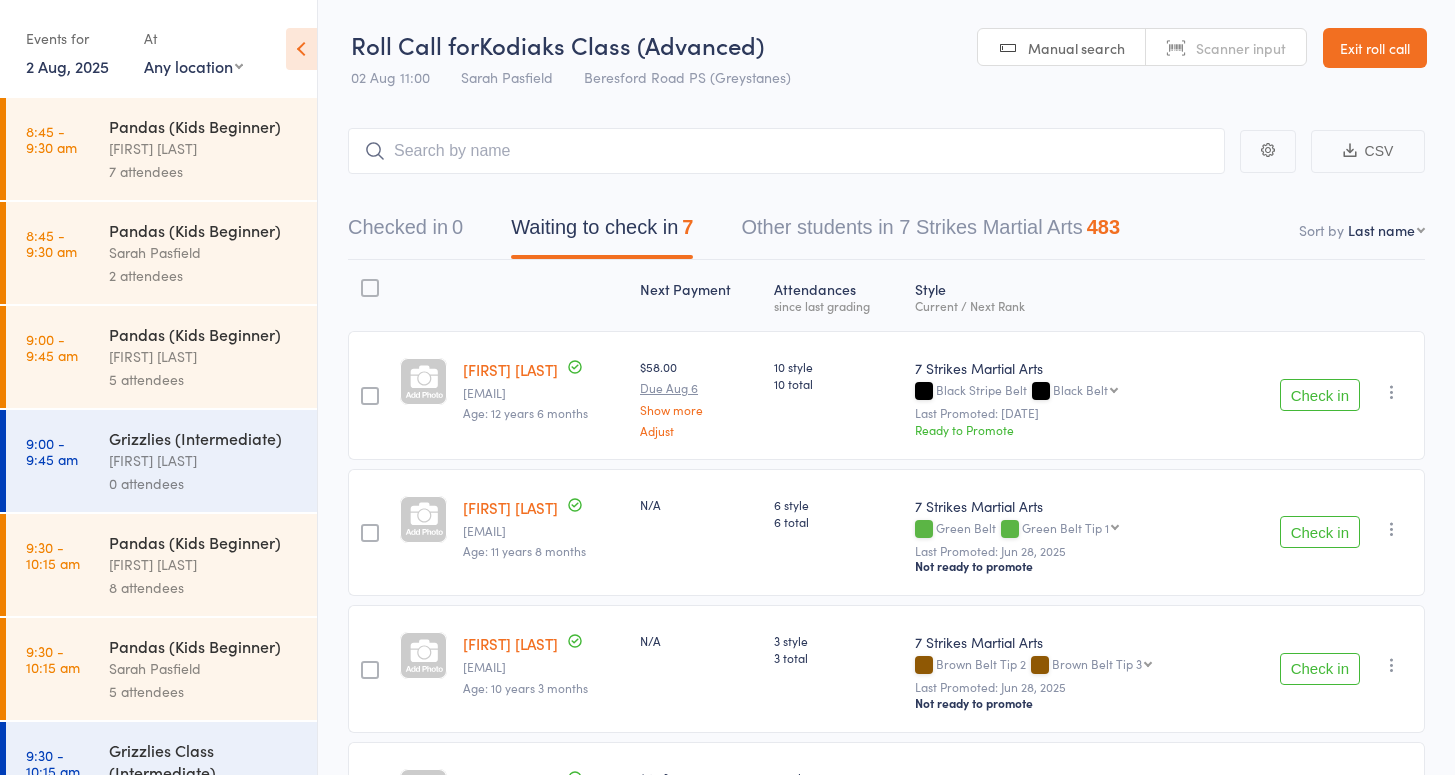 select on "3" 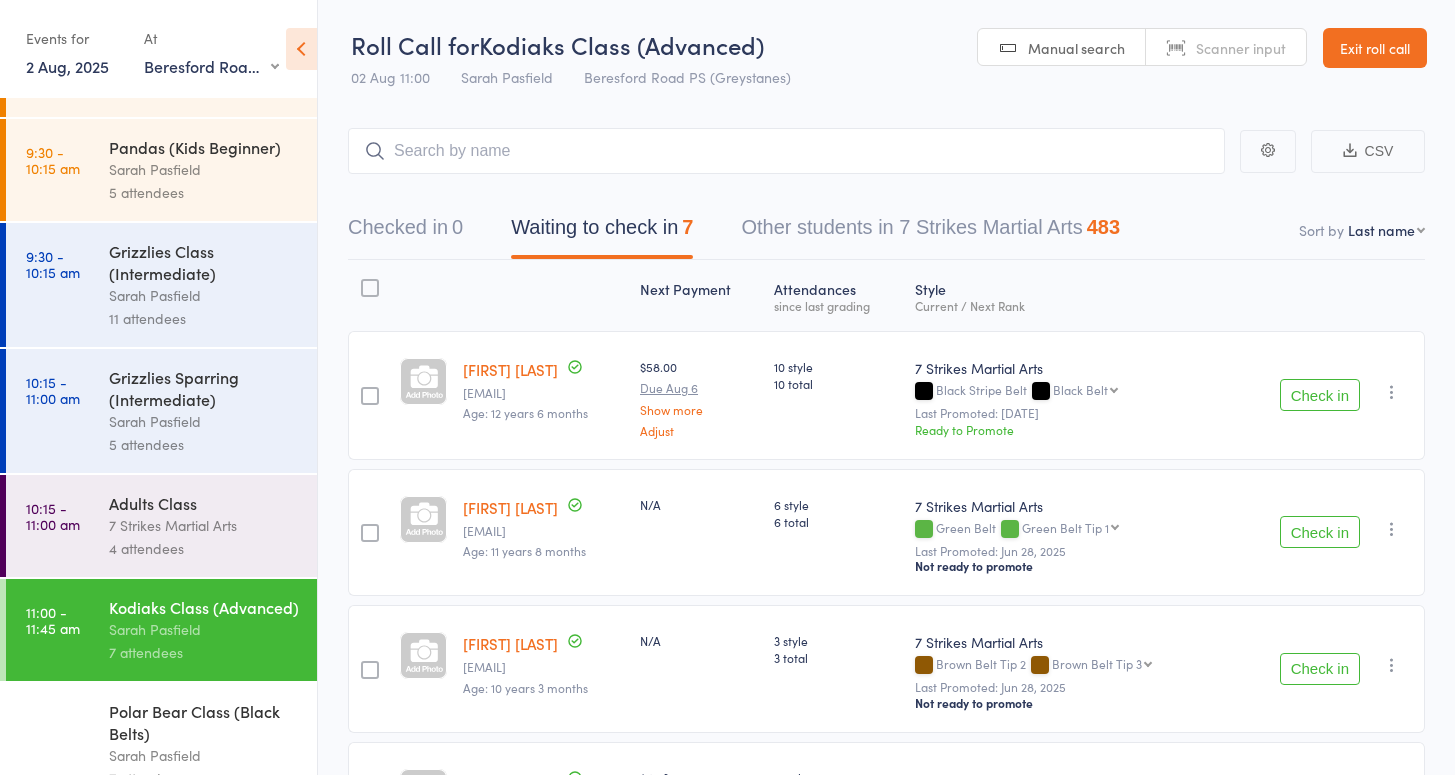 scroll, scrollTop: 98, scrollLeft: 0, axis: vertical 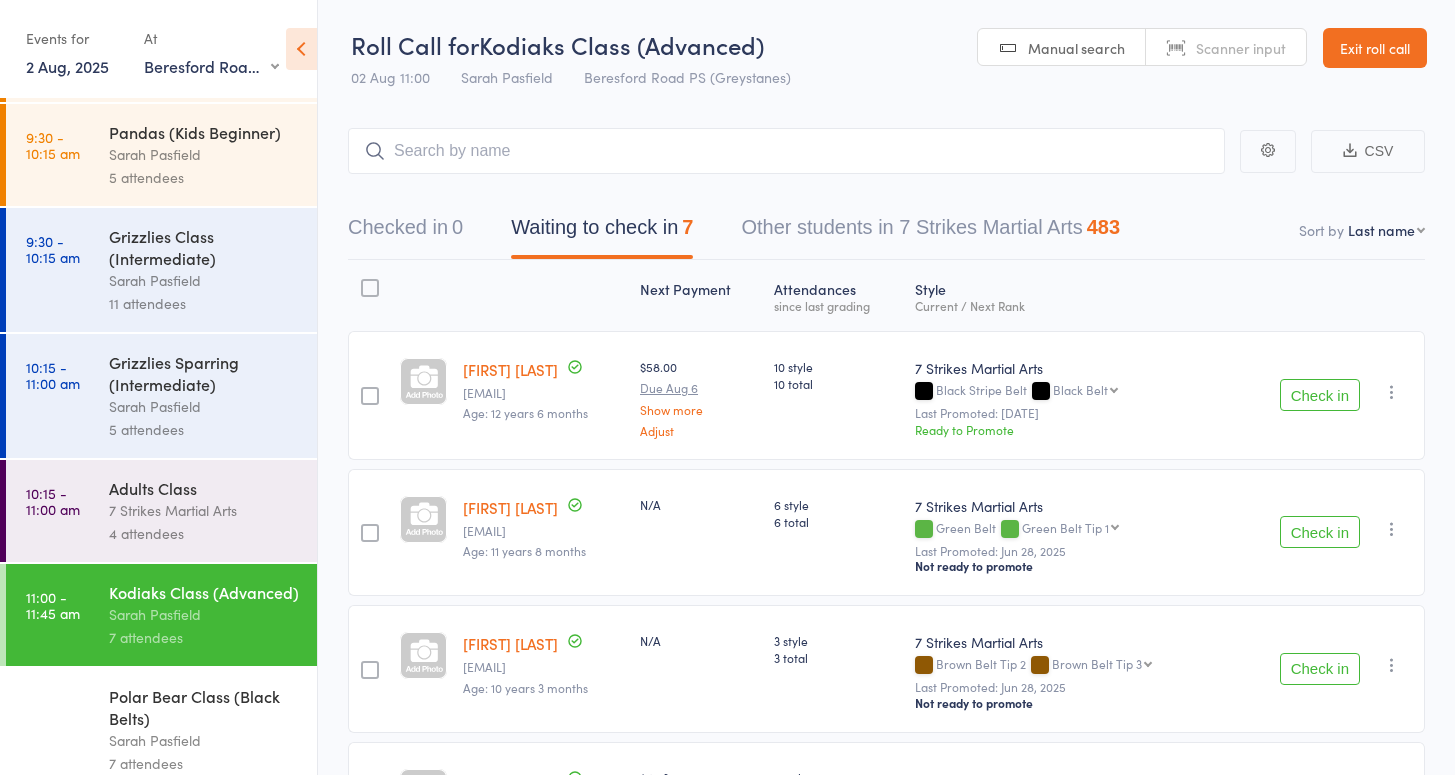 click on "Sarah Pasfield" at bounding box center [204, 406] 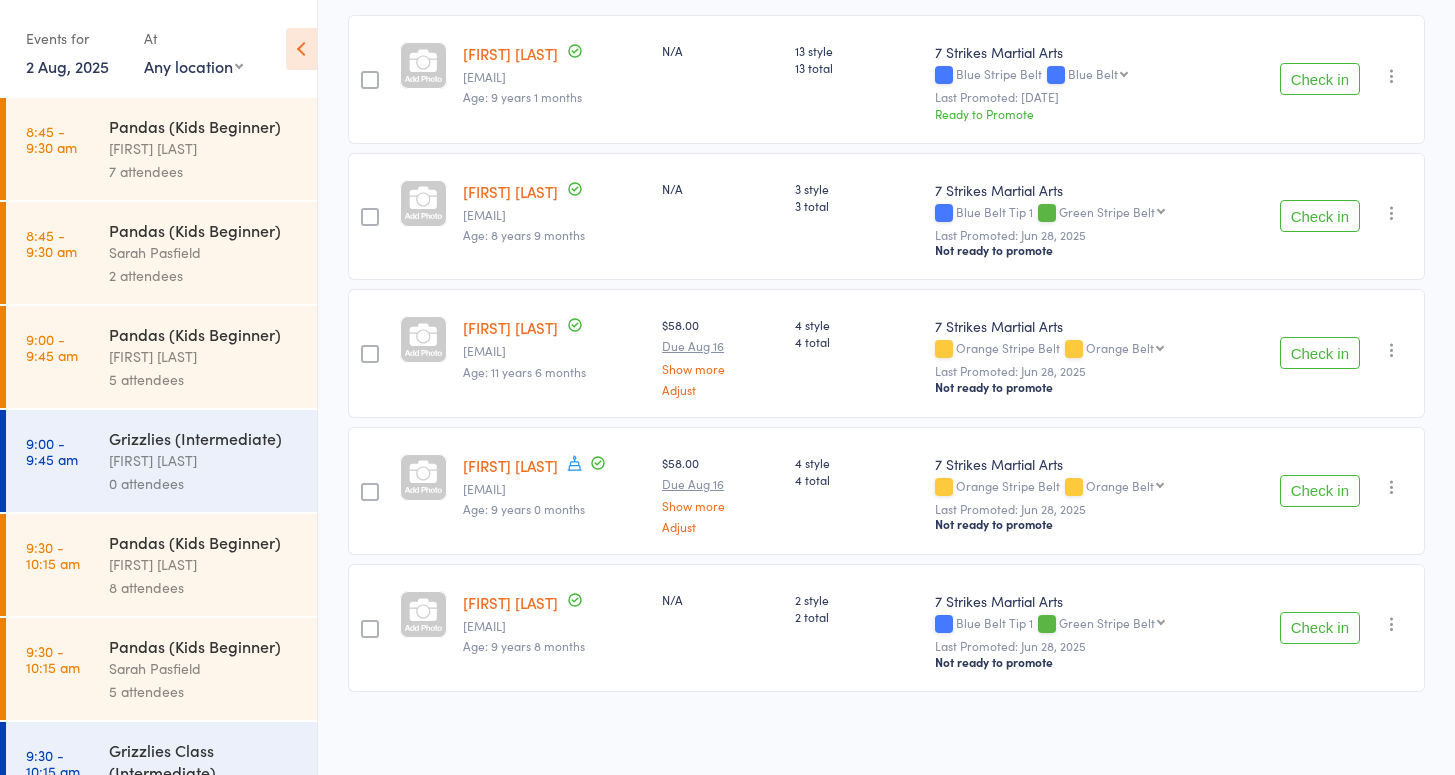 scroll, scrollTop: 317, scrollLeft: 0, axis: vertical 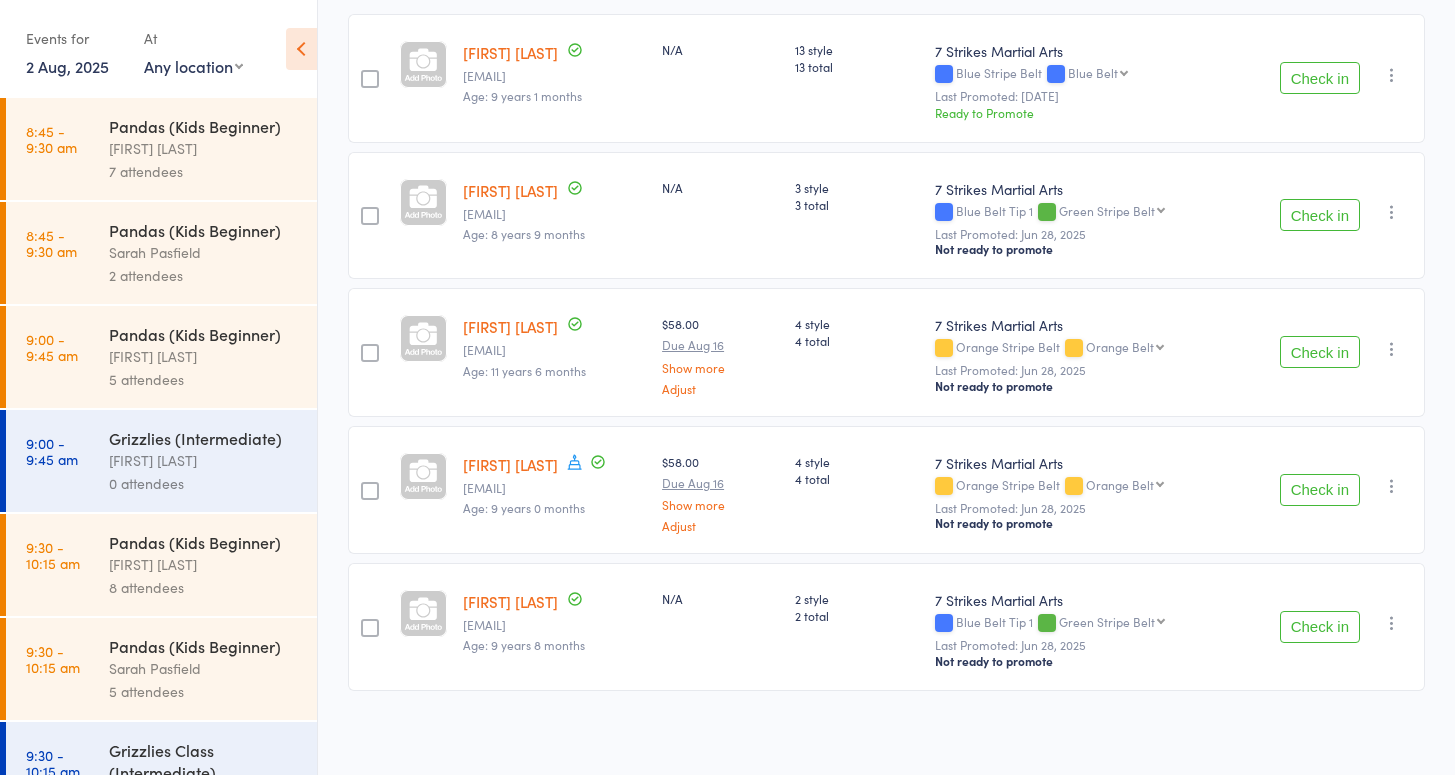 click on "Check in" at bounding box center (1320, 352) 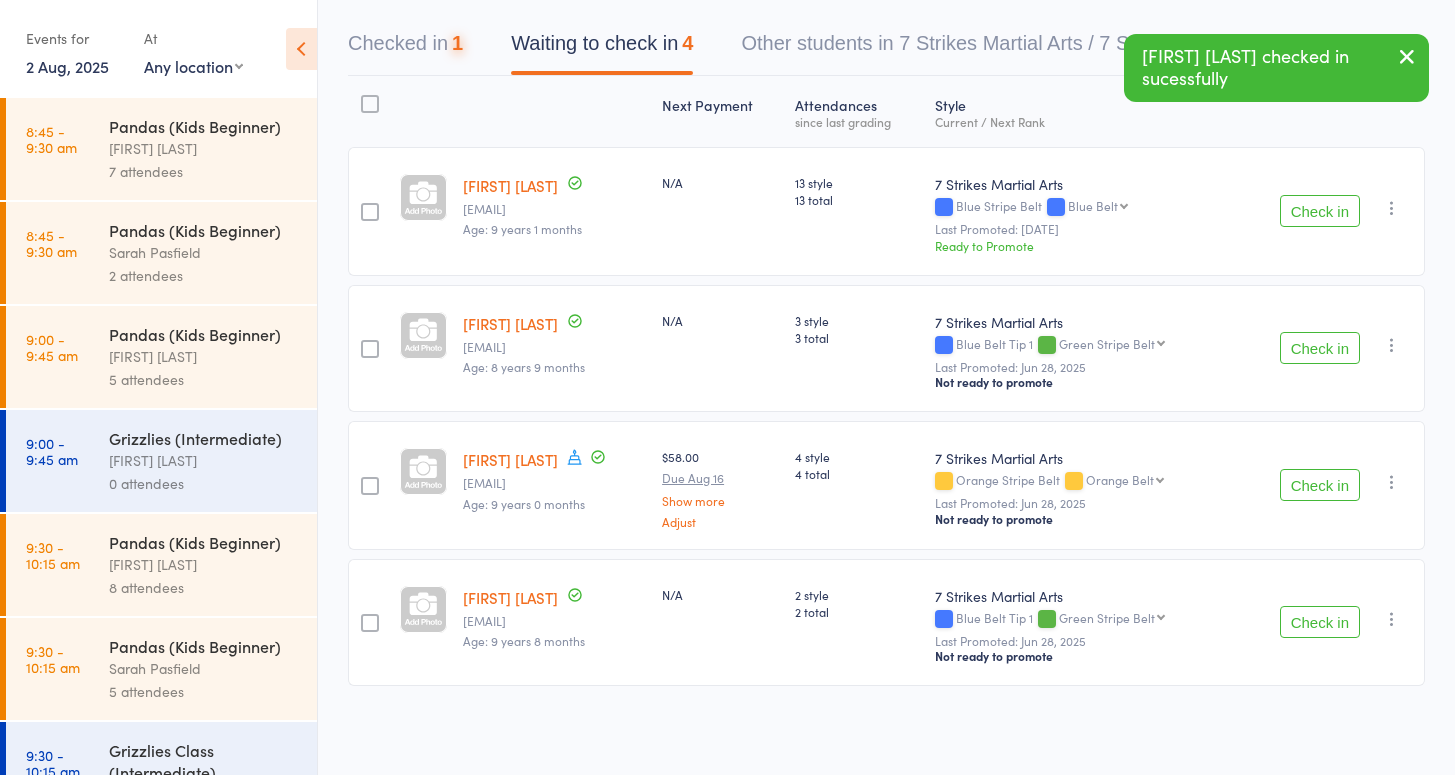 click on "Check in" at bounding box center [1320, 348] 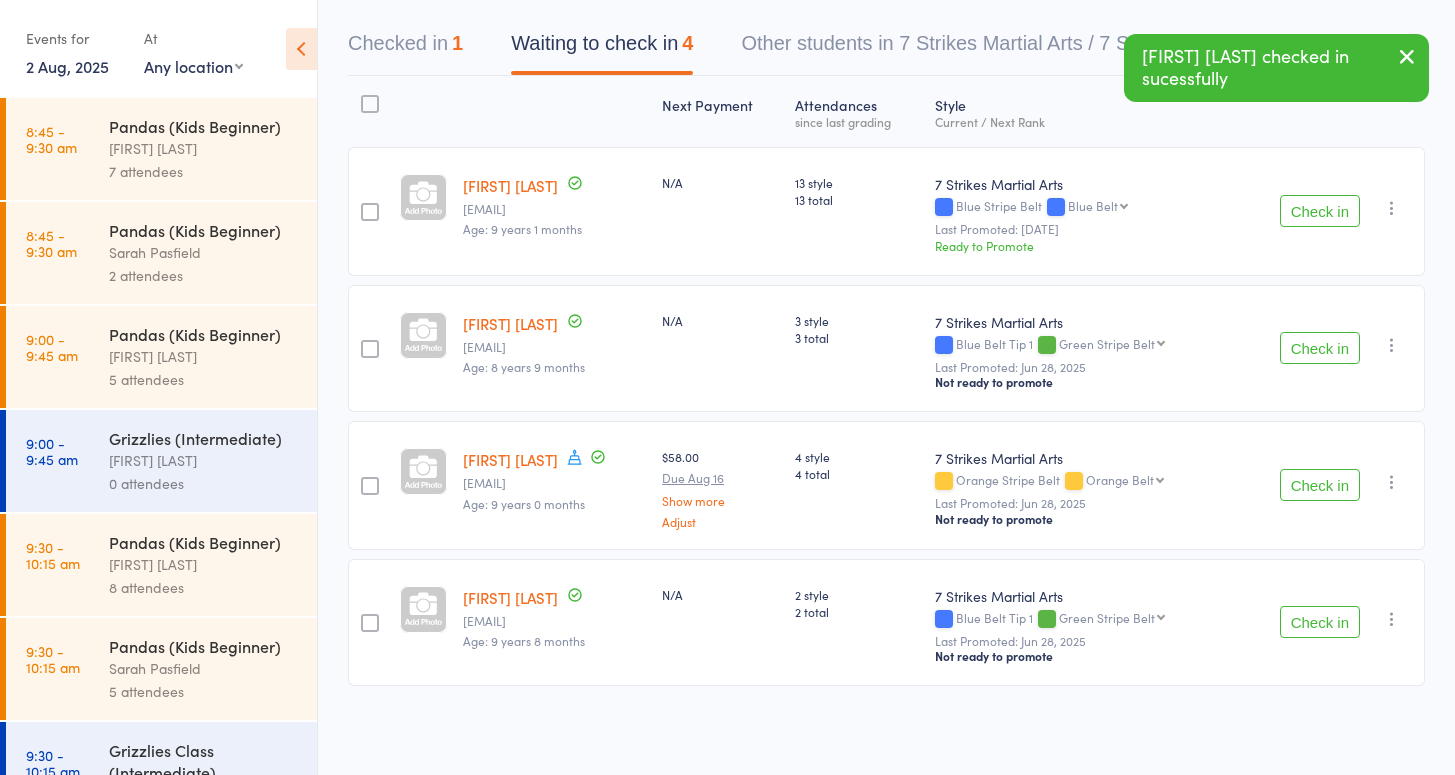scroll, scrollTop: 48, scrollLeft: 0, axis: vertical 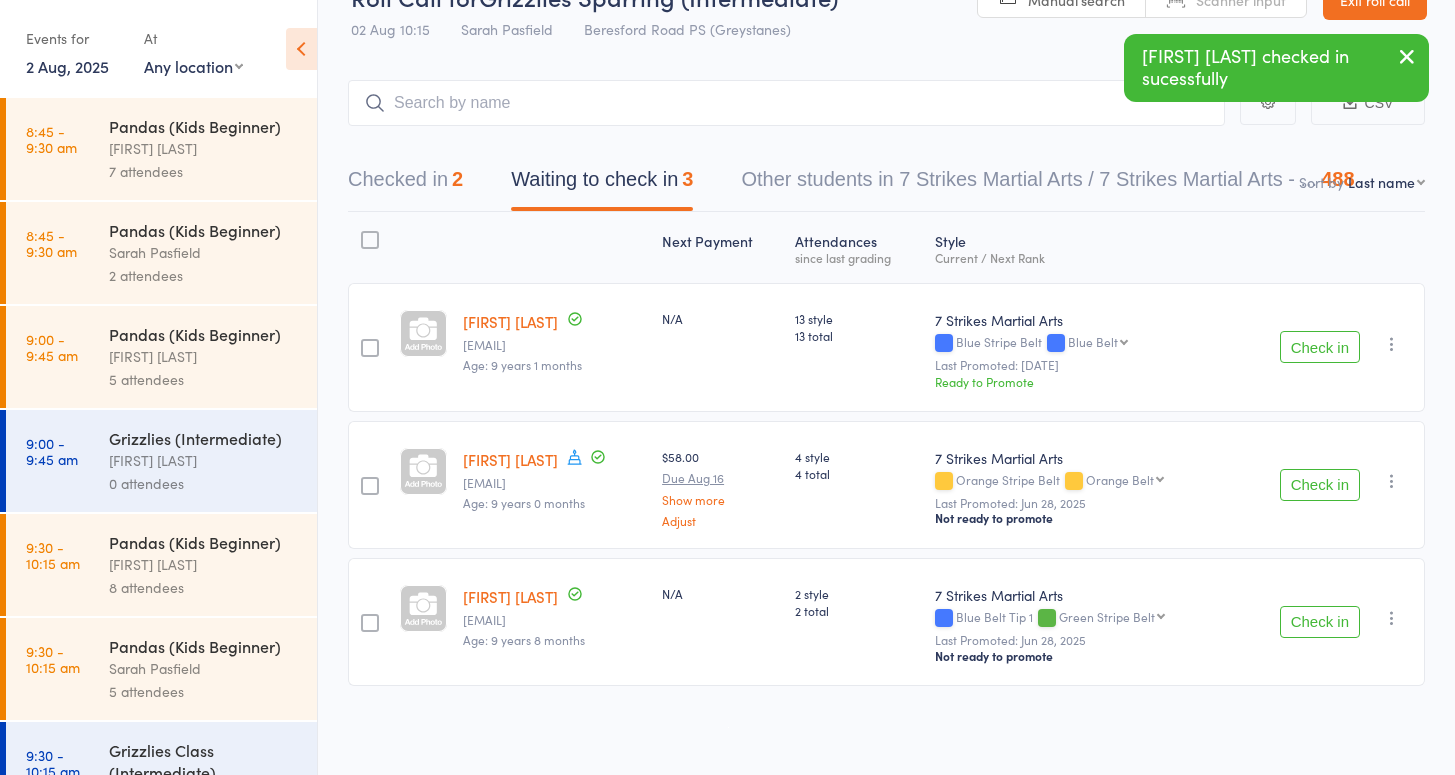 click on "Check in" at bounding box center [1320, 485] 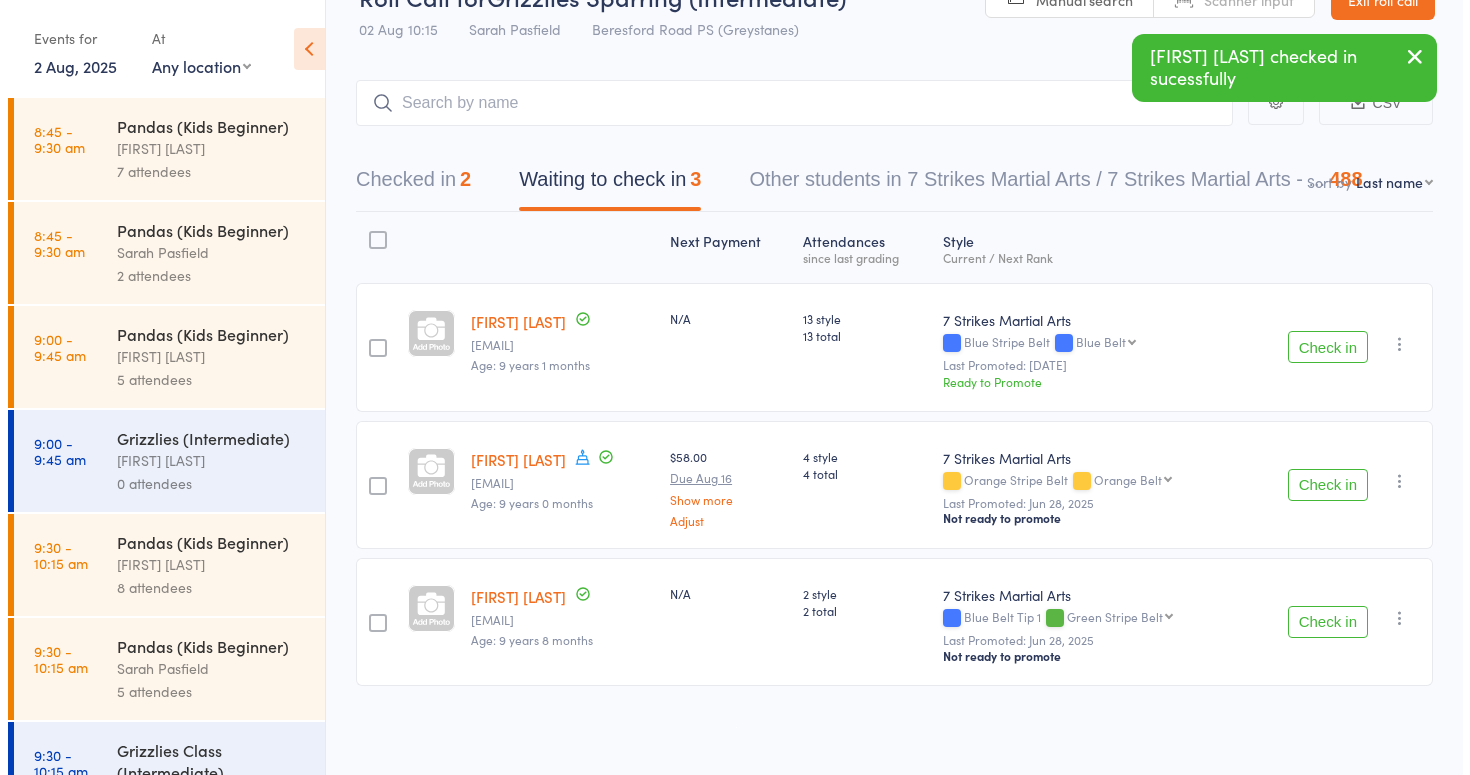 scroll, scrollTop: 13, scrollLeft: 0, axis: vertical 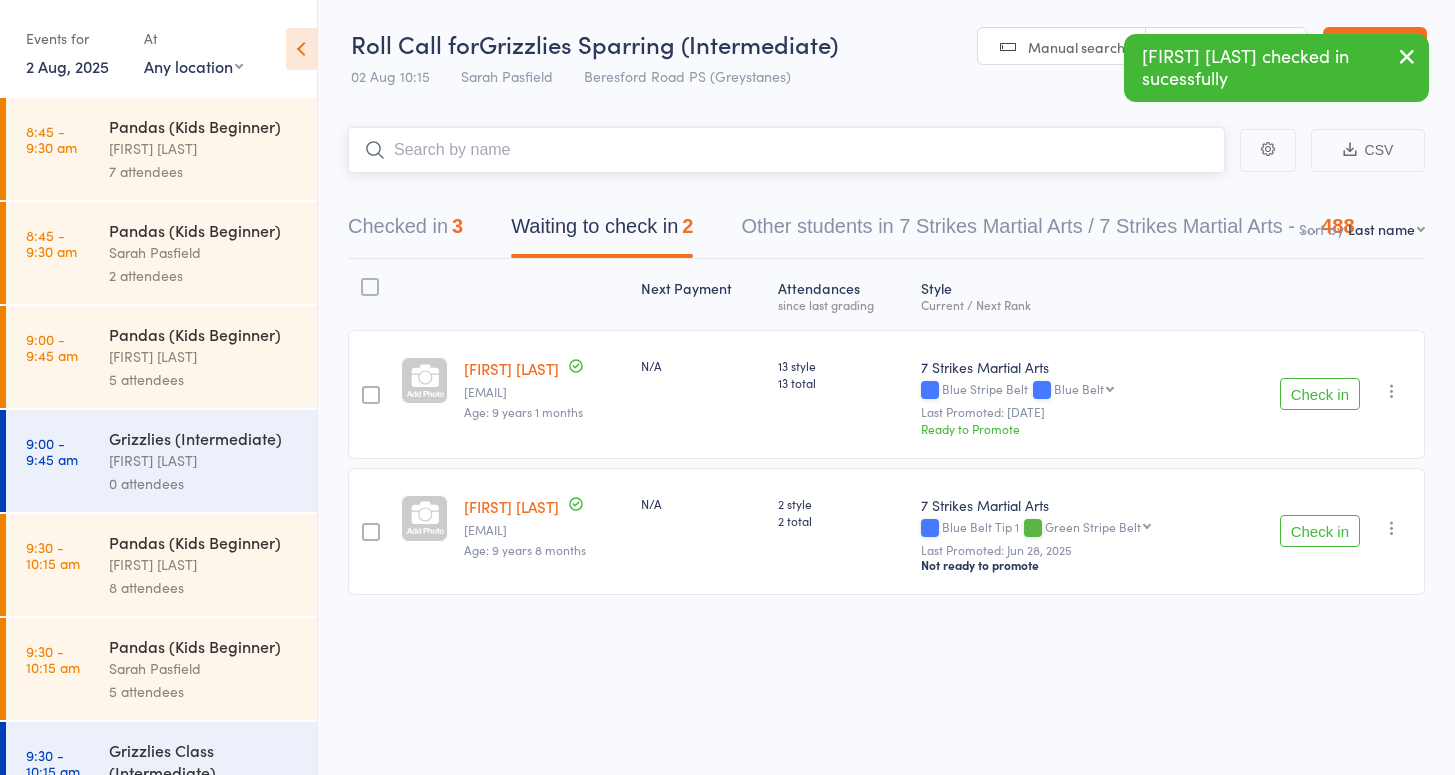 click at bounding box center [786, 150] 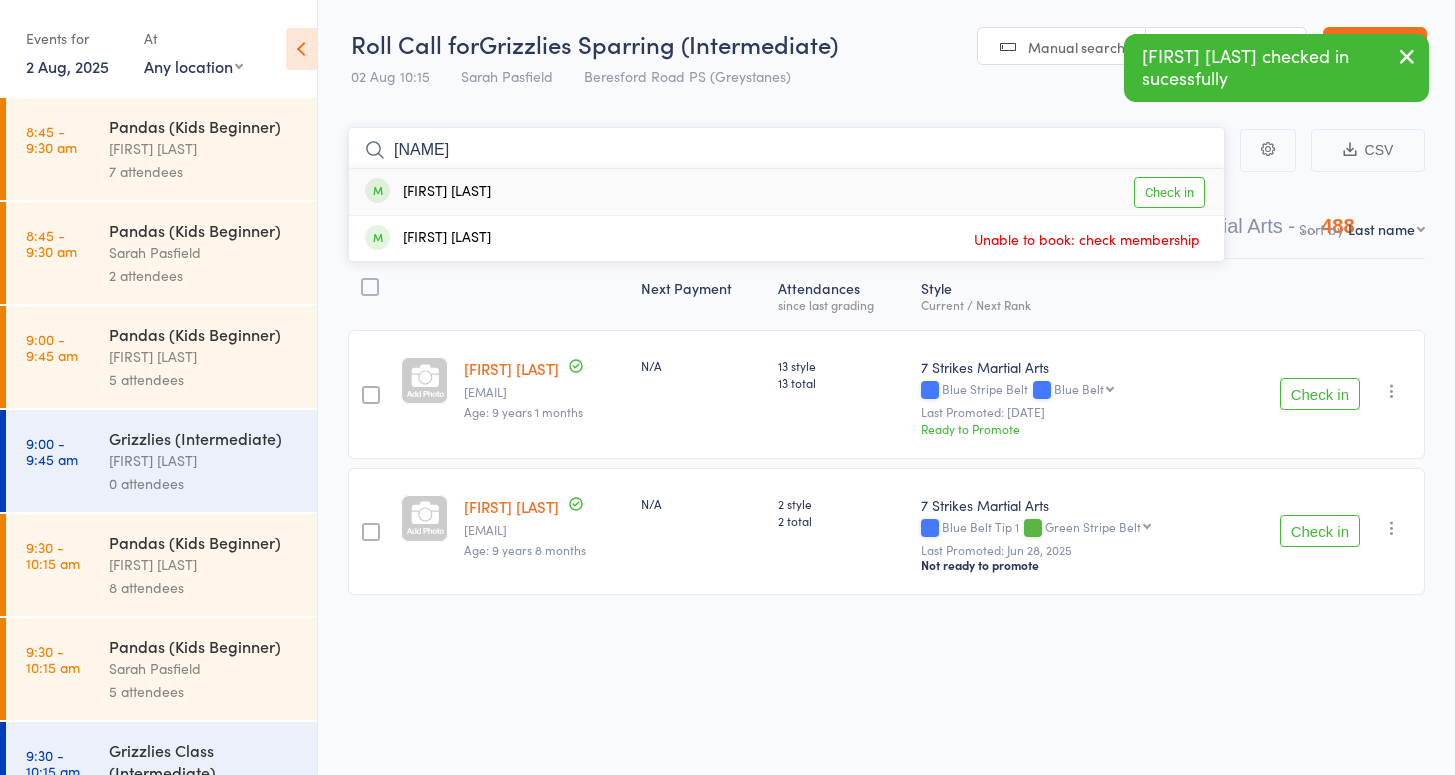 type on "hemil" 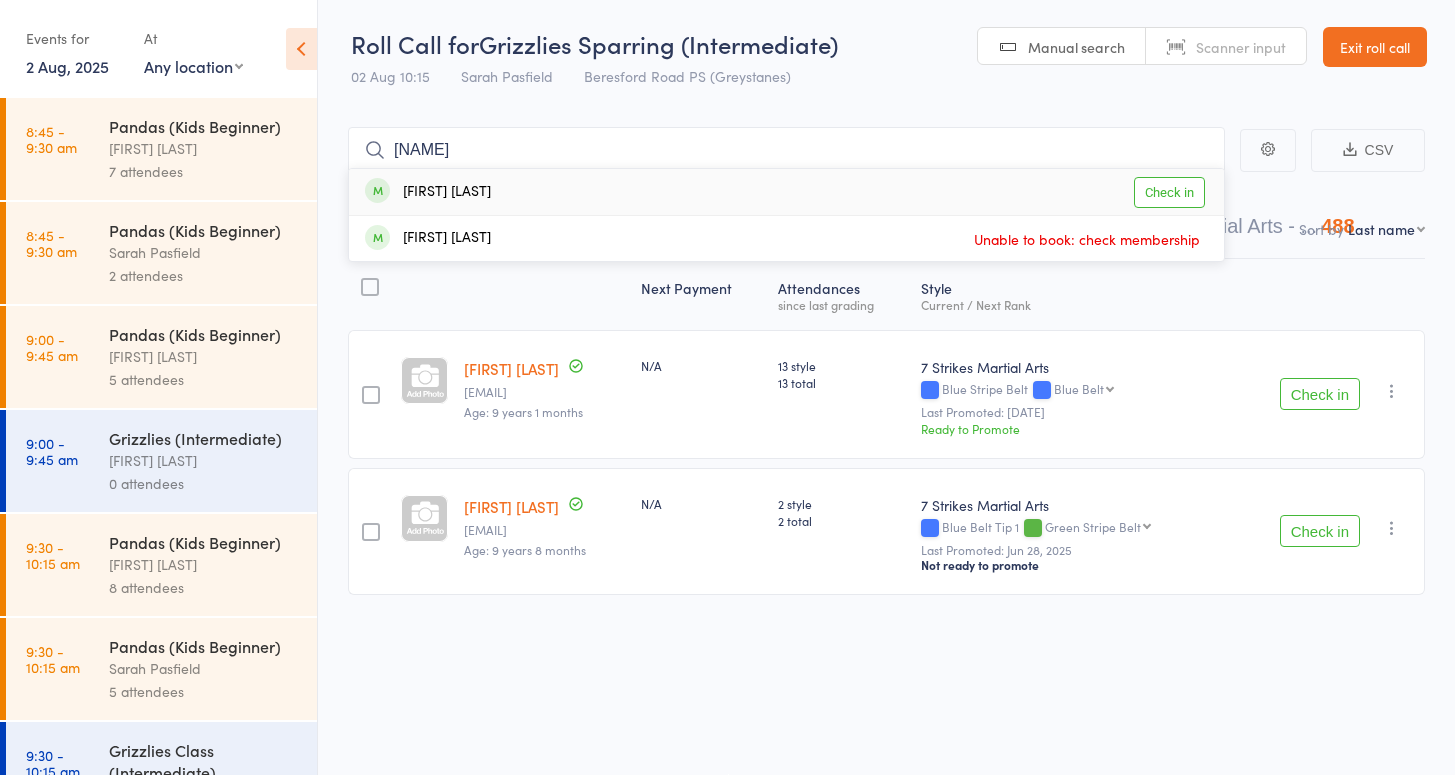 click on "Check in" at bounding box center (1169, 192) 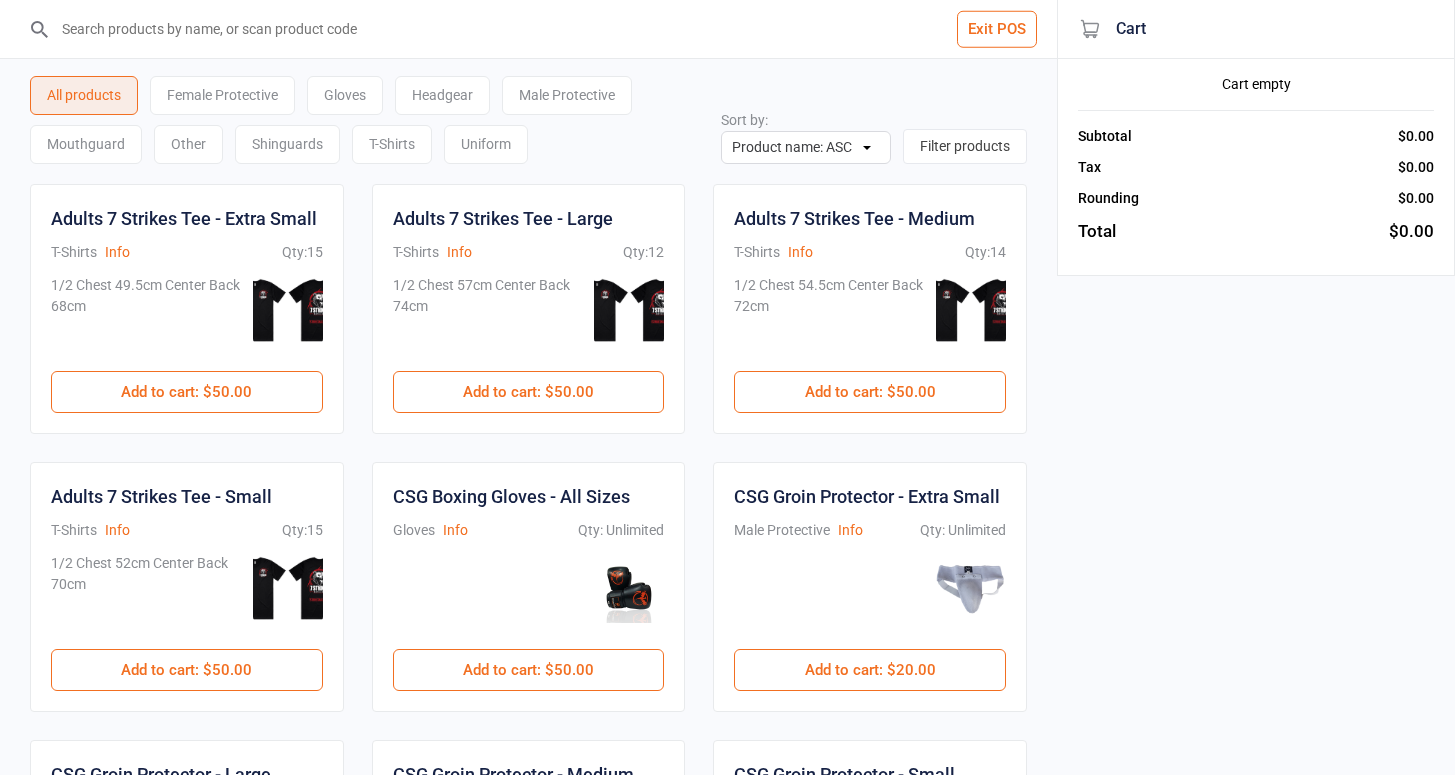 scroll, scrollTop: 0, scrollLeft: 0, axis: both 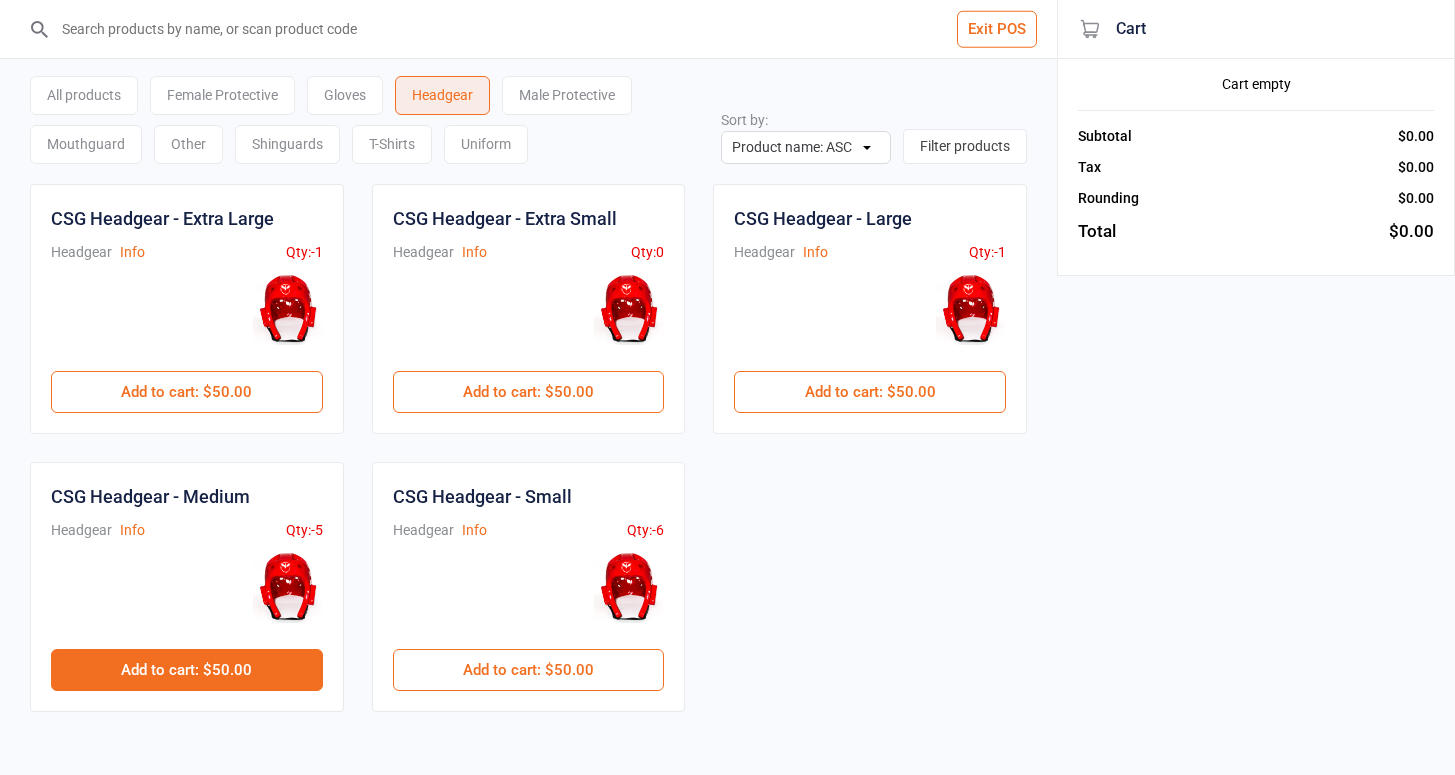 click on "Add to cart :   $50.00" at bounding box center [187, 670] 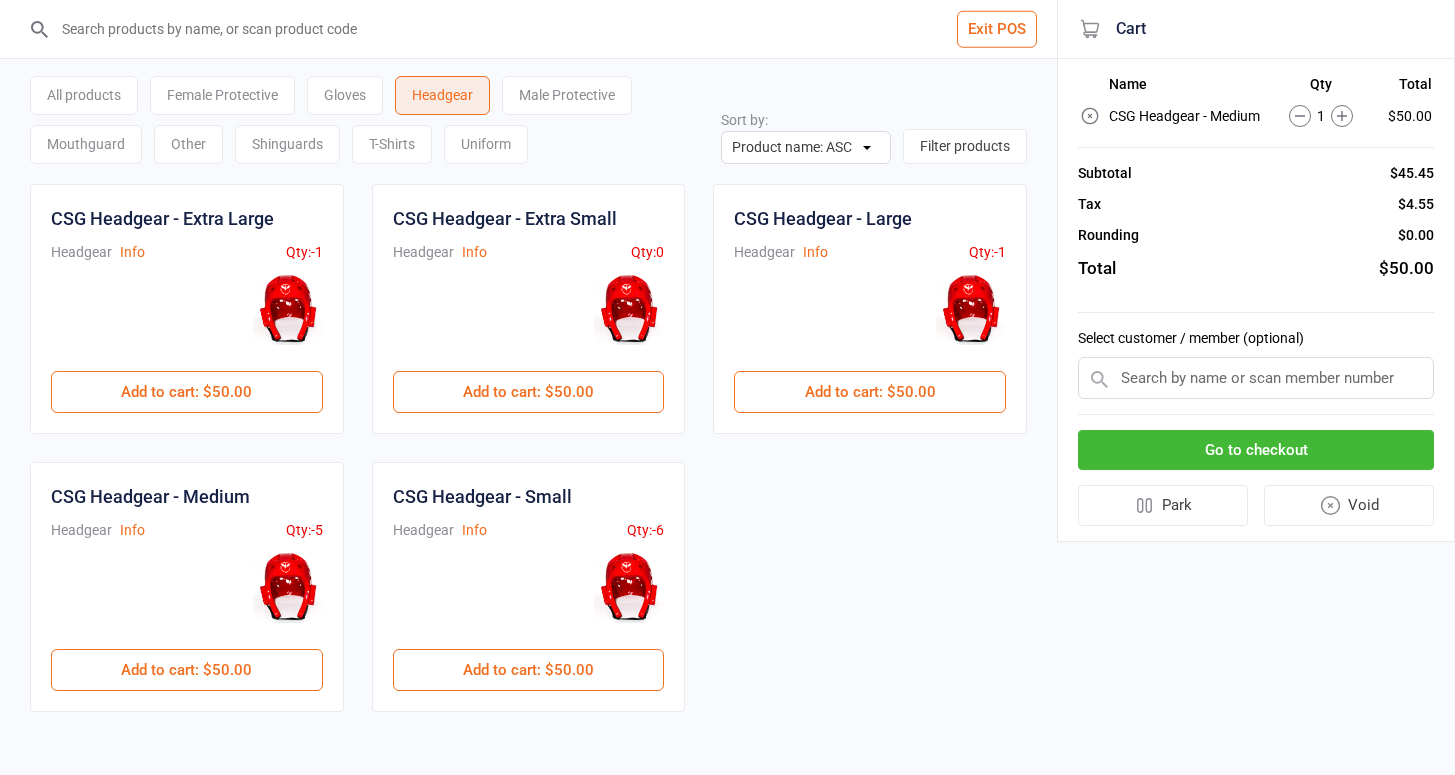 click on "Gloves" at bounding box center [345, 95] 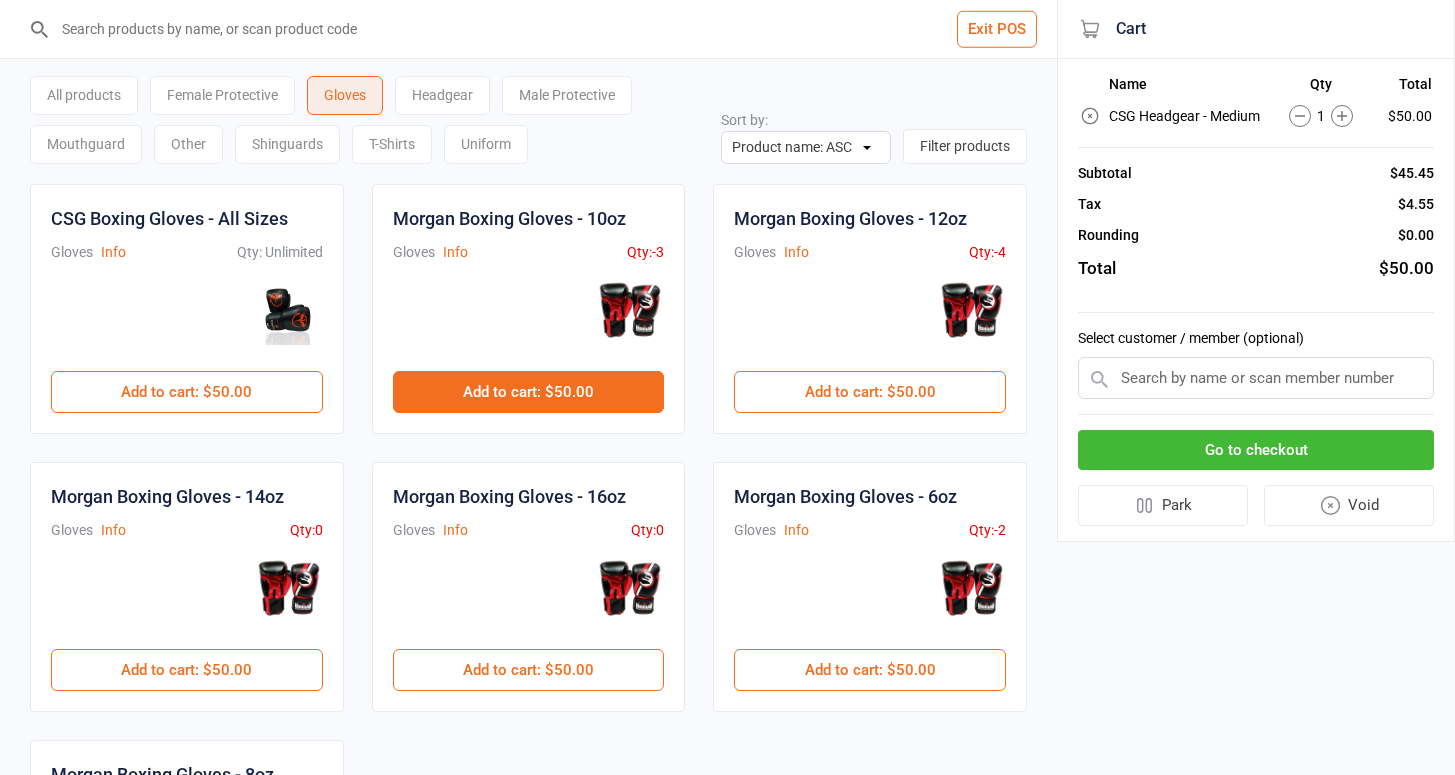 click on "Add to cart :   $50.00" at bounding box center [529, 392] 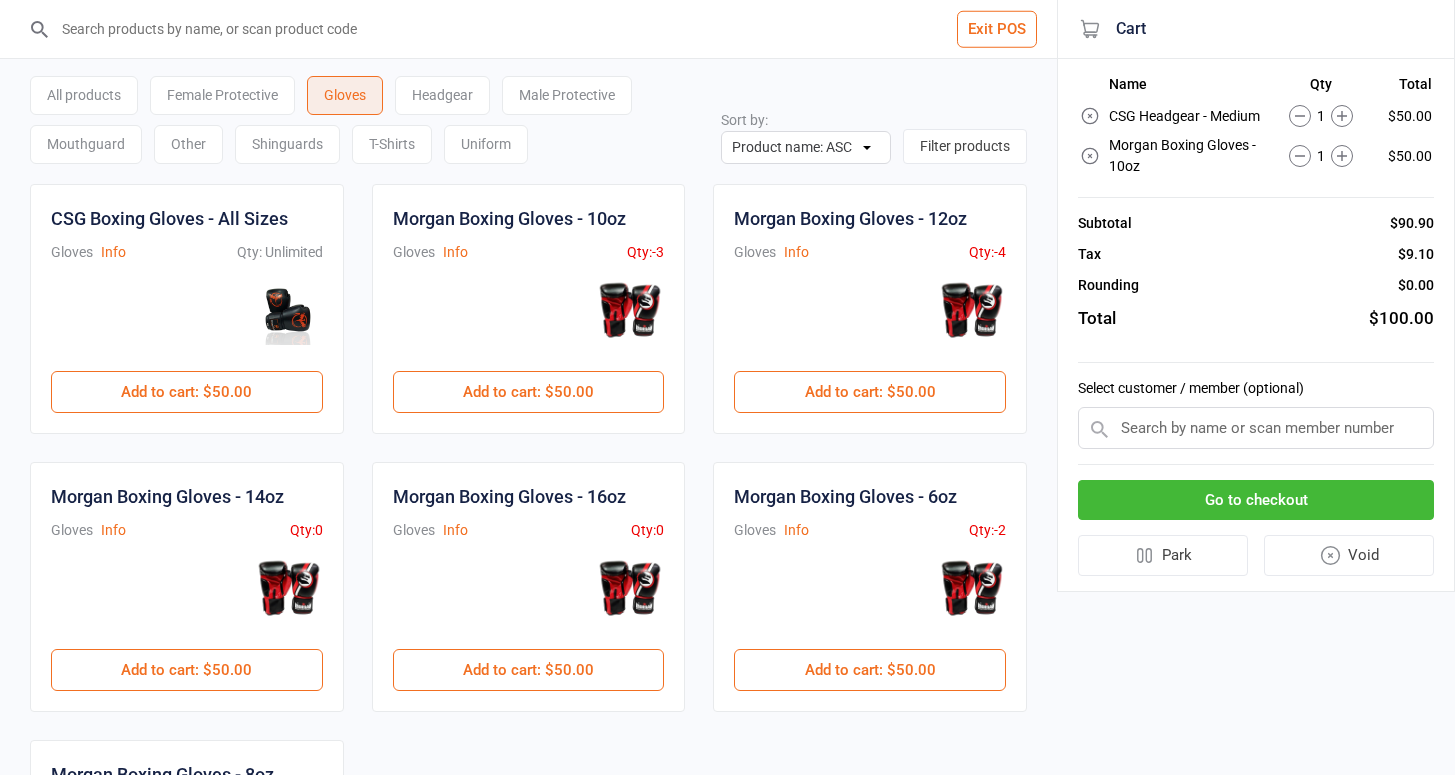click on "Shinguards" at bounding box center (287, 144) 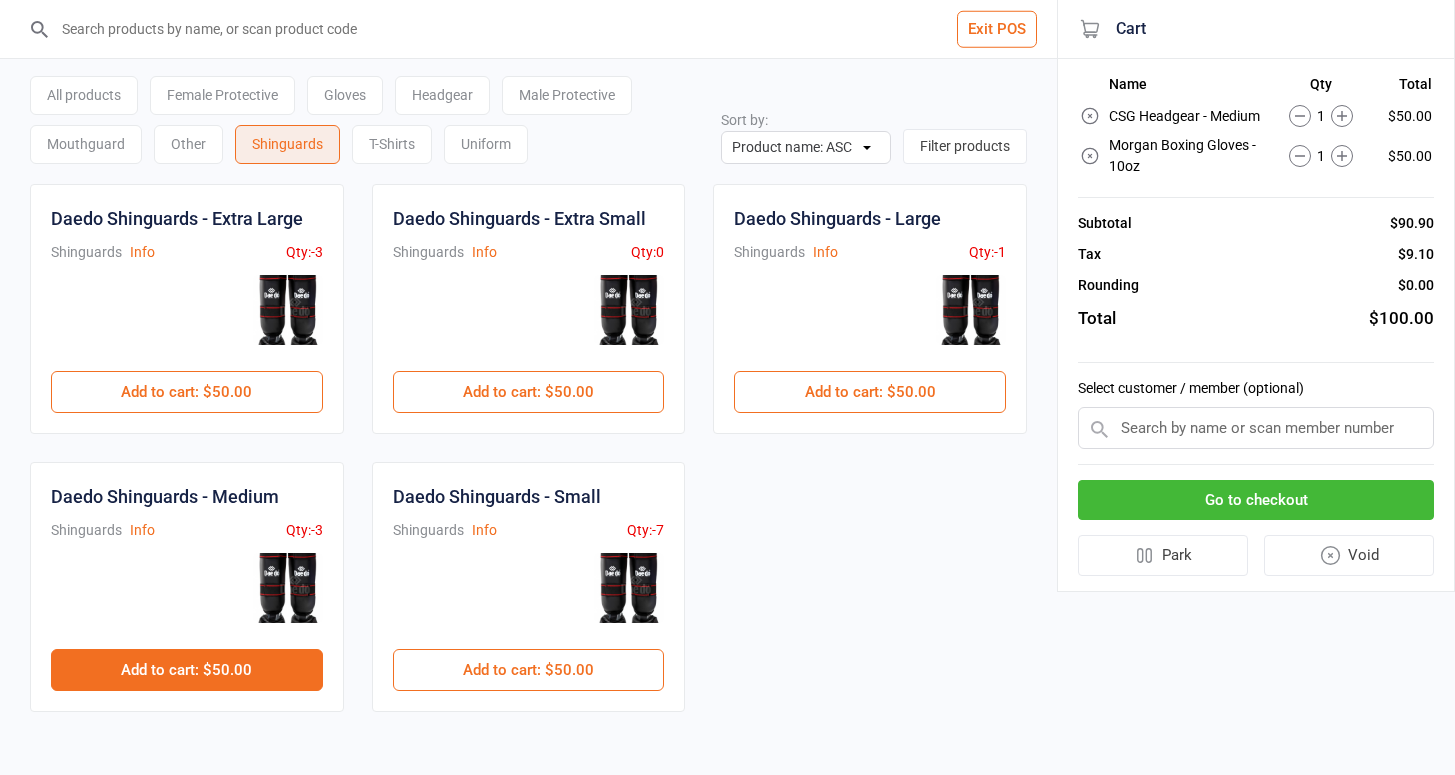 click on "Add to cart :   $50.00" at bounding box center (187, 670) 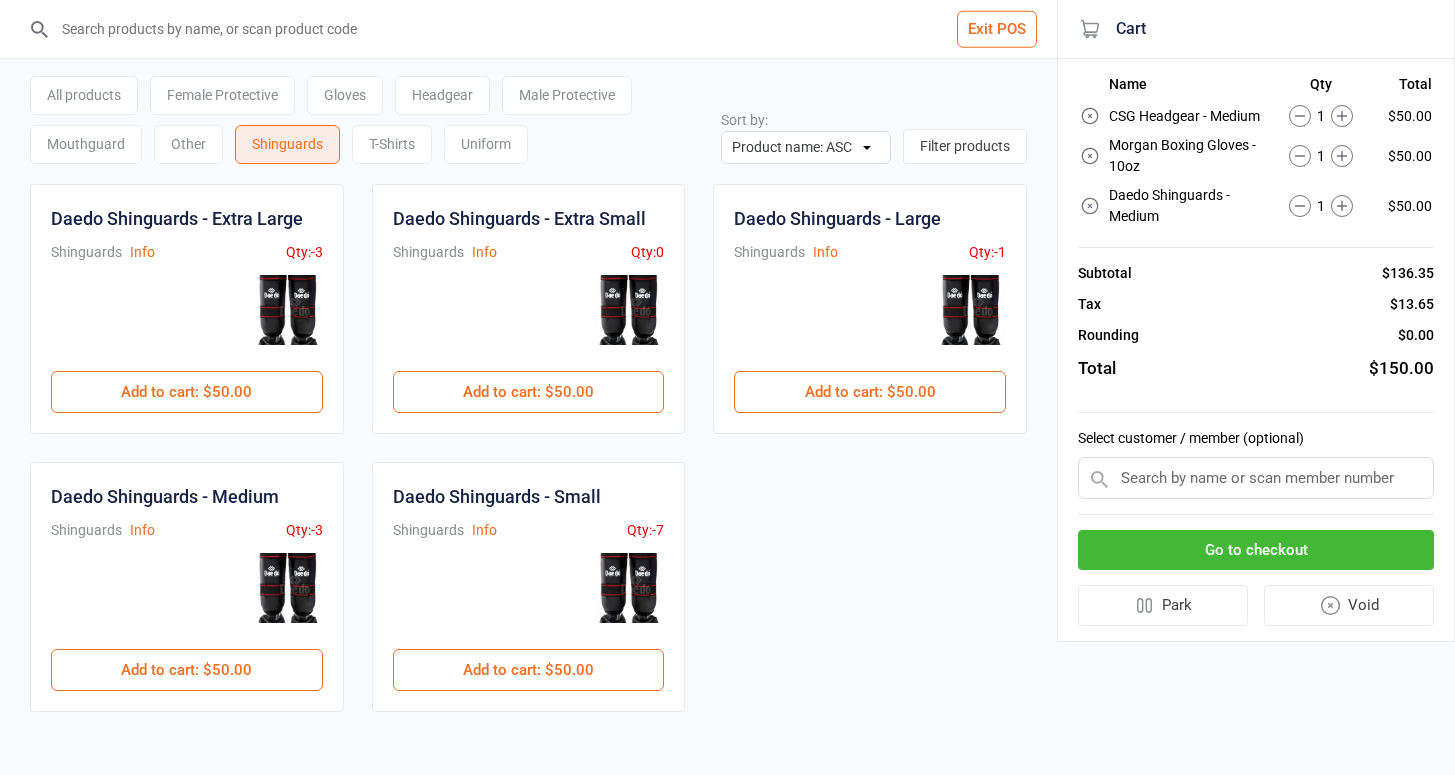 click at bounding box center [1256, 478] 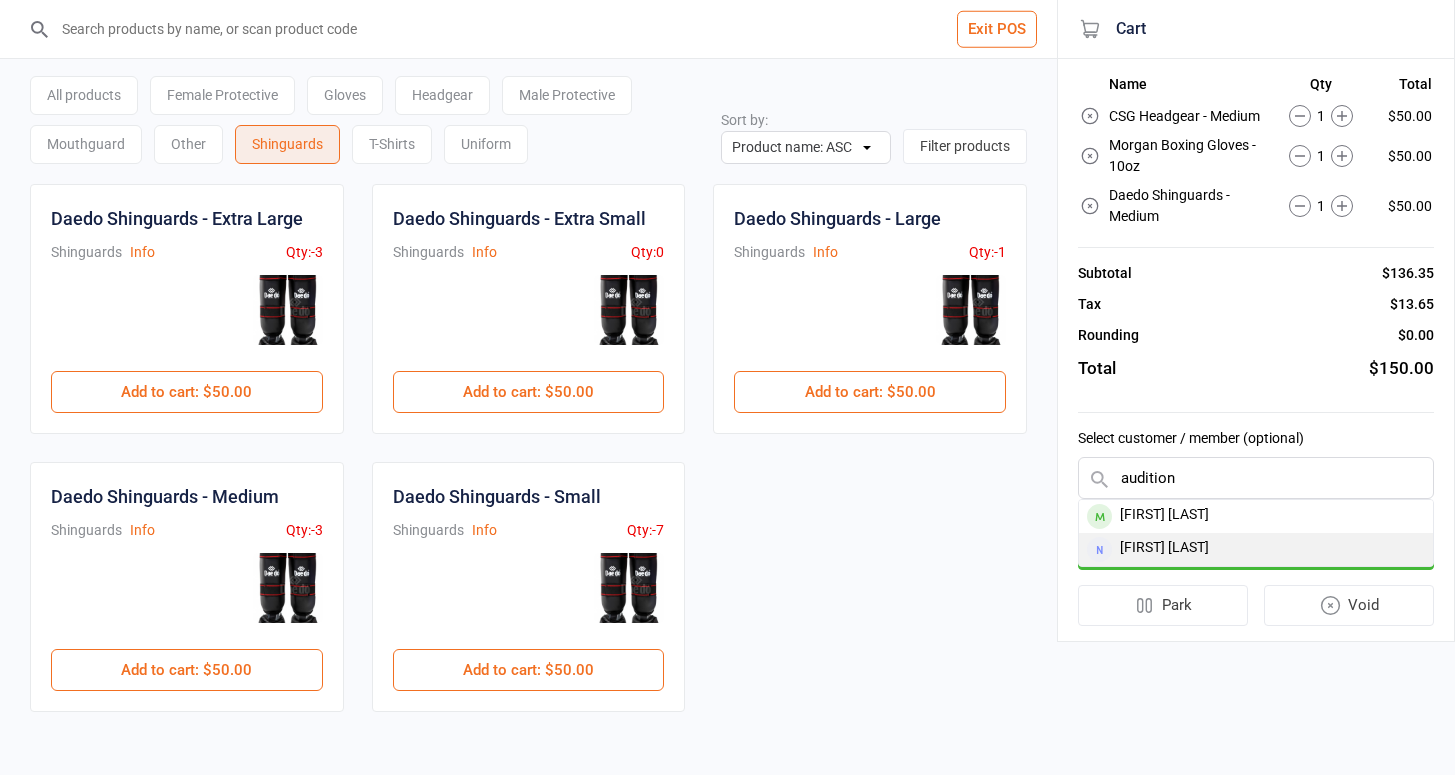 type on "audition" 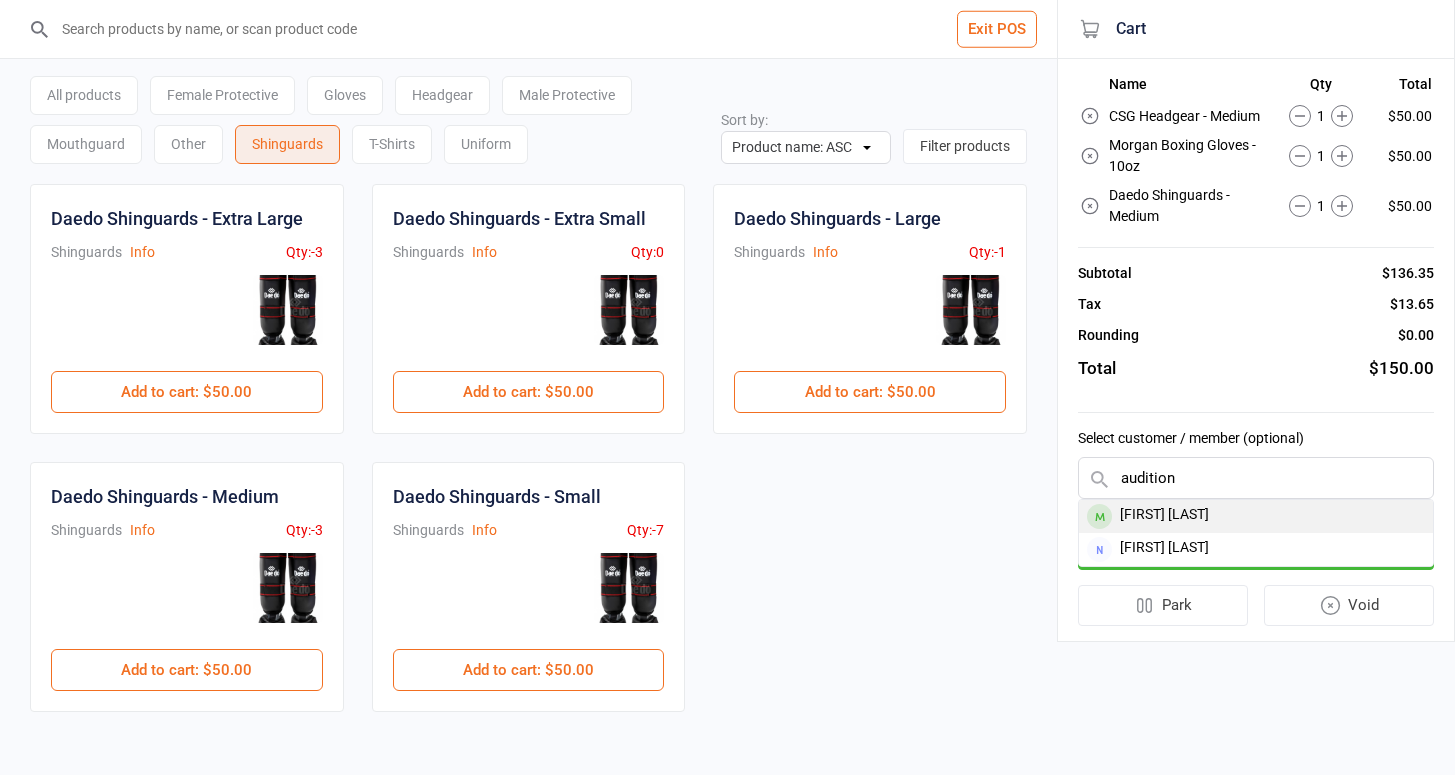drag, startPoint x: 1175, startPoint y: 513, endPoint x: 1227, endPoint y: 512, distance: 52.009613 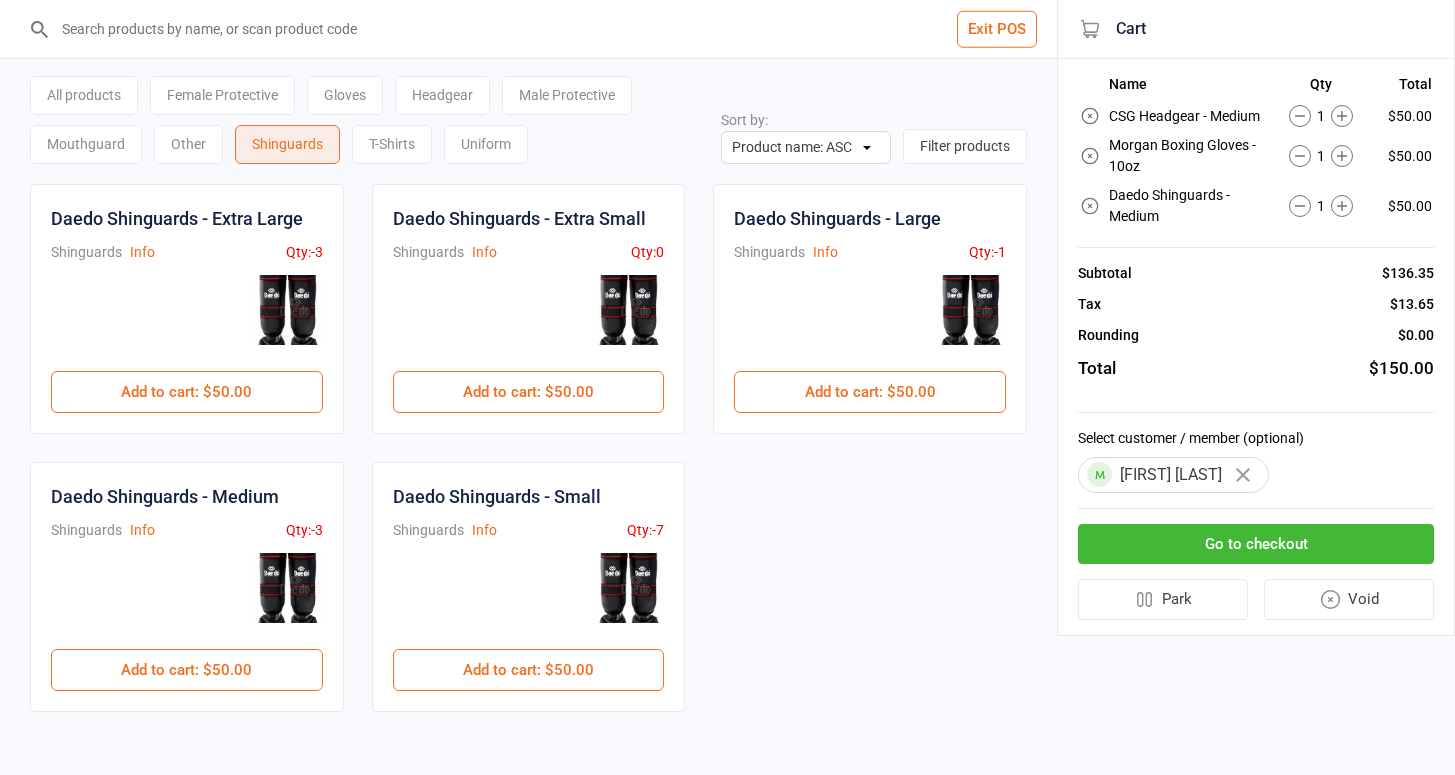click on "Go to checkout" at bounding box center (1256, 544) 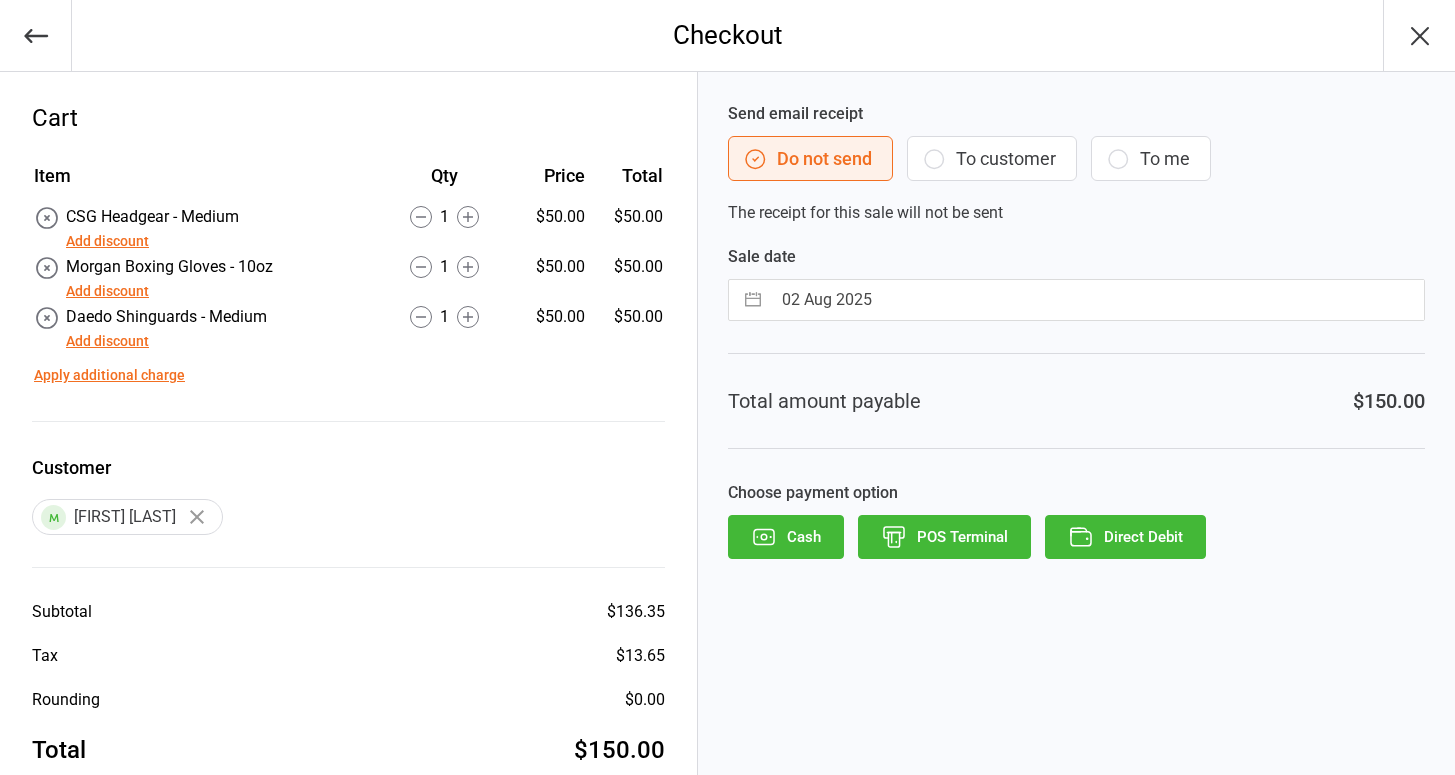 click on "POS Terminal" at bounding box center [944, 537] 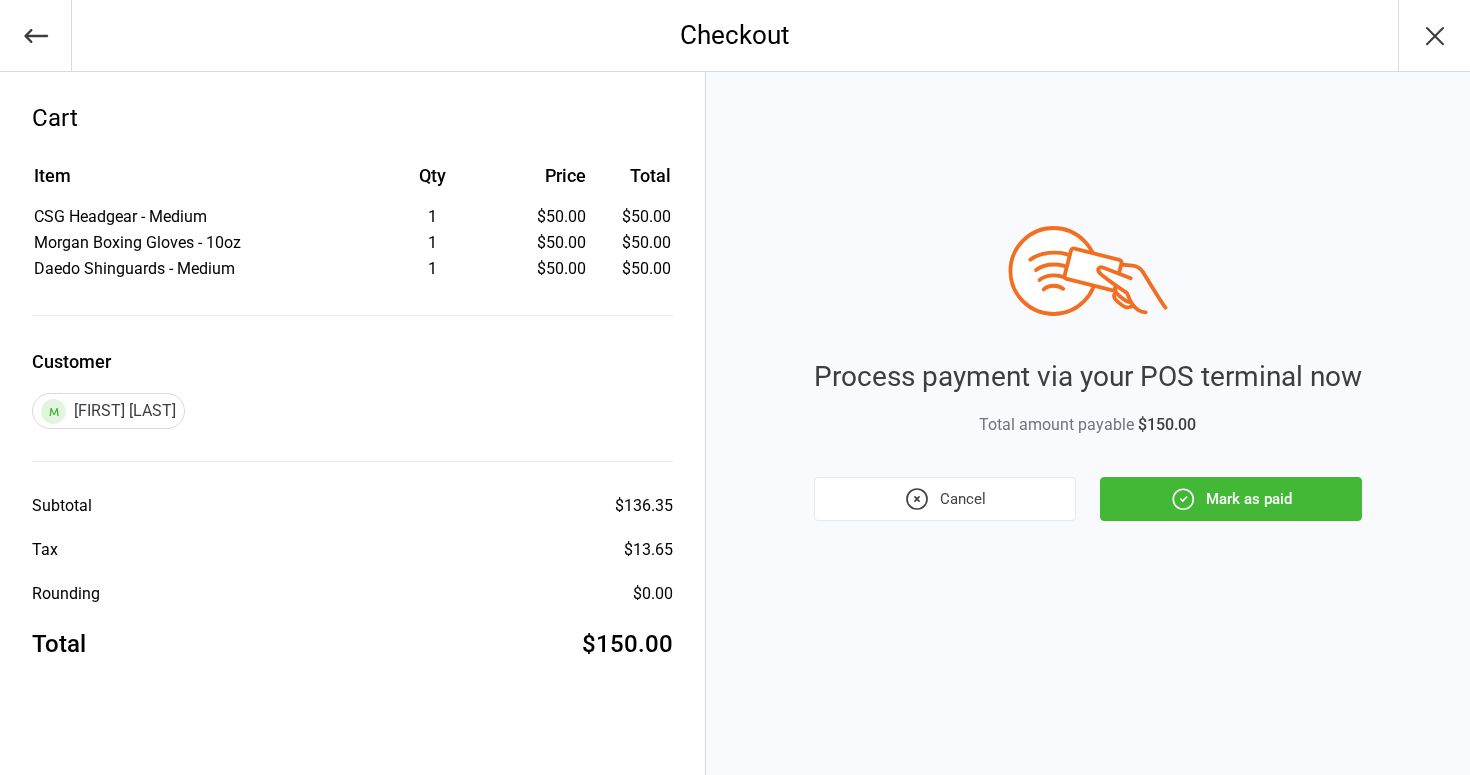 click on "Cancel" at bounding box center [945, 499] 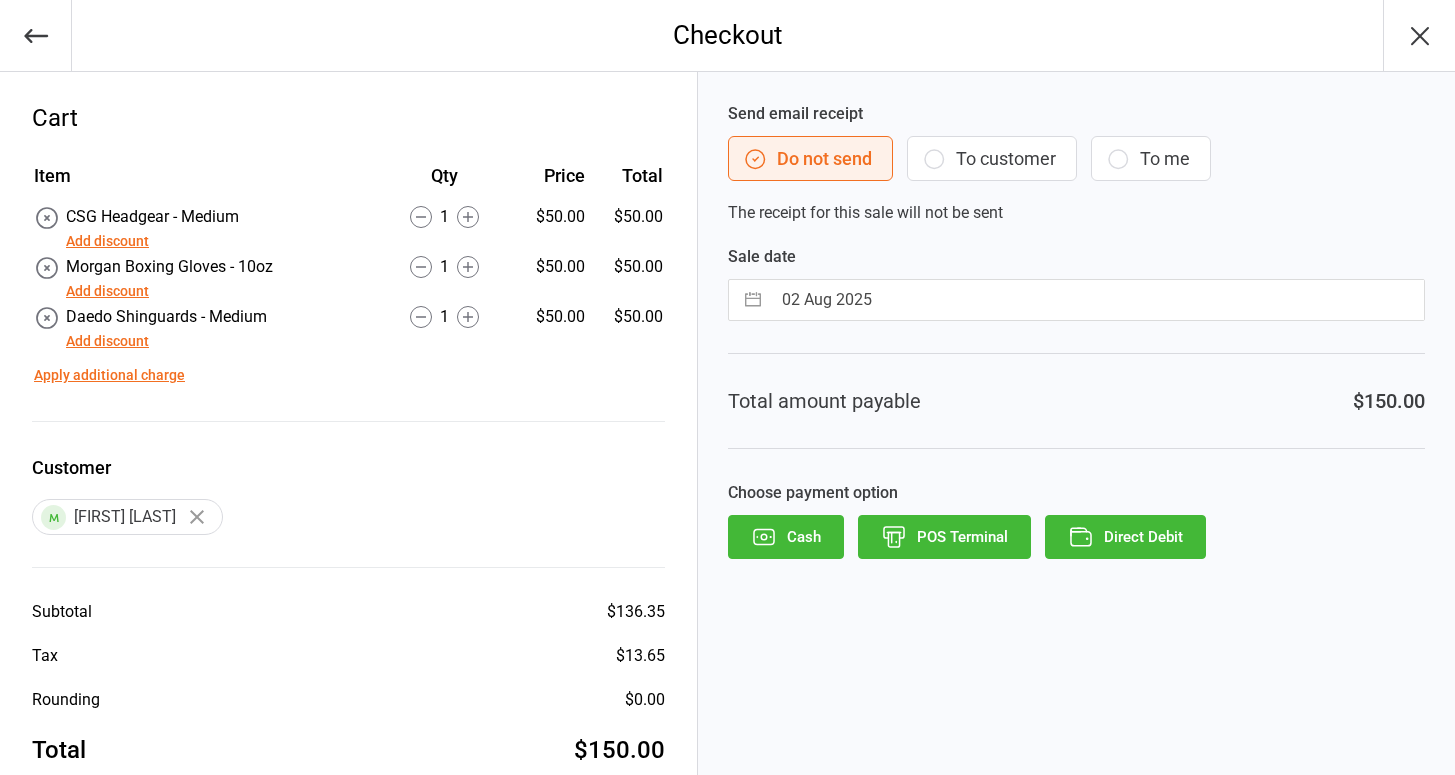 drag, startPoint x: 982, startPoint y: 177, endPoint x: 990, endPoint y: 188, distance: 13.601471 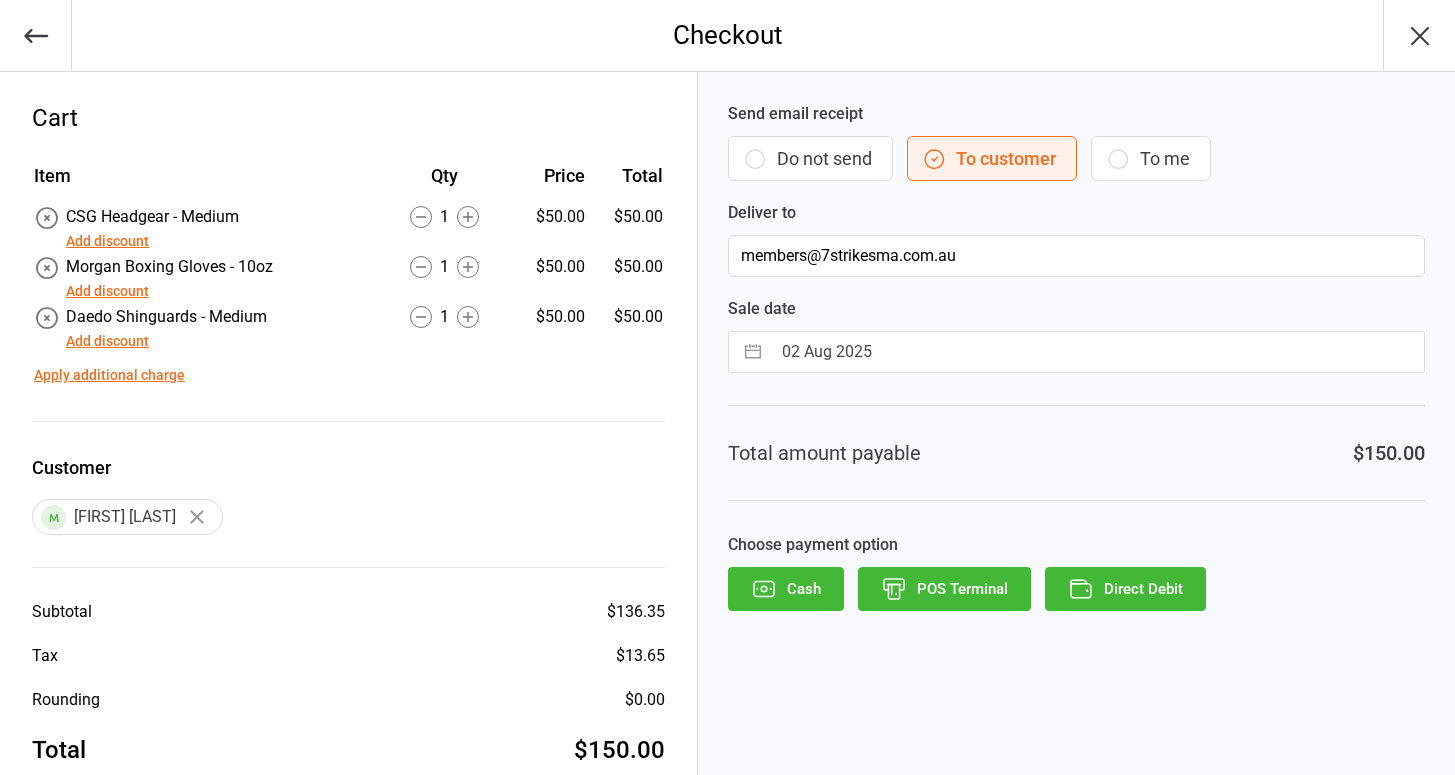 click on "POS Terminal" at bounding box center [944, 589] 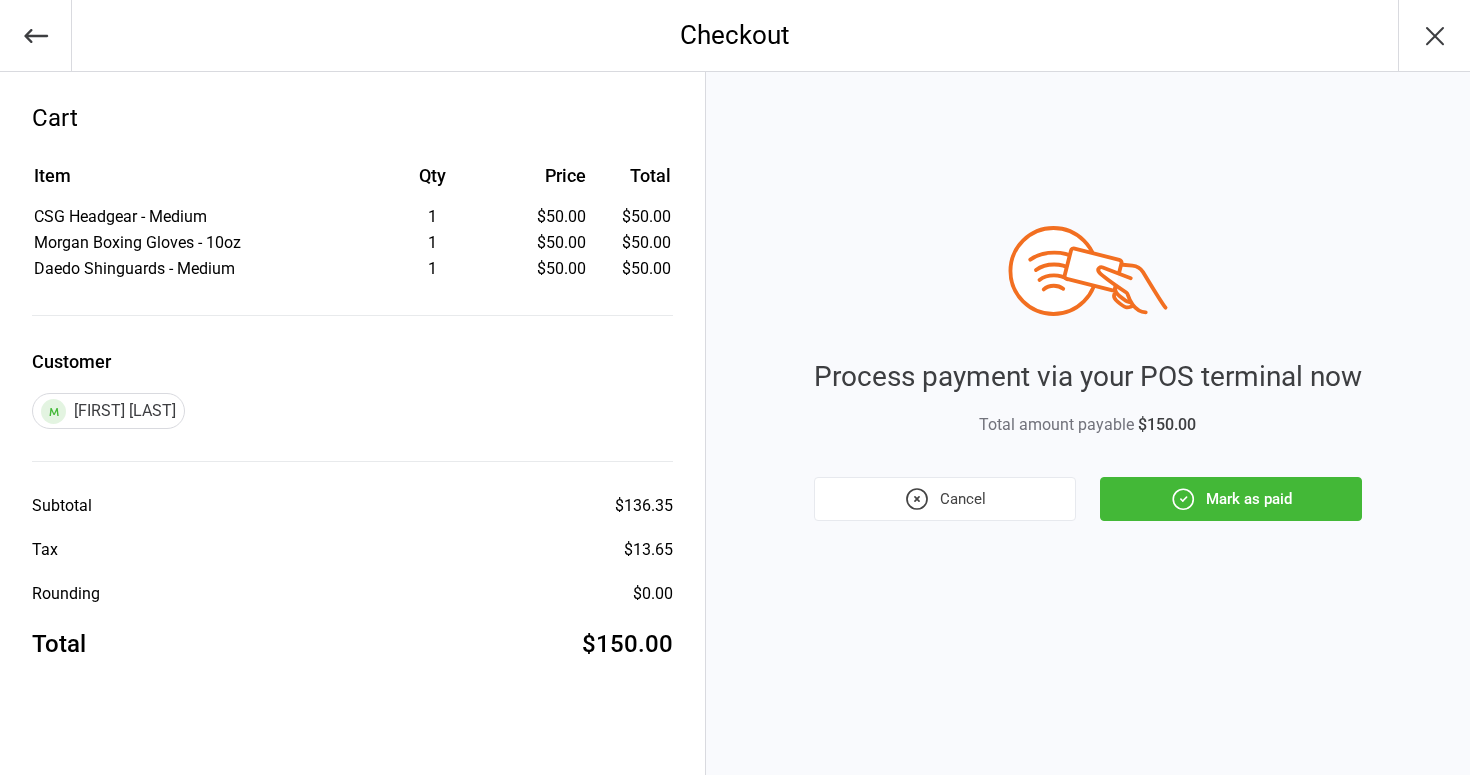 click on "Mark as paid" at bounding box center [1231, 499] 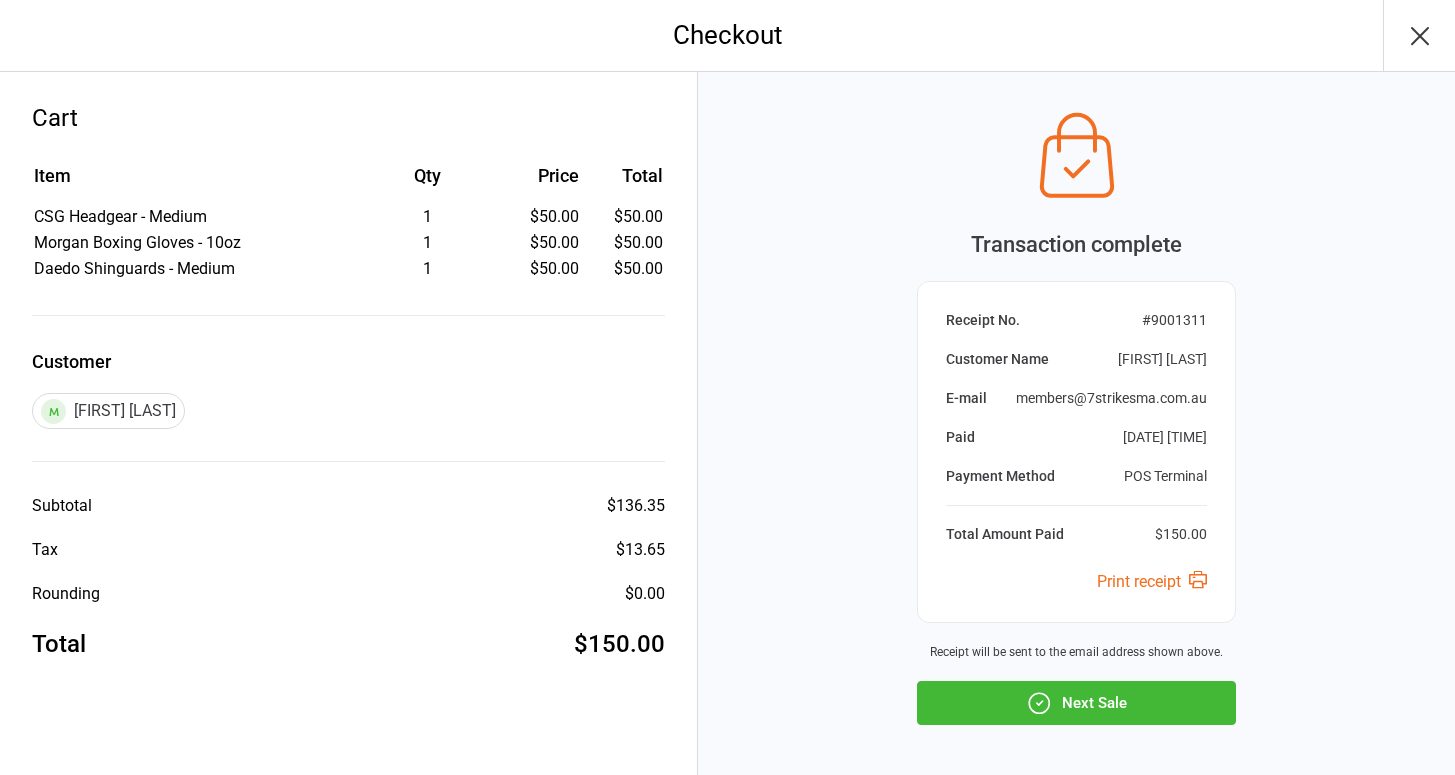 click on "Next Sale" at bounding box center [1076, 703] 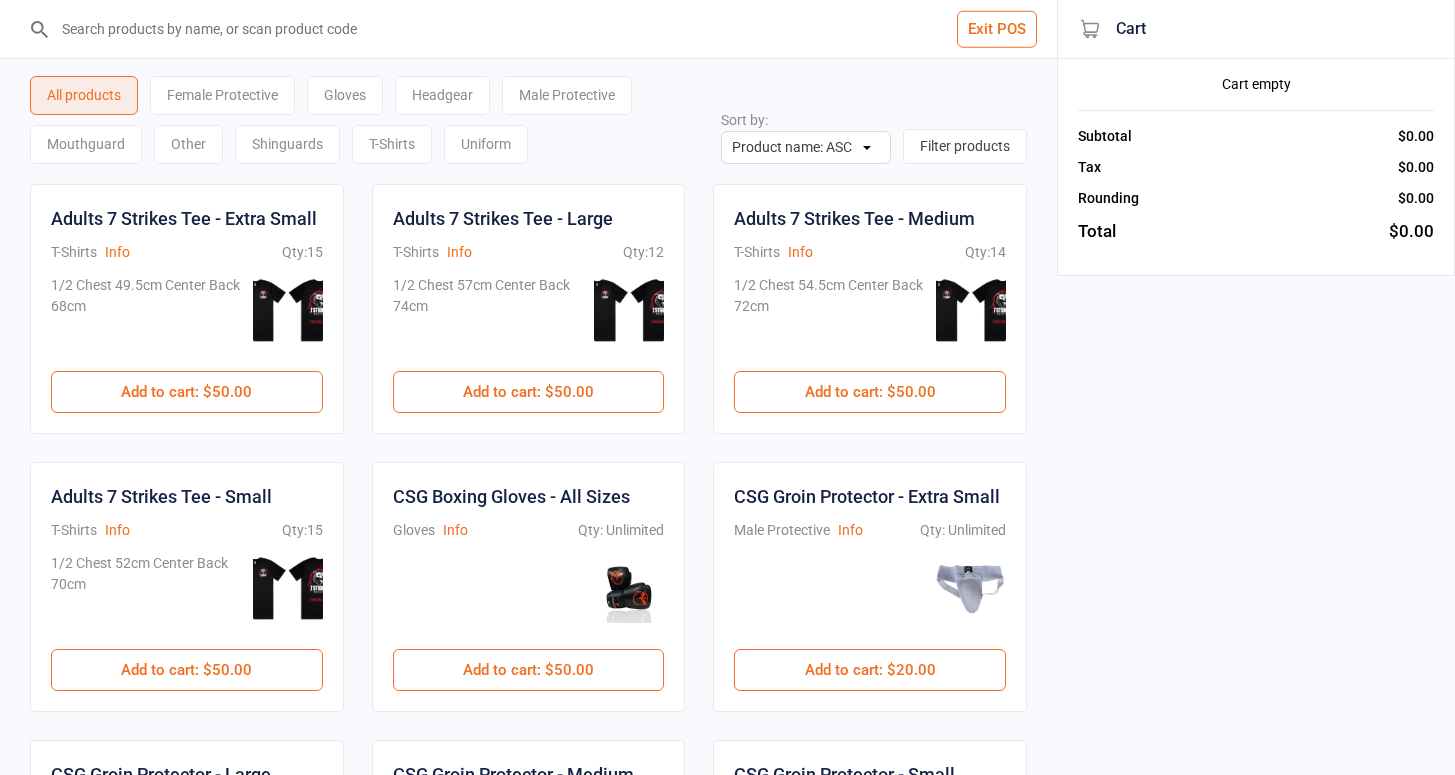 click on "Exit POS" at bounding box center (997, 29) 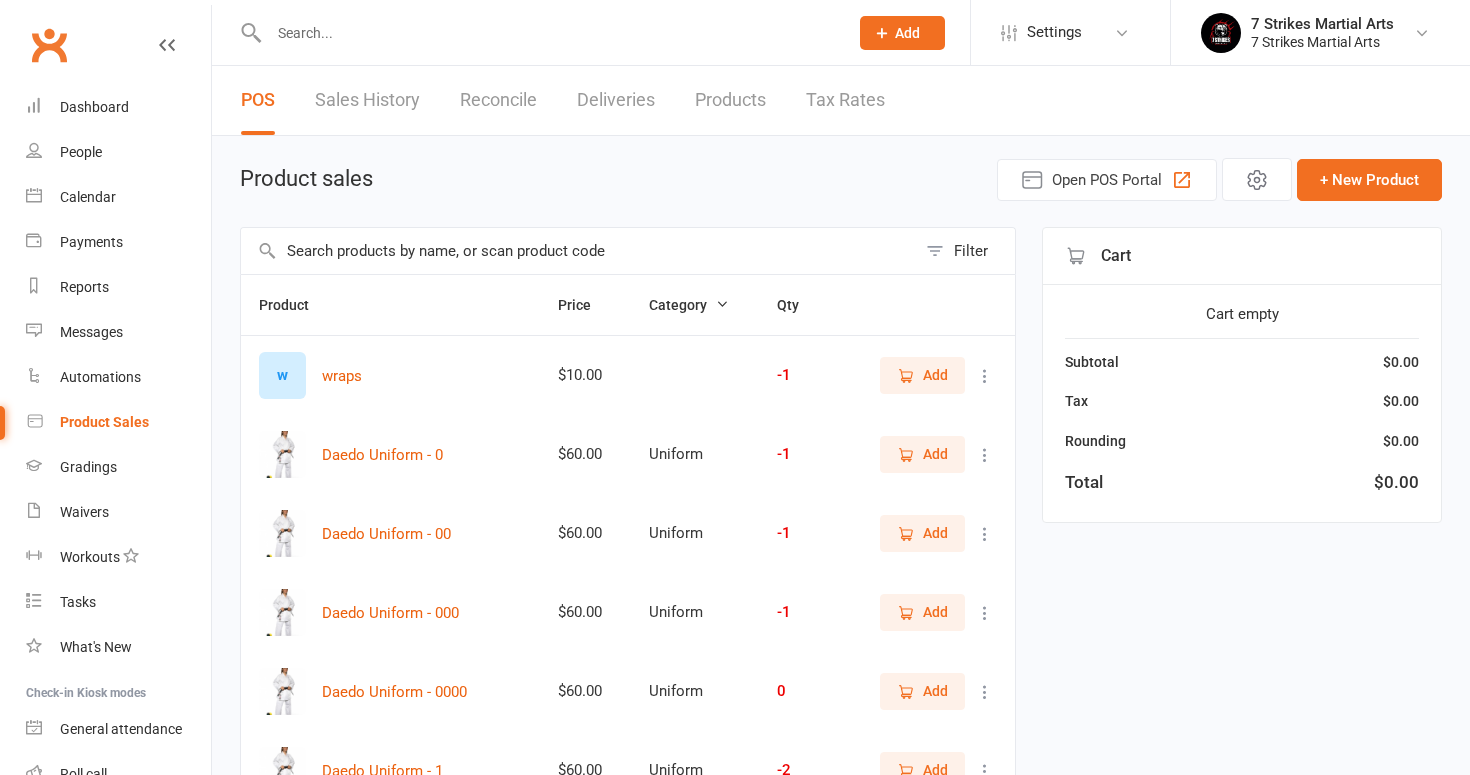select on "100" 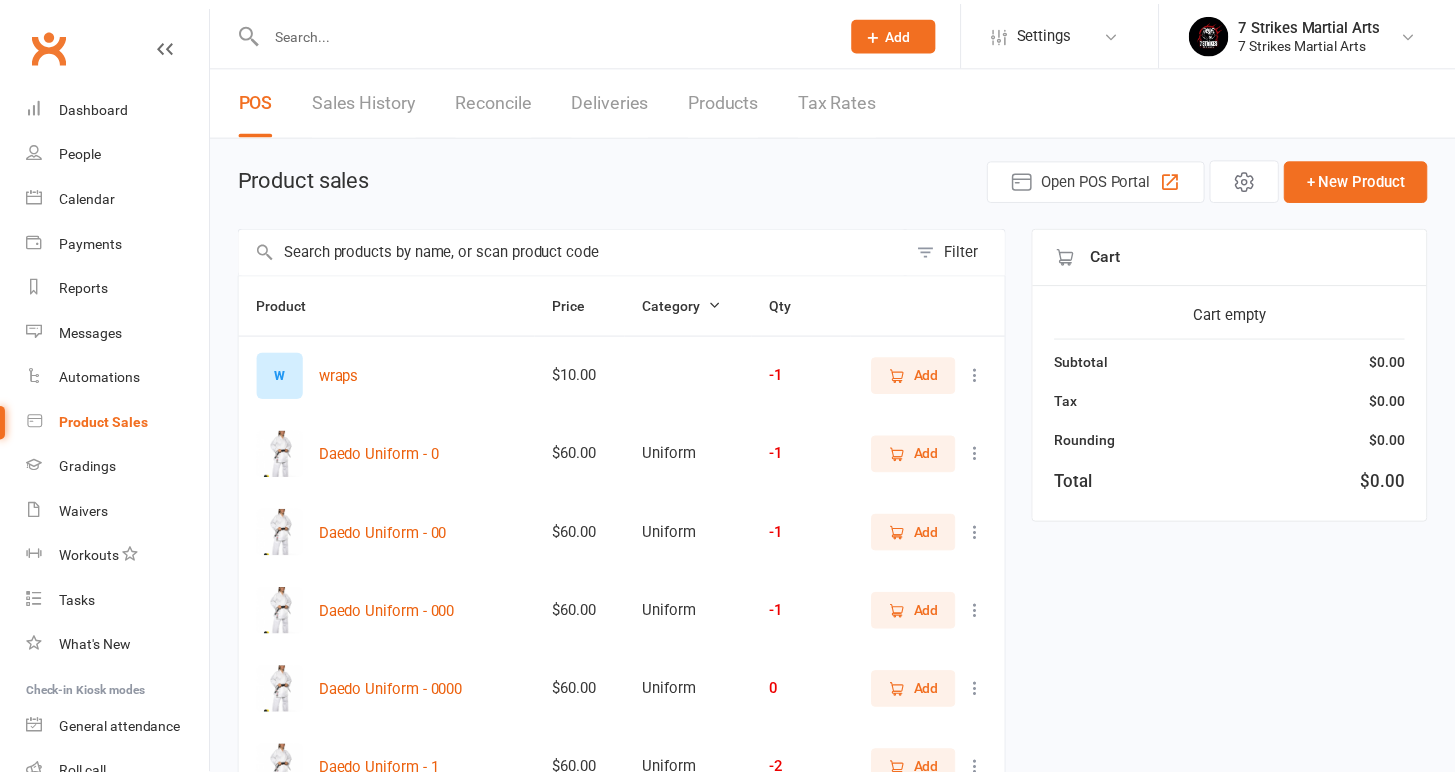 scroll, scrollTop: 0, scrollLeft: 0, axis: both 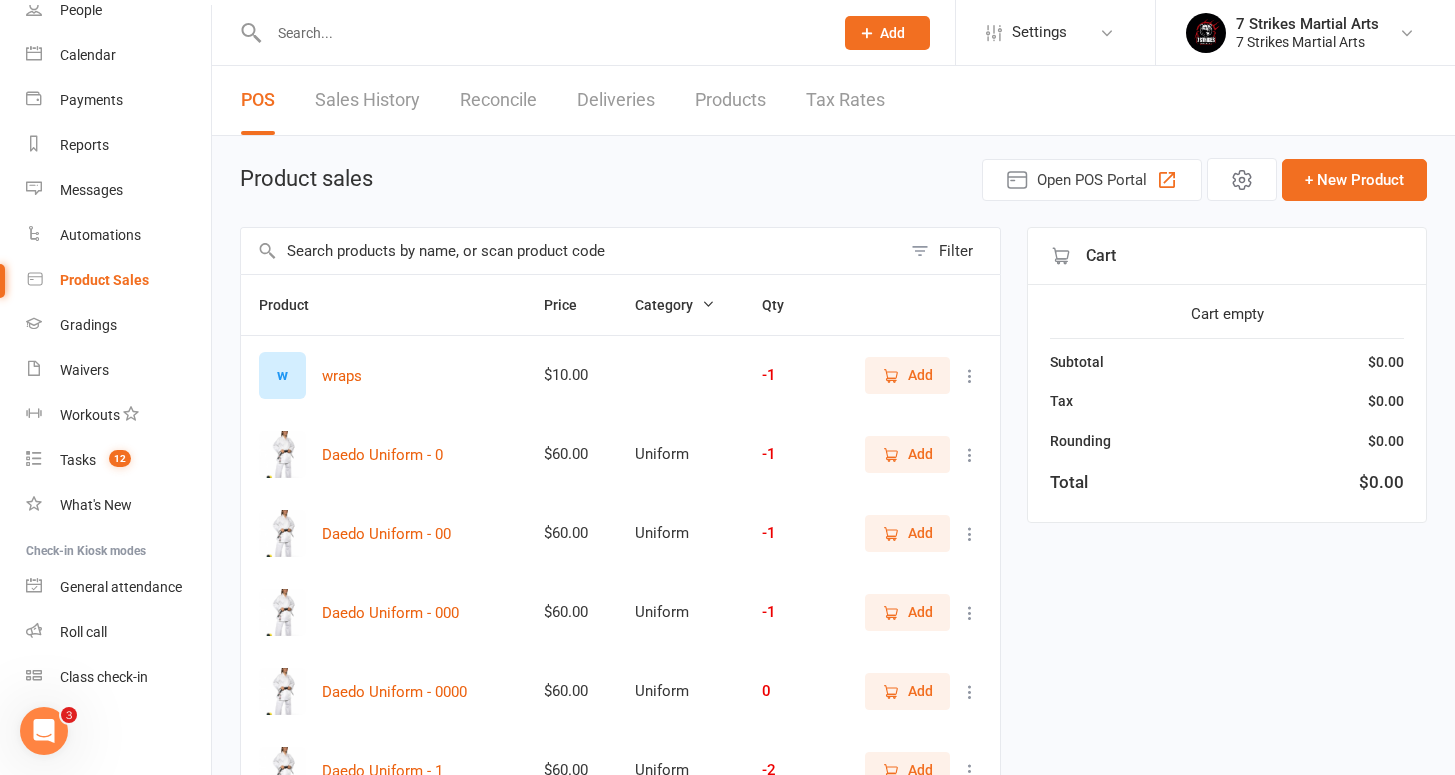 click at bounding box center (541, 33) 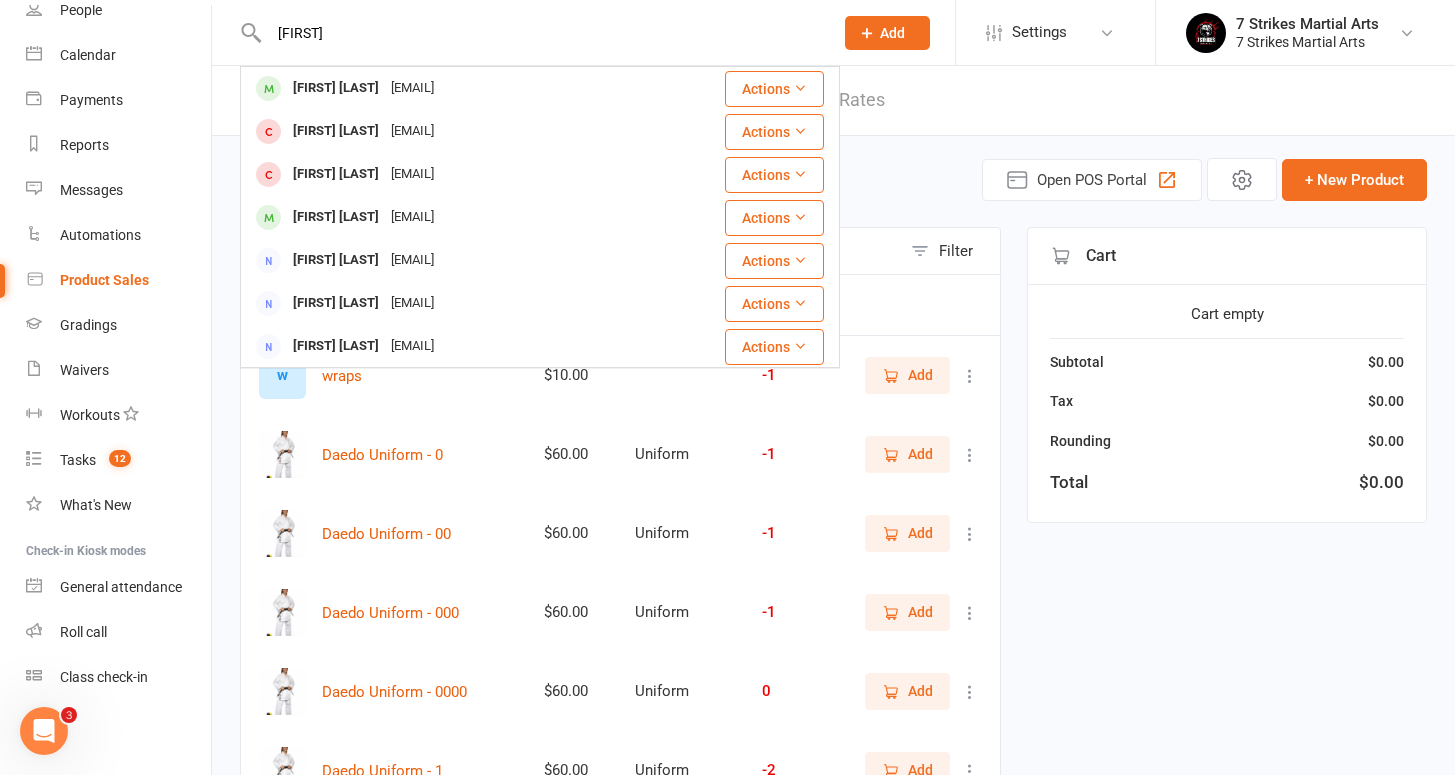 type on "[FIRST]" 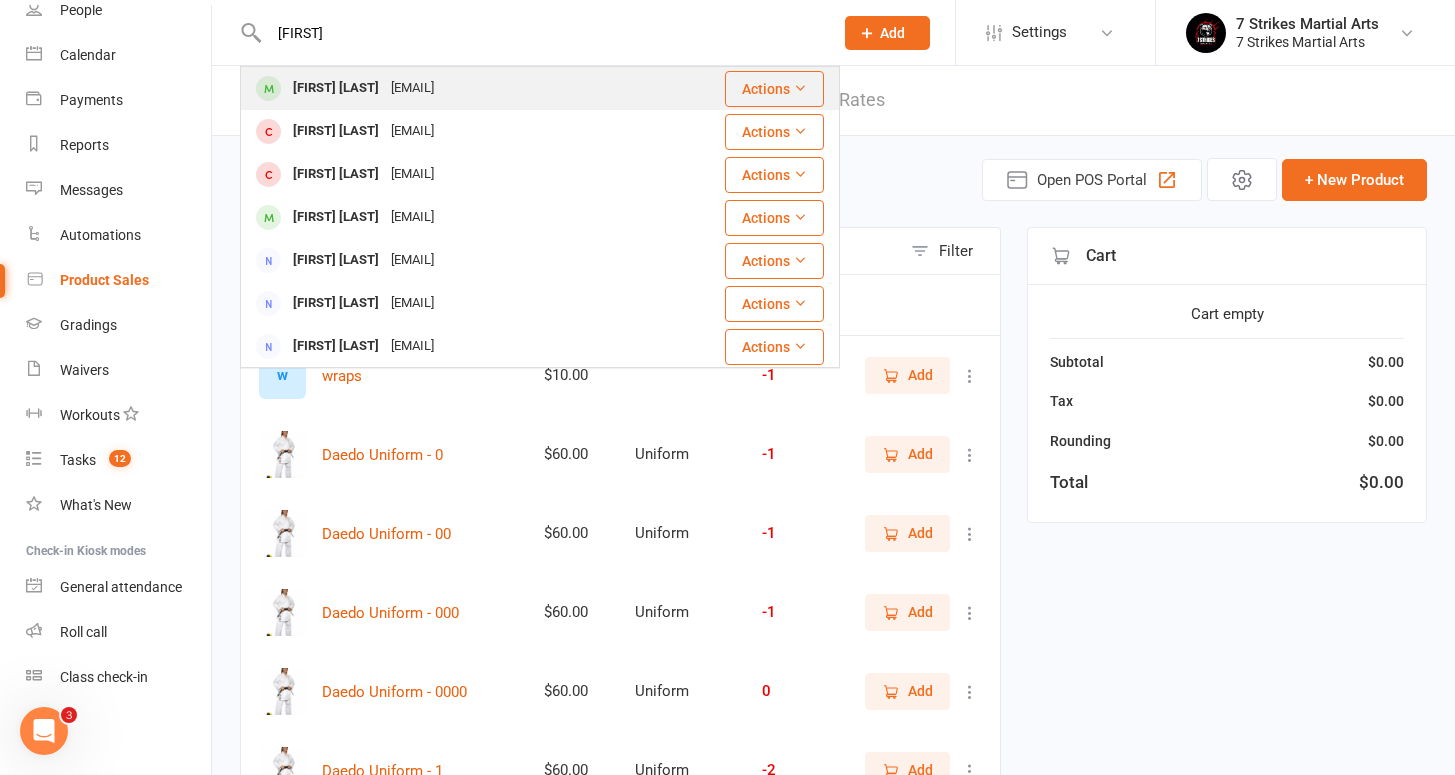 drag, startPoint x: 333, startPoint y: 65, endPoint x: 469, endPoint y: 89, distance: 138.10141 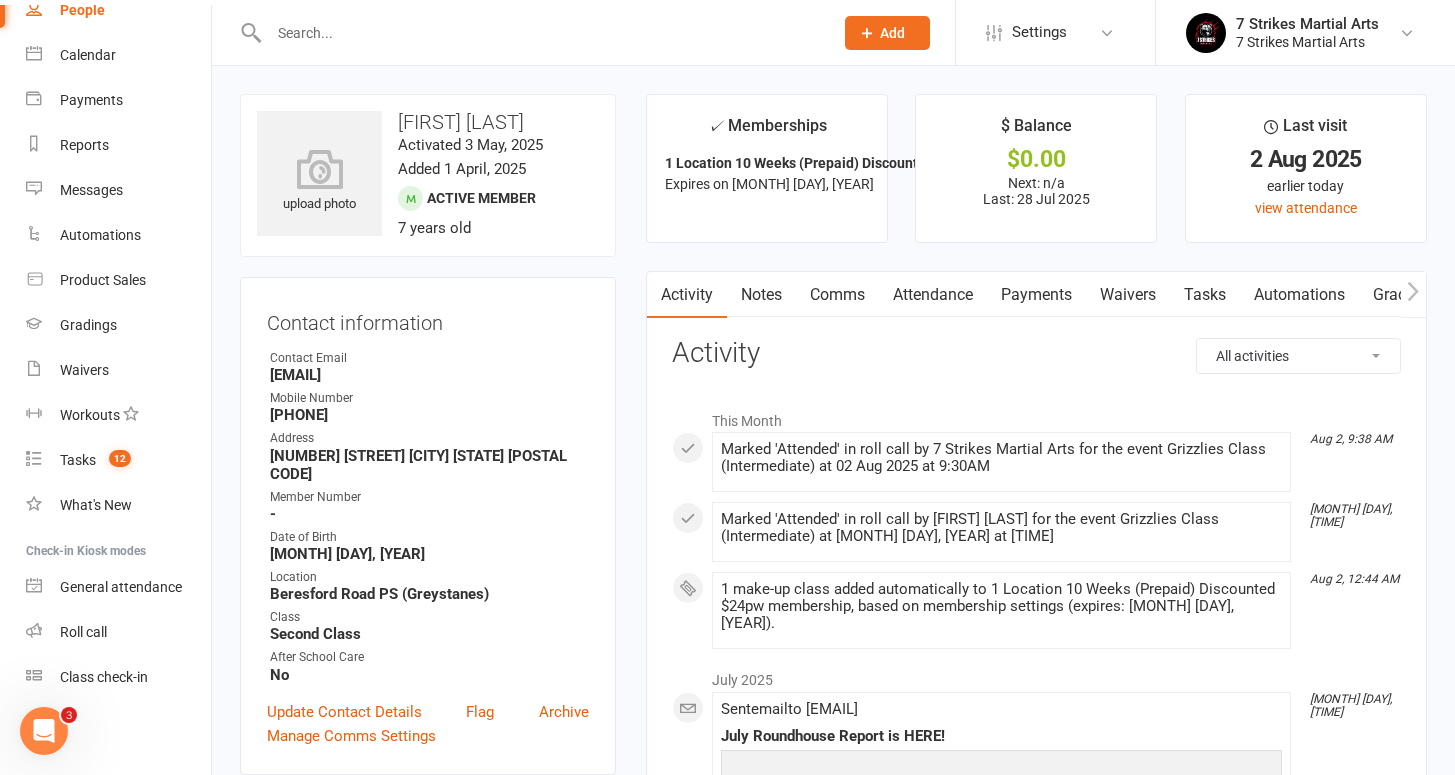 click on "Payments" at bounding box center [1036, 295] 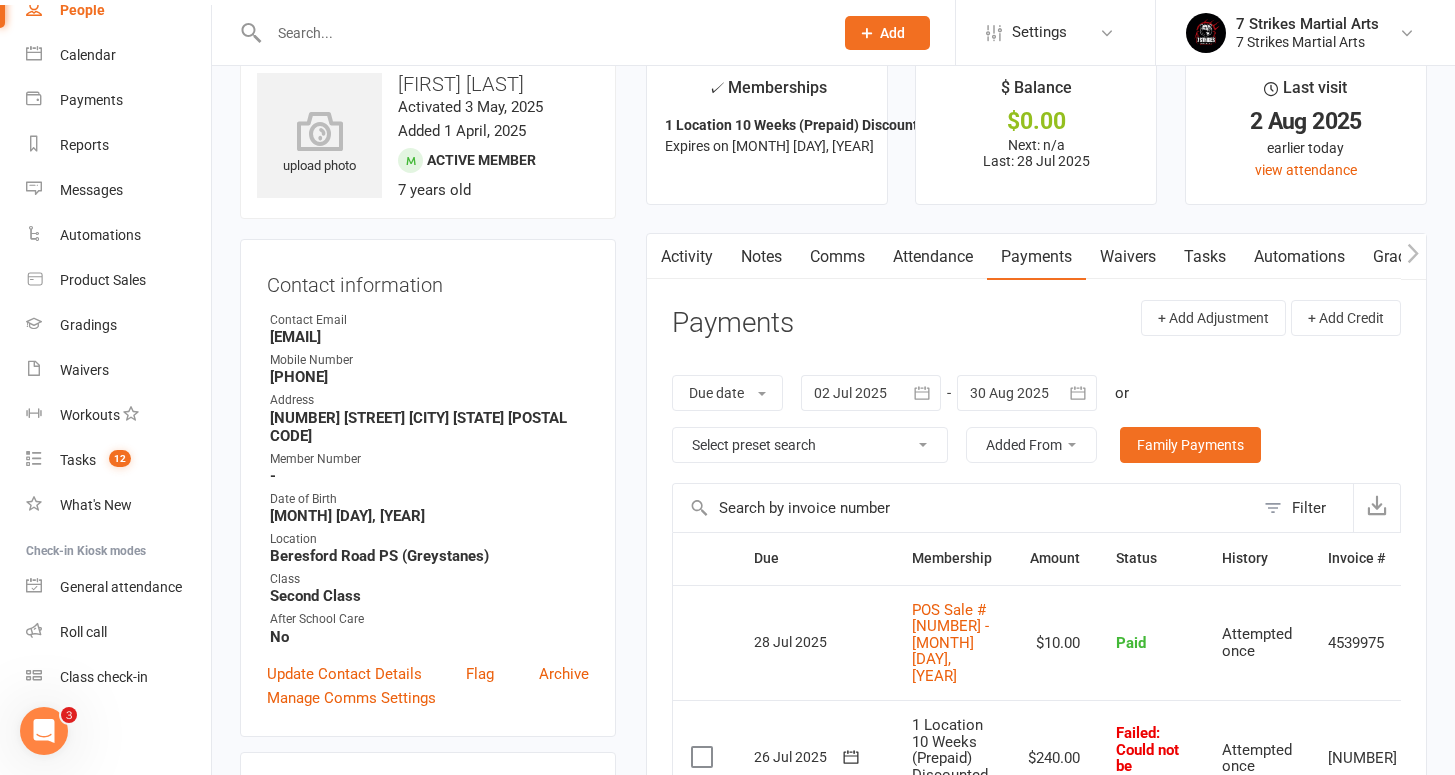 scroll, scrollTop: 202, scrollLeft: 0, axis: vertical 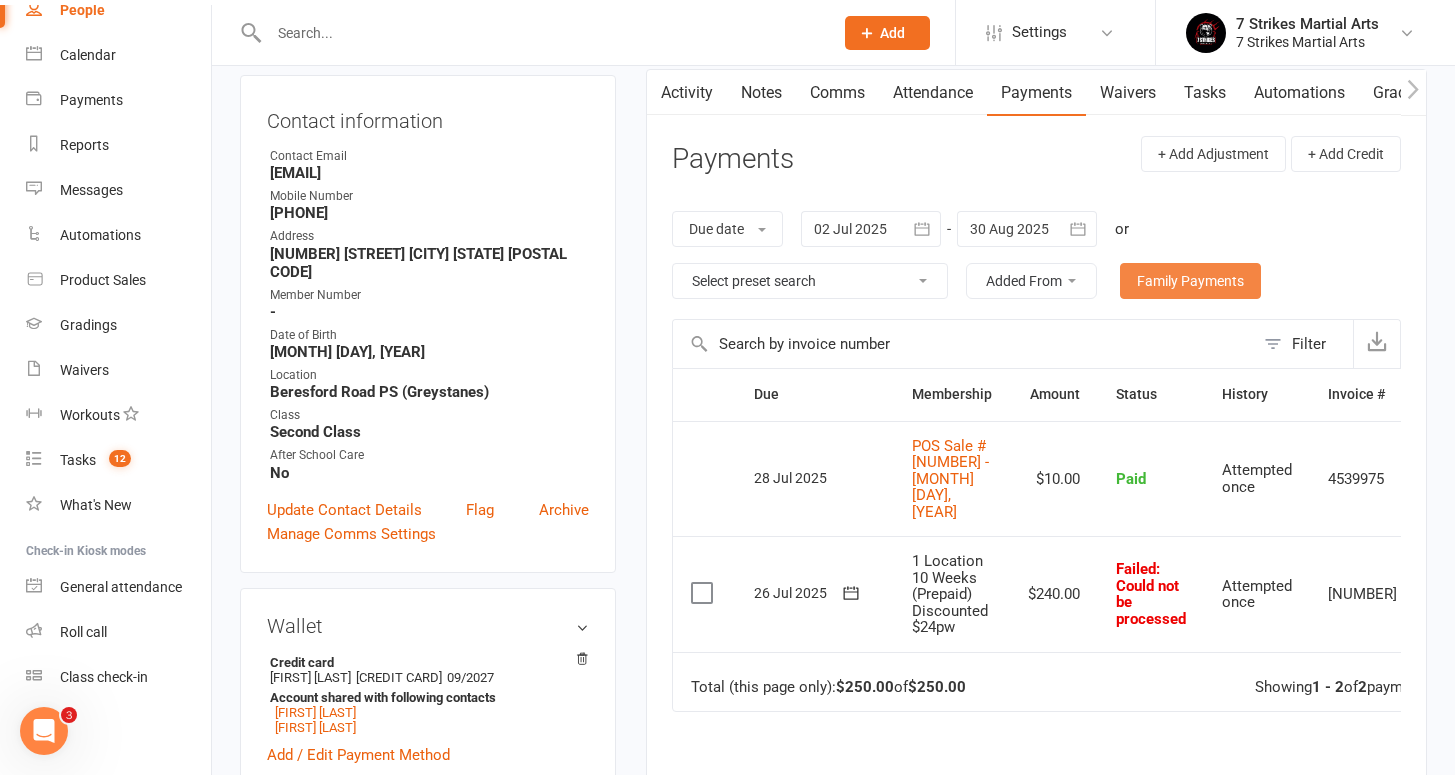 click on "Family Payments" at bounding box center (1190, 281) 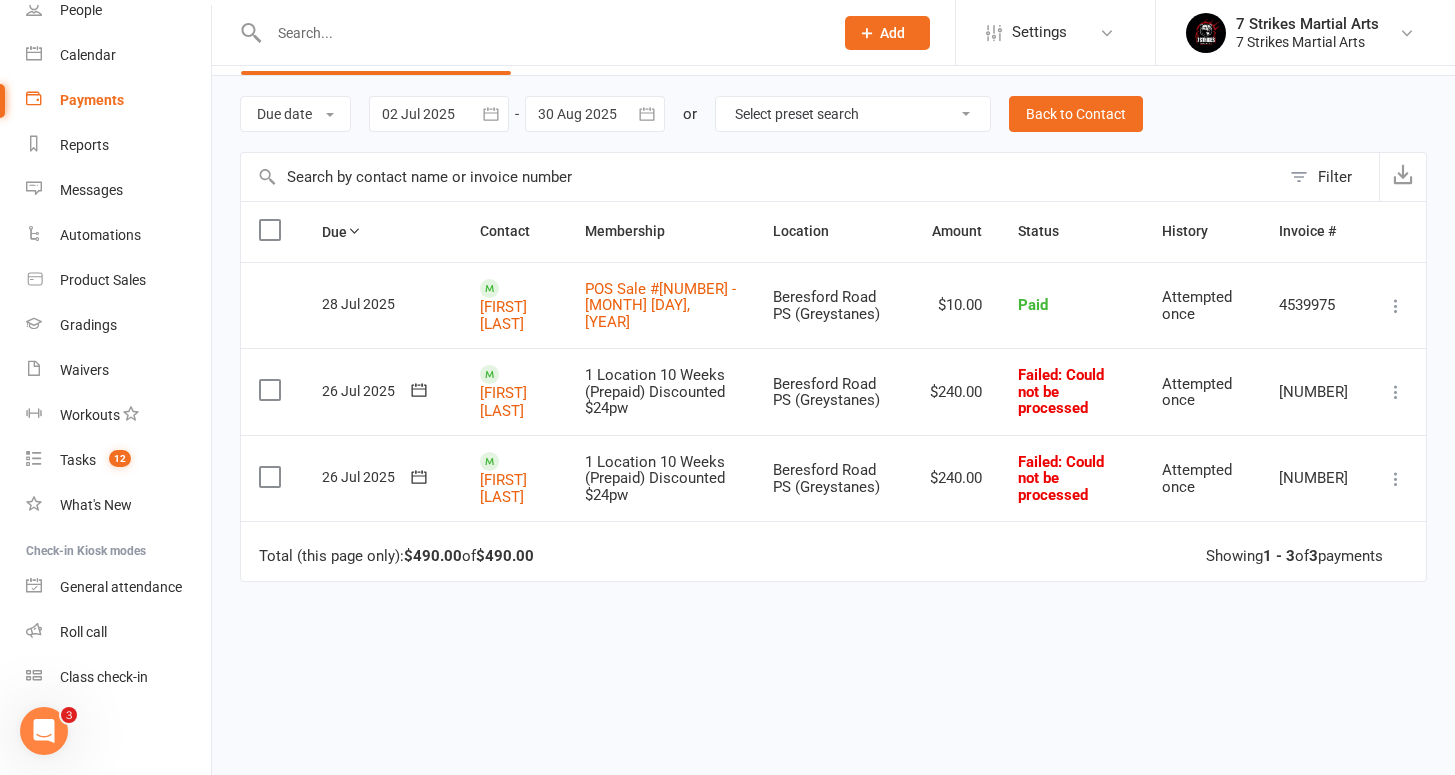scroll, scrollTop: 75, scrollLeft: 0, axis: vertical 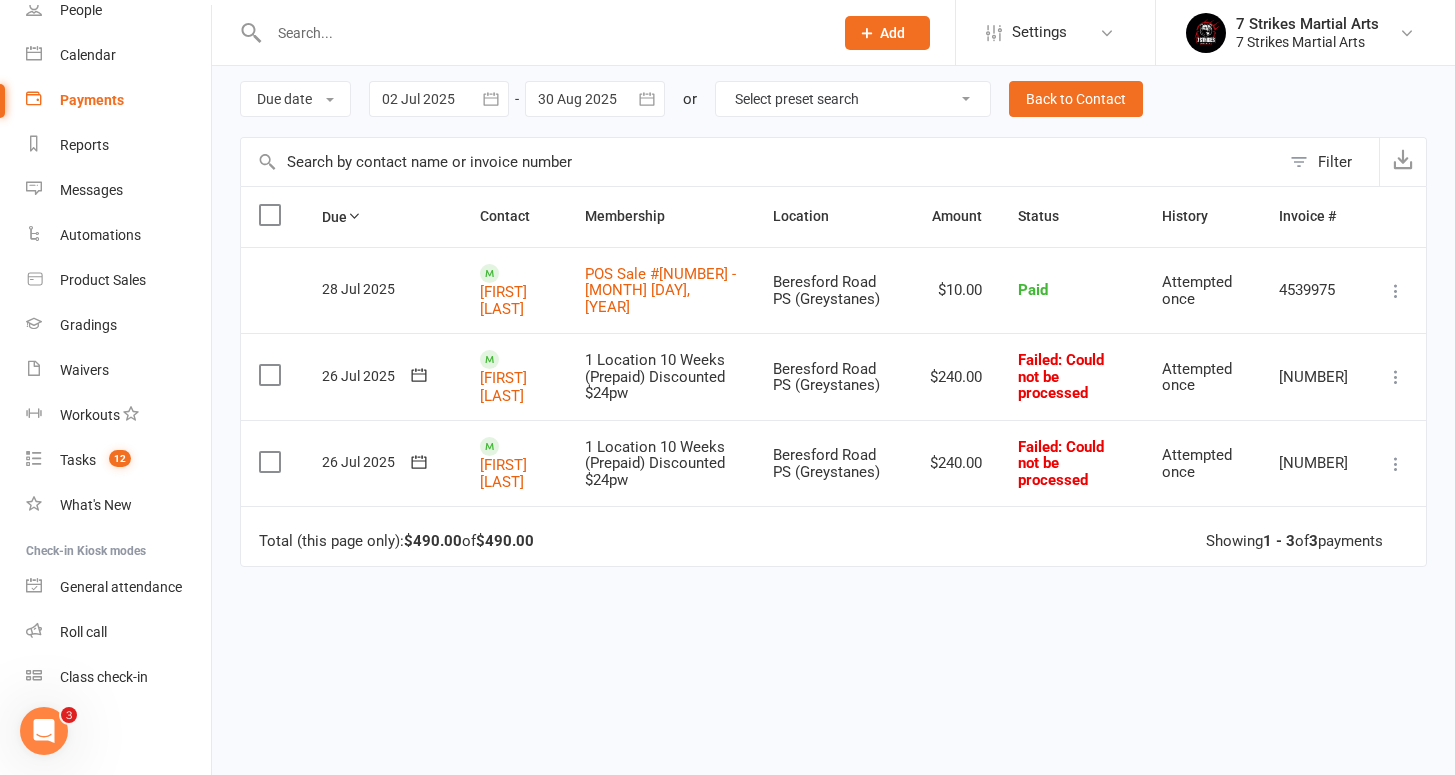 click at bounding box center [1396, 377] 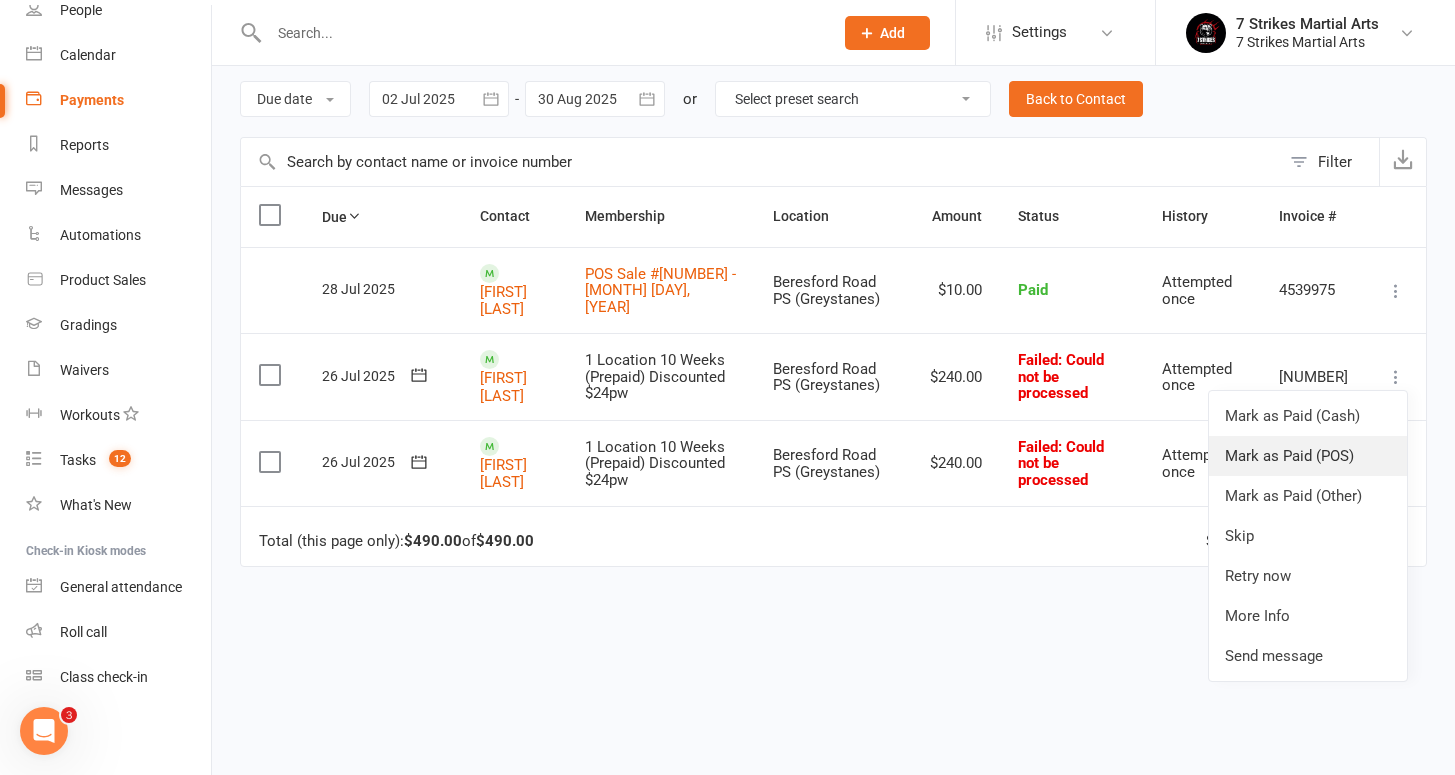 click on "Mark as Paid (POS)" at bounding box center (1308, 456) 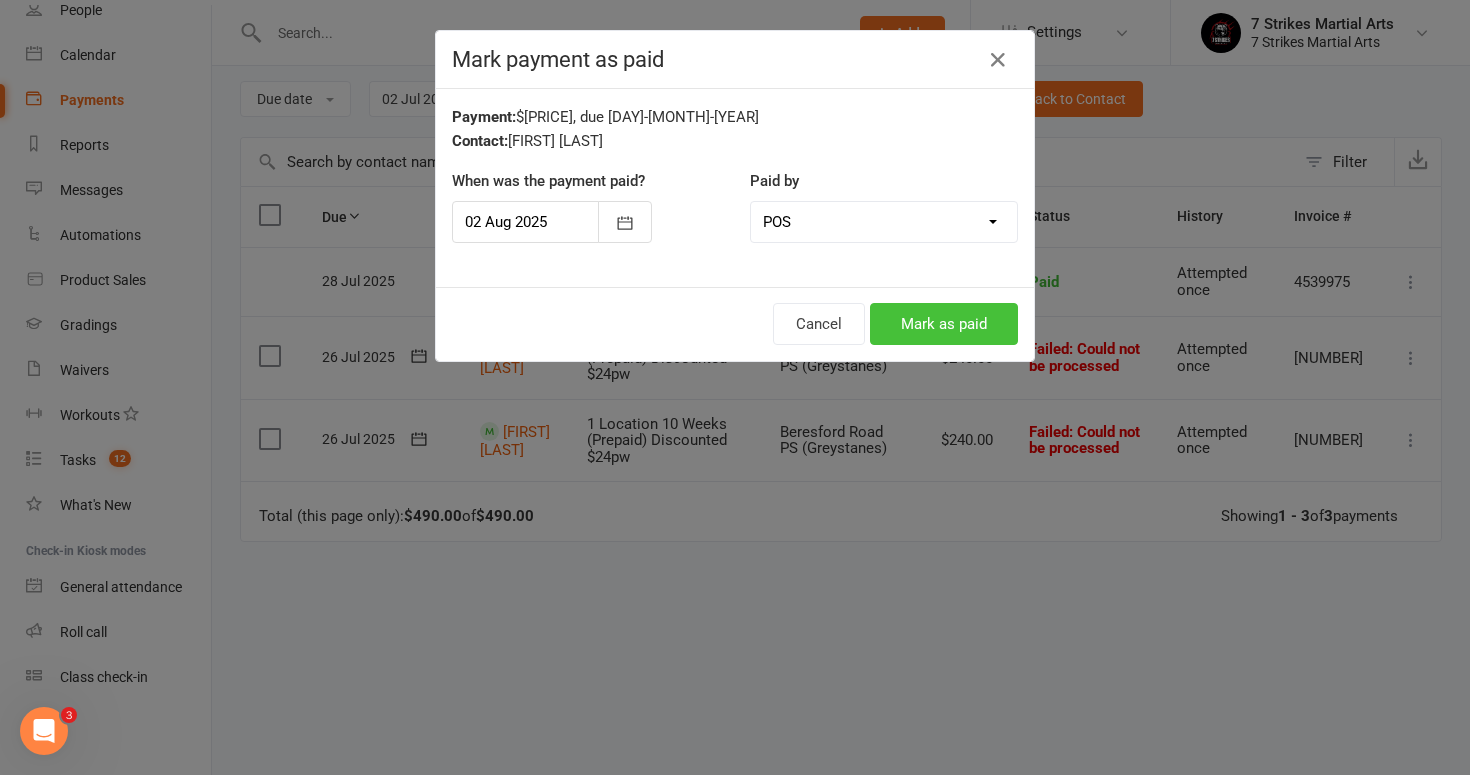 click on "Mark as paid" at bounding box center [944, 324] 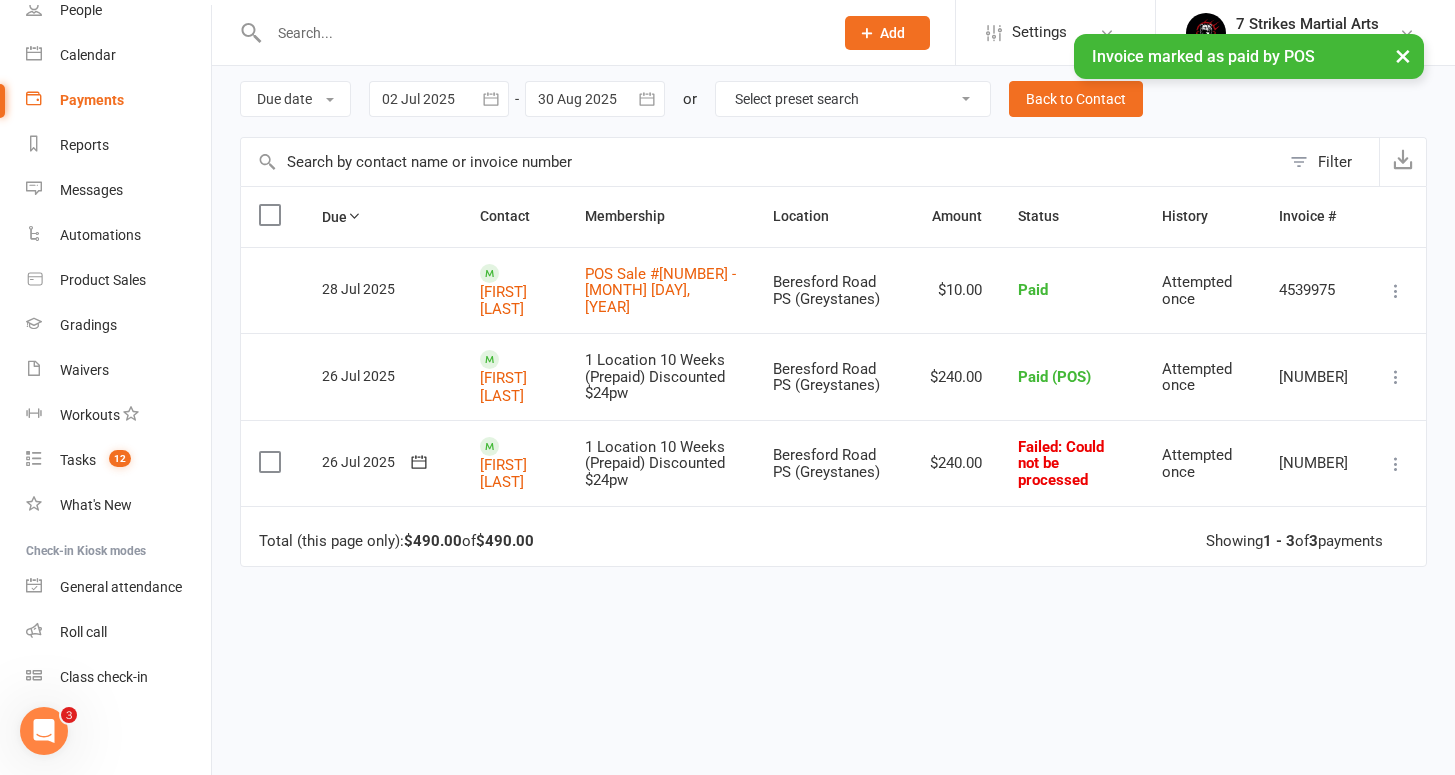 click at bounding box center (1396, 464) 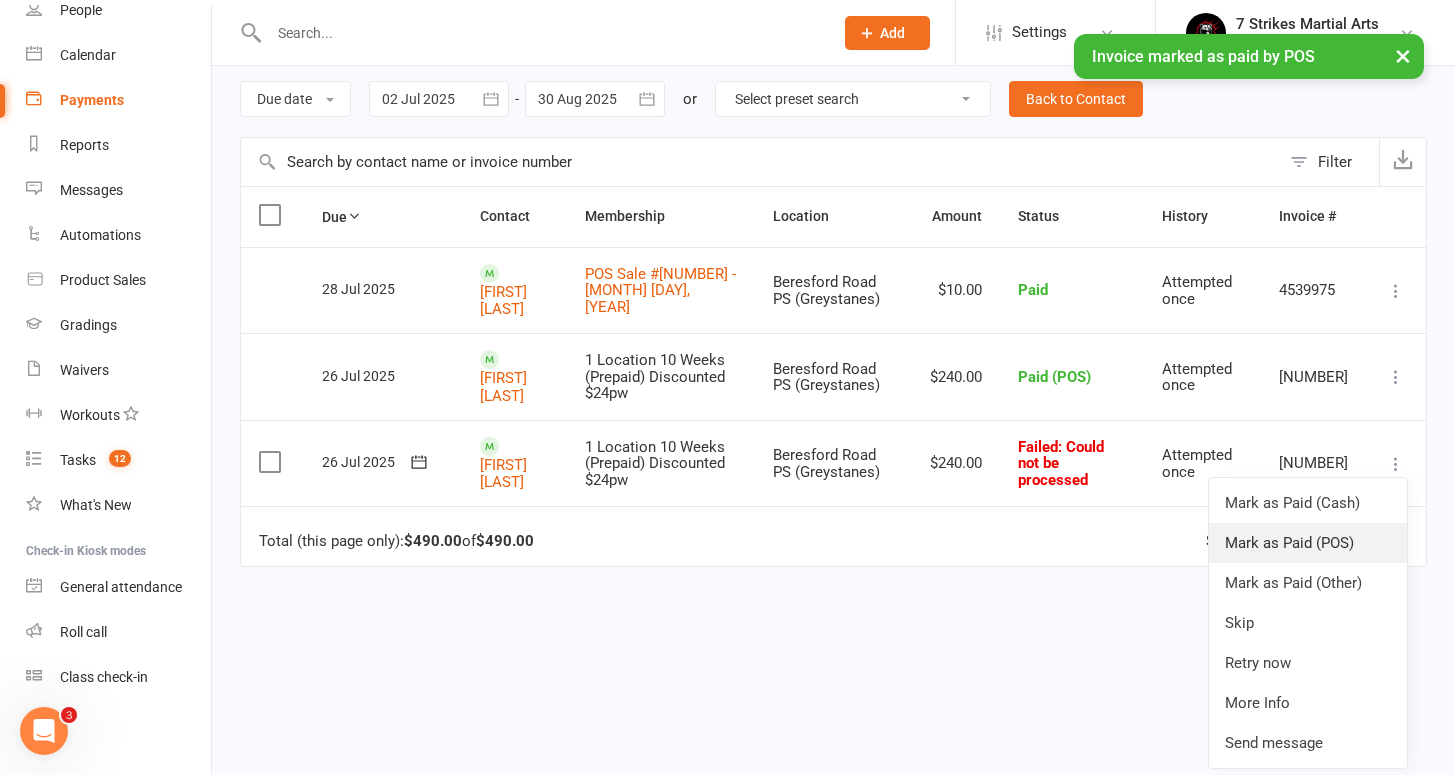 click on "Mark as Paid (POS)" at bounding box center [1308, 543] 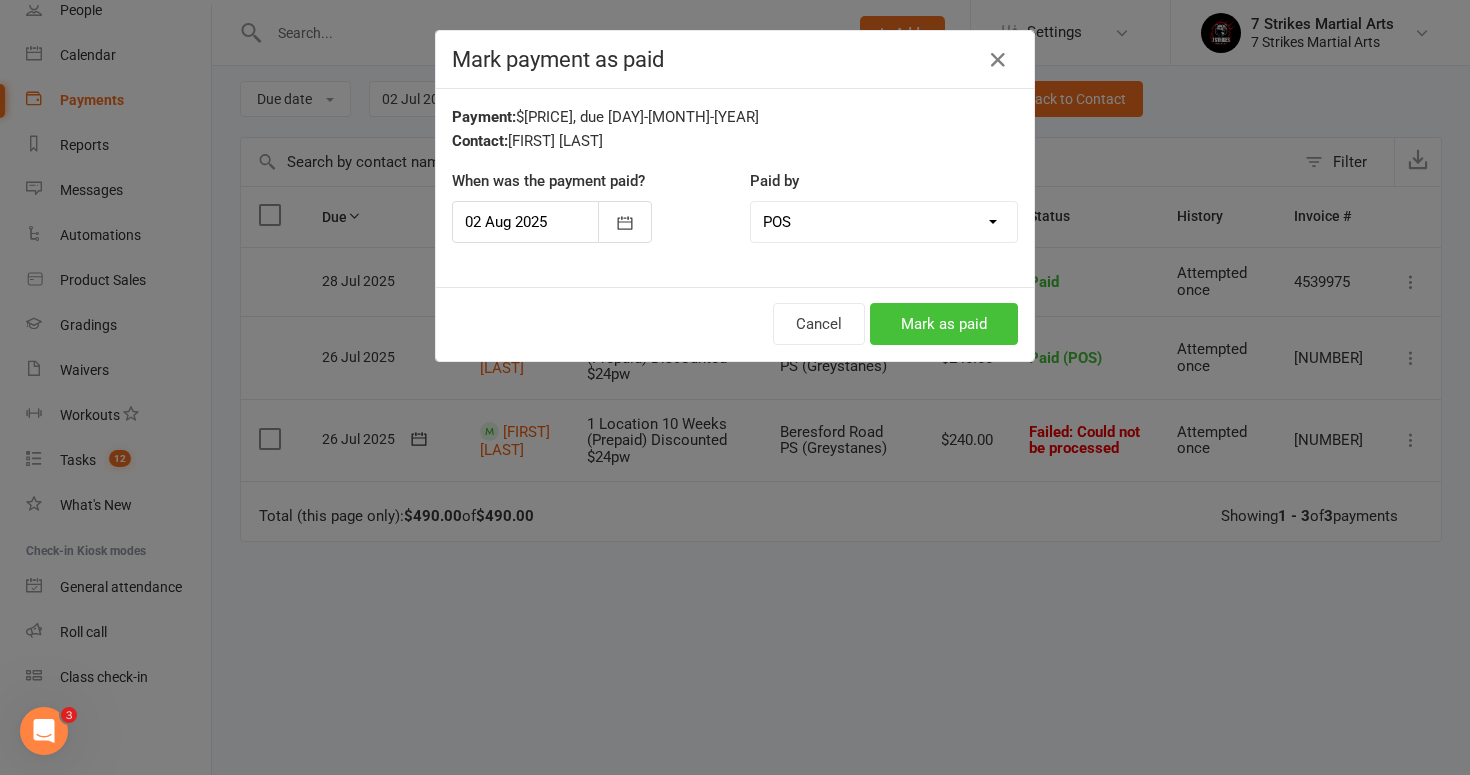click on "Mark as paid" at bounding box center [944, 324] 